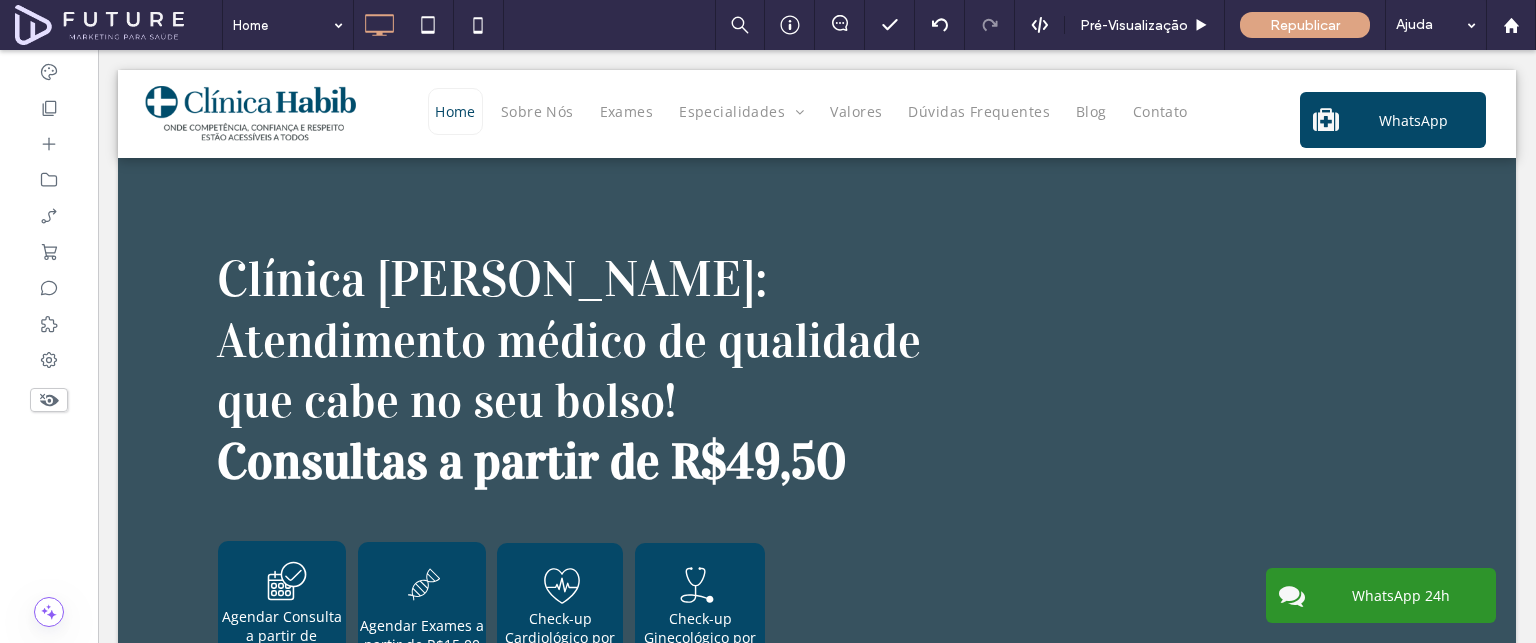 scroll, scrollTop: 0, scrollLeft: 0, axis: both 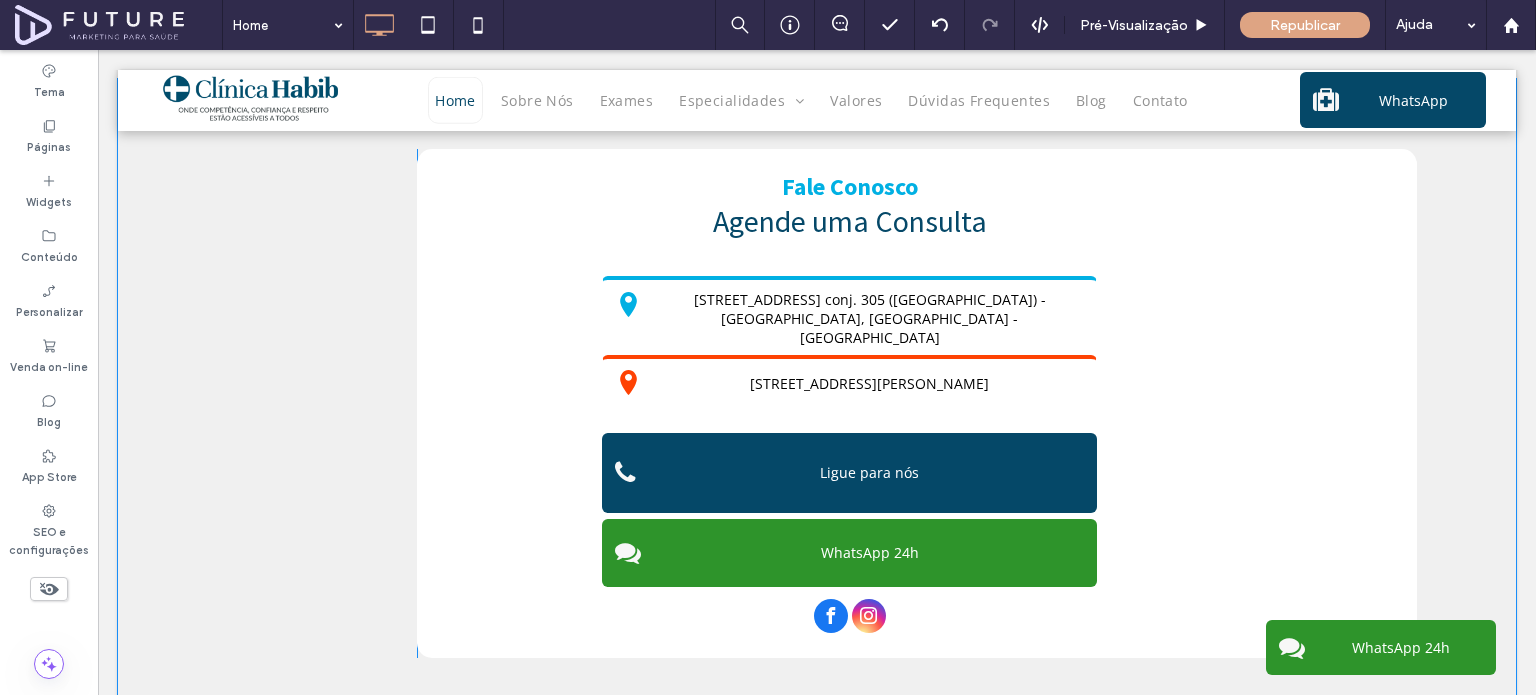 click on "Fale Conosco
Agende uma Consulta
Rua Vergueiro 1353 conj. 305 (Torre Norte) - Paraíso, São Paulo - SP
Rua Américo Salvador Novelli 154 conj. 203 (2º andar)  -  Itaquera, São Paulo – SP
Ligue para nós
WhatsApp 24h
Click To Paste" at bounding box center (917, 403) 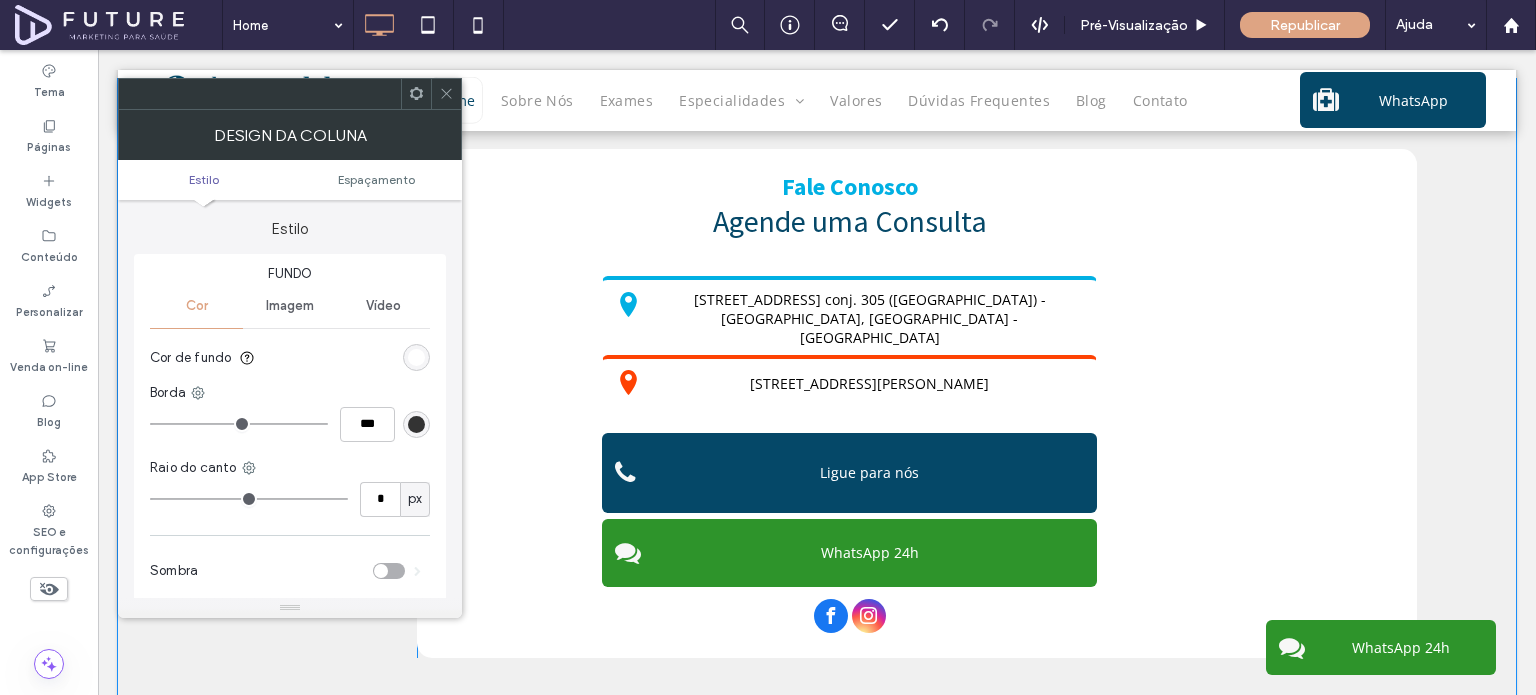 type on "**" 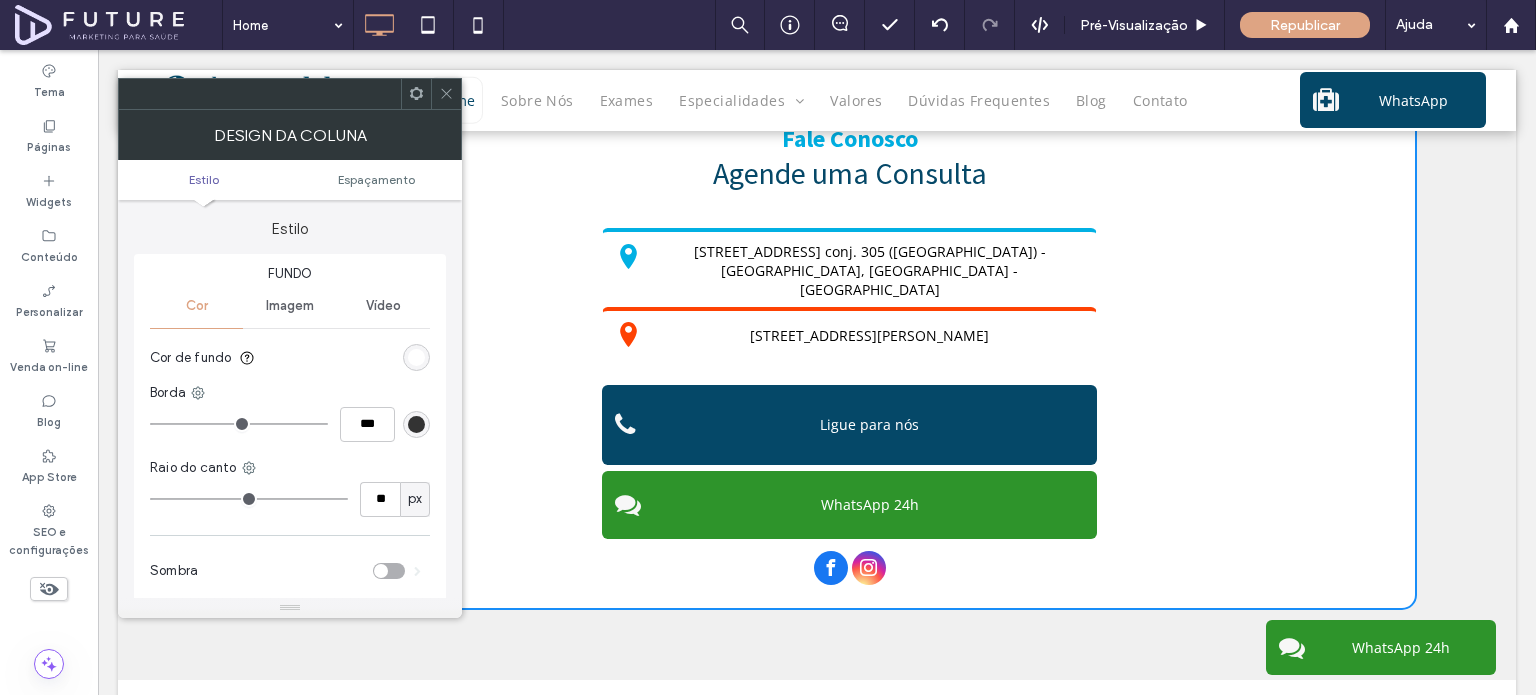 scroll, scrollTop: 4108, scrollLeft: 0, axis: vertical 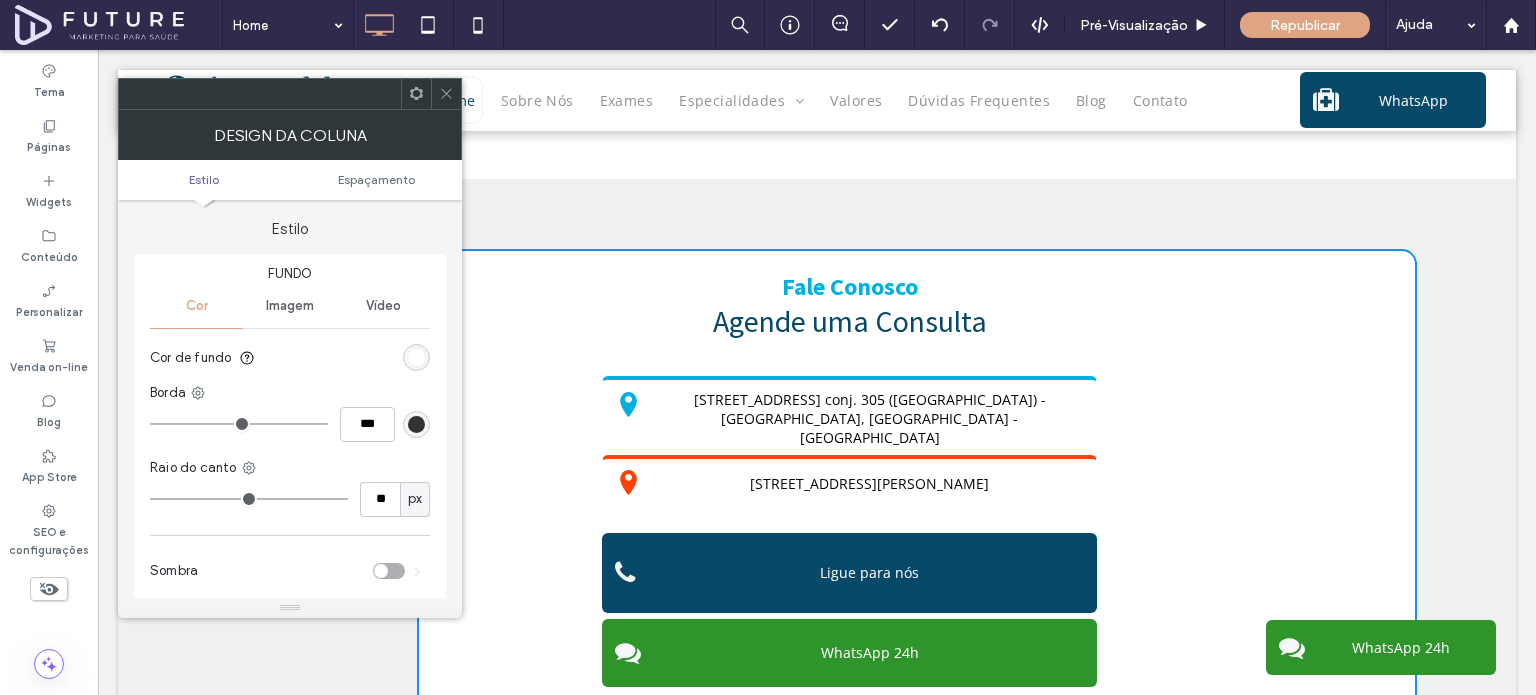 drag, startPoint x: 1339, startPoint y: 336, endPoint x: 1241, endPoint y: 352, distance: 99.29753 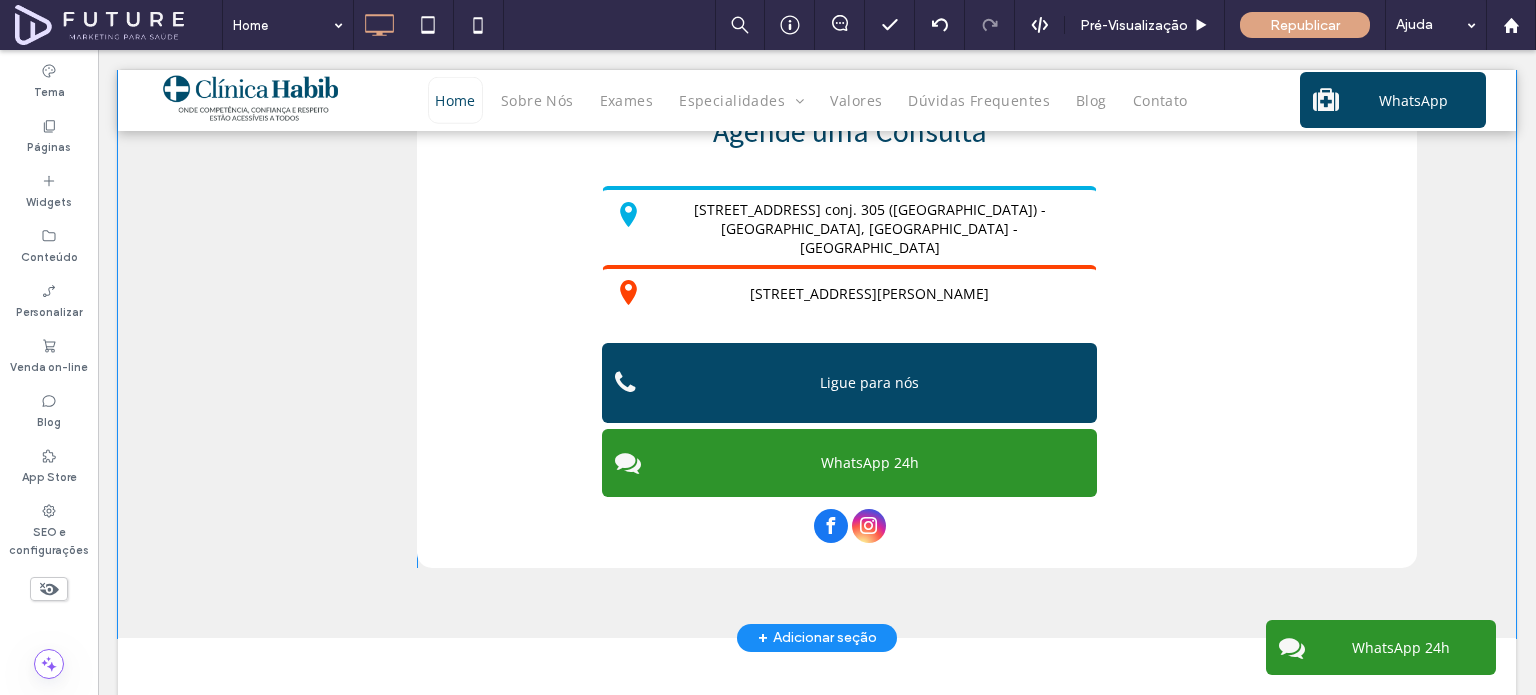 scroll, scrollTop: 4408, scrollLeft: 0, axis: vertical 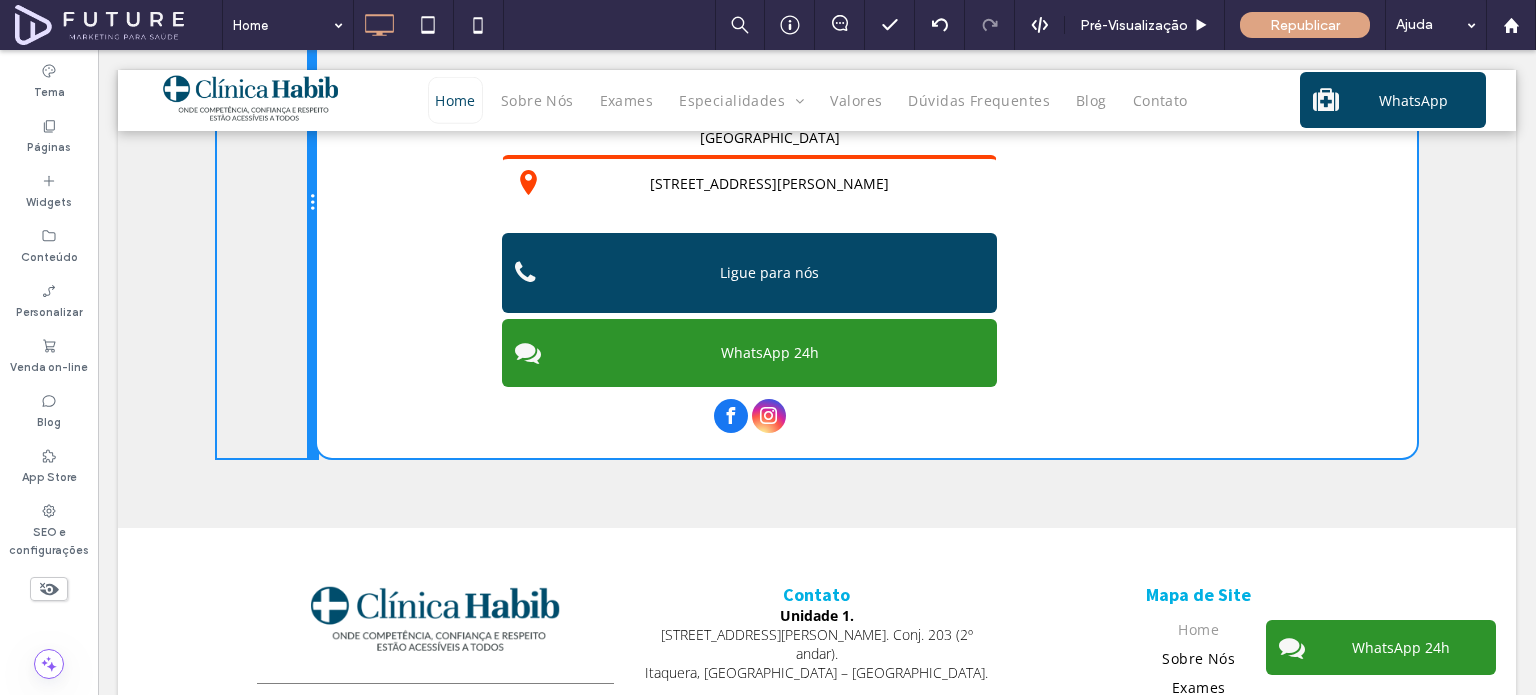 drag, startPoint x: 408, startPoint y: 372, endPoint x: 191, endPoint y: 364, distance: 217.14742 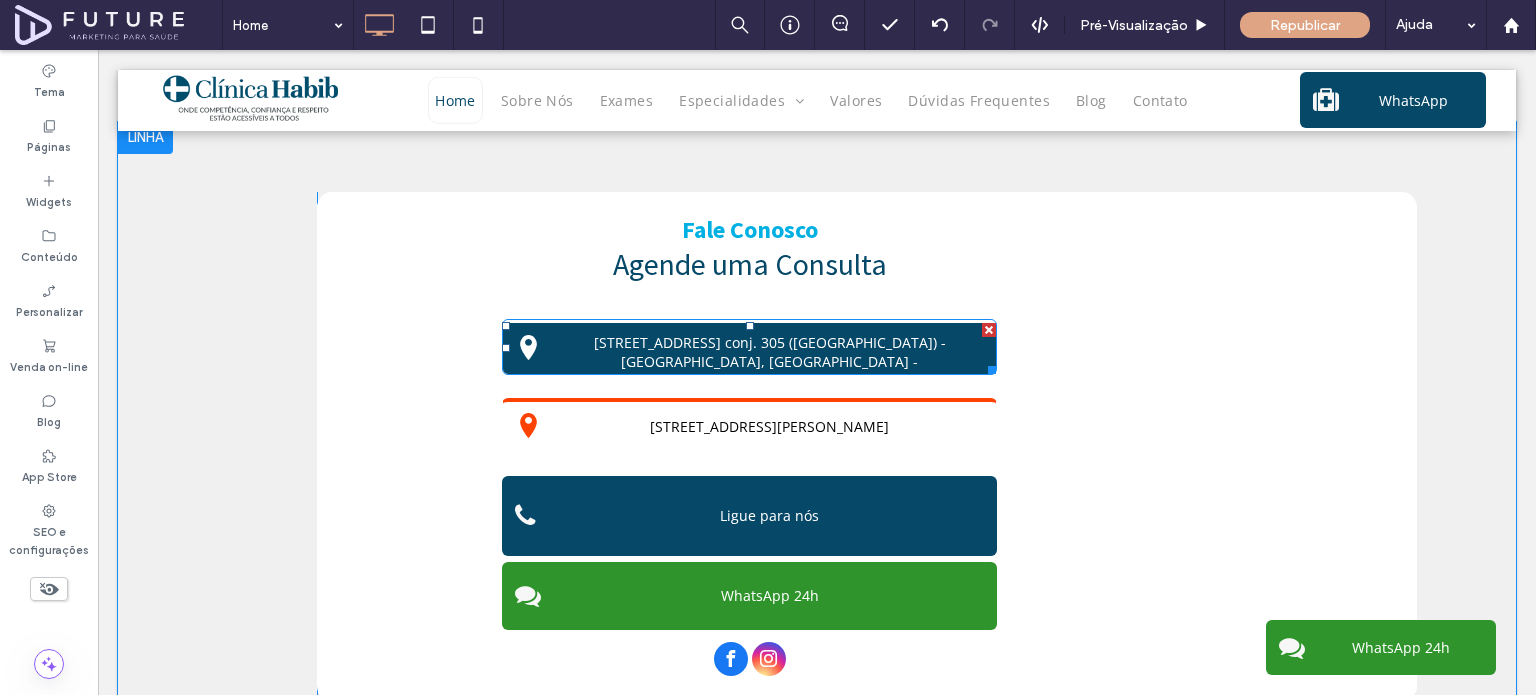 scroll, scrollTop: 4108, scrollLeft: 0, axis: vertical 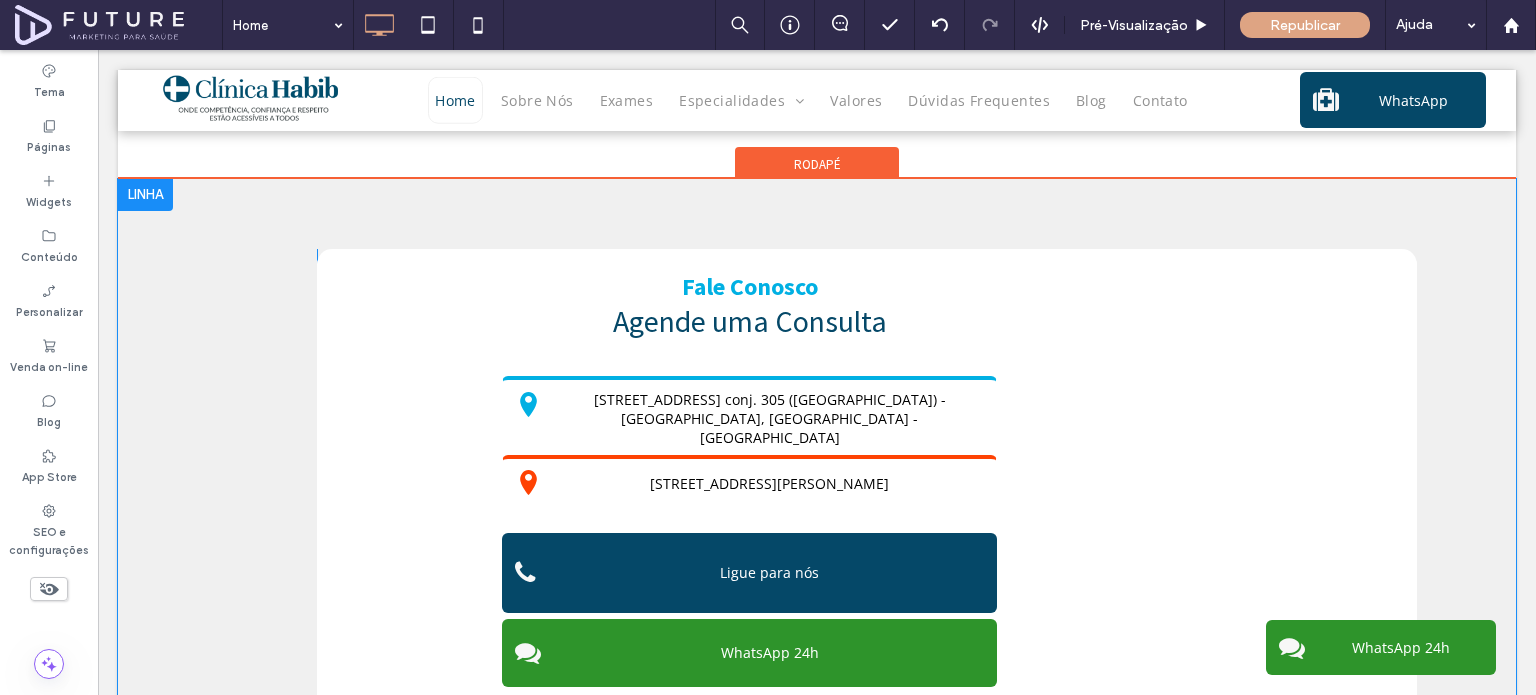 click on "Fale Conosco
Agende uma Consulta
Rua Vergueiro 1353 conj. 305 (Torre Norte) - Paraíso, São Paulo - SP
Rua Américo Salvador Novelli 154 conj. 203 (2º andar)  -  Itaquera, São Paulo – SP
Ligue para nós
WhatsApp 24h
Click To Paste" at bounding box center [867, 503] 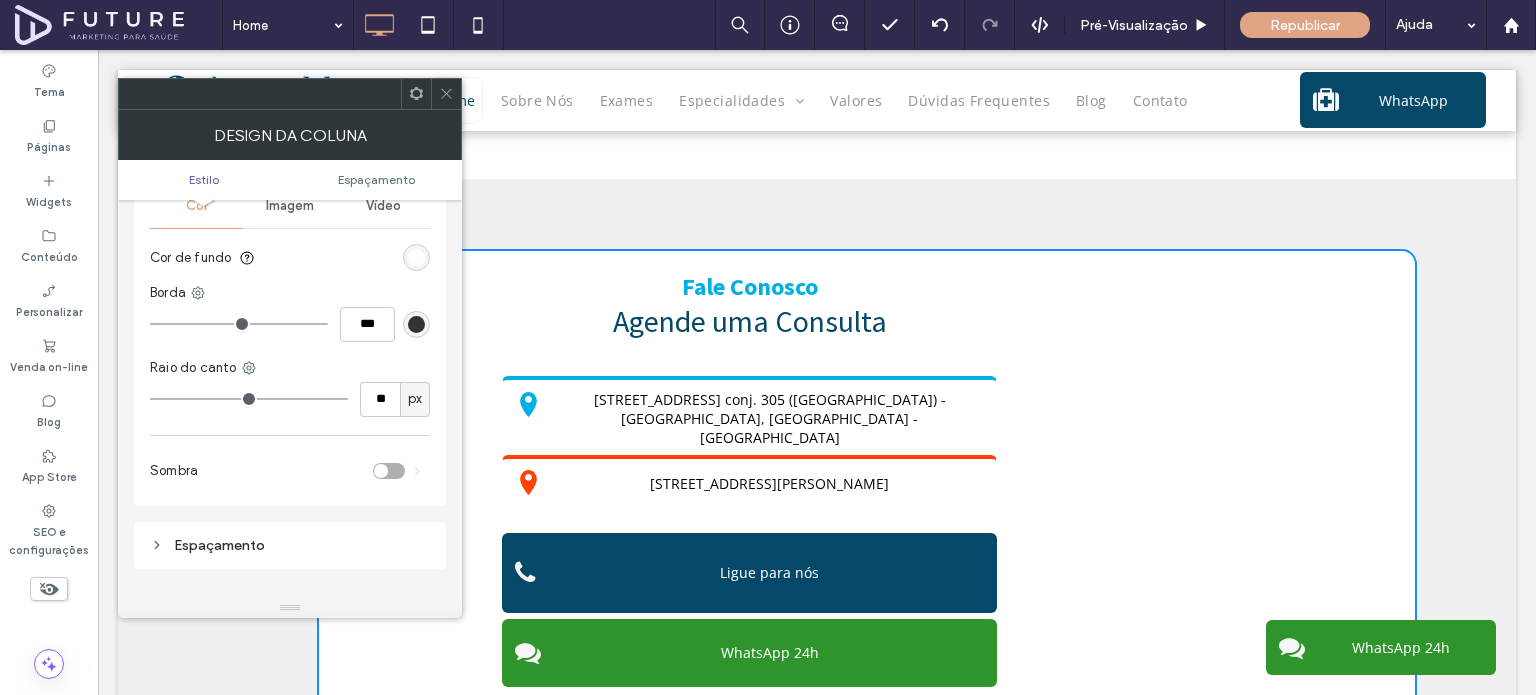click on "Design da coluna" at bounding box center [290, 135] 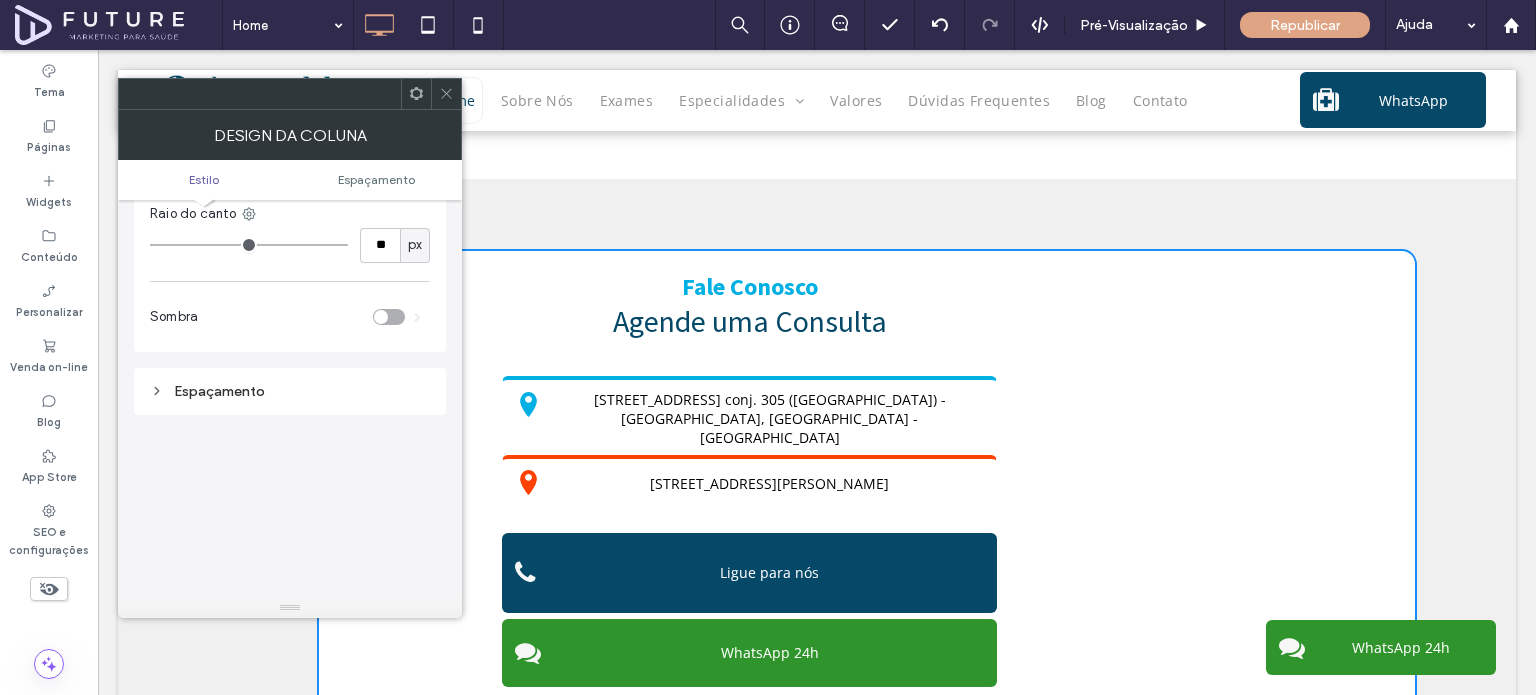 scroll, scrollTop: 300, scrollLeft: 0, axis: vertical 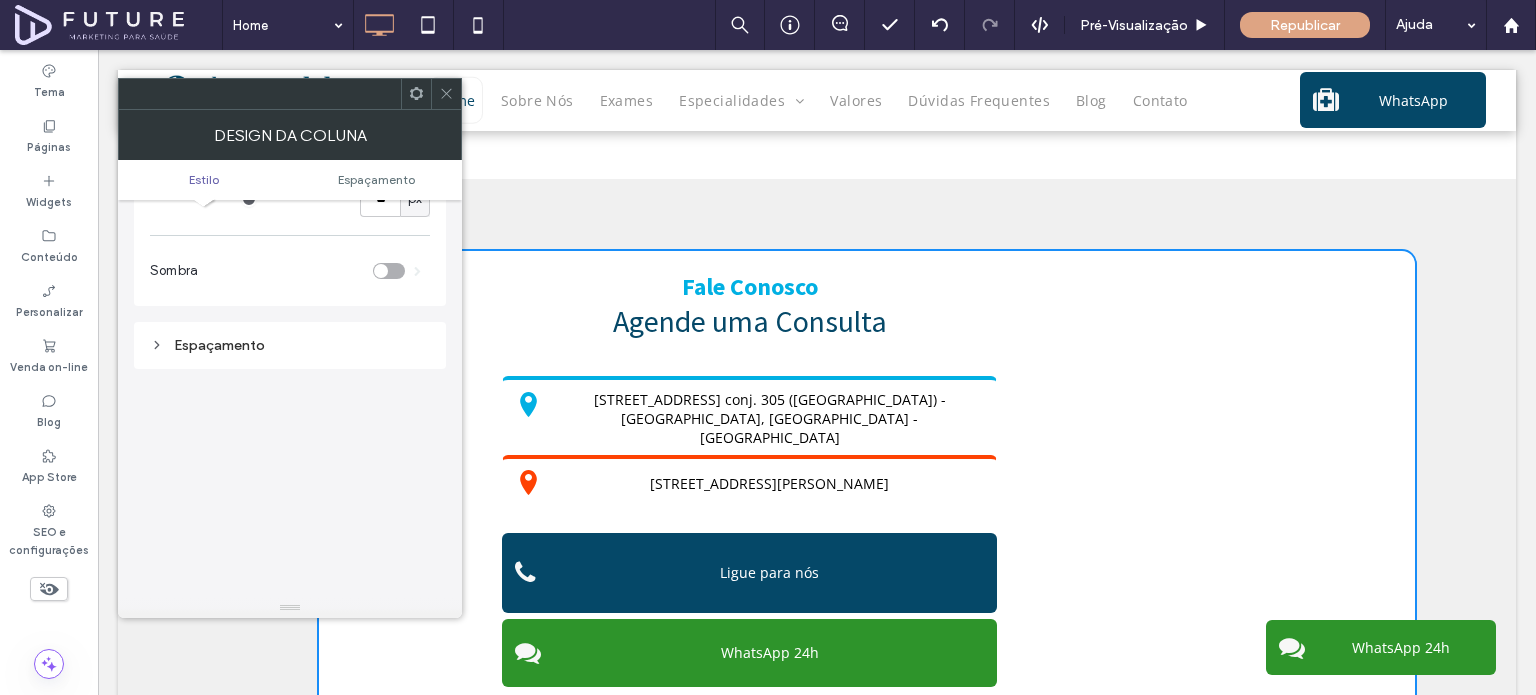 click at bounding box center [446, 94] 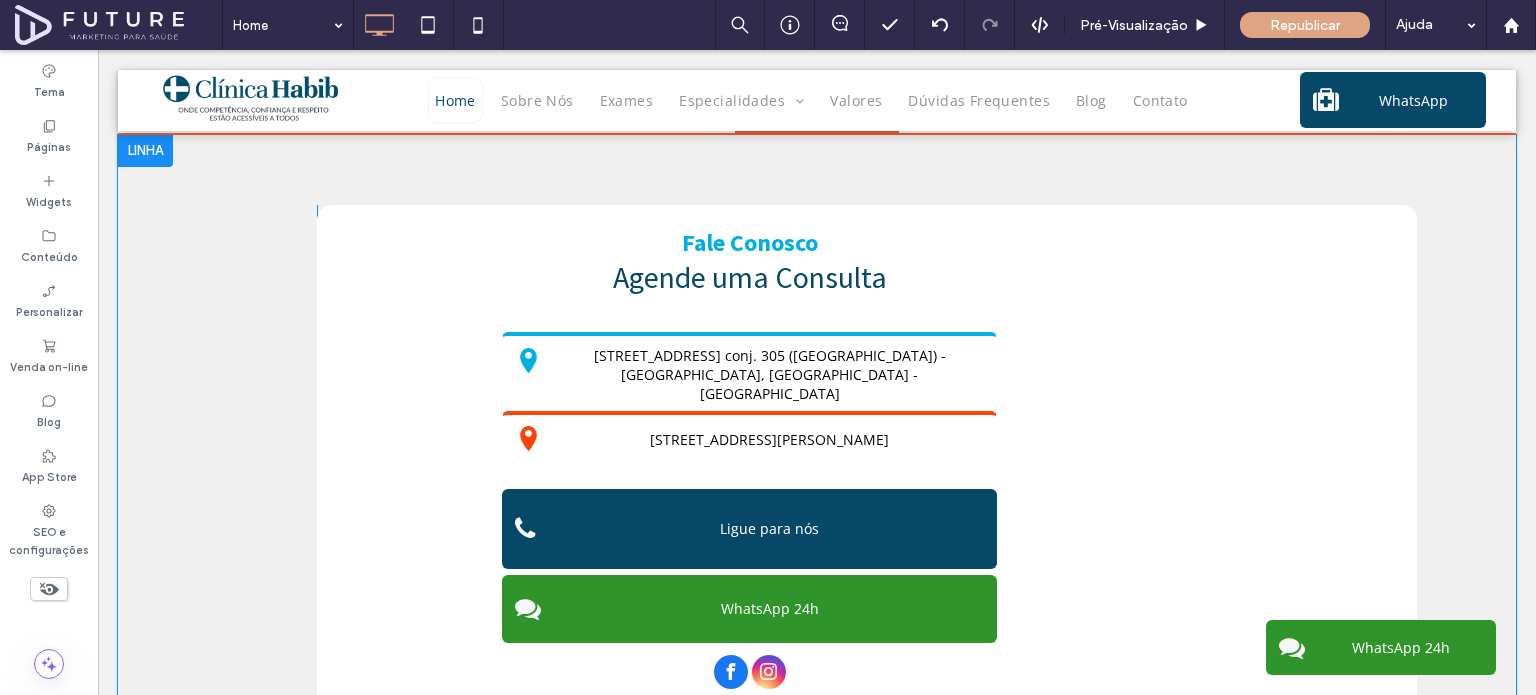 scroll, scrollTop: 4408, scrollLeft: 0, axis: vertical 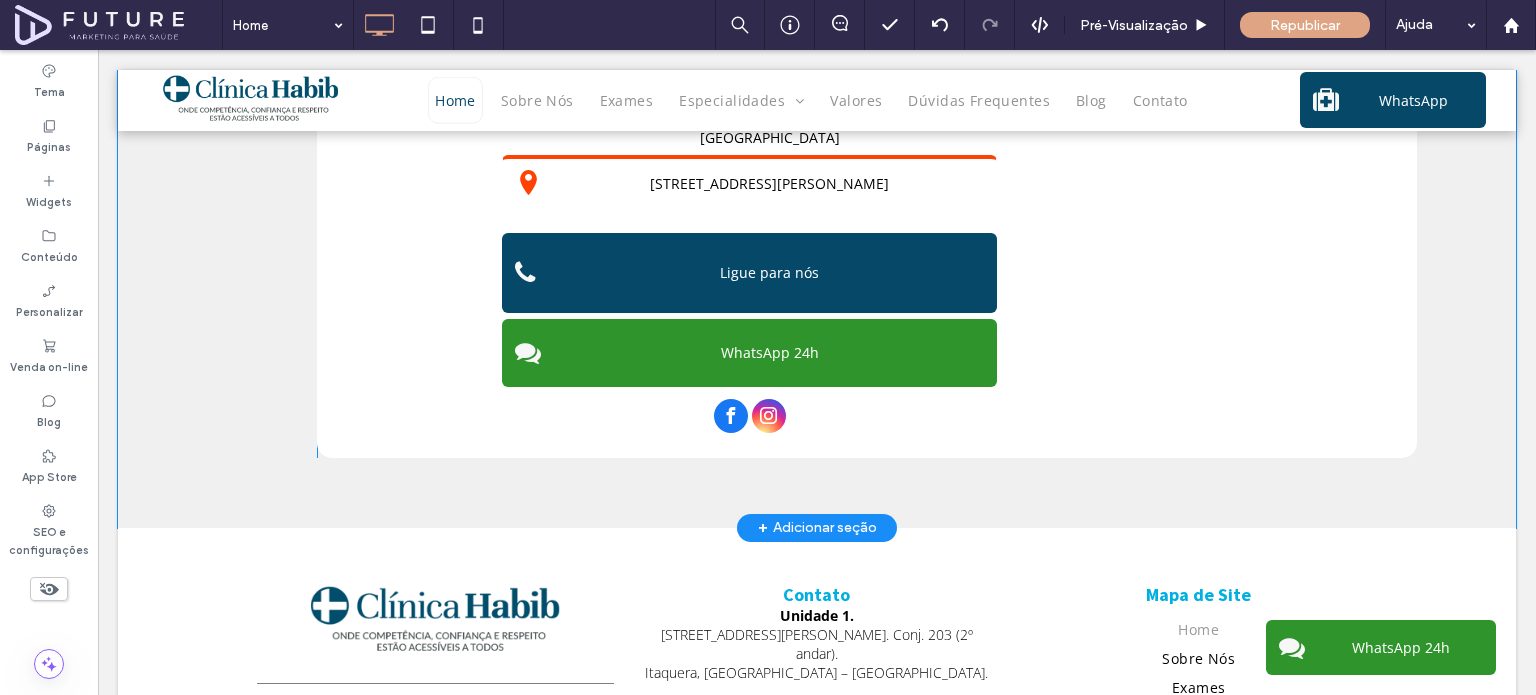 click on "Fale Conosco
Agende uma Consulta
Rua Vergueiro 1353 conj. 305 (Torre Norte) - Paraíso, São Paulo - SP
Rua Américo Salvador Novelli 154 conj. 203 (2º andar)  -  Itaquera, São Paulo – SP
Ligue para nós
WhatsApp 24h
Click To Paste" at bounding box center [867, 203] 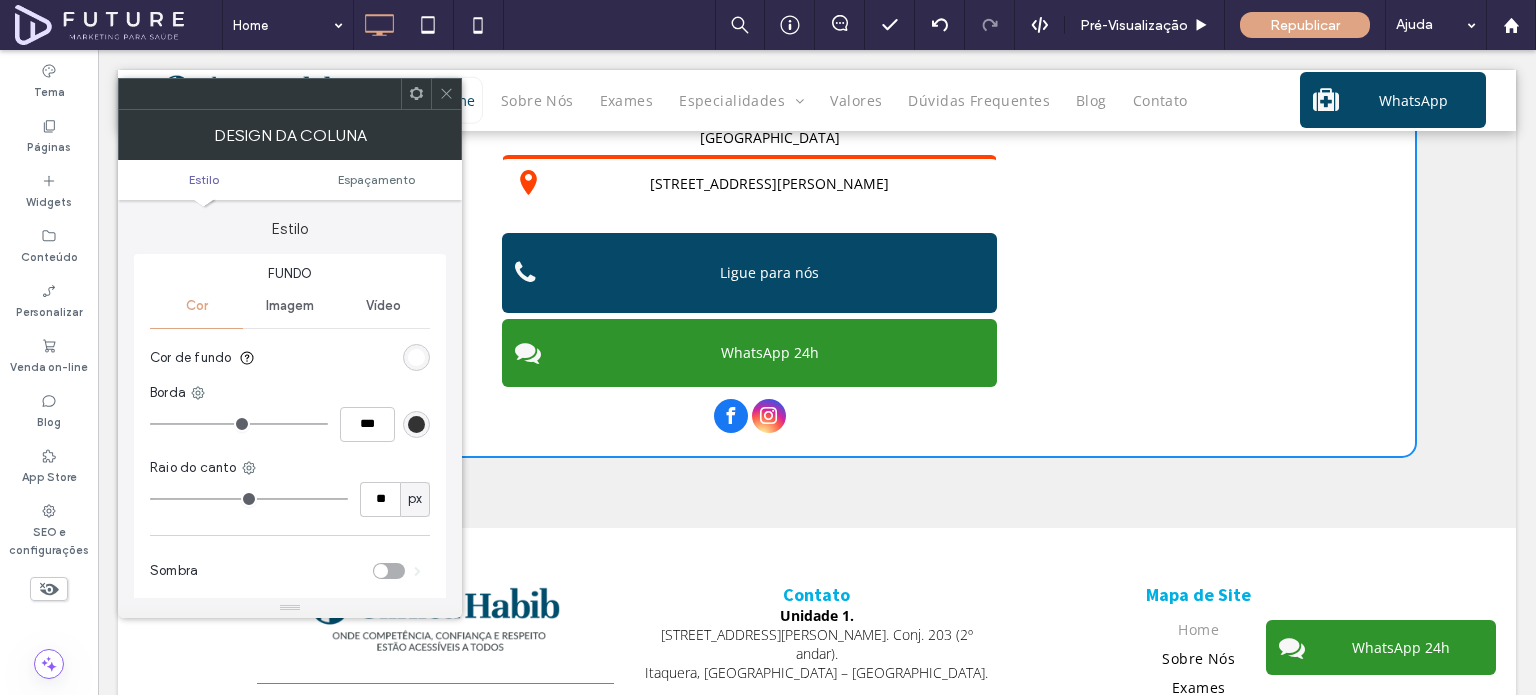 click at bounding box center [446, 94] 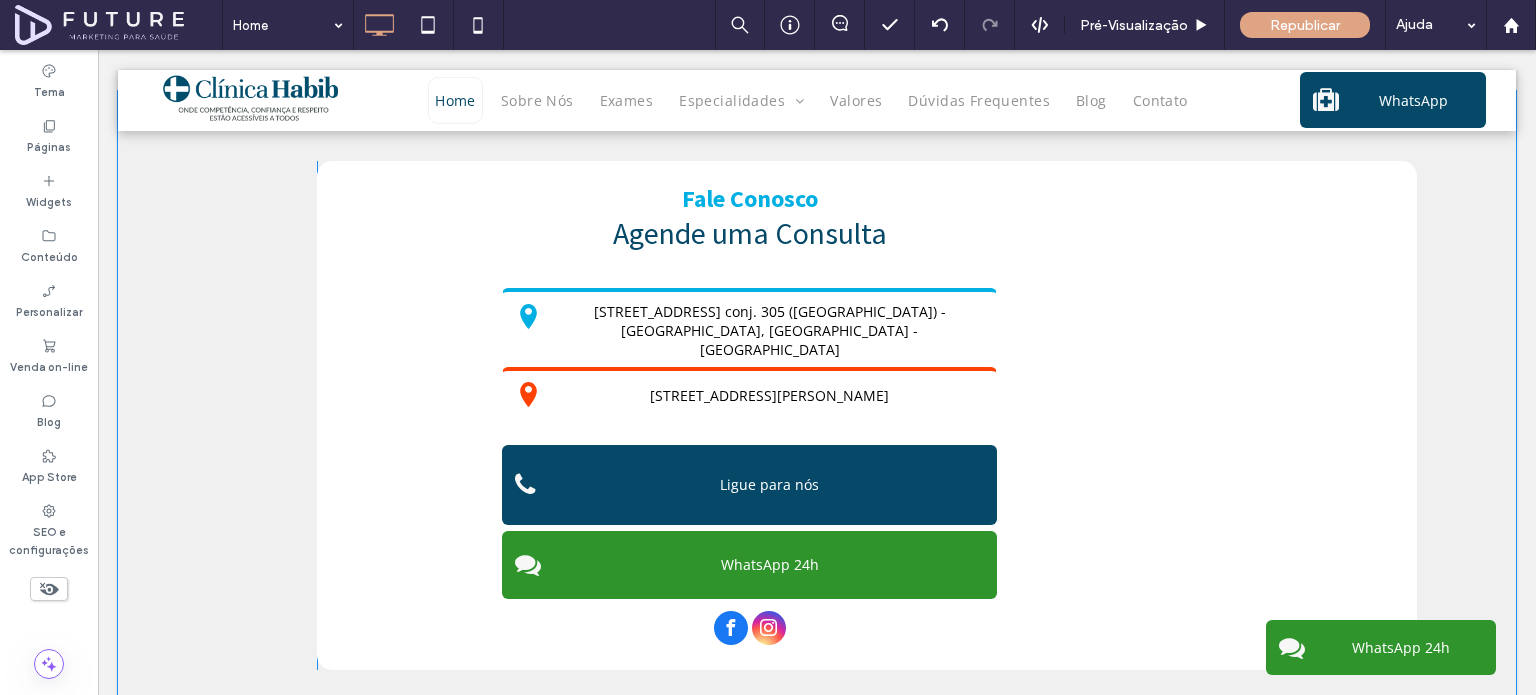 scroll, scrollTop: 4308, scrollLeft: 0, axis: vertical 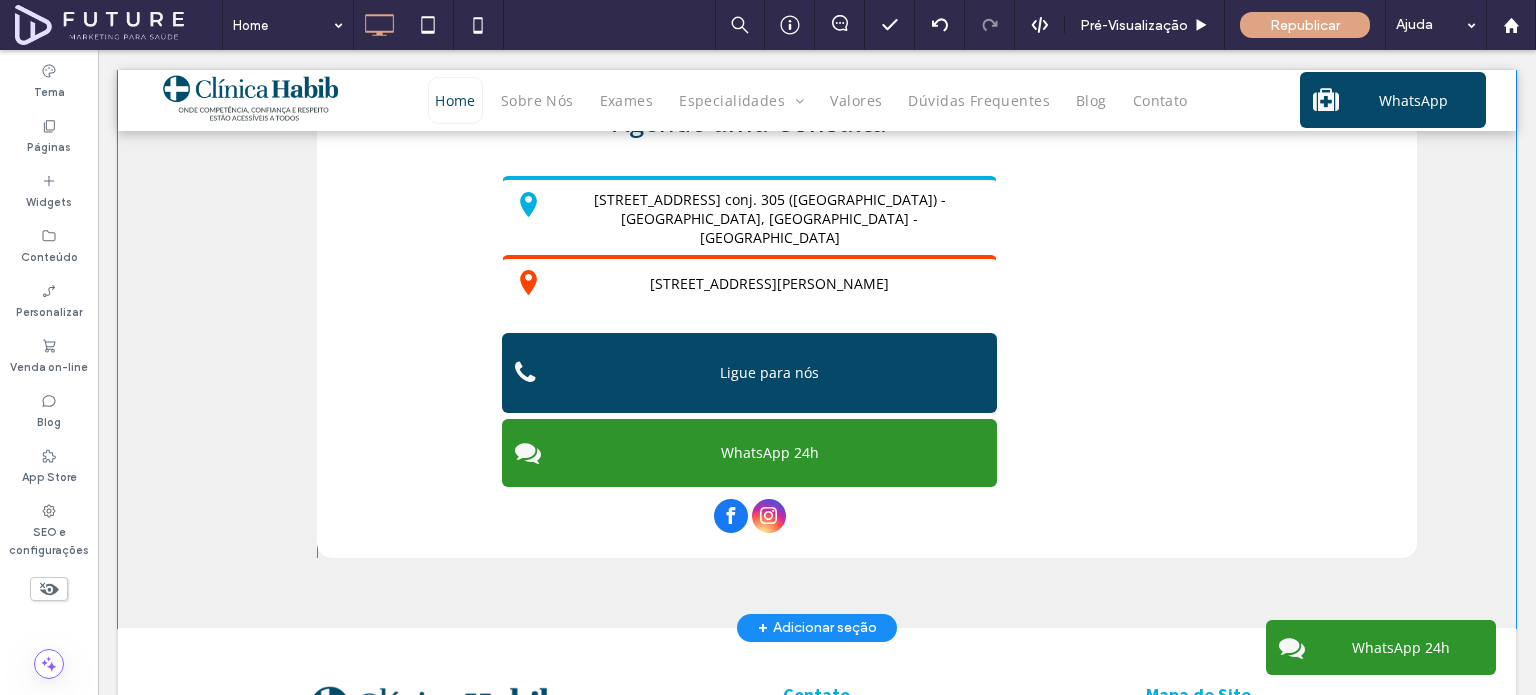 click on "Fale Conosco
Agende uma Consulta
Rua Vergueiro 1353 conj. 305 (Torre Norte) - Paraíso, São Paulo - SP
Rua Américo Salvador Novelli 154 conj. 203 (2º andar)  -  Itaquera, São Paulo – SP
Ligue para nós
WhatsApp 24h
Click To Paste" at bounding box center (867, 303) 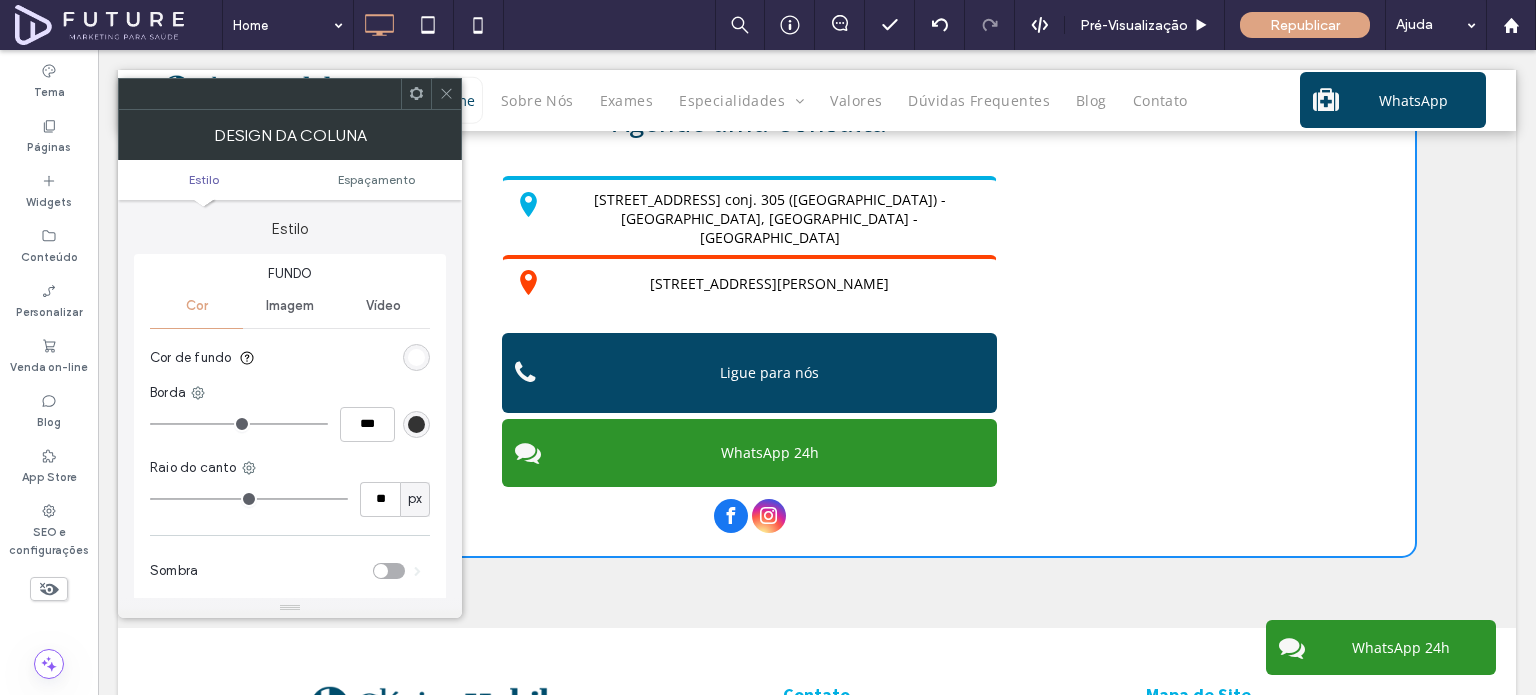 click at bounding box center (446, 94) 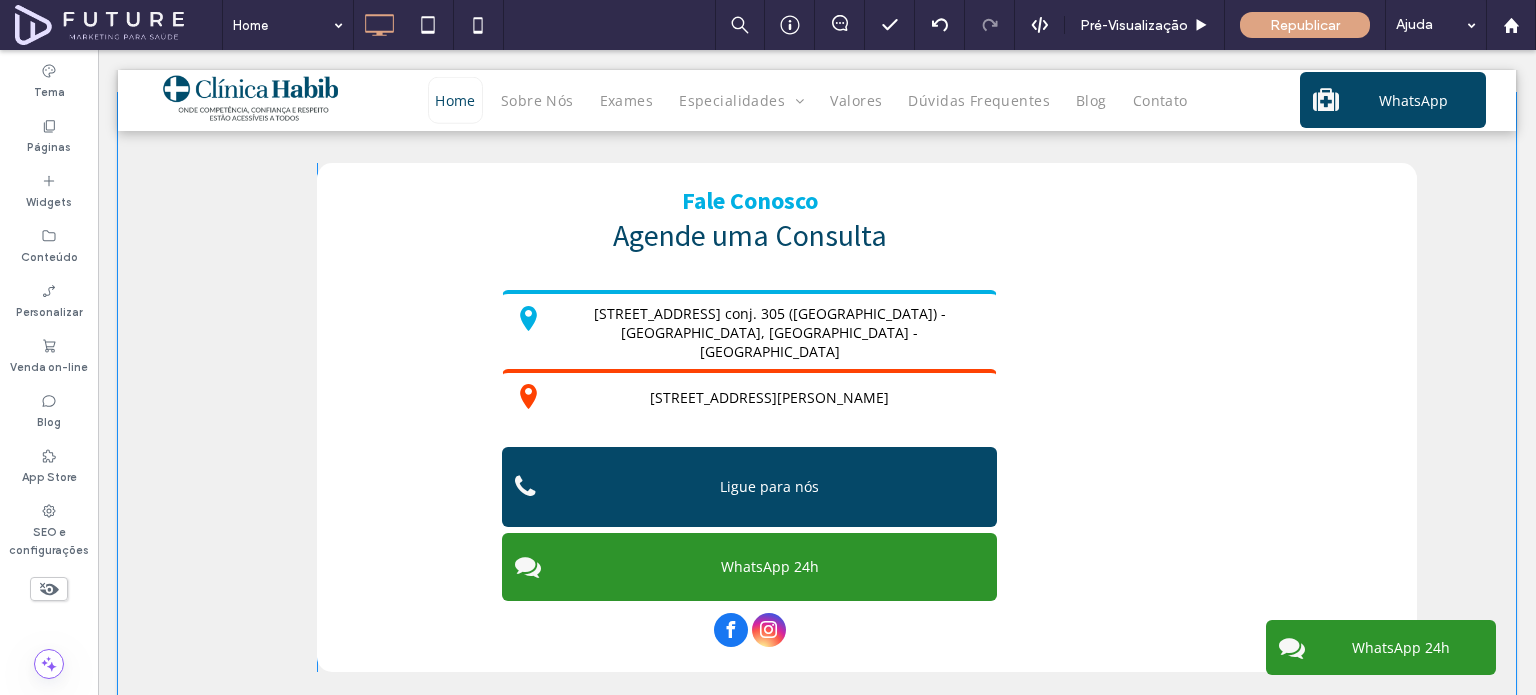 scroll, scrollTop: 4208, scrollLeft: 0, axis: vertical 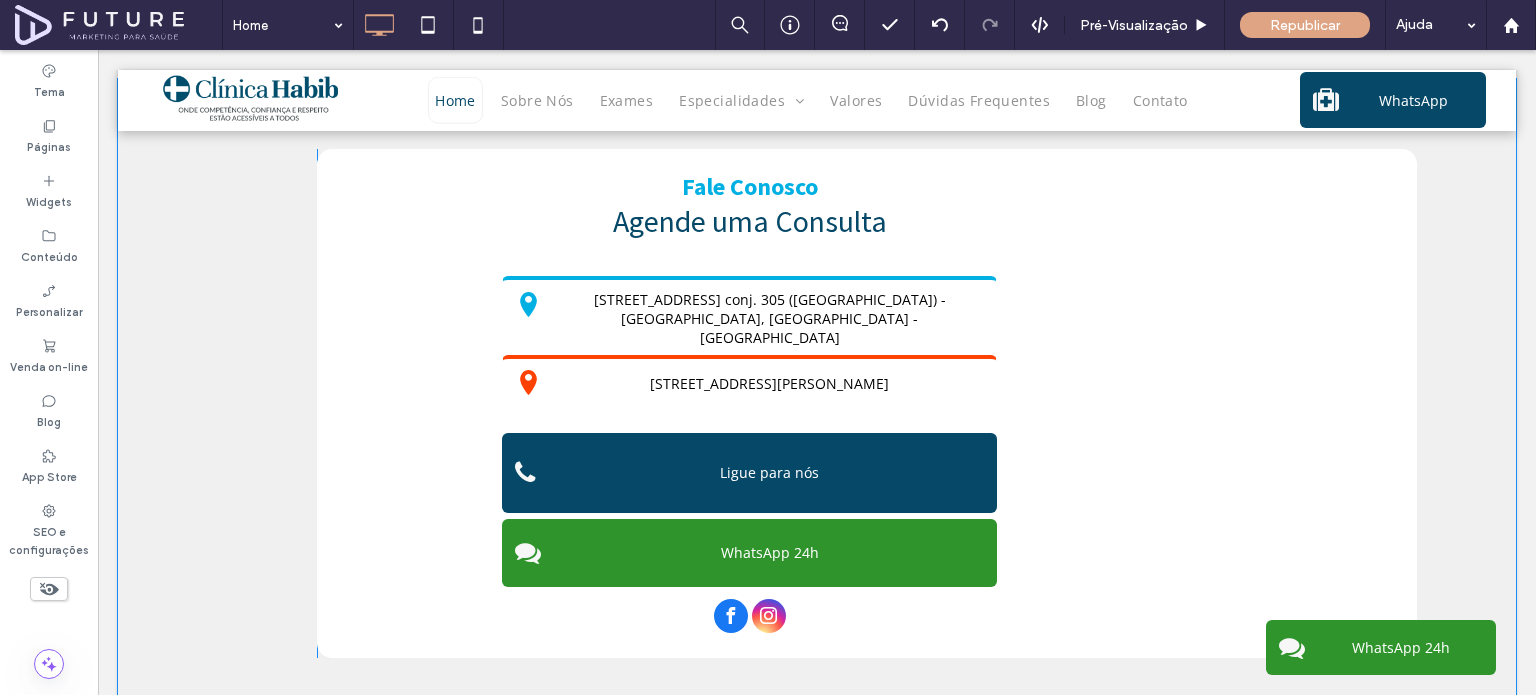 click on "Fale Conosco
Agende uma Consulta
Rua Vergueiro 1353 conj. 305 (Torre Norte) - Paraíso, São Paulo - SP
Rua Américo Salvador Novelli 154 conj. 203 (2º andar)  -  Itaquera, São Paulo – SP
Ligue para nós
WhatsApp 24h
Click To Paste" at bounding box center (867, 403) 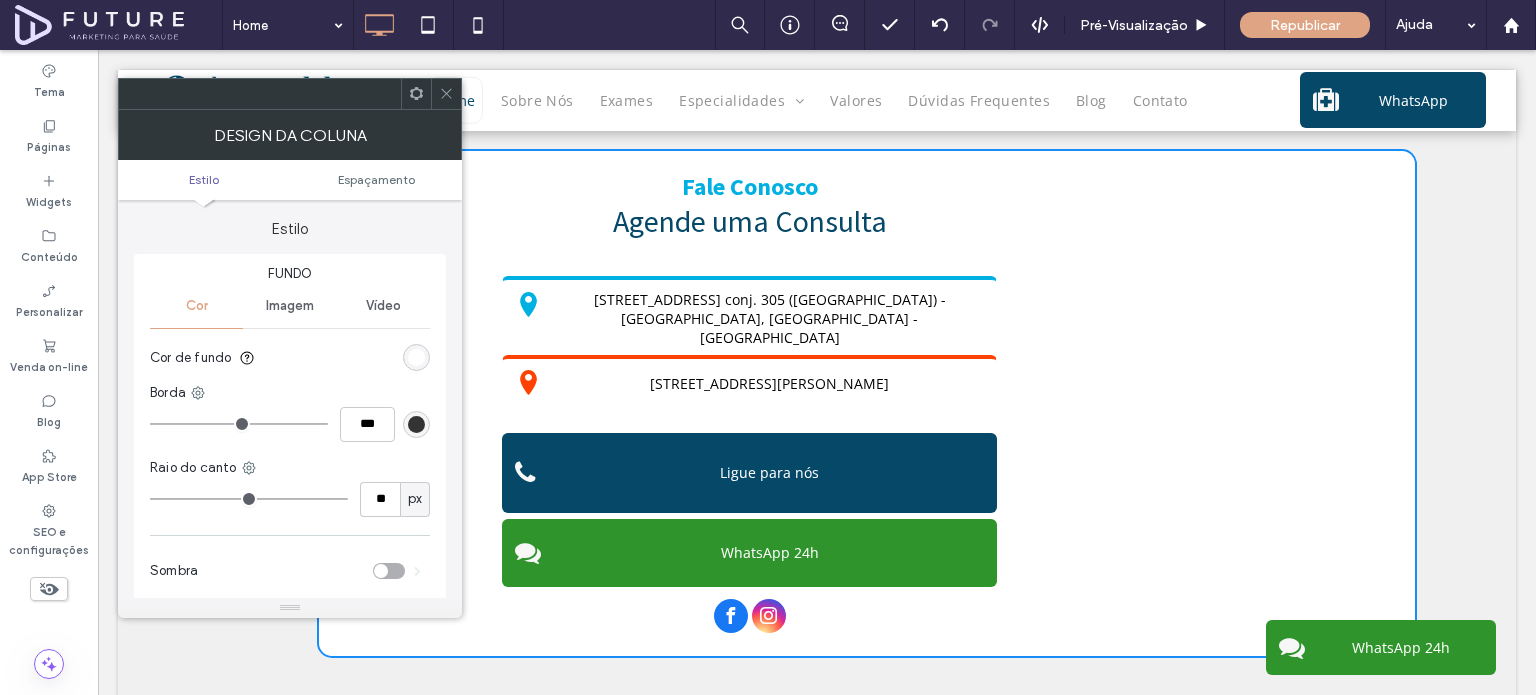 click at bounding box center (446, 94) 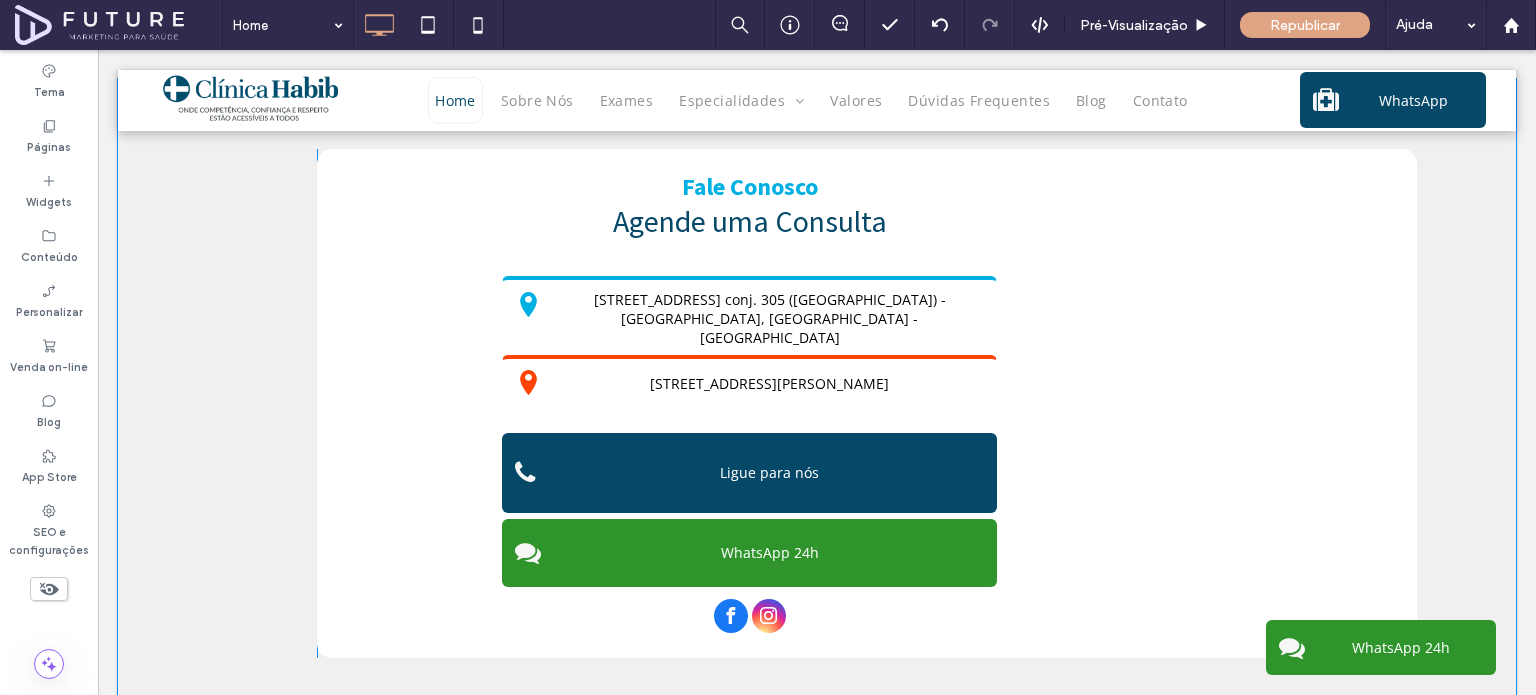 click on "Fale Conosco
Agende uma Consulta
Rua Vergueiro 1353 conj. 305 (Torre Norte) - Paraíso, São Paulo - SP
Rua Américo Salvador Novelli 154 conj. 203 (2º andar)  -  Itaquera, São Paulo – SP
Ligue para nós
WhatsApp 24h
Click To Paste" at bounding box center (867, 403) 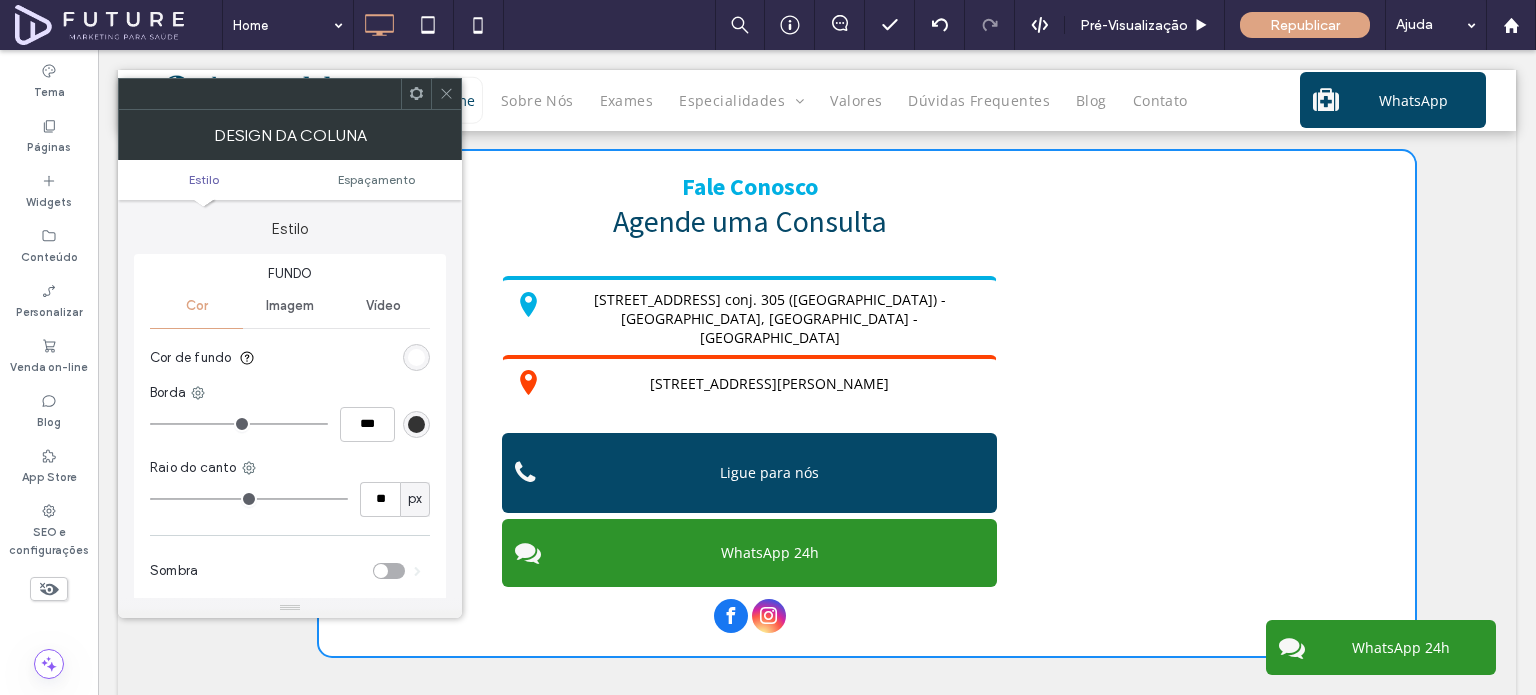 click 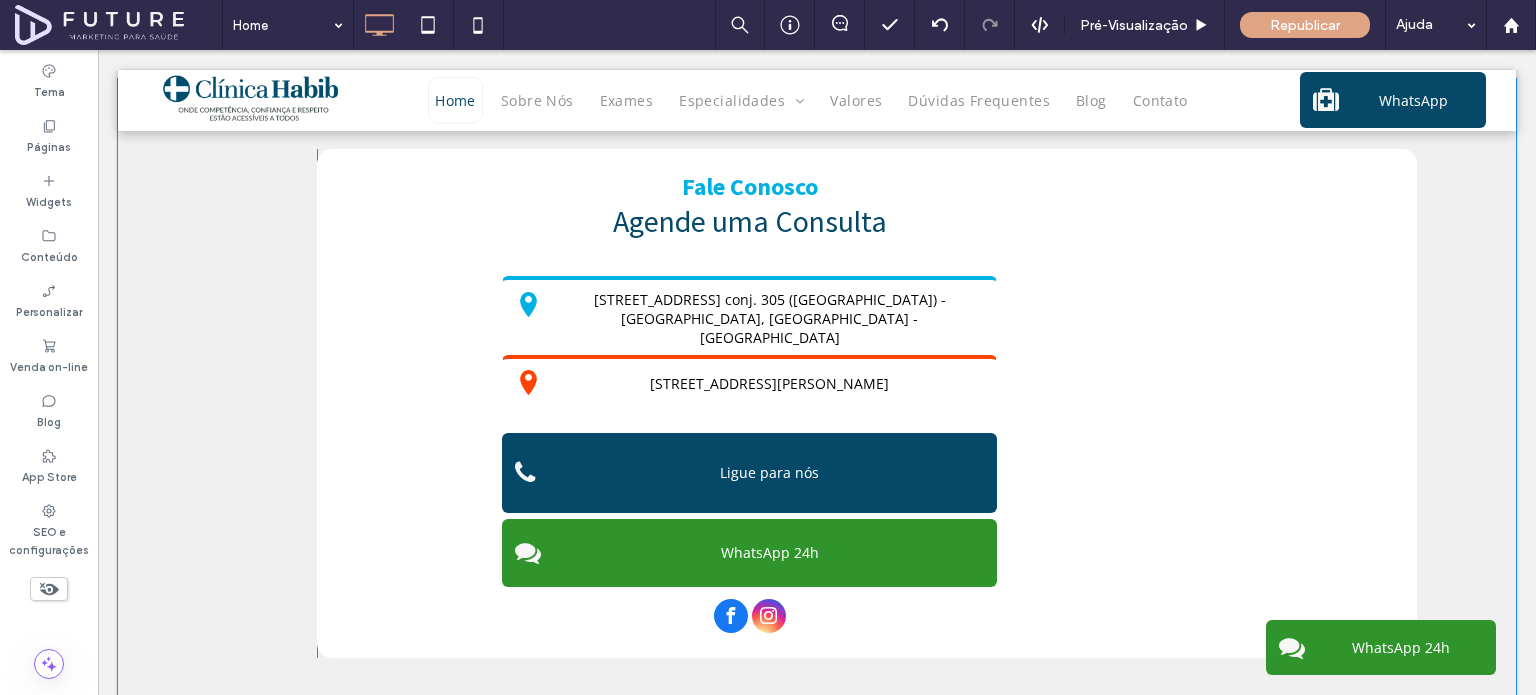 click on "Rua José Ferreira de Souza, 109 - Guarulhos, São Paulo - SP
Click To Paste
Click To Paste" at bounding box center (267, 403) 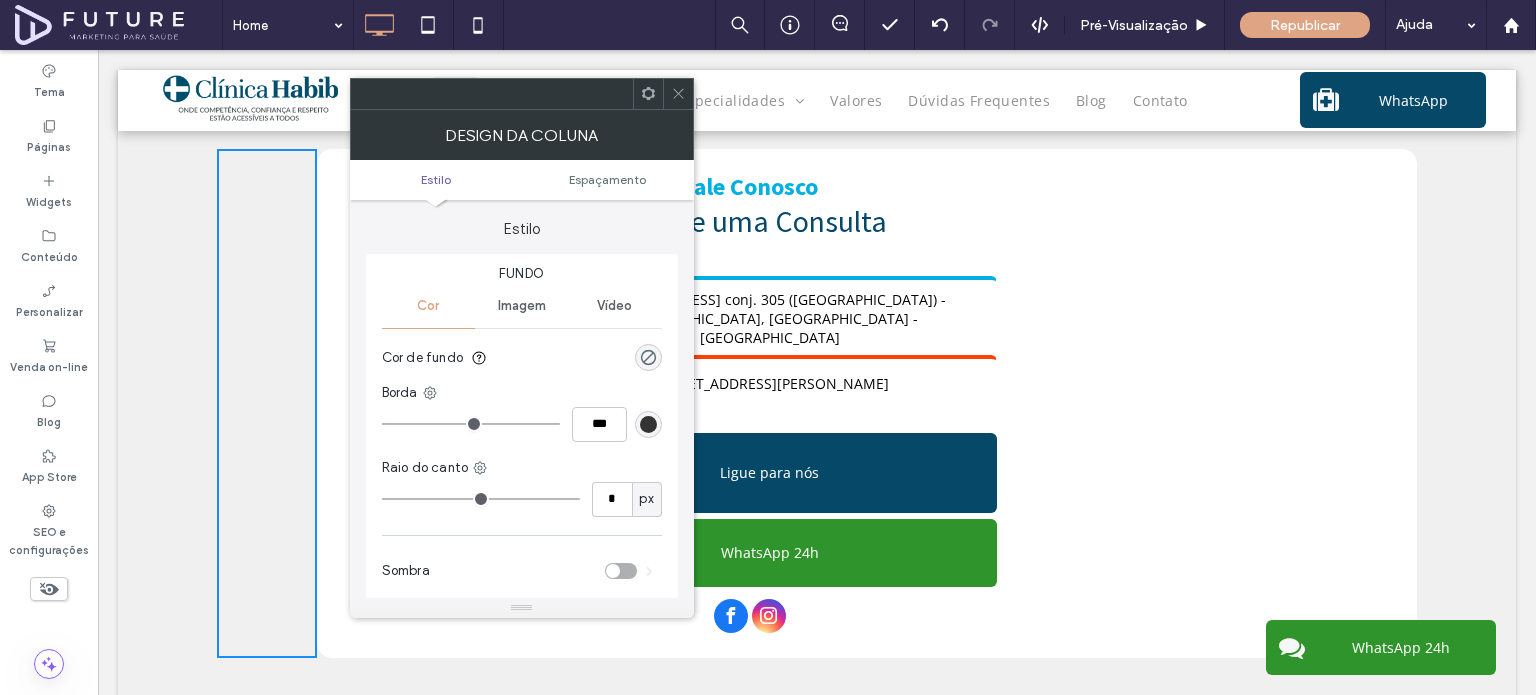 drag, startPoint x: 684, startPoint y: 99, endPoint x: 572, endPoint y: 137, distance: 118.270874 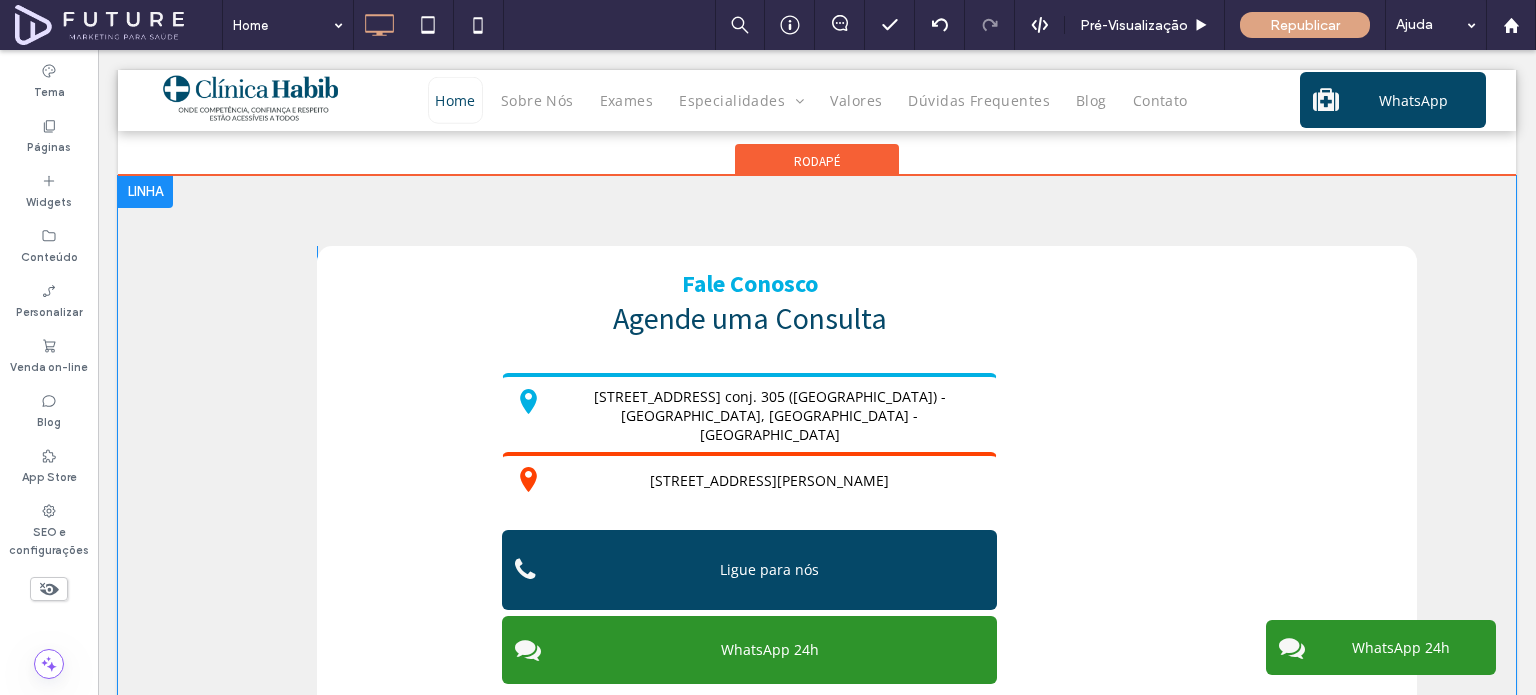 scroll, scrollTop: 4108, scrollLeft: 0, axis: vertical 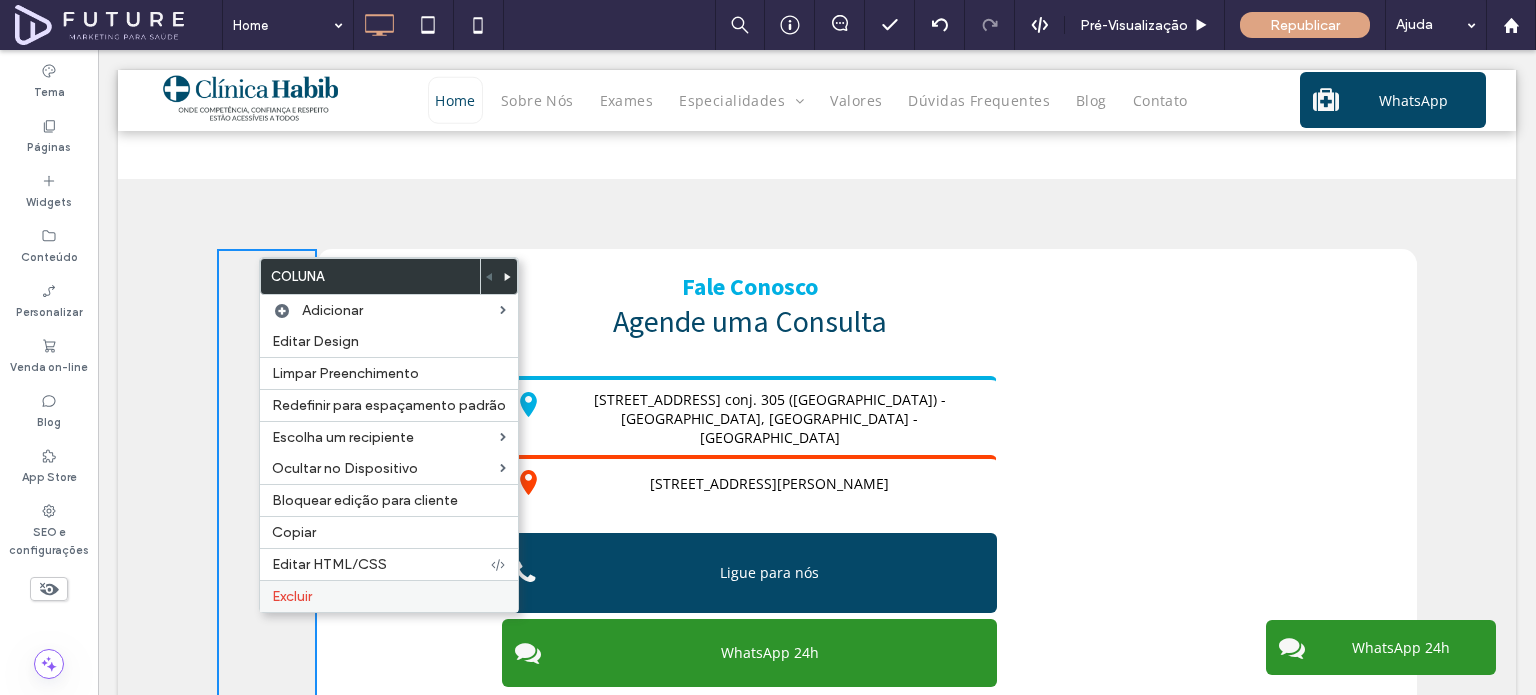 click on "Excluir" at bounding box center (389, 596) 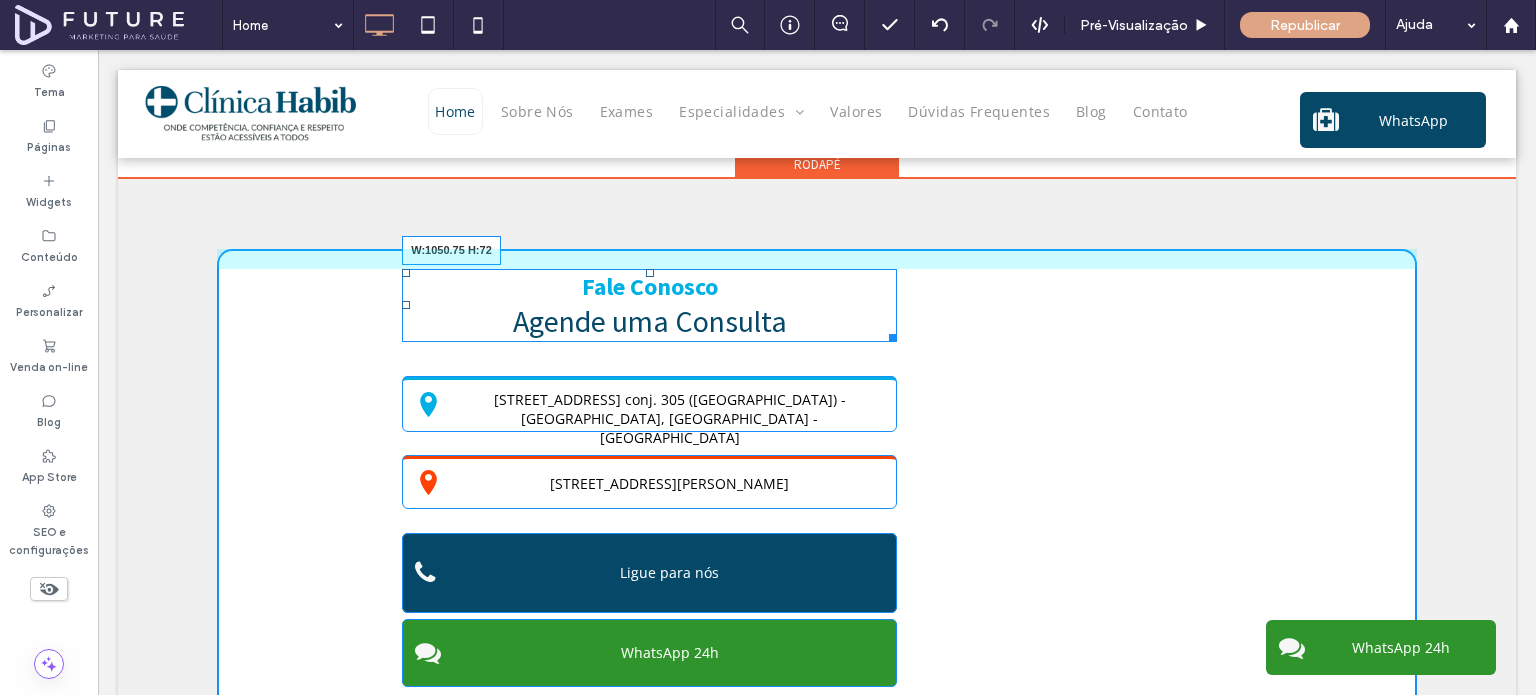 drag, startPoint x: 884, startPoint y: 319, endPoint x: 1162, endPoint y: 315, distance: 278.02878 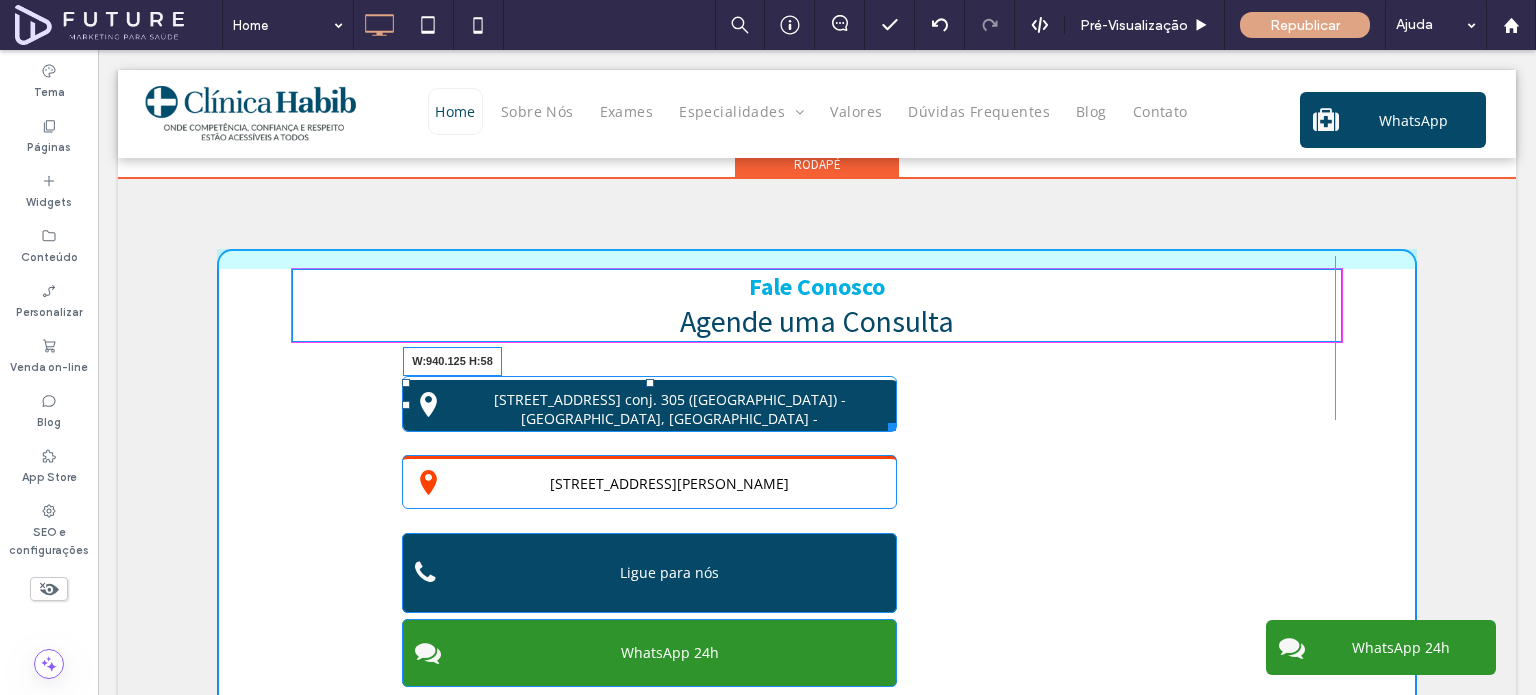 drag, startPoint x: 884, startPoint y: 410, endPoint x: 1332, endPoint y: 411, distance: 448.00113 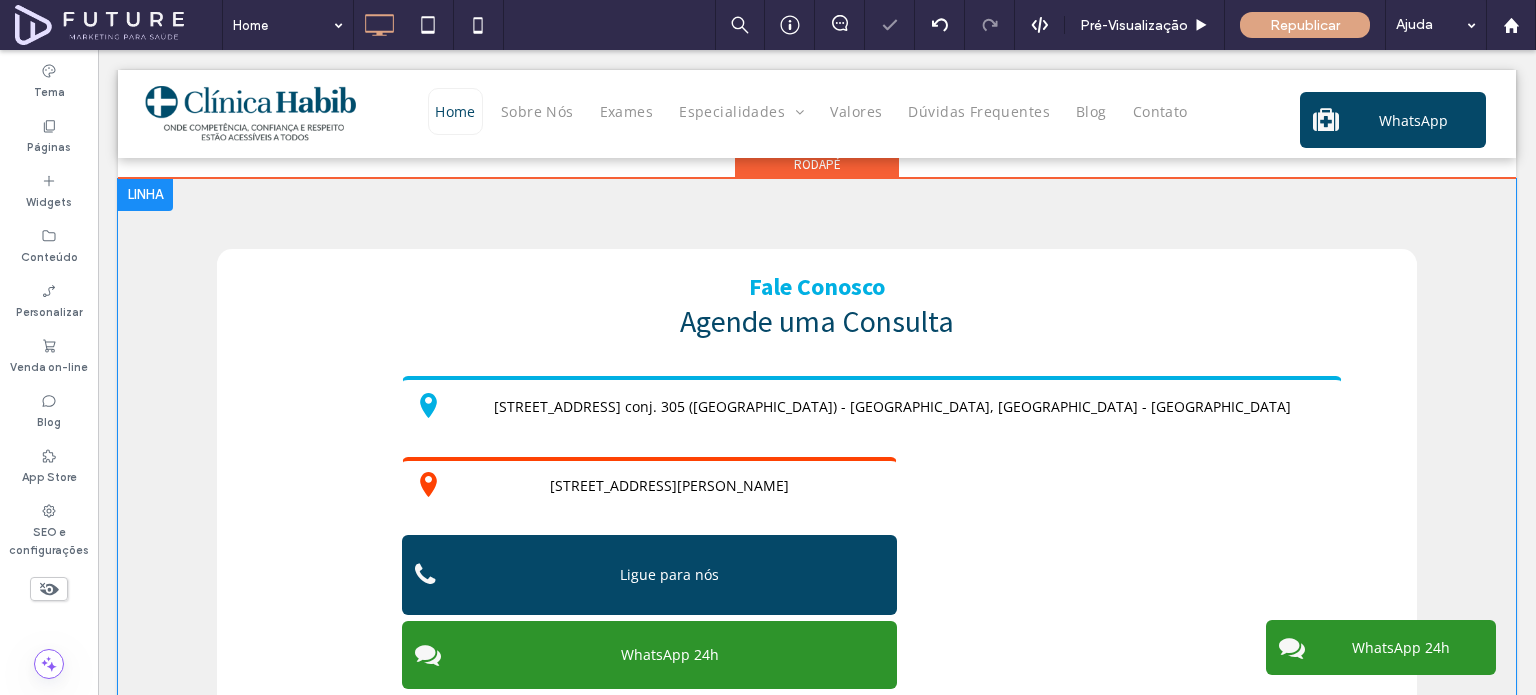 click on "Fale Conosco
Agende uma Consulta
Rua Vergueiro 1353 conj. 305 (Torre Norte) - Paraíso, São Paulo - SP
Rua Américo Salvador Novelli 154 conj. 203 (2º andar)  -  Itaquera, São Paulo – SP
Ligue para nós
WhatsApp 24h
Click To Paste" at bounding box center (817, 504) 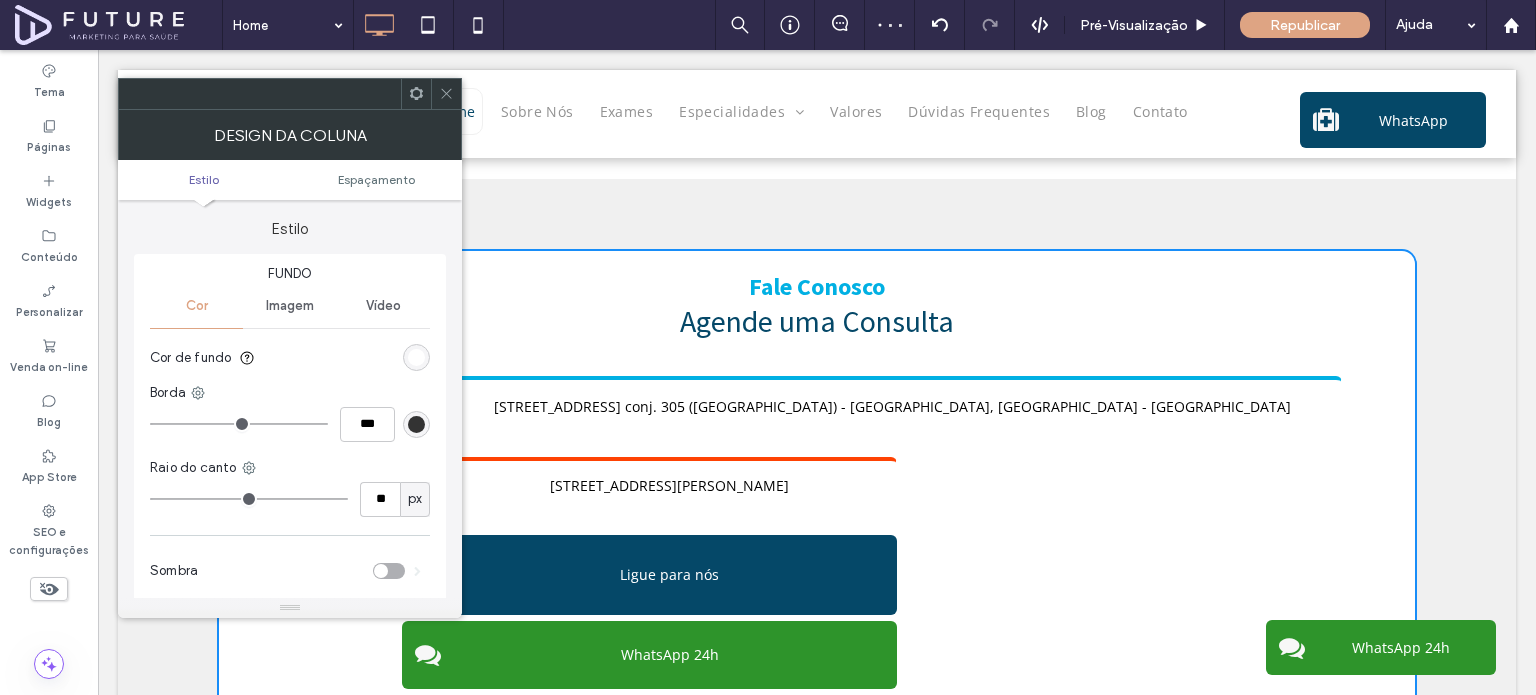 drag, startPoint x: 439, startPoint y: 83, endPoint x: 378, endPoint y: 37, distance: 76.40026 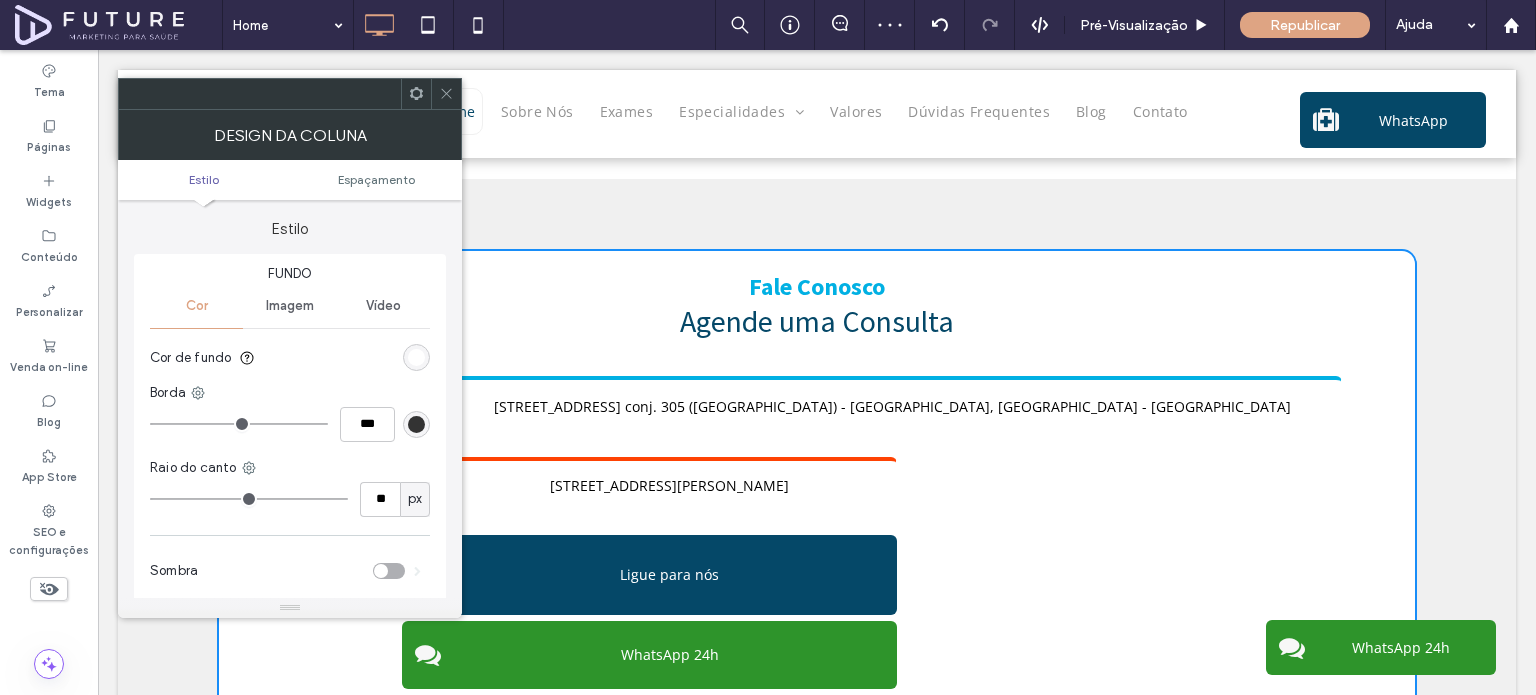 click at bounding box center [446, 94] 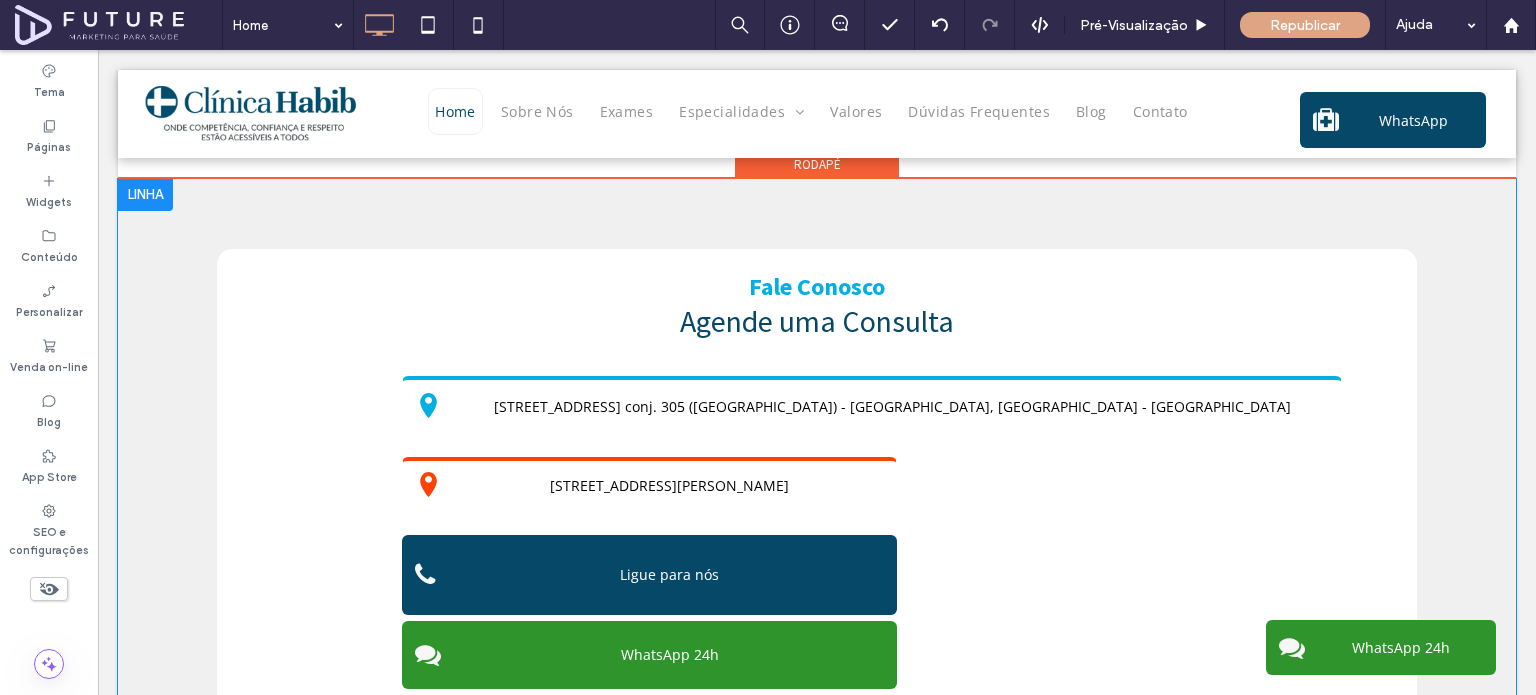 drag, startPoint x: 890, startPoint y: 491, endPoint x: 928, endPoint y: 496, distance: 38.327538 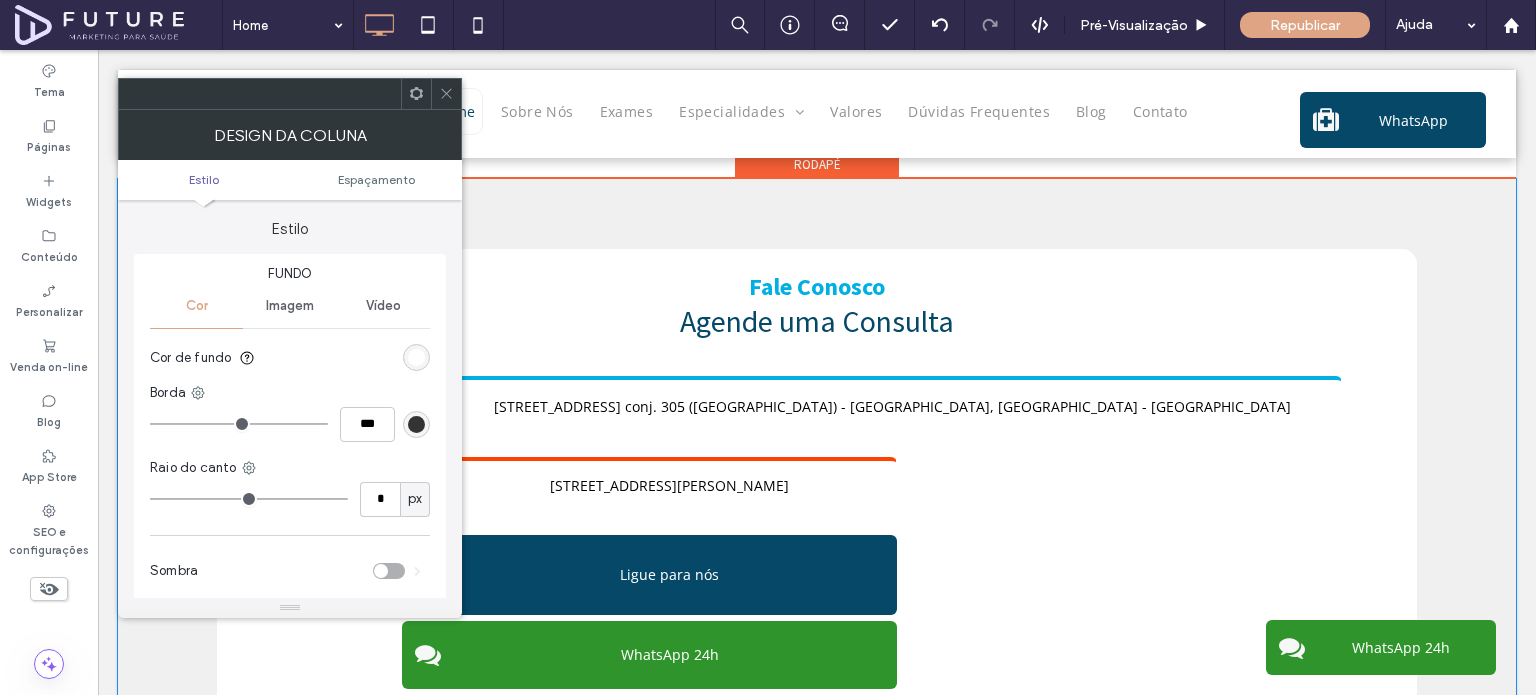 type on "**" 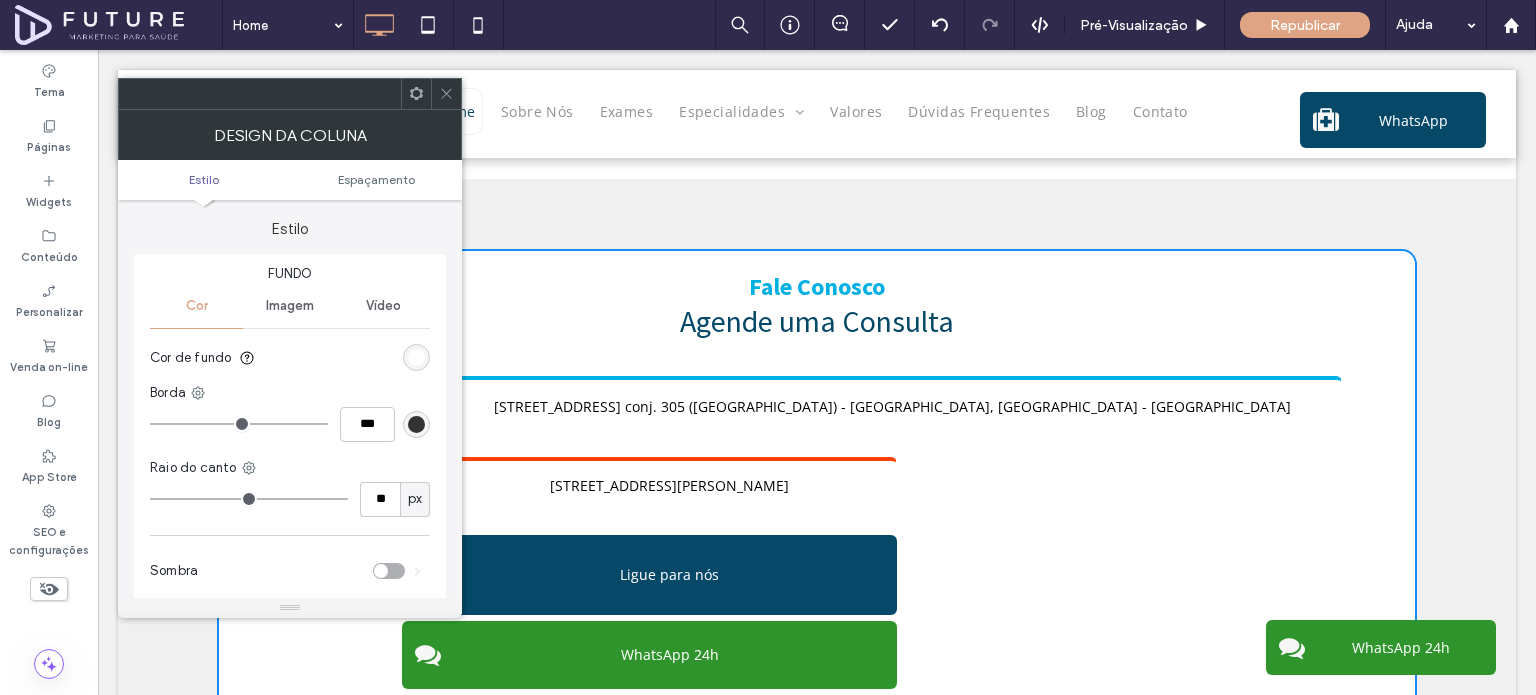click 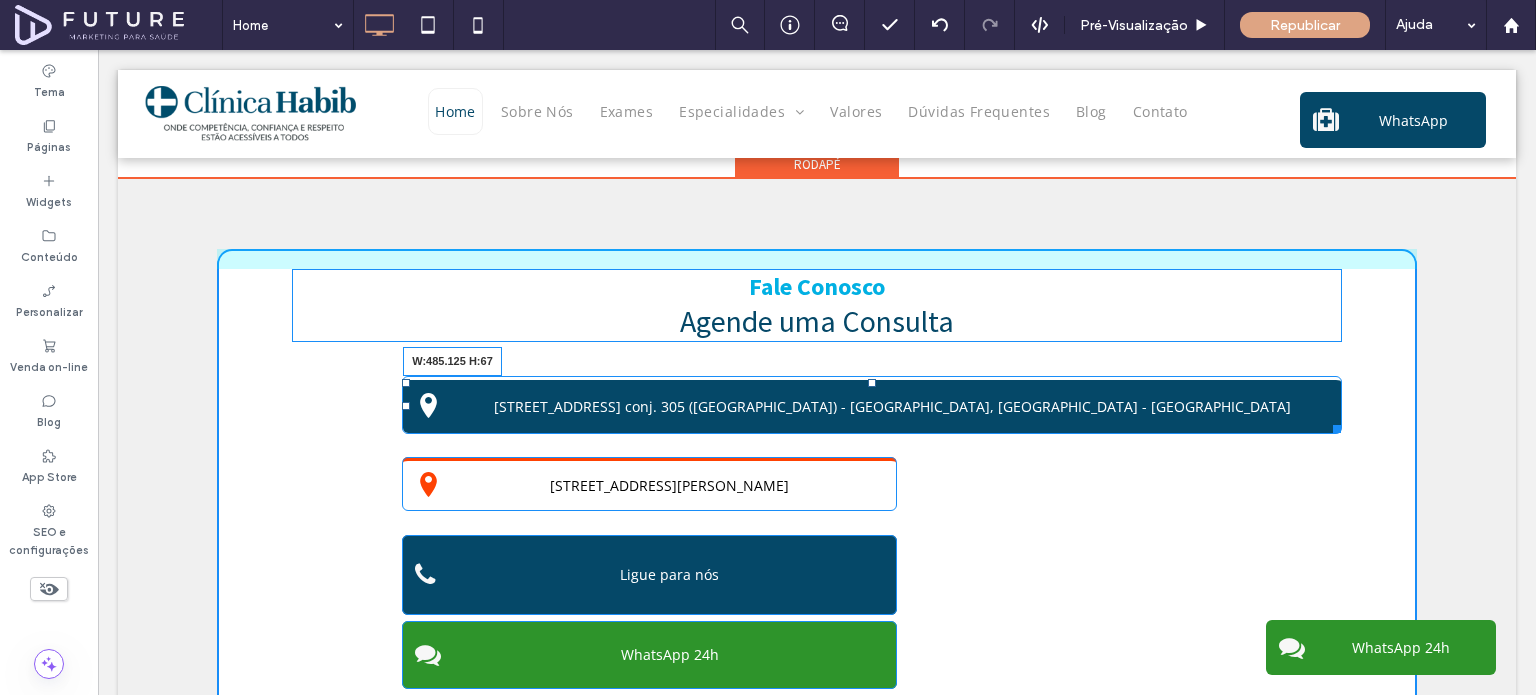 drag, startPoint x: 1331, startPoint y: 411, endPoint x: 876, endPoint y: 419, distance: 455.0703 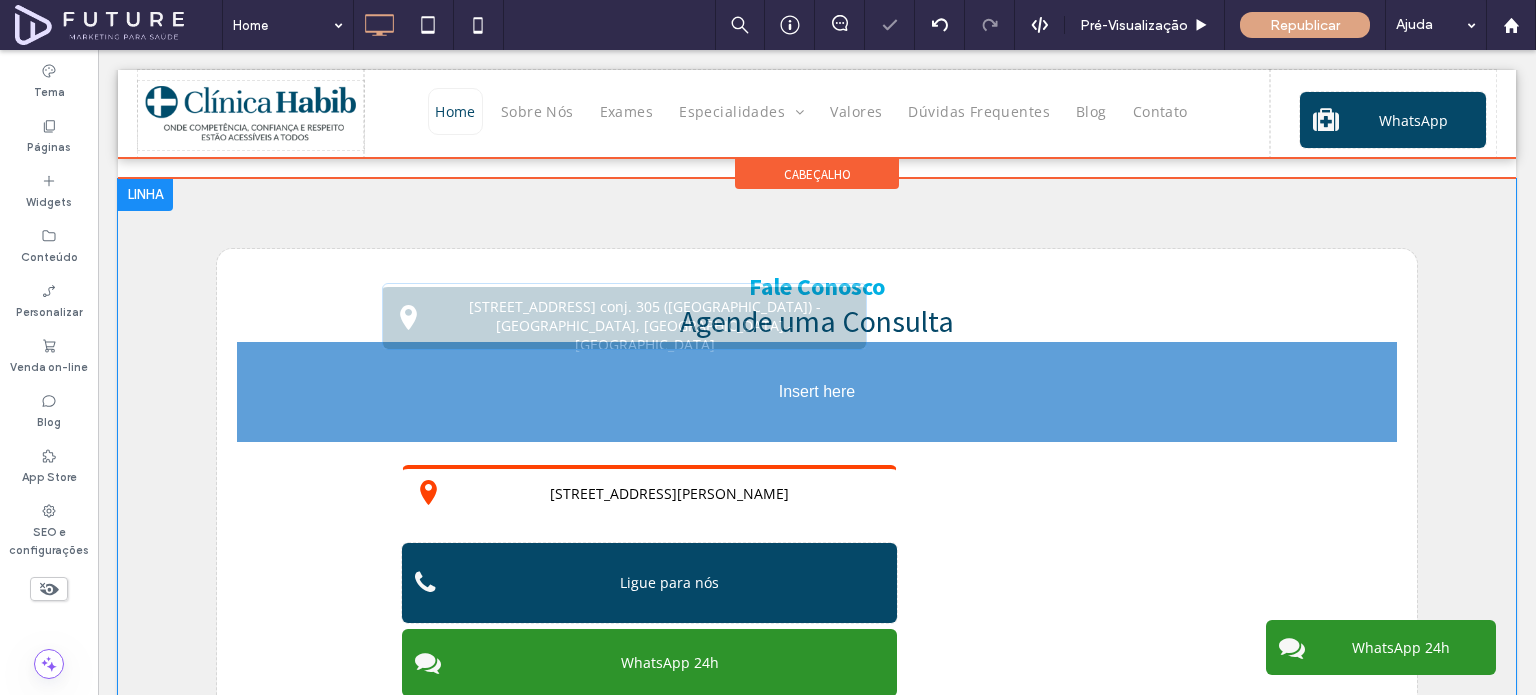 drag, startPoint x: 773, startPoint y: 402, endPoint x: 1023, endPoint y: 452, distance: 254.95097 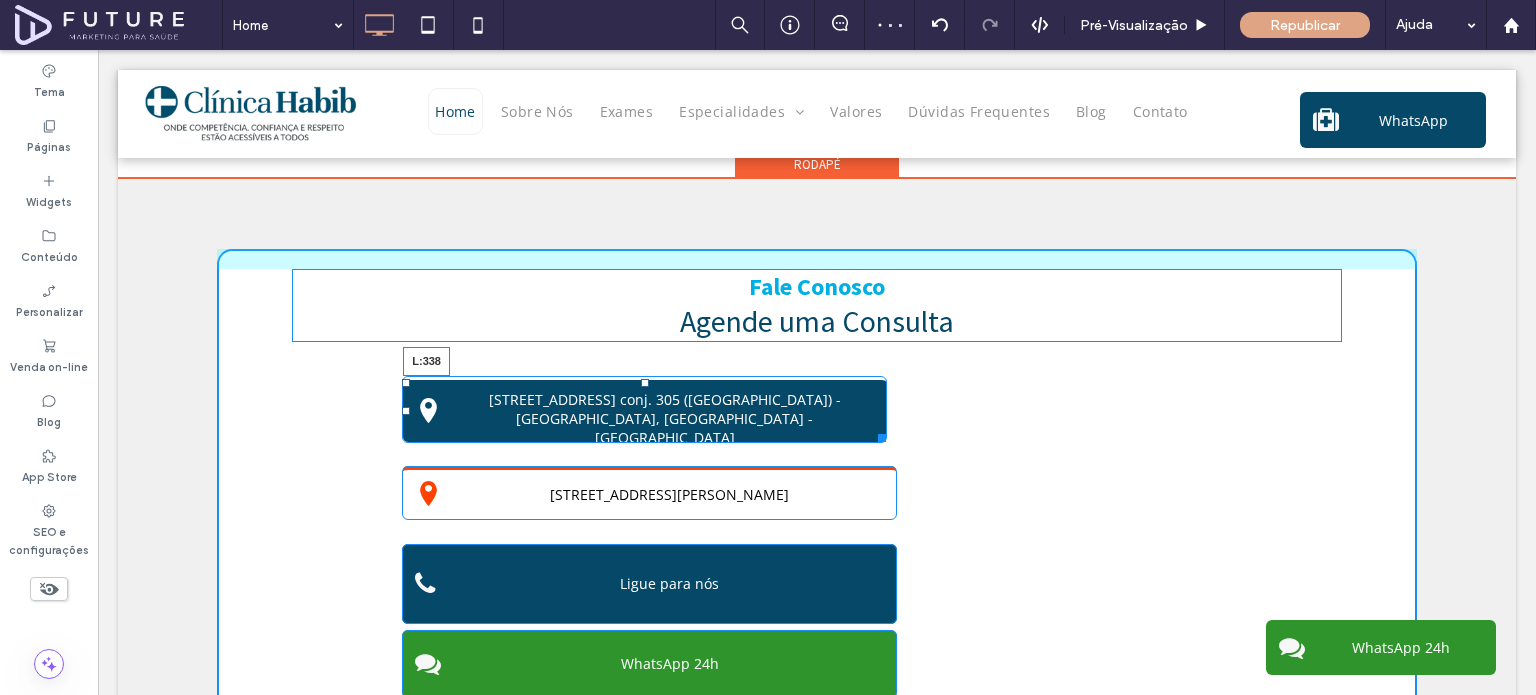 drag, startPoint x: 395, startPoint y: 396, endPoint x: 666, endPoint y: 445, distance: 275.39426 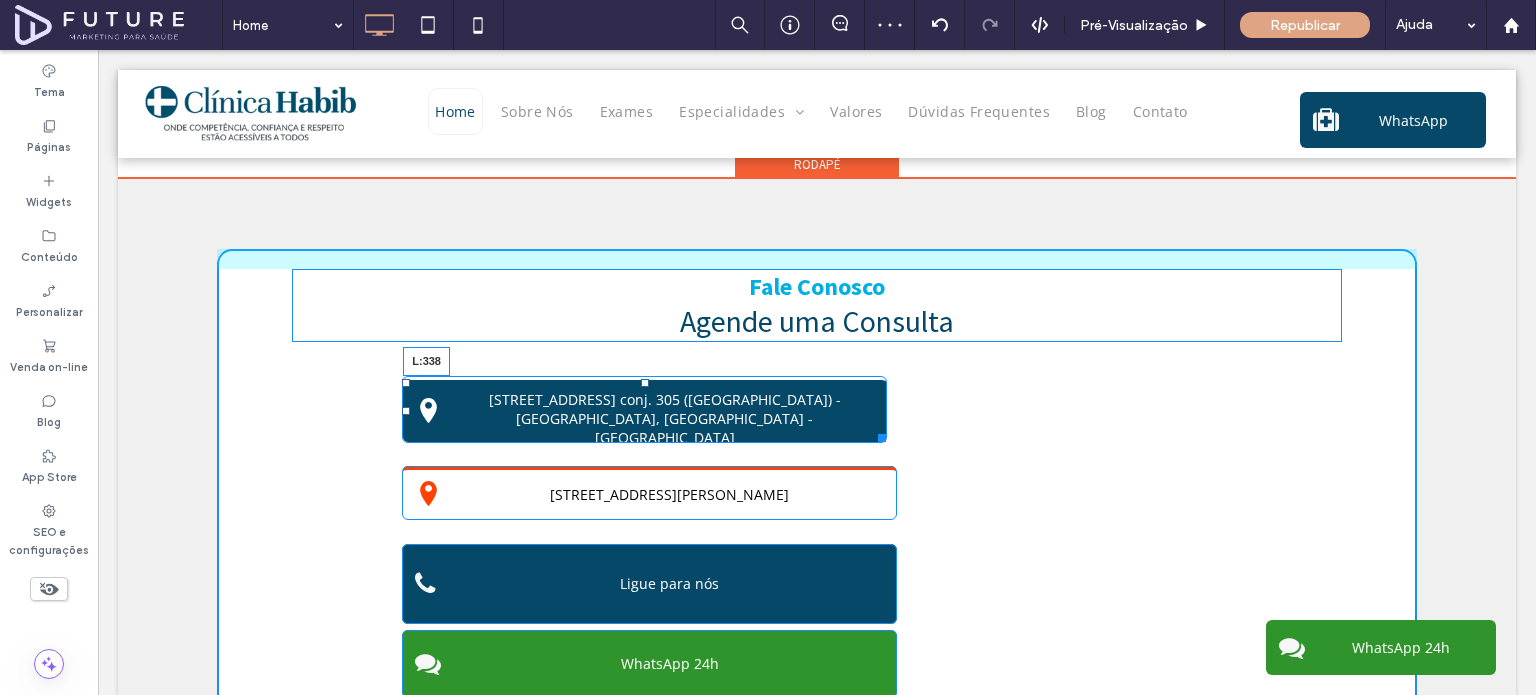 click at bounding box center [406, 411] 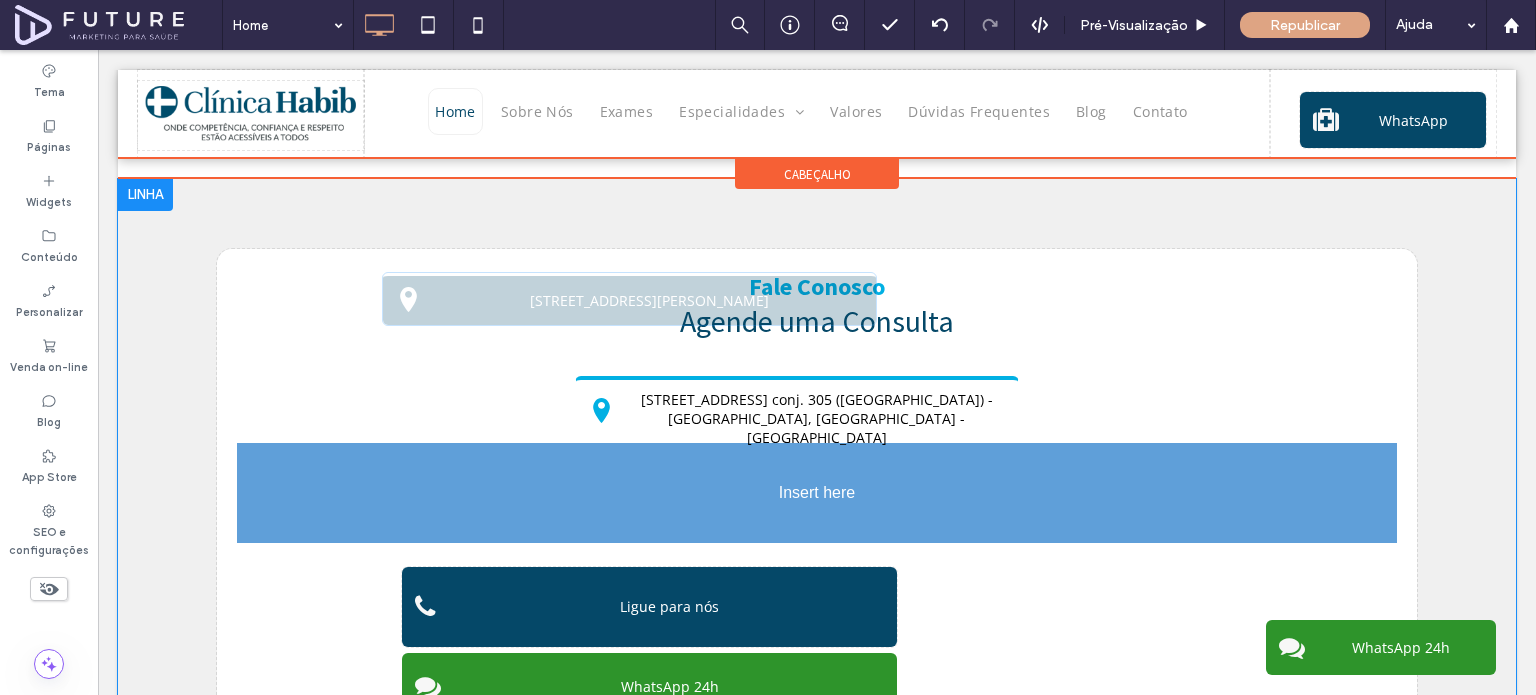drag, startPoint x: 399, startPoint y: 483, endPoint x: 571, endPoint y: 483, distance: 172 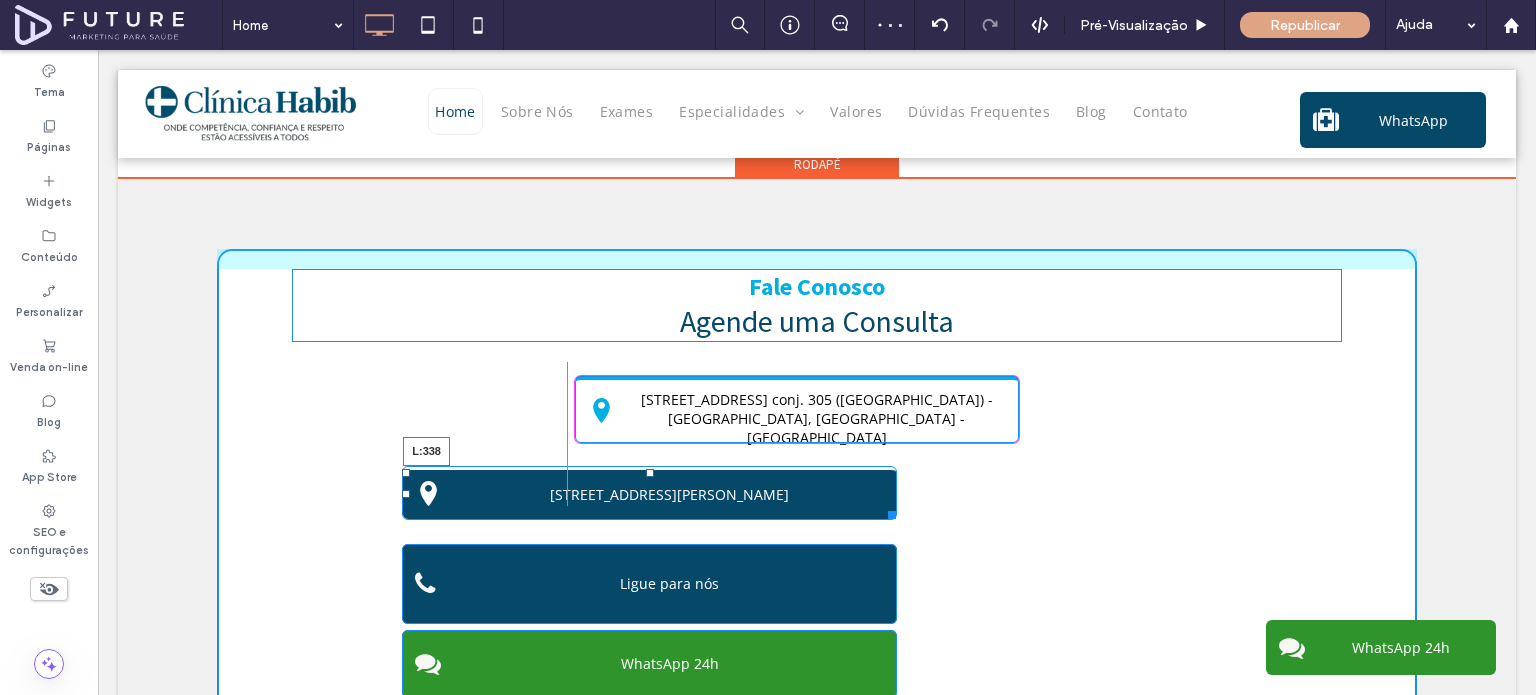 drag, startPoint x: 398, startPoint y: 479, endPoint x: 666, endPoint y: 530, distance: 272.80945 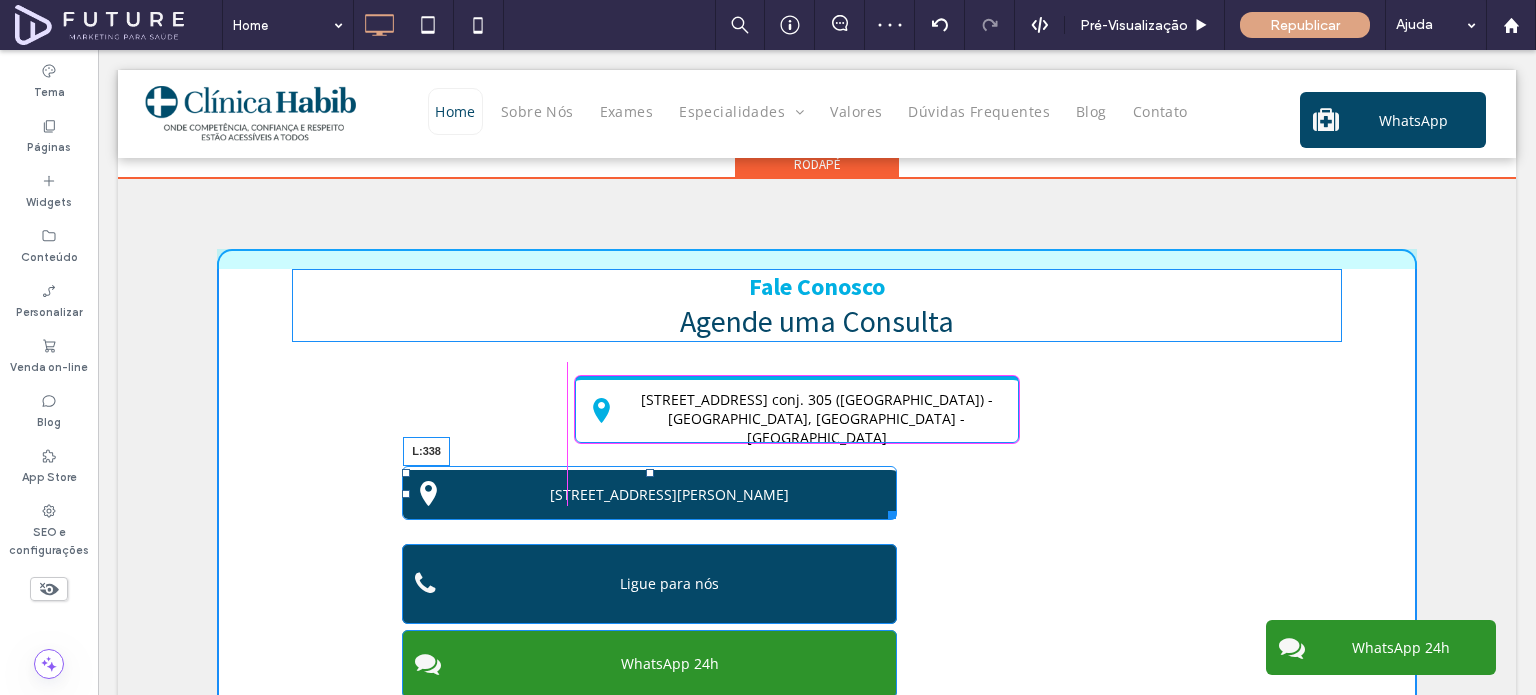click at bounding box center (406, 494) 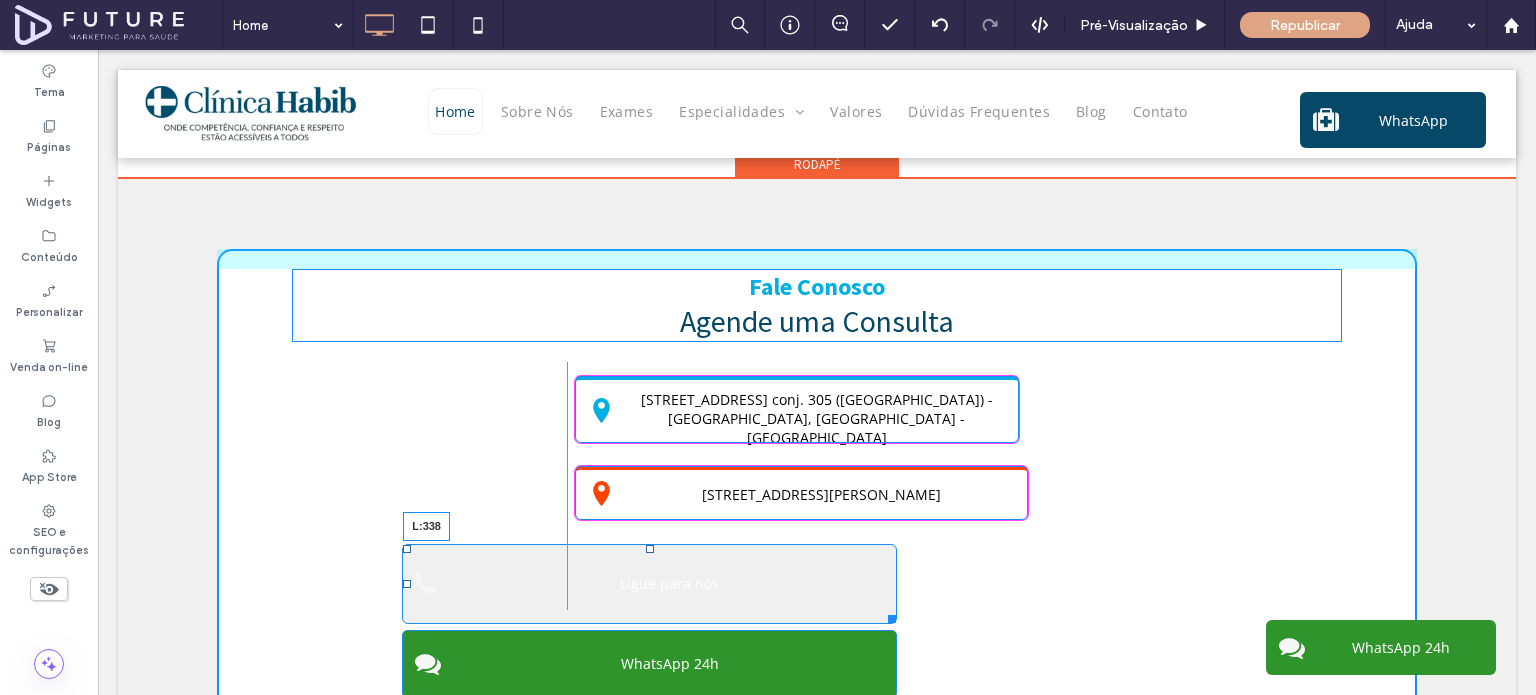 drag, startPoint x: 399, startPoint y: 566, endPoint x: 666, endPoint y: 592, distance: 268.26294 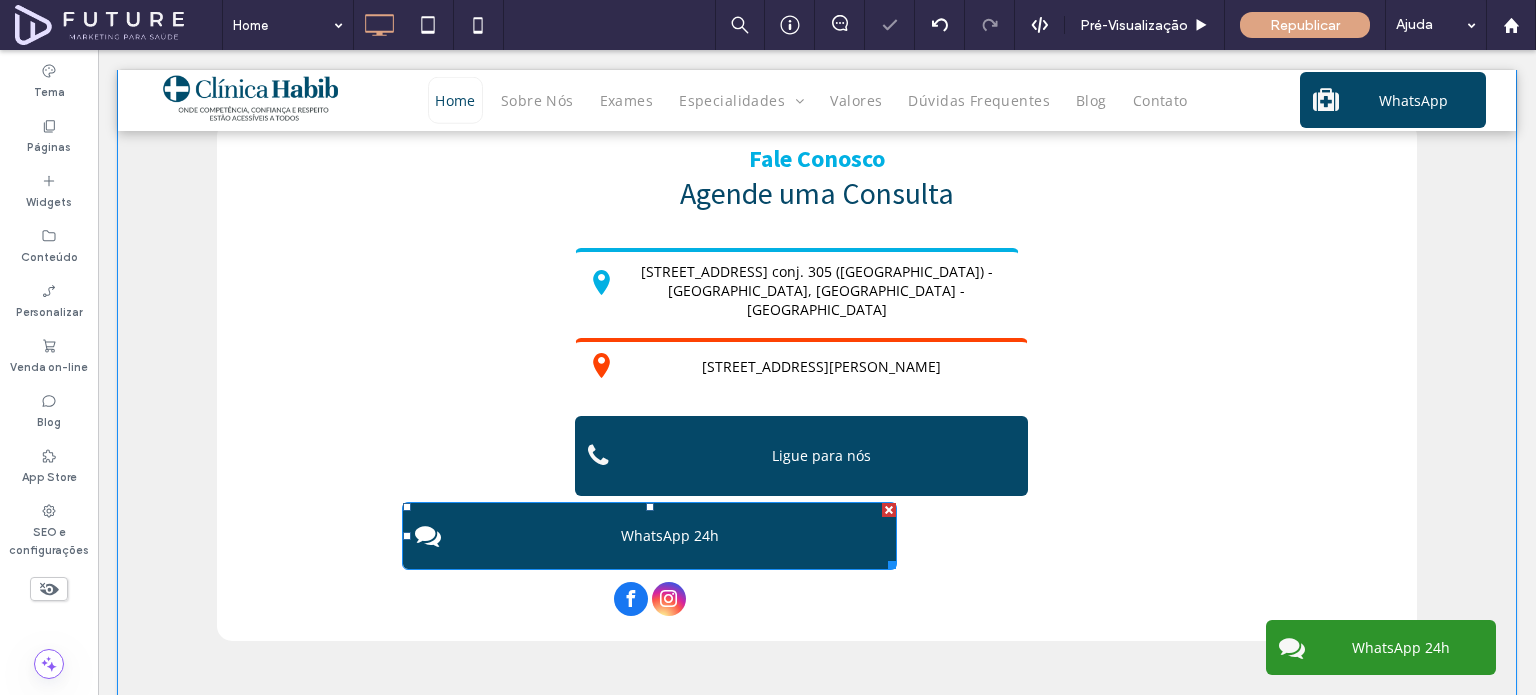 scroll, scrollTop: 4180, scrollLeft: 0, axis: vertical 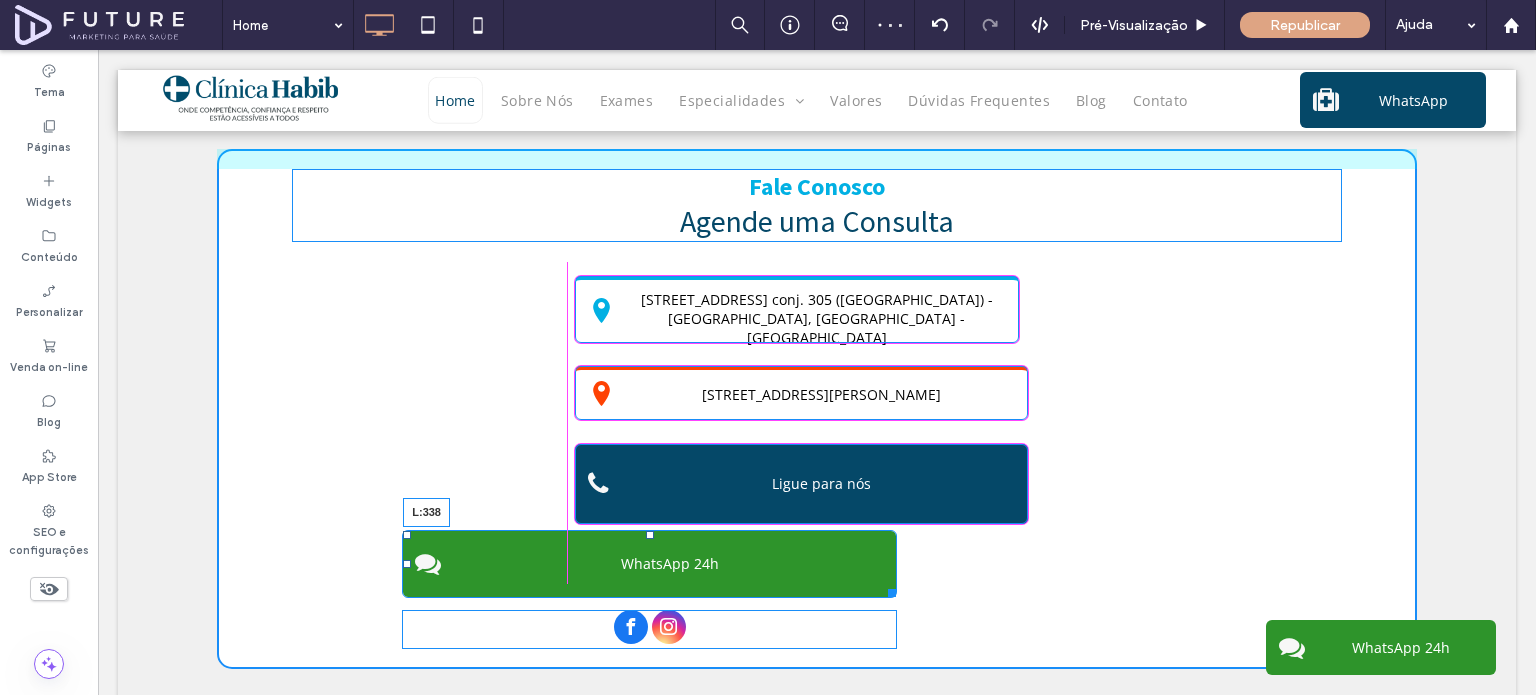 drag, startPoint x: 398, startPoint y: 549, endPoint x: 668, endPoint y: 585, distance: 272.38943 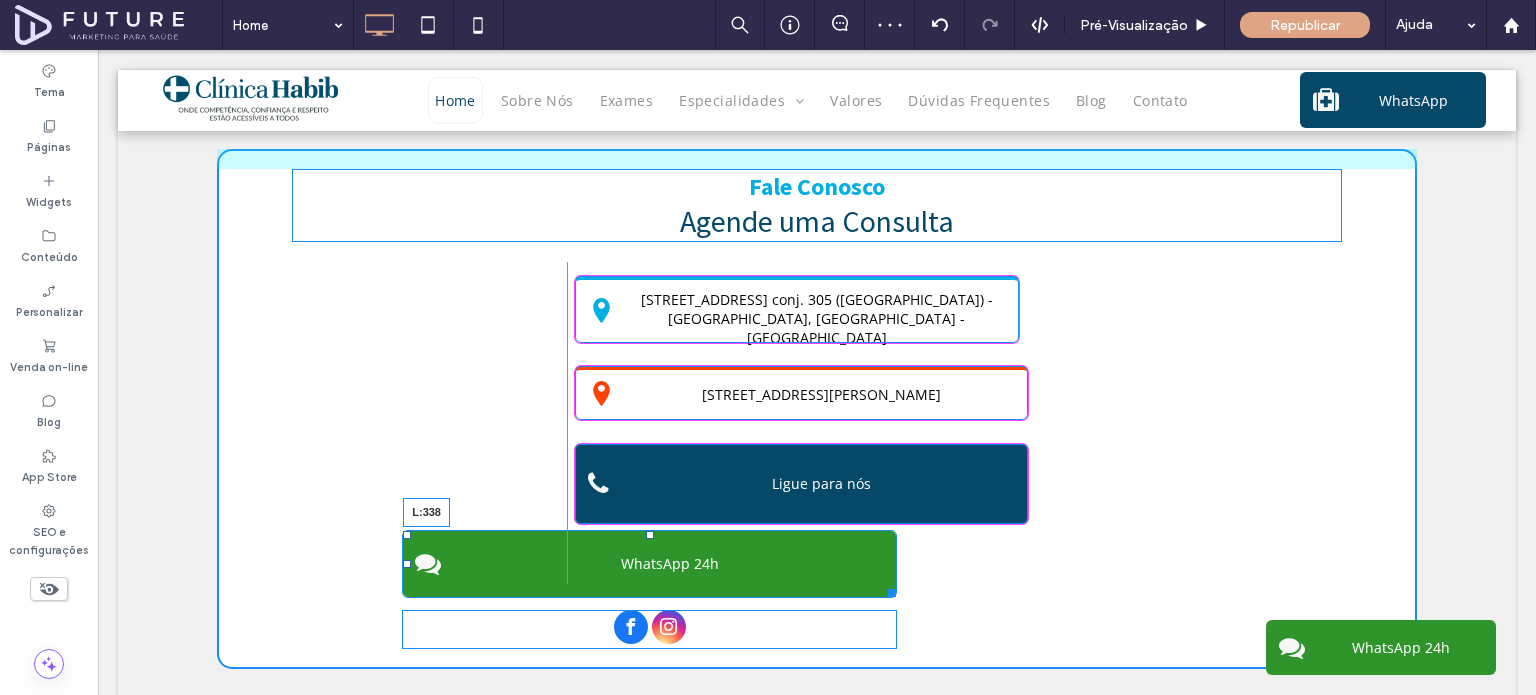 click on "Fale Conosco
Agende uma Consulta
Rua Vergueiro 1353 conj. 305 (Torre Norte) - Paraíso, São Paulo - SP
Rua Américo Salvador Novelli 154 conj. 203 (2º andar)  -  Itaquera, São Paulo – SP
Ligue para nós
WhatsApp 24h
L:338
Click To Paste" at bounding box center (817, 409) 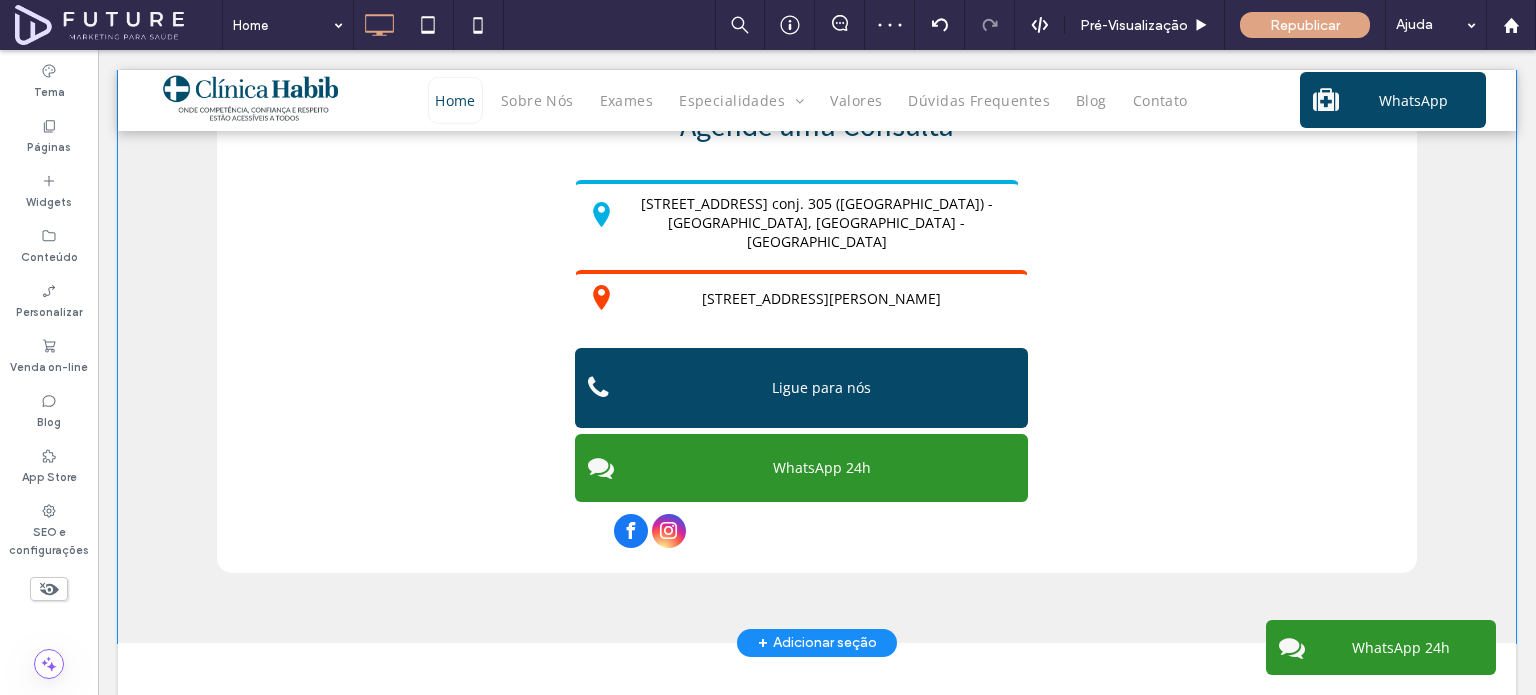 scroll, scrollTop: 4280, scrollLeft: 0, axis: vertical 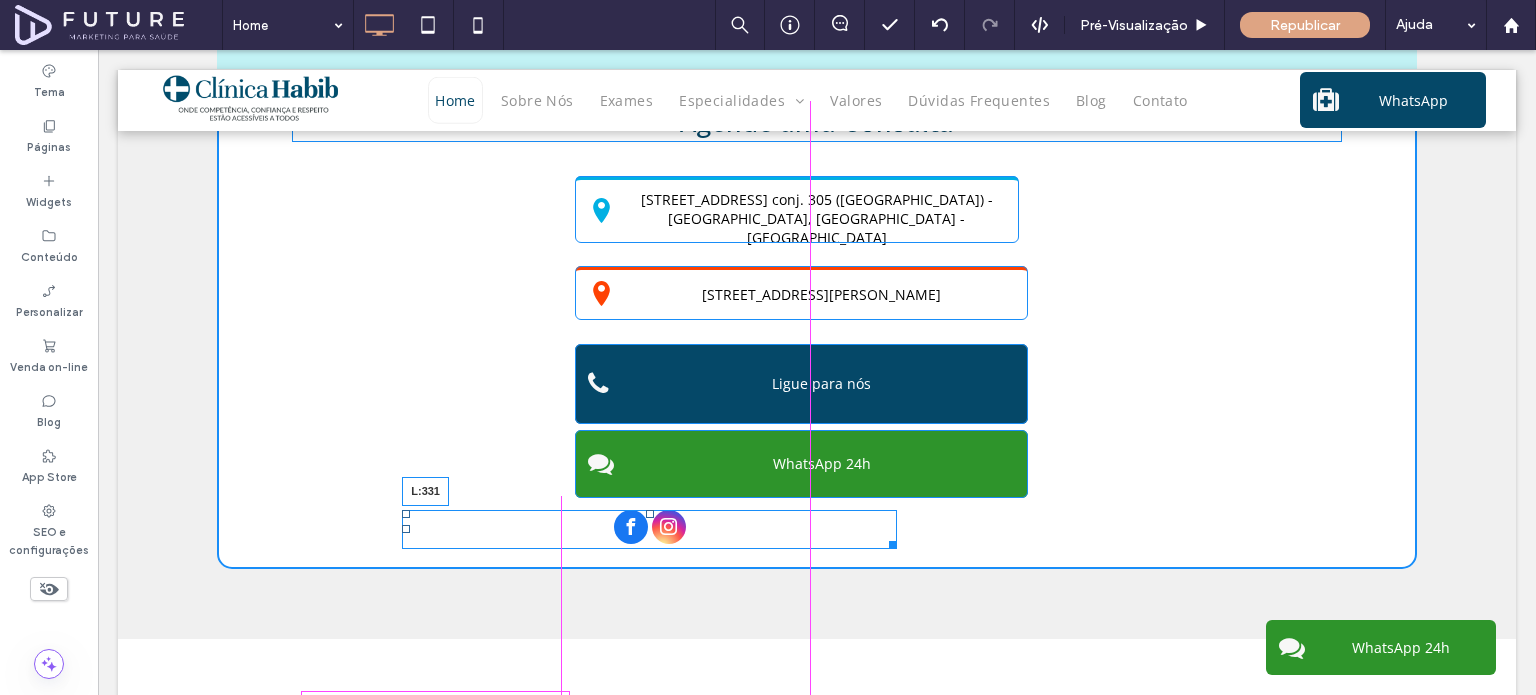 drag, startPoint x: 402, startPoint y: 515, endPoint x: 1202, endPoint y: 515, distance: 800 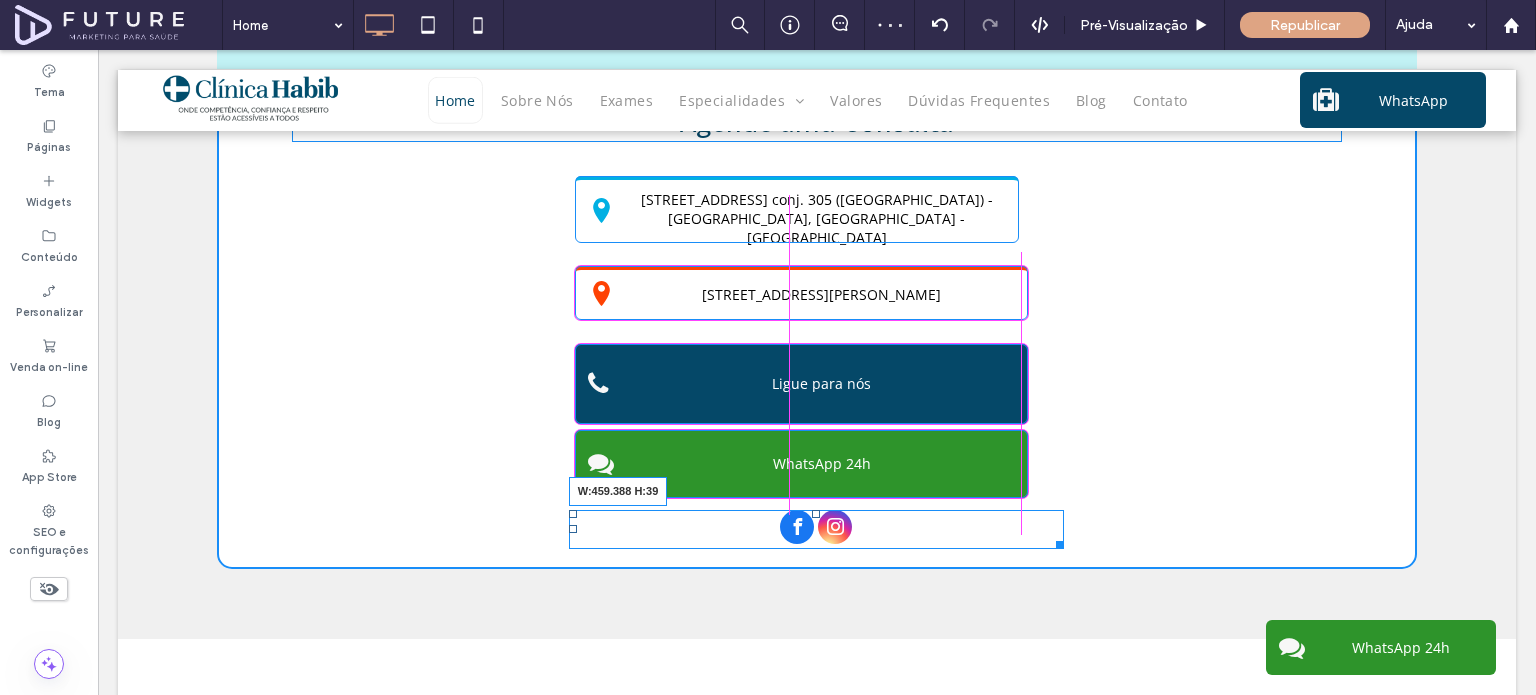 drag, startPoint x: 1048, startPoint y: 523, endPoint x: 1107, endPoint y: 572, distance: 76.6942 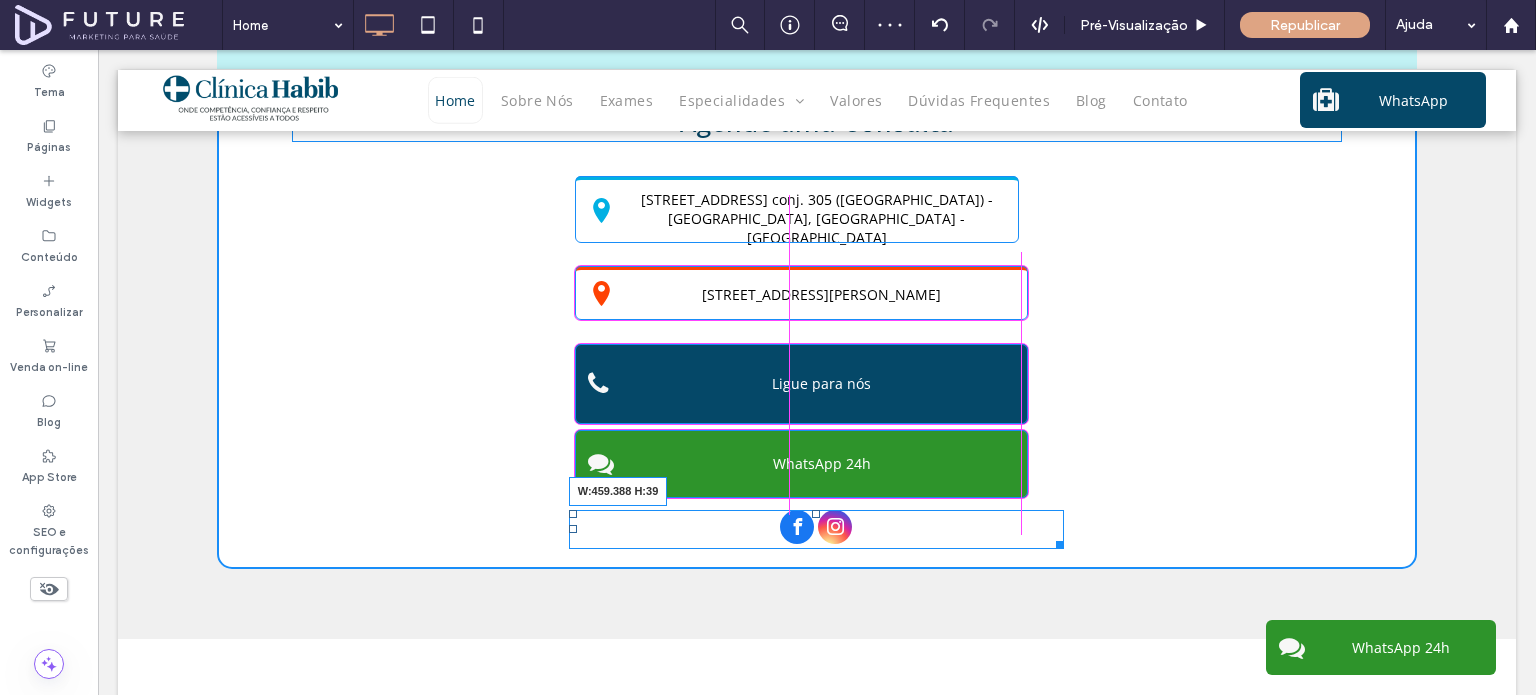 click at bounding box center (1056, 541) 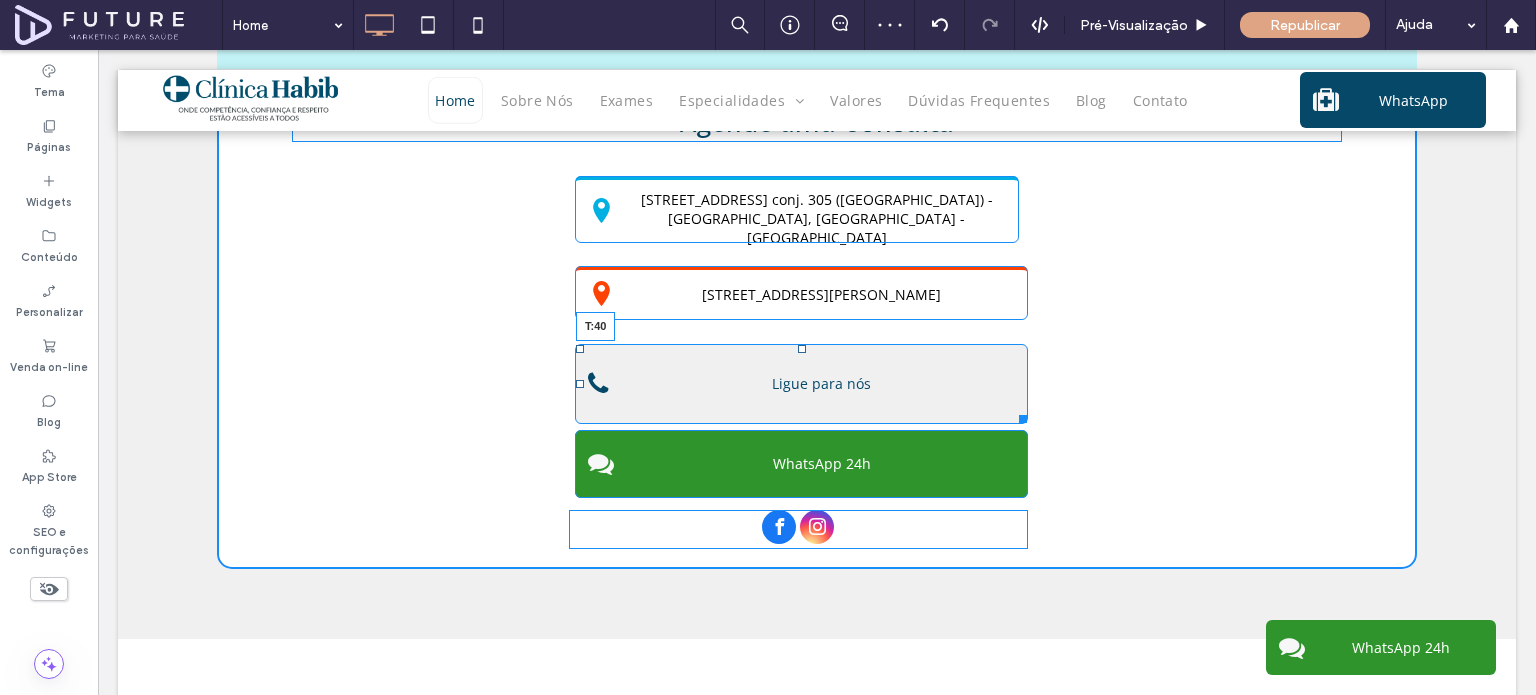drag, startPoint x: 796, startPoint y: 331, endPoint x: 796, endPoint y: 351, distance: 20 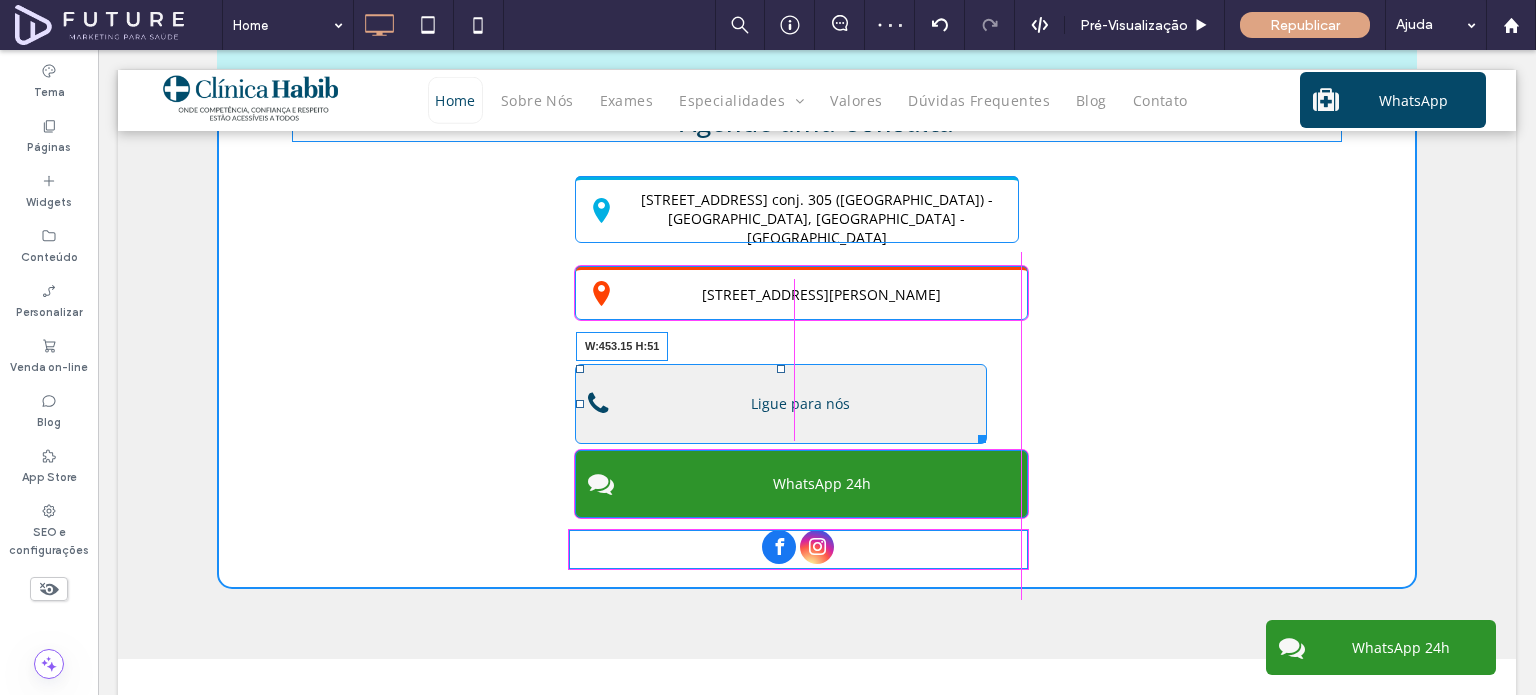 drag, startPoint x: 969, startPoint y: 416, endPoint x: 1015, endPoint y: 387, distance: 54.378304 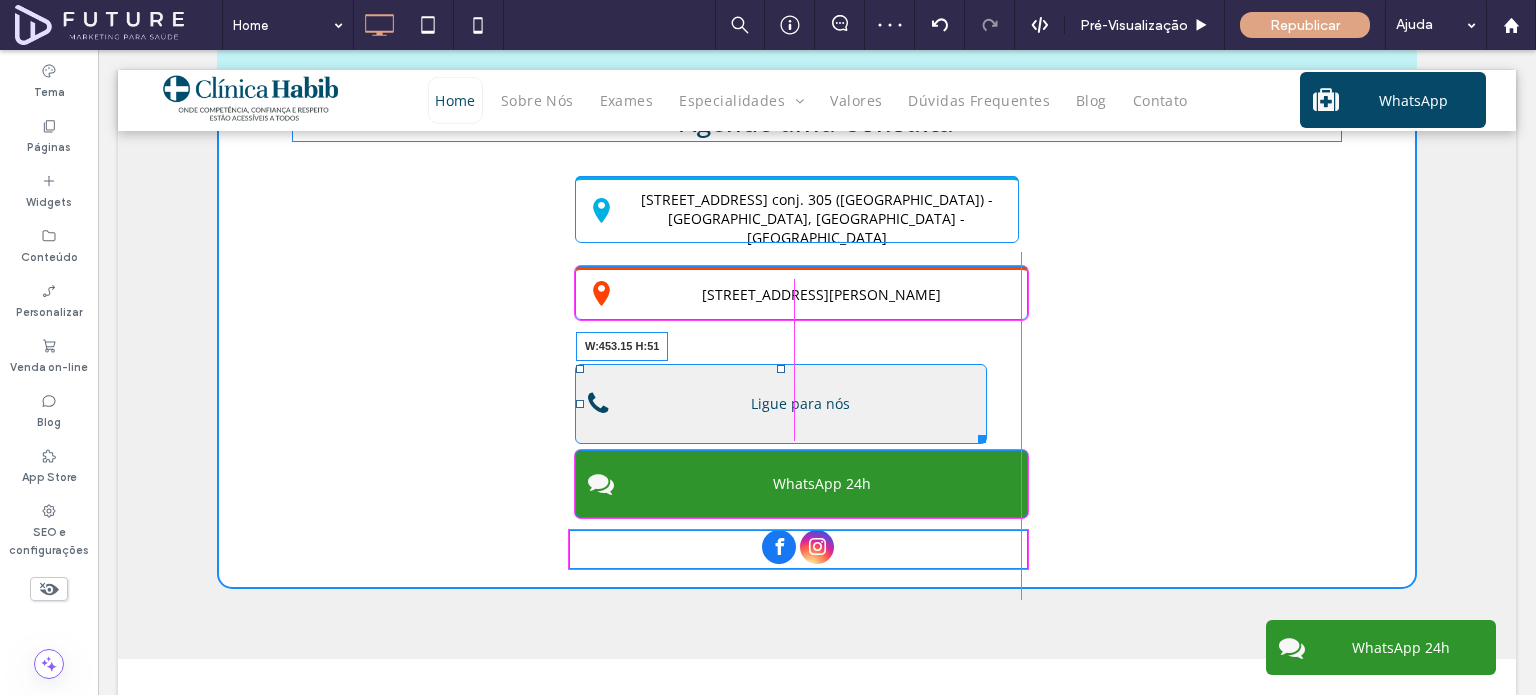 click at bounding box center (978, 435) 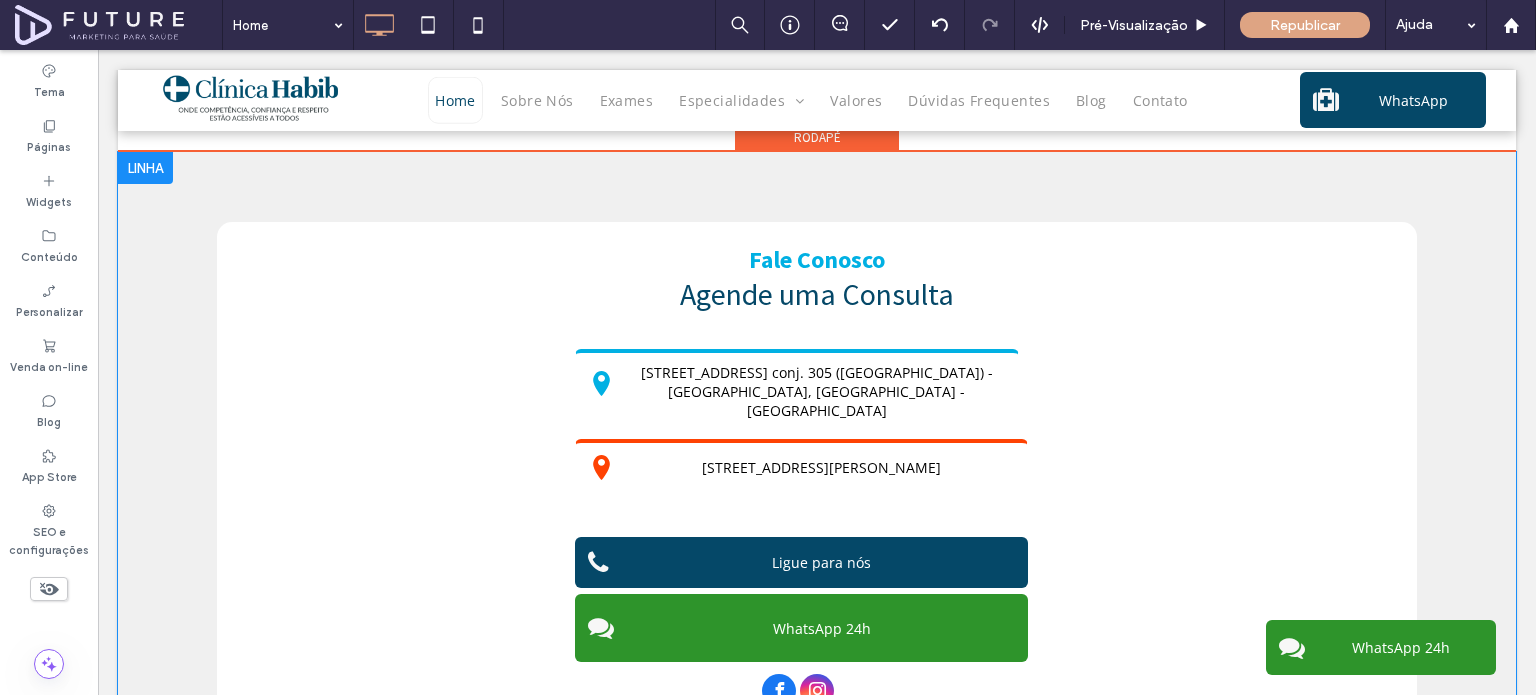 scroll, scrollTop: 4080, scrollLeft: 0, axis: vertical 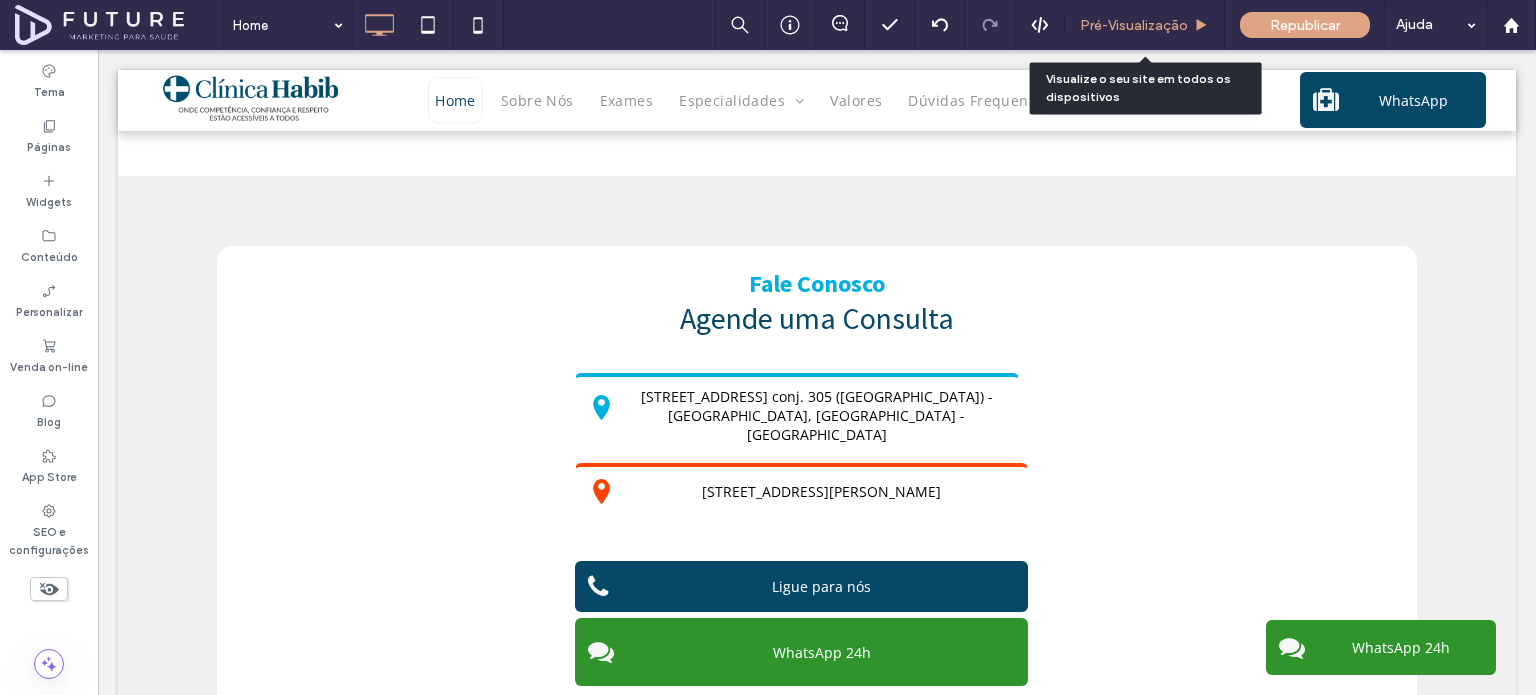 click on "Pré-Visualizaçāo" at bounding box center [1134, 25] 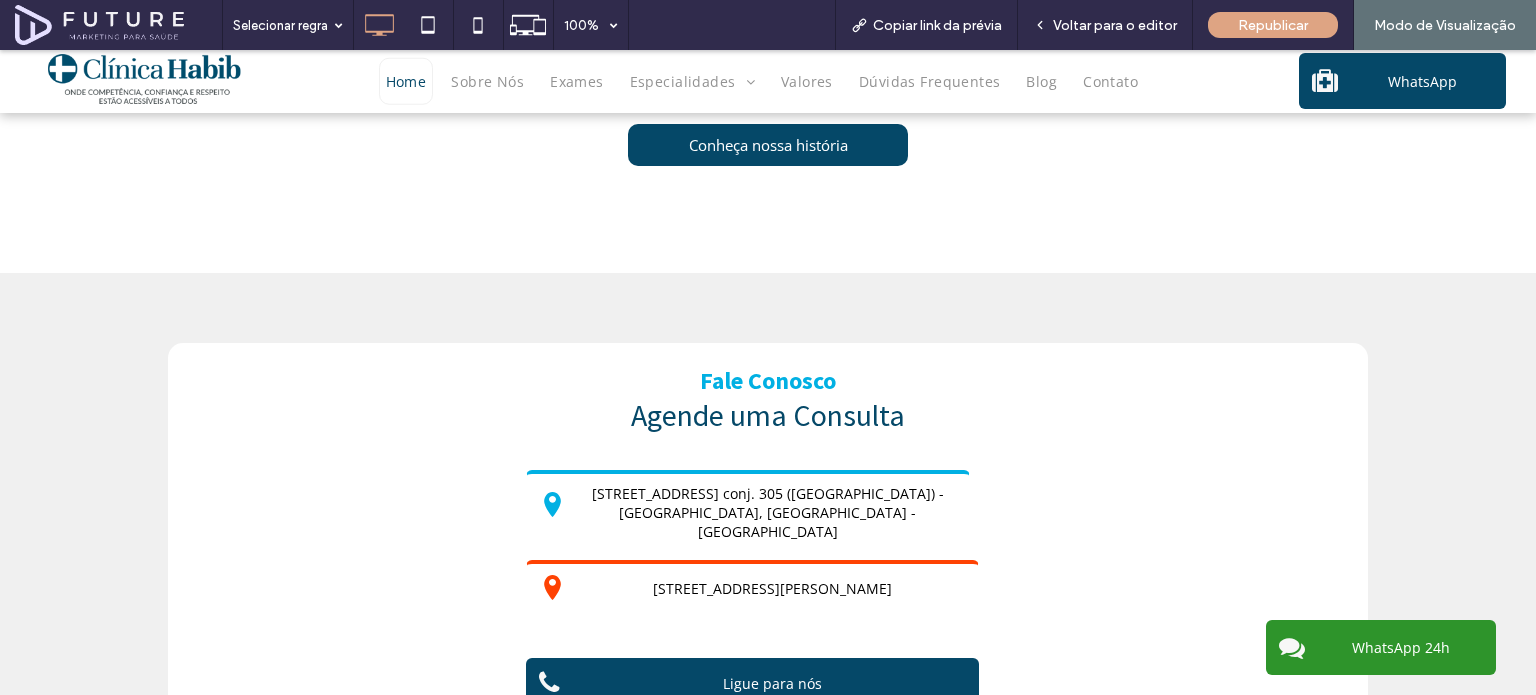 scroll, scrollTop: 3592, scrollLeft: 0, axis: vertical 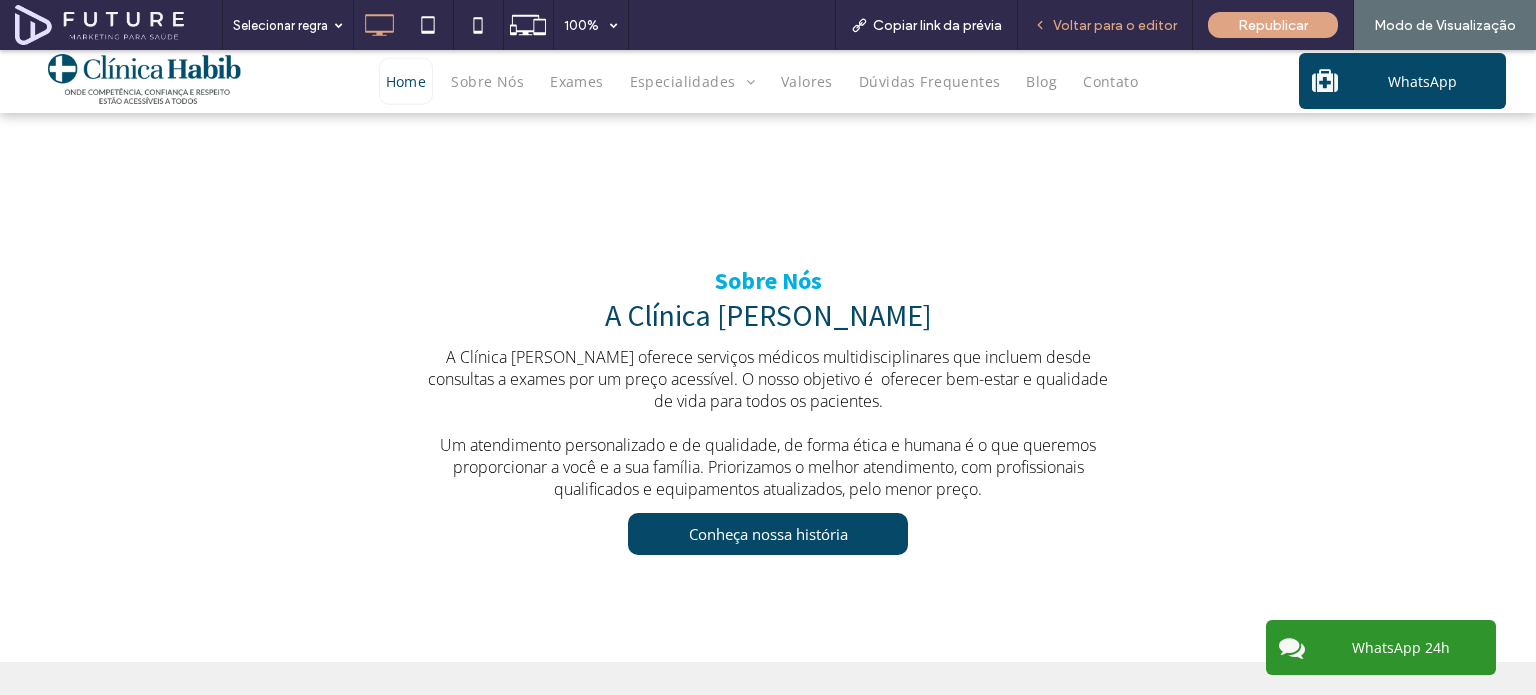 click on "Voltar para o editor" at bounding box center (1115, 25) 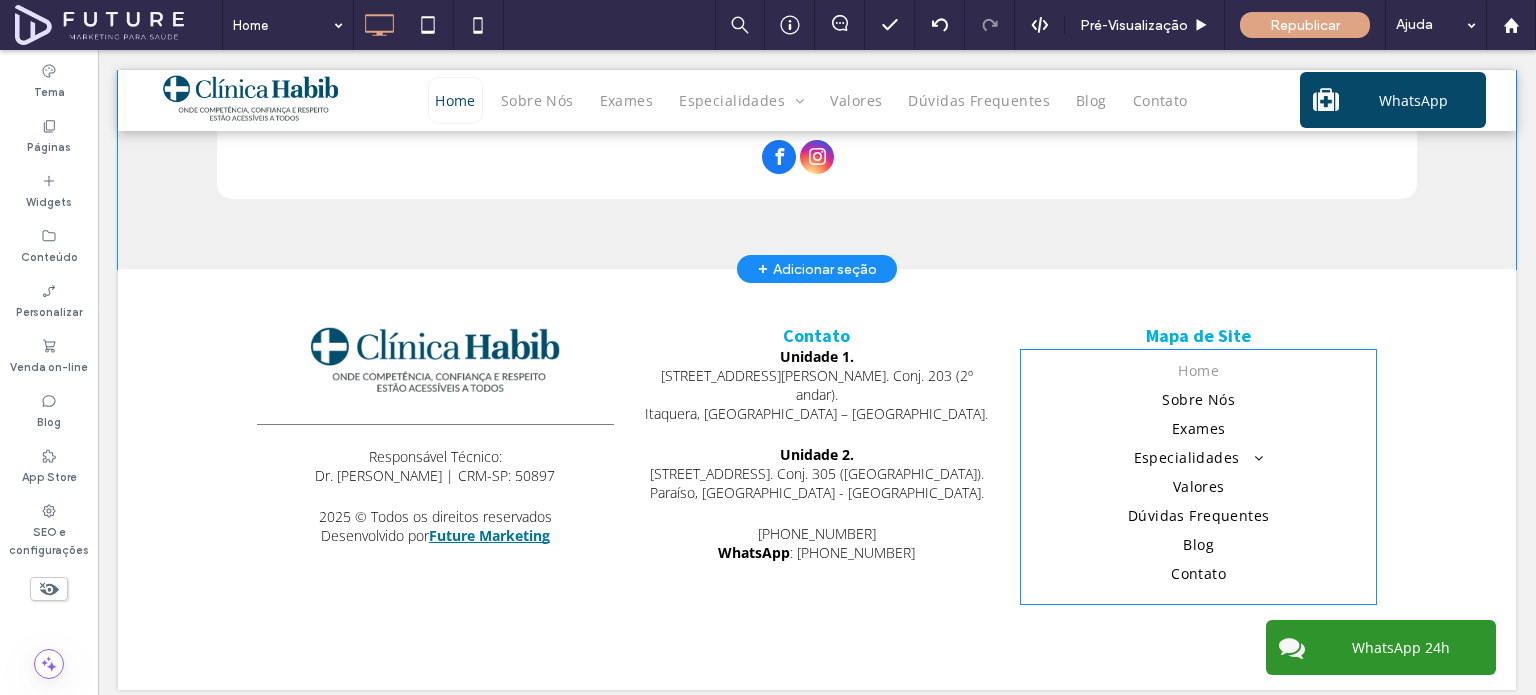 scroll, scrollTop: 4642, scrollLeft: 0, axis: vertical 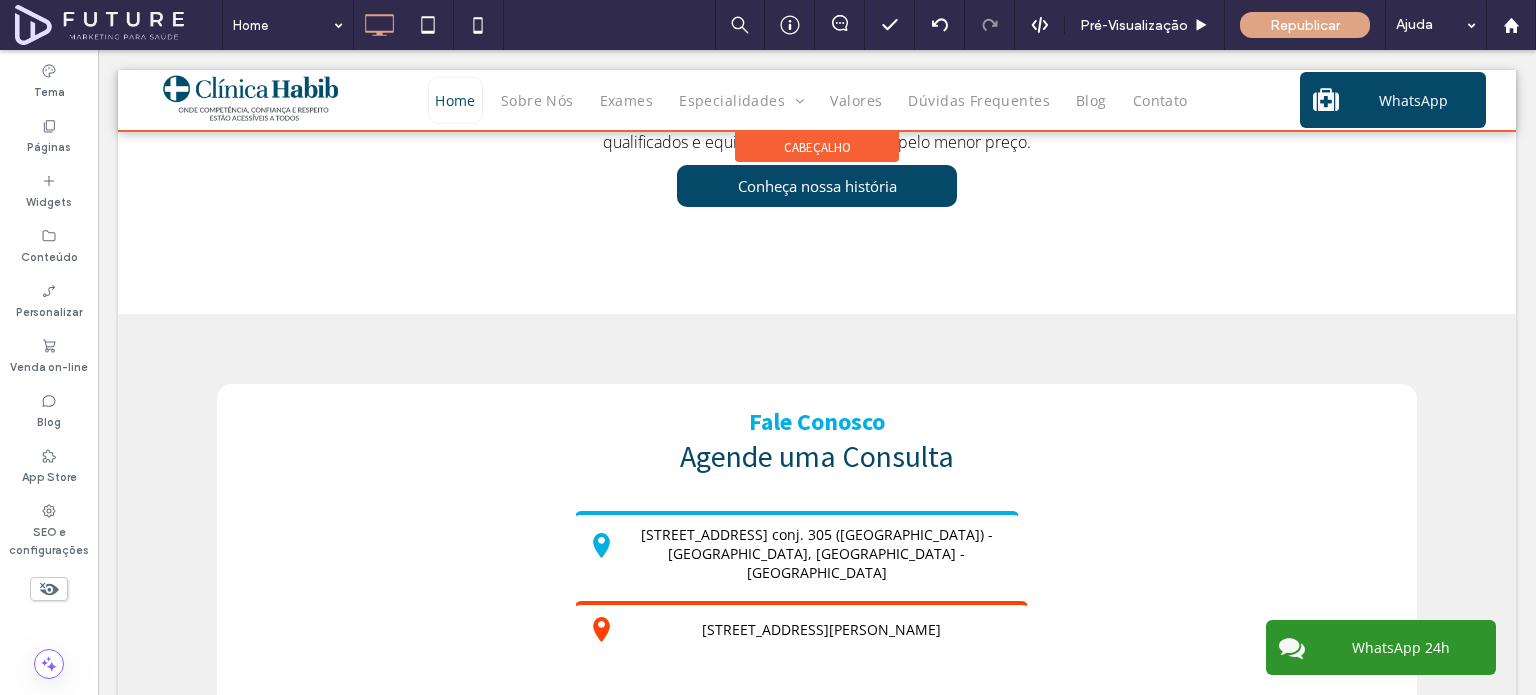 click at bounding box center [817, 100] 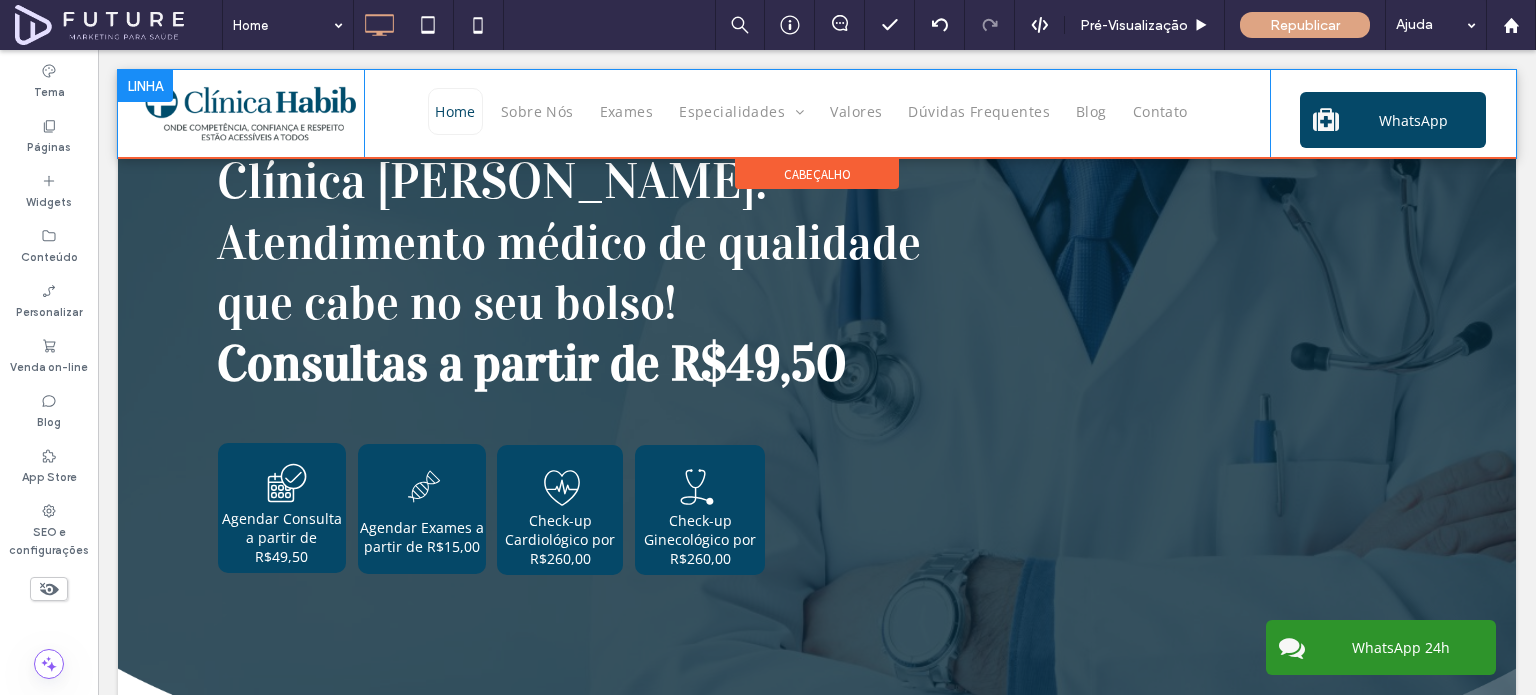 scroll, scrollTop: 0, scrollLeft: 0, axis: both 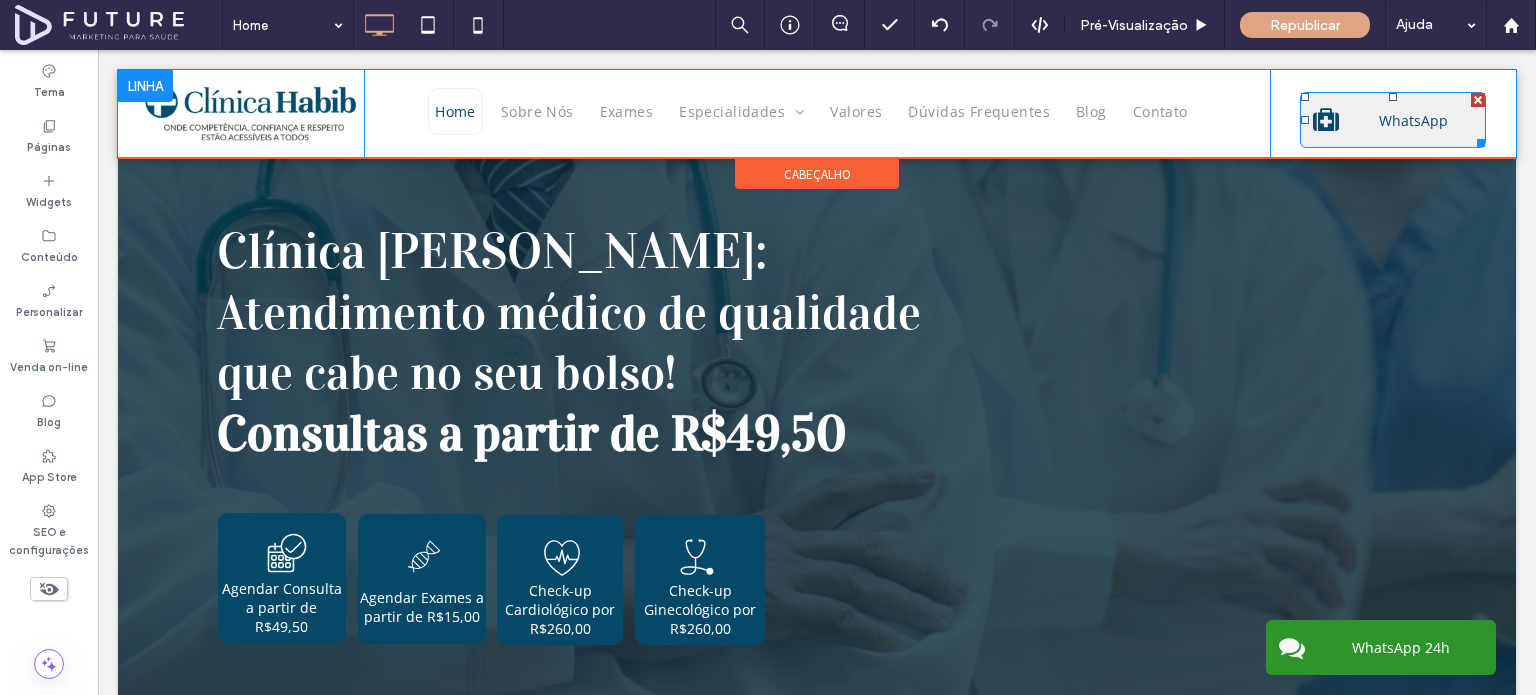click on "WhatsApp" at bounding box center [1413, 120] 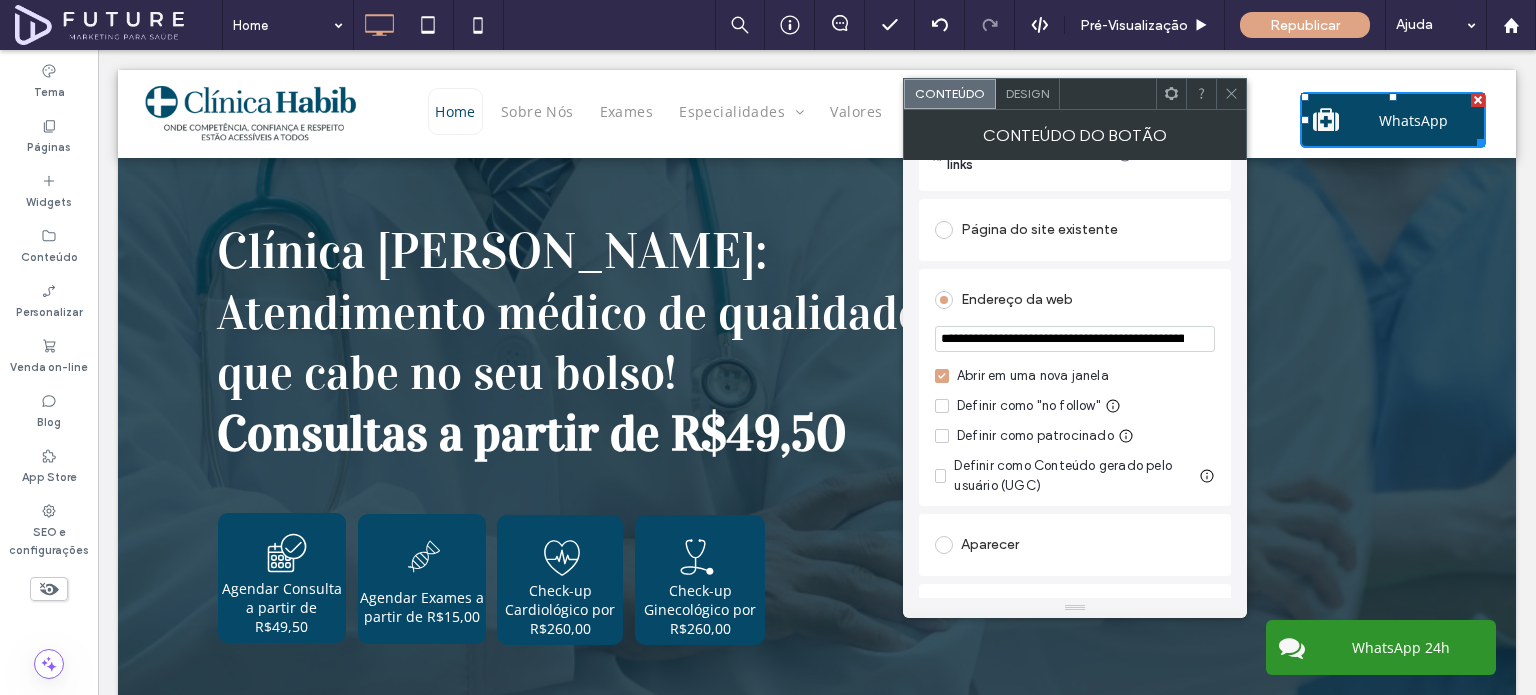 scroll, scrollTop: 200, scrollLeft: 0, axis: vertical 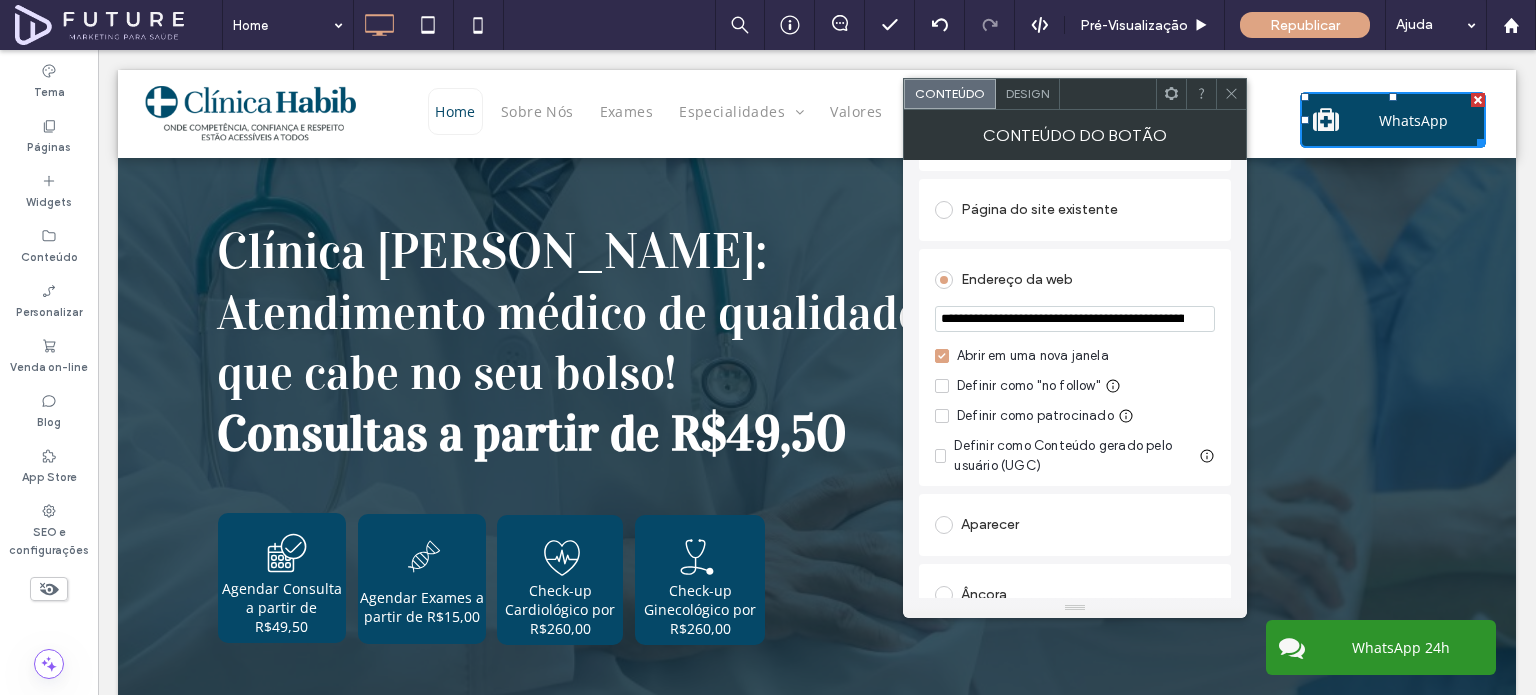 click on "Design" at bounding box center [1028, 94] 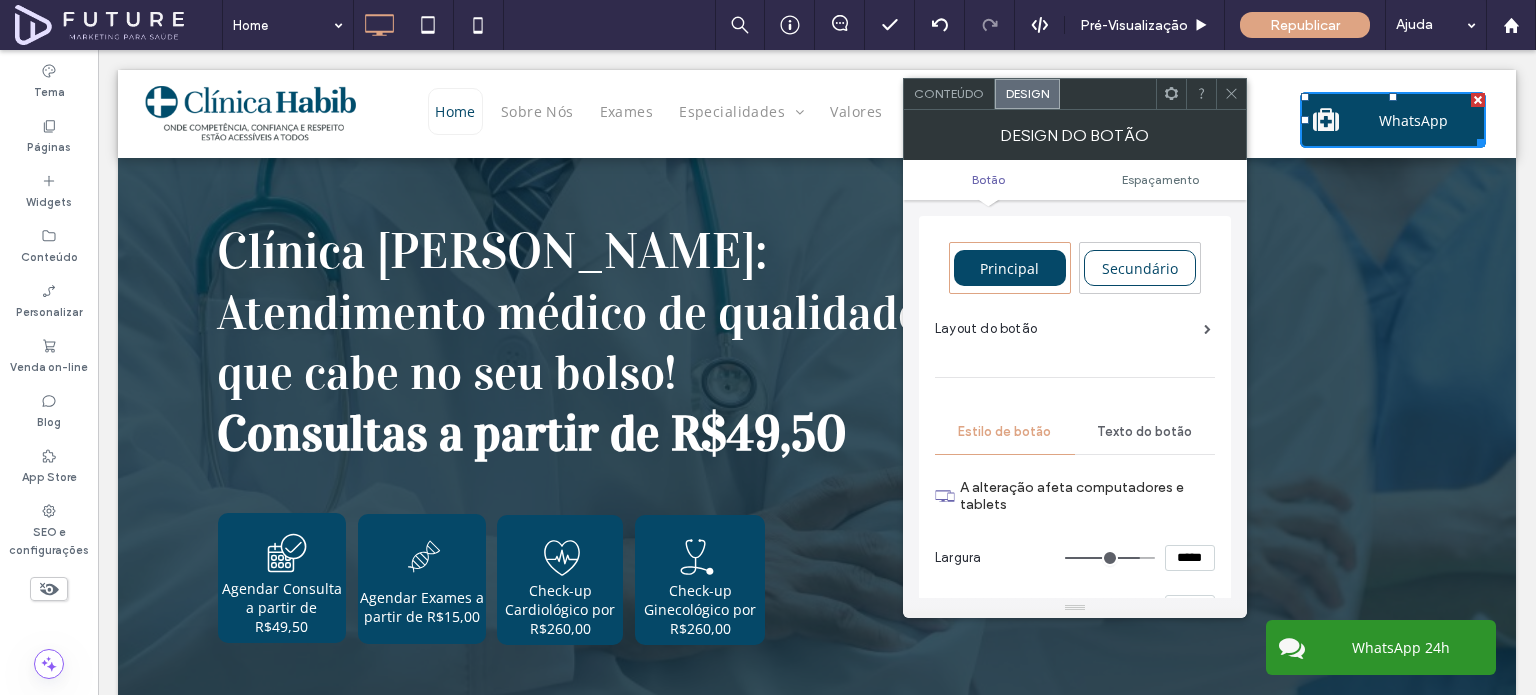 click on "Secundário" at bounding box center [1140, 268] 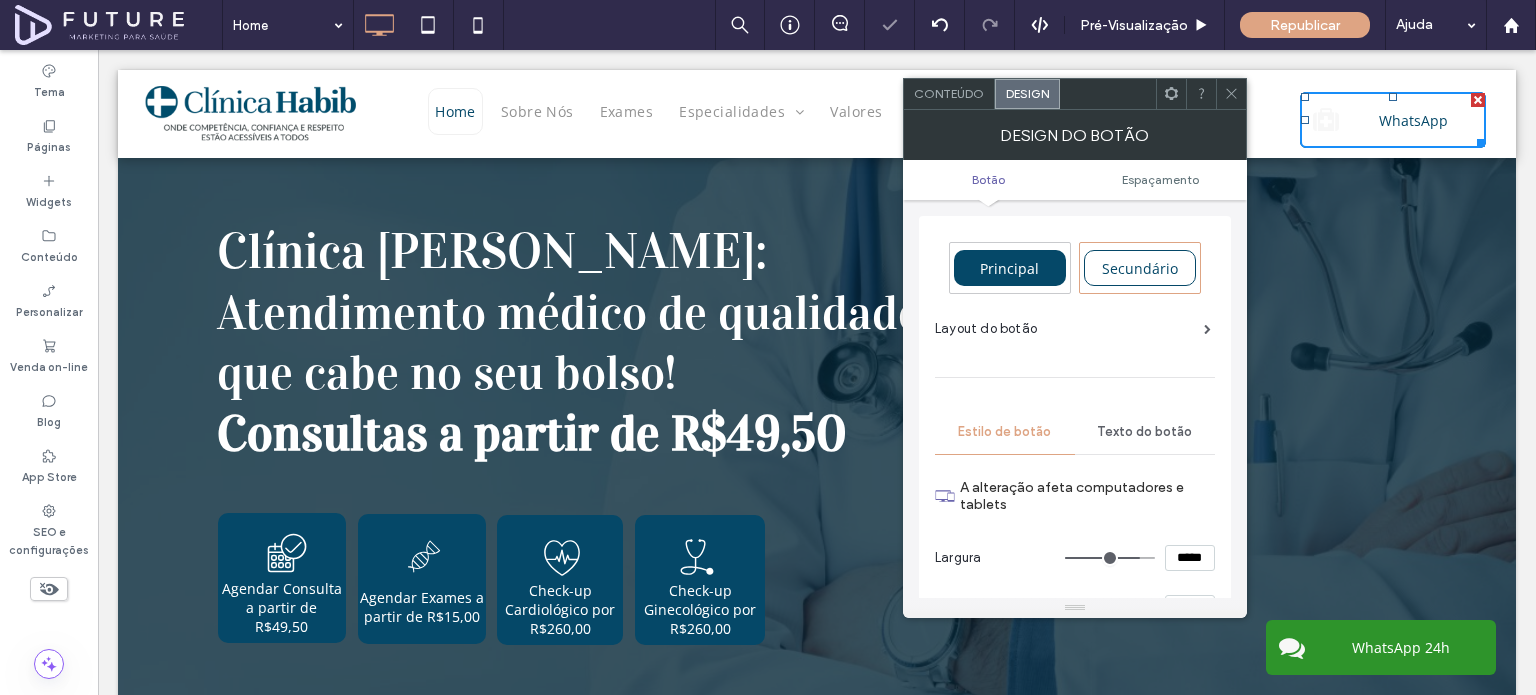 click on "Principal" at bounding box center (1010, 268) 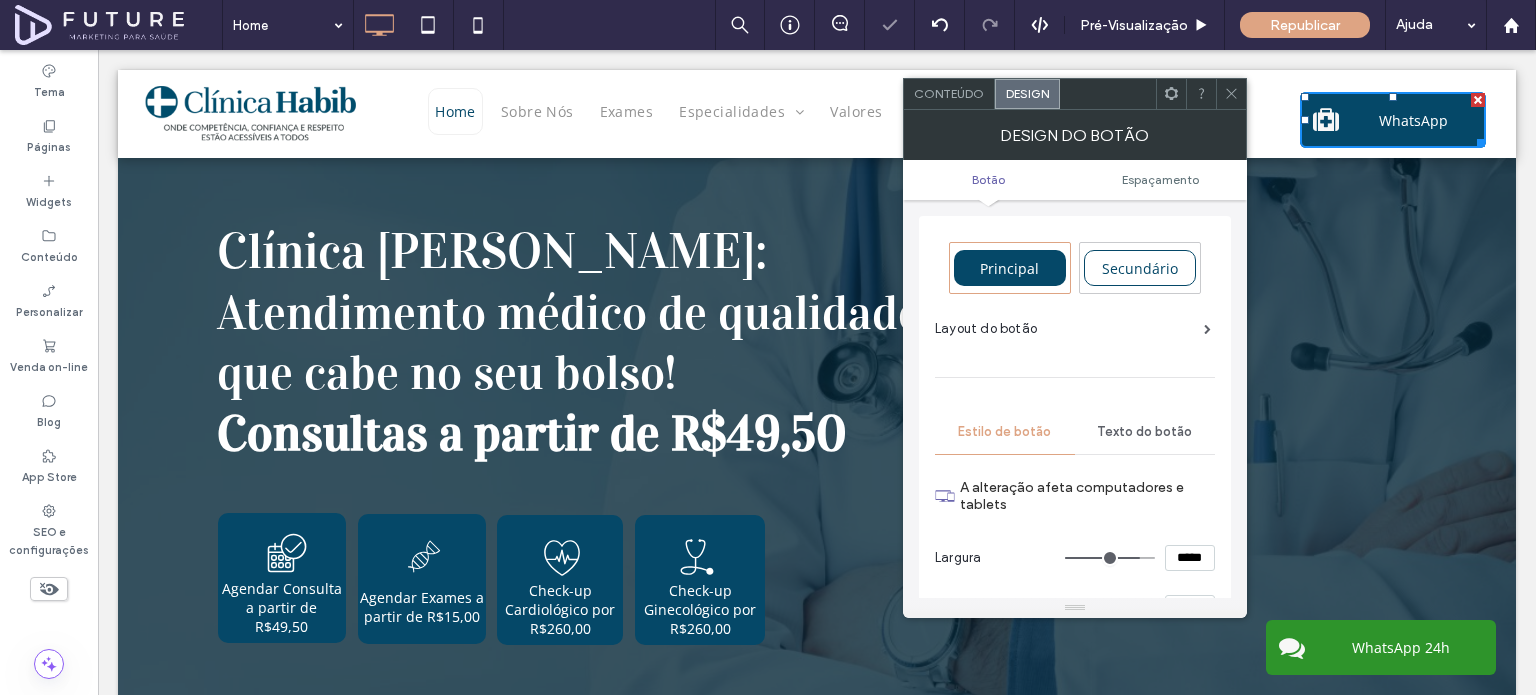 type on "*" 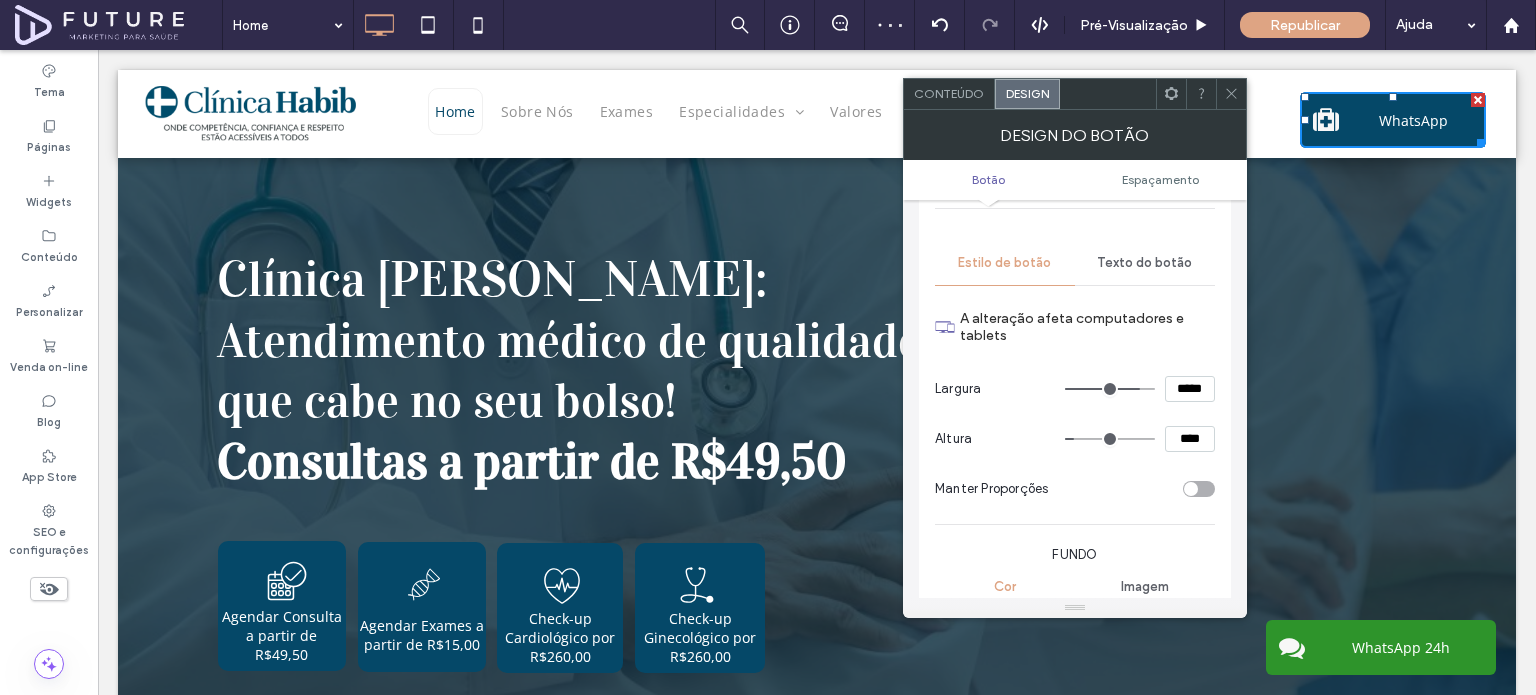 scroll, scrollTop: 0, scrollLeft: 0, axis: both 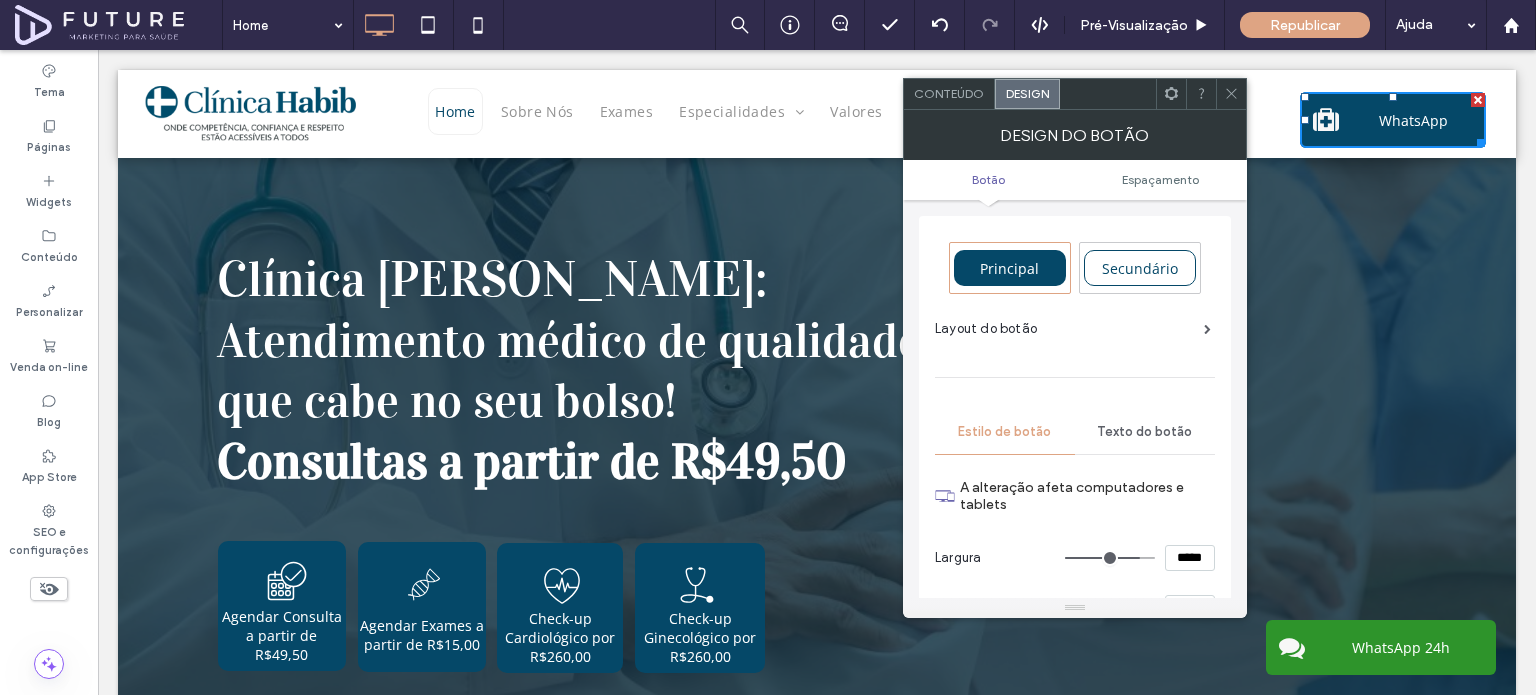 click on "Botão Espaçamento" at bounding box center [1075, 180] 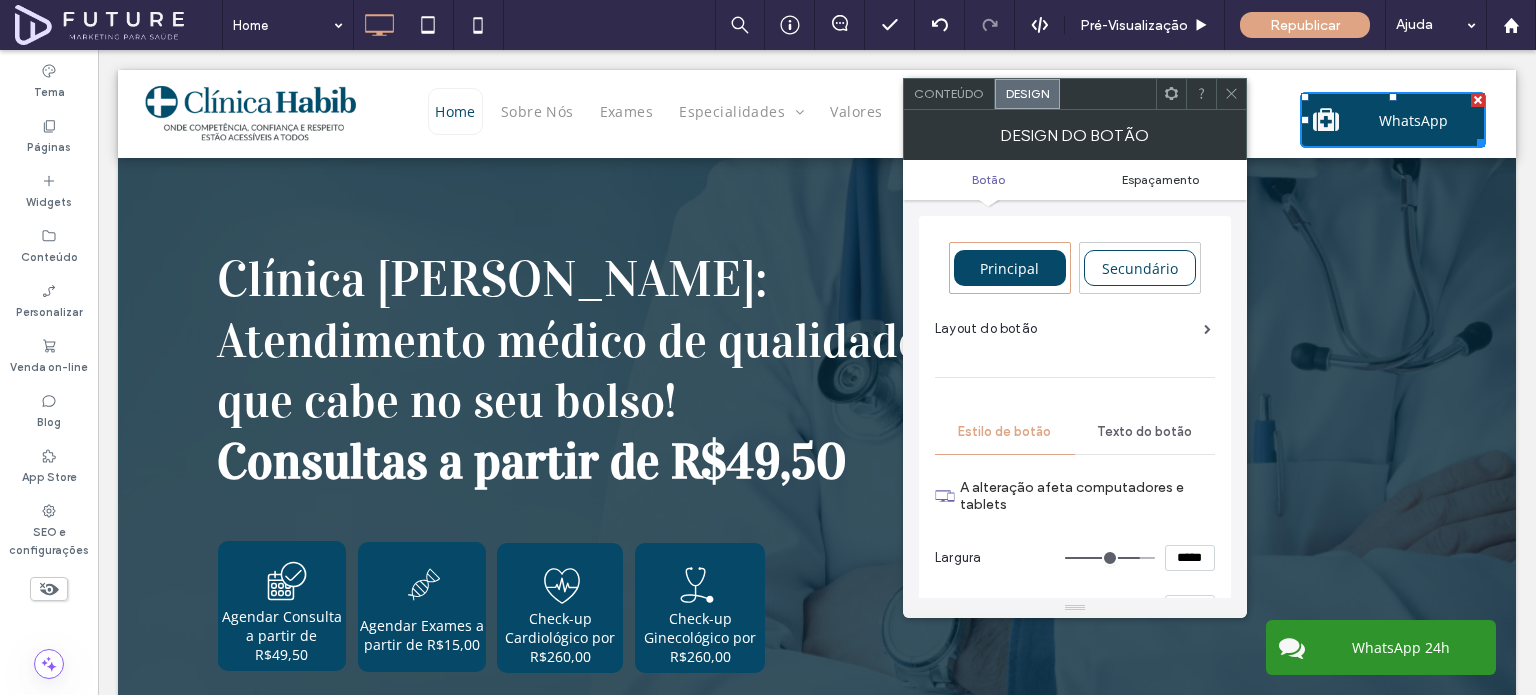 click on "Espaçamento" at bounding box center (1160, 179) 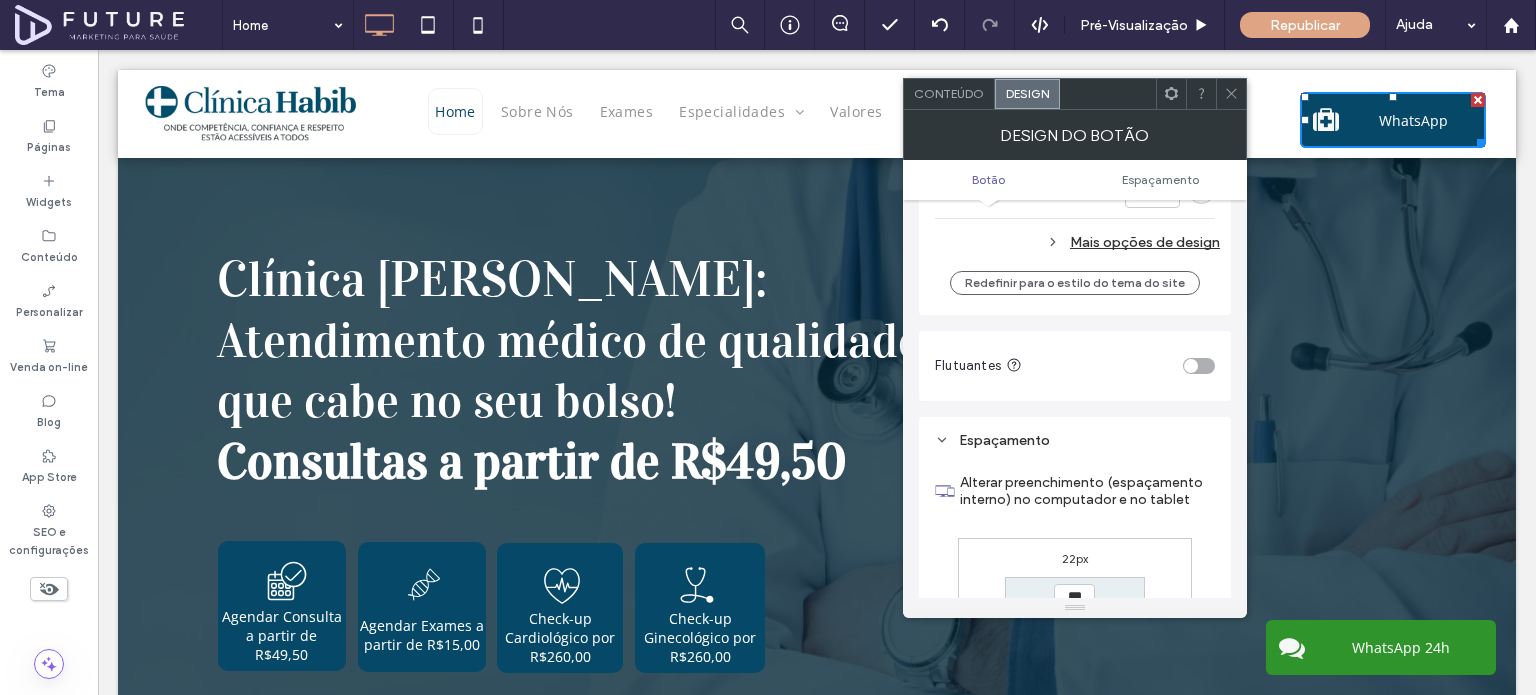 scroll, scrollTop: 891, scrollLeft: 0, axis: vertical 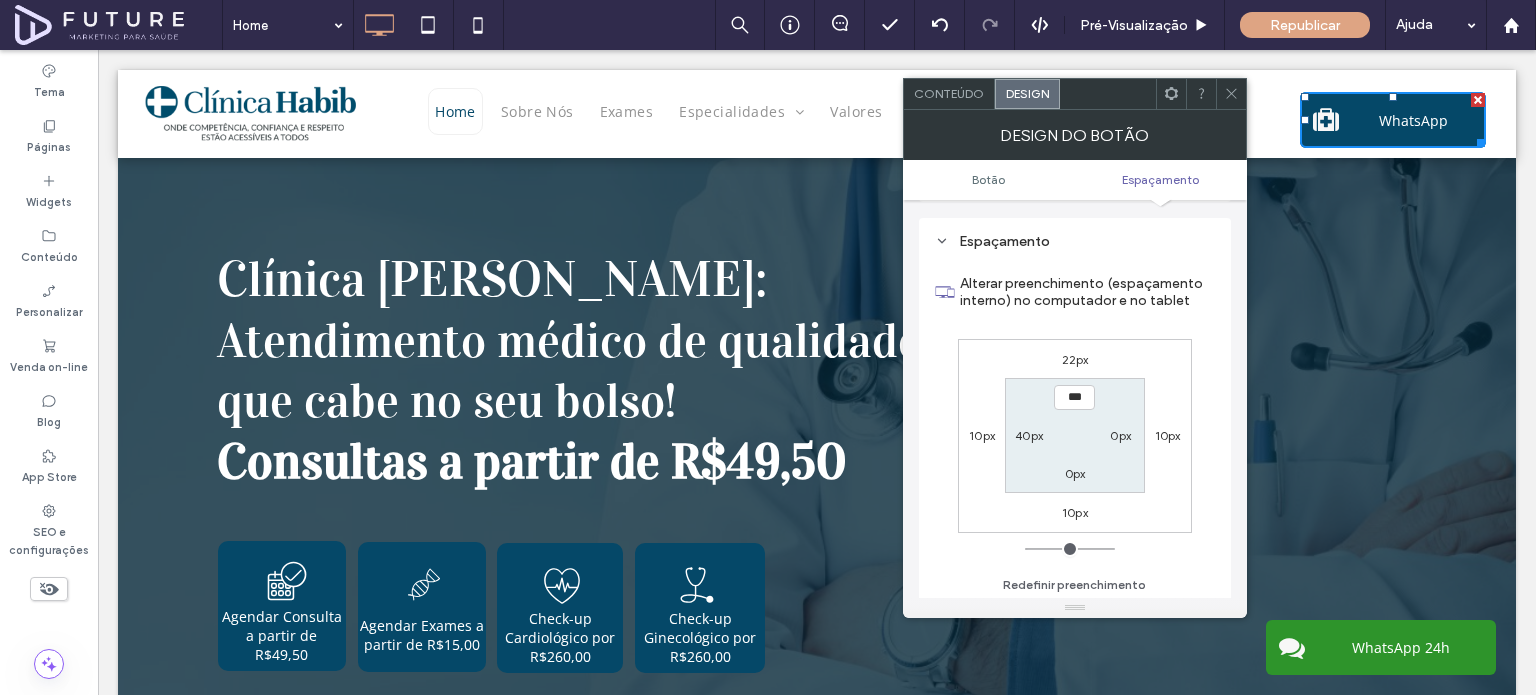 click 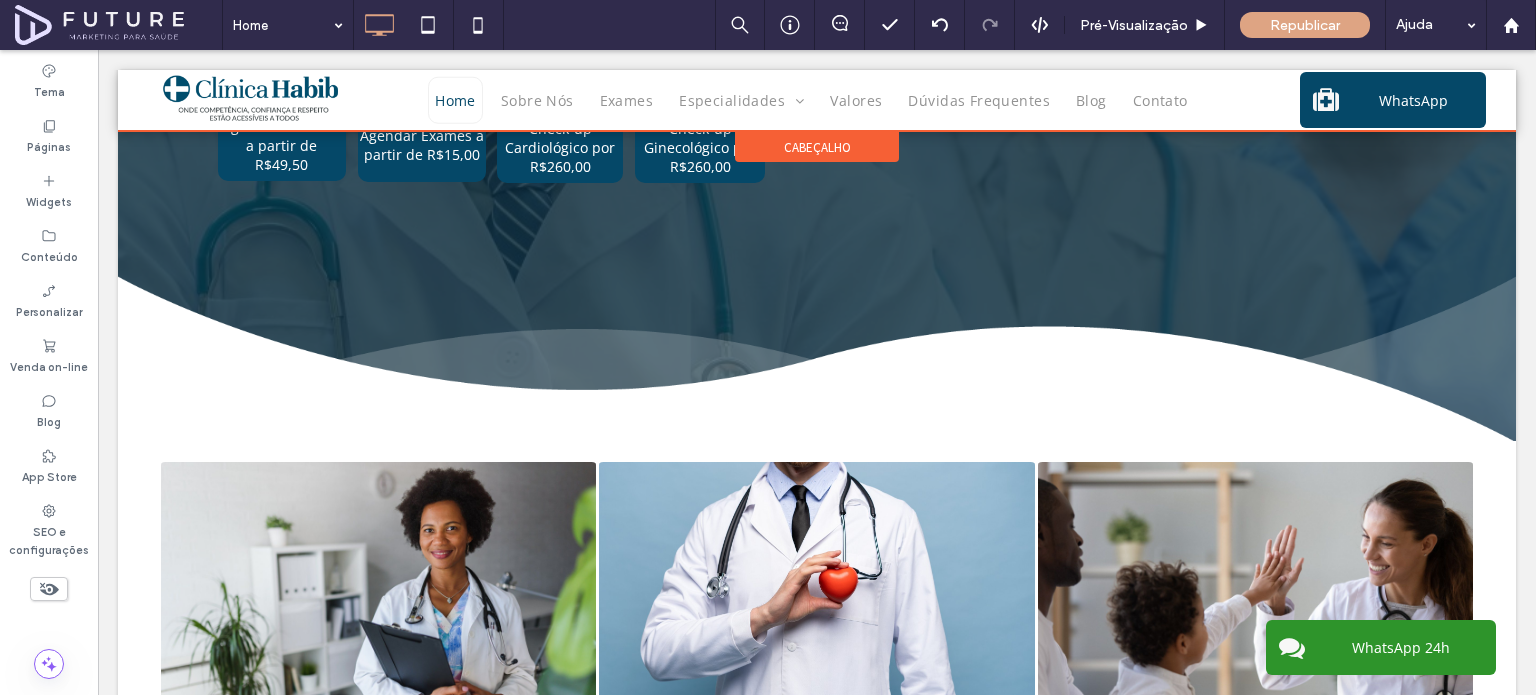 click at bounding box center (817, 100) 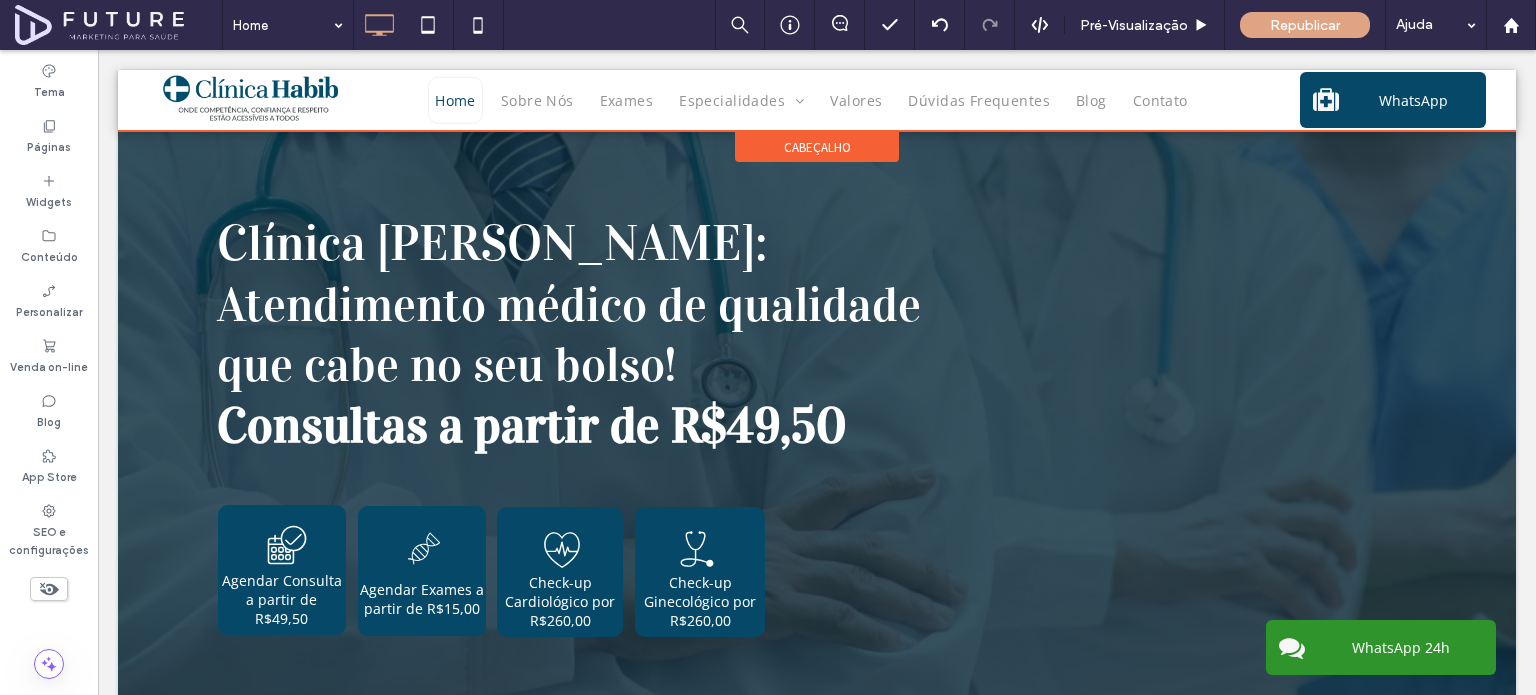 scroll, scrollTop: 0, scrollLeft: 0, axis: both 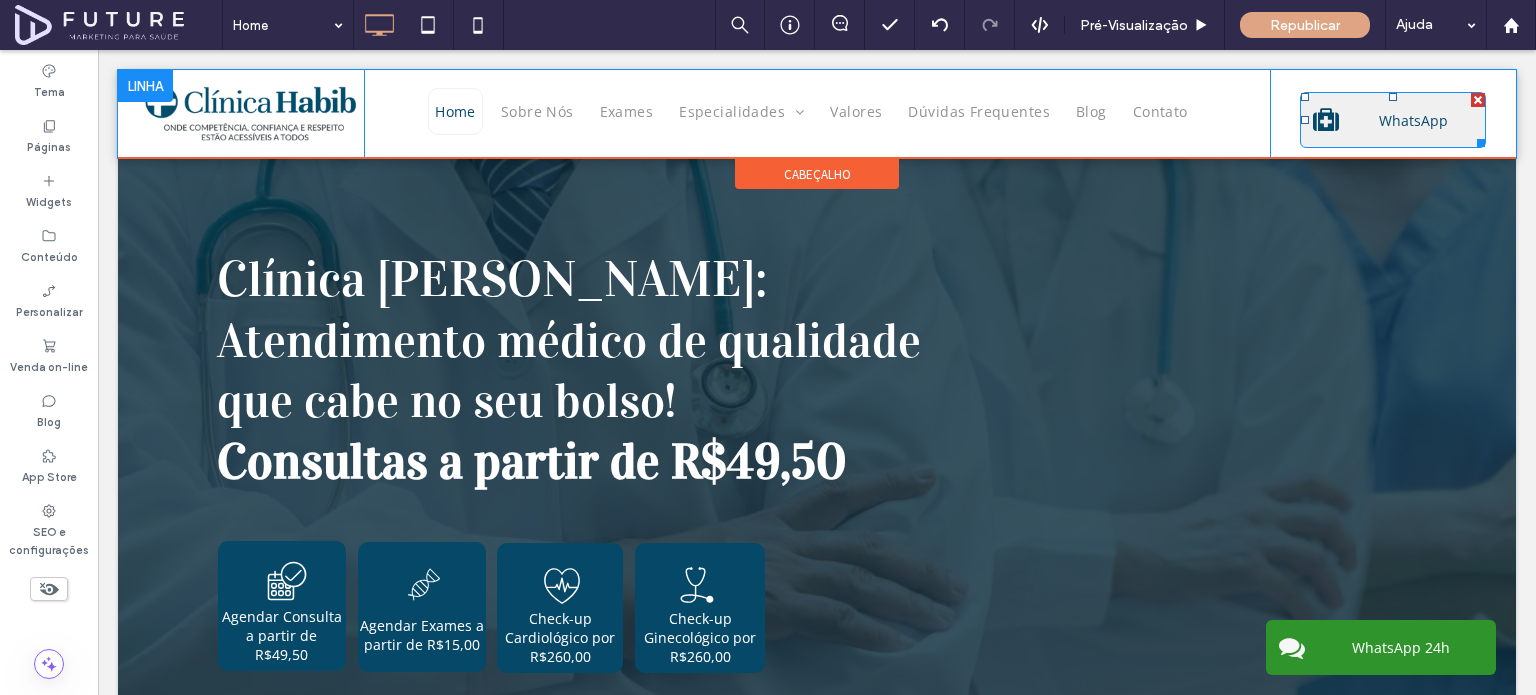 click on "WhatsApp" at bounding box center [1393, 120] 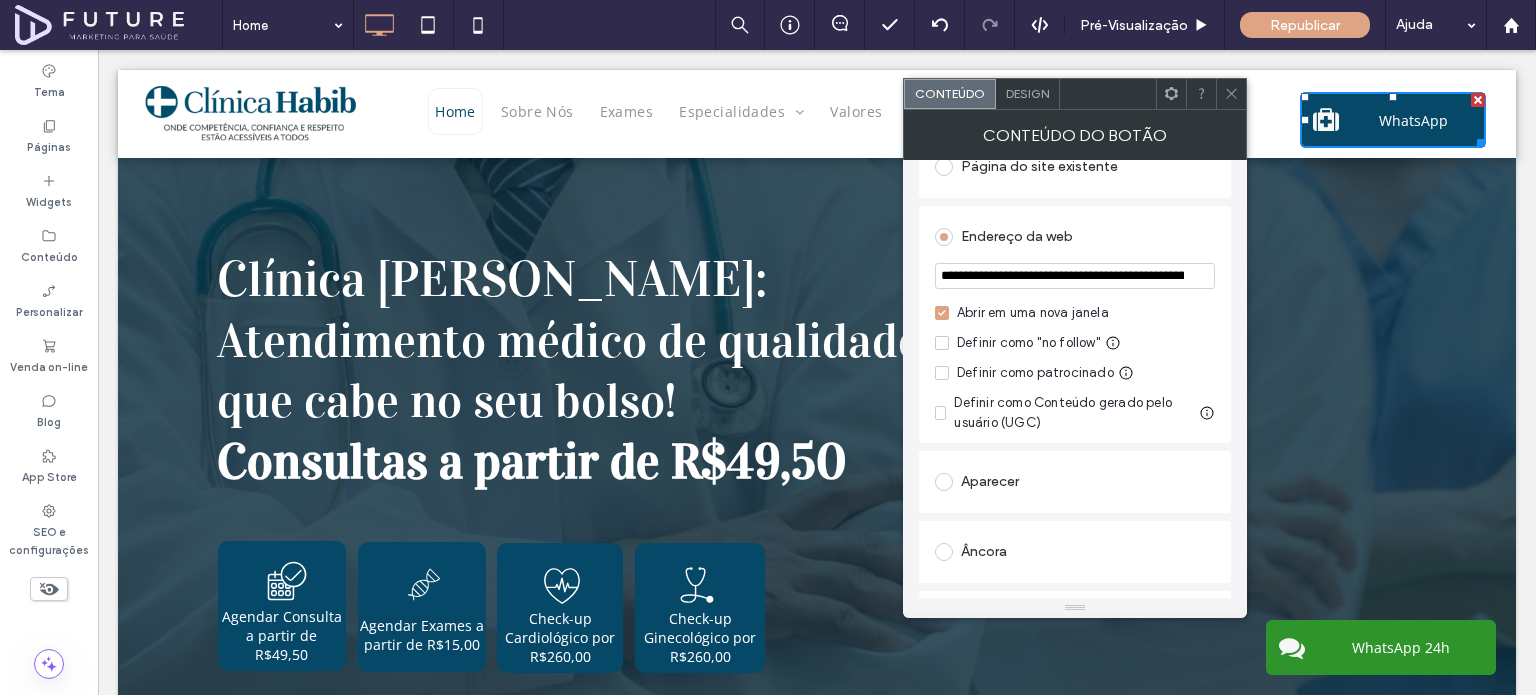 scroll, scrollTop: 209, scrollLeft: 0, axis: vertical 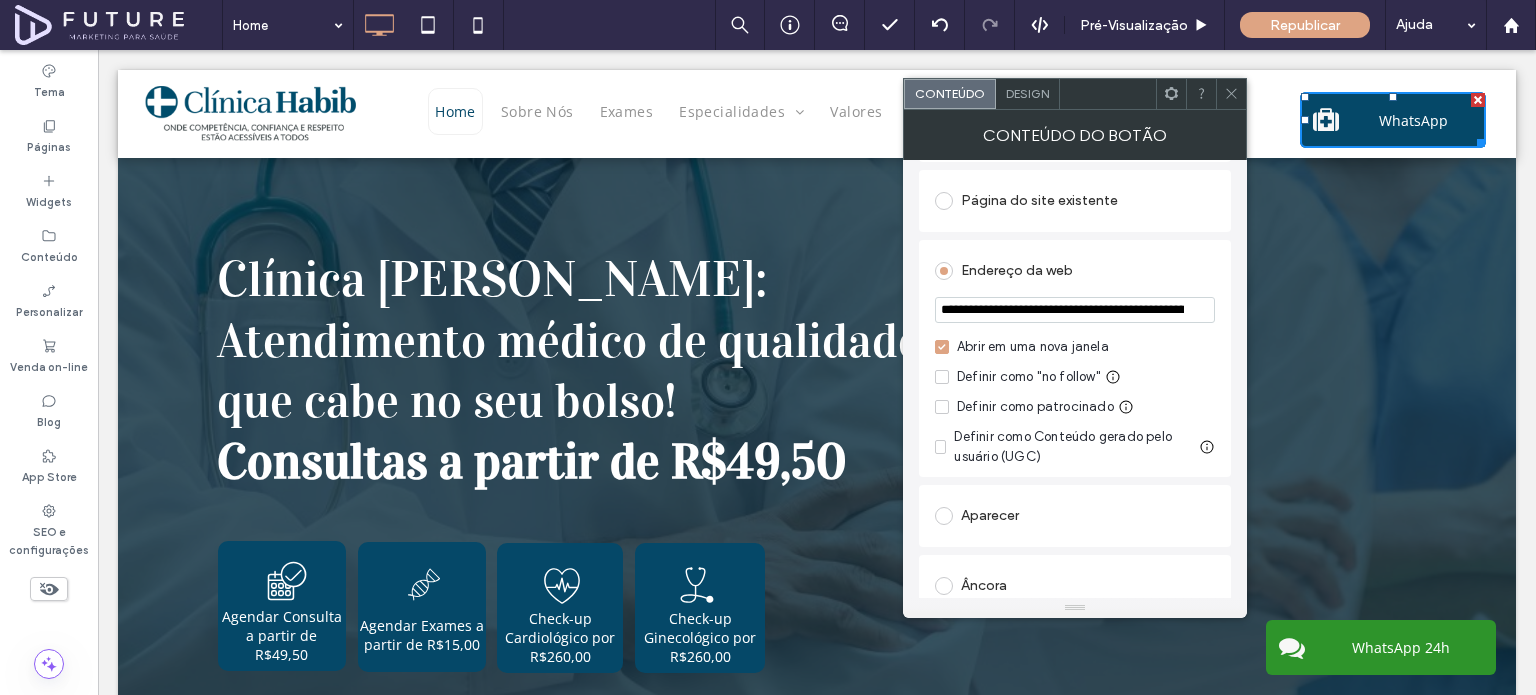 click on "Design" at bounding box center [1027, 93] 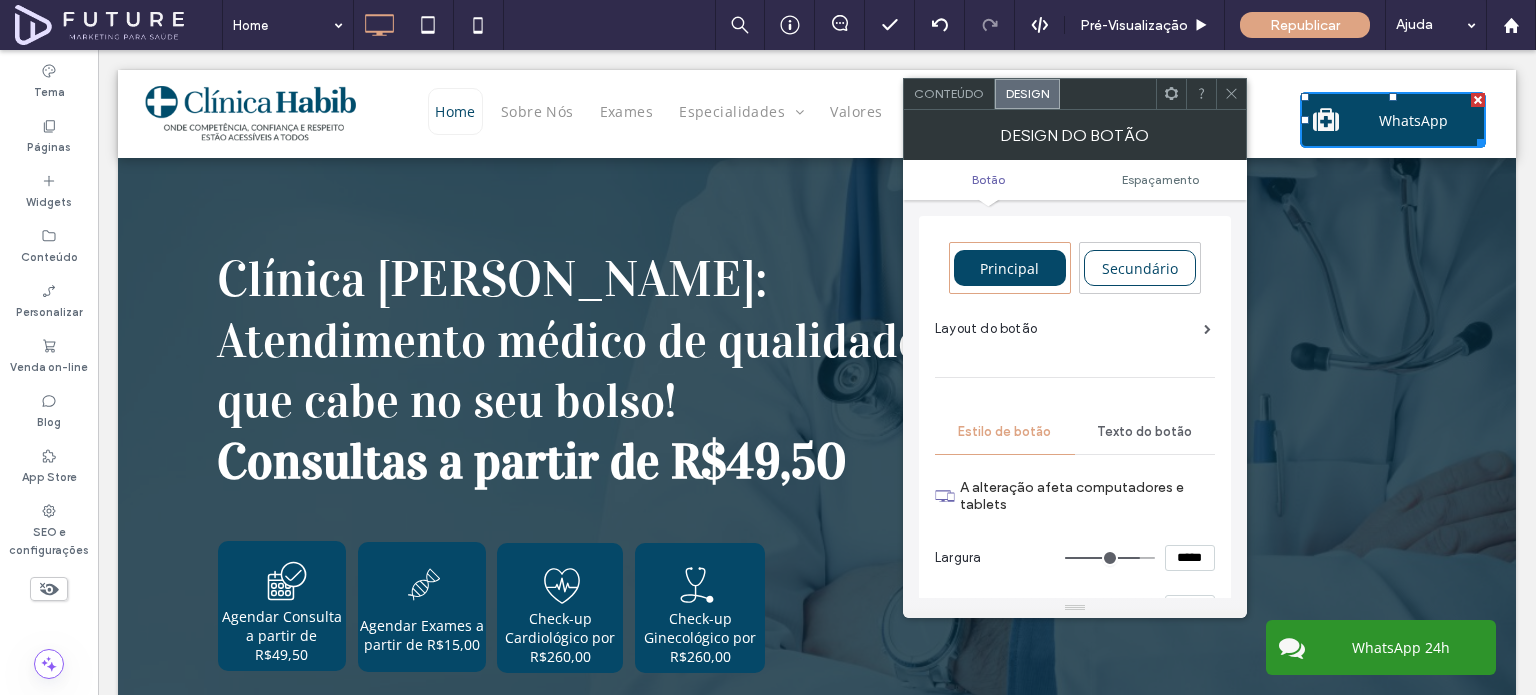 click on "Conteúdo" at bounding box center (949, 93) 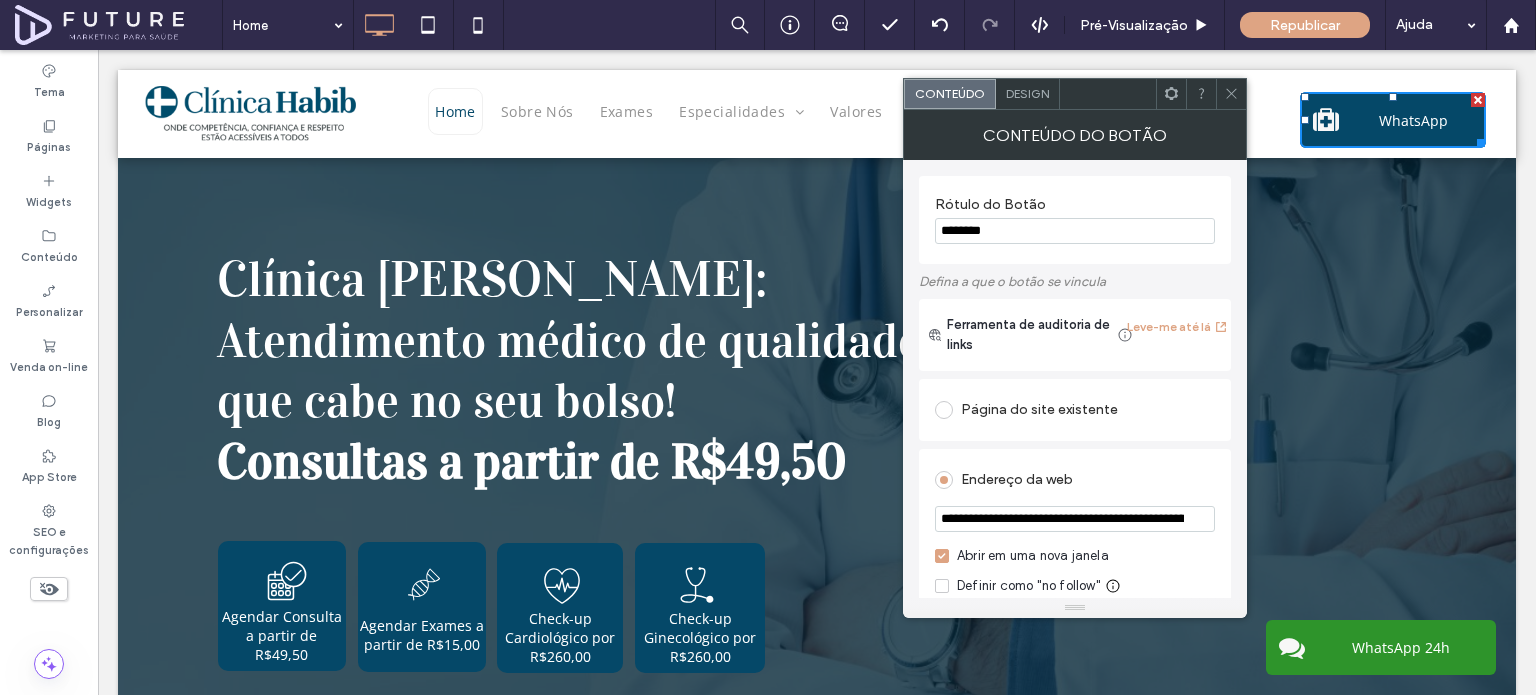 click on "Design" at bounding box center [1027, 93] 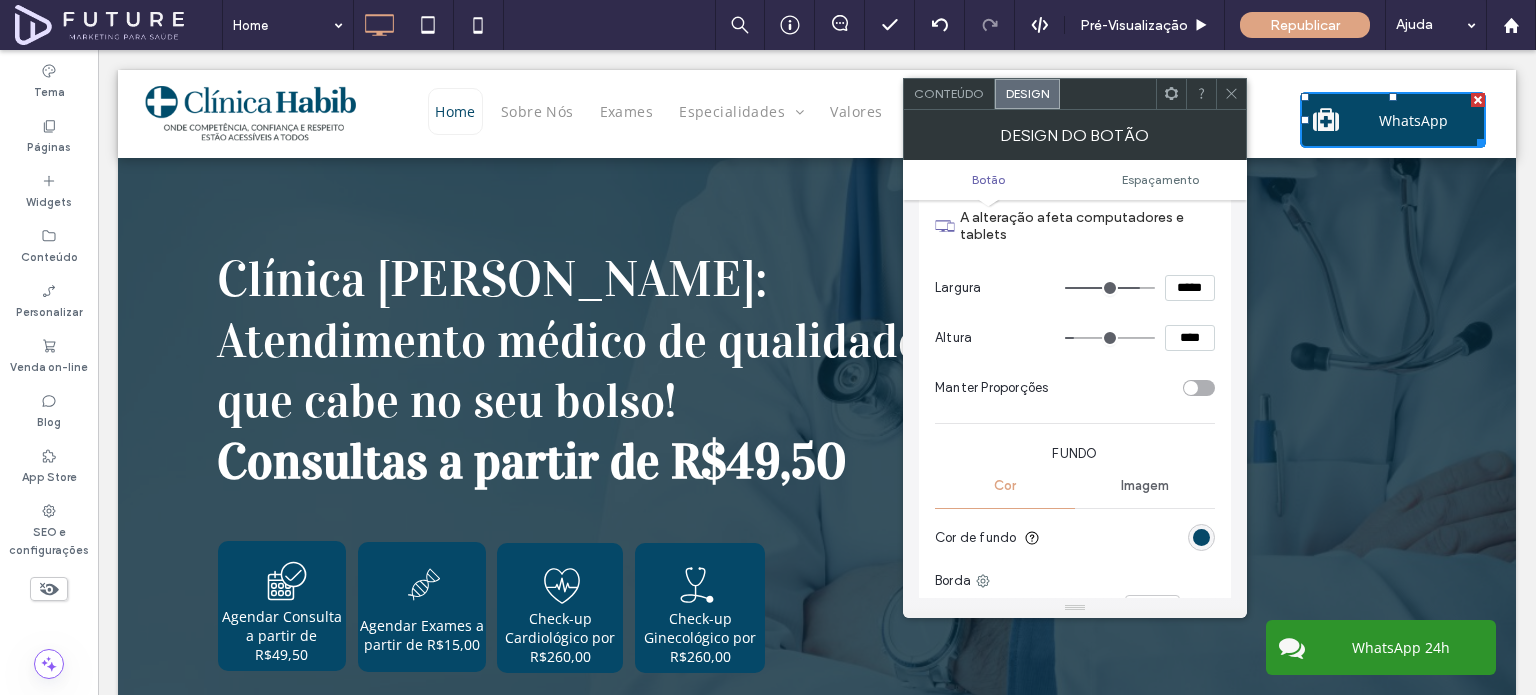 scroll, scrollTop: 200, scrollLeft: 0, axis: vertical 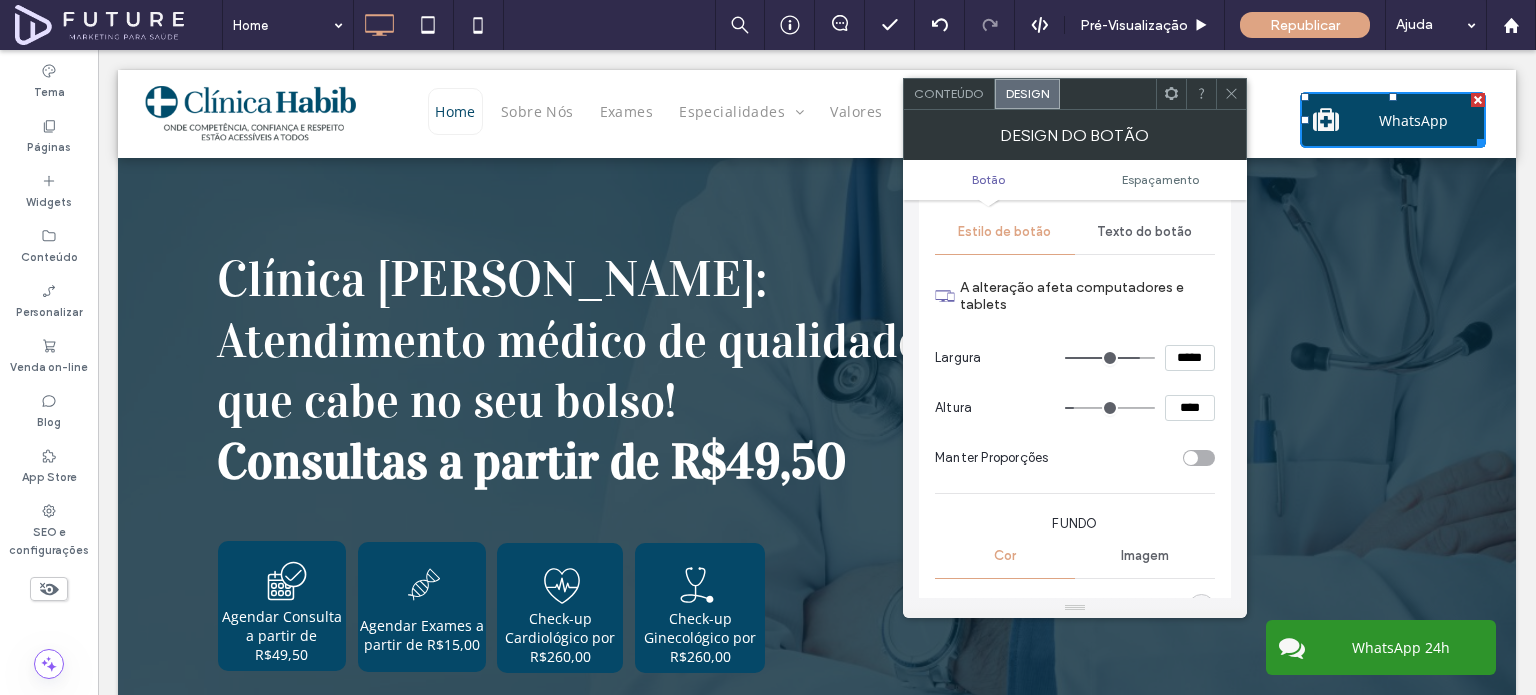 click on "Texto do botão" at bounding box center [1144, 232] 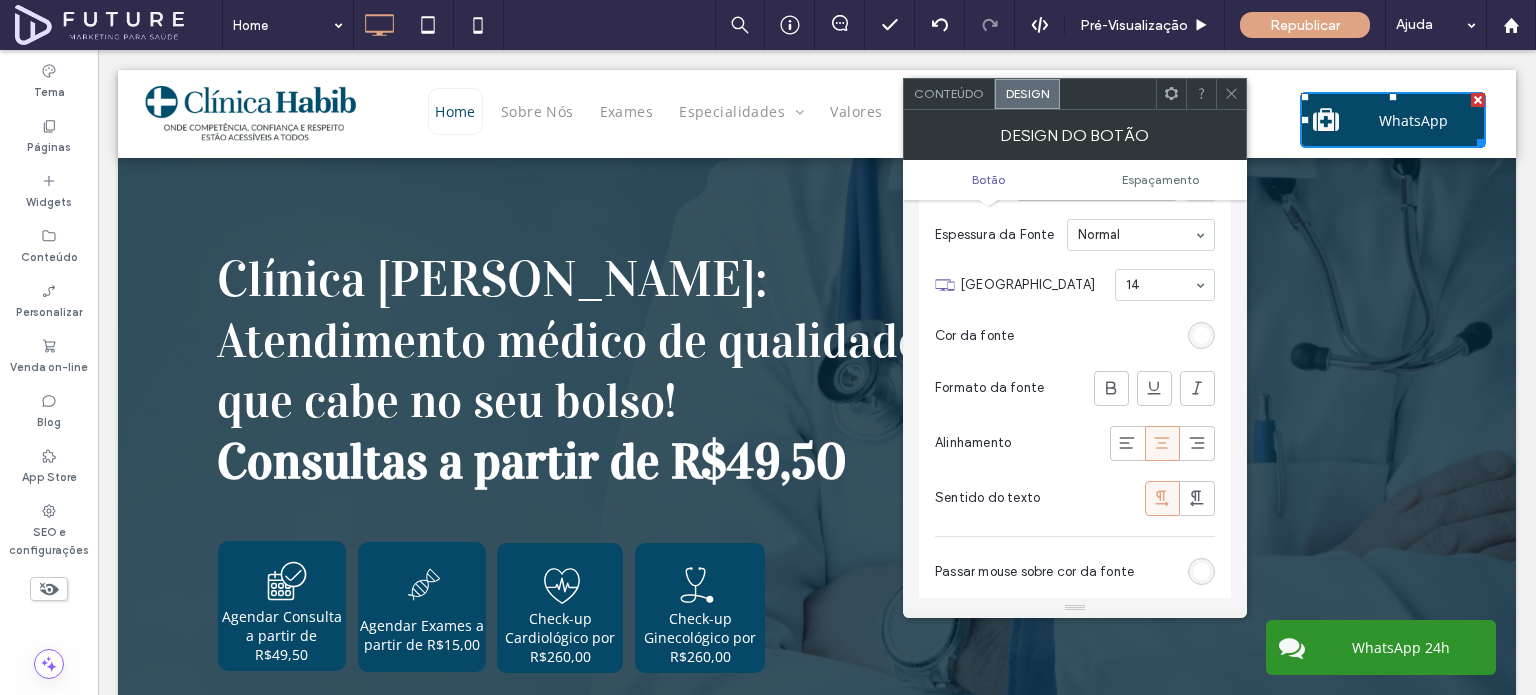 scroll, scrollTop: 0, scrollLeft: 0, axis: both 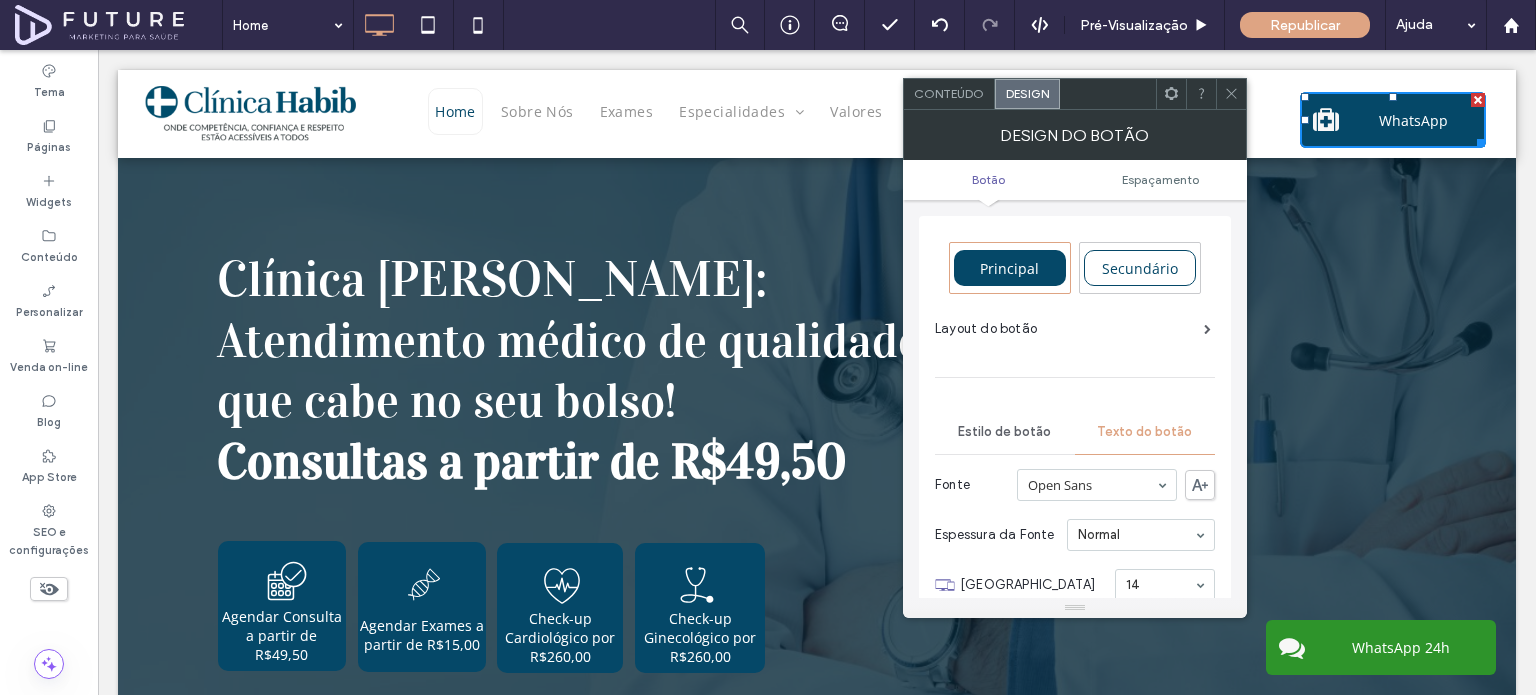 click on "Botão Espaçamento" at bounding box center (1075, 180) 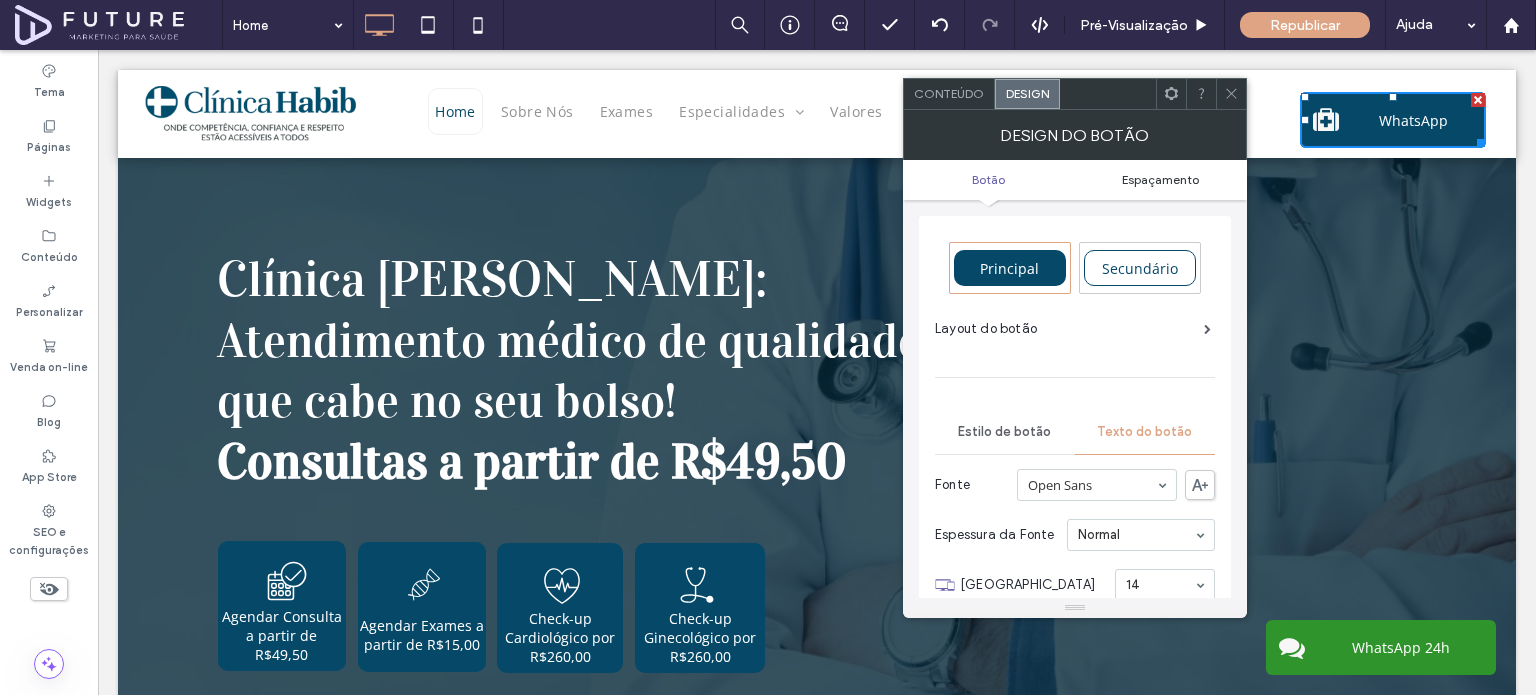 click on "Espaçamento" at bounding box center (1160, 179) 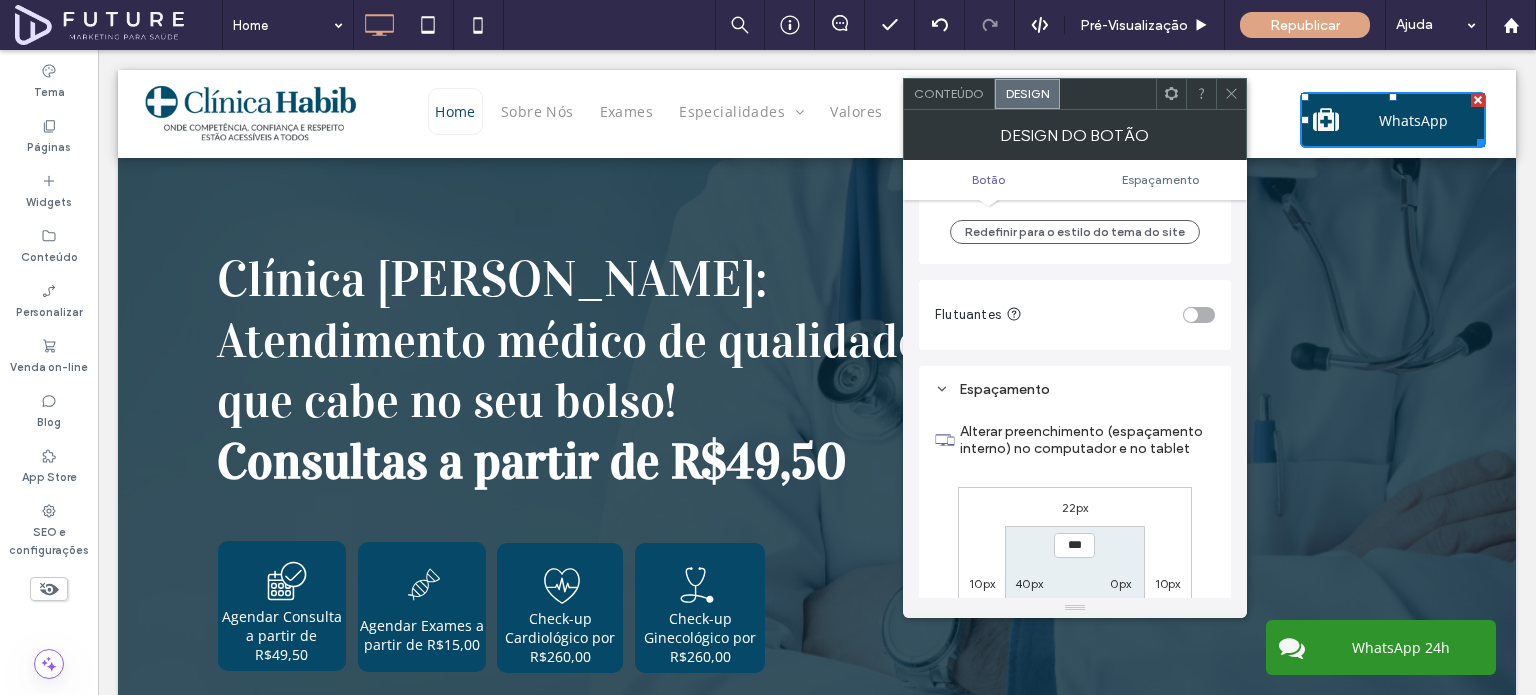 scroll, scrollTop: 915, scrollLeft: 0, axis: vertical 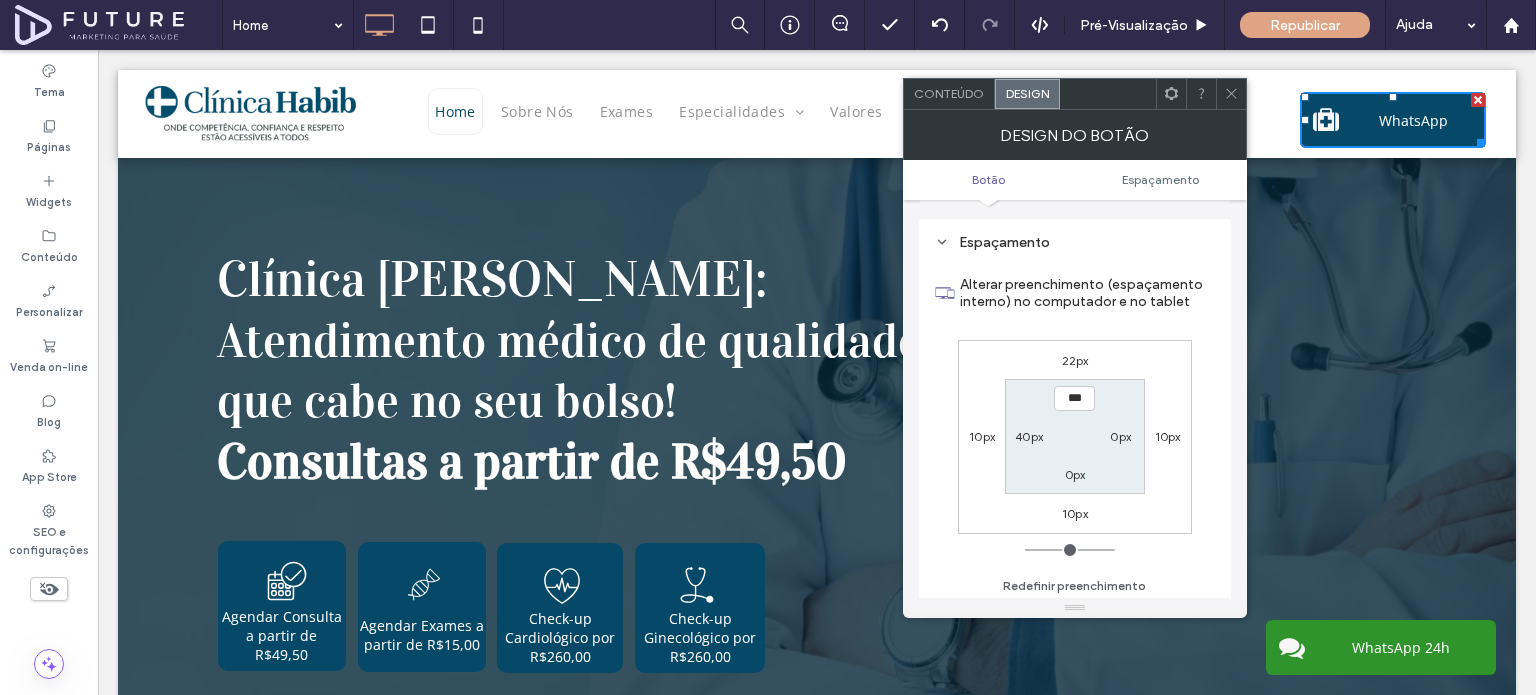 click at bounding box center [1231, 94] 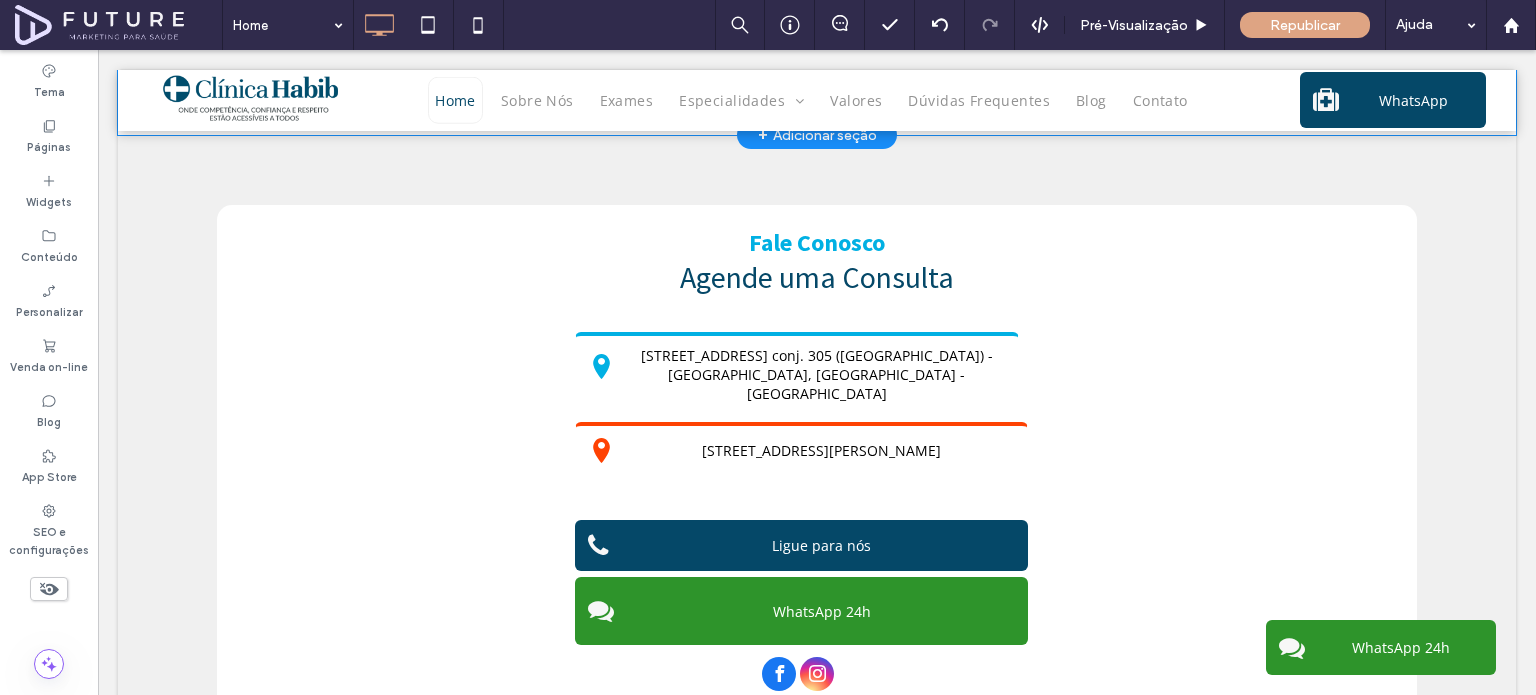 scroll, scrollTop: 4100, scrollLeft: 0, axis: vertical 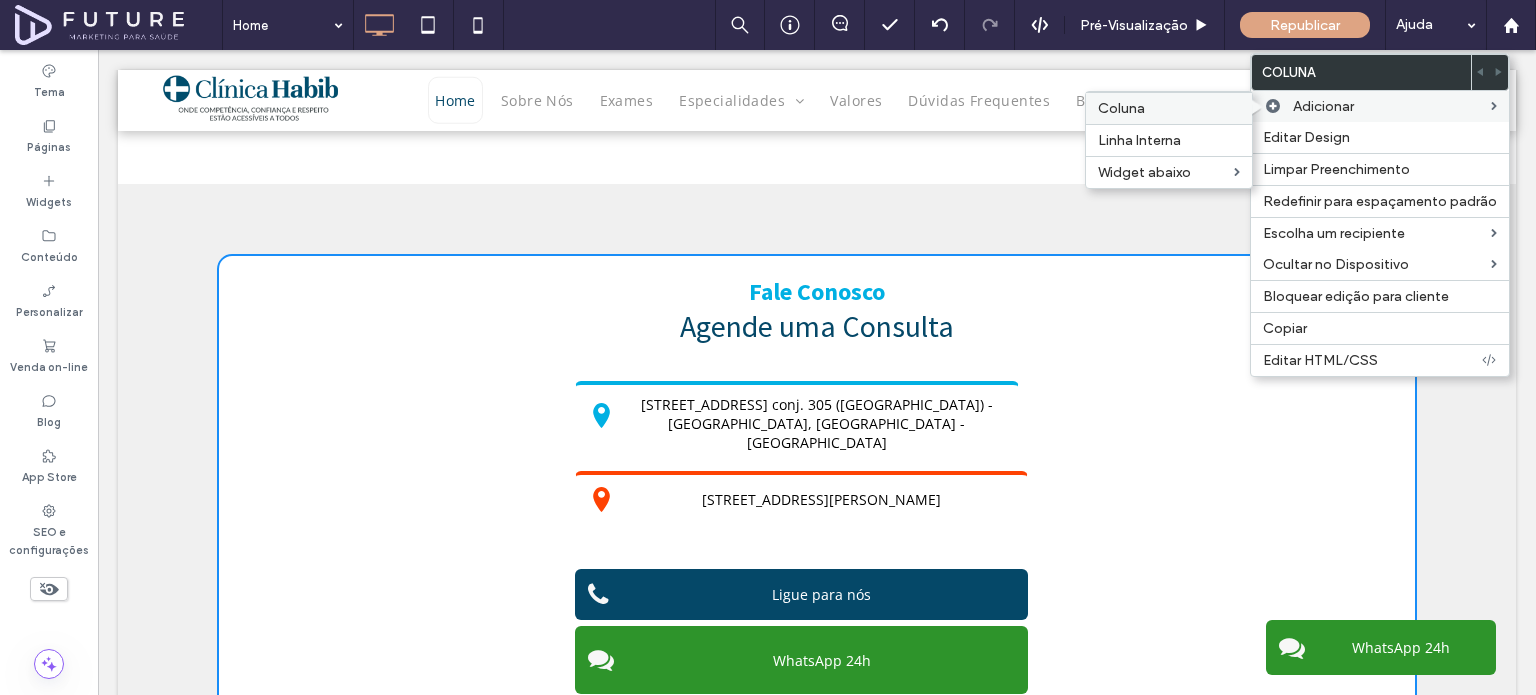 click on "Coluna" at bounding box center [1169, 108] 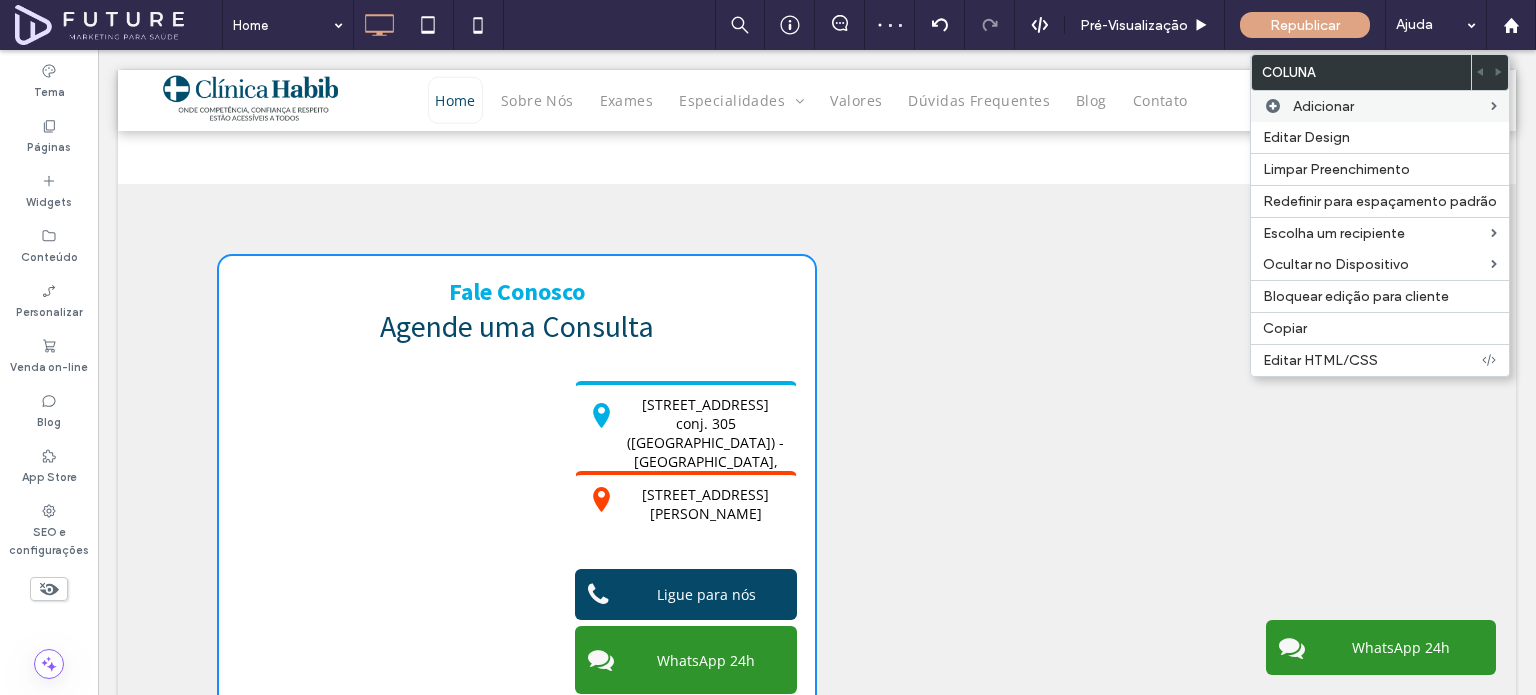 click on "Click To Paste     Click To Paste" at bounding box center [1117, 509] 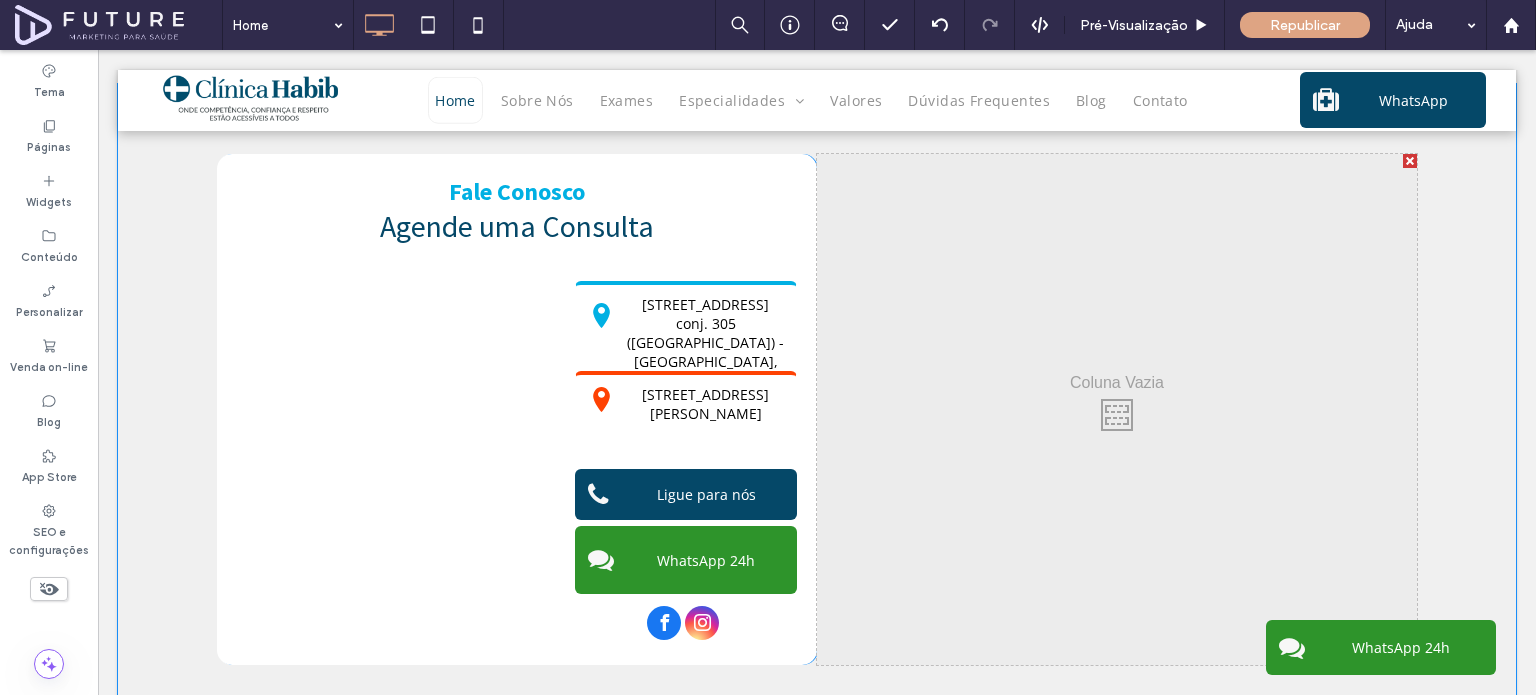 scroll, scrollTop: 4200, scrollLeft: 0, axis: vertical 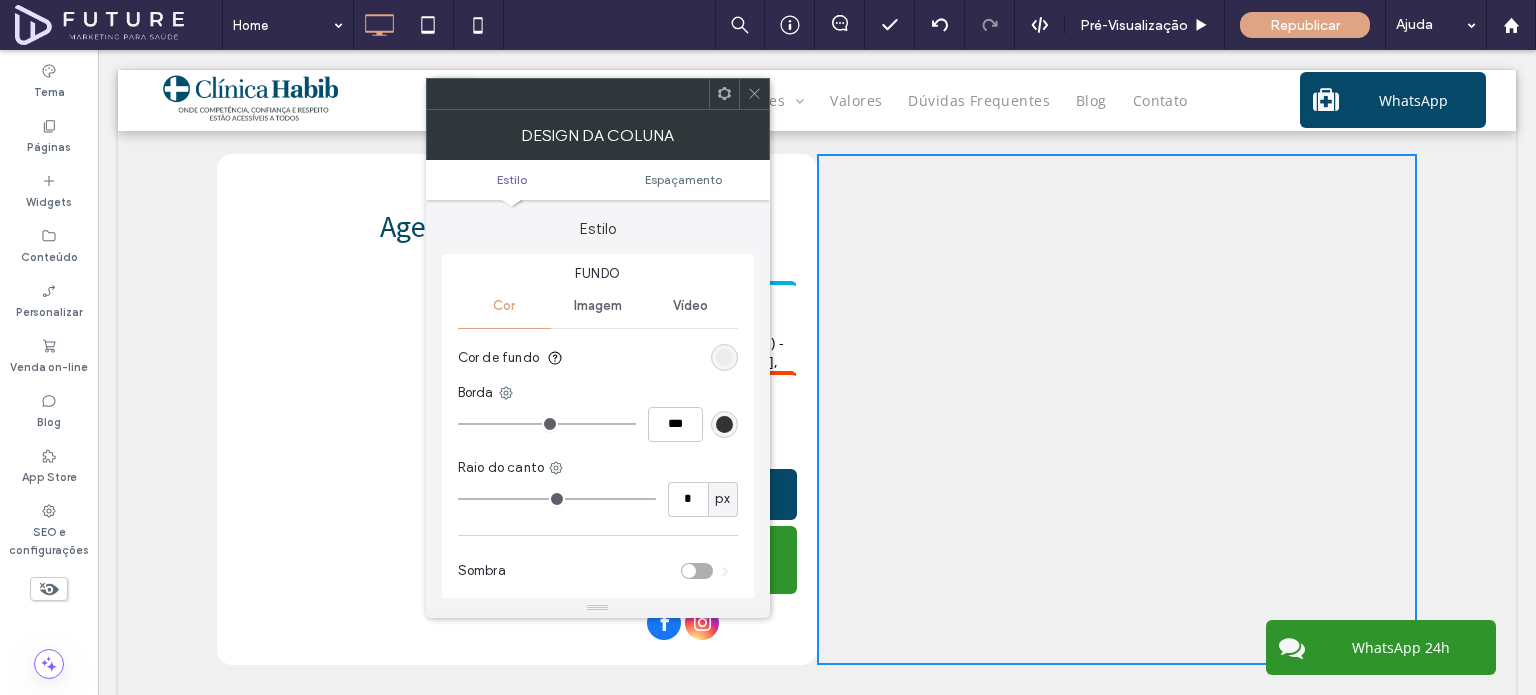 click on "Click To Paste     Click To Paste" at bounding box center (1117, 409) 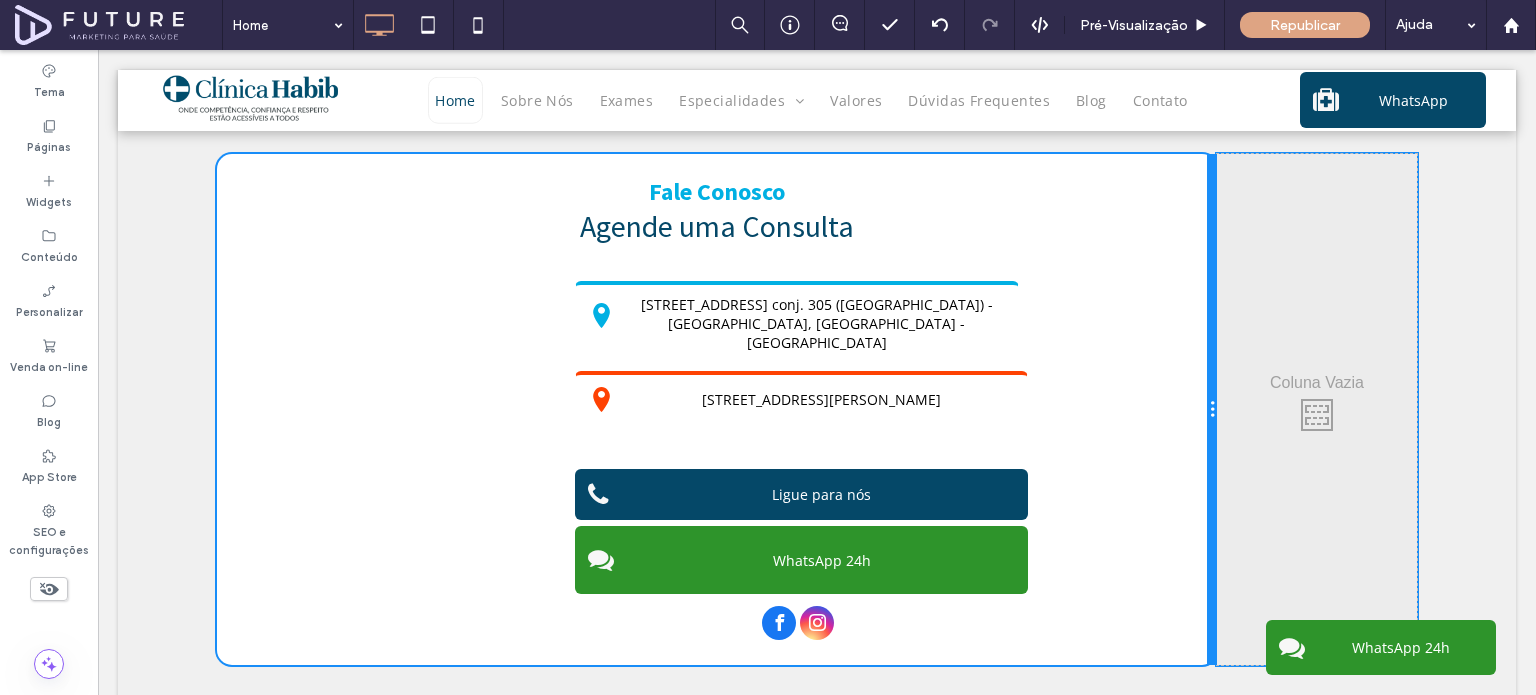 drag, startPoint x: 803, startPoint y: 312, endPoint x: 1378, endPoint y: 347, distance: 576.0642 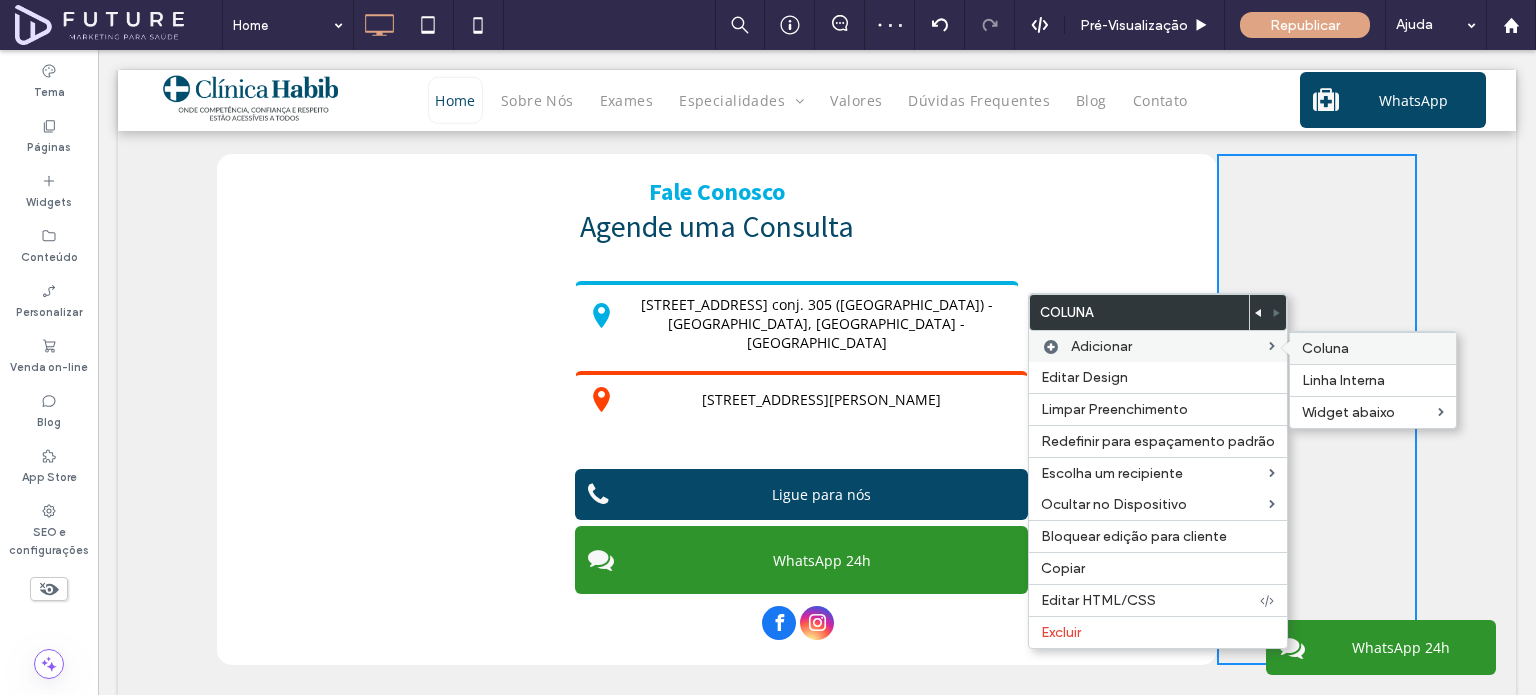 click on "Coluna" at bounding box center (1325, 348) 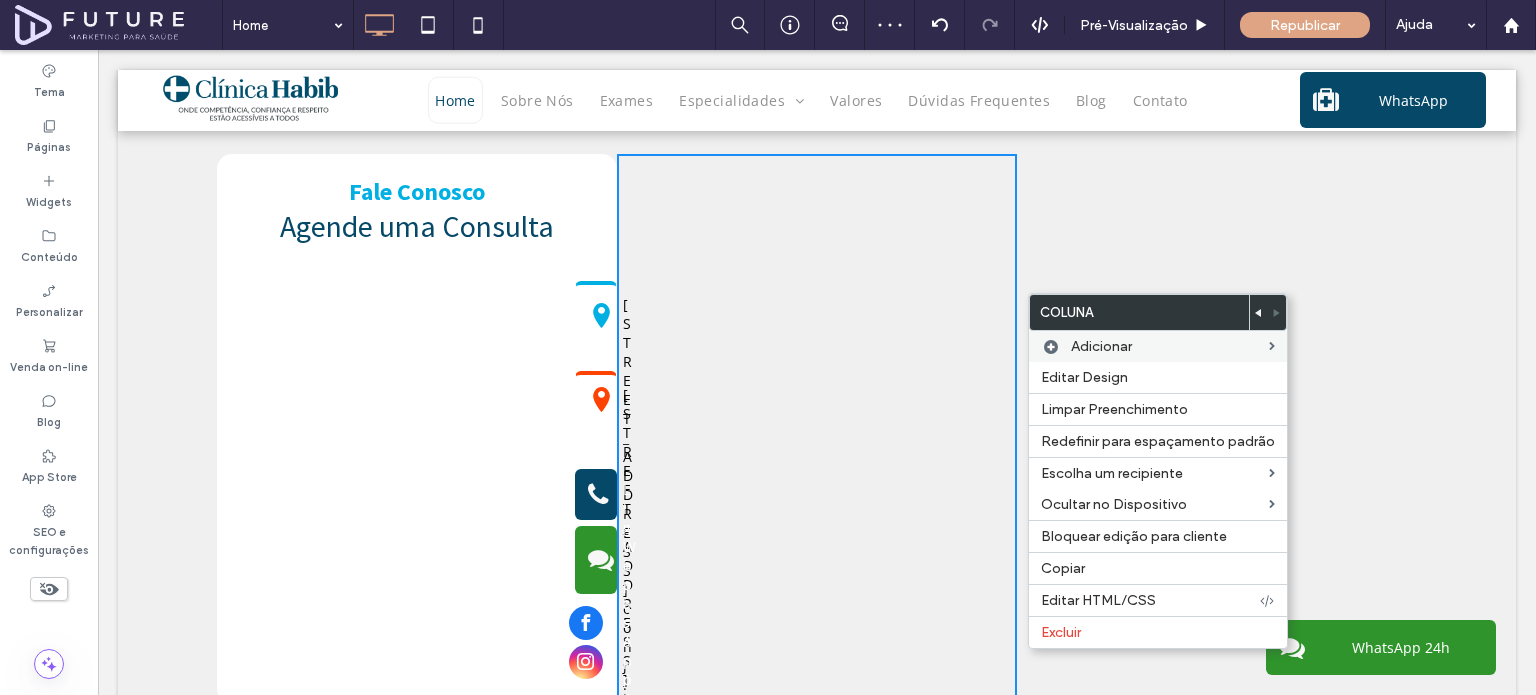 drag, startPoint x: 860, startPoint y: 301, endPoint x: 620, endPoint y: 301, distance: 240 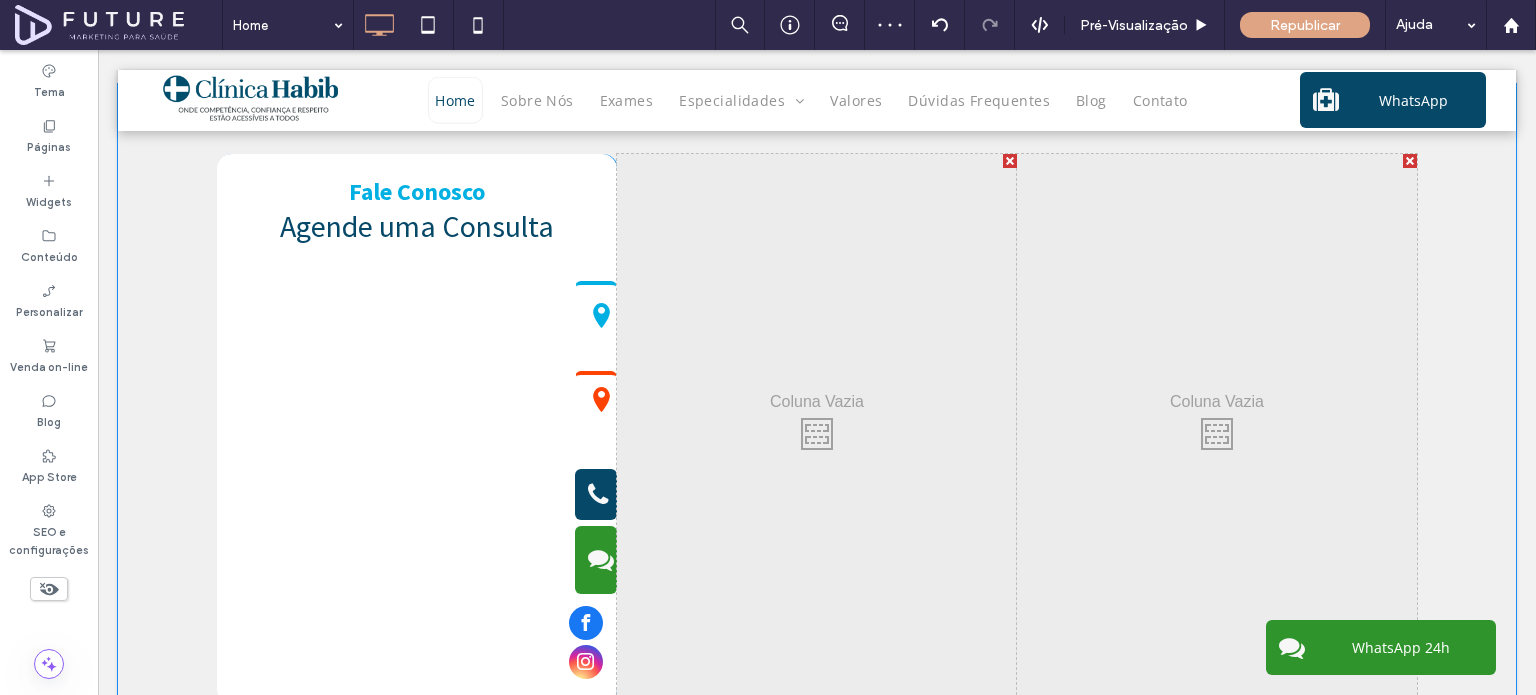 click on "Click To Paste     Click To Paste" at bounding box center [1217, 429] 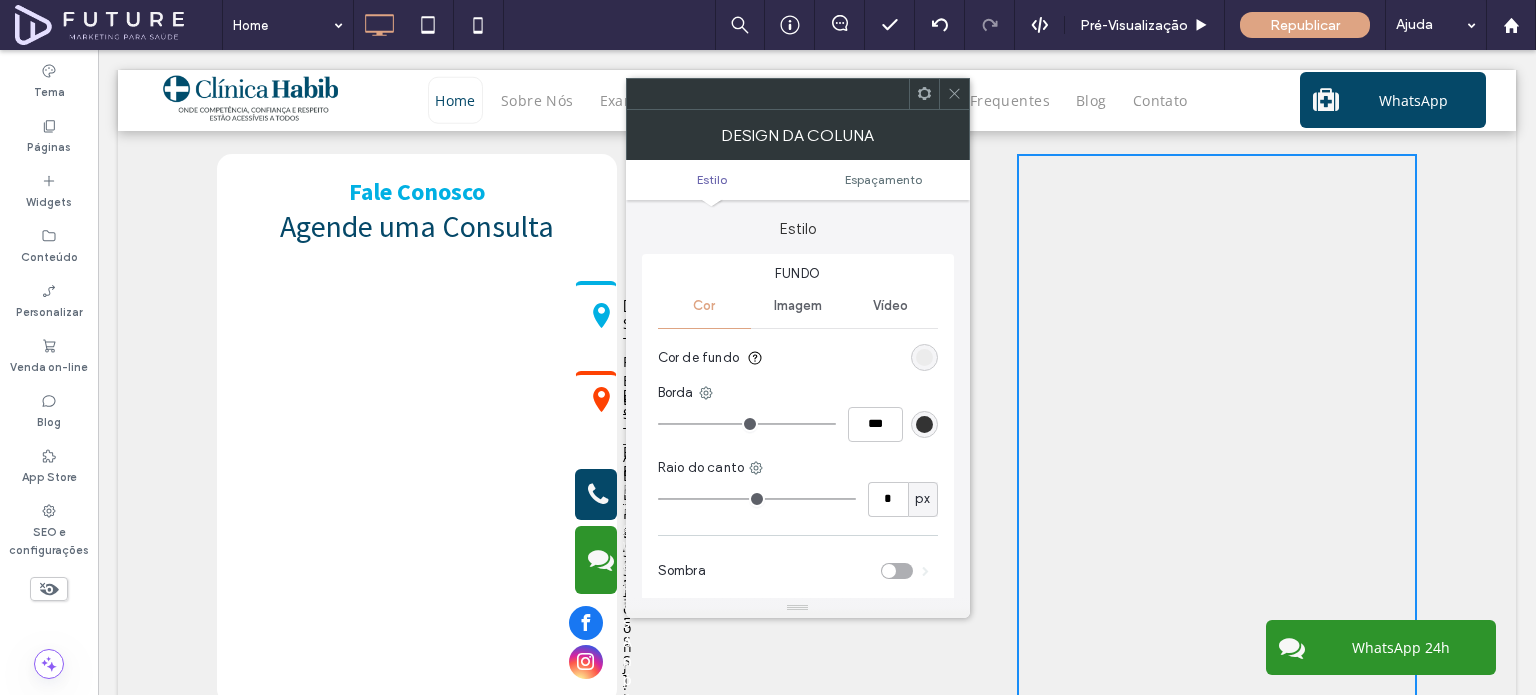 click on "Vídeo" at bounding box center [890, 306] 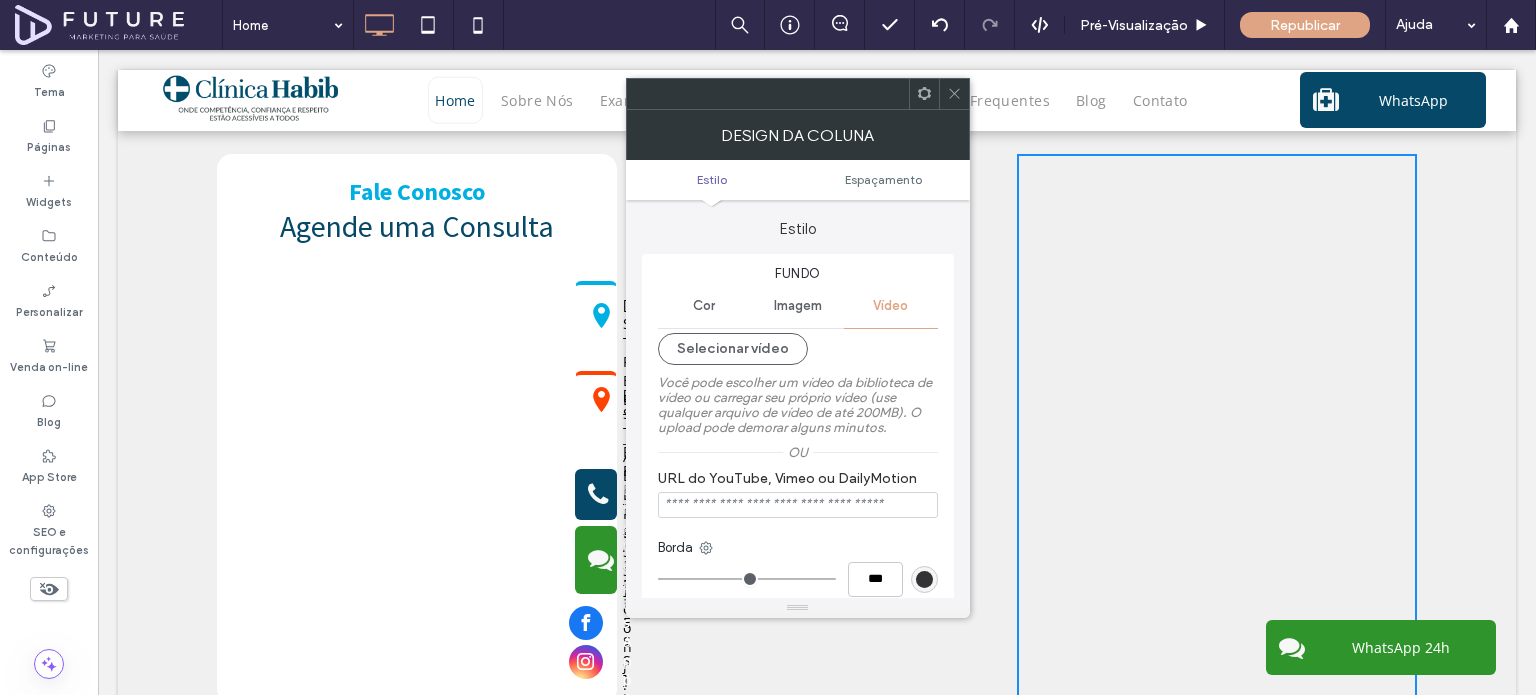 click at bounding box center [954, 94] 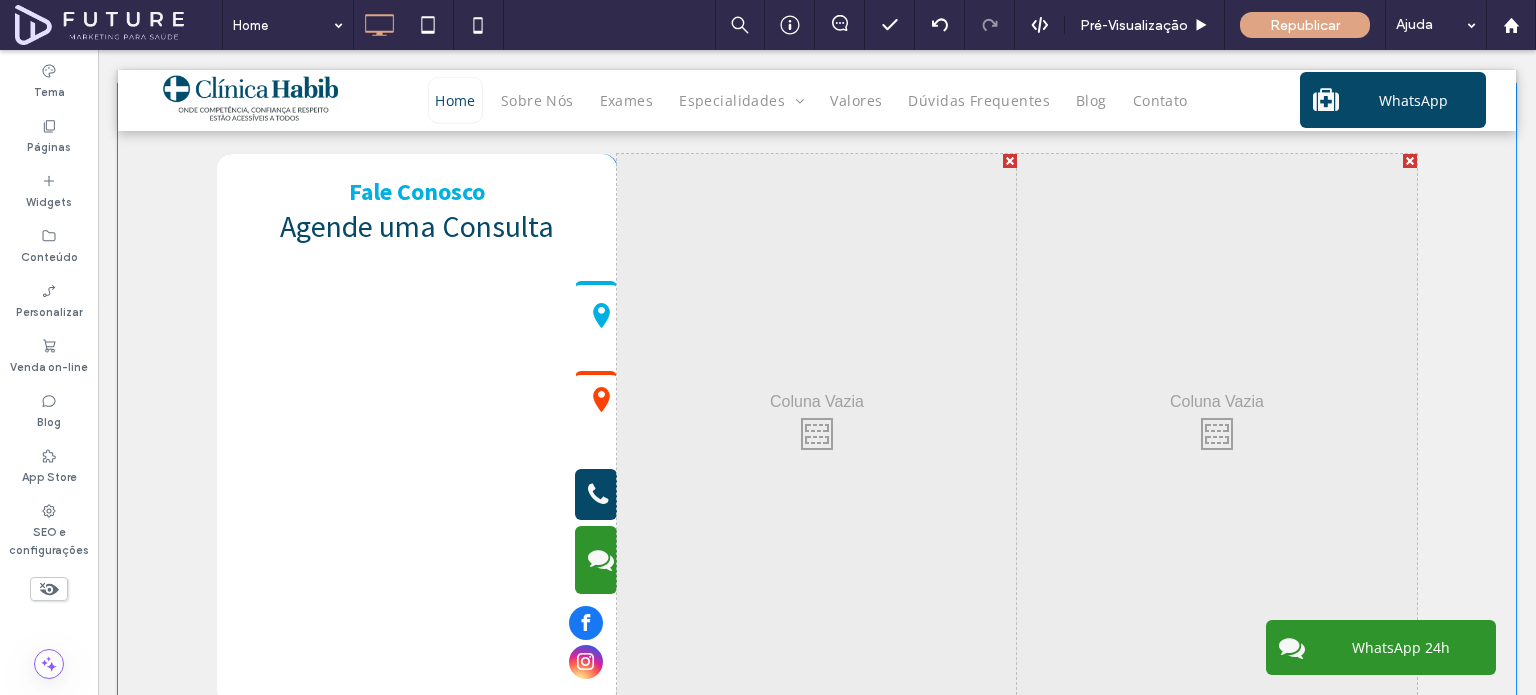 click on "Click To Paste     Click To Paste" at bounding box center [817, 429] 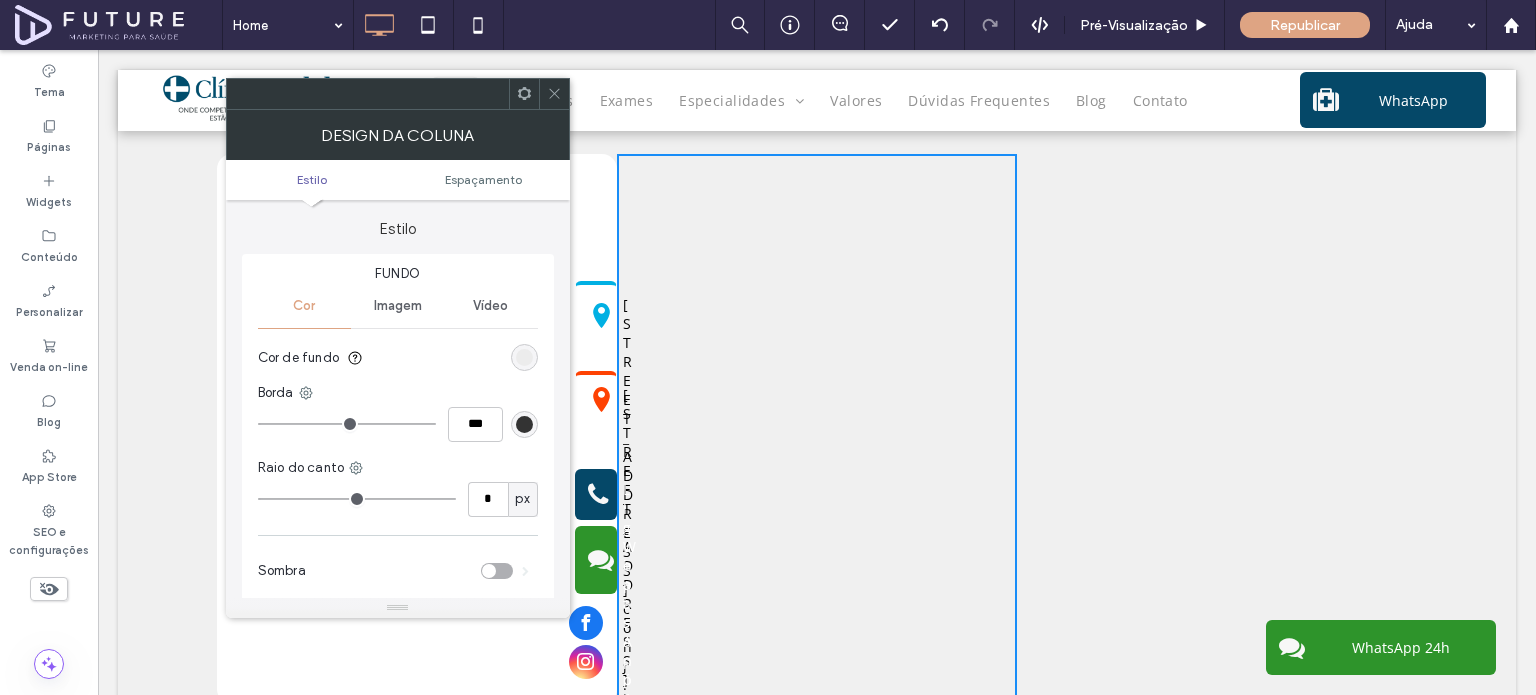 click 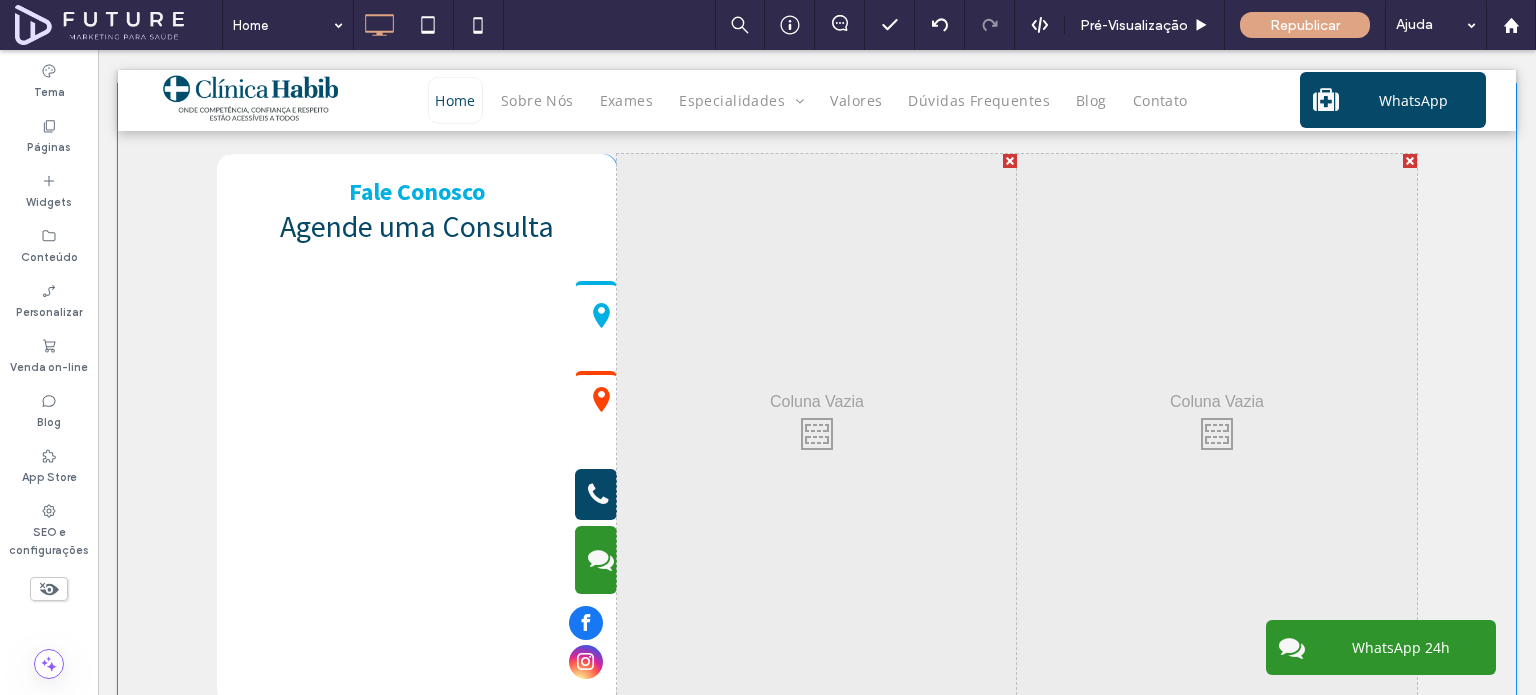 drag, startPoint x: 806, startPoint y: 235, endPoint x: 226, endPoint y: 234, distance: 580.00085 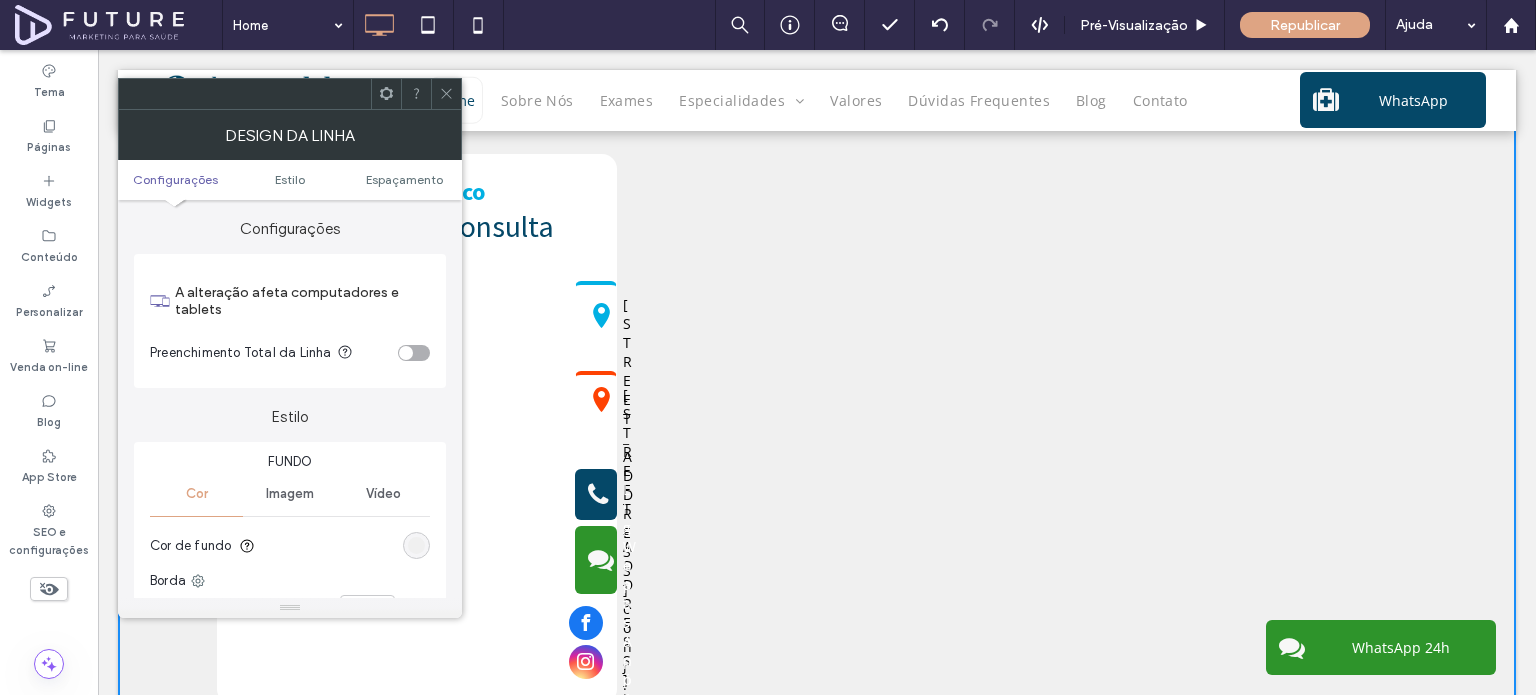 click on "Click To Paste     Click To Paste" at bounding box center (817, 429) 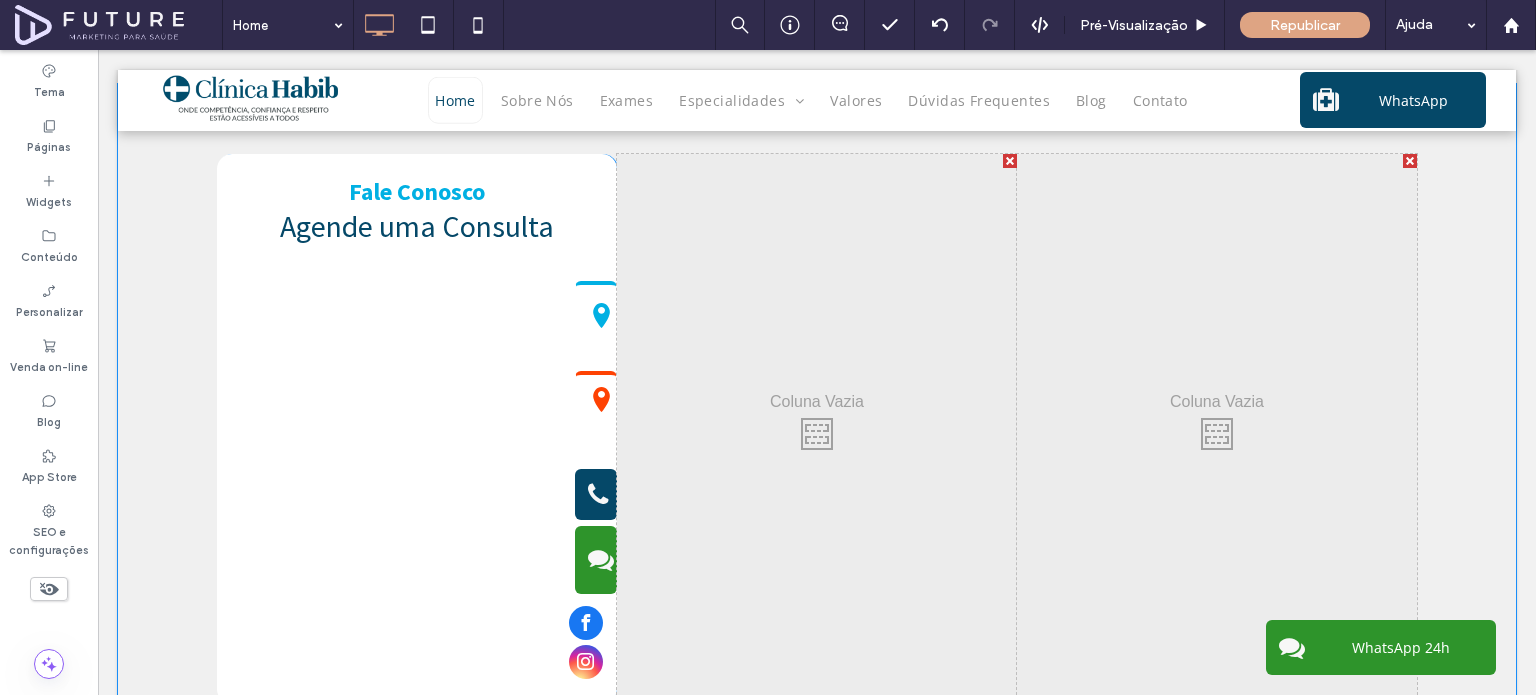 drag, startPoint x: 588, startPoint y: 187, endPoint x: 838, endPoint y: 198, distance: 250.24188 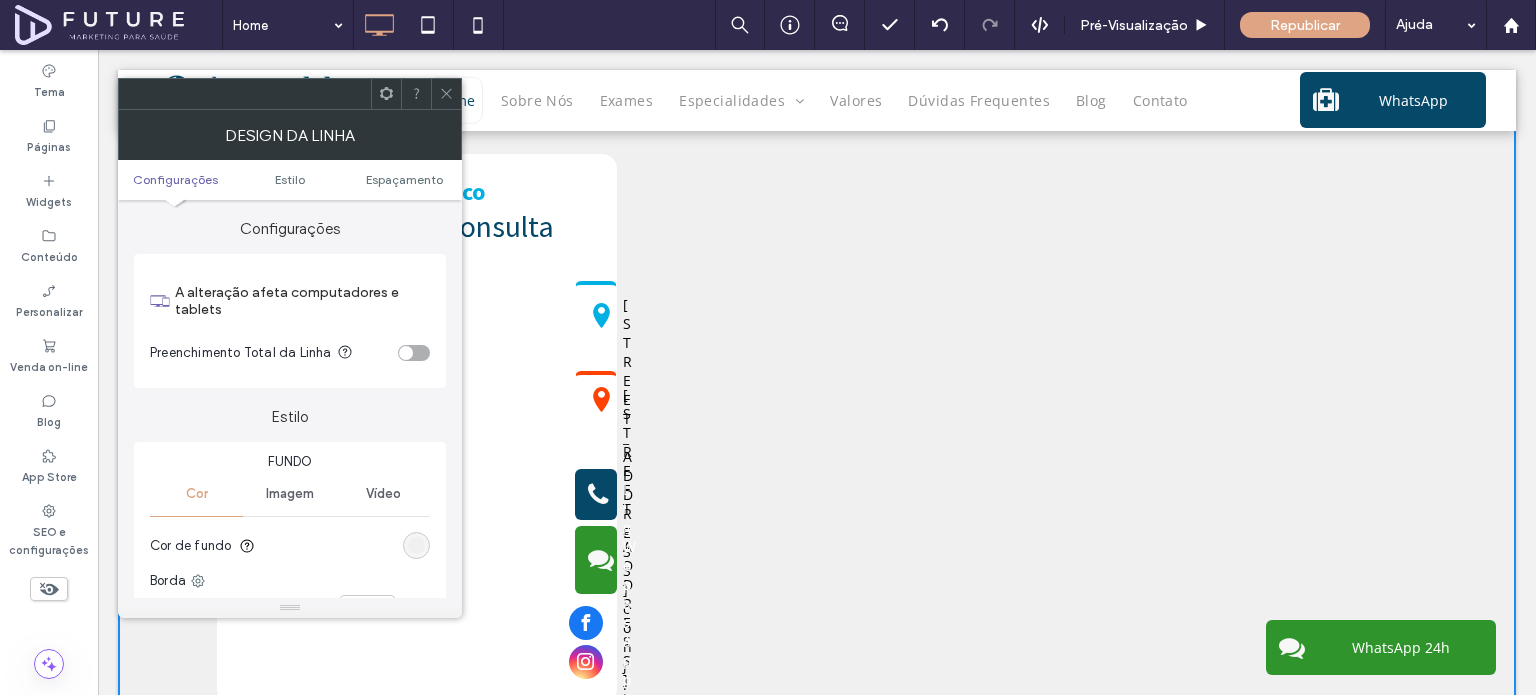 click on "Click To Paste     Click To Paste" at bounding box center [817, 429] 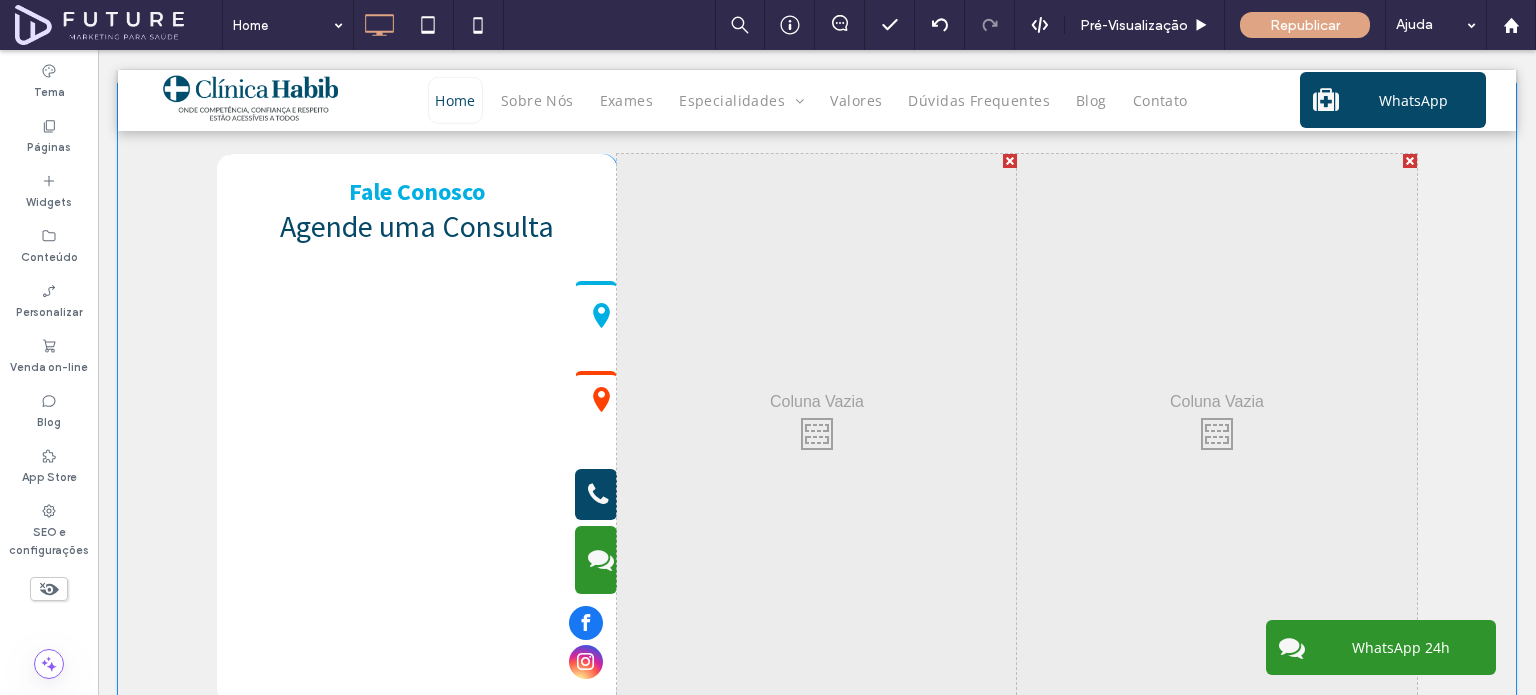 click on "Click To Paste     Click To Paste" at bounding box center [817, 429] 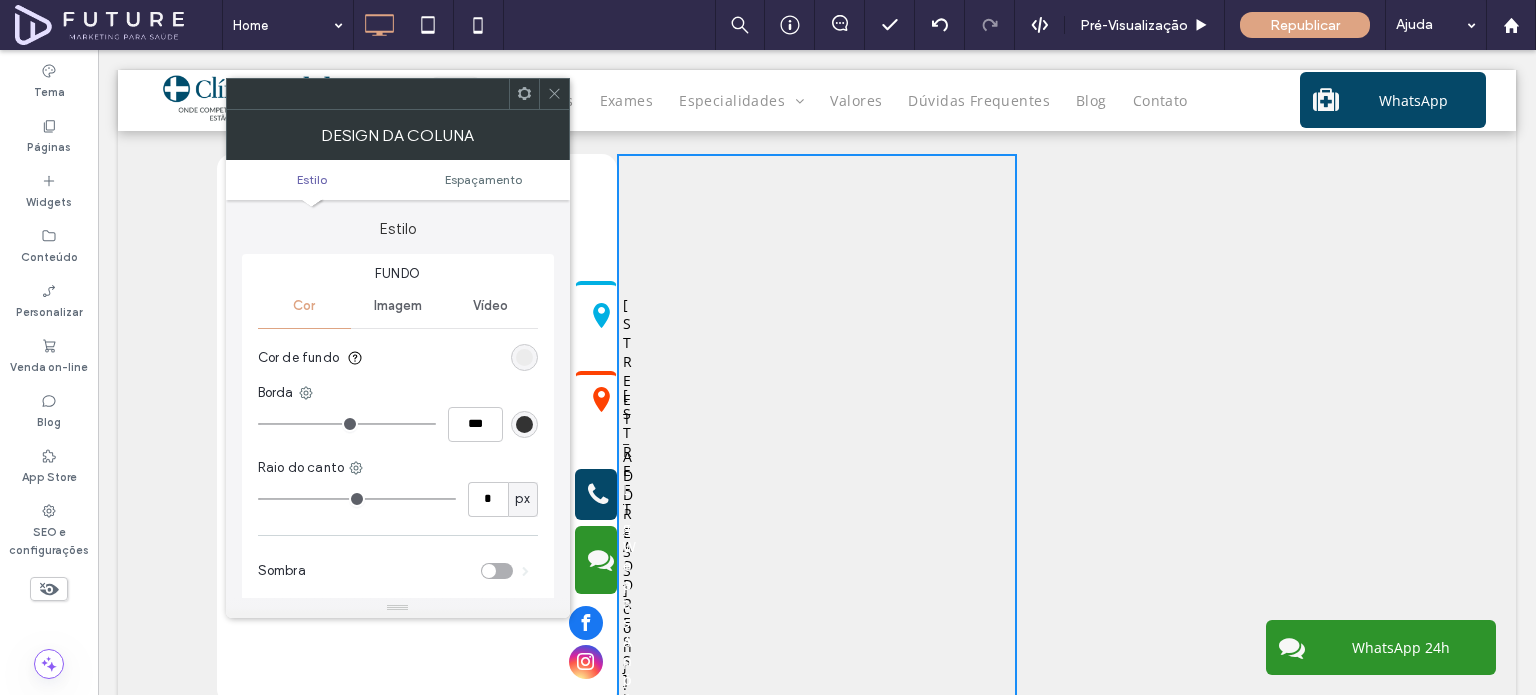 click at bounding box center [554, 94] 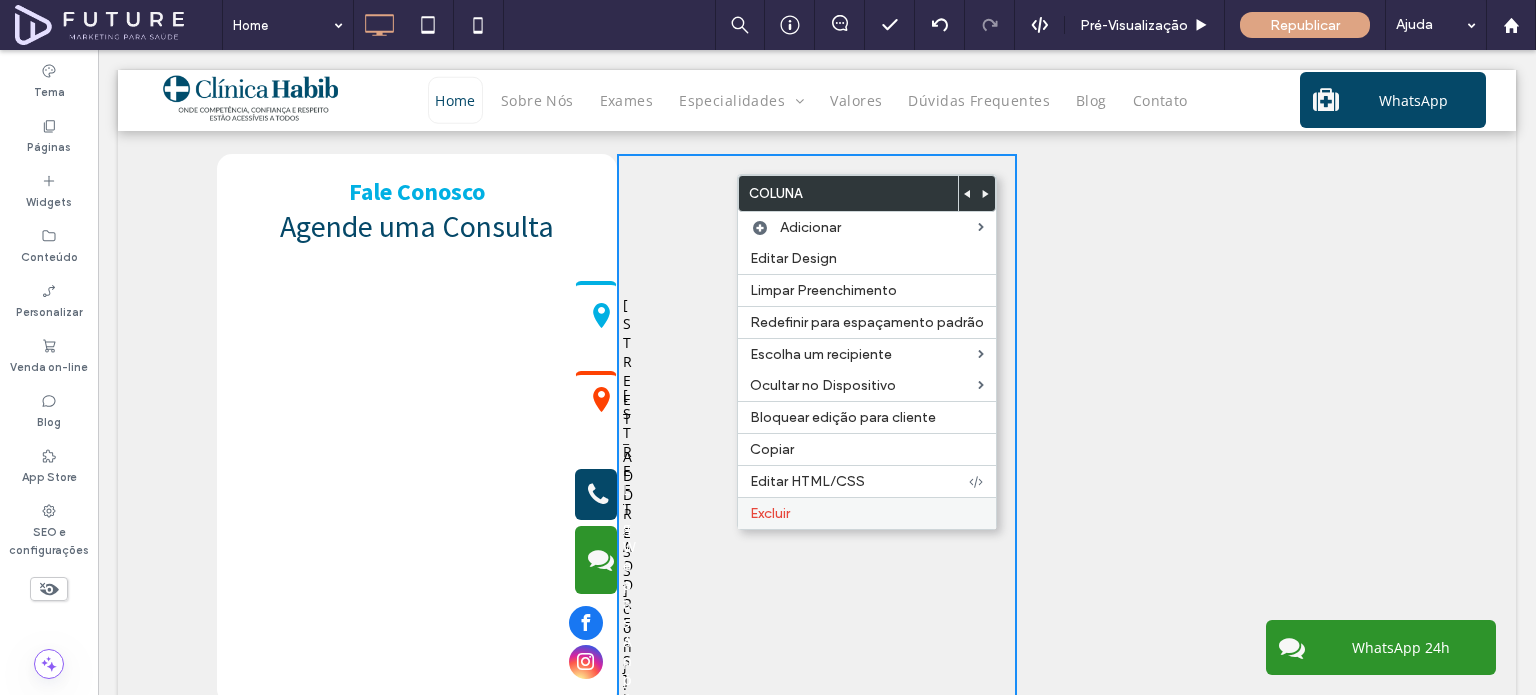 click on "Excluir" at bounding box center (867, 513) 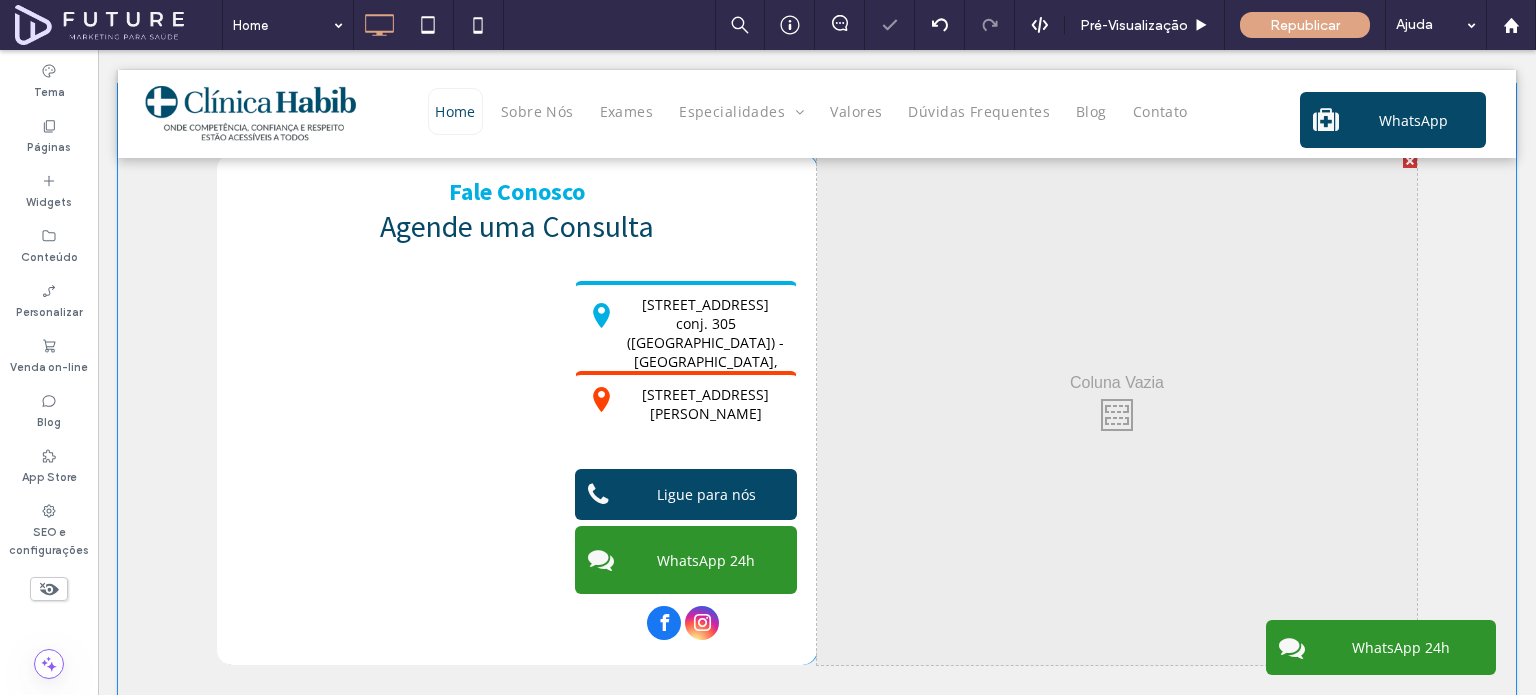 click on "Fale Conosco
Agende uma Consulta
Rua Vergueiro 1353 conj. 305 (Torre Norte) - Paraíso, São Paulo - SP
Rua Américo Salvador Novelli 154 conj. 203 (2º andar)  -  Itaquera, São Paulo – SP
Ligue para nós
WhatsApp 24h
Click To Paste" at bounding box center [517, 409] 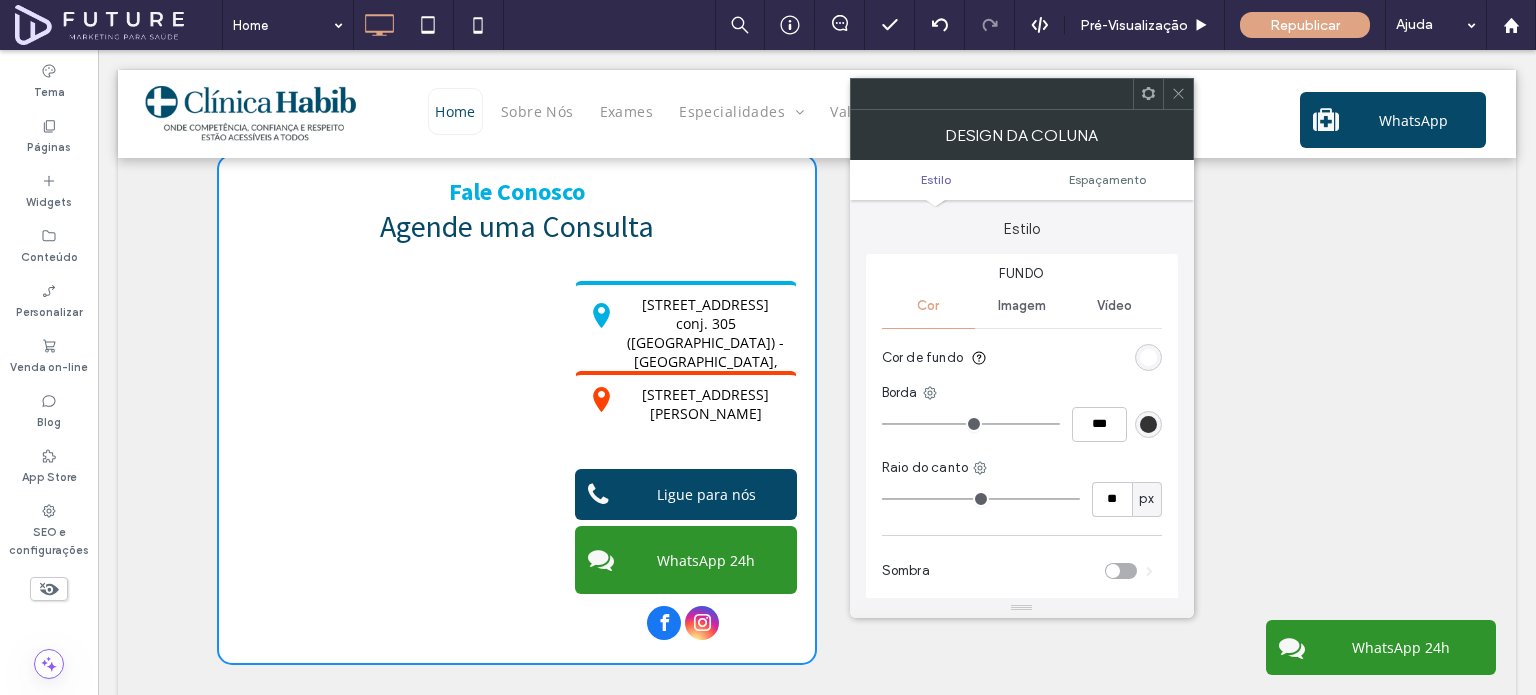 click 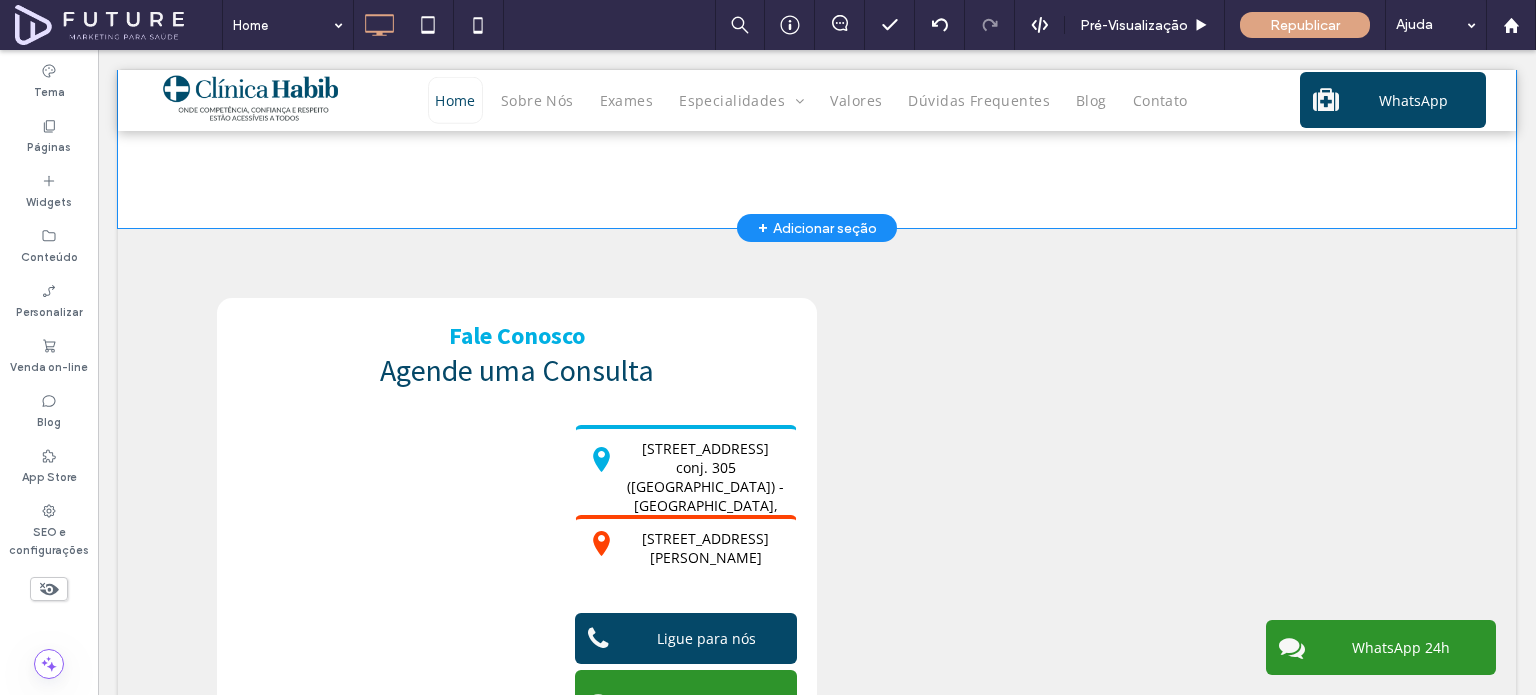 scroll, scrollTop: 3900, scrollLeft: 0, axis: vertical 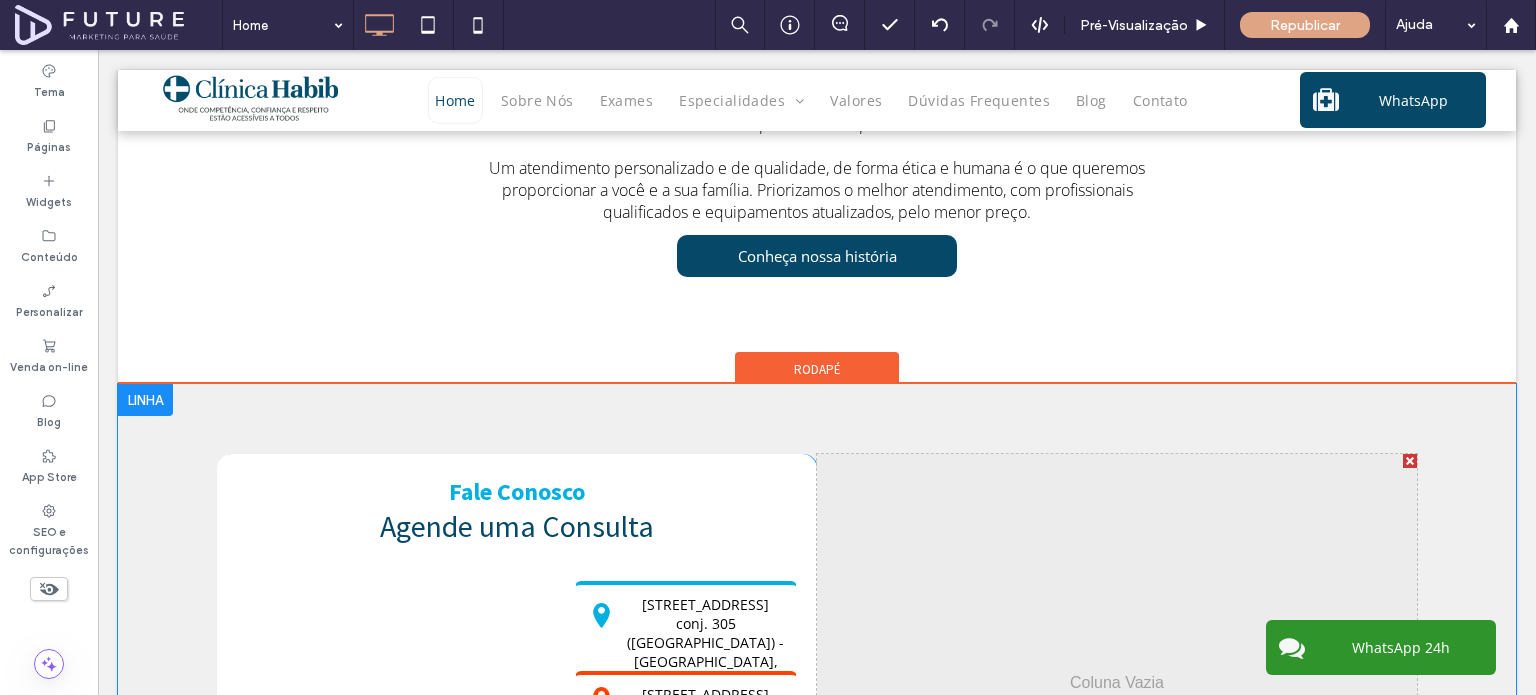 click on "Fale Conosco
Agende uma Consulta
Rua Vergueiro 1353 conj. 305 (Torre Norte) - Paraíso, São Paulo - SP
Rua Américo Salvador Novelli 154 conj. 203 (2º andar)  -  Itaquera, São Paulo – SP
Ligue para nós
WhatsApp 24h
Click To Paste
Click To Paste     Click To Paste
+ Adicionar seção" at bounding box center [817, 709] 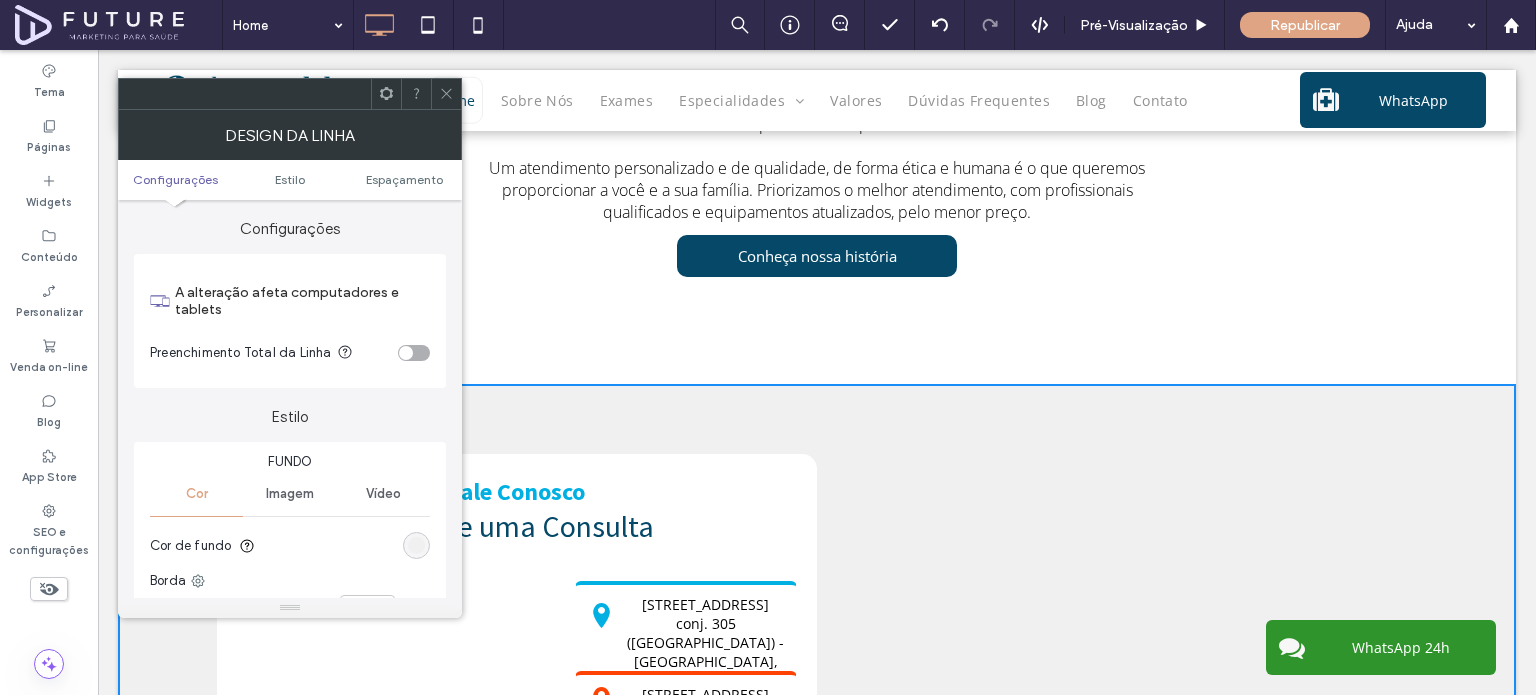 drag, startPoint x: 513, startPoint y: 397, endPoint x: 515, endPoint y: 464, distance: 67.02985 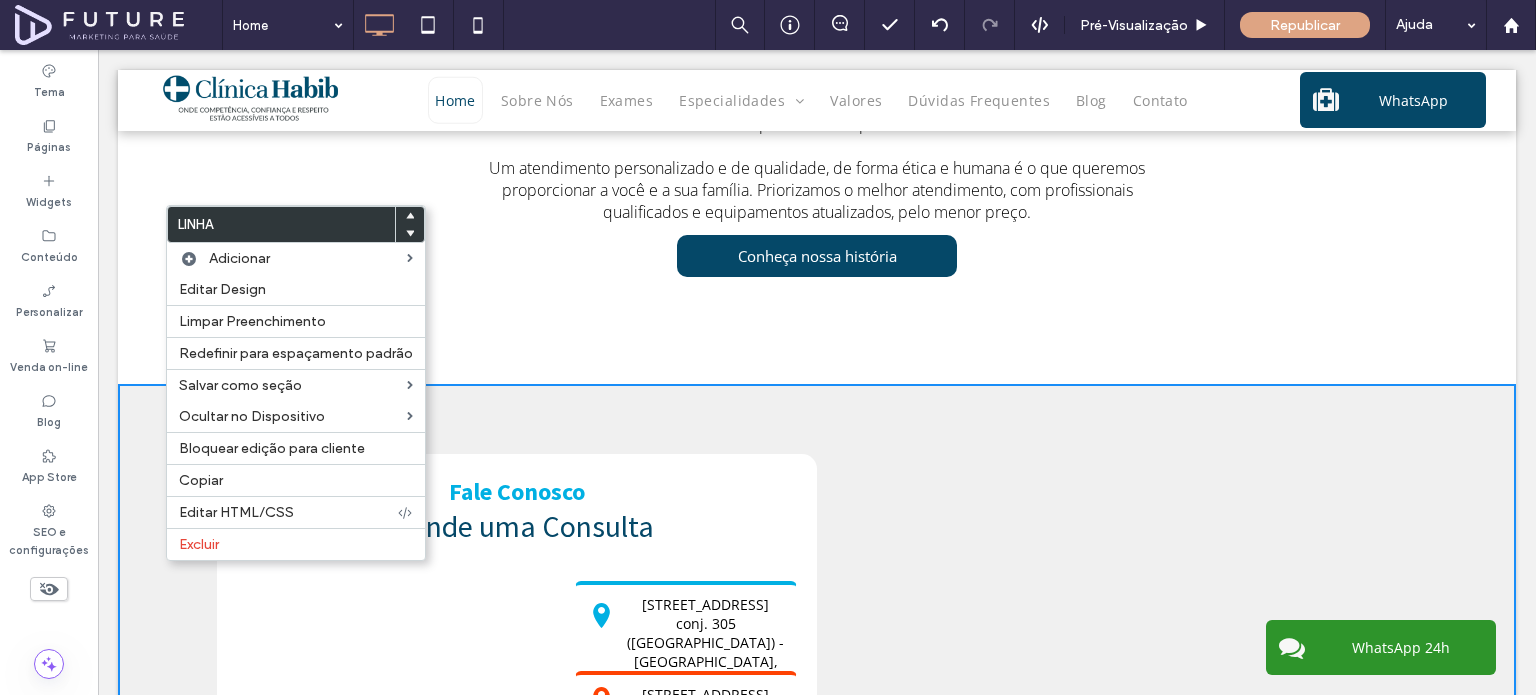 click on "Fale Conosco" at bounding box center (517, 491) 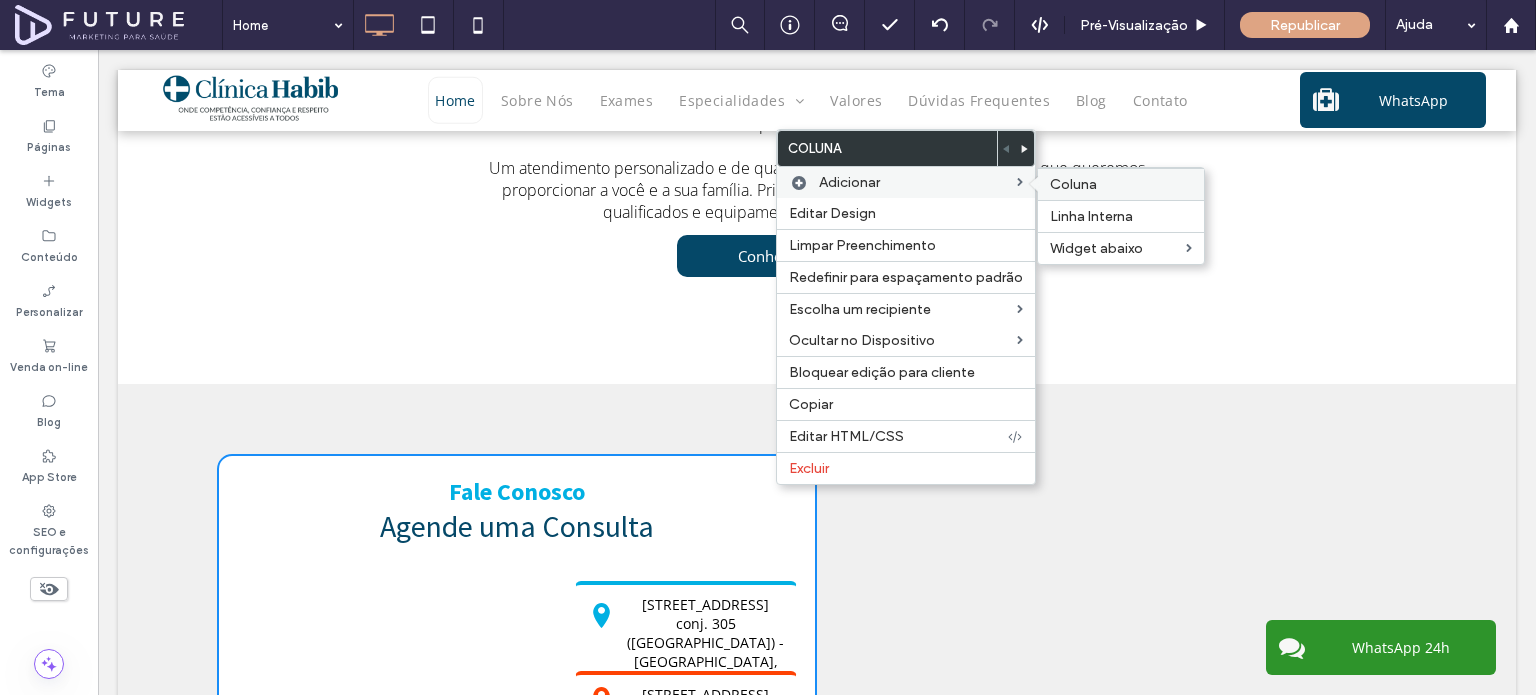 click on "Coluna" at bounding box center (1121, 184) 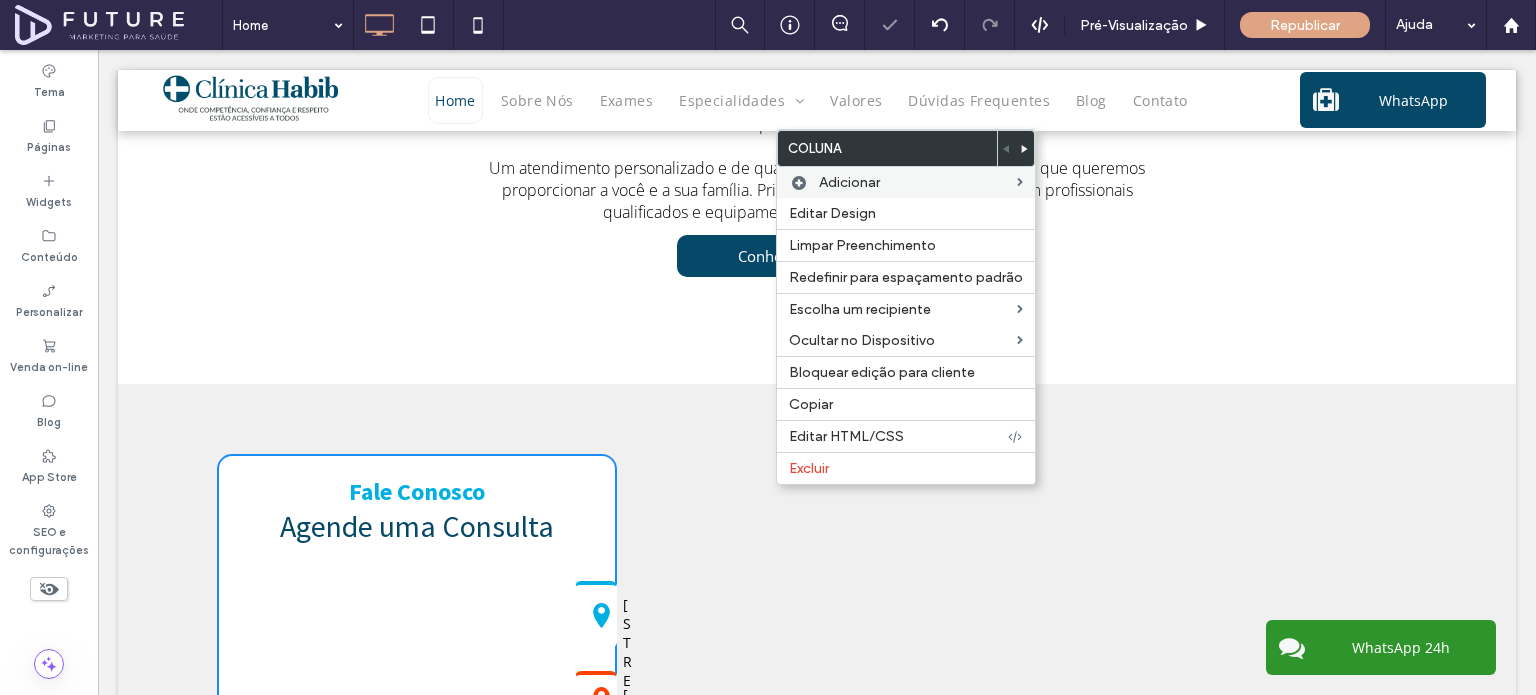 click on "Click To Paste     Click To Paste" at bounding box center (817, 729) 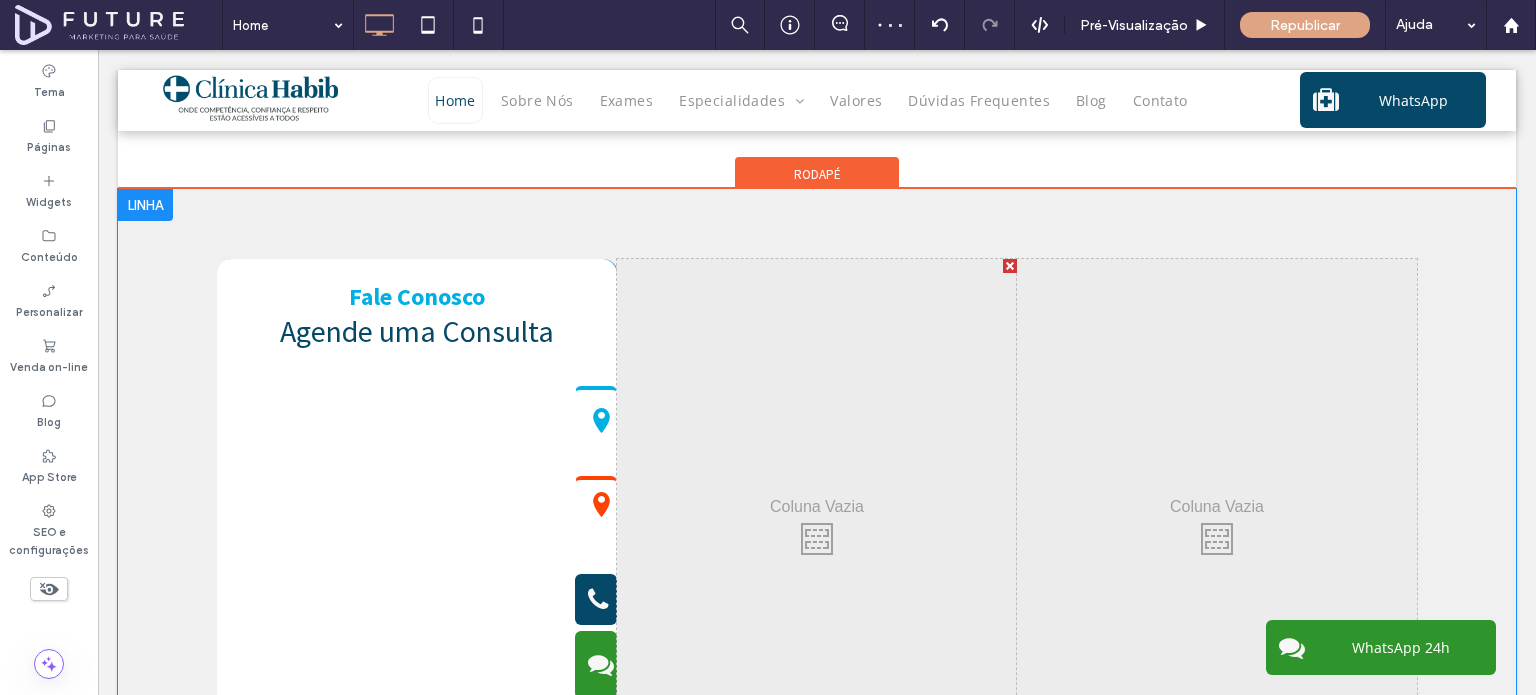 scroll, scrollTop: 4100, scrollLeft: 0, axis: vertical 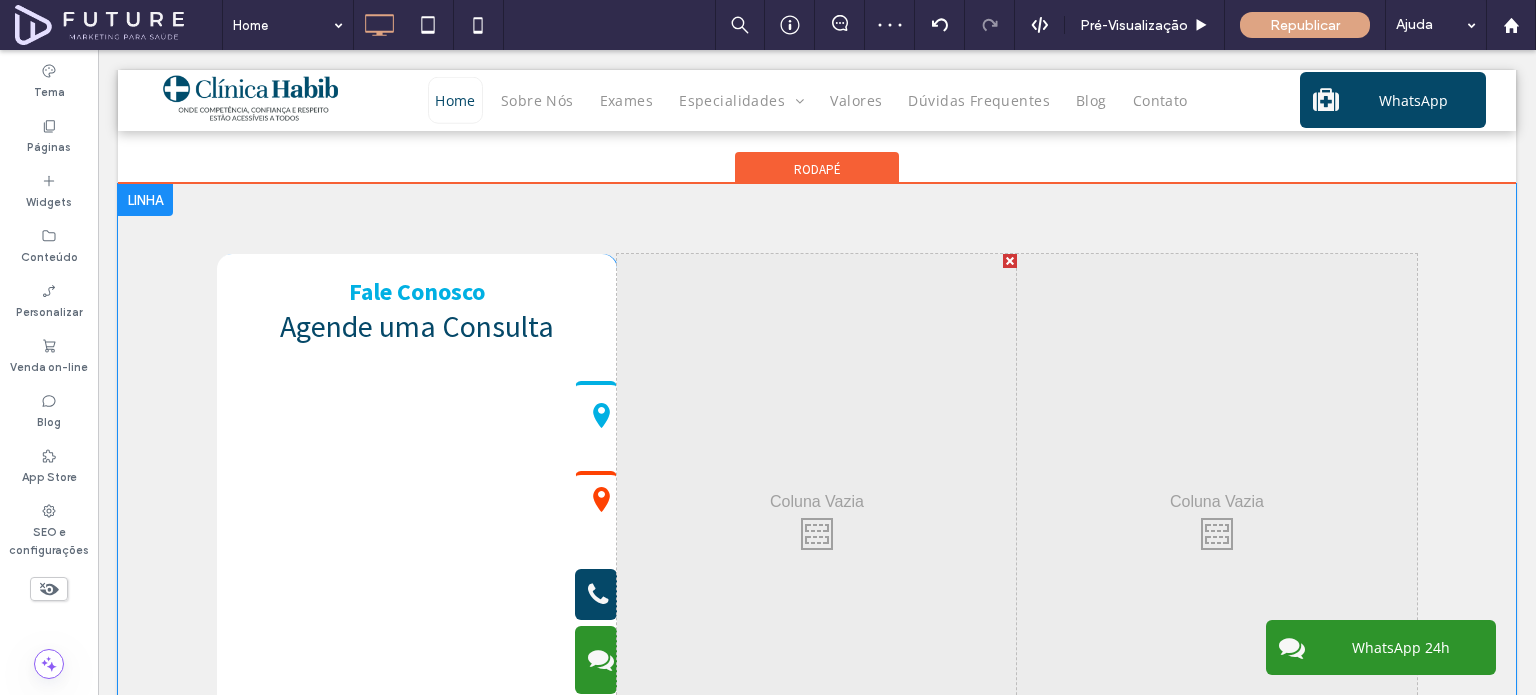 drag, startPoint x: 579, startPoint y: 289, endPoint x: 736, endPoint y: 298, distance: 157.25775 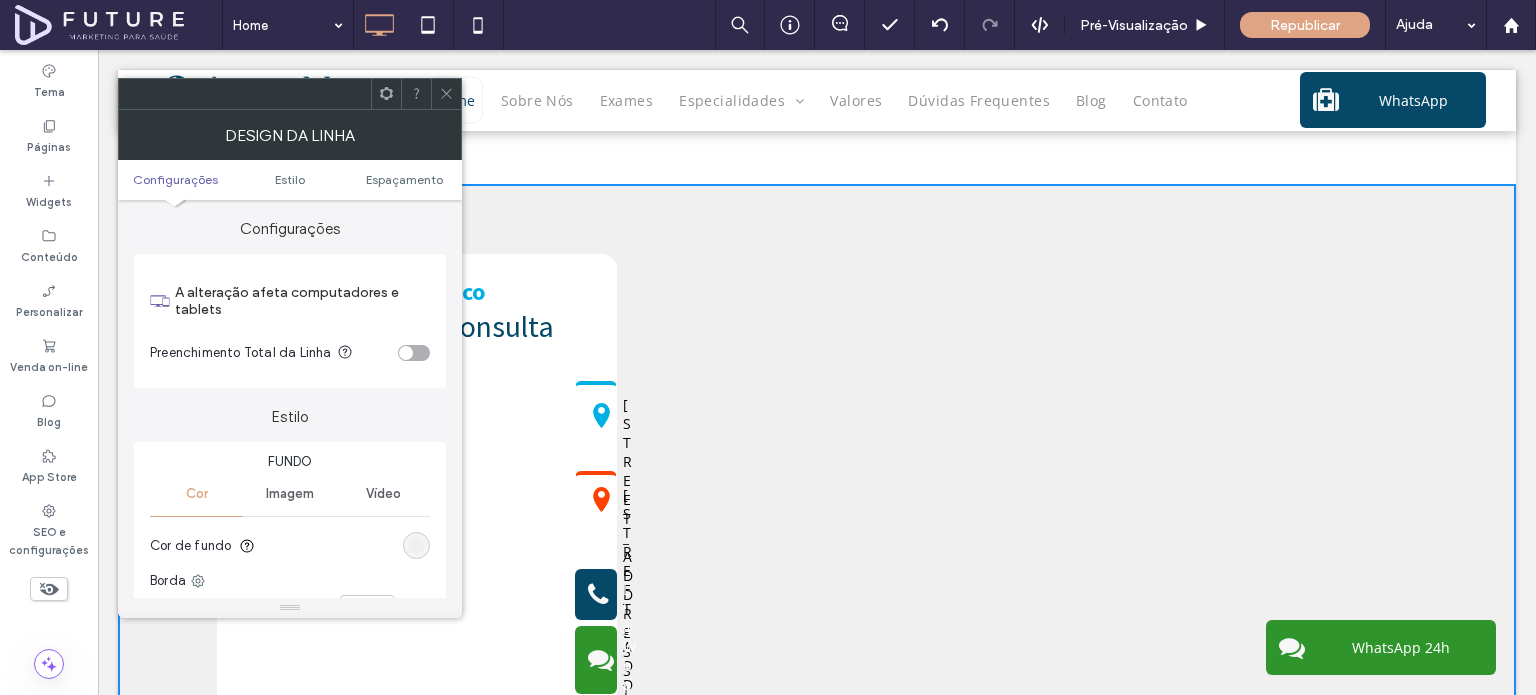 click on "Click To Paste     Click To Paste" at bounding box center [817, 529] 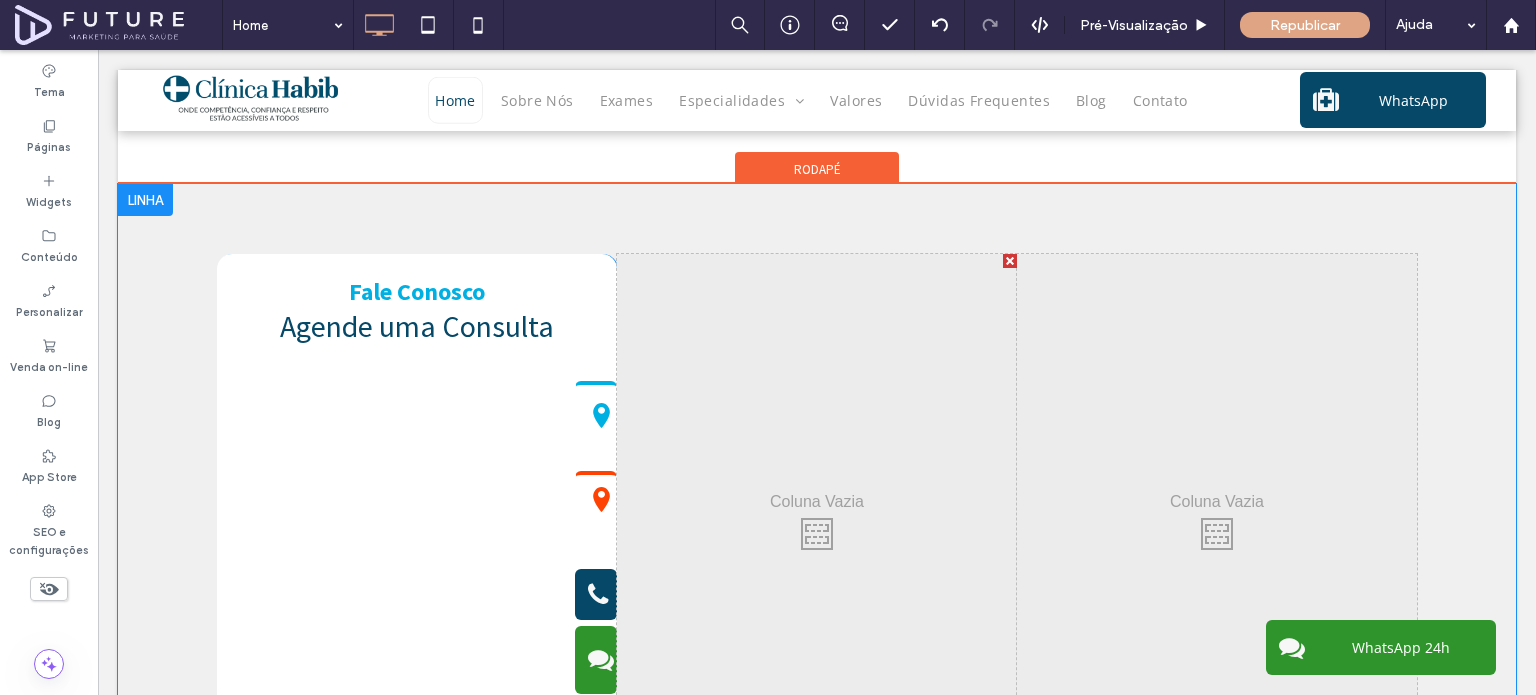 click on "Fale Conosco
Agende uma Consulta
Rua Vergueiro 1353 conj. 305 (Torre Norte) - Paraíso, São Paulo - SP
Rua Américo Salvador Novelli 154 conj. 203 (2º andar)  -  Itaquera, São Paulo – SP
Ligue para nós
WhatsApp 24h
Click To Paste" at bounding box center [417, 529] 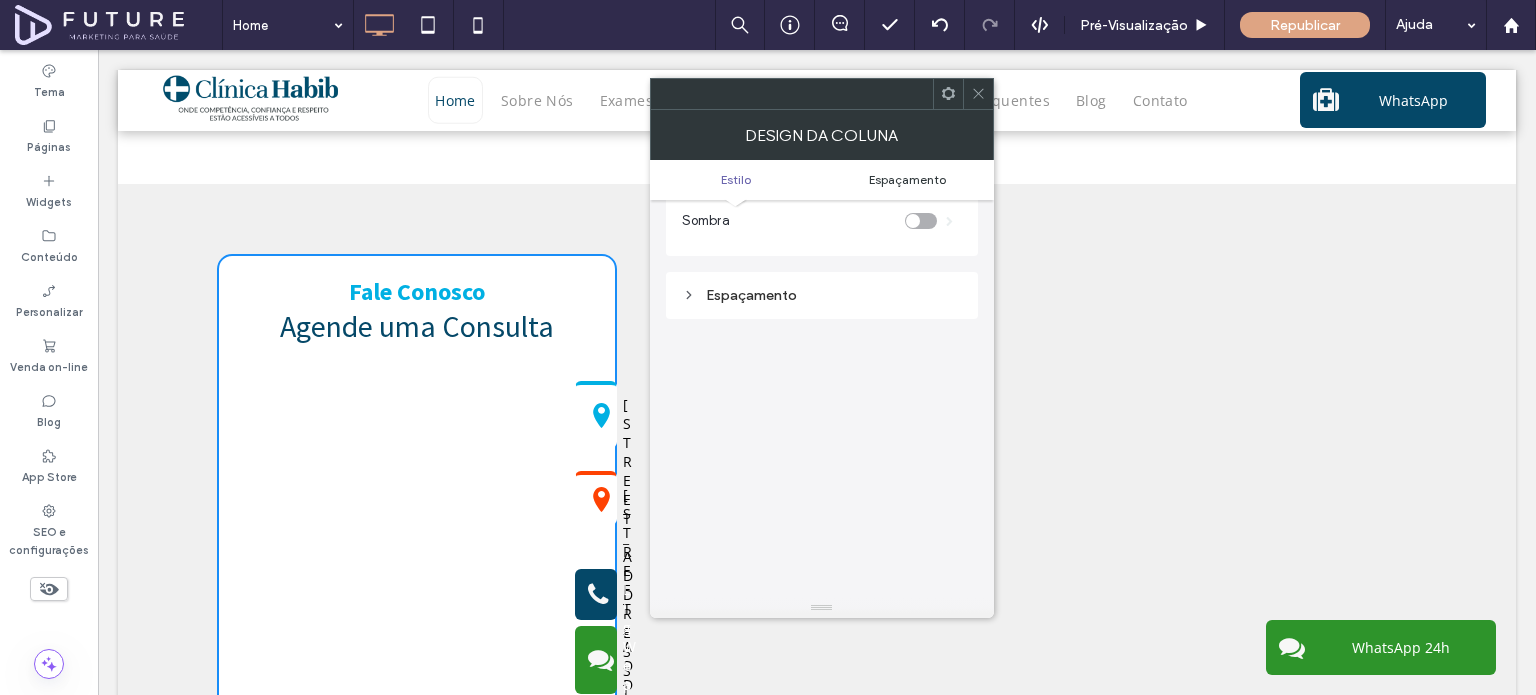 scroll, scrollTop: 405, scrollLeft: 0, axis: vertical 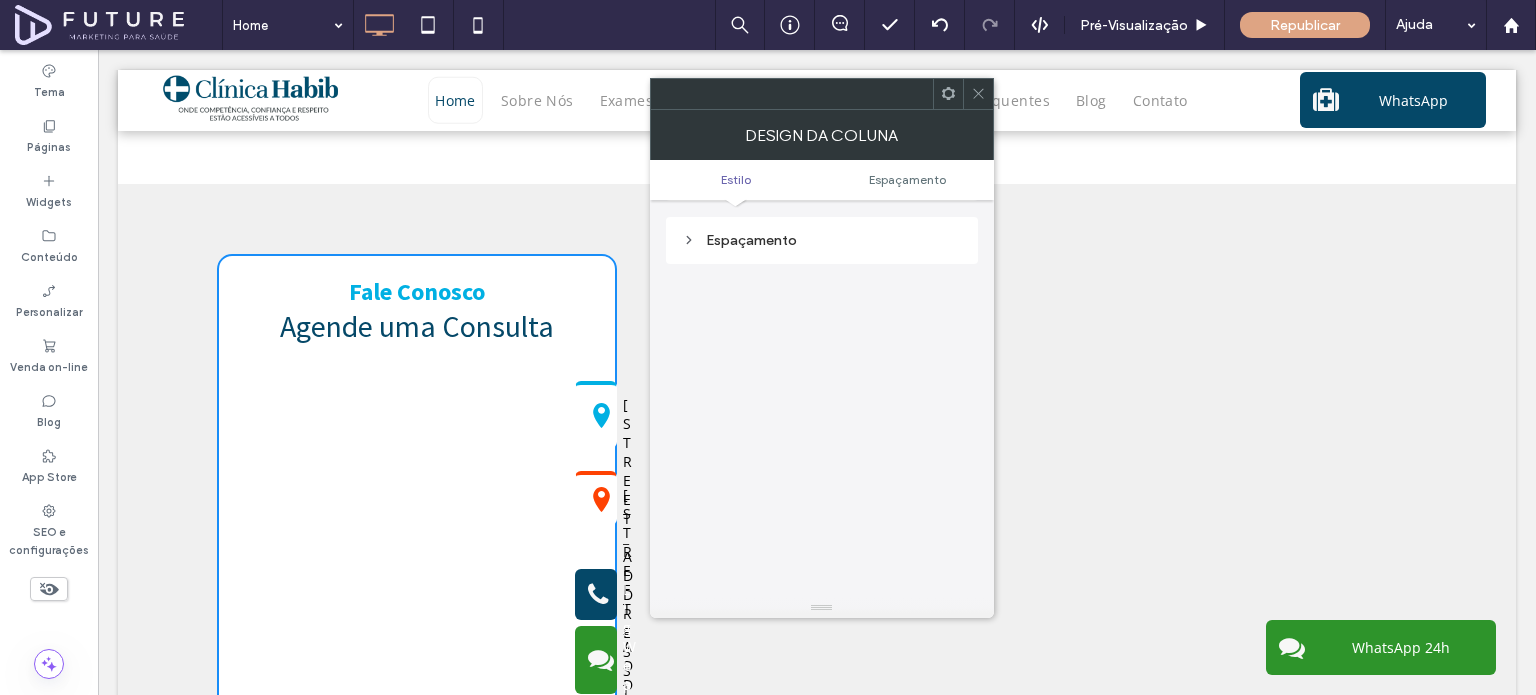 click 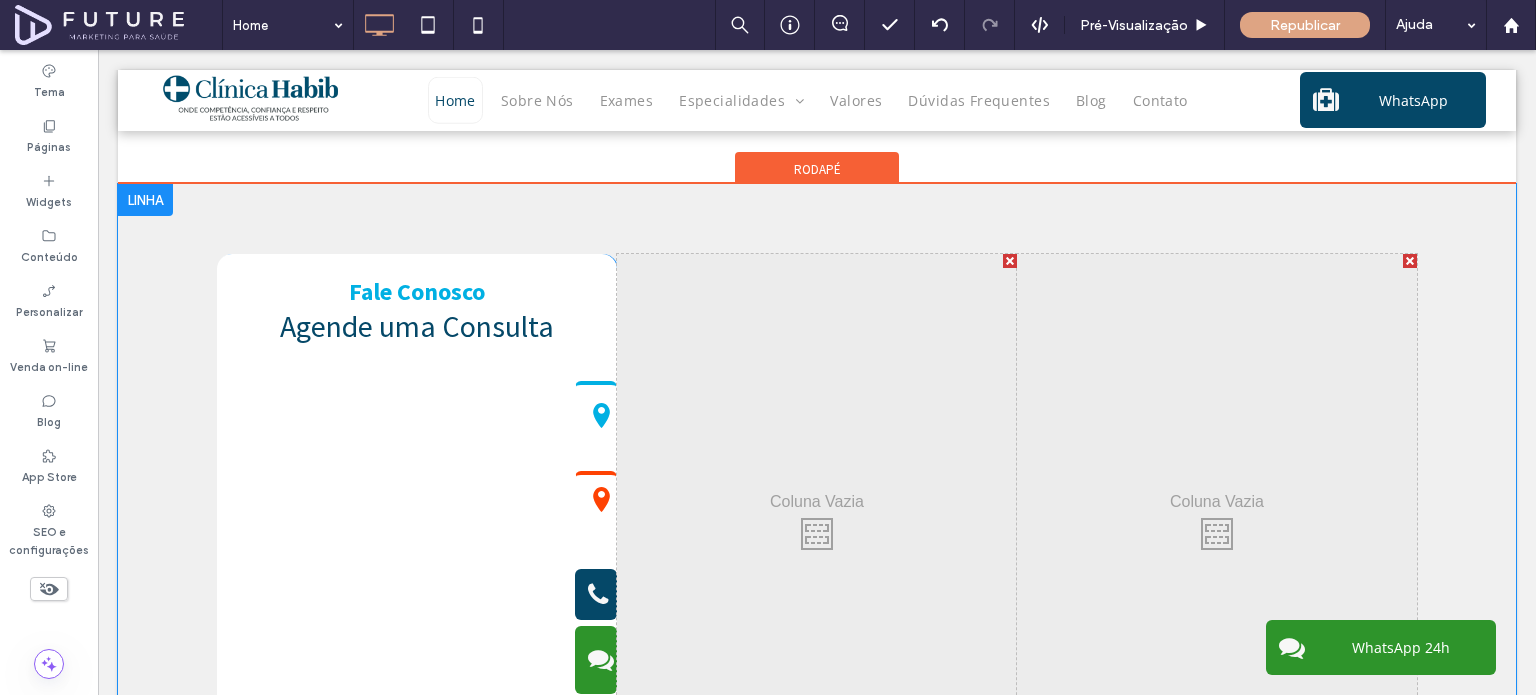 click on "Click To Paste     Click To Paste" at bounding box center [1217, 529] 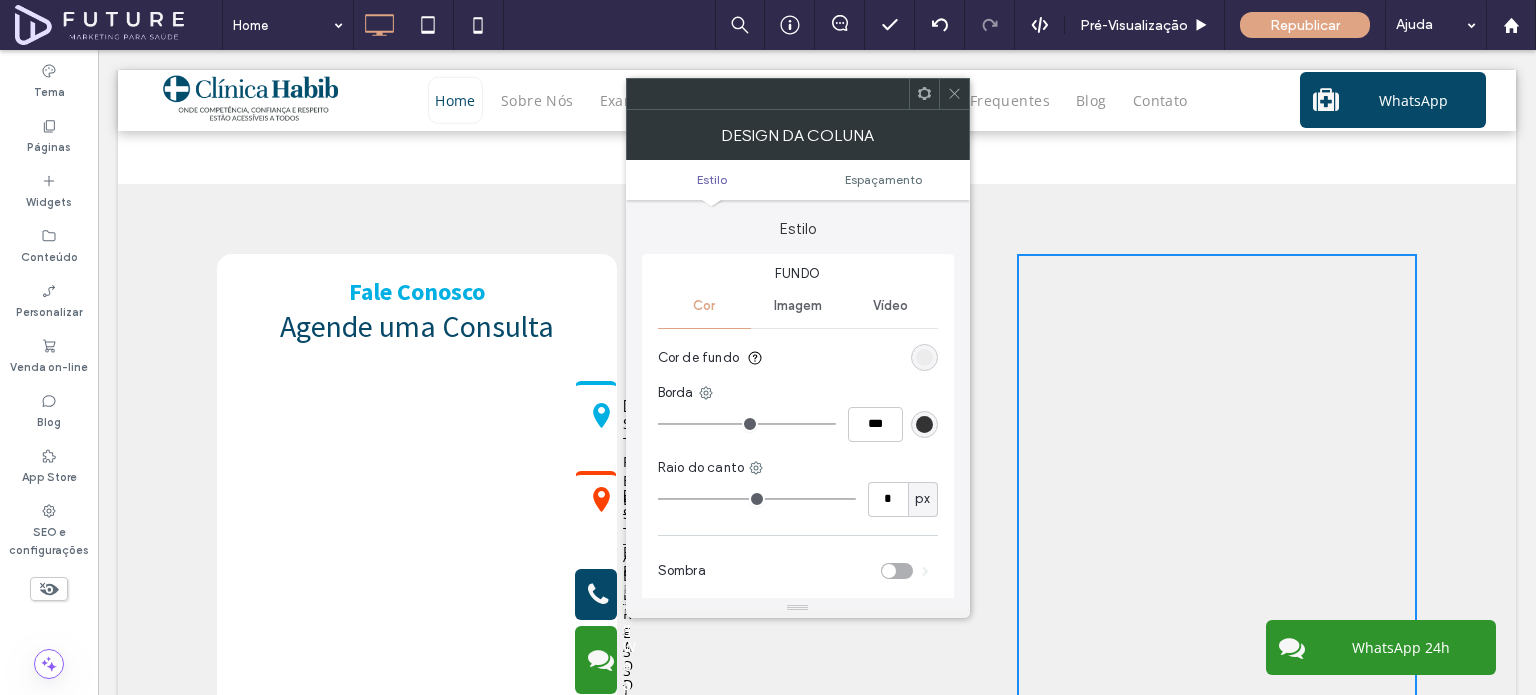 scroll, scrollTop: 0, scrollLeft: 0, axis: both 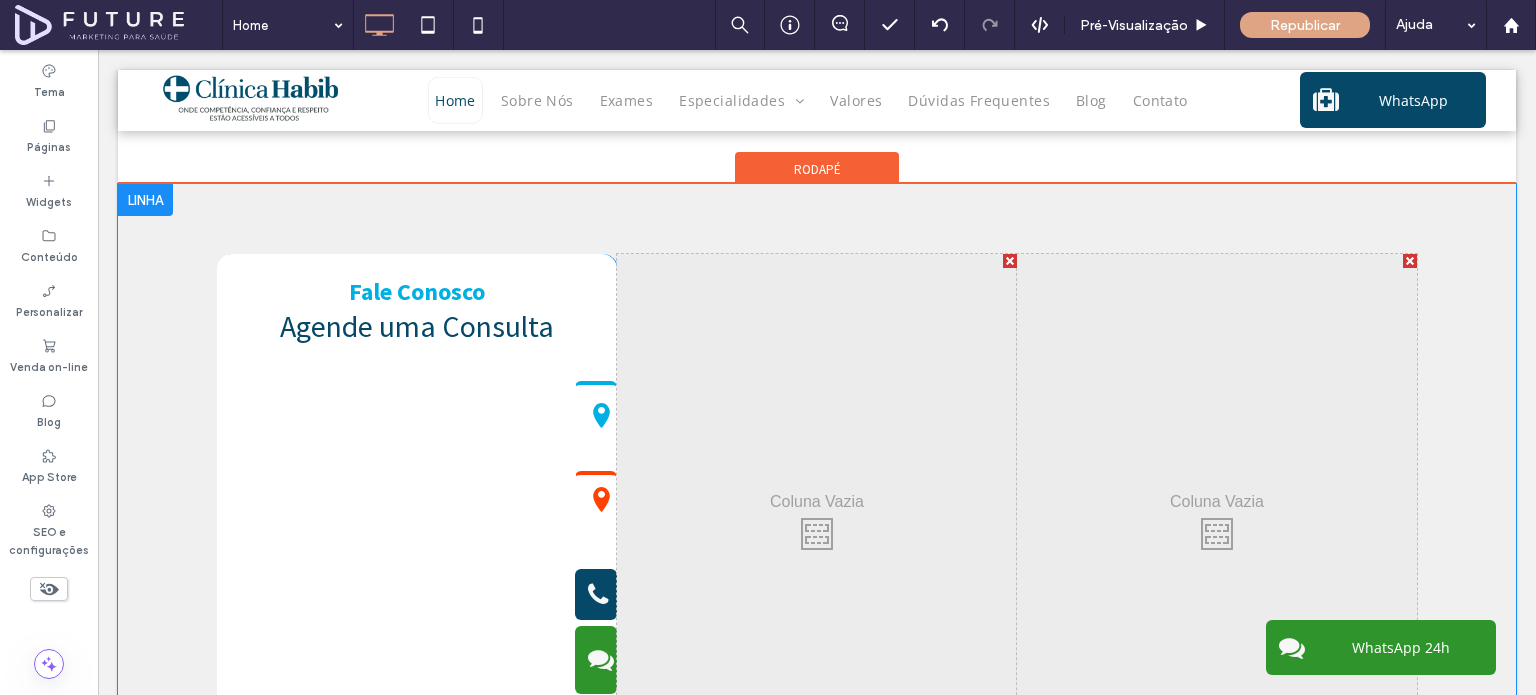 click on "Click To Paste     Click To Paste" at bounding box center [817, 529] 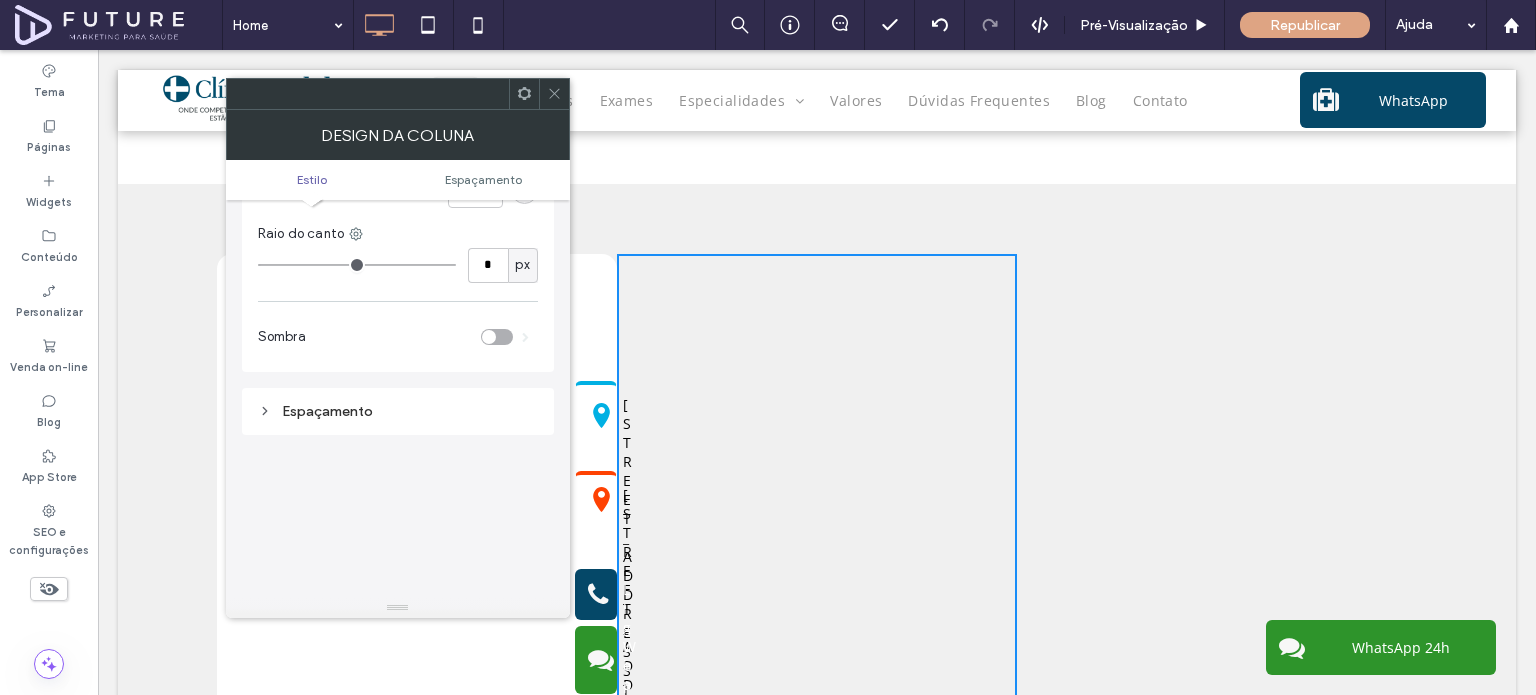 scroll, scrollTop: 0, scrollLeft: 0, axis: both 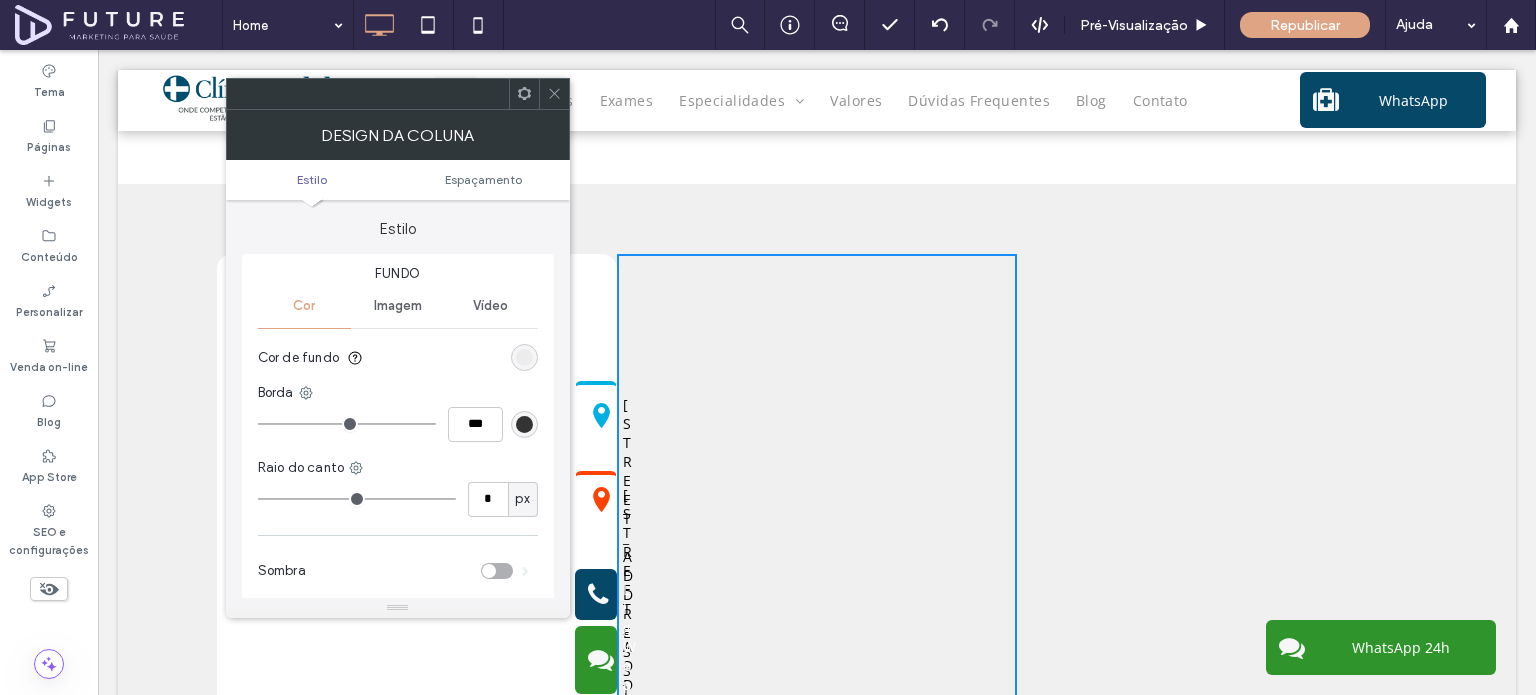 click on "Vídeo" at bounding box center (490, 306) 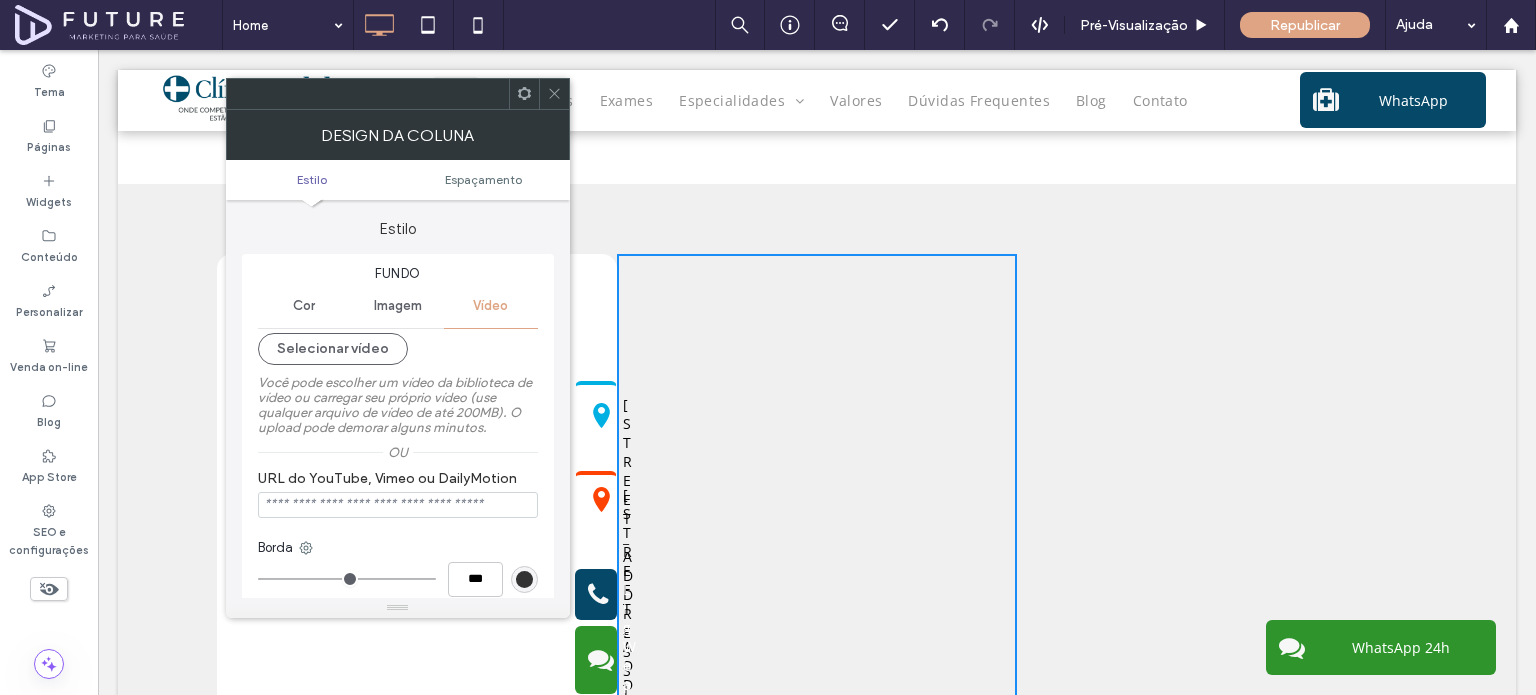 click on "Imagem" at bounding box center [398, 306] 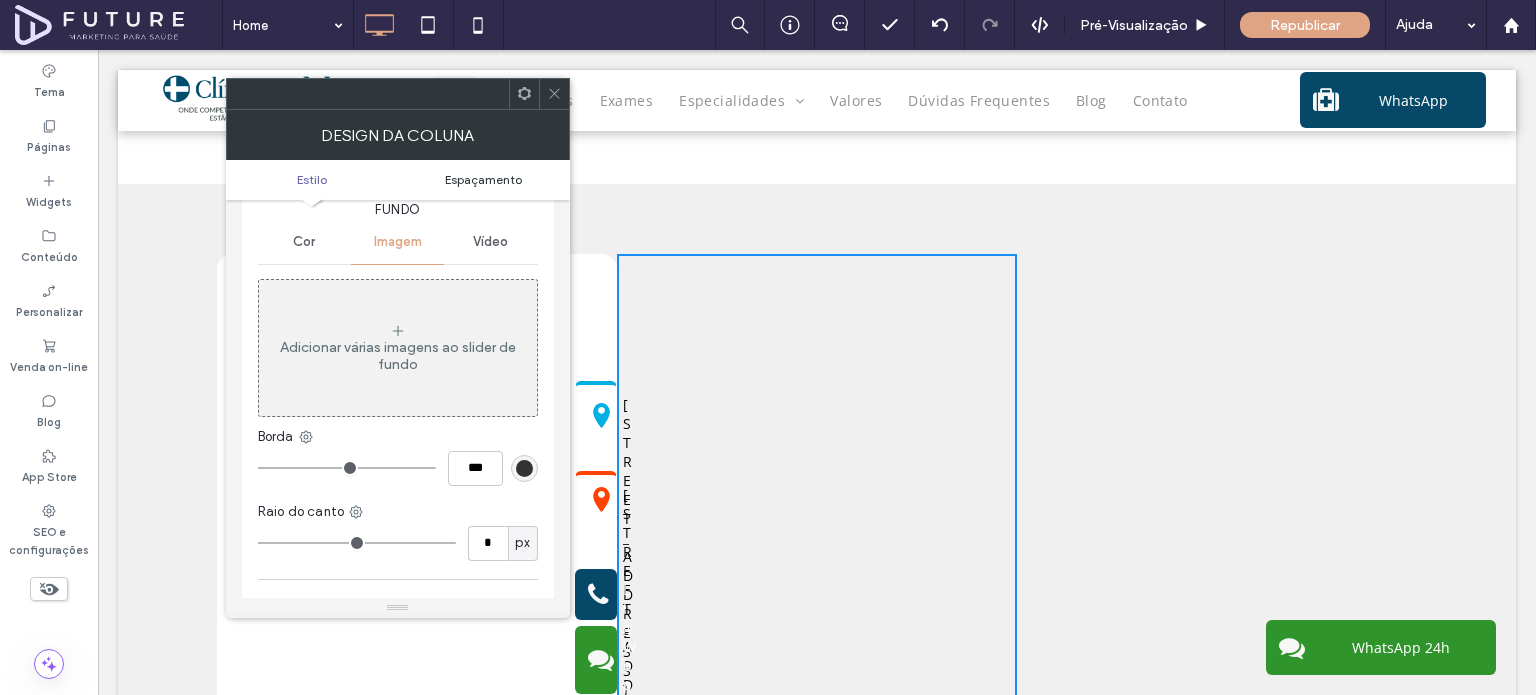 scroll, scrollTop: 0, scrollLeft: 0, axis: both 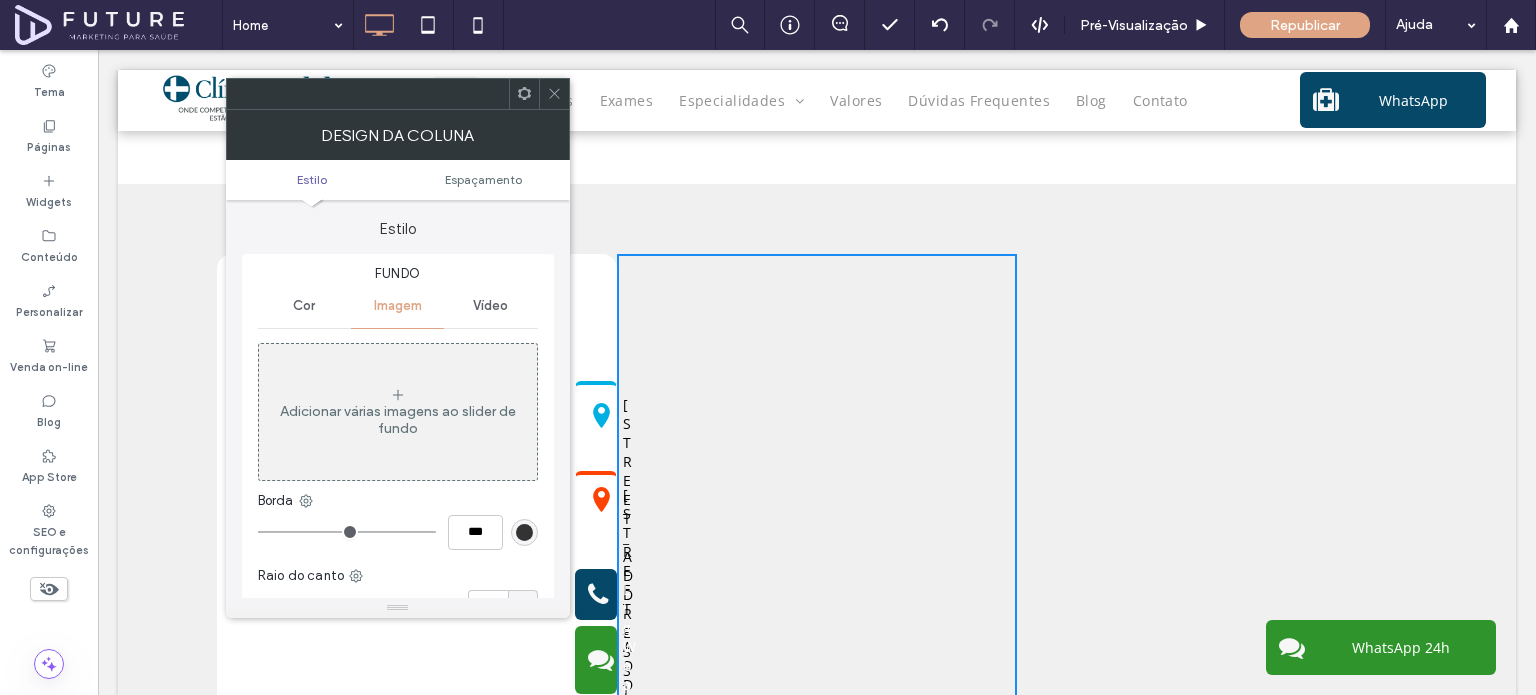 click 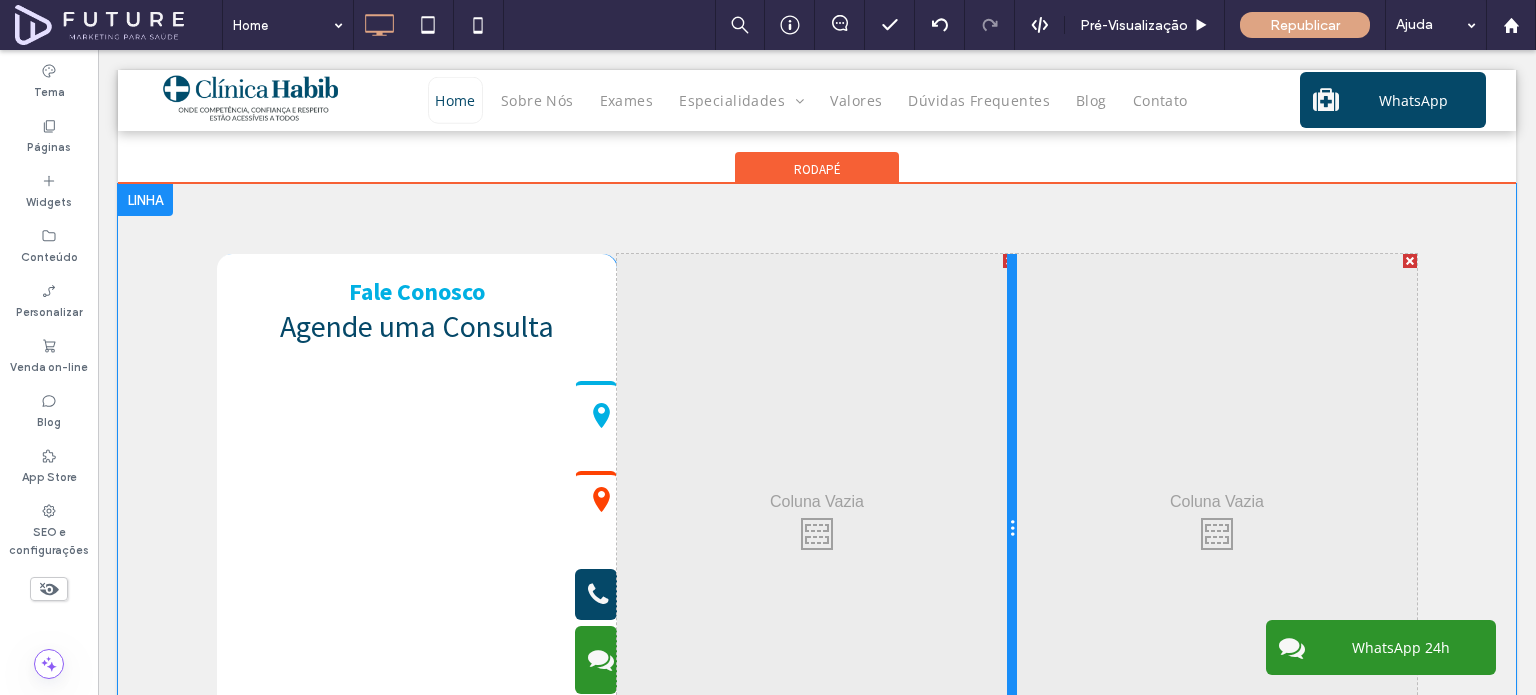 click at bounding box center [1012, 529] 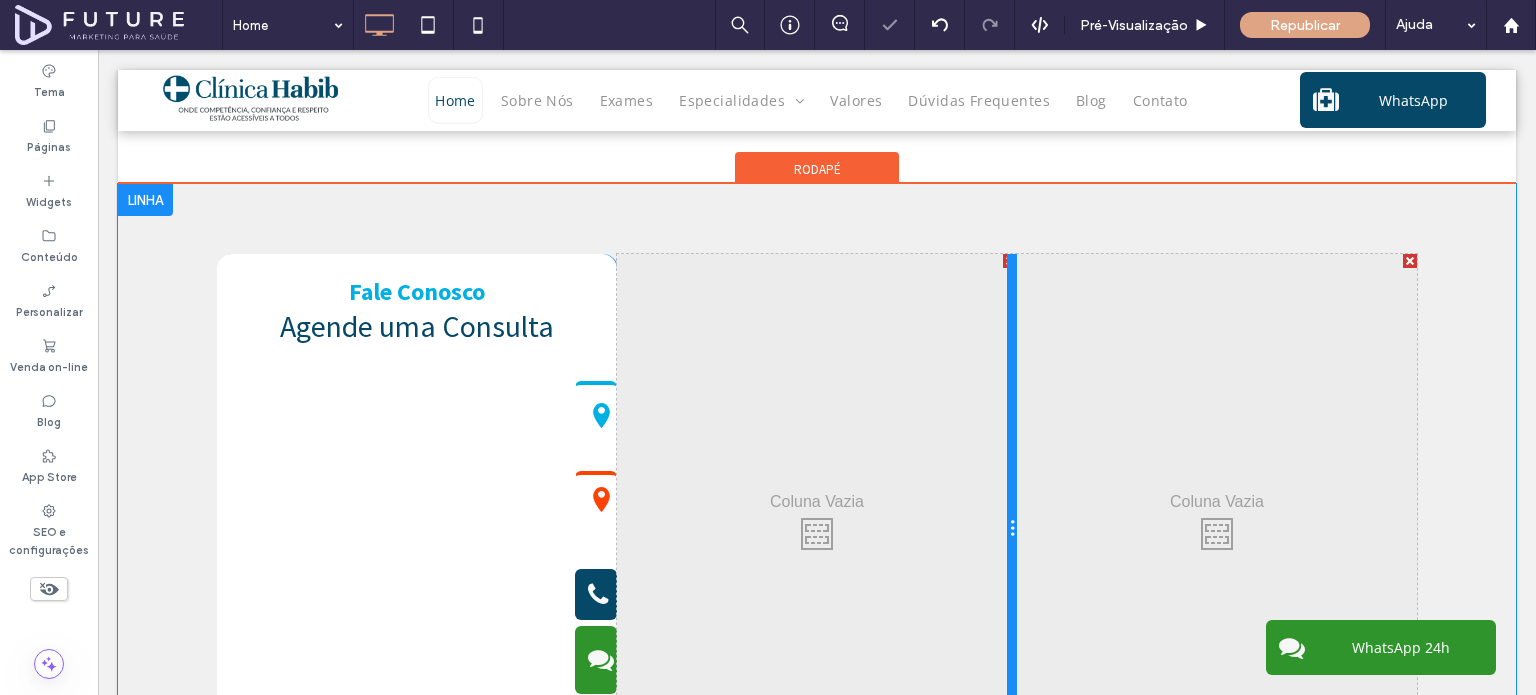 click at bounding box center (1012, 529) 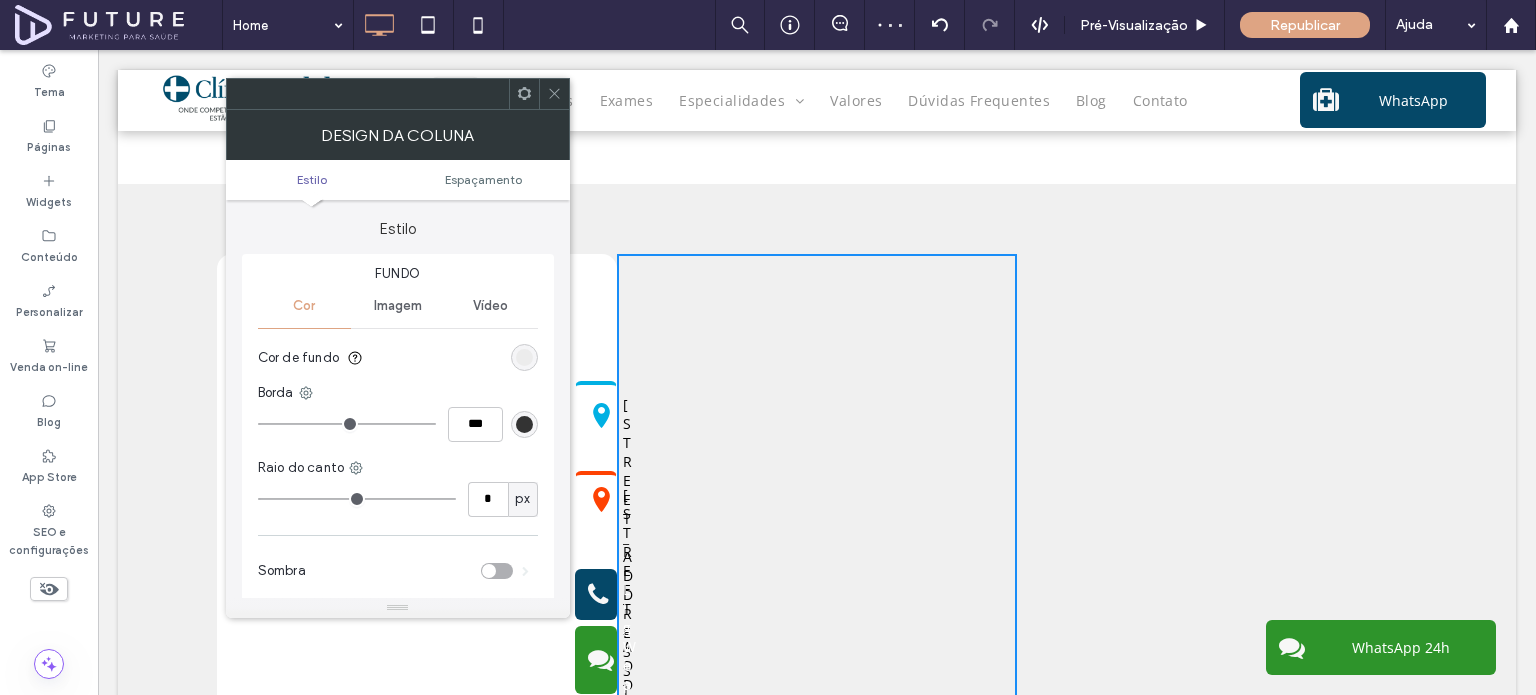 click 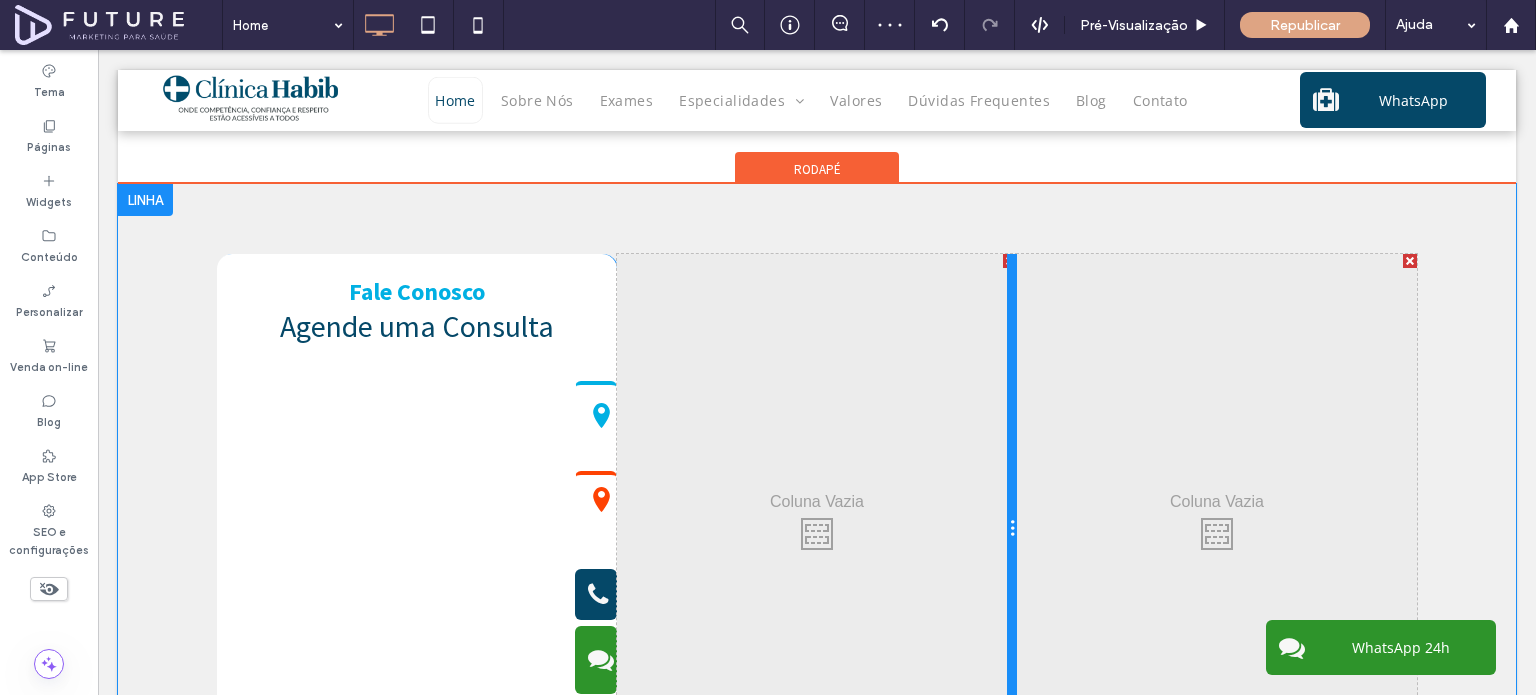 click at bounding box center [1012, 529] 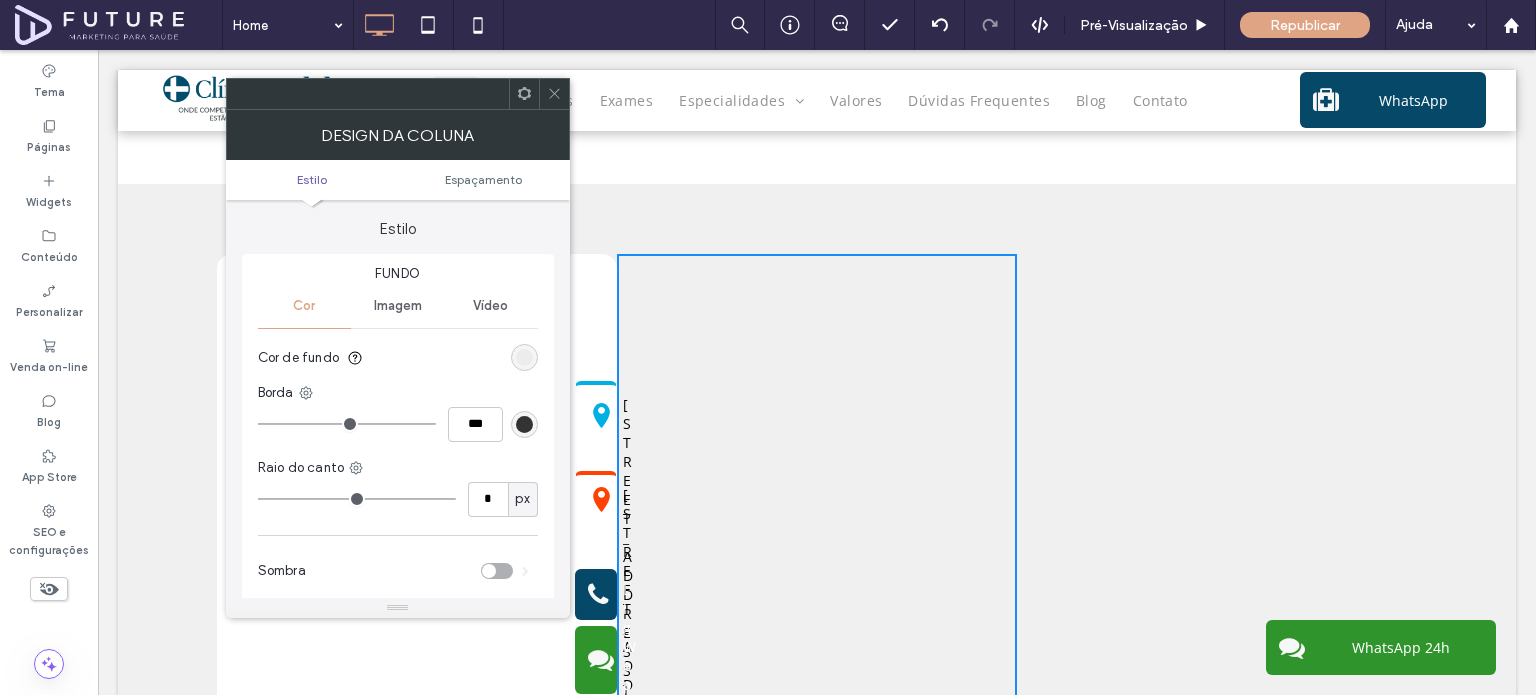 click 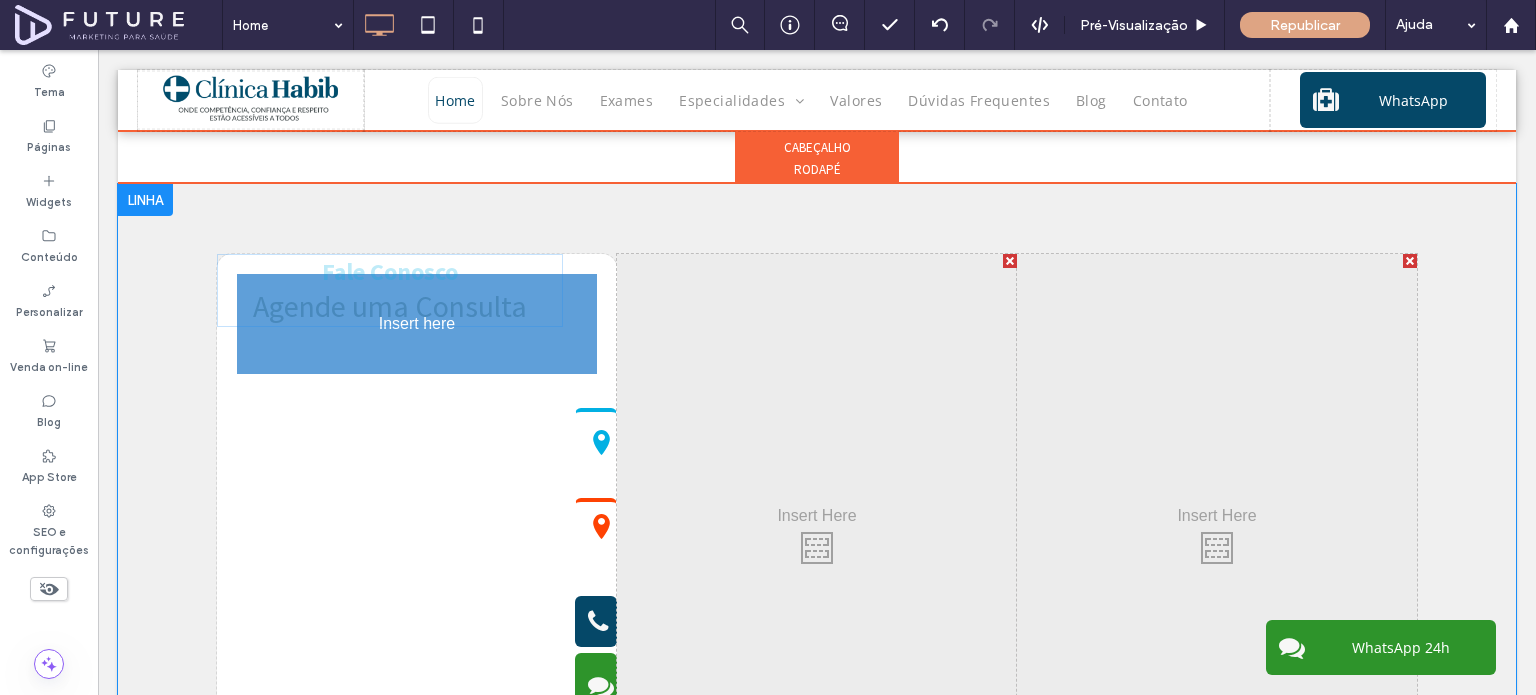 drag, startPoint x: 316, startPoint y: 310, endPoint x: 446, endPoint y: 343, distance: 134.12308 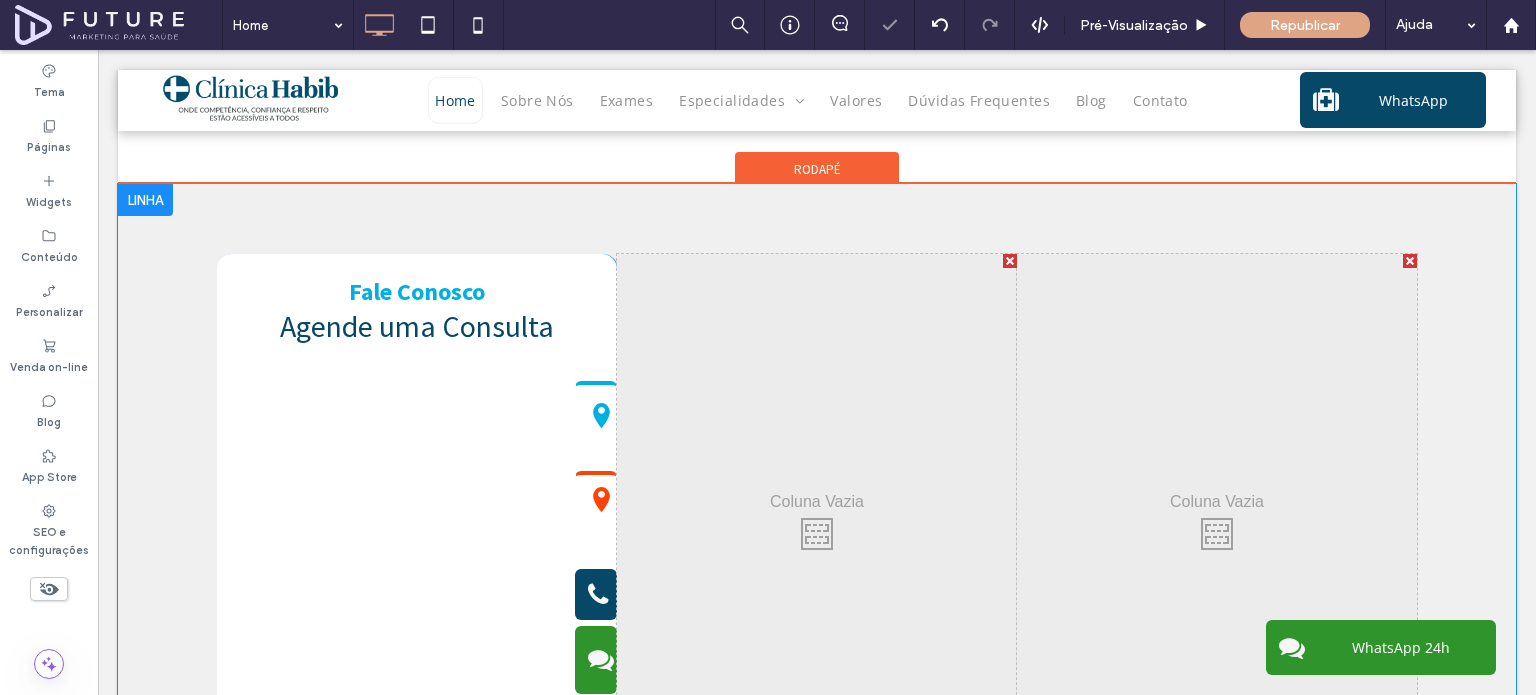 click on "Click To Paste     Click To Paste" at bounding box center (817, 529) 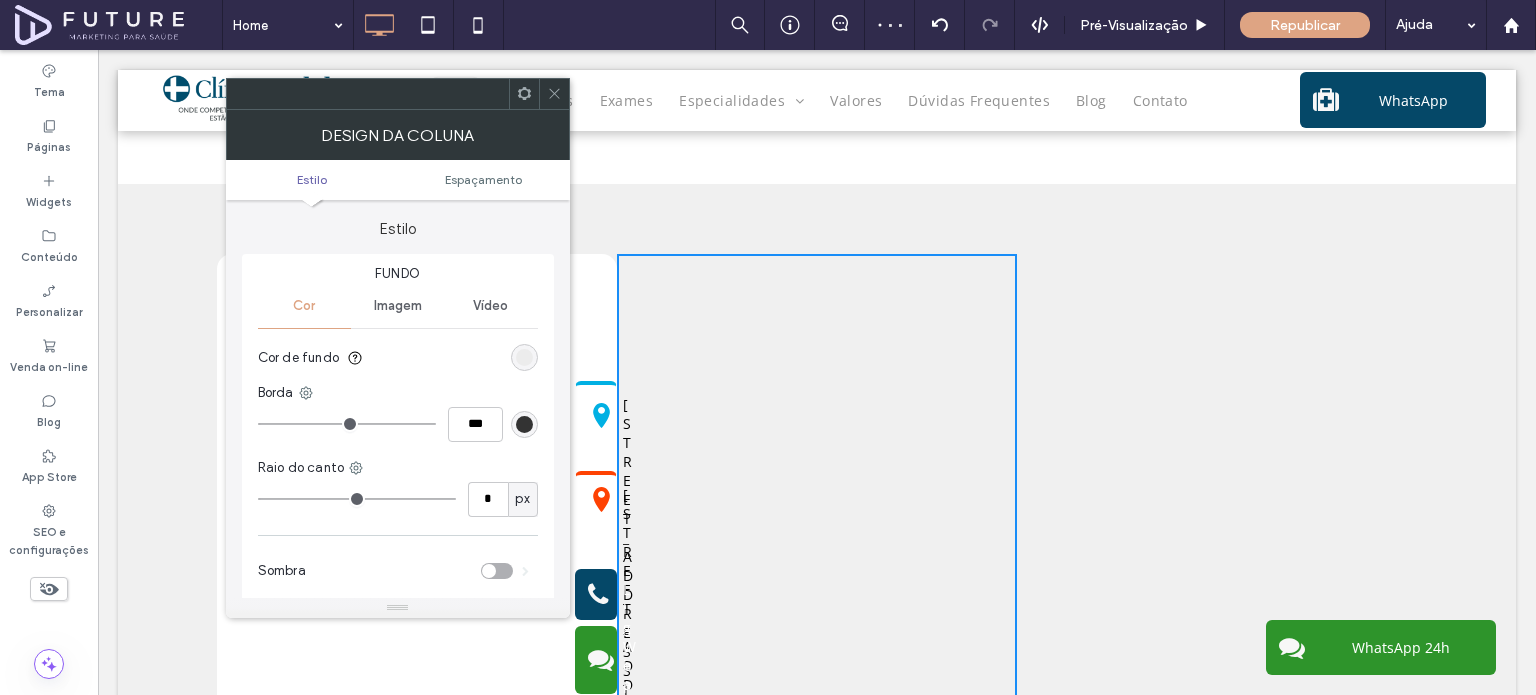 click on "Fundo Cor Imagem Vídeo Cor de fundo Borda *** Raio do canto * px Sombra" at bounding box center [398, 430] 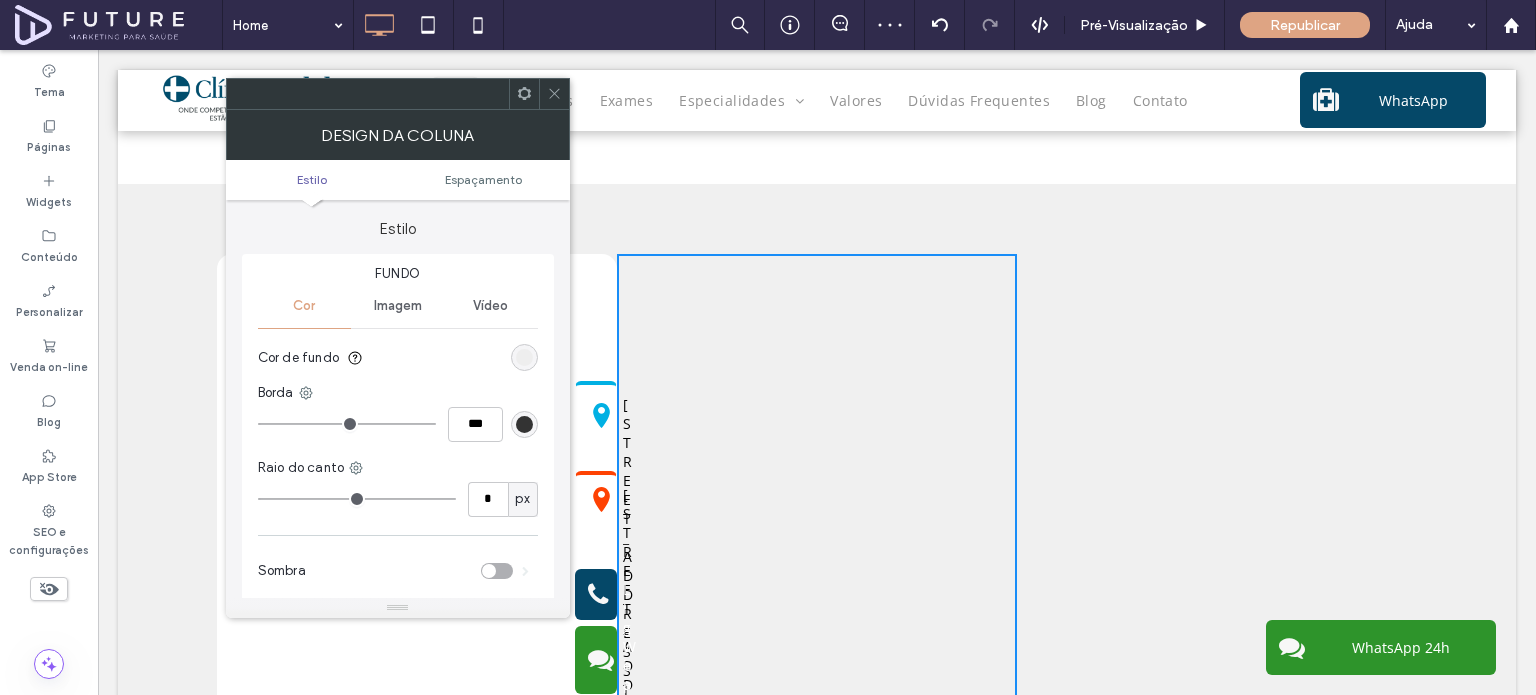 click at bounding box center (524, 357) 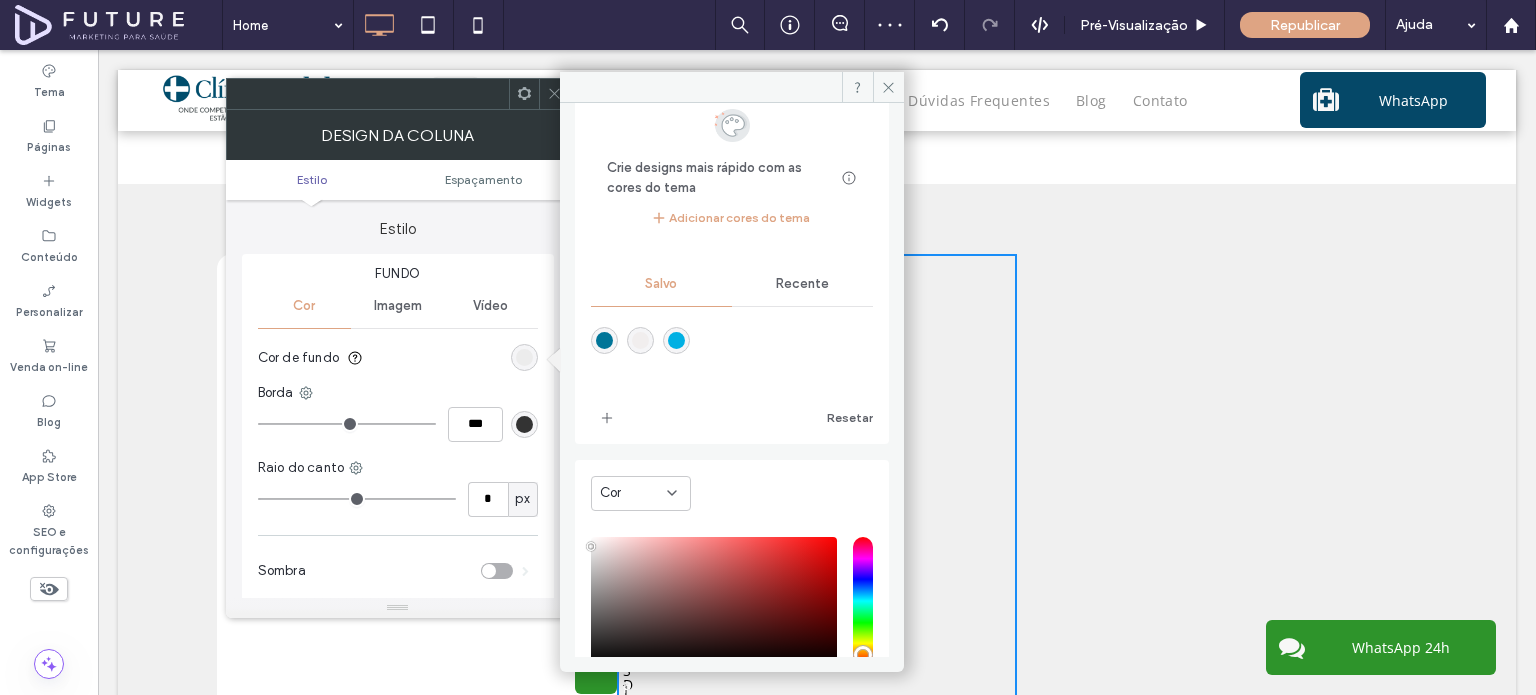 scroll, scrollTop: 185, scrollLeft: 0, axis: vertical 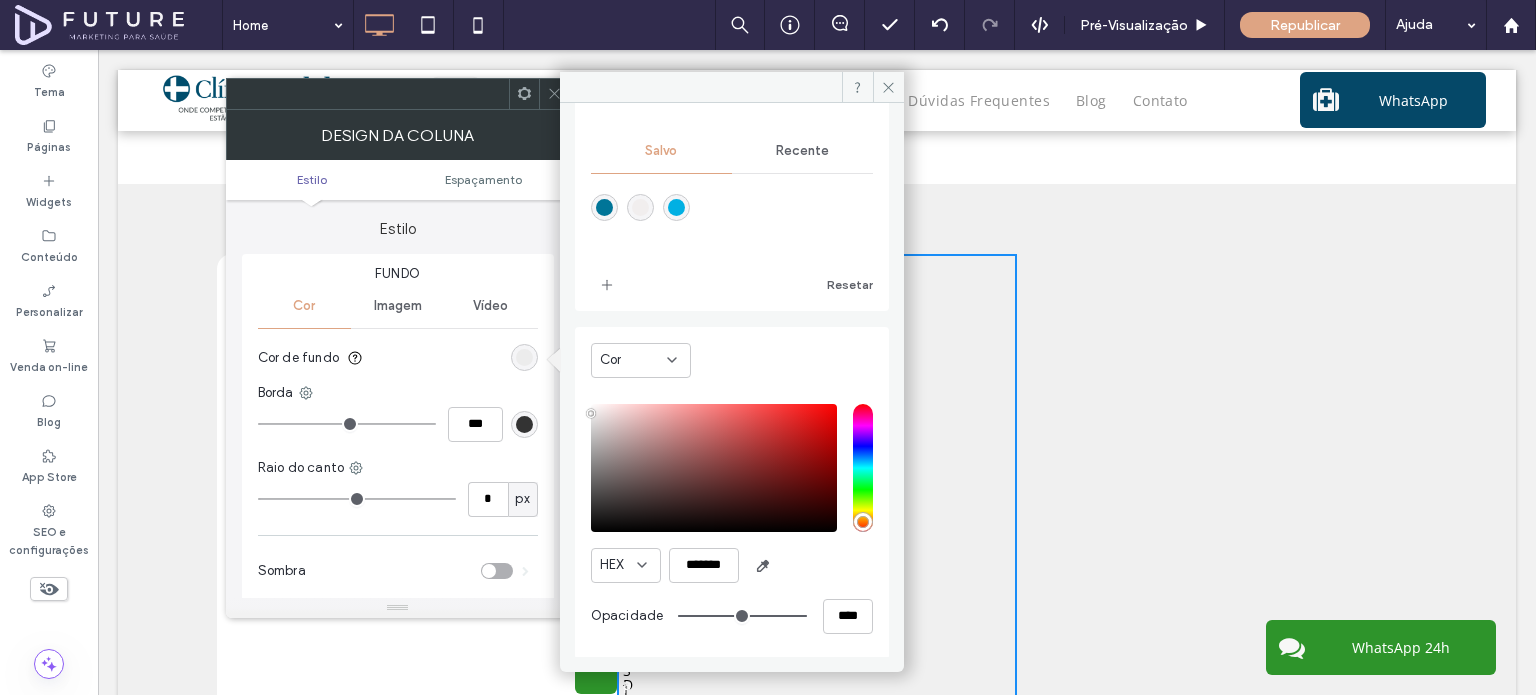 click on "Cor HEX ******* Opacidade ****" at bounding box center [732, 493] 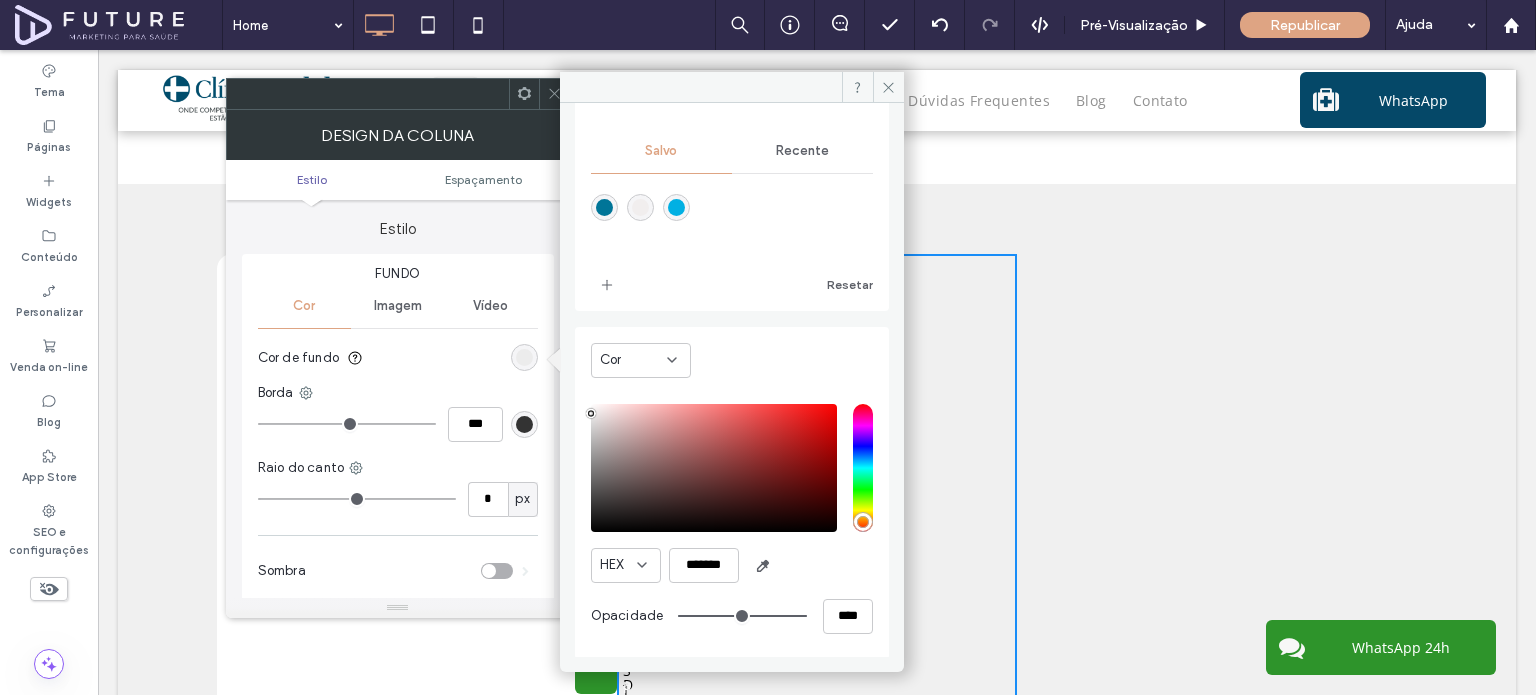 type on "*******" 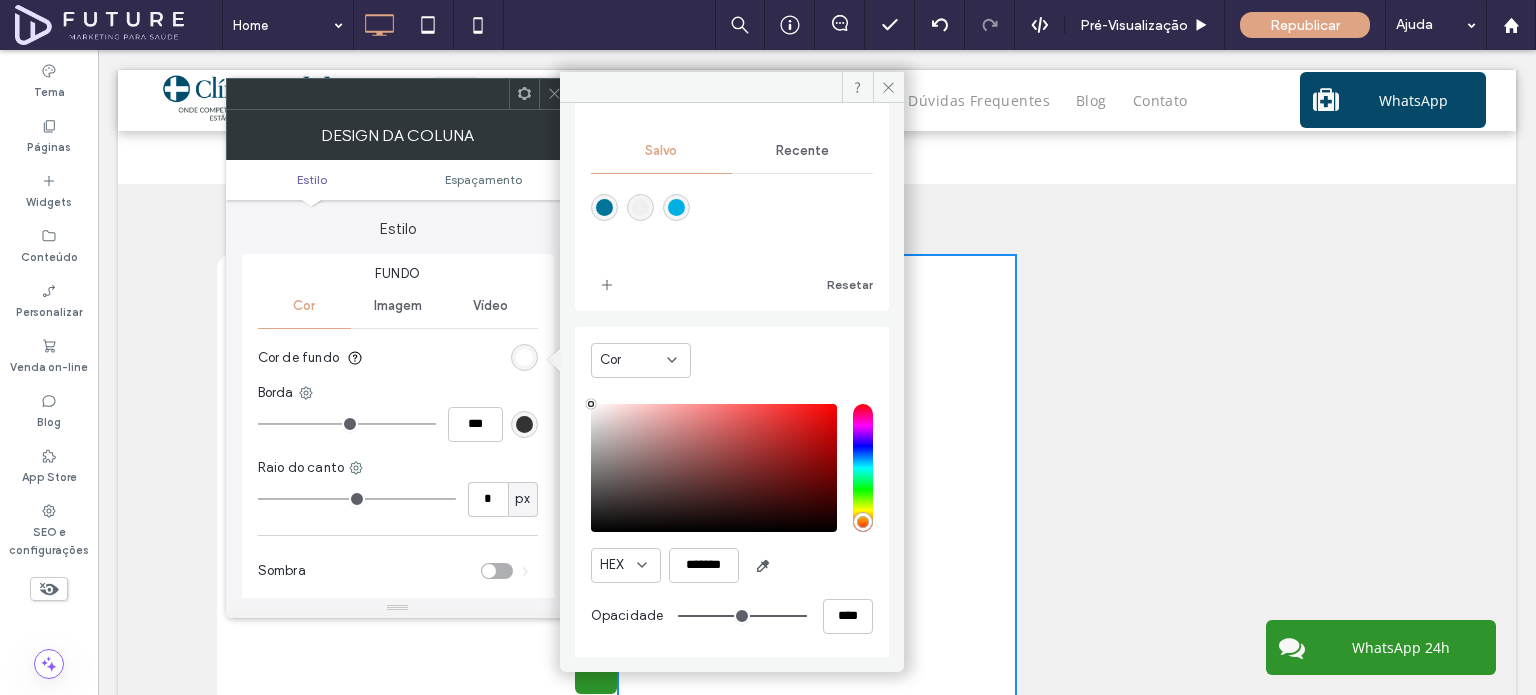 drag, startPoint x: 592, startPoint y: 411, endPoint x: 587, endPoint y: 382, distance: 29.427877 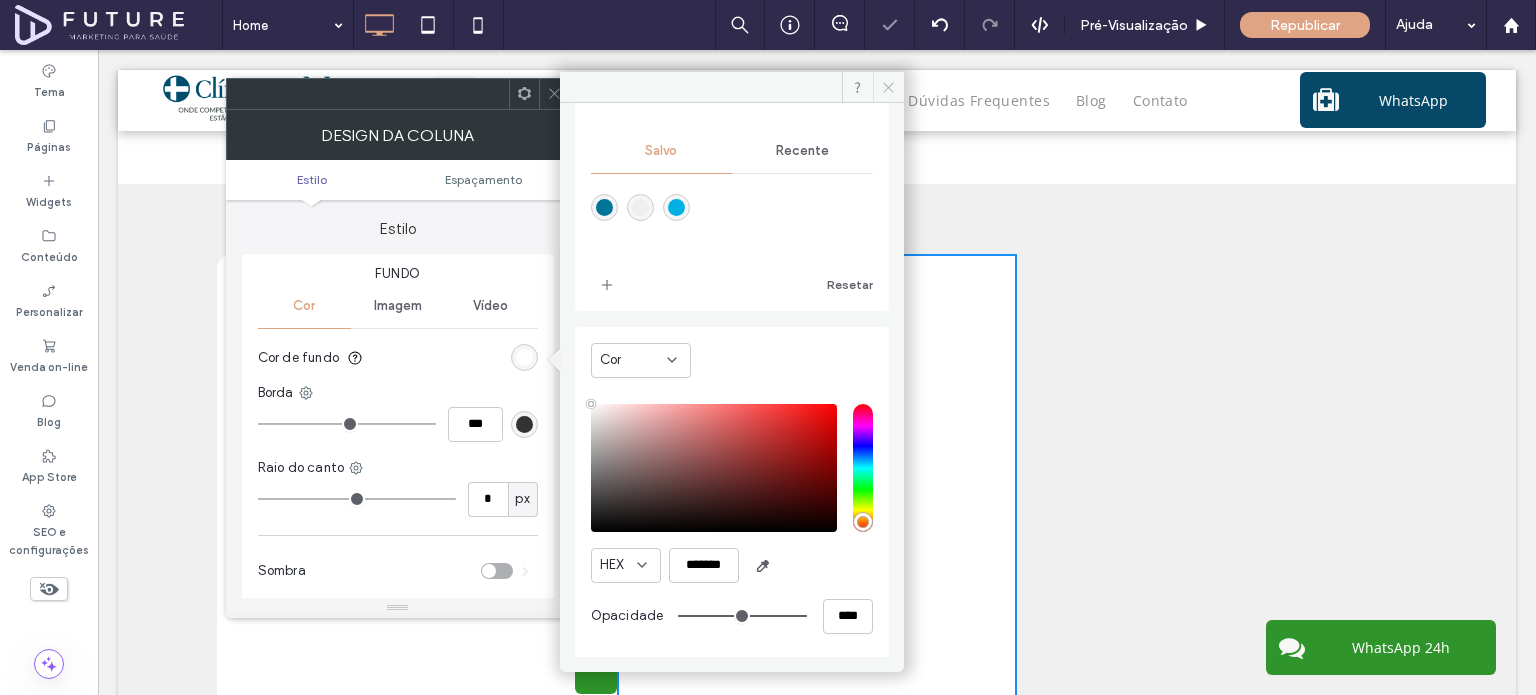 click at bounding box center [888, 87] 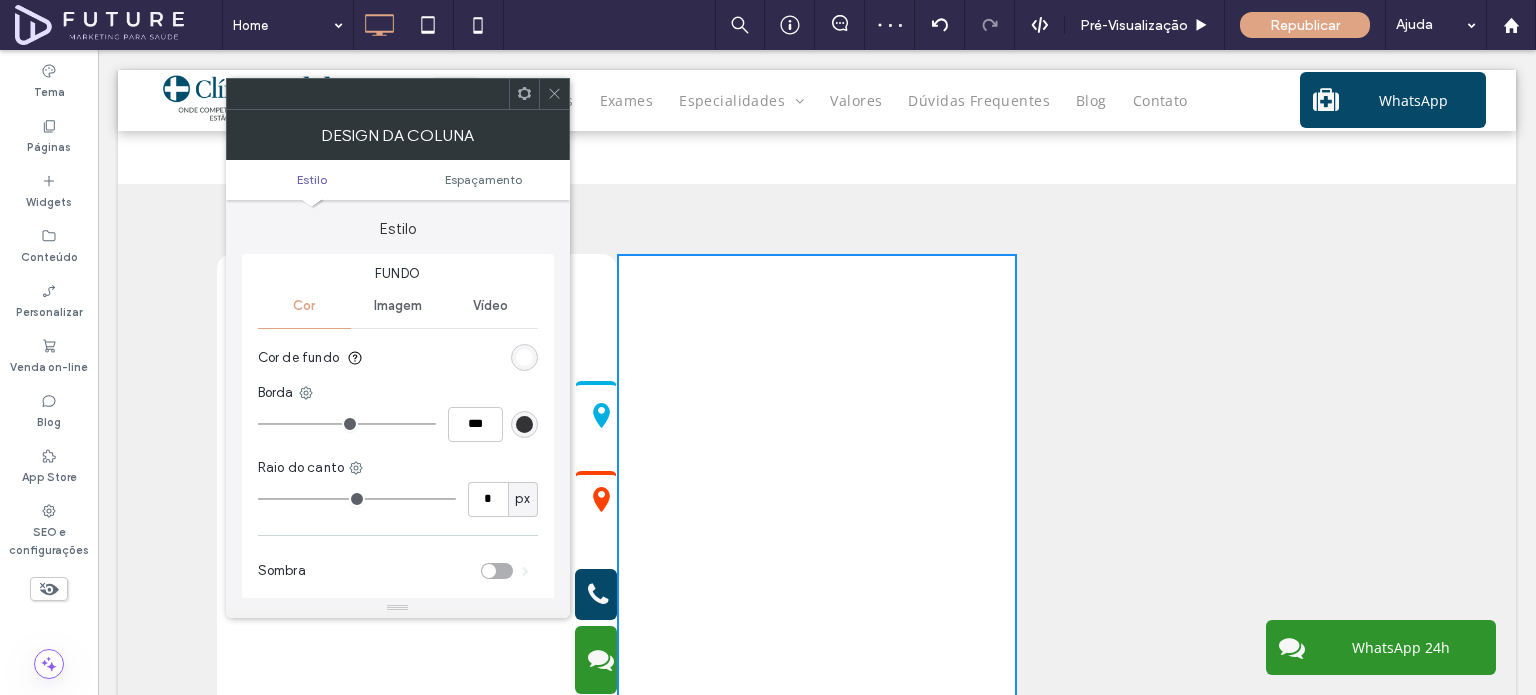 click at bounding box center [554, 94] 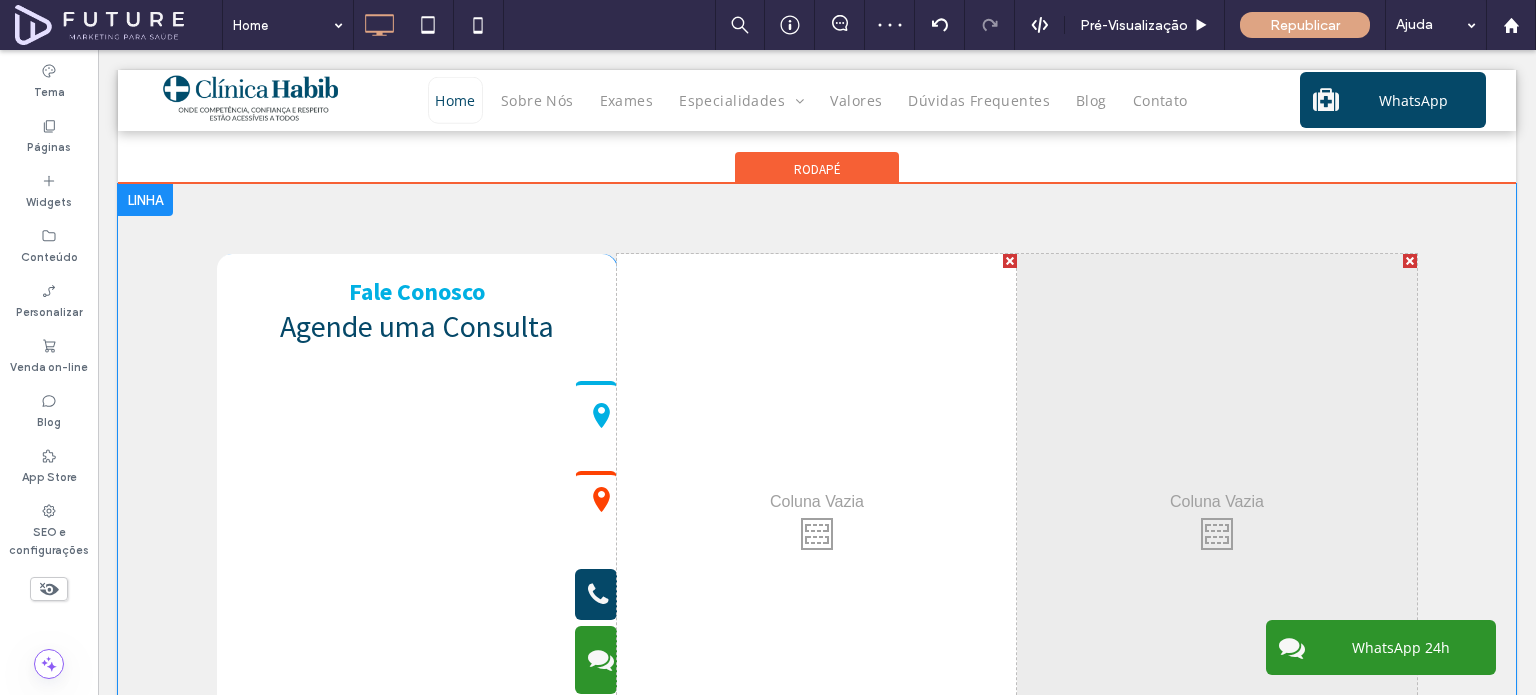 click on "Click To Paste     Click To Paste" at bounding box center (1217, 529) 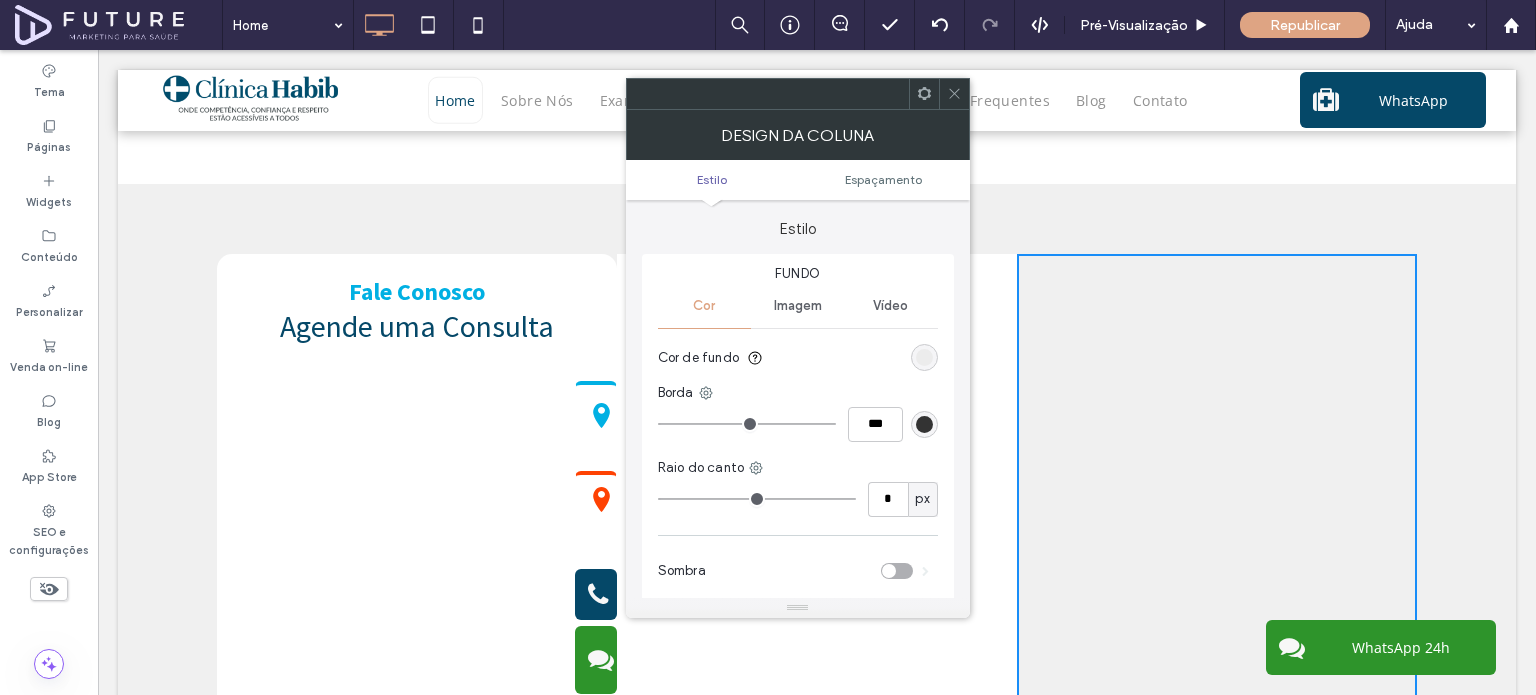 click 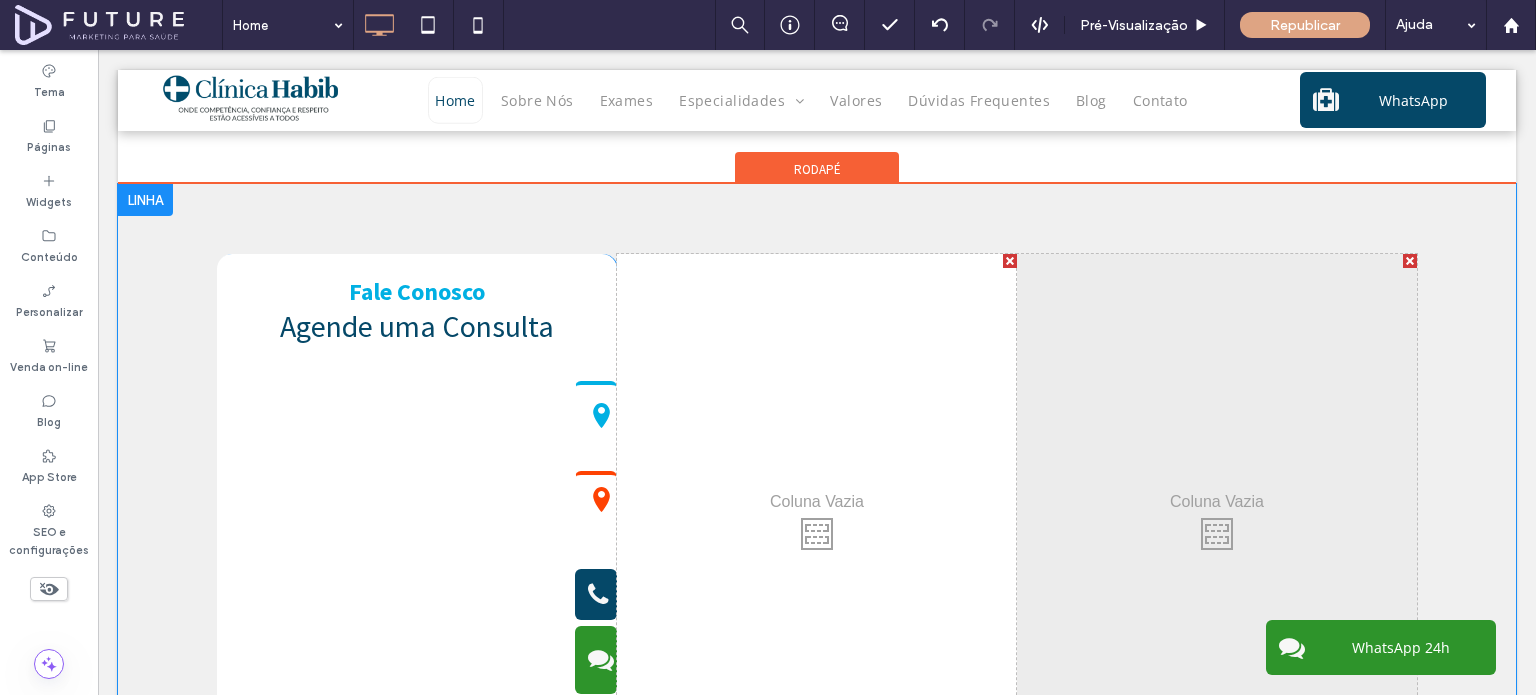 click on "Click To Paste     Click To Paste" at bounding box center (817, 529) 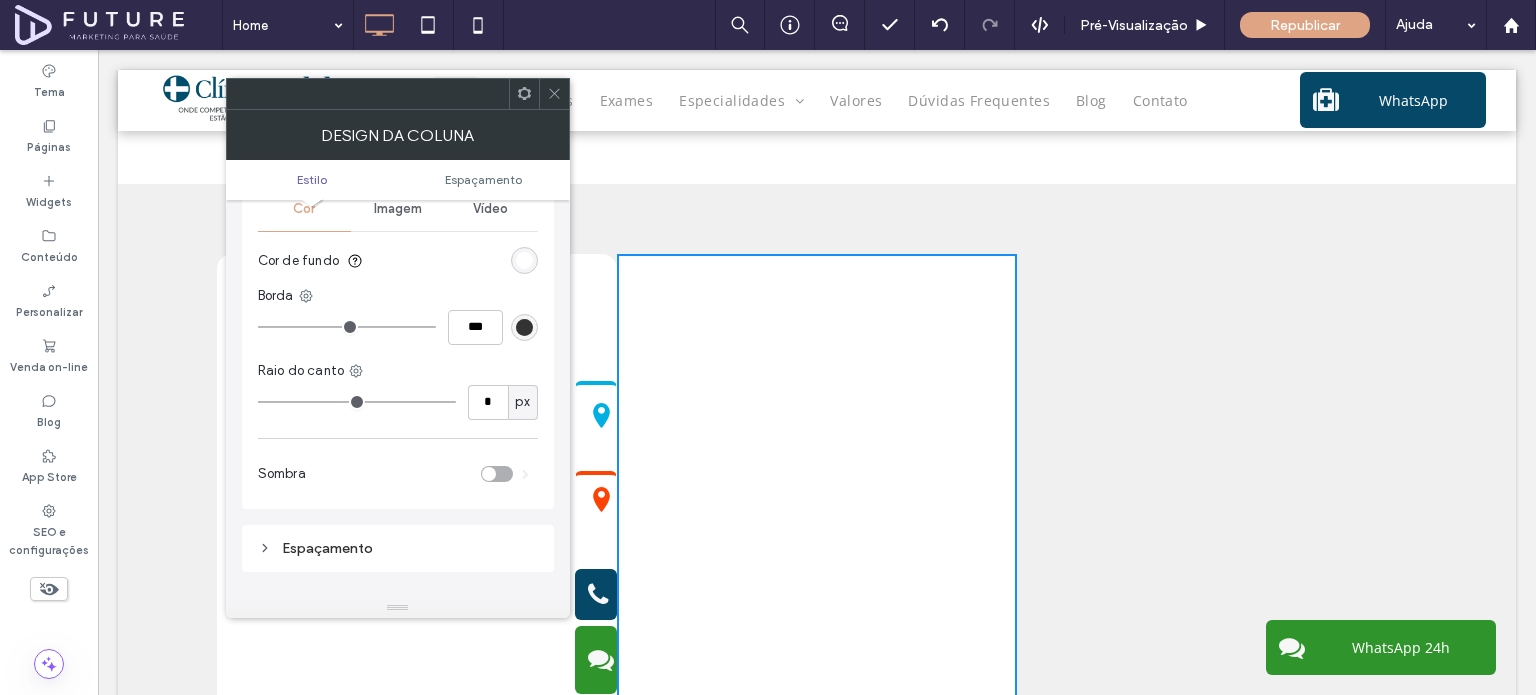 scroll, scrollTop: 100, scrollLeft: 0, axis: vertical 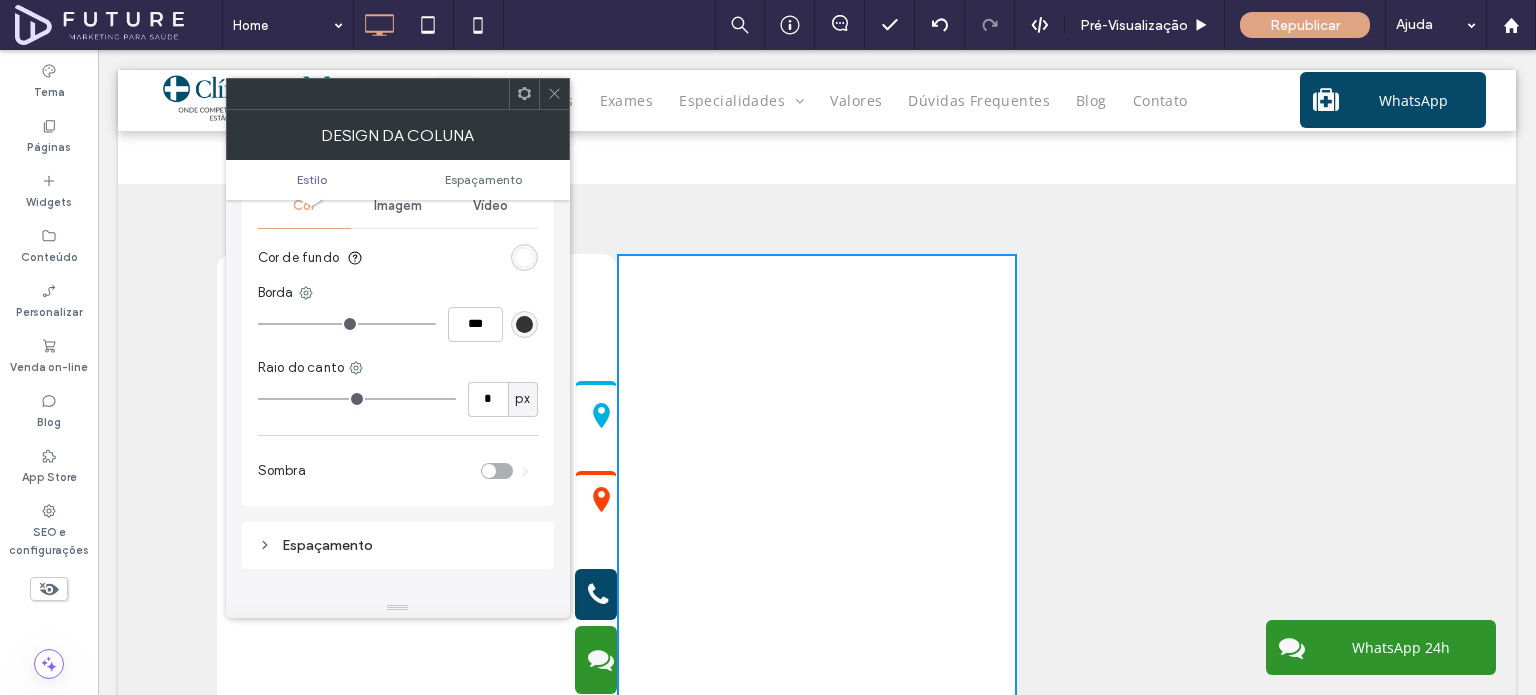 type on "*" 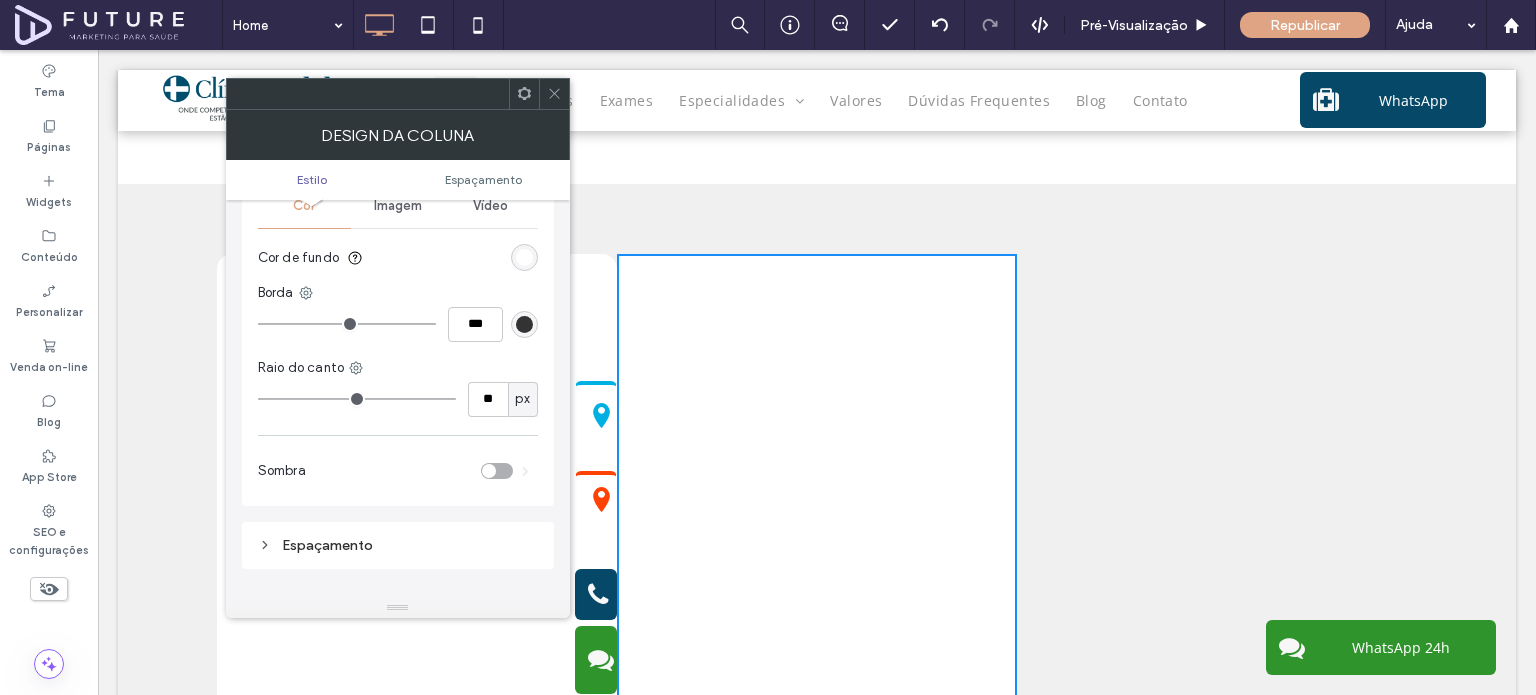 type on "**" 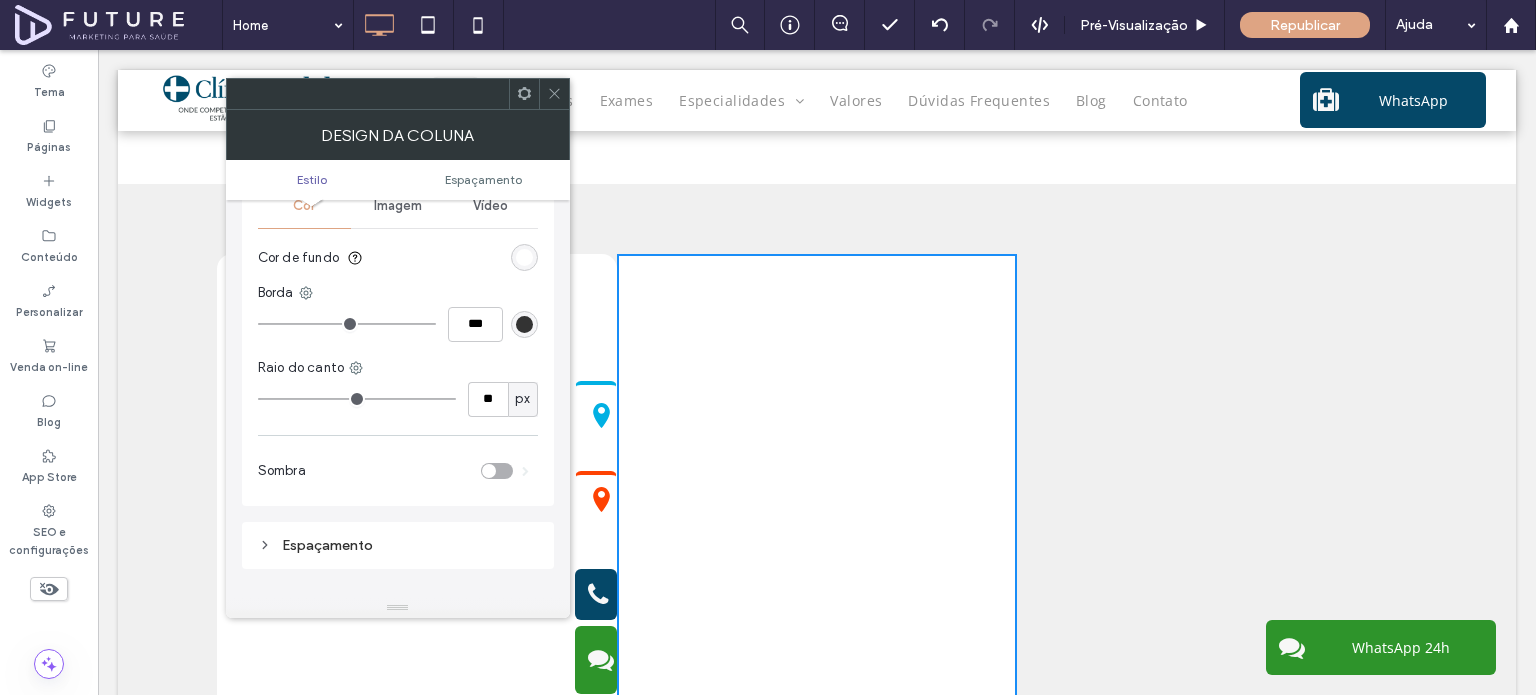 type on "**" 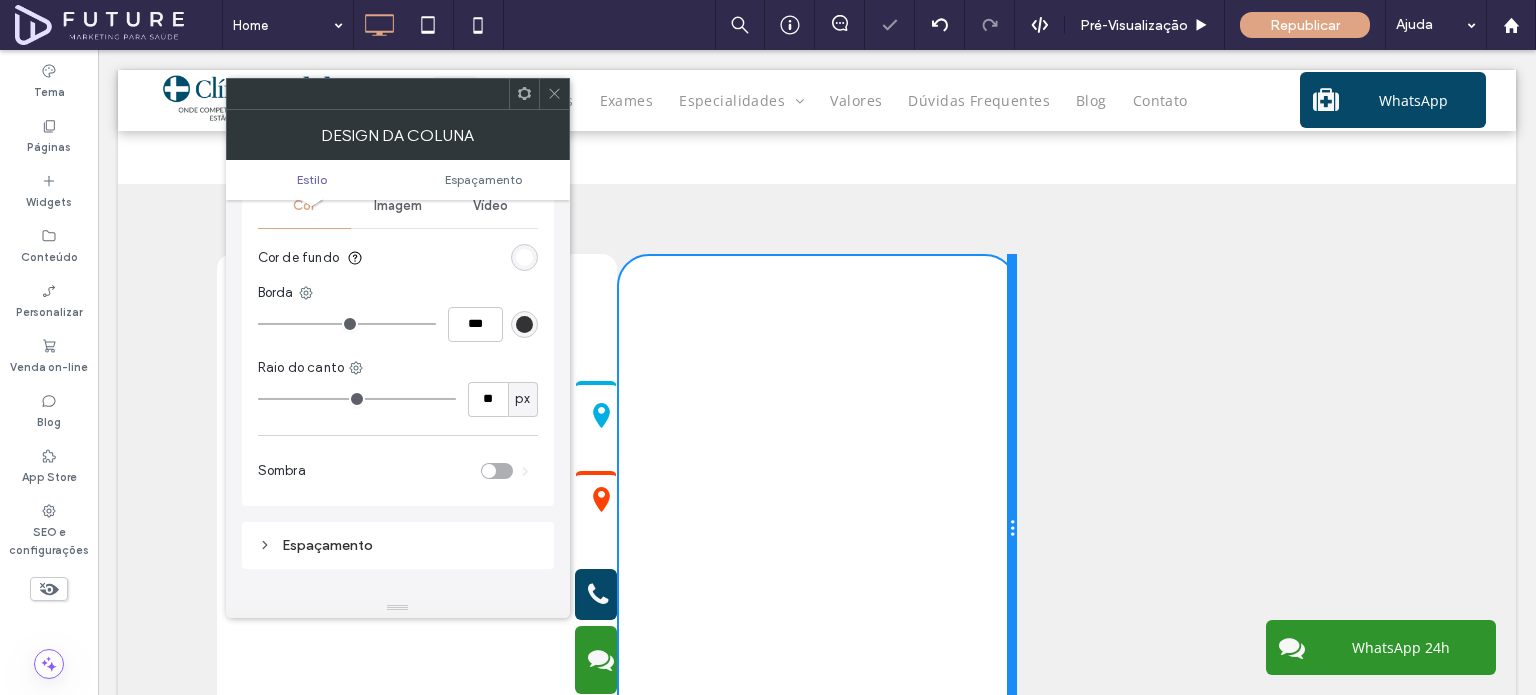 click at bounding box center (1012, 529) 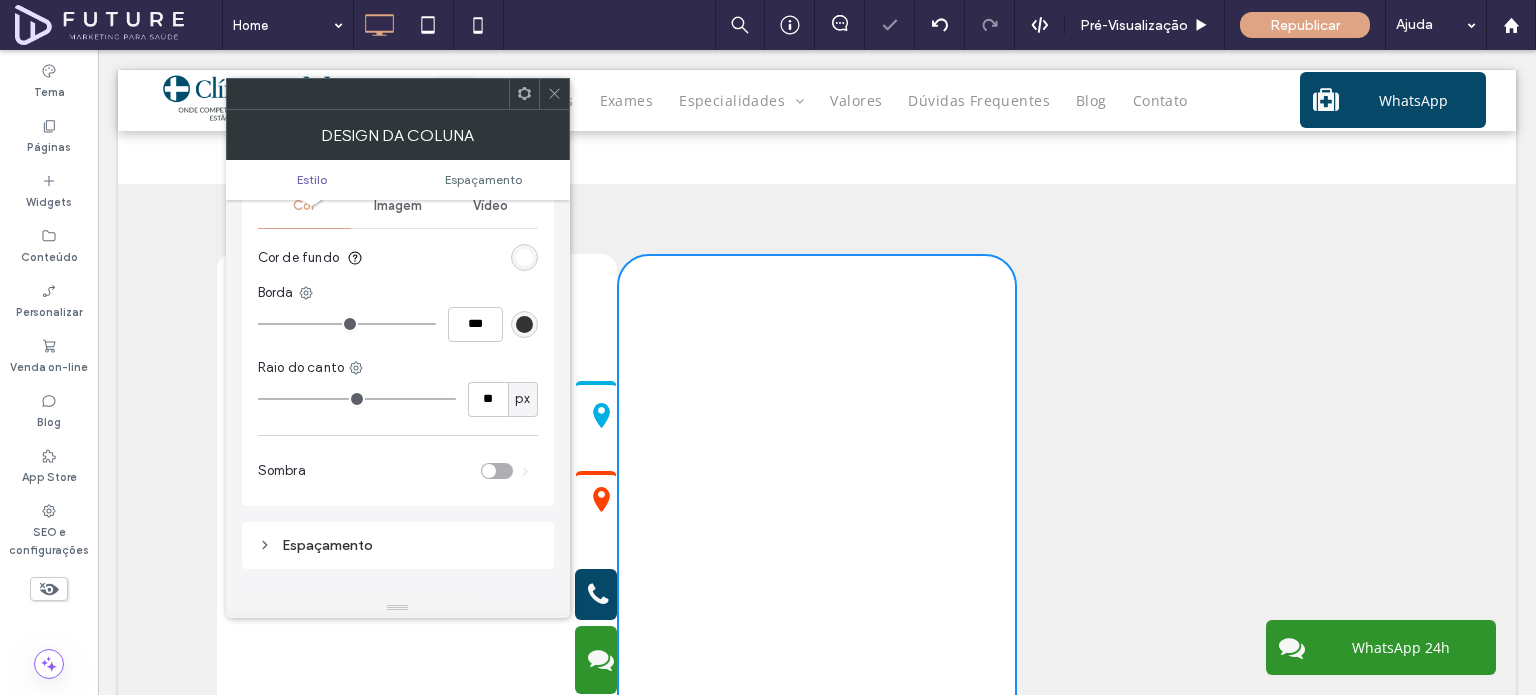 click on "Click To Paste     Click To Paste" at bounding box center (1217, 529) 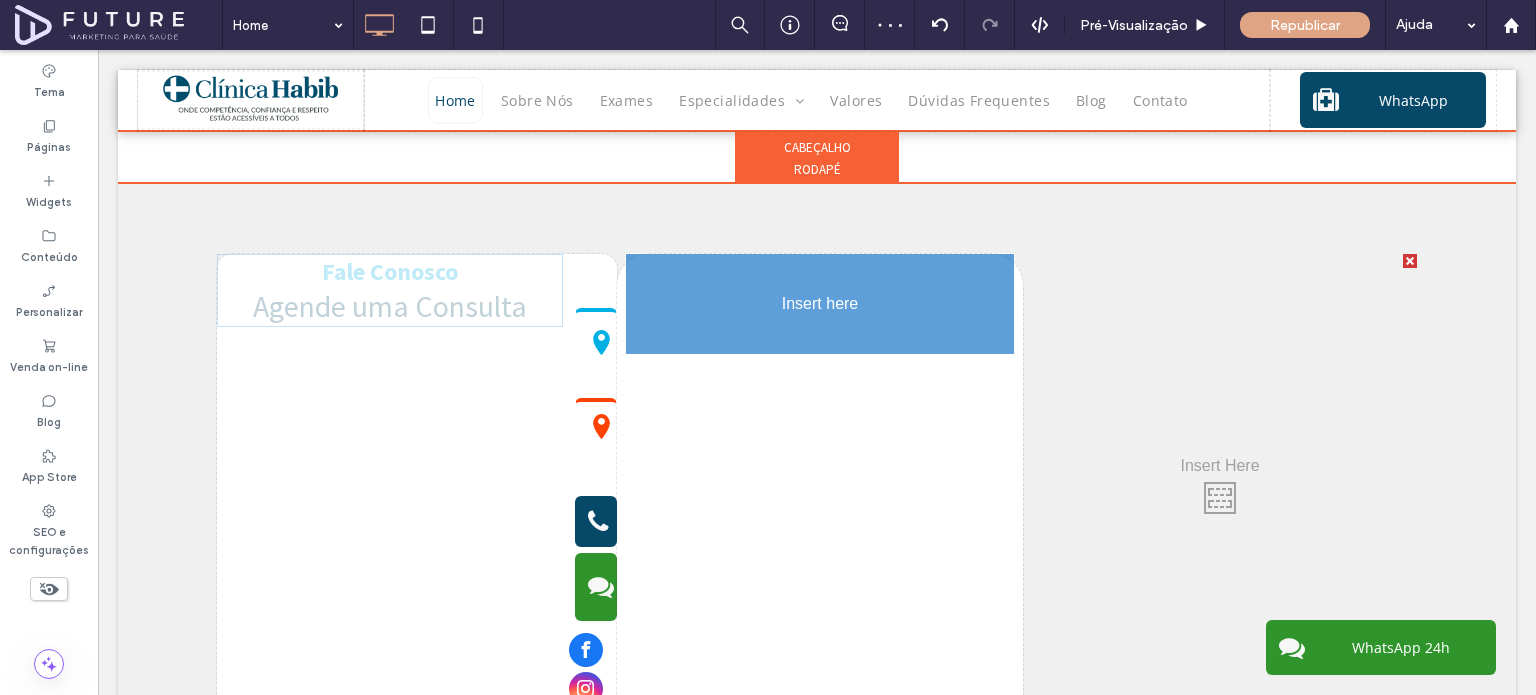 drag, startPoint x: 463, startPoint y: 301, endPoint x: 843, endPoint y: 320, distance: 380.4747 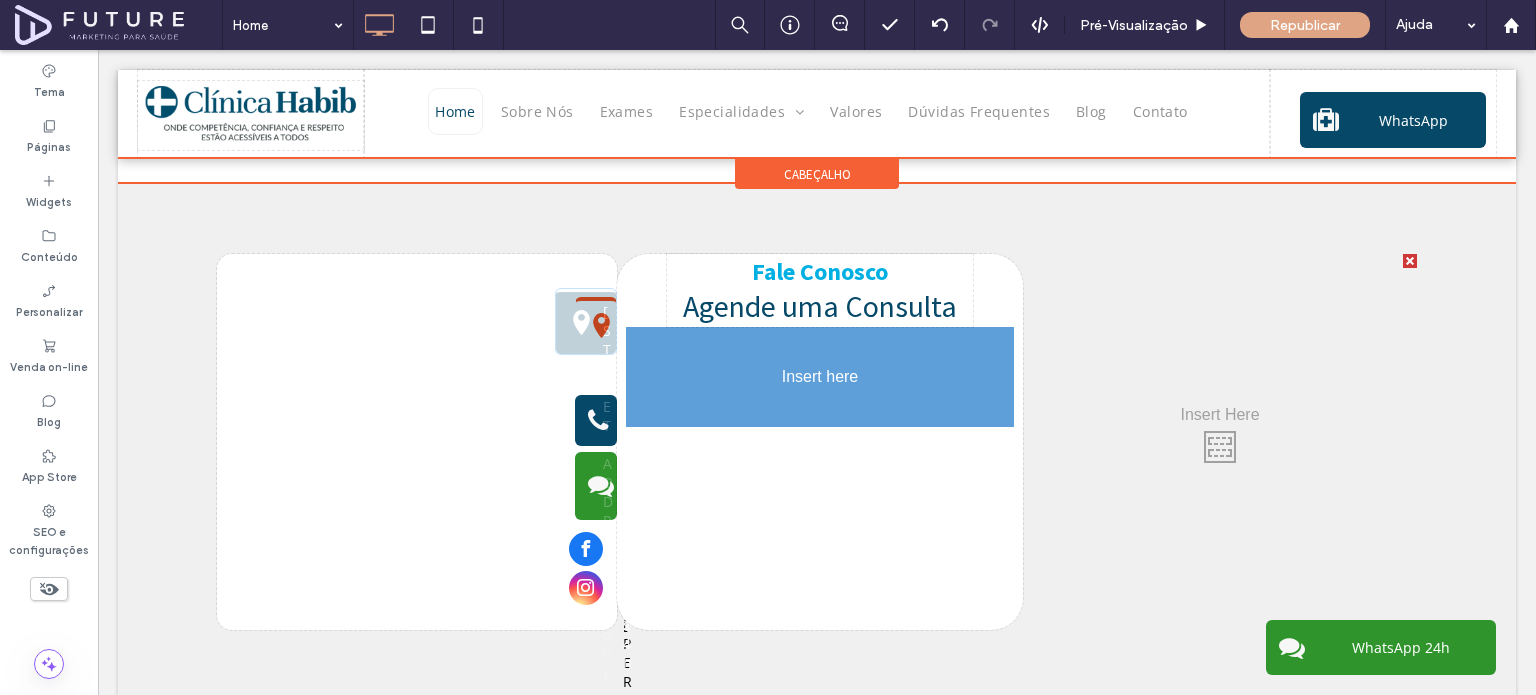 drag, startPoint x: 583, startPoint y: 337, endPoint x: 736, endPoint y: 375, distance: 157.64835 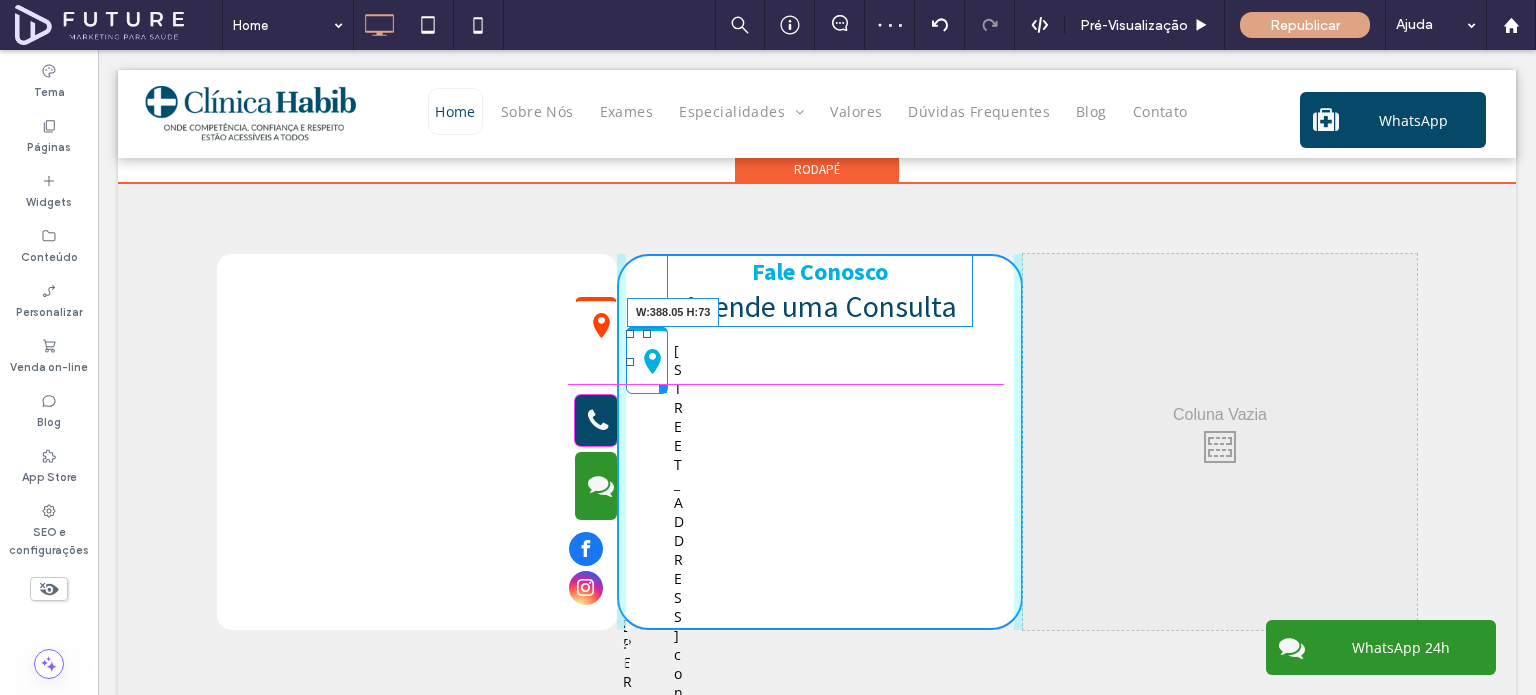 drag, startPoint x: 656, startPoint y: 373, endPoint x: 772, endPoint y: 478, distance: 156.46405 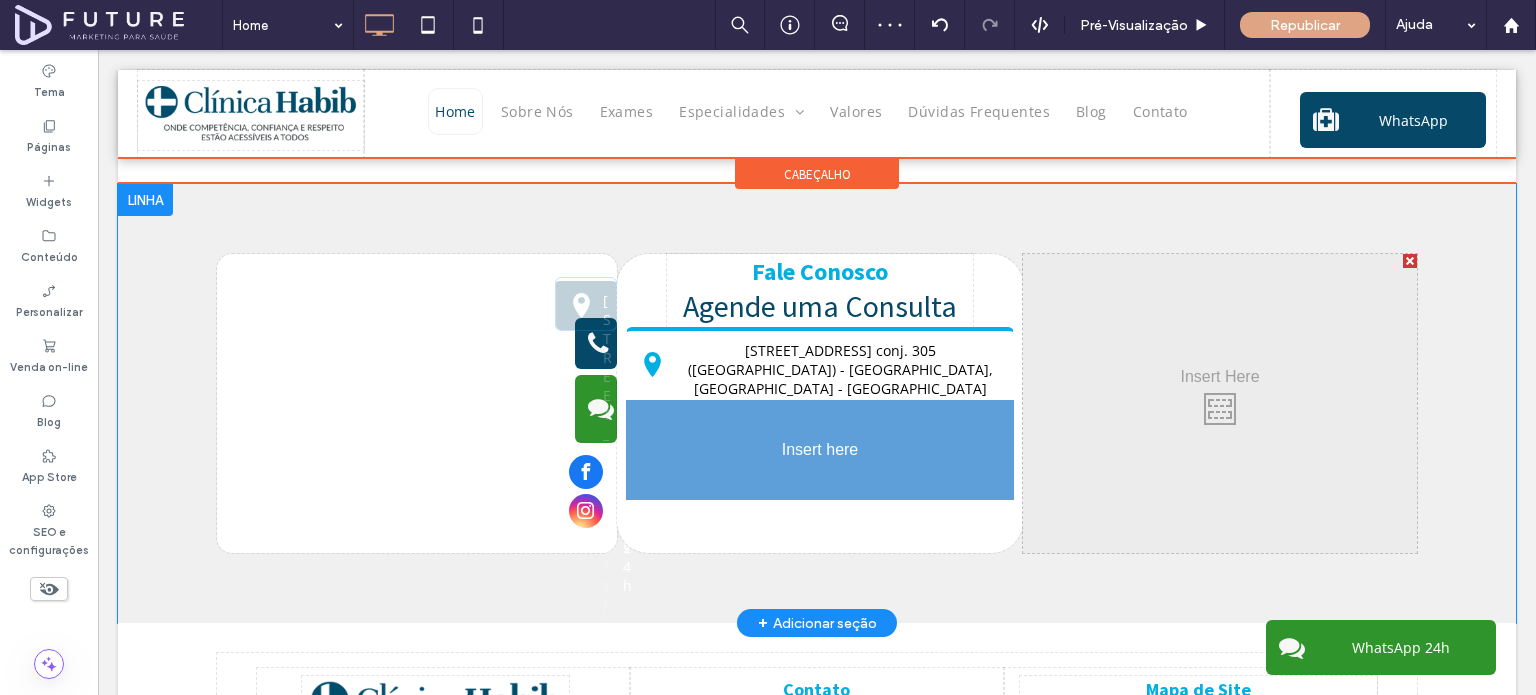 drag, startPoint x: 718, startPoint y: 407, endPoint x: 822, endPoint y: 461, distance: 117.18362 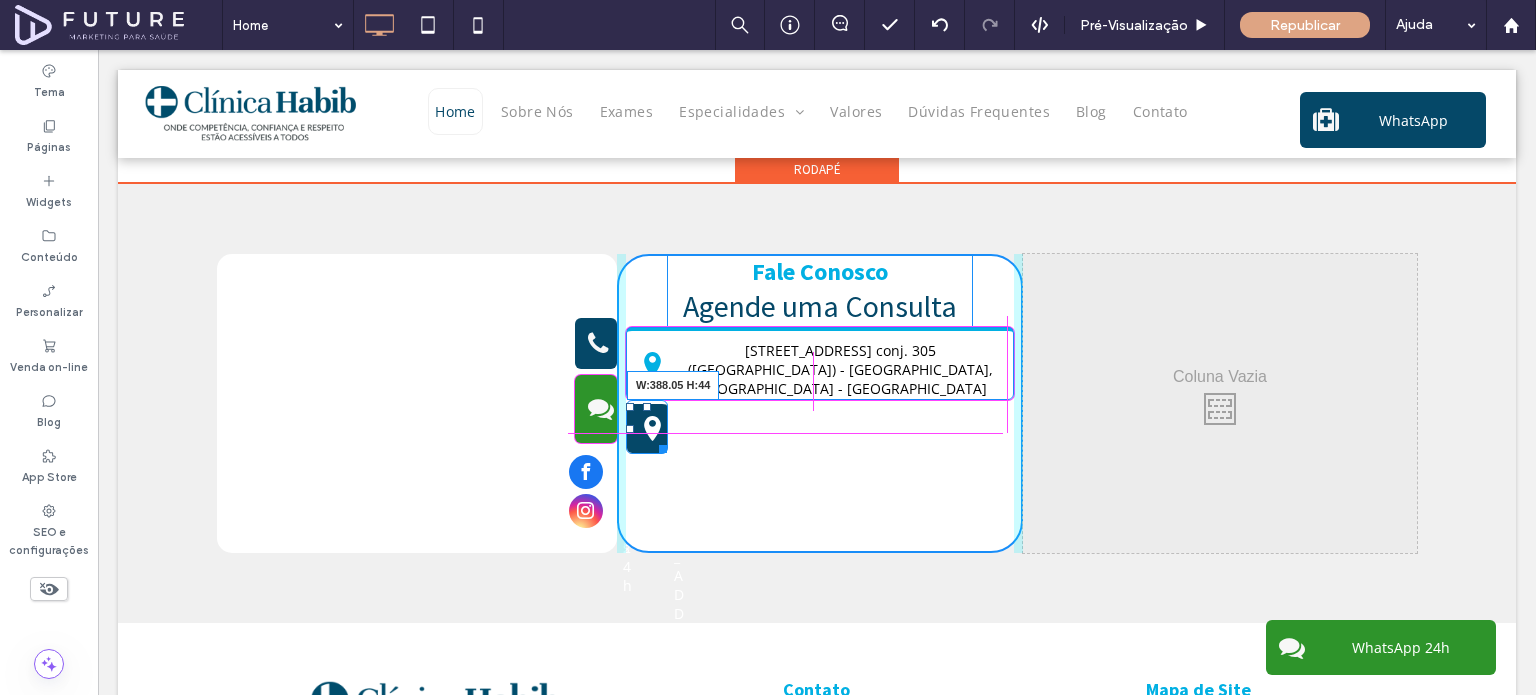 drag, startPoint x: 657, startPoint y: 434, endPoint x: 1051, endPoint y: 474, distance: 396.02524 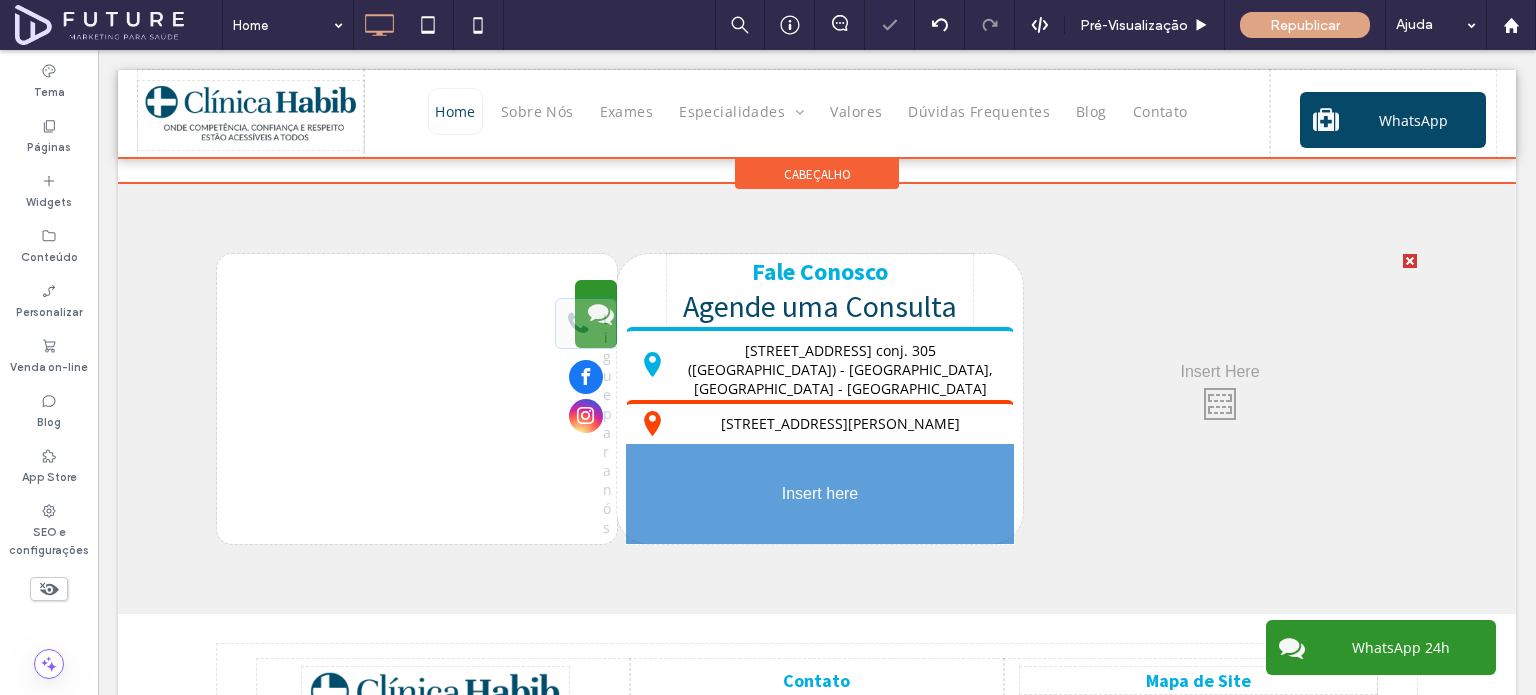 drag, startPoint x: 584, startPoint y: 339, endPoint x: 696, endPoint y: 495, distance: 192.04166 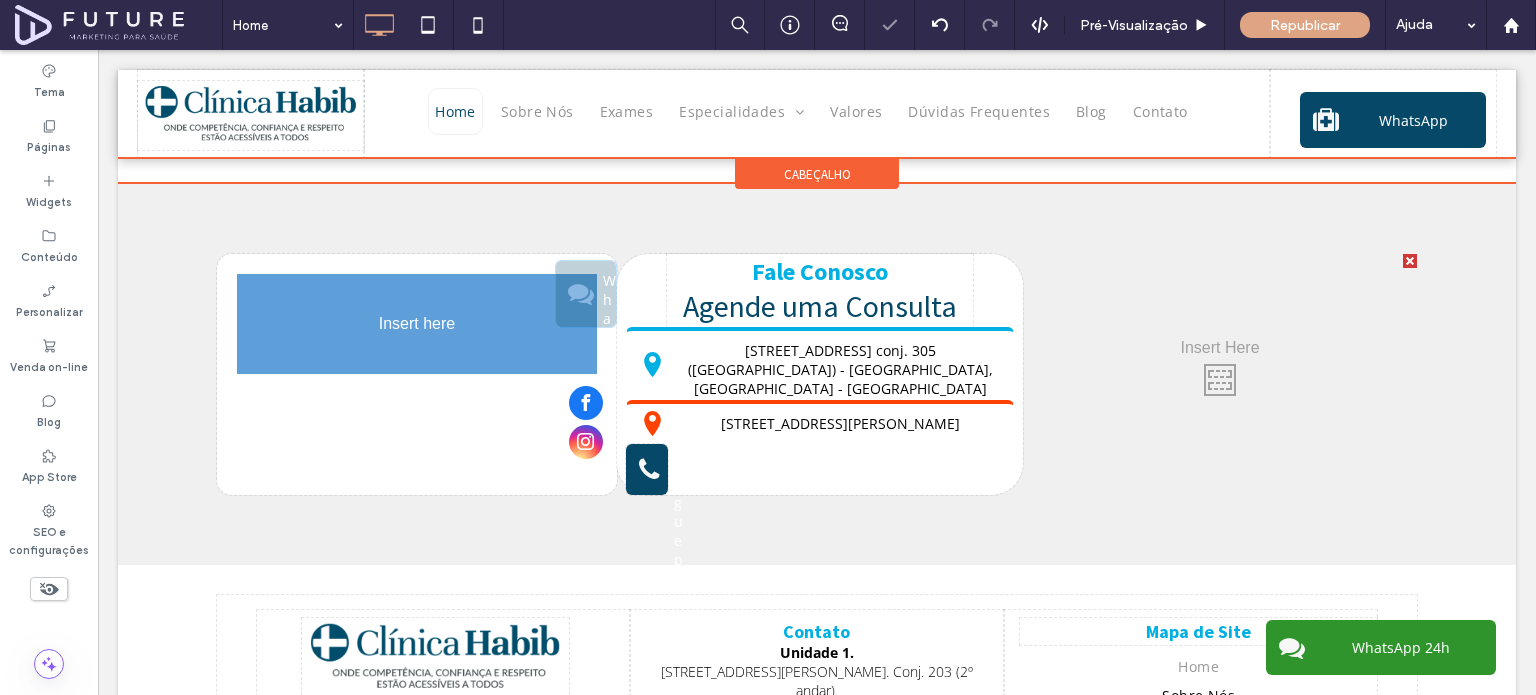 drag, startPoint x: 582, startPoint y: 300, endPoint x: 541, endPoint y: 295, distance: 41.303753 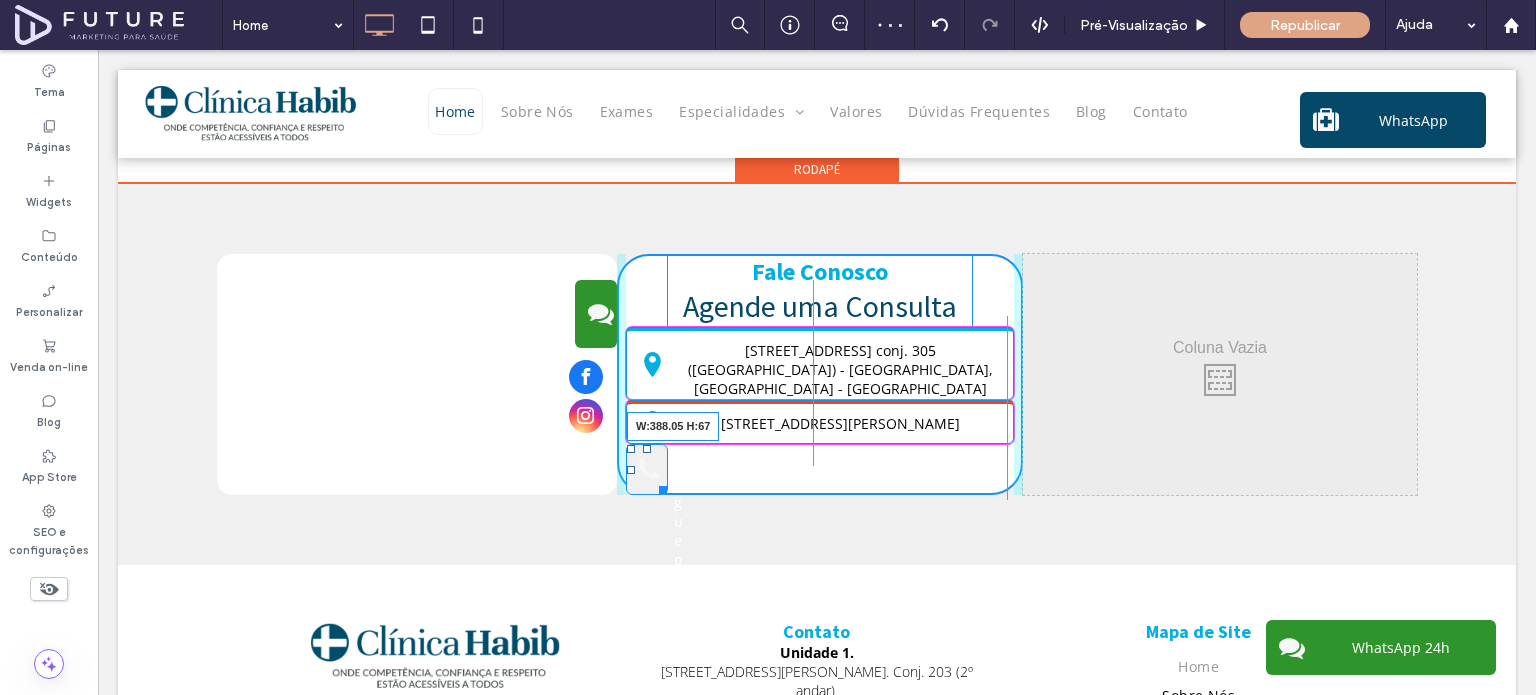 drag, startPoint x: 652, startPoint y: 478, endPoint x: 1009, endPoint y: 494, distance: 357.35837 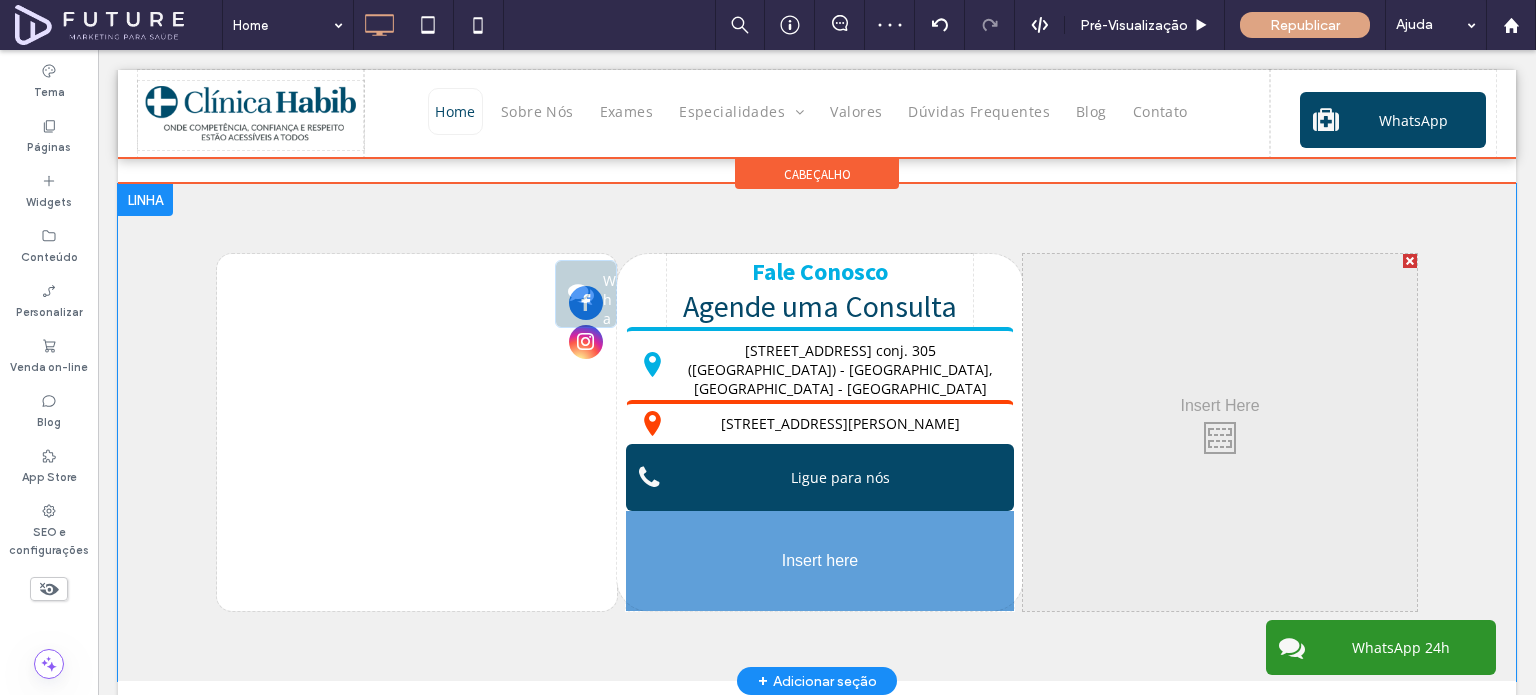 drag, startPoint x: 589, startPoint y: 312, endPoint x: 791, endPoint y: 606, distance: 356.70715 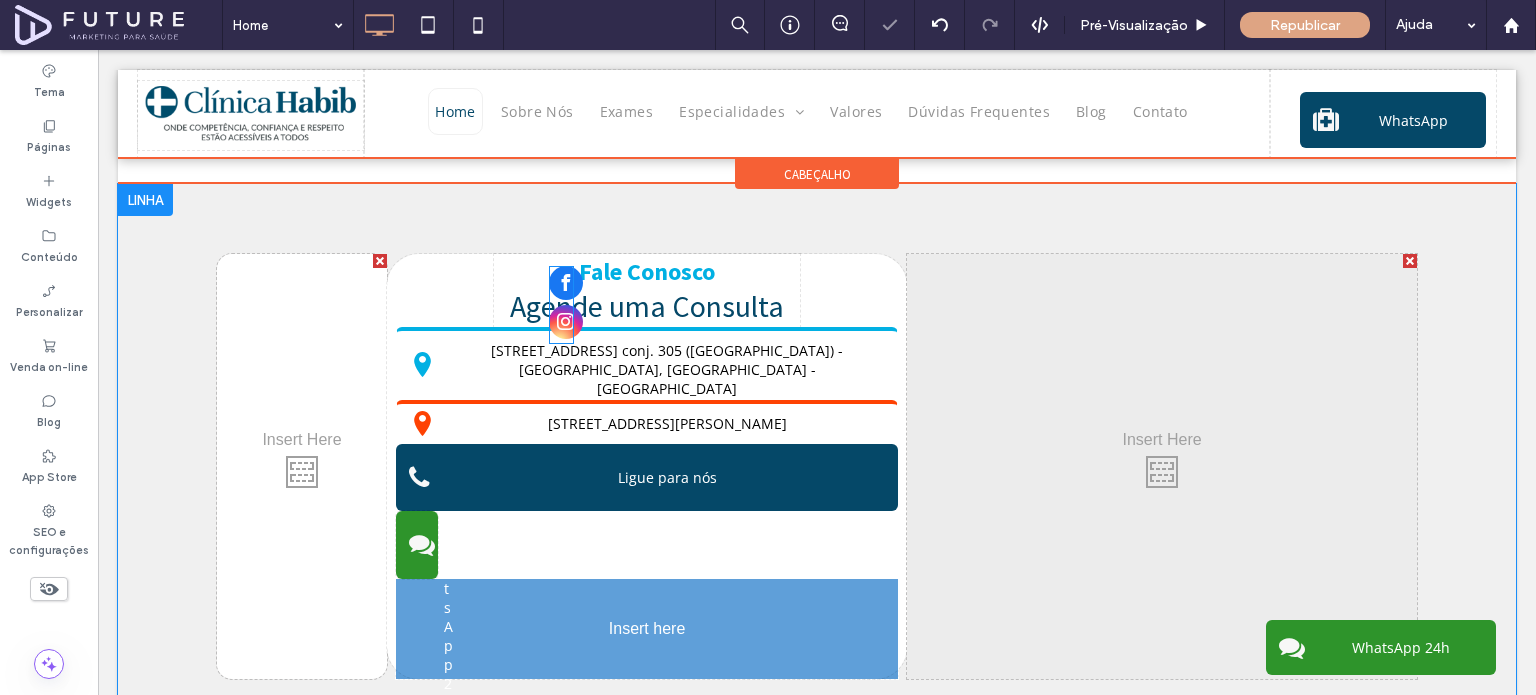 drag, startPoint x: 577, startPoint y: 326, endPoint x: 670, endPoint y: 639, distance: 326.5241 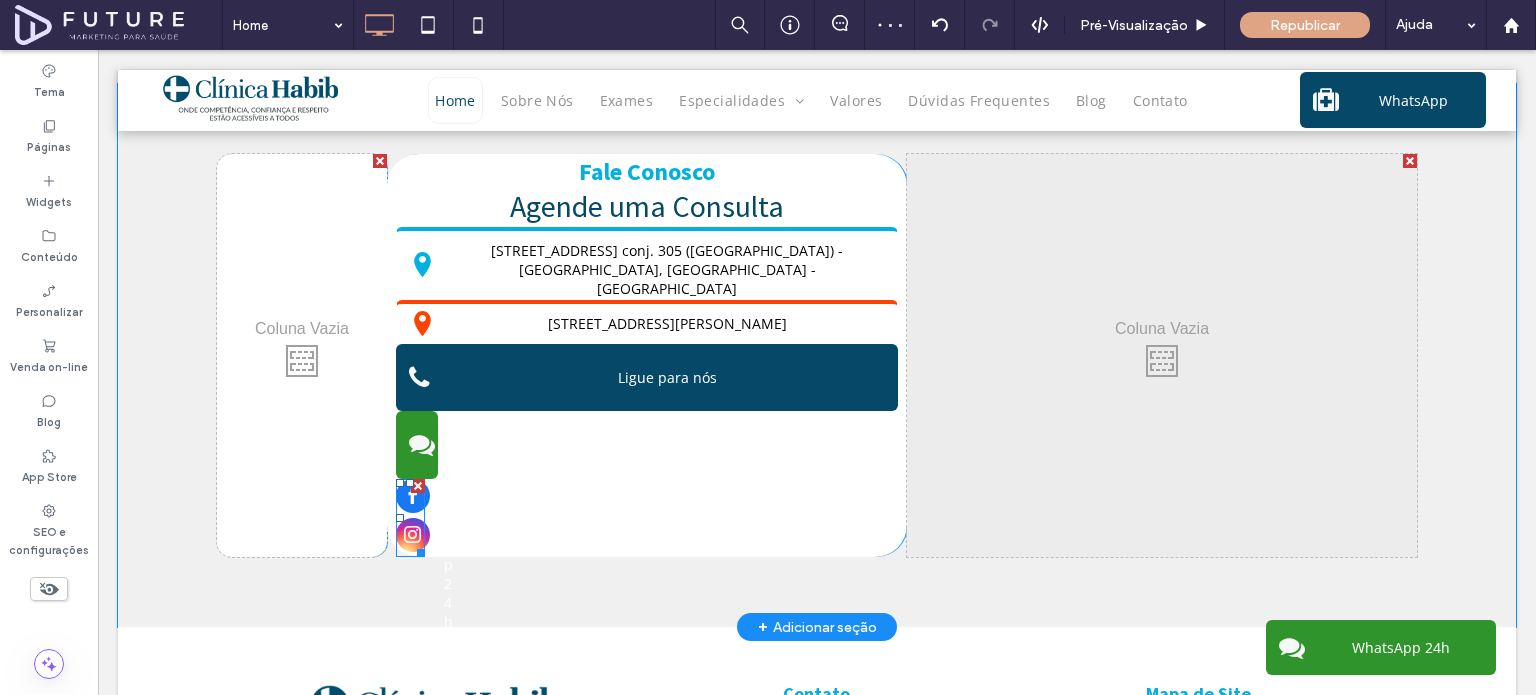 scroll, scrollTop: 4172, scrollLeft: 0, axis: vertical 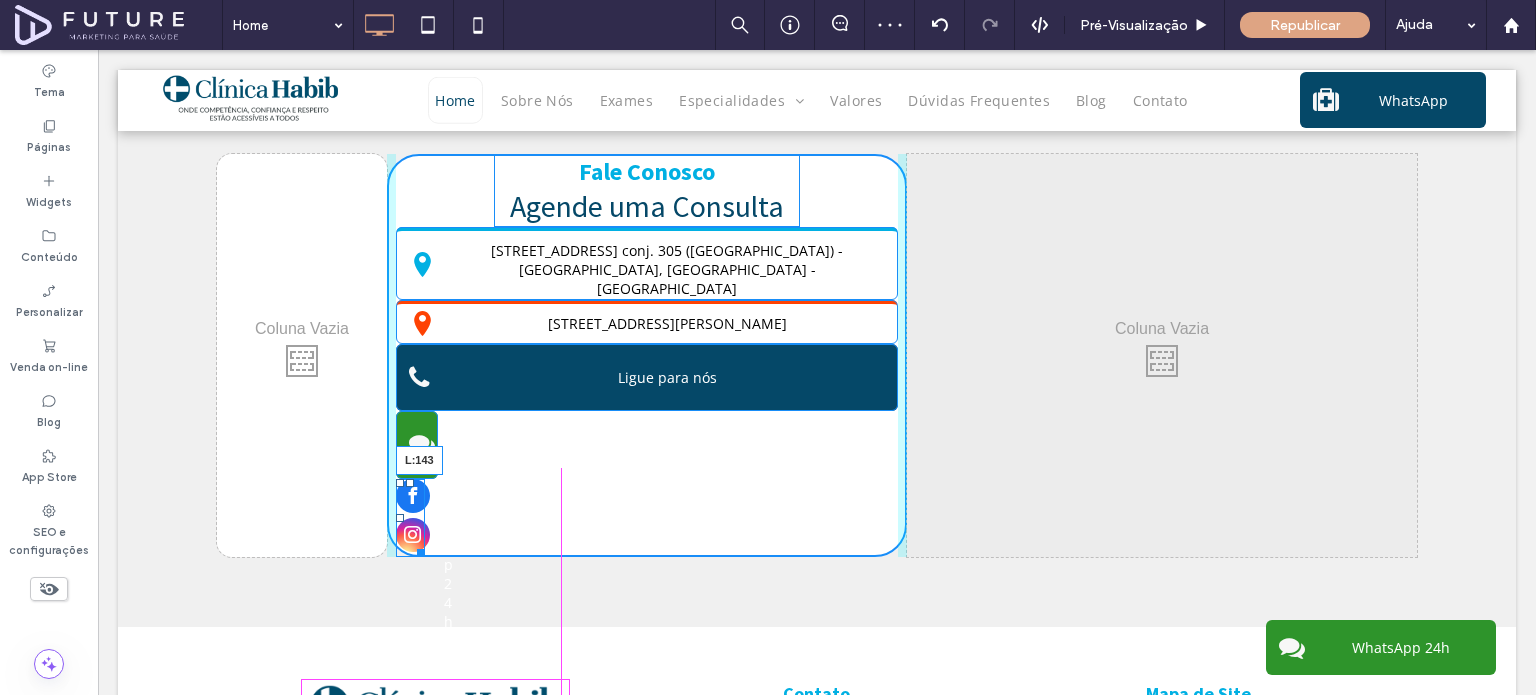 drag, startPoint x: 391, startPoint y: 507, endPoint x: 539, endPoint y: 527, distance: 149.34523 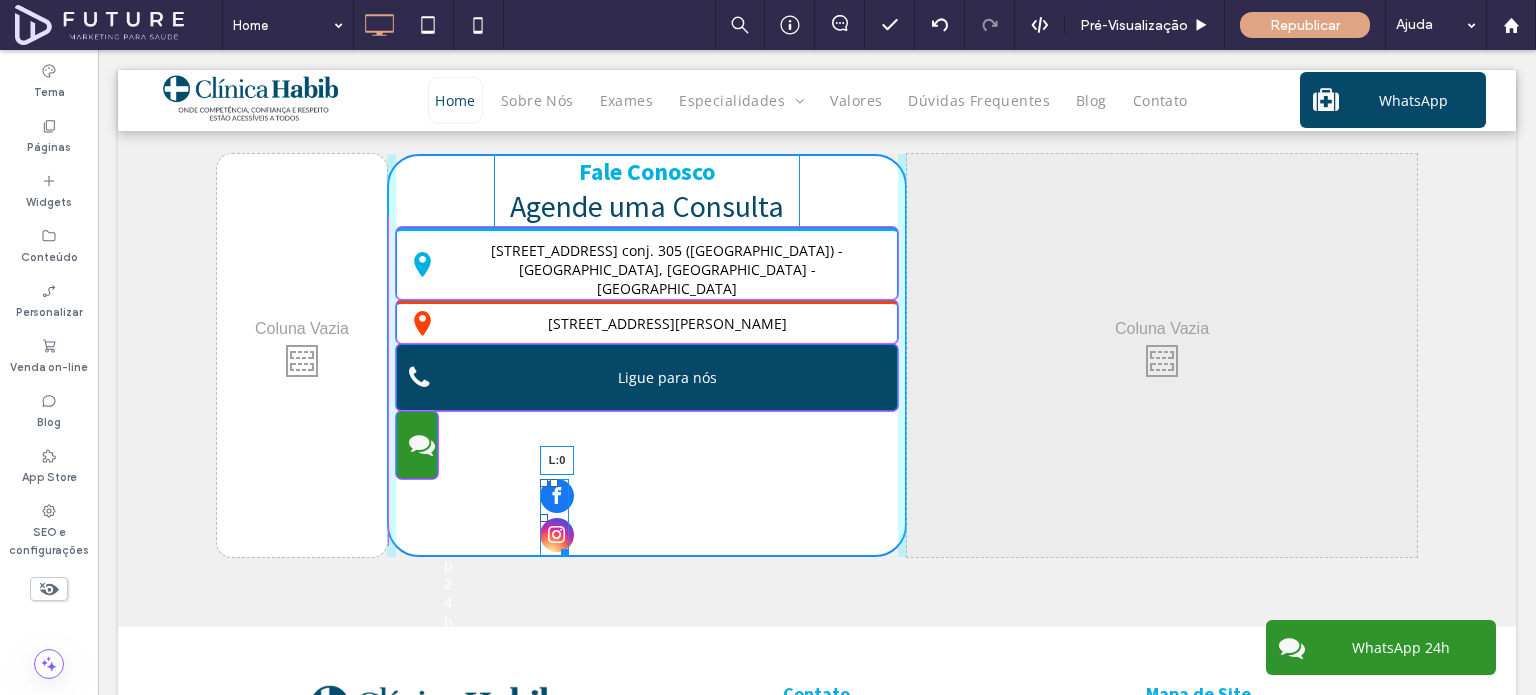 drag, startPoint x: 535, startPoint y: 503, endPoint x: 384, endPoint y: 488, distance: 151.74321 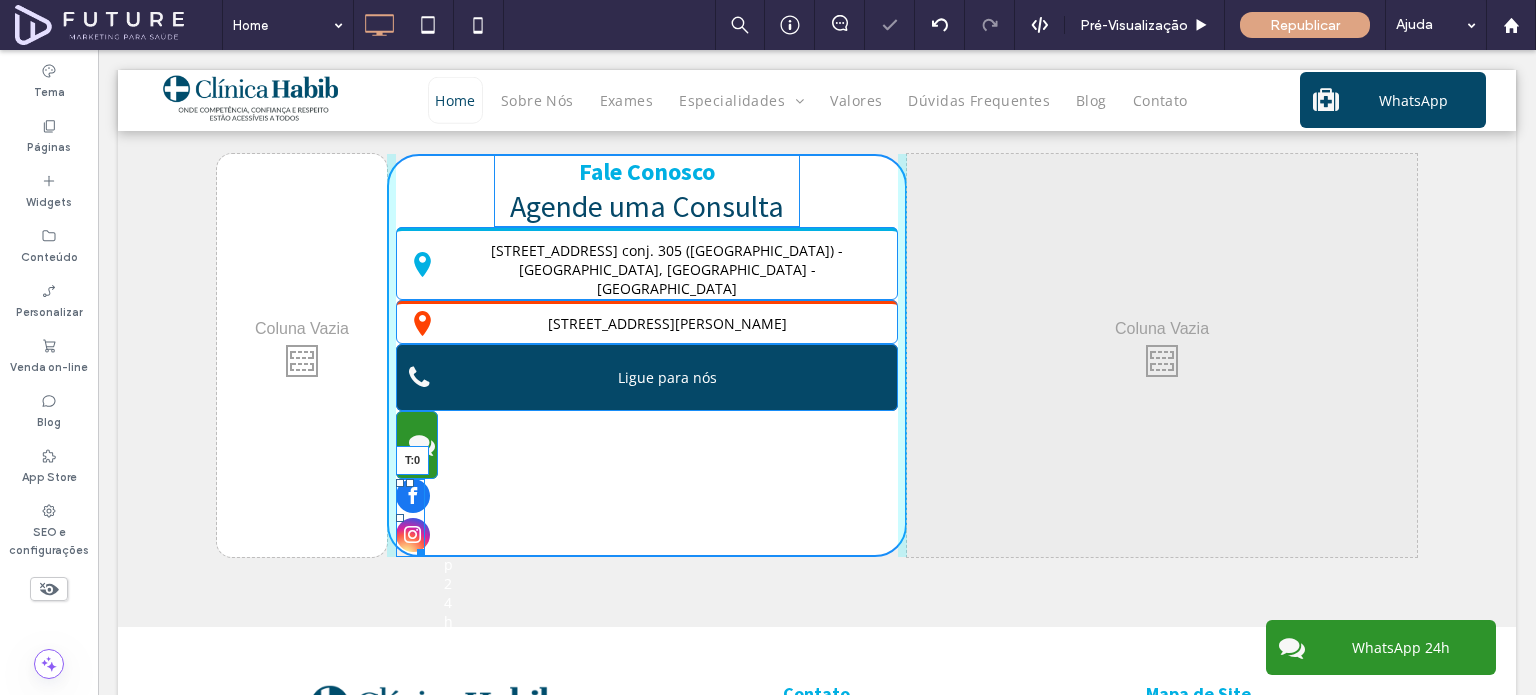 drag, startPoint x: 398, startPoint y: 471, endPoint x: 577, endPoint y: 530, distance: 188.47281 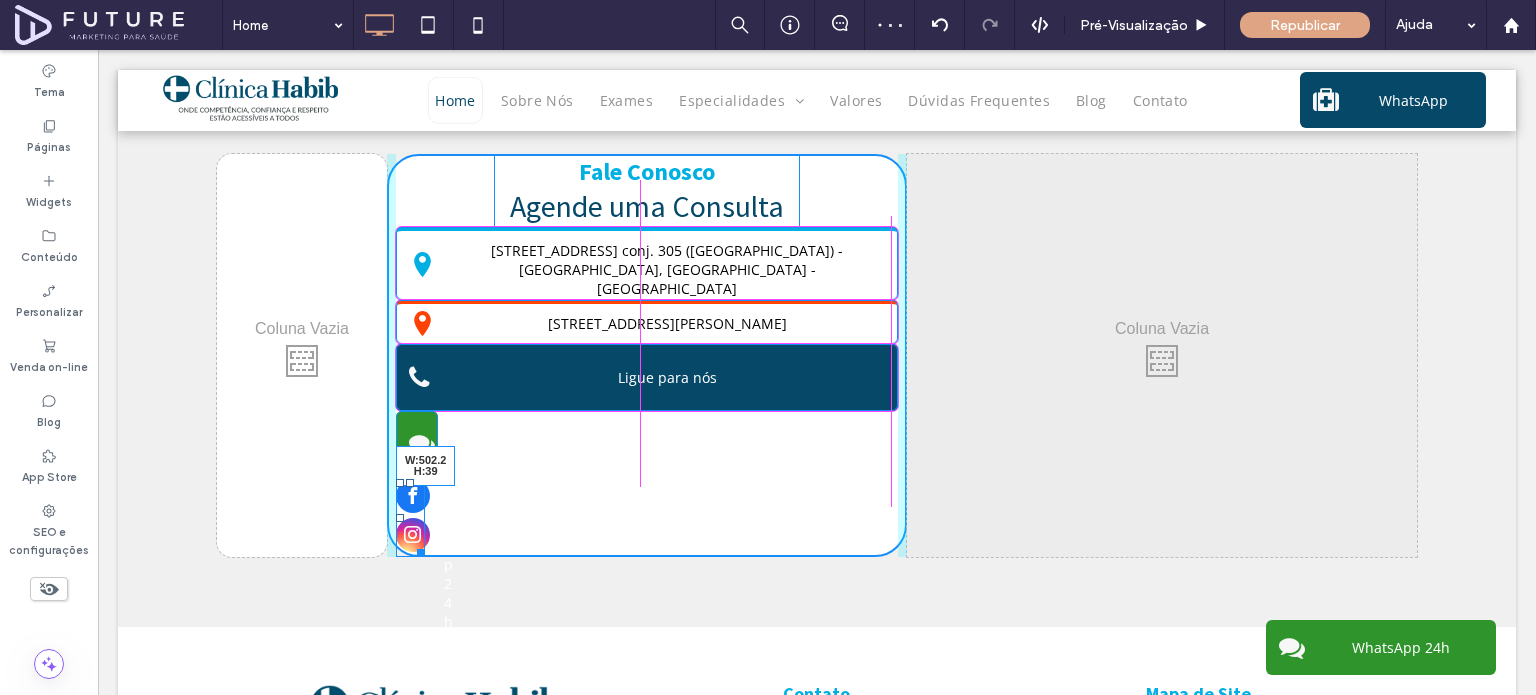 drag, startPoint x: 416, startPoint y: 541, endPoint x: 900, endPoint y: 531, distance: 484.1033 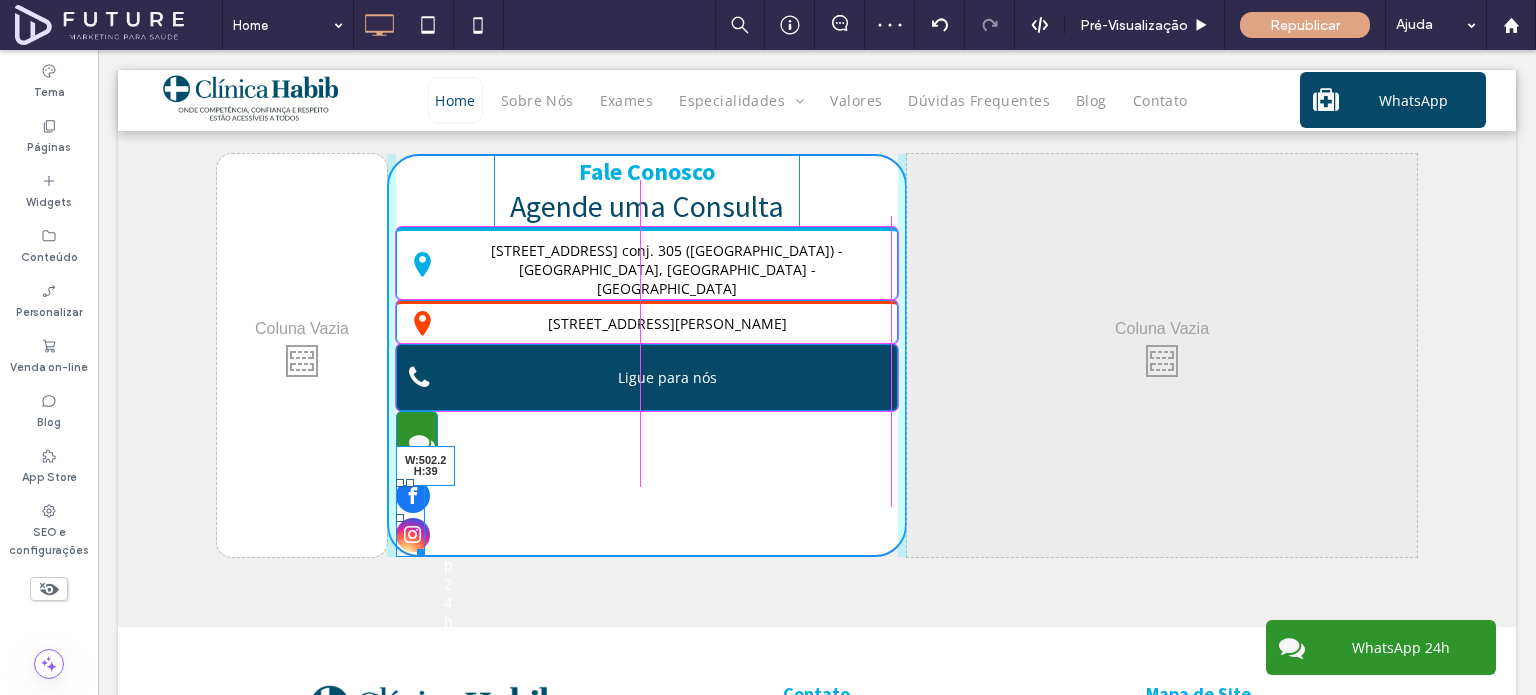 click on "Click To Paste
Click To Paste     Click To Paste       Fale Conosco
Agende uma Consulta
Rua Vergueiro 1353 conj. 305 (Torre Norte) - Paraíso, São Paulo - SP
Rua Américo Salvador Novelli 154 conj. 203 (2º andar)  -  Itaquera, São Paulo – SP
Ligue para nós
WhatsApp 24h
W:502.2 H:39 Click To Paste     Click To Paste
+ Adicionar seção" at bounding box center (817, 355) 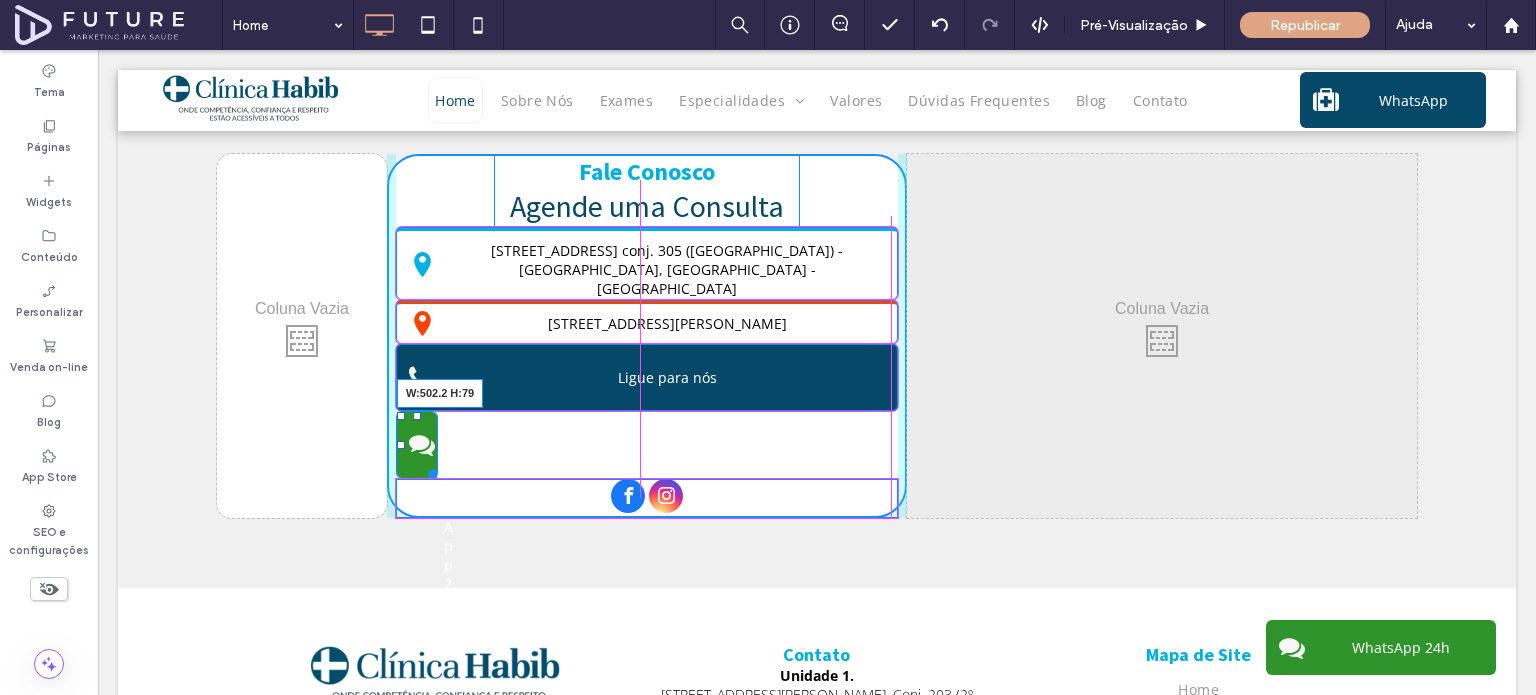 drag, startPoint x: 425, startPoint y: 460, endPoint x: 900, endPoint y: 471, distance: 475.12735 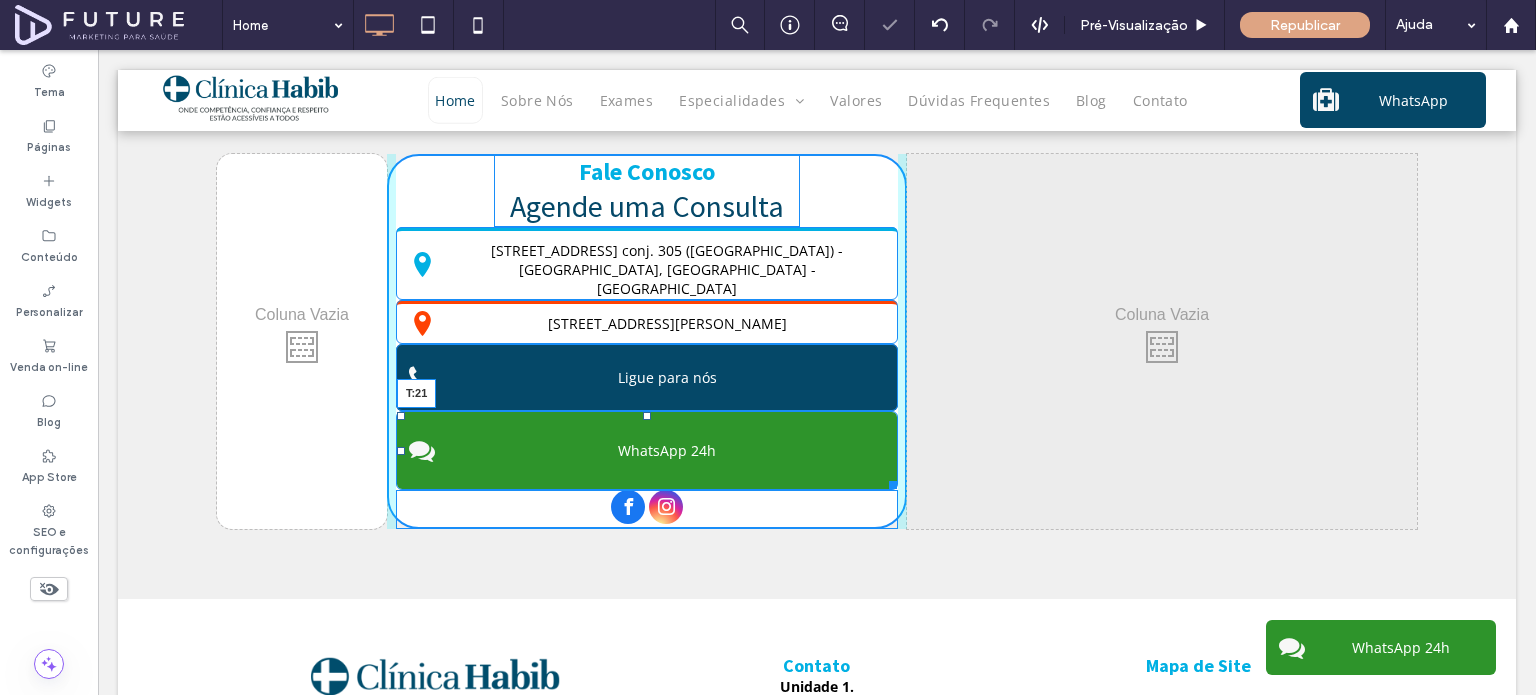 drag, startPoint x: 637, startPoint y: 403, endPoint x: 644, endPoint y: 424, distance: 22.135944 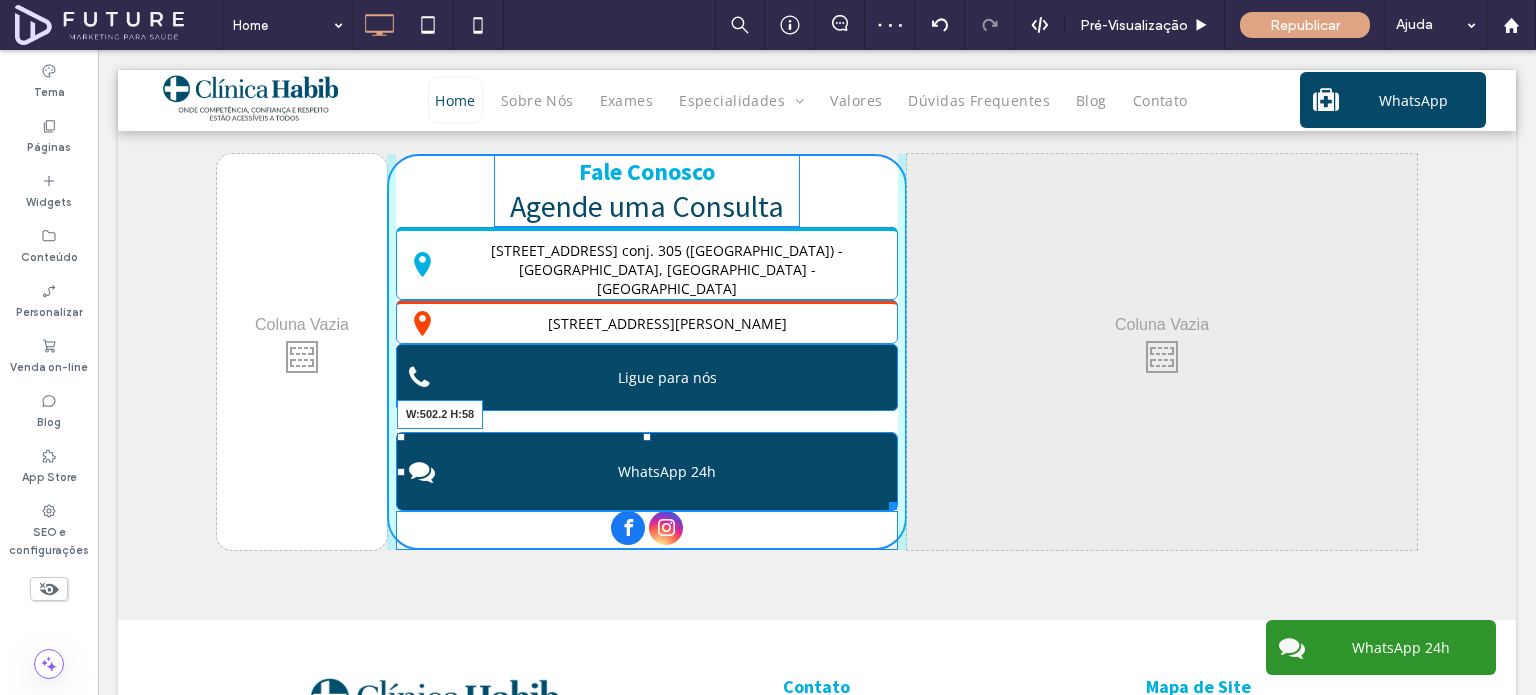 drag, startPoint x: 884, startPoint y: 493, endPoint x: 889, endPoint y: 472, distance: 21.587032 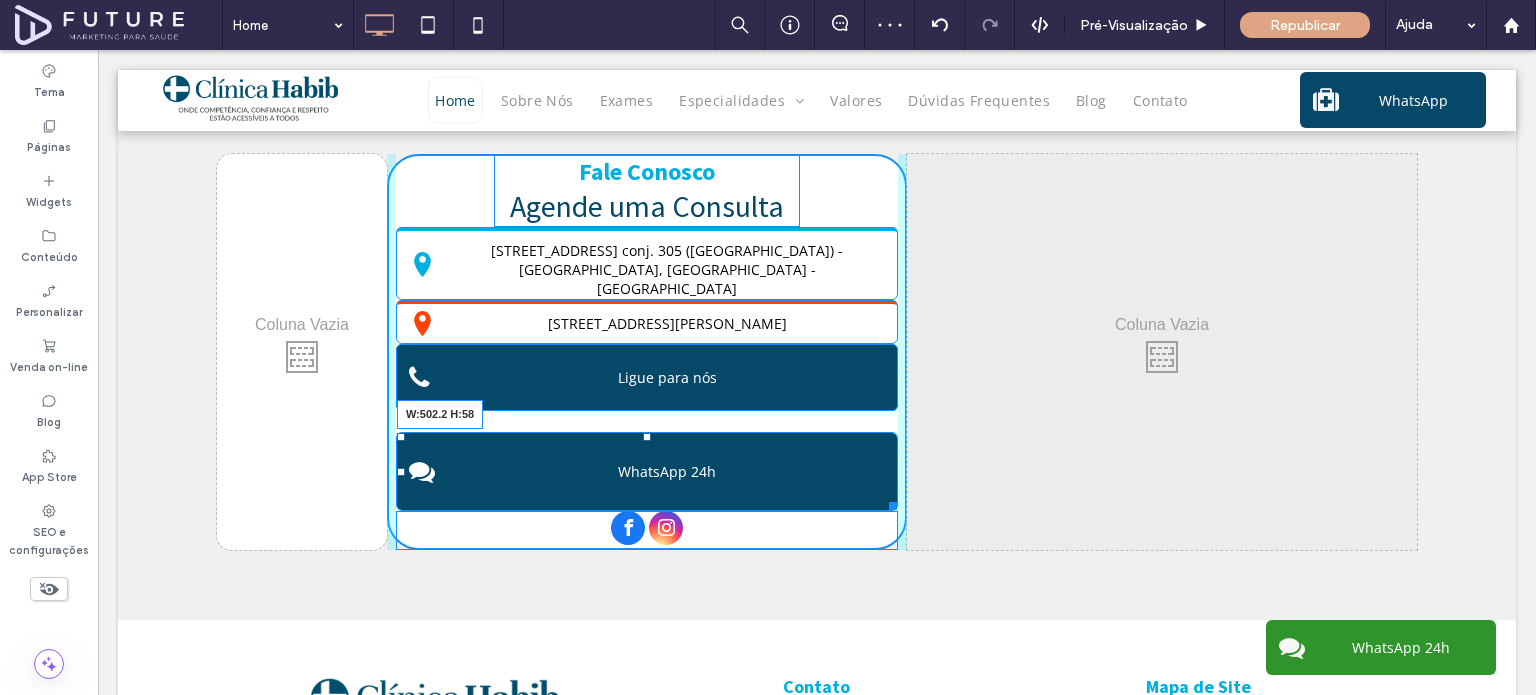 click at bounding box center (889, 502) 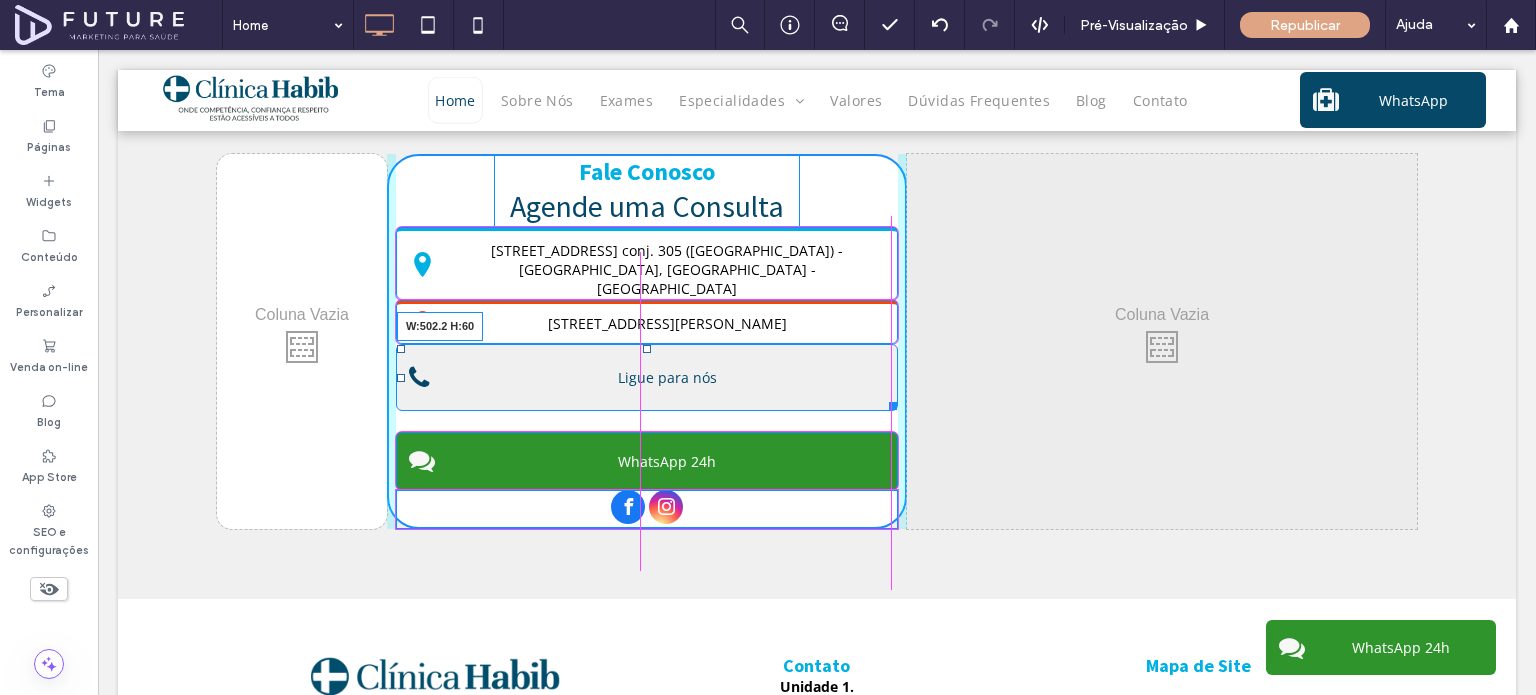 drag, startPoint x: 887, startPoint y: 391, endPoint x: 980, endPoint y: 434, distance: 102.45975 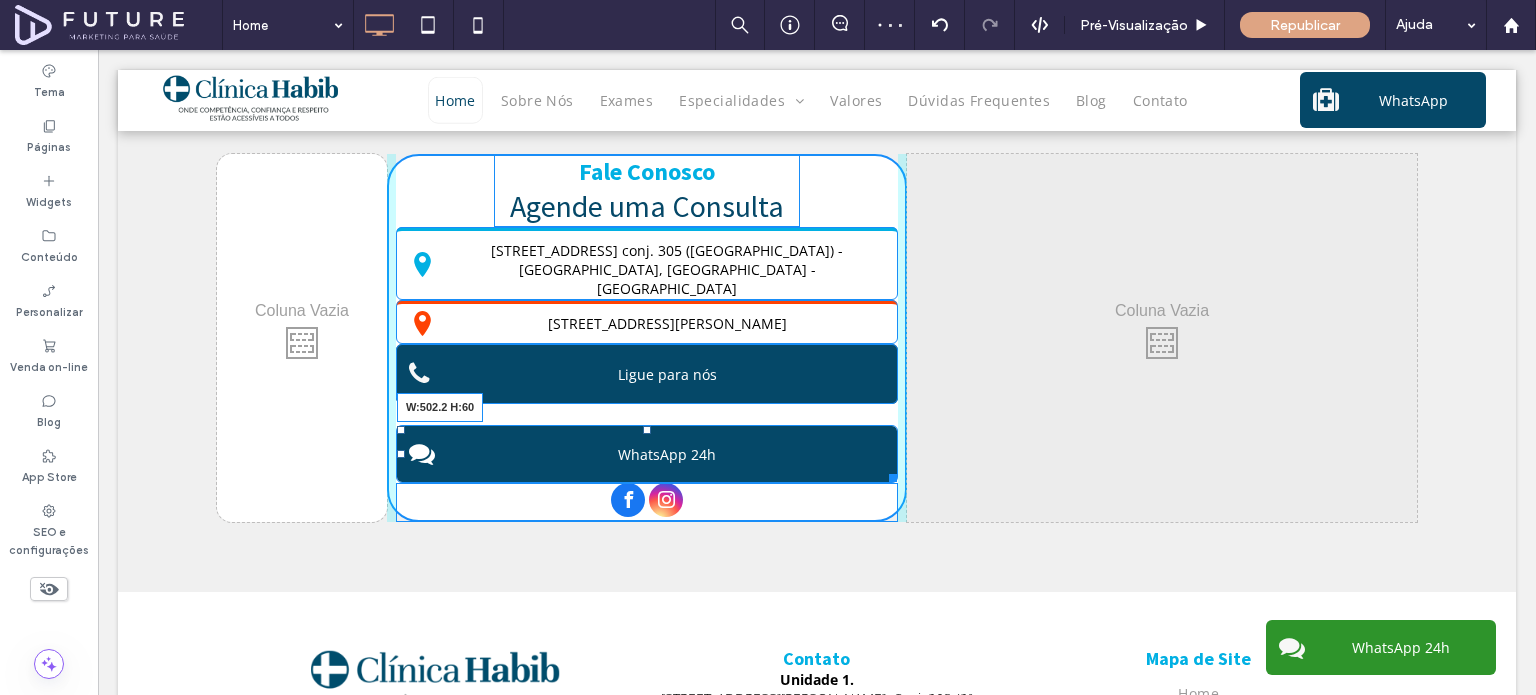 drag, startPoint x: 886, startPoint y: 461, endPoint x: 984, endPoint y: 513, distance: 110.94143 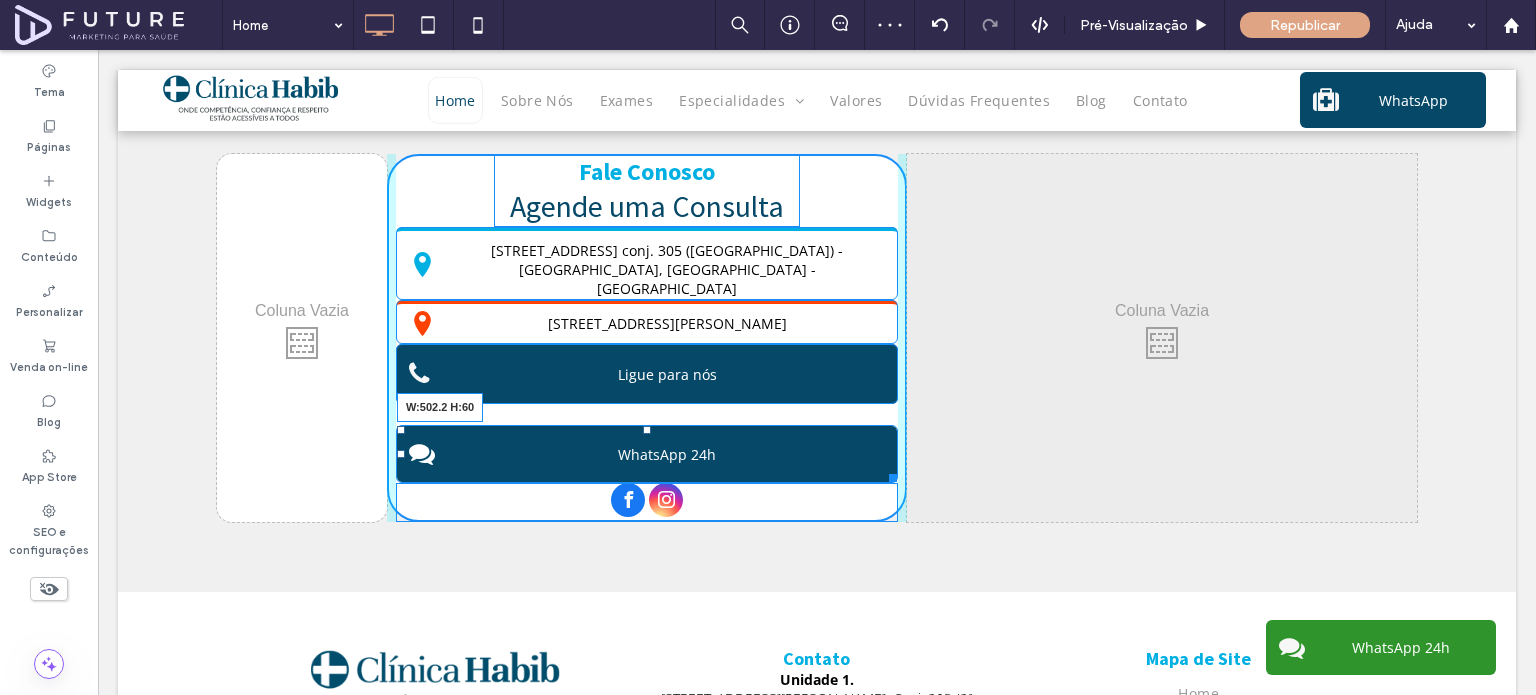click at bounding box center [889, 474] 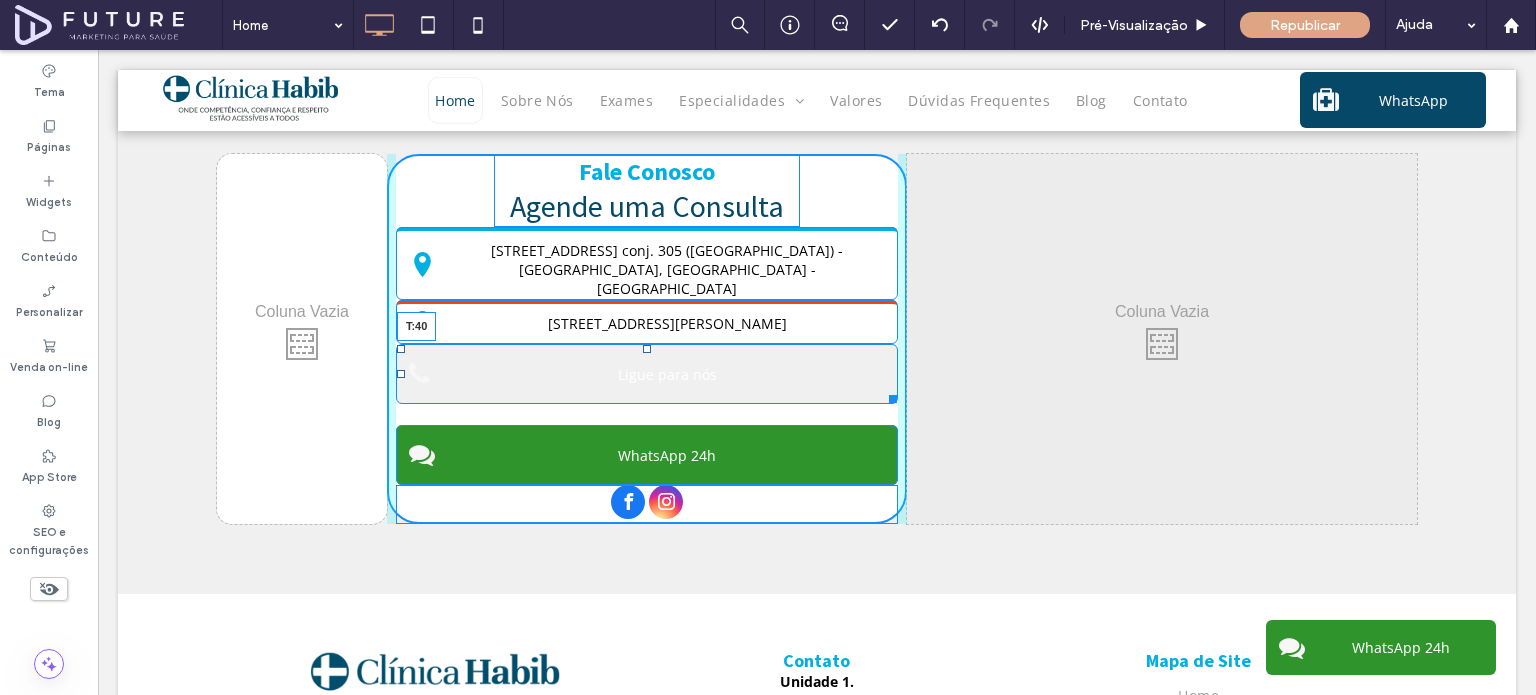 drag, startPoint x: 644, startPoint y: 351, endPoint x: 648, endPoint y: 375, distance: 24.33105 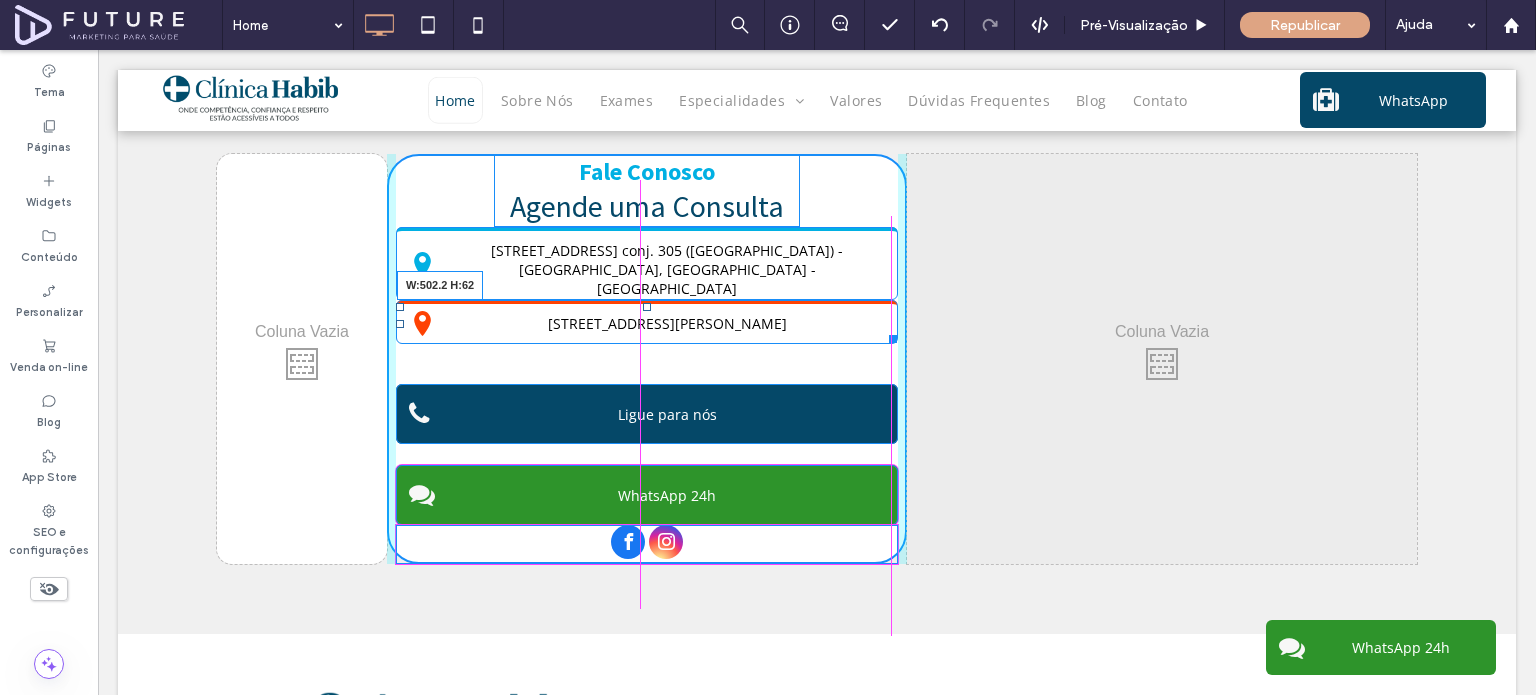 drag, startPoint x: 881, startPoint y: 325, endPoint x: 892, endPoint y: 343, distance: 21.095022 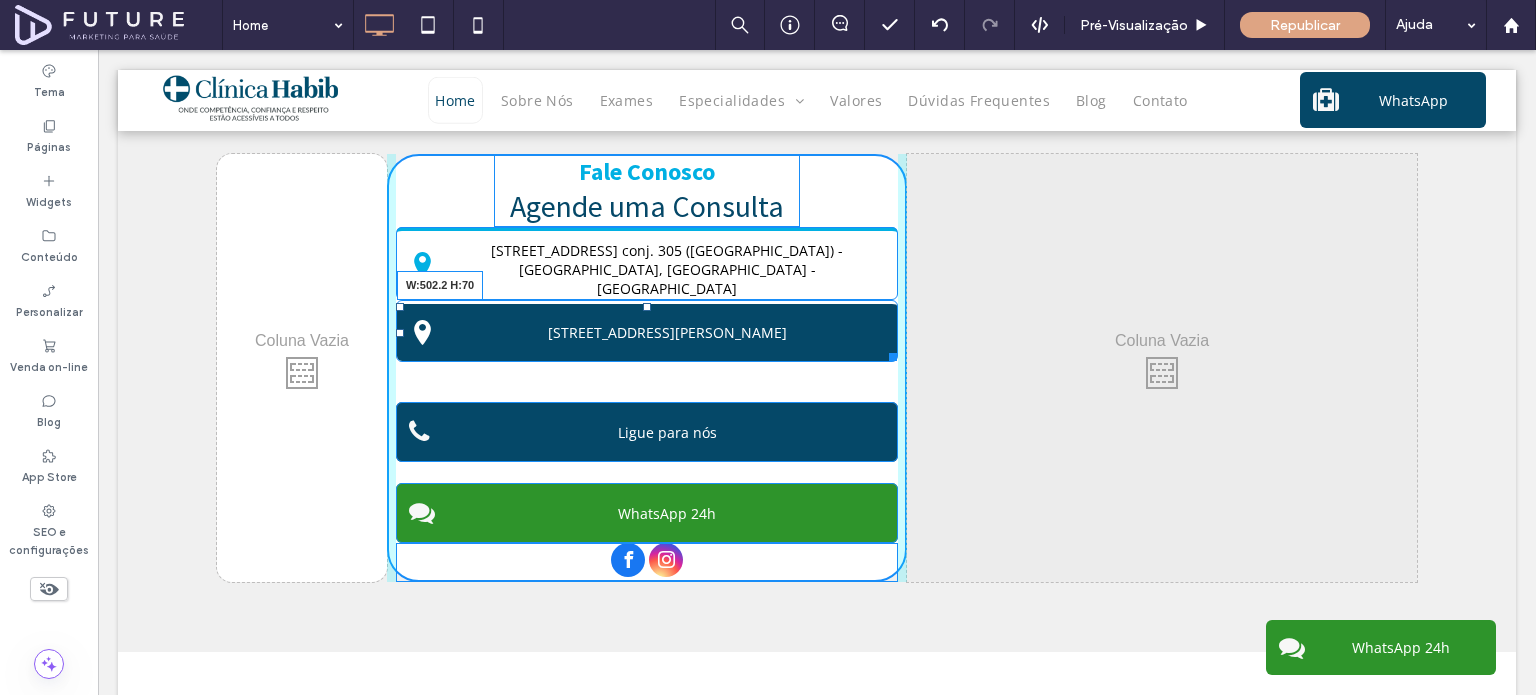 click at bounding box center [889, 353] 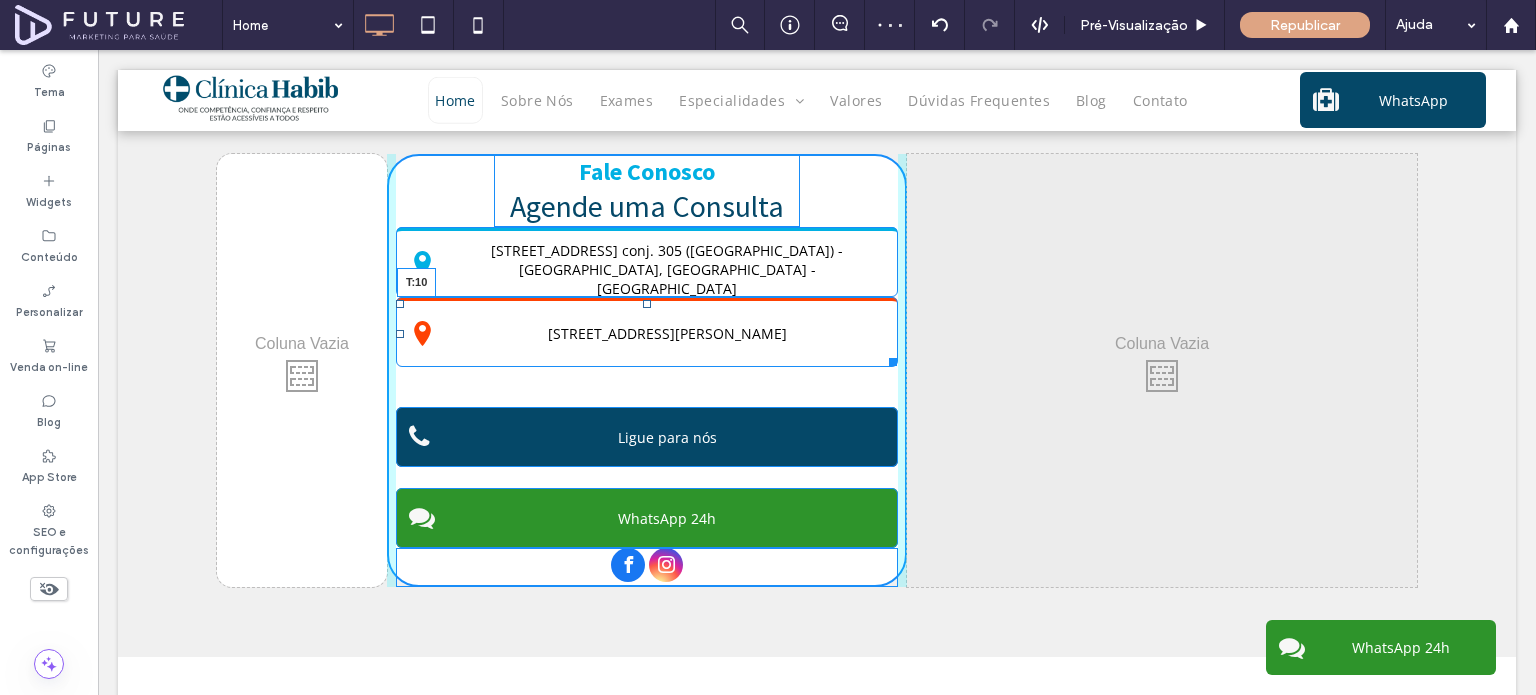 drag, startPoint x: 642, startPoint y: 292, endPoint x: 652, endPoint y: 302, distance: 14.142136 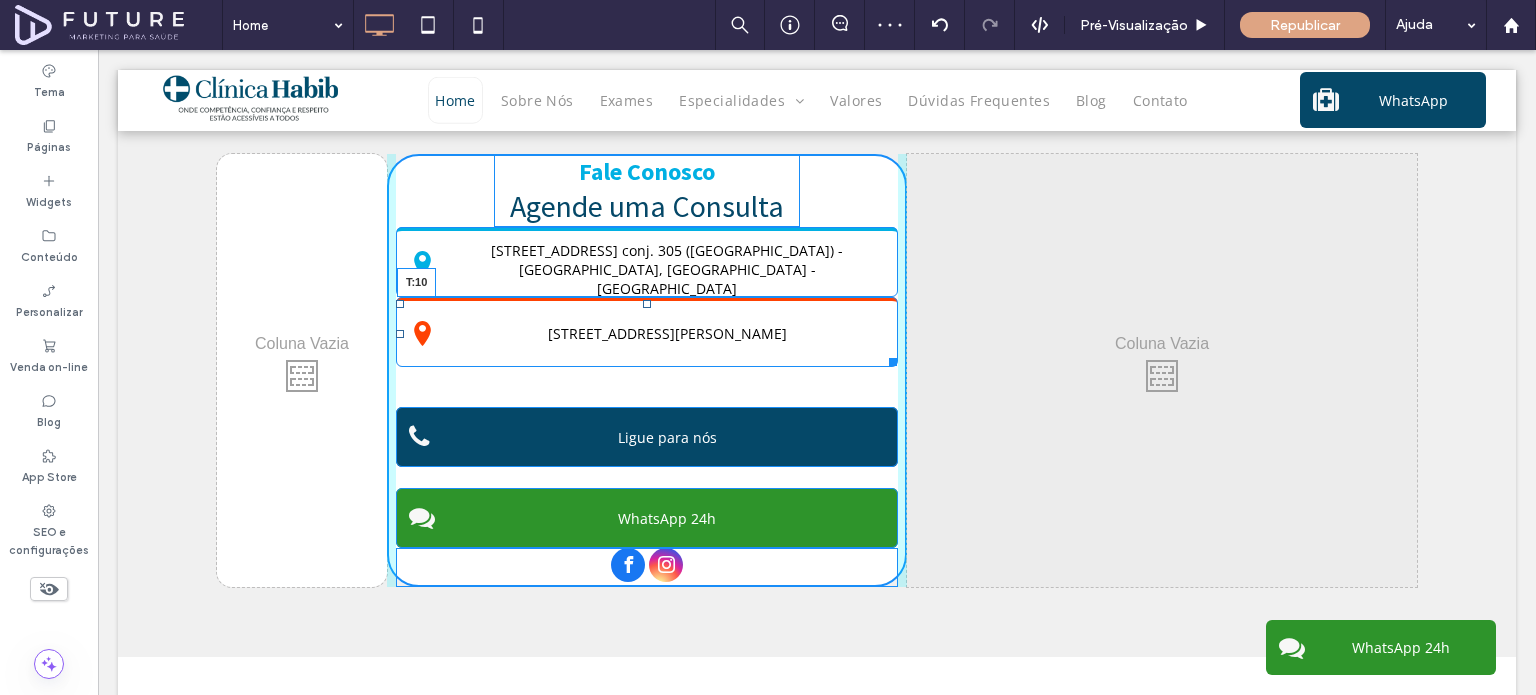 click on "Click To Paste     Click To Paste       Fale Conosco
Agende uma Consulta
Rua Vergueiro 1353 conj. 305 (Torre Norte) - Paraíso, São Paulo - SP
Rua Américo Salvador Novelli 154 conj. 203 (2º andar)  -  Itaquera, São Paulo – SP
T:10
Ligue para nós
WhatsApp 24h" at bounding box center (647, 370) 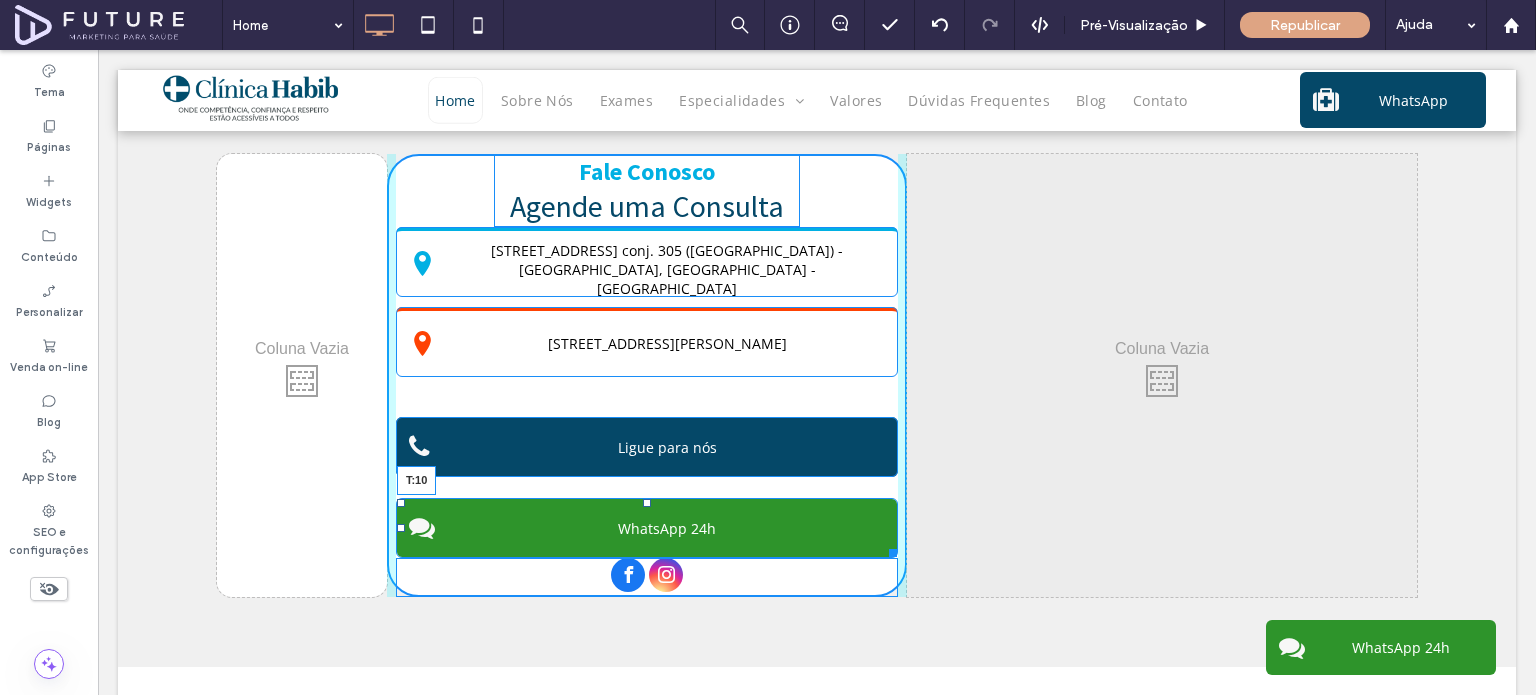 drag, startPoint x: 635, startPoint y: 489, endPoint x: 753, endPoint y: 524, distance: 123.081276 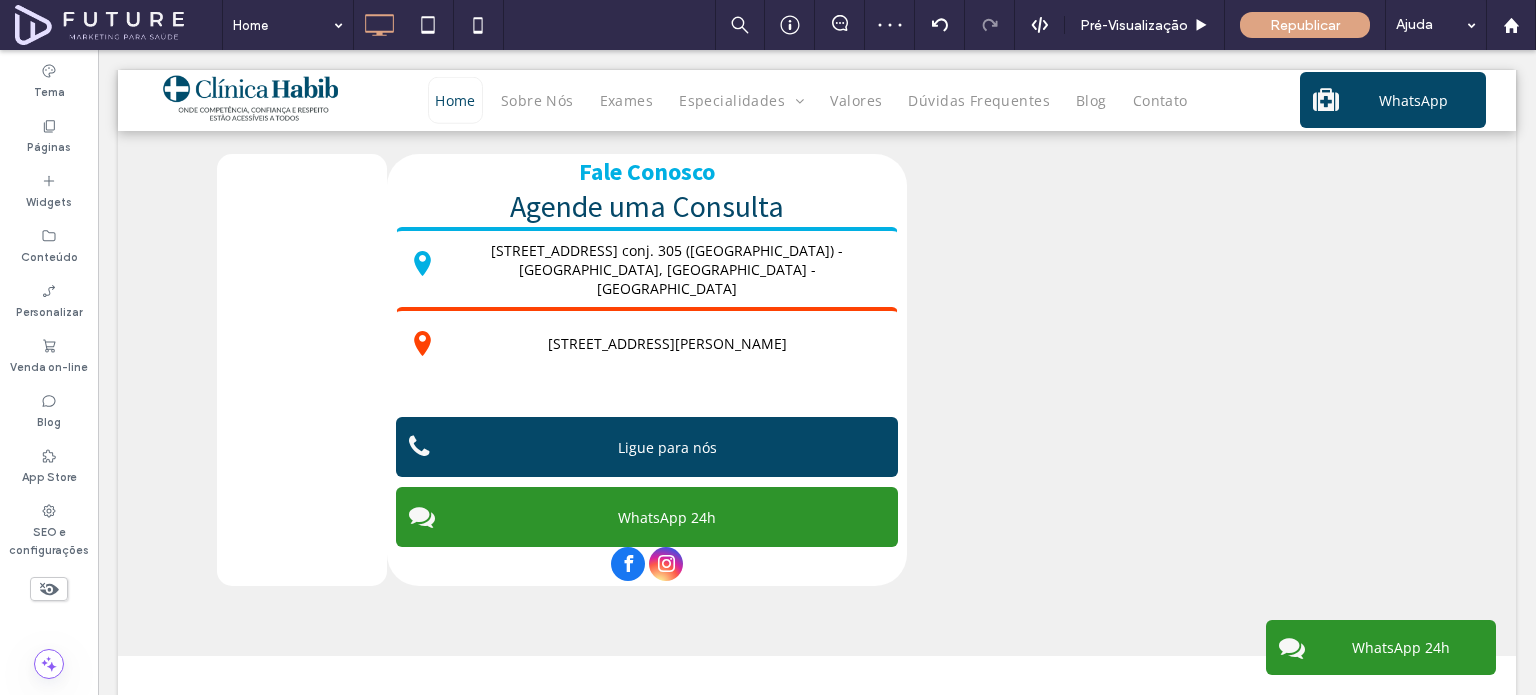 click on "Click To Paste" at bounding box center (302, 370) 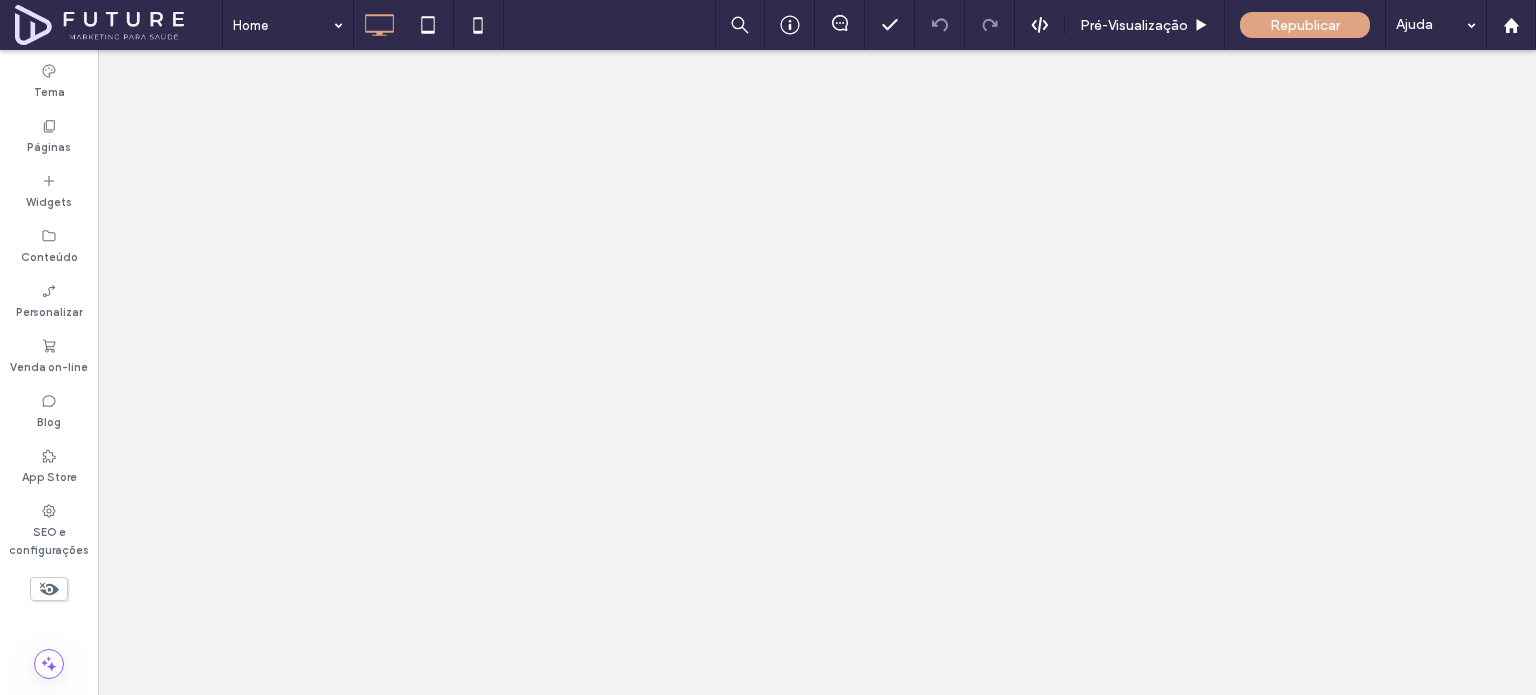 scroll, scrollTop: 0, scrollLeft: 0, axis: both 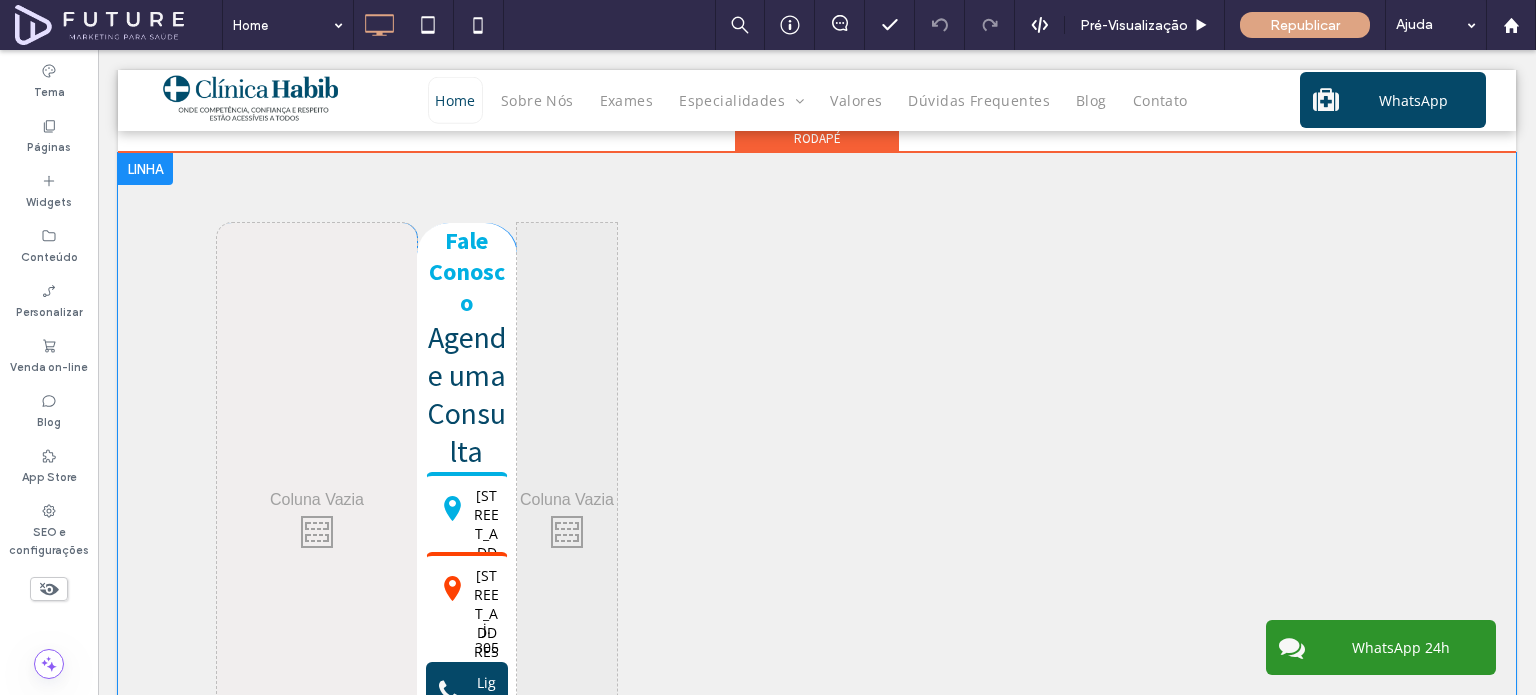 click on "Fale Conosco
Agende uma Consulta
Rua Vergueiro 1353 conj. 305 (Torre Norte) - Paraíso, São Paulo - SP
Rua Américo Salvador Novelli 154 conj. 203 (2º andar)  -  Itaquera, São Paulo – SP
Ligue para nós
WhatsApp 24h
Click To Paste" at bounding box center (467, 527) 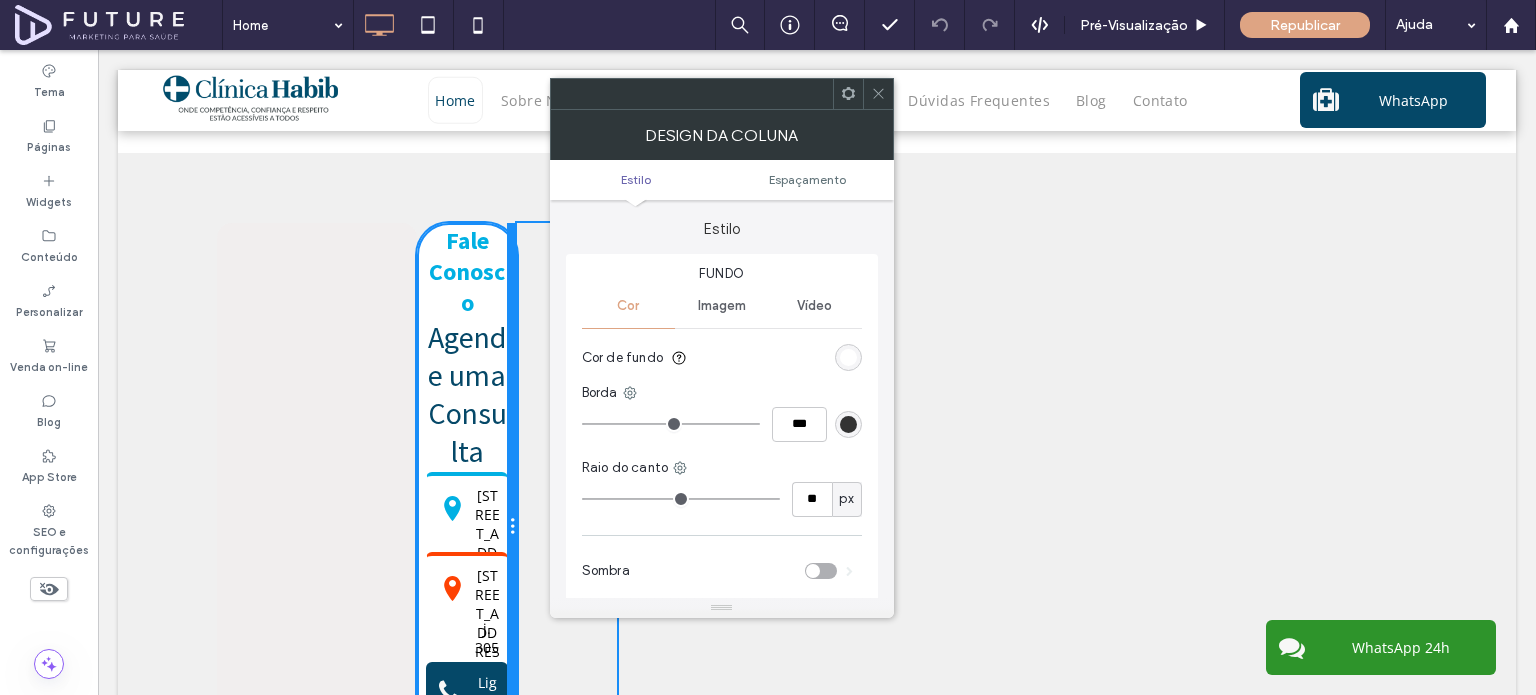 drag, startPoint x: 506, startPoint y: 275, endPoint x: 842, endPoint y: 171, distance: 351.72717 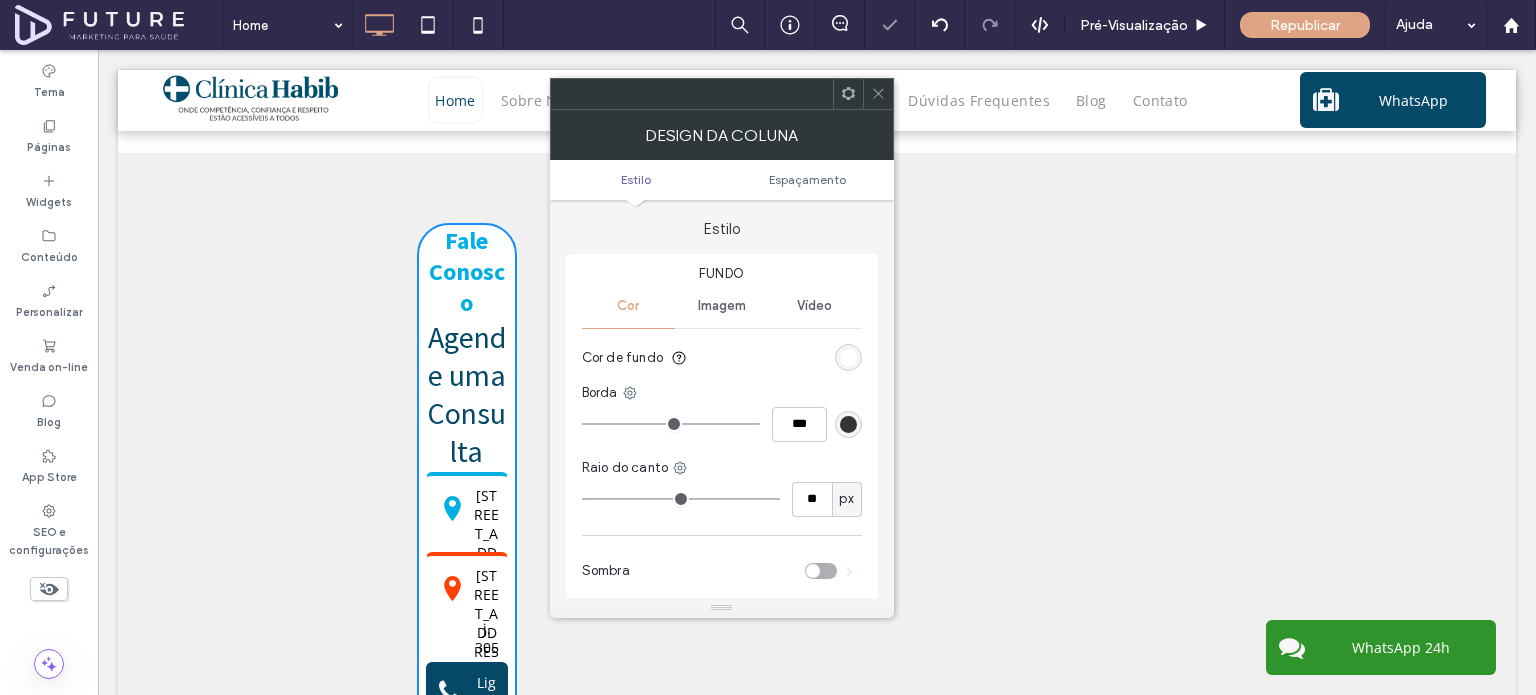click 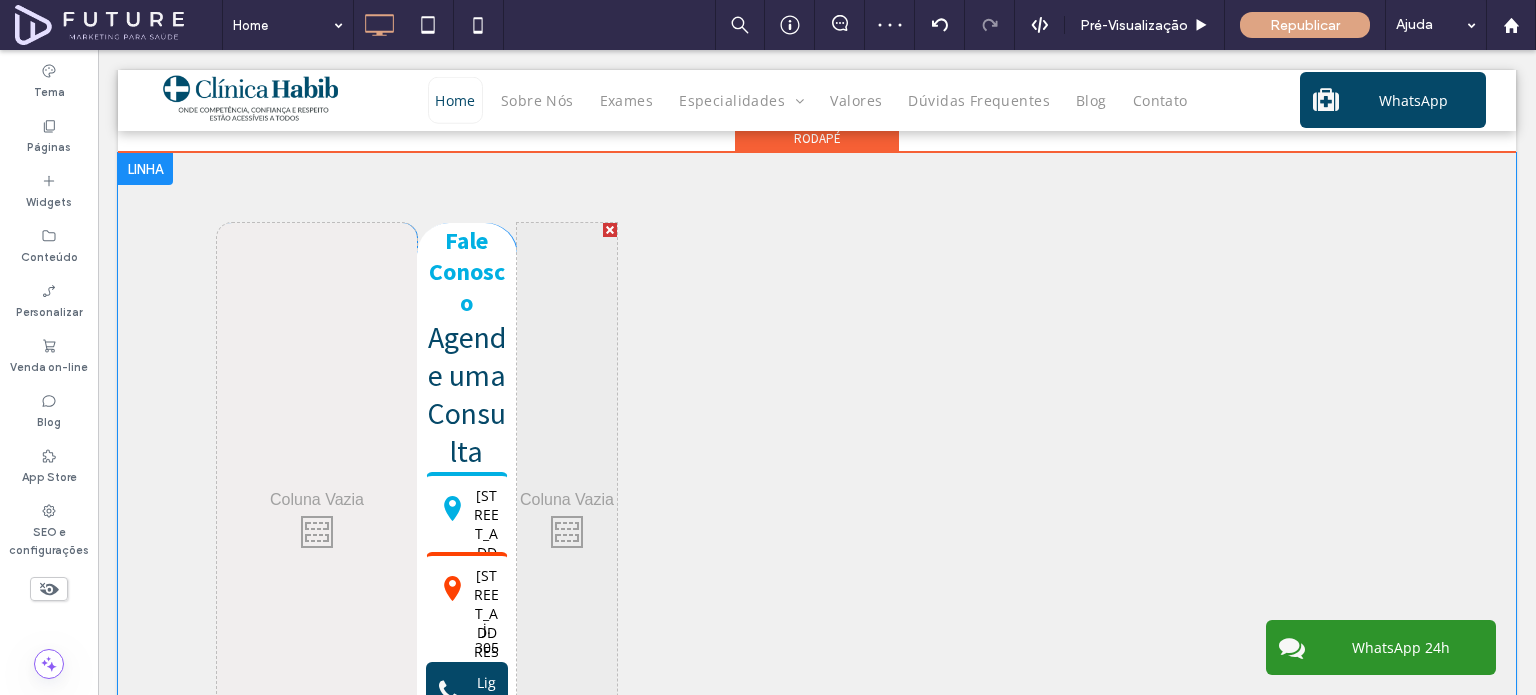 click at bounding box center (610, 230) 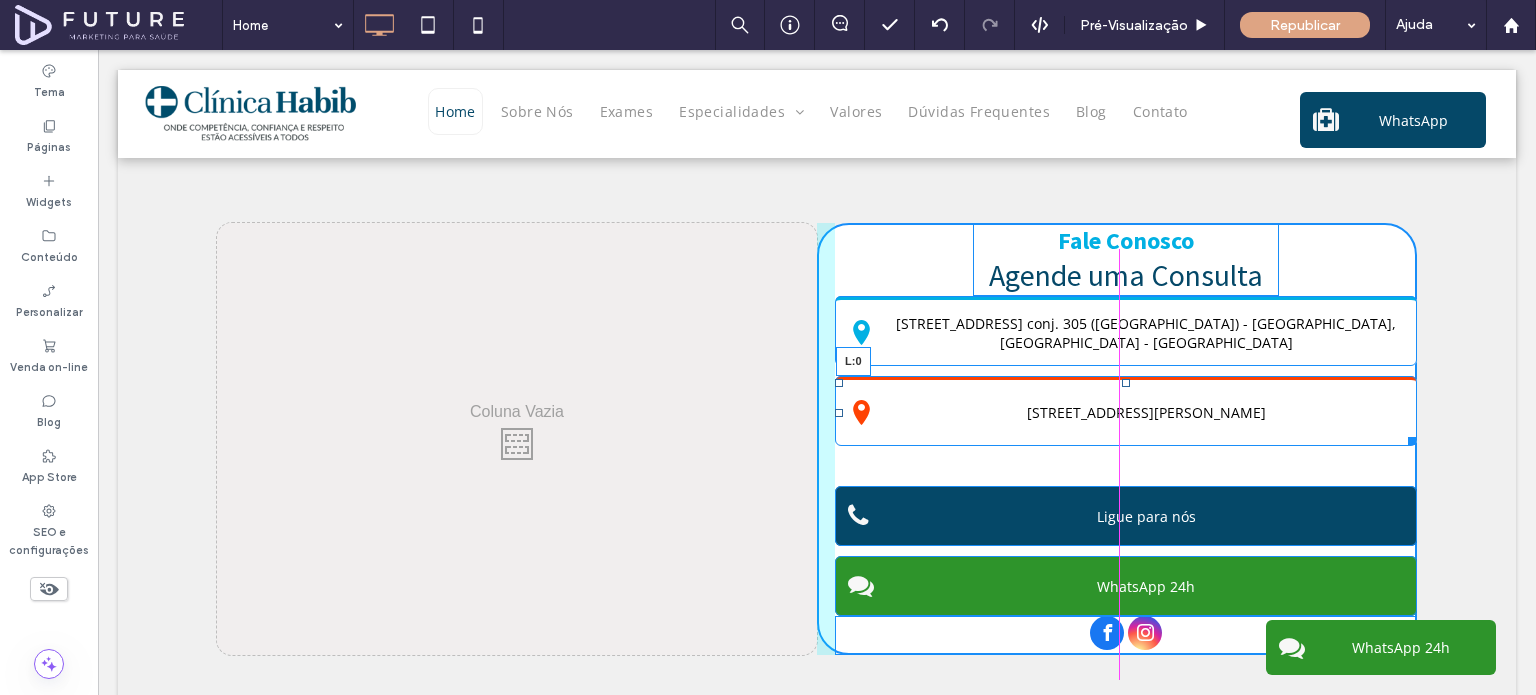drag, startPoint x: 831, startPoint y: 397, endPoint x: 973, endPoint y: 472, distance: 160.58954 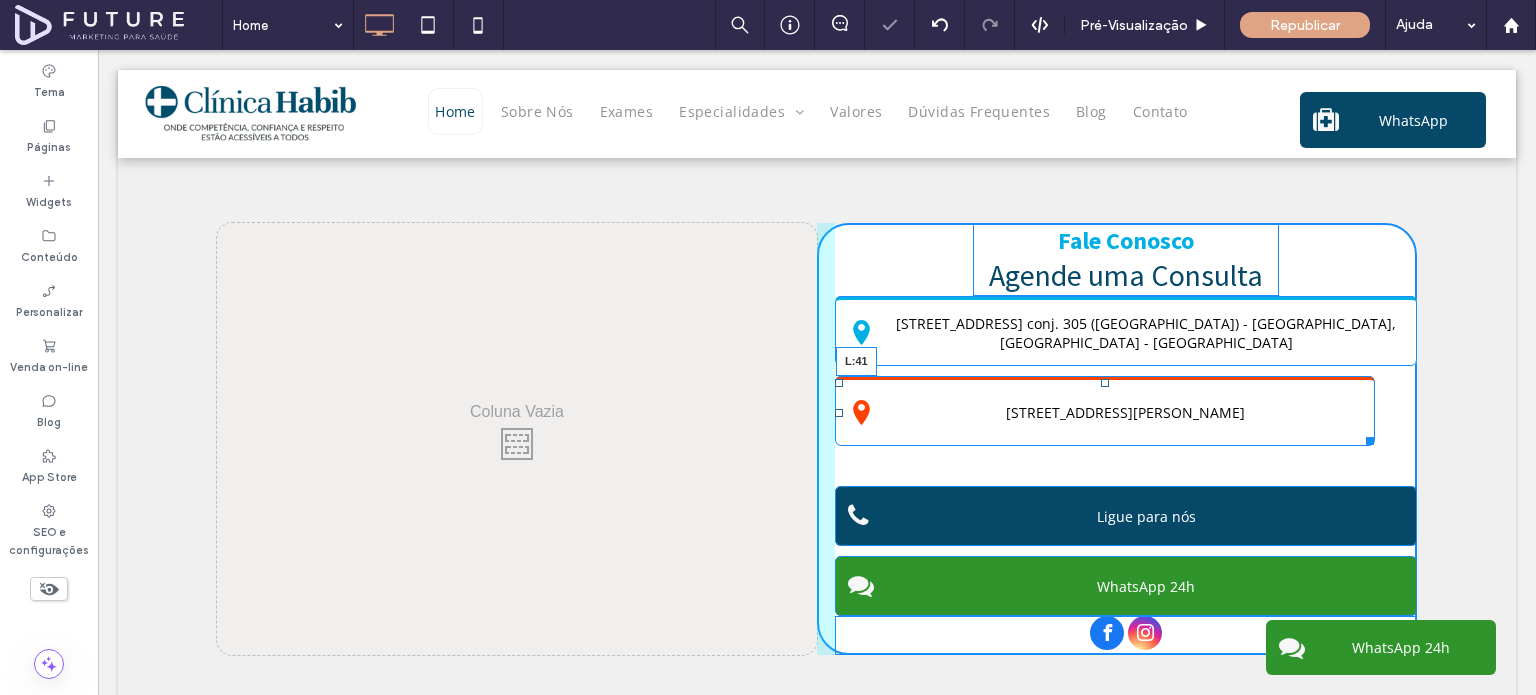 drag, startPoint x: 830, startPoint y: 400, endPoint x: 901, endPoint y: 403, distance: 71.063354 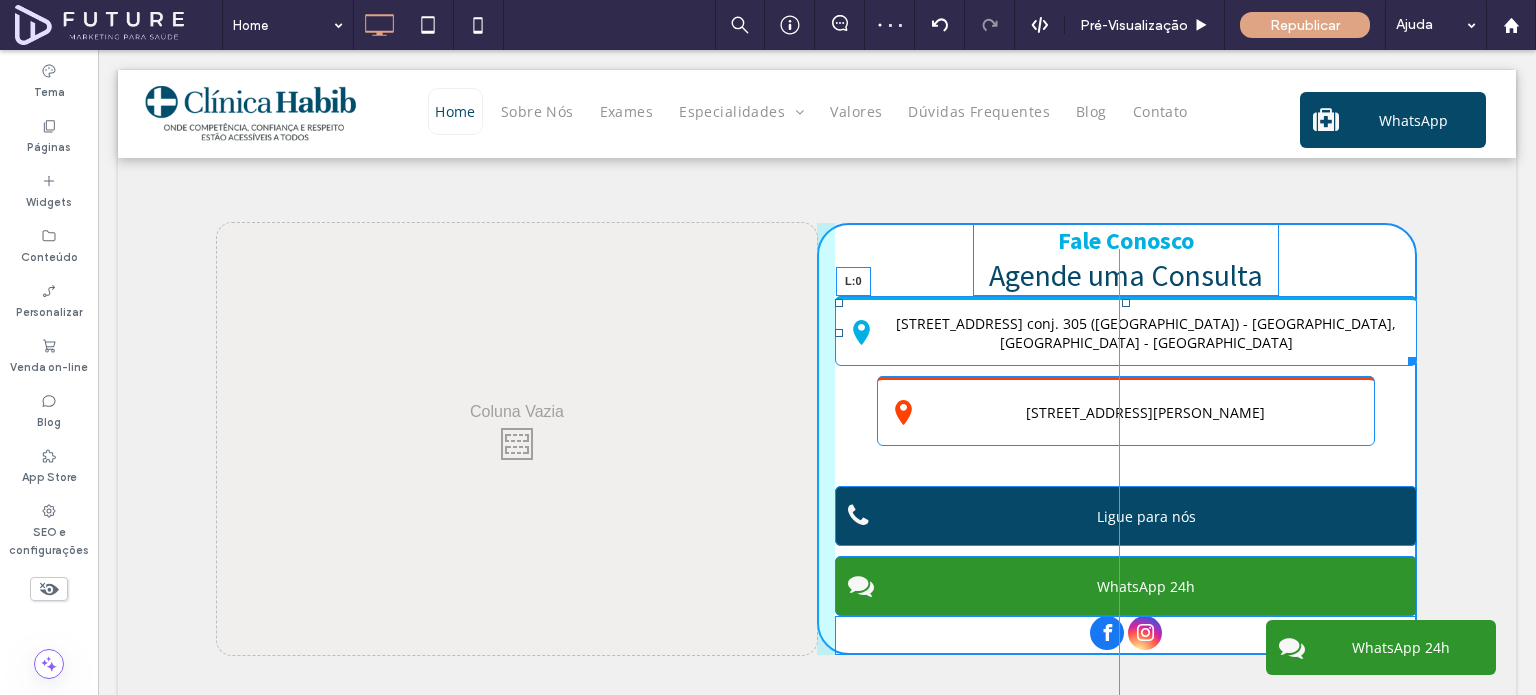 drag, startPoint x: 829, startPoint y: 321, endPoint x: 1038, endPoint y: 386, distance: 218.87439 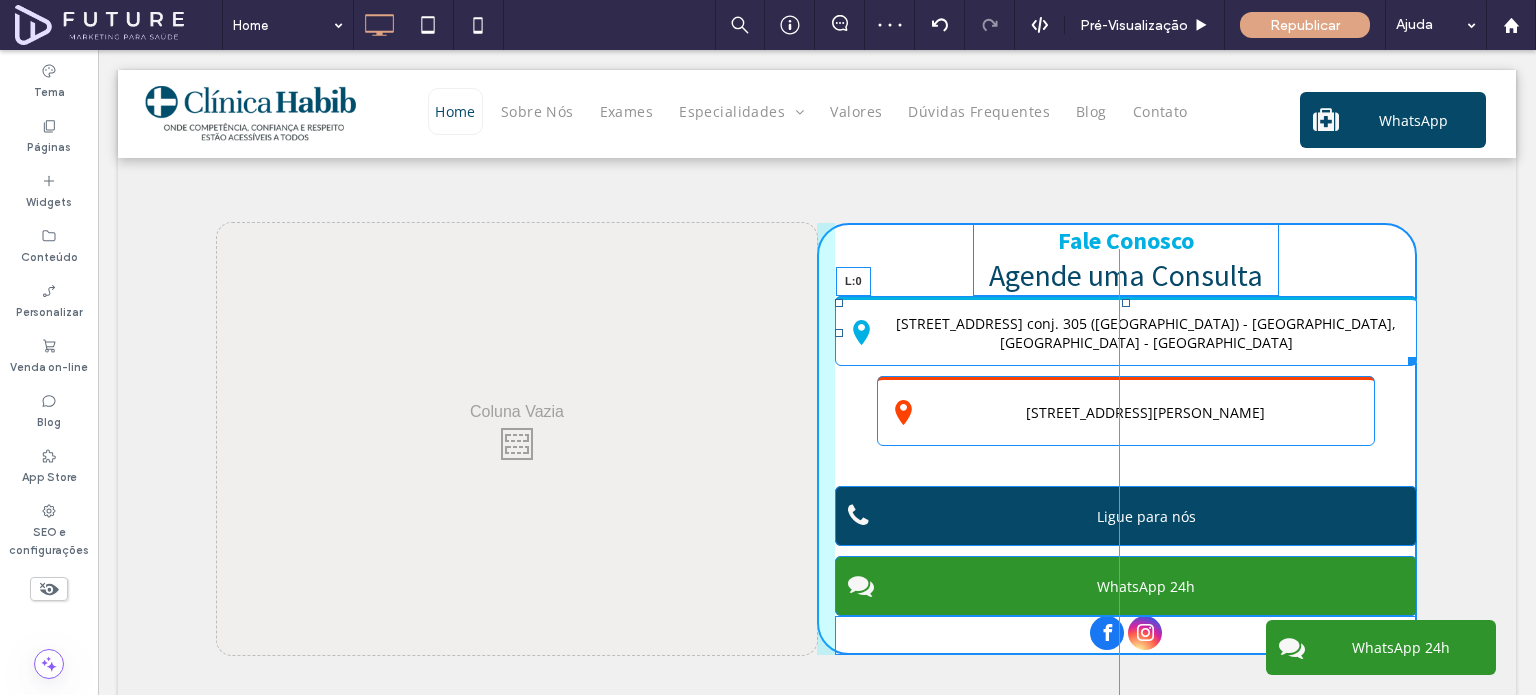 click on "Fale Conosco
Agende uma Consulta
Rua Vergueiro 1353 conj. 305 (Torre Norte) - Paraíso, São Paulo - SP
L:0
Rua Américo Salvador Novelli 154 conj. 203 (2º andar)  -  Itaquera, São Paulo – SP
Ligue para nós
WhatsApp 24h
Click To Paste" at bounding box center [1117, 439] 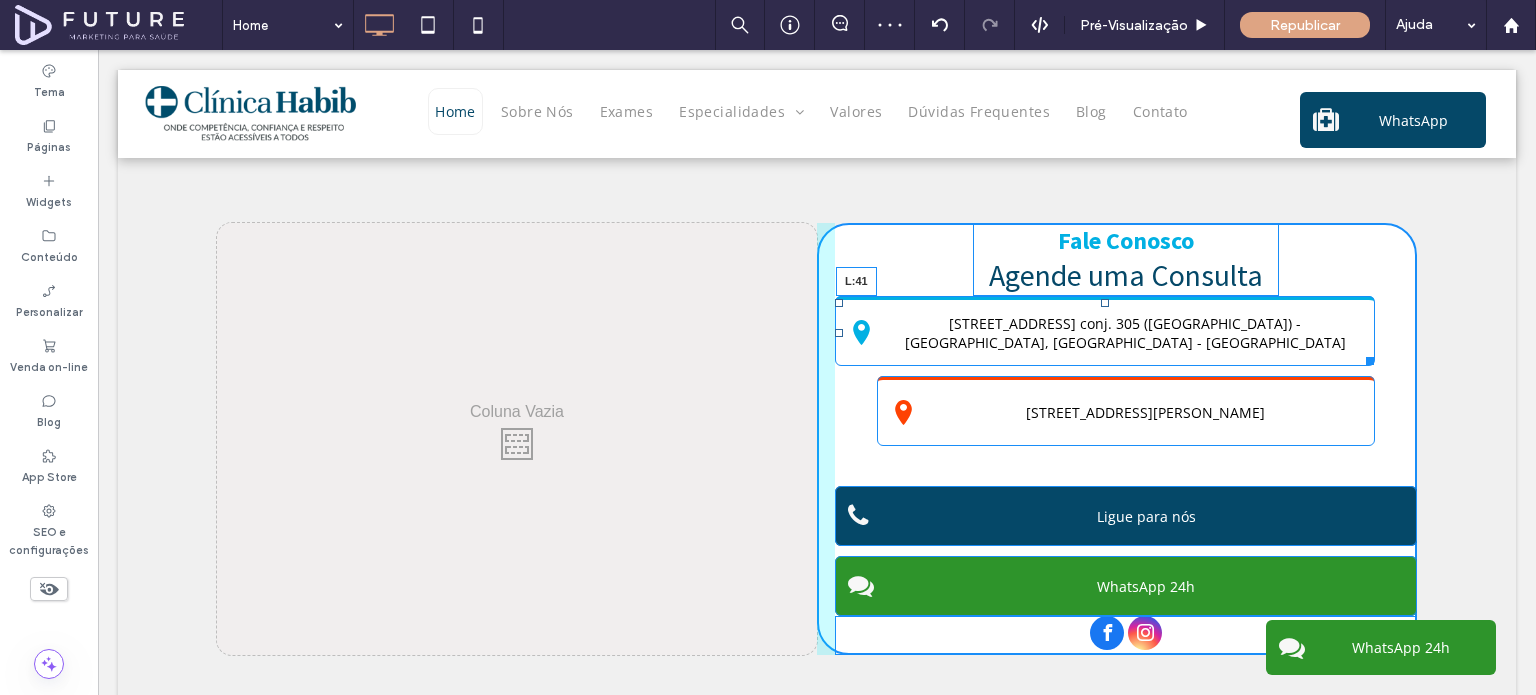 drag, startPoint x: 831, startPoint y: 319, endPoint x: 892, endPoint y: 323, distance: 61.13101 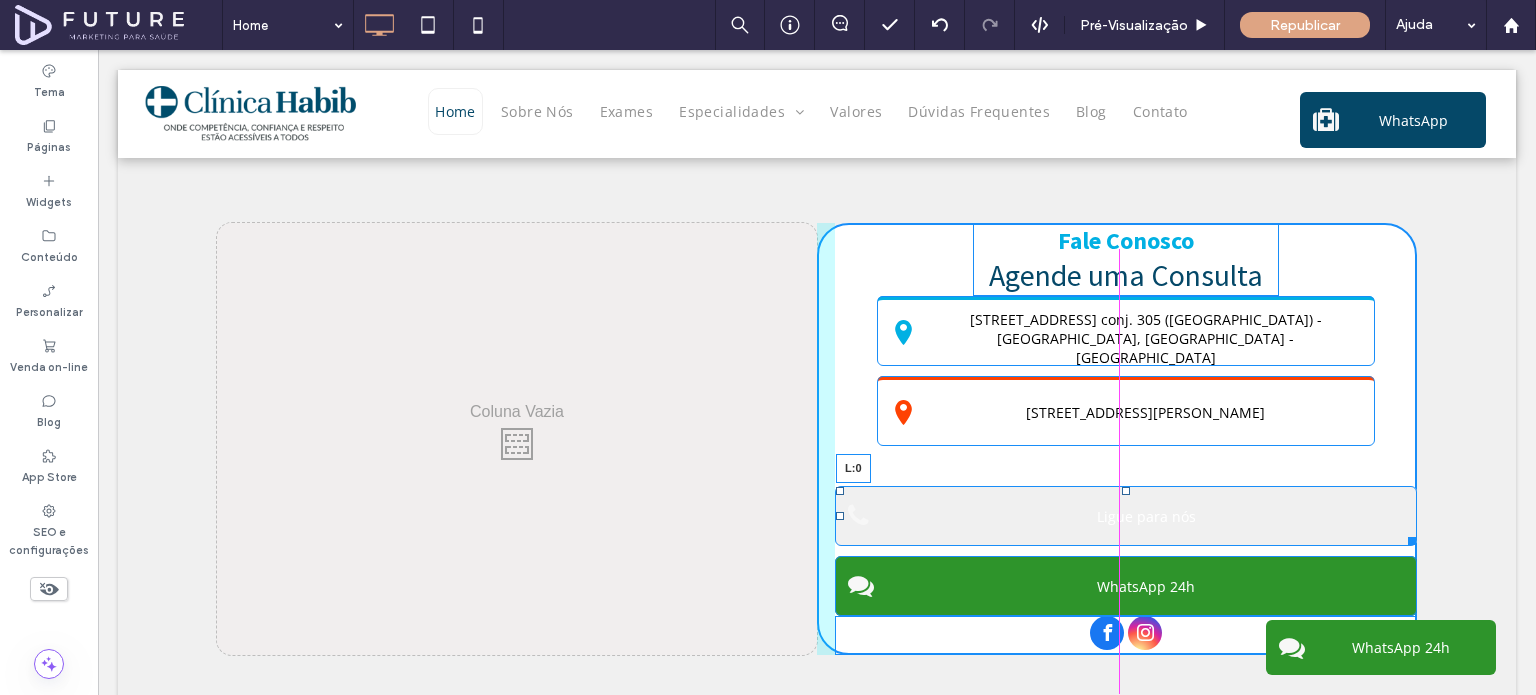 drag, startPoint x: 829, startPoint y: 505, endPoint x: 1125, endPoint y: 507, distance: 296.00674 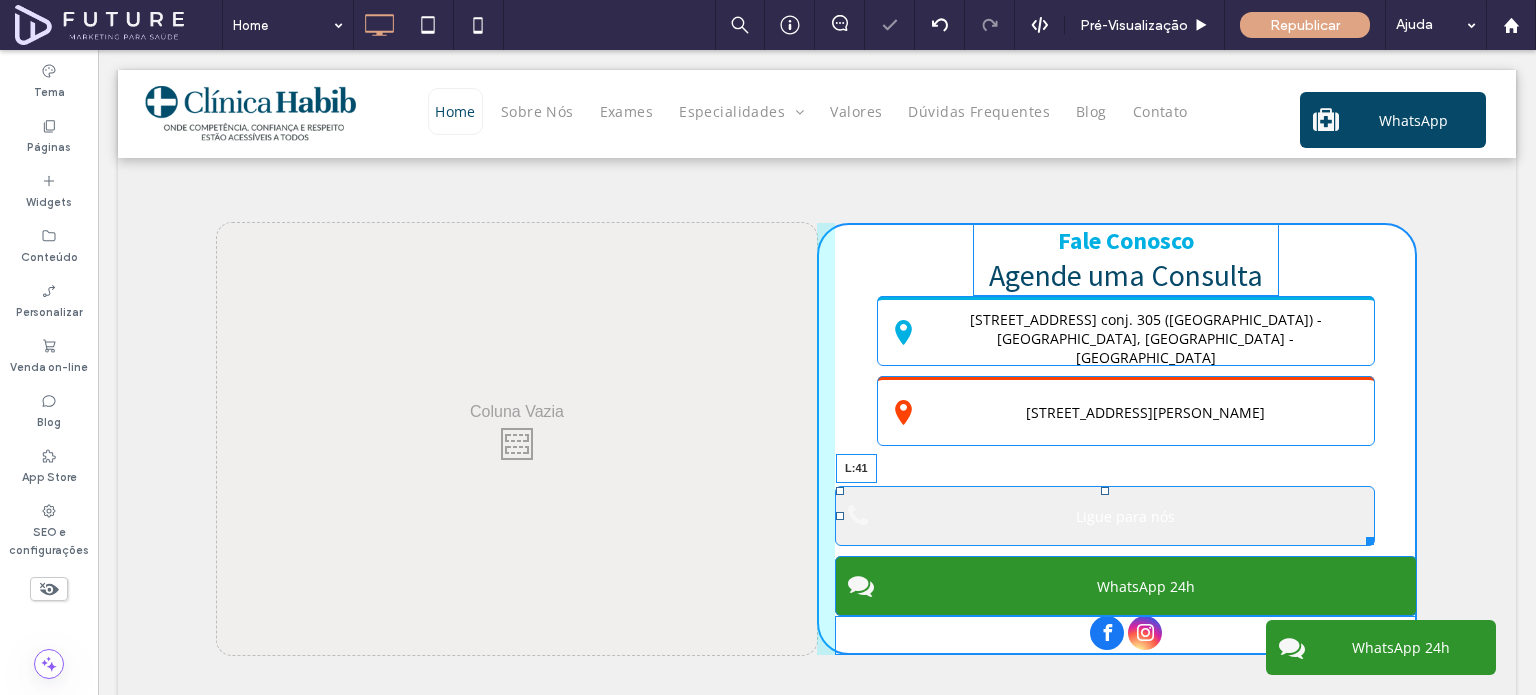 drag, startPoint x: 830, startPoint y: 505, endPoint x: 952, endPoint y: 505, distance: 122 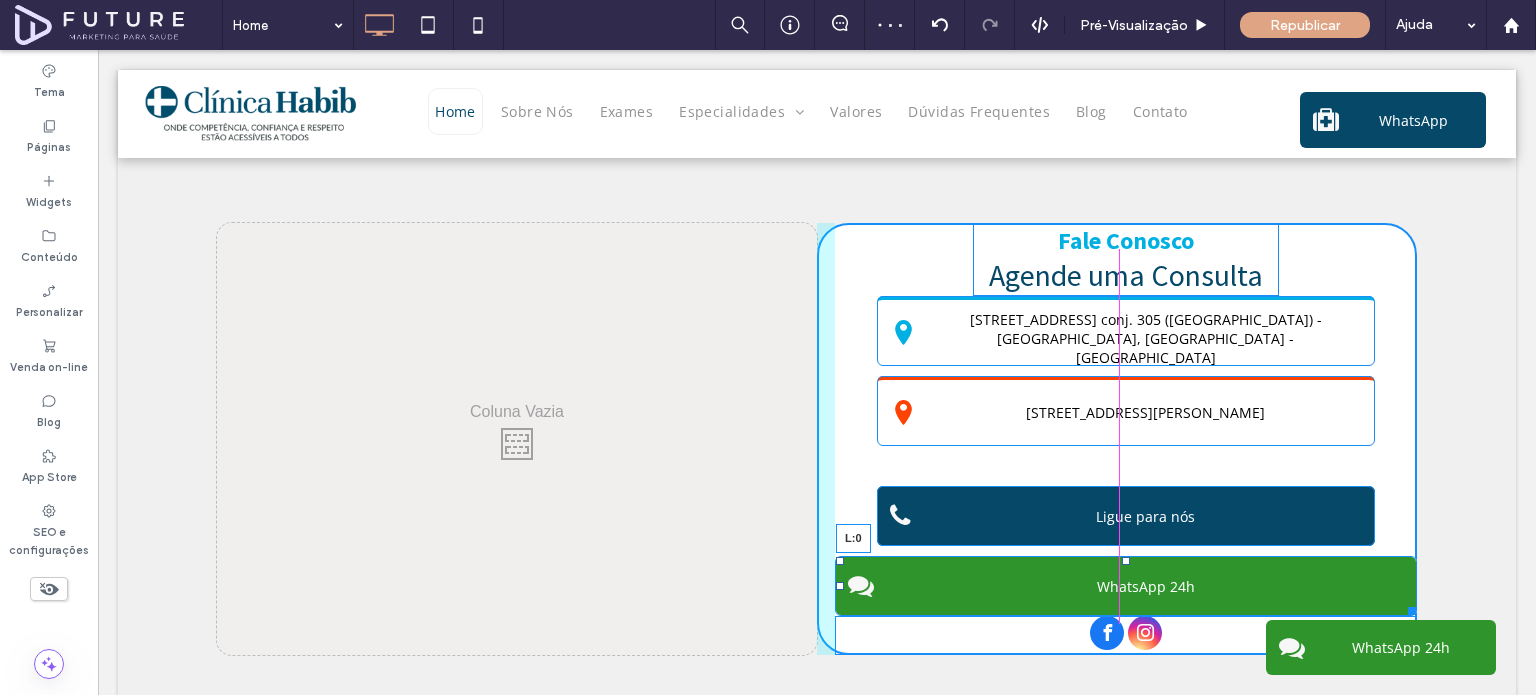 drag, startPoint x: 829, startPoint y: 571, endPoint x: 1035, endPoint y: 579, distance: 206.15529 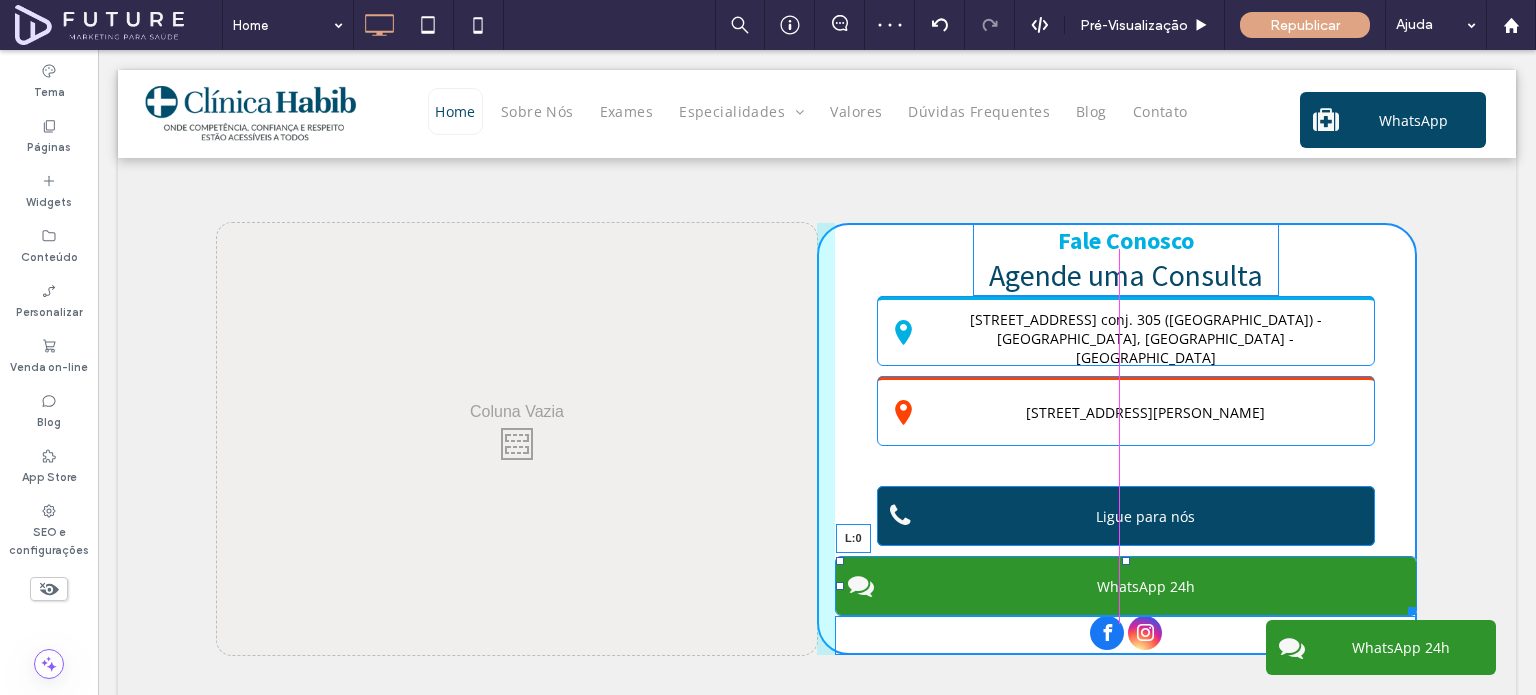 click on "Fale Conosco
Agende uma Consulta
Rua Vergueiro 1353 conj. 305 (Torre Norte) - Paraíso, São Paulo - SP
Rua Américo Salvador Novelli 154 conj. 203 (2º andar)  -  Itaquera, São Paulo – SP
Ligue para nós
WhatsApp 24h
L:0
Click To Paste" at bounding box center [1117, 439] 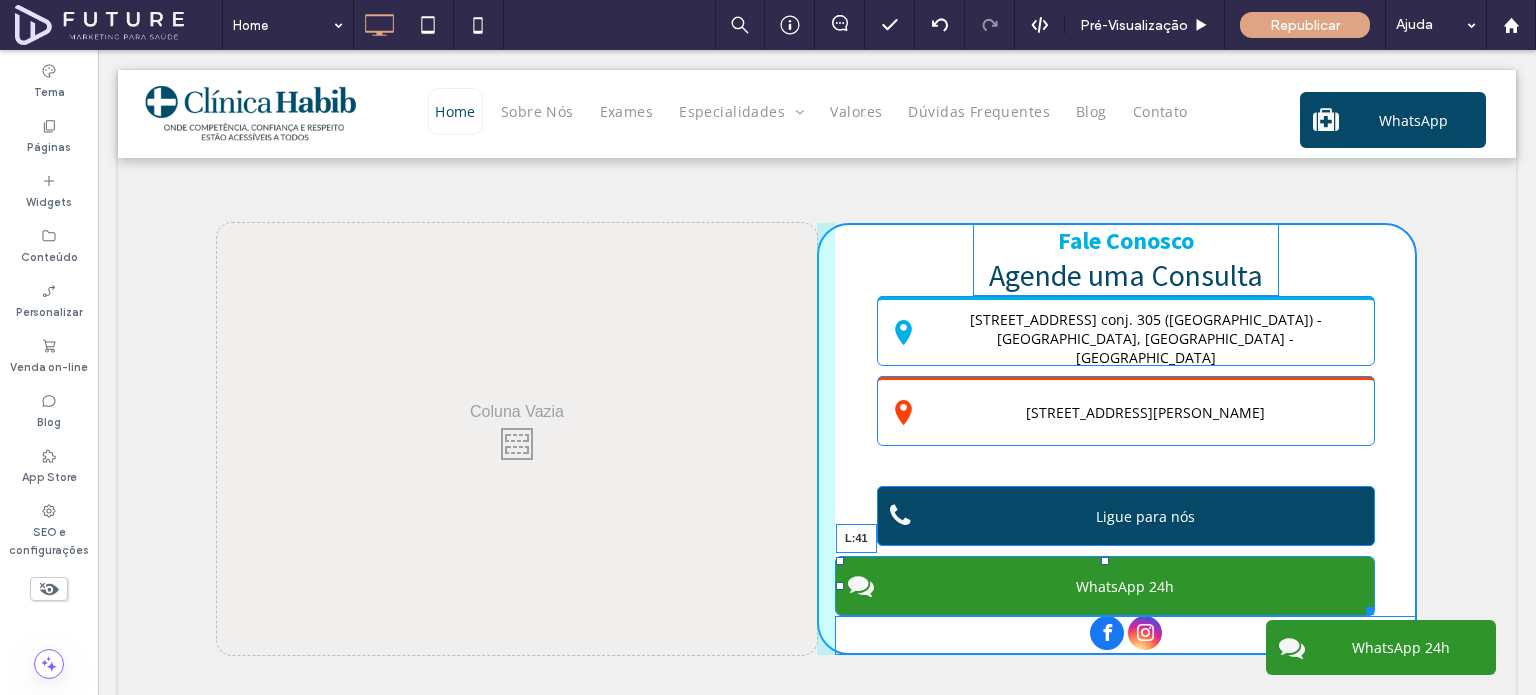drag, startPoint x: 832, startPoint y: 571, endPoint x: 892, endPoint y: 571, distance: 60 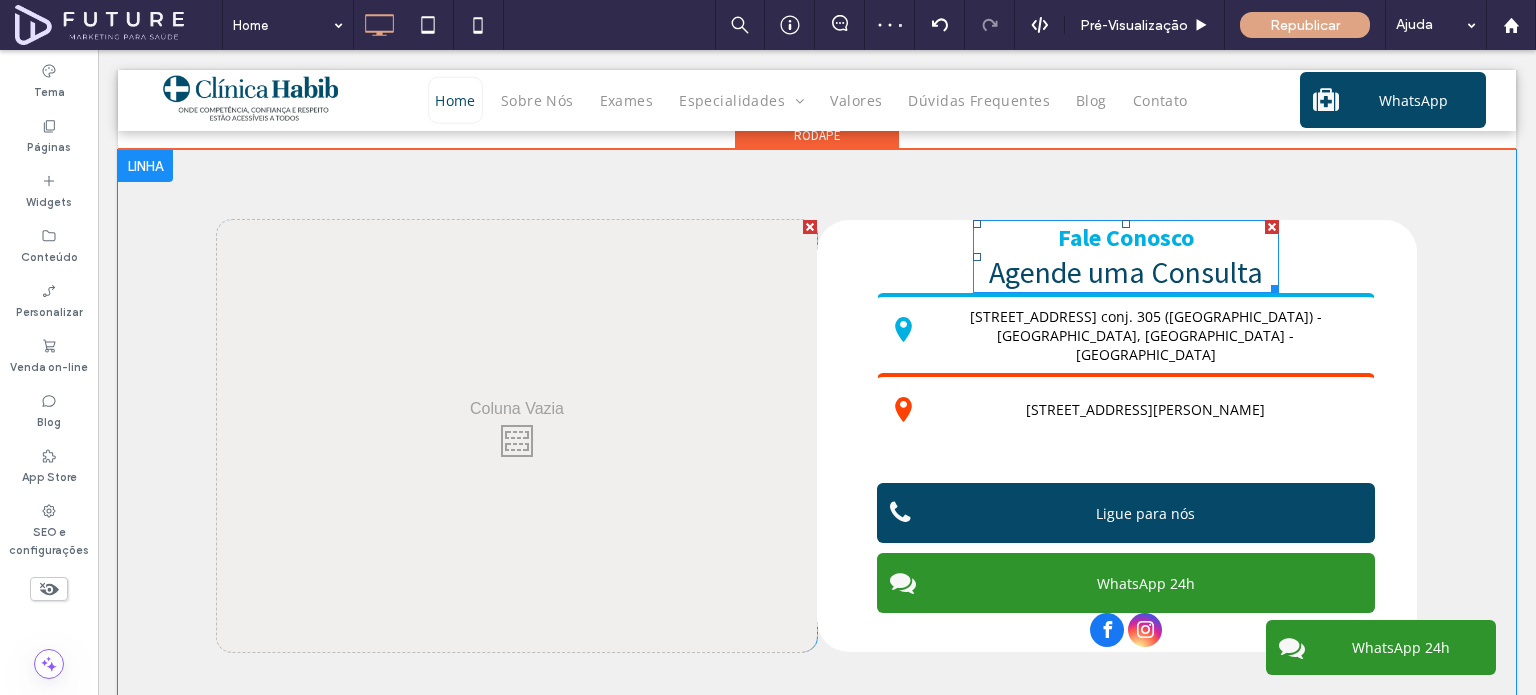 scroll, scrollTop: 4103, scrollLeft: 0, axis: vertical 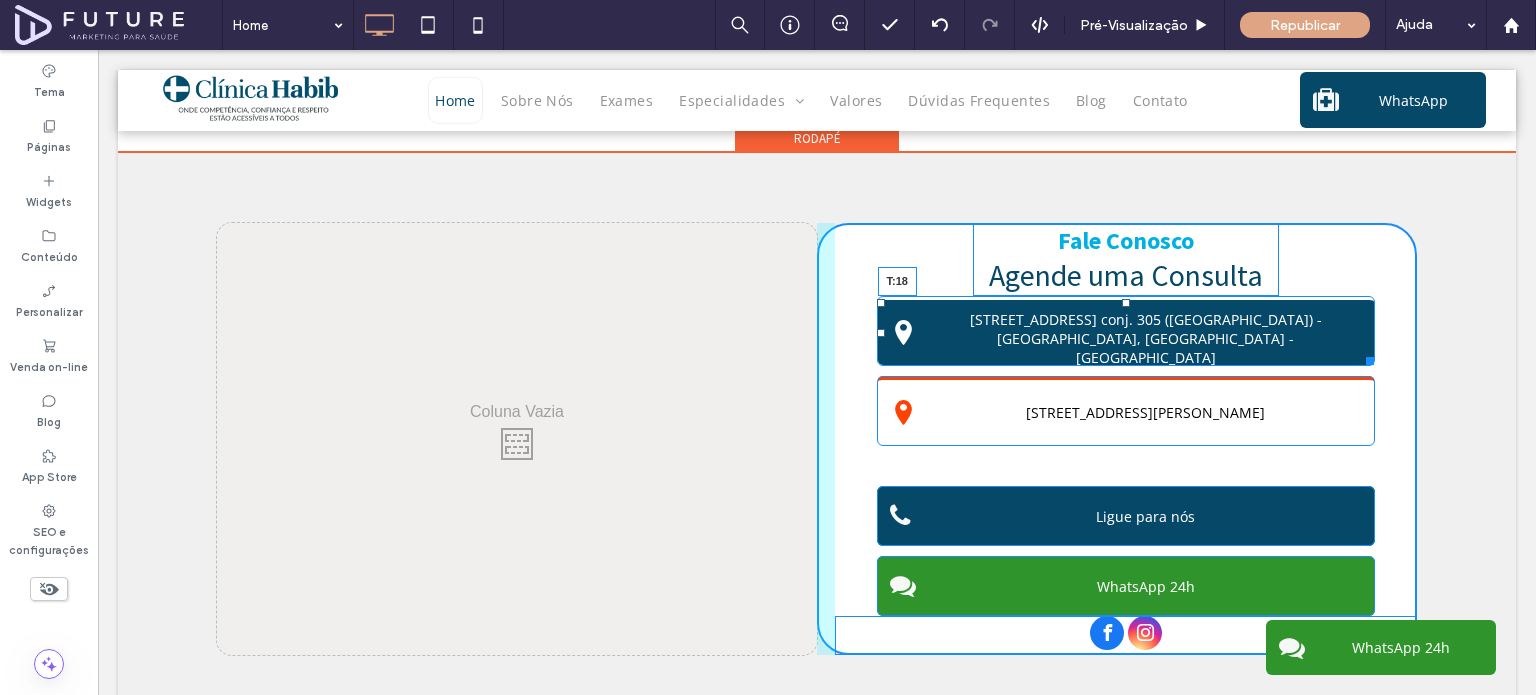 drag, startPoint x: 1115, startPoint y: 290, endPoint x: 1116, endPoint y: 307, distance: 17.029387 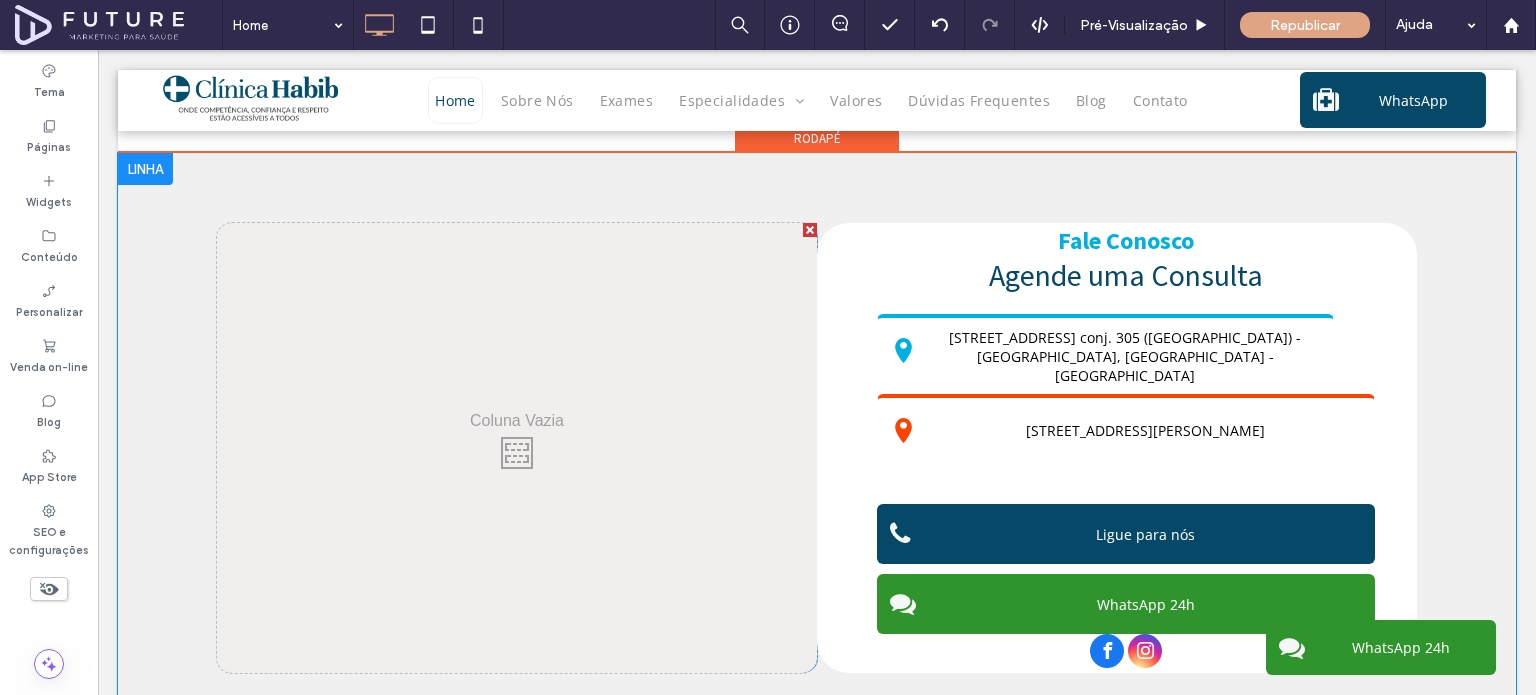 click on "Fale Conosco
Agende uma Consulta
Rua Vergueiro 1353 conj. 305 (Torre Norte) - Paraíso, São Paulo - SP
Rua Américo Salvador Novelli 154 conj. 203 (2º andar)  -  Itaquera, São Paulo – SP
Ligue para nós
WhatsApp 24h
Click To Paste" at bounding box center [1117, 448] 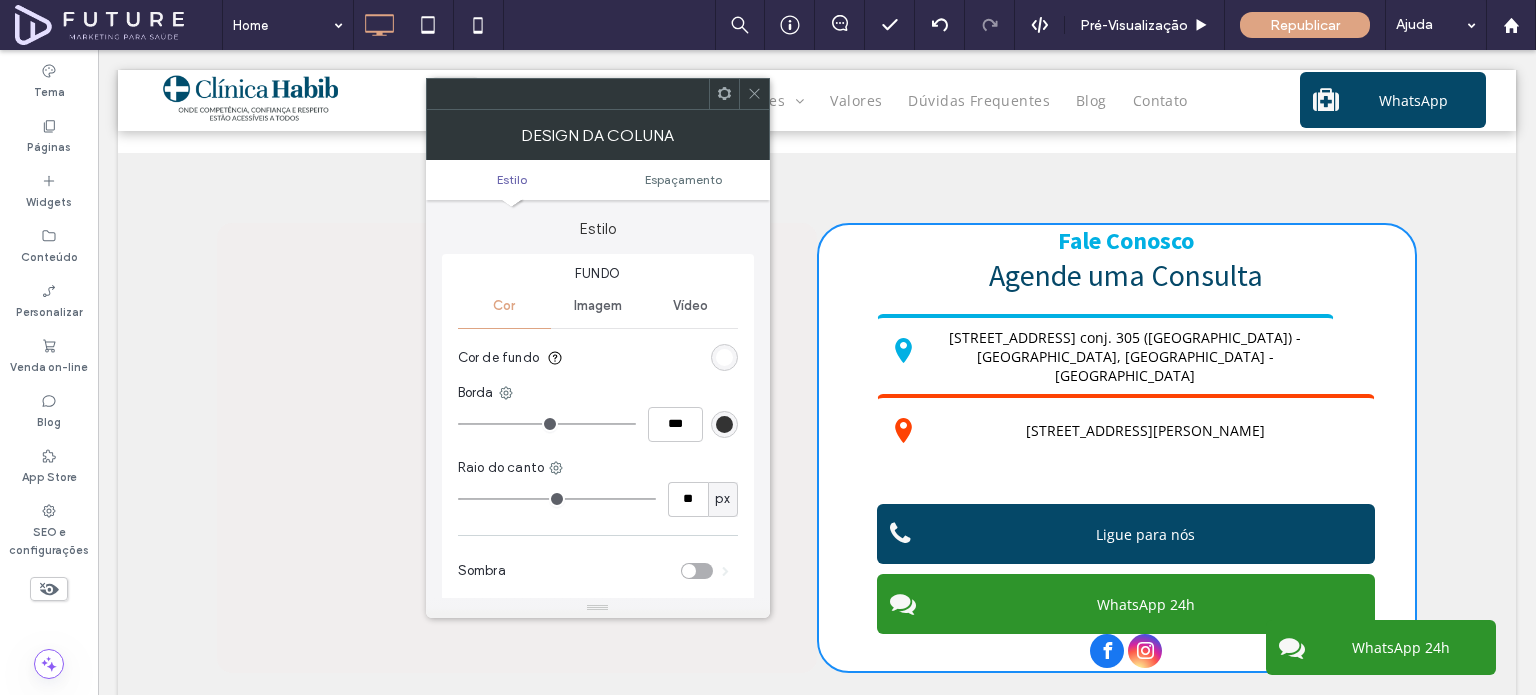 click at bounding box center (754, 94) 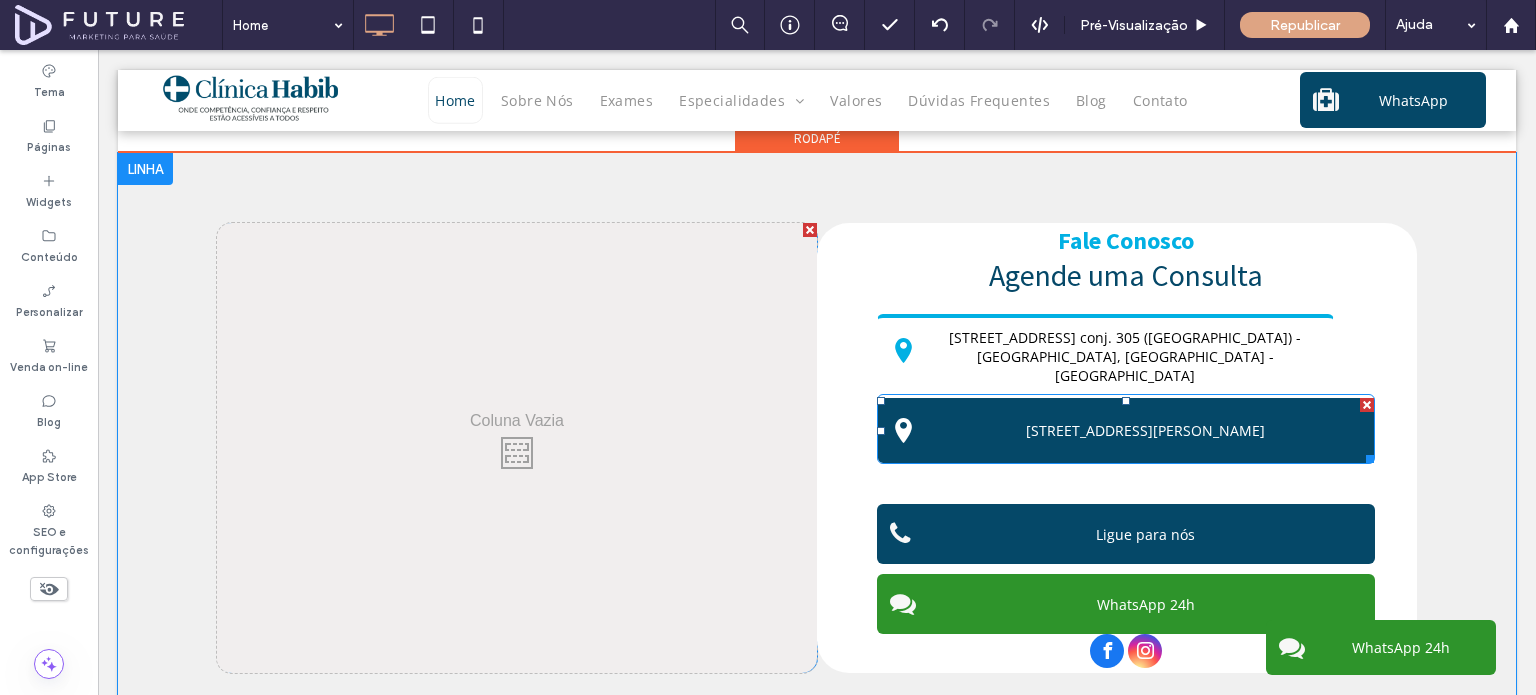 drag, startPoint x: 1368, startPoint y: 451, endPoint x: 1333, endPoint y: 451, distance: 35 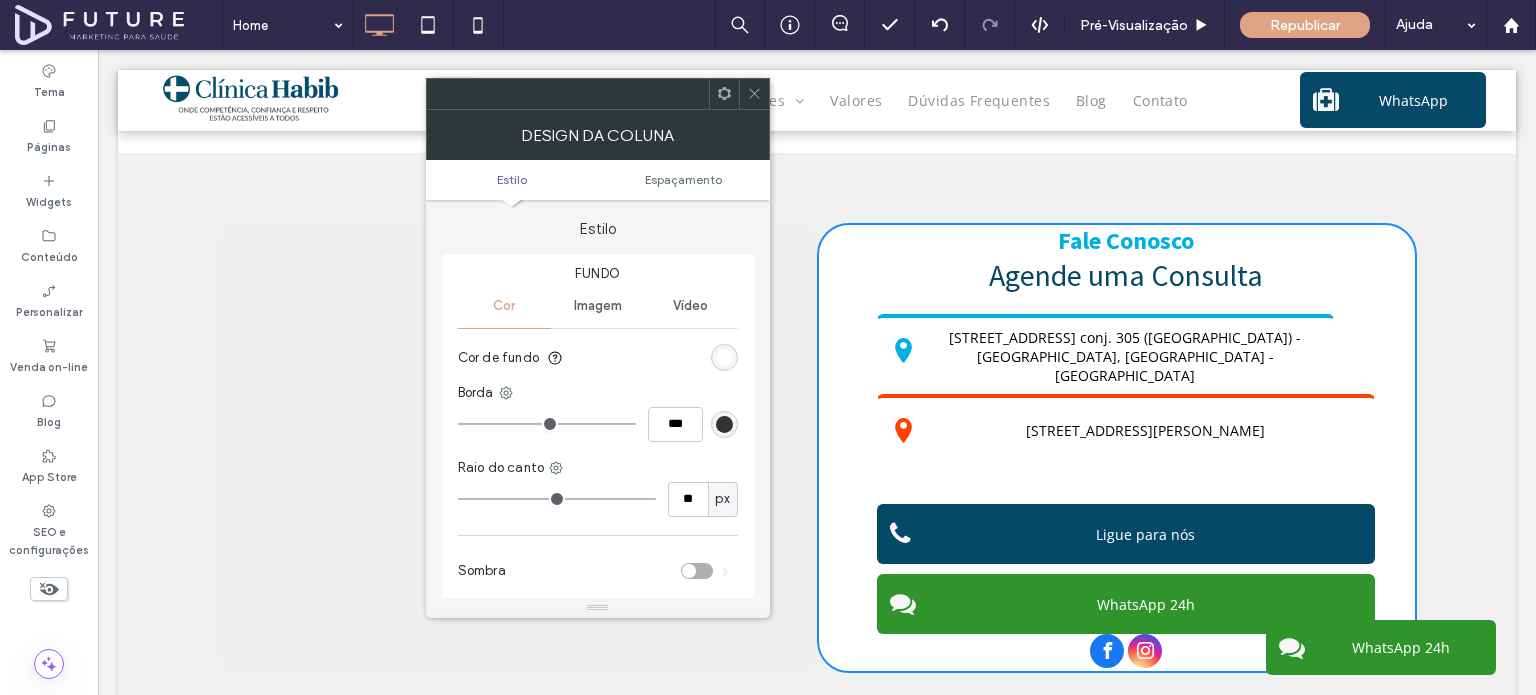 click 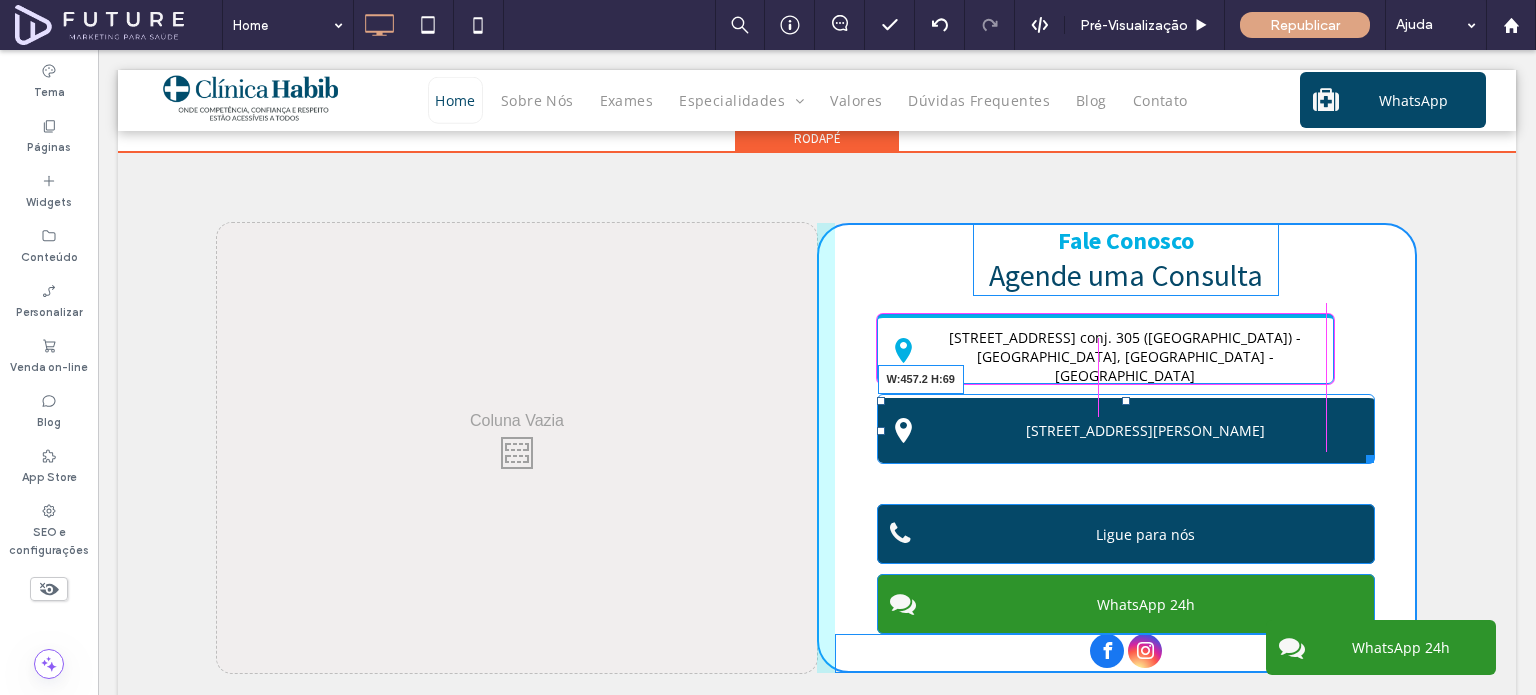 drag, startPoint x: 1362, startPoint y: 447, endPoint x: 1320, endPoint y: 447, distance: 42 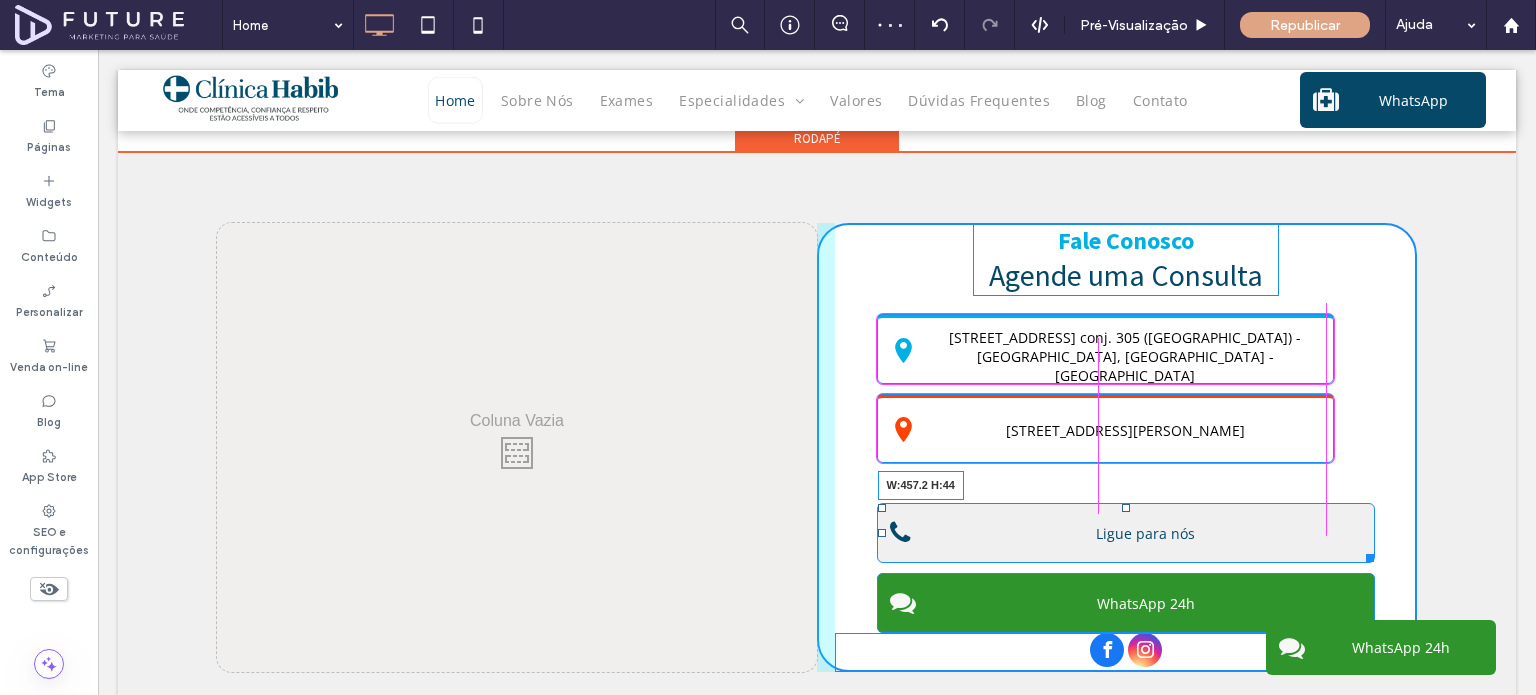 drag, startPoint x: 1359, startPoint y: 543, endPoint x: 1416, endPoint y: 578, distance: 66.88796 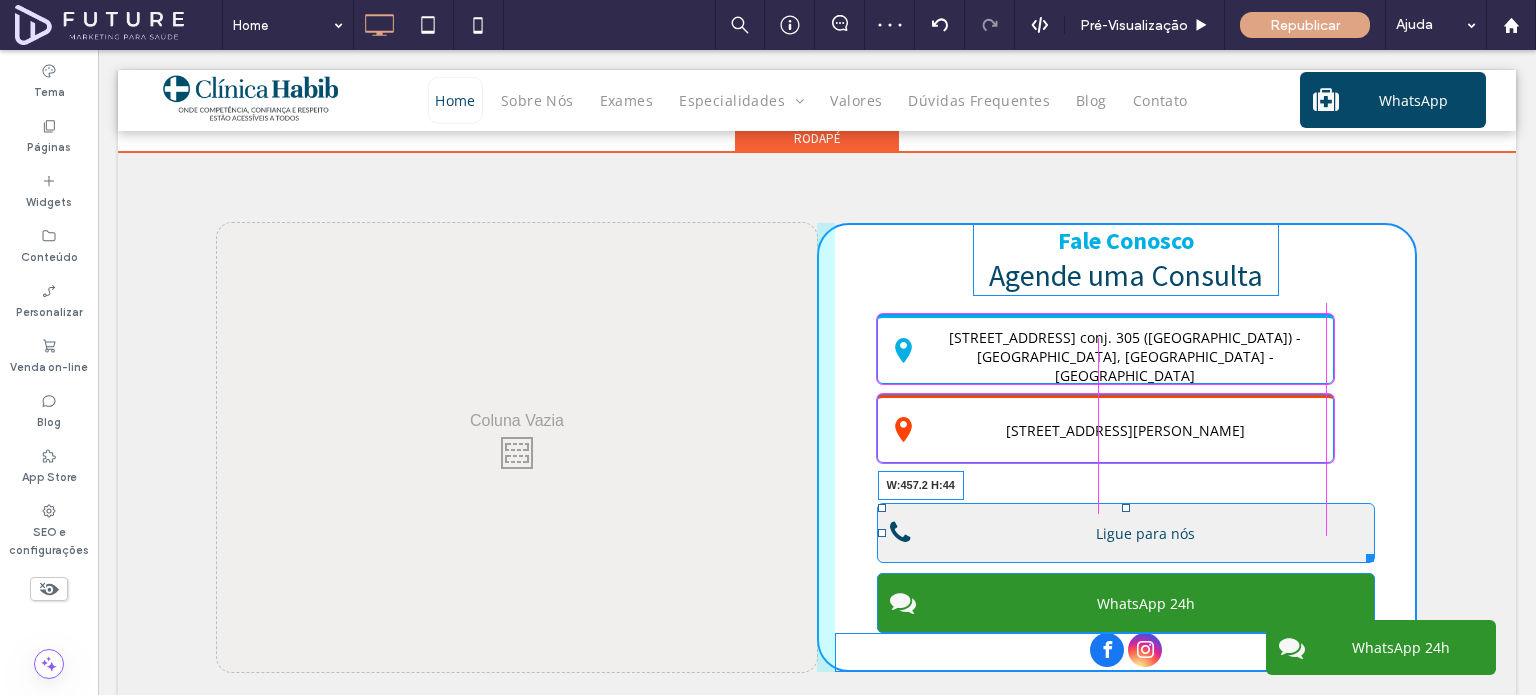 click at bounding box center [1366, 554] 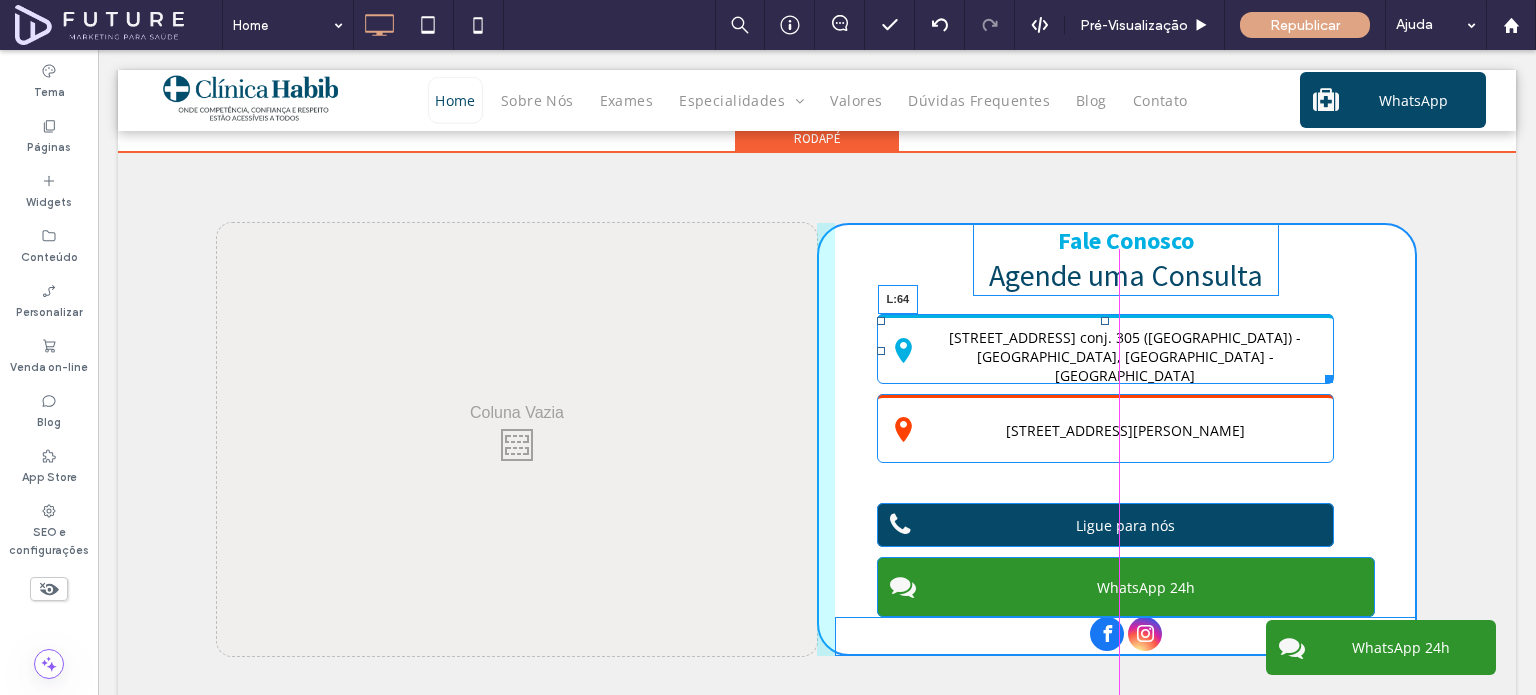 drag, startPoint x: 873, startPoint y: 340, endPoint x: 896, endPoint y: 355, distance: 27.45906 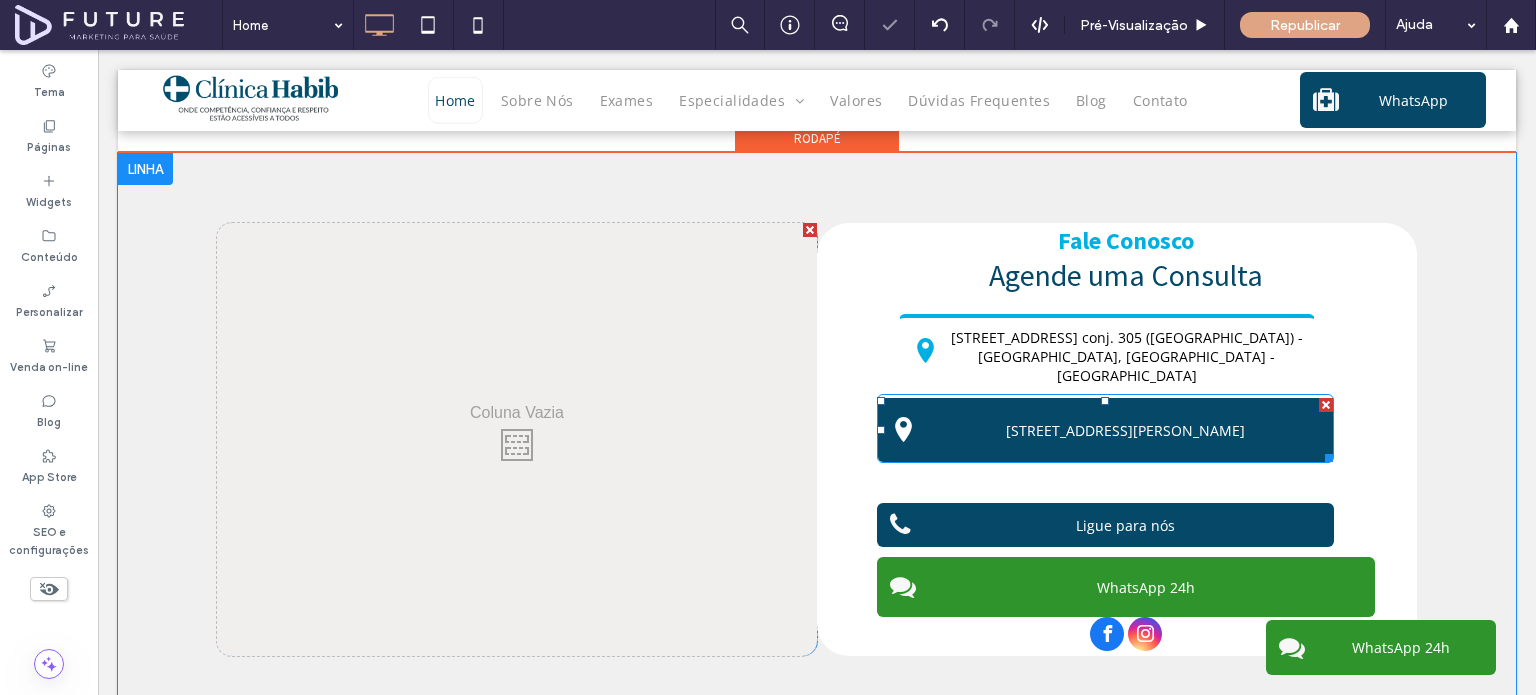 click at bounding box center [881, 430] 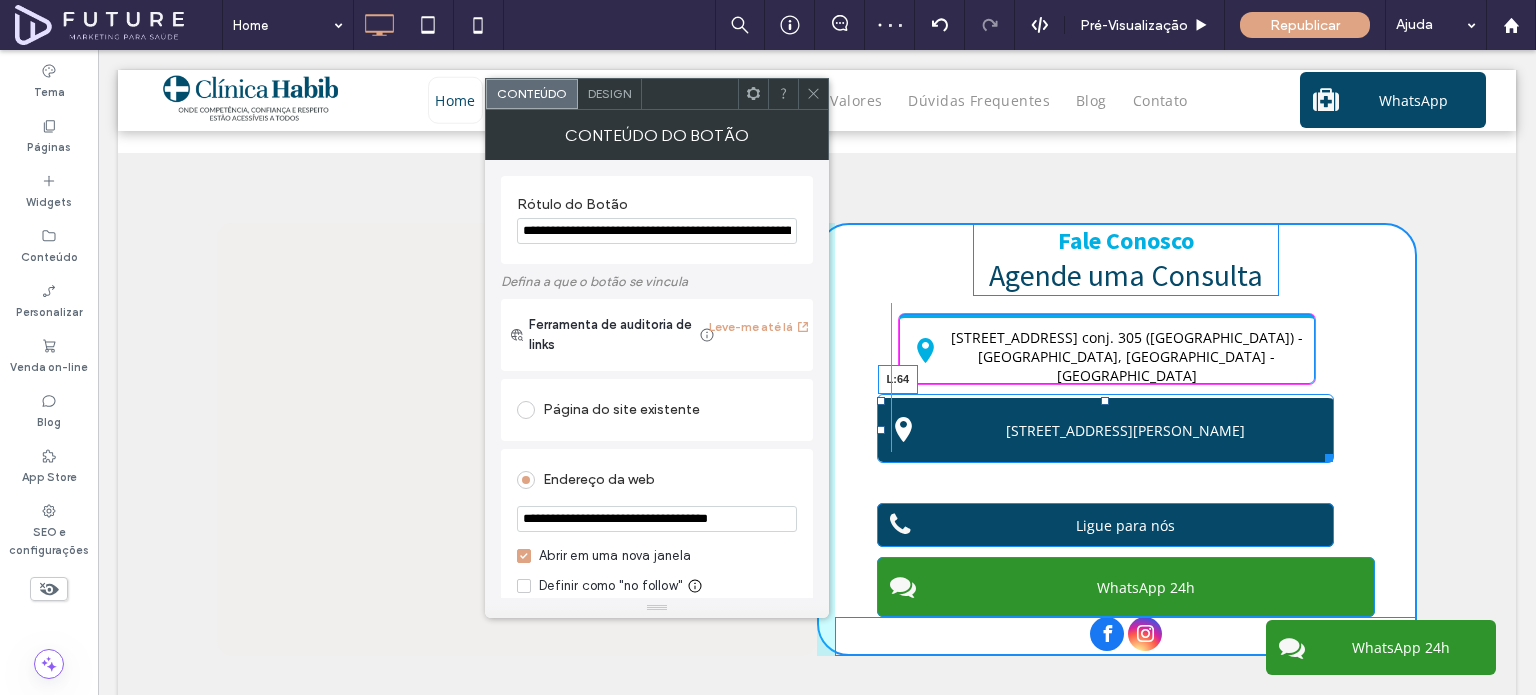 drag, startPoint x: 876, startPoint y: 417, endPoint x: 896, endPoint y: 415, distance: 20.09975 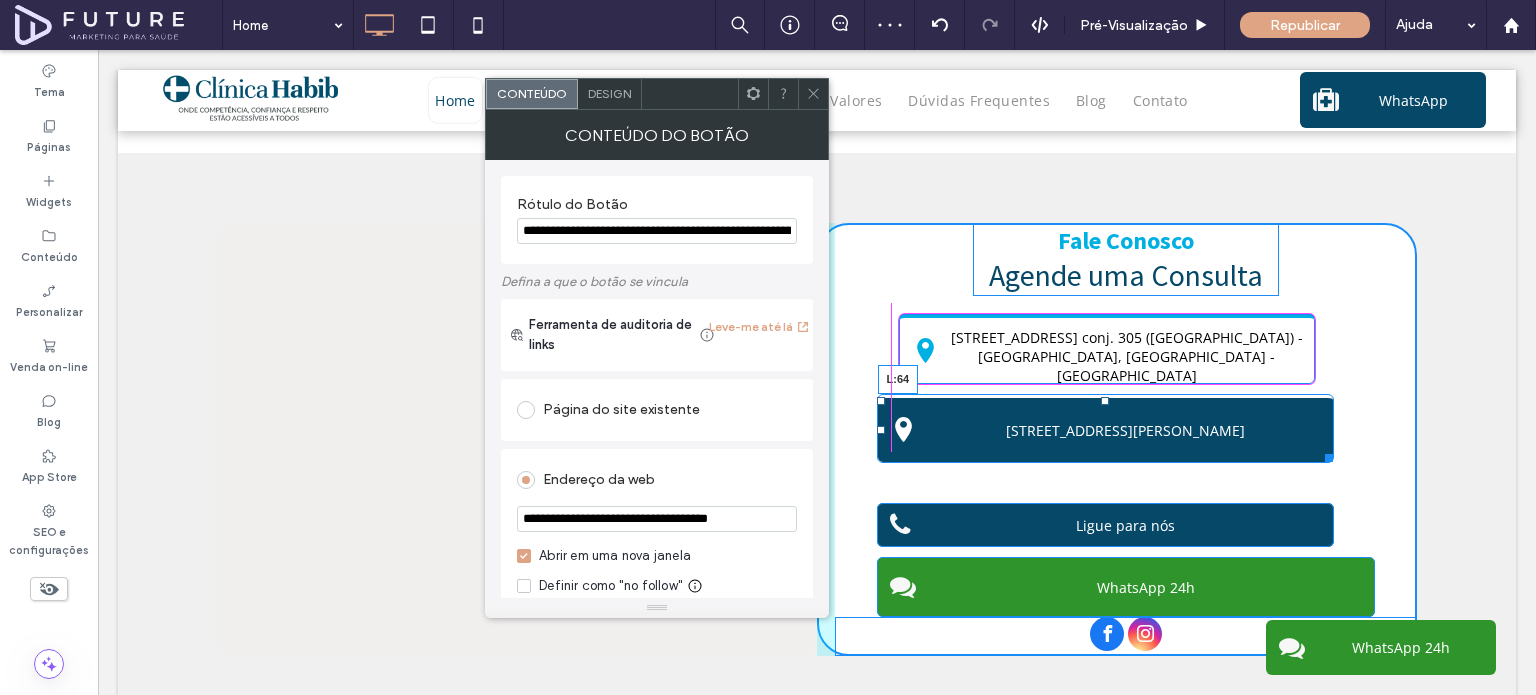 click at bounding box center (881, 430) 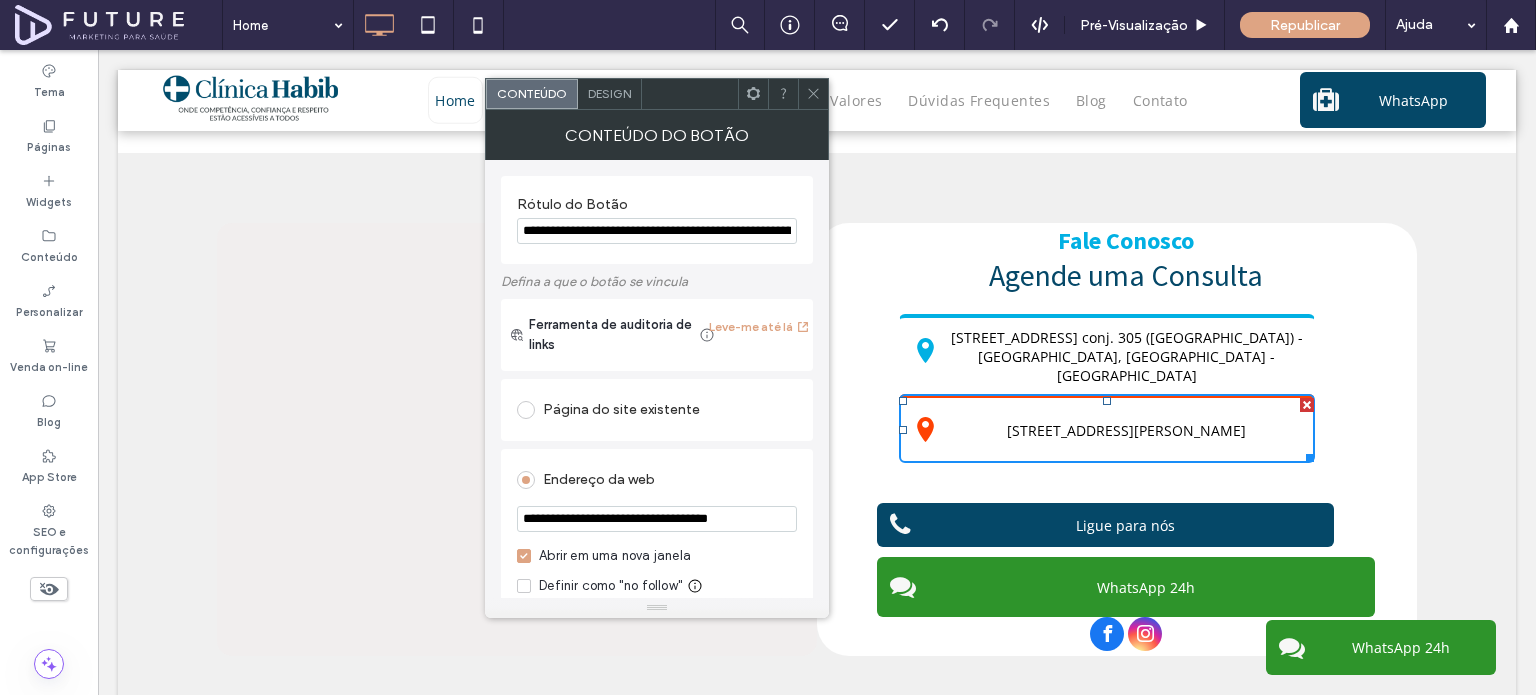 click 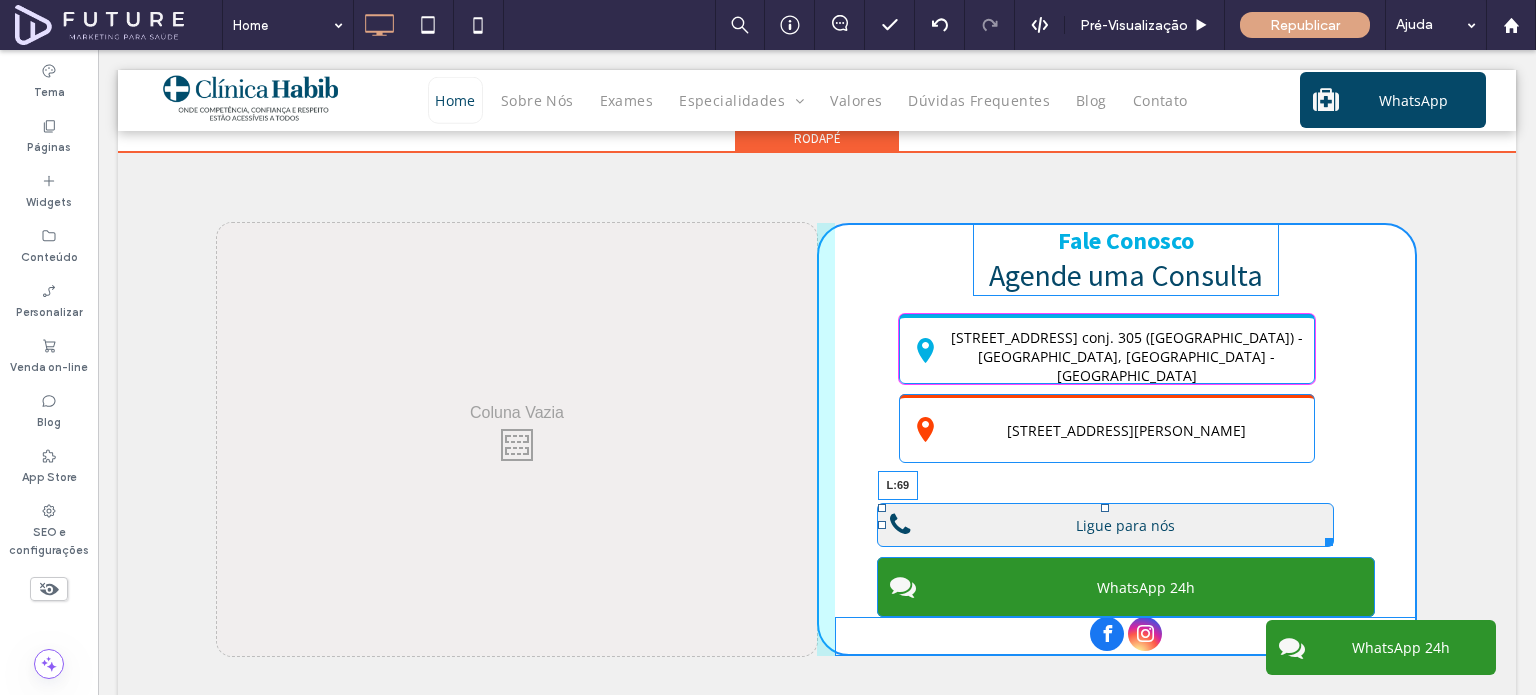 drag, startPoint x: 872, startPoint y: 510, endPoint x: 899, endPoint y: 515, distance: 27.45906 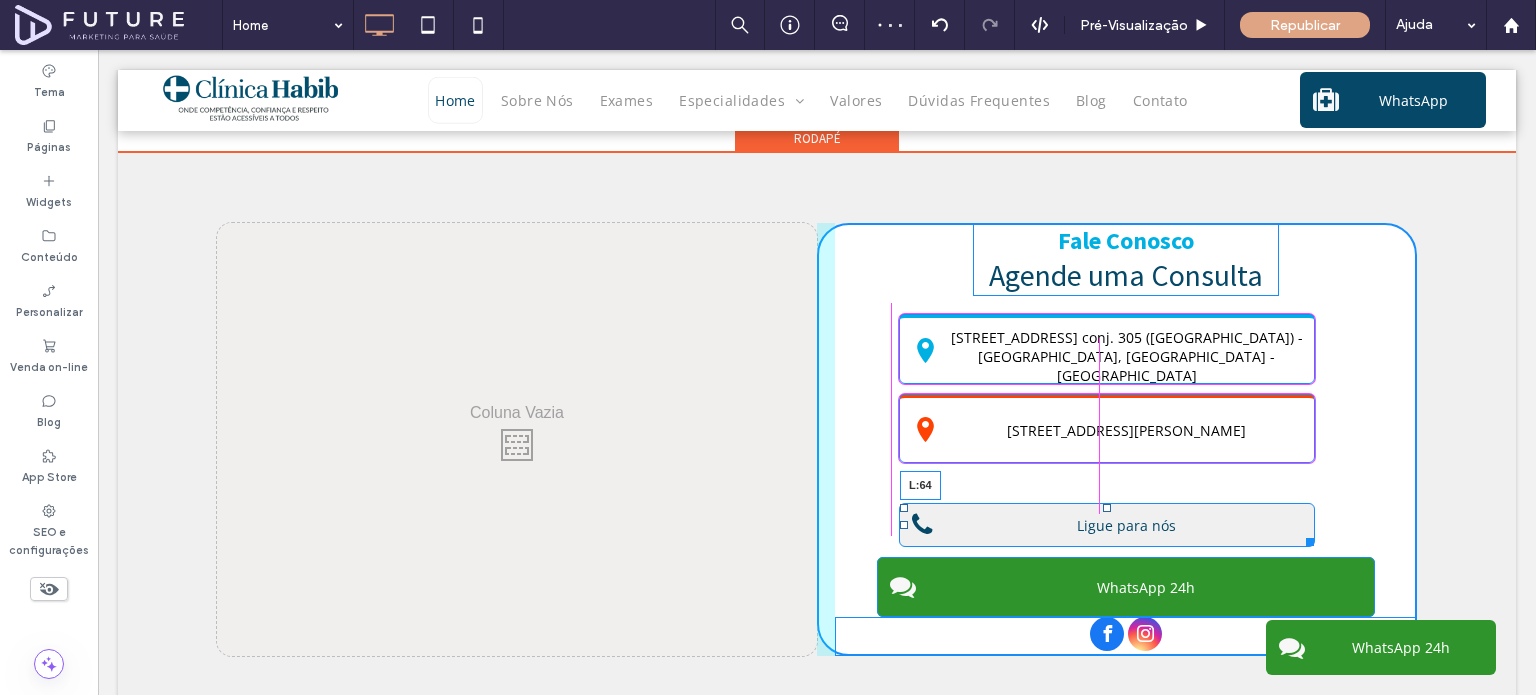 drag, startPoint x: 892, startPoint y: 517, endPoint x: 983, endPoint y: 587, distance: 114.80853 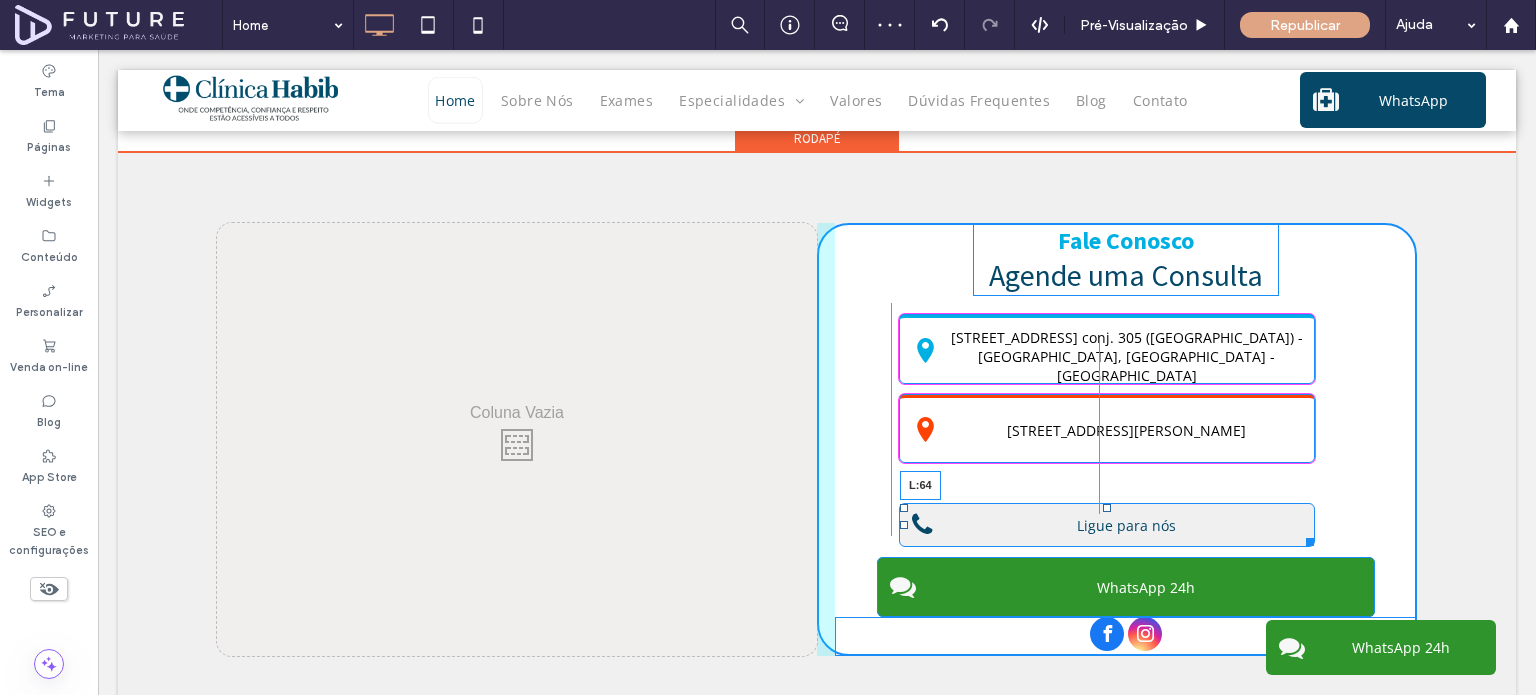 click at bounding box center [904, 525] 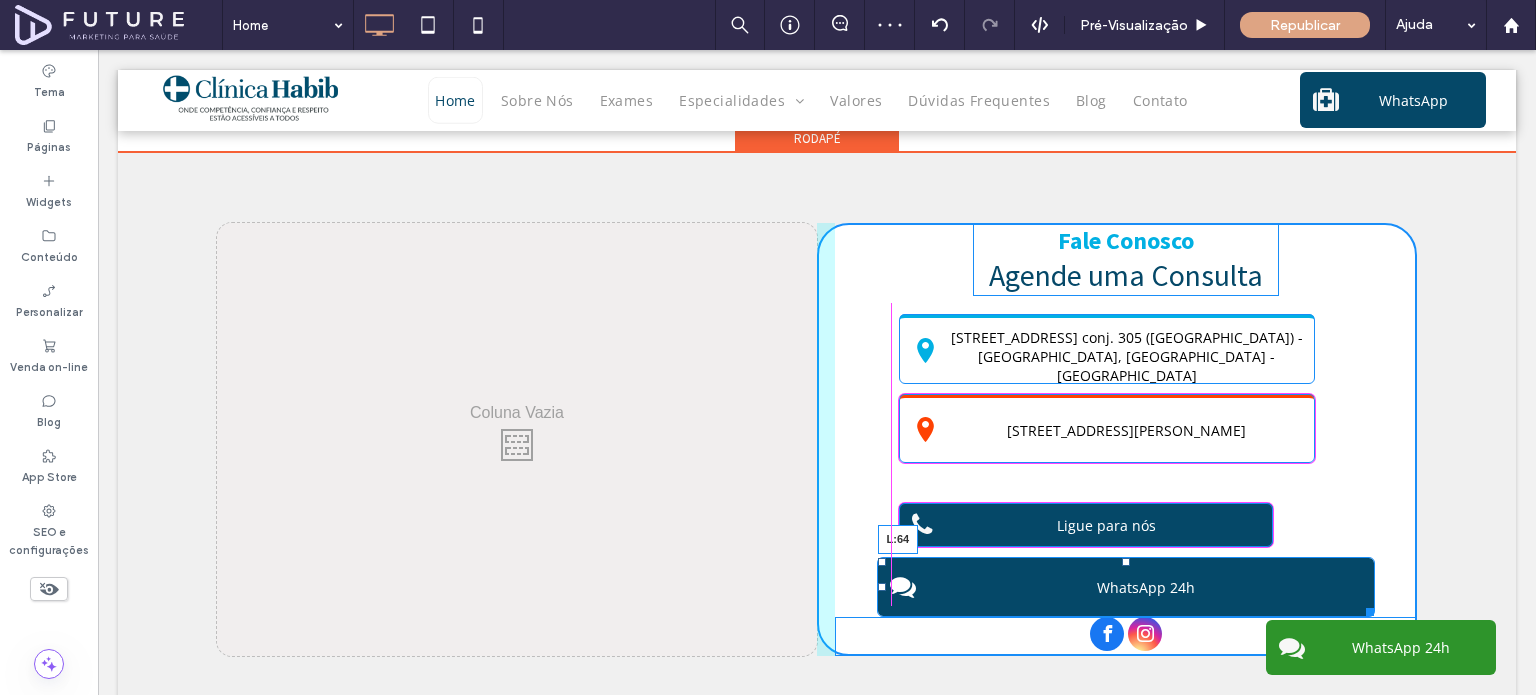 drag, startPoint x: 872, startPoint y: 575, endPoint x: 1003, endPoint y: 600, distance: 133.36417 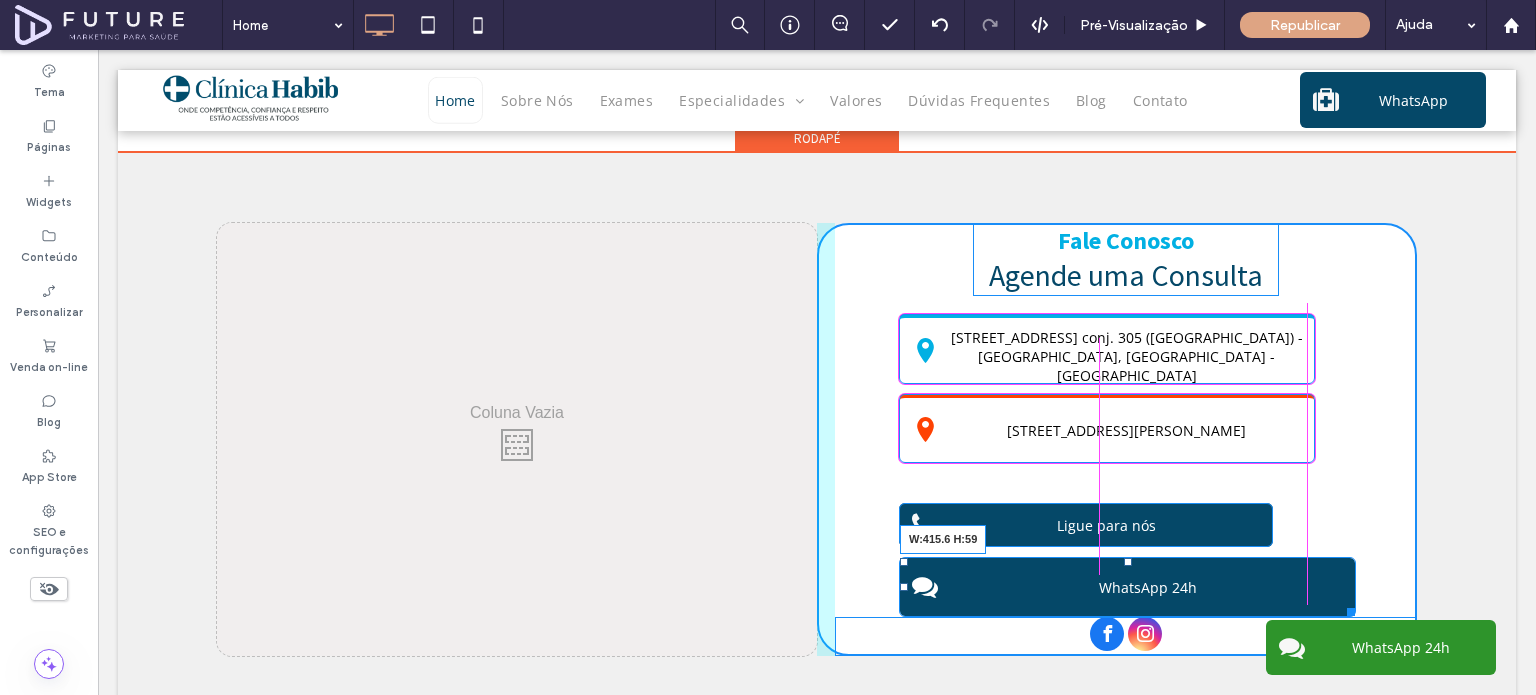 drag, startPoint x: 1346, startPoint y: 603, endPoint x: 1384, endPoint y: 610, distance: 38.63936 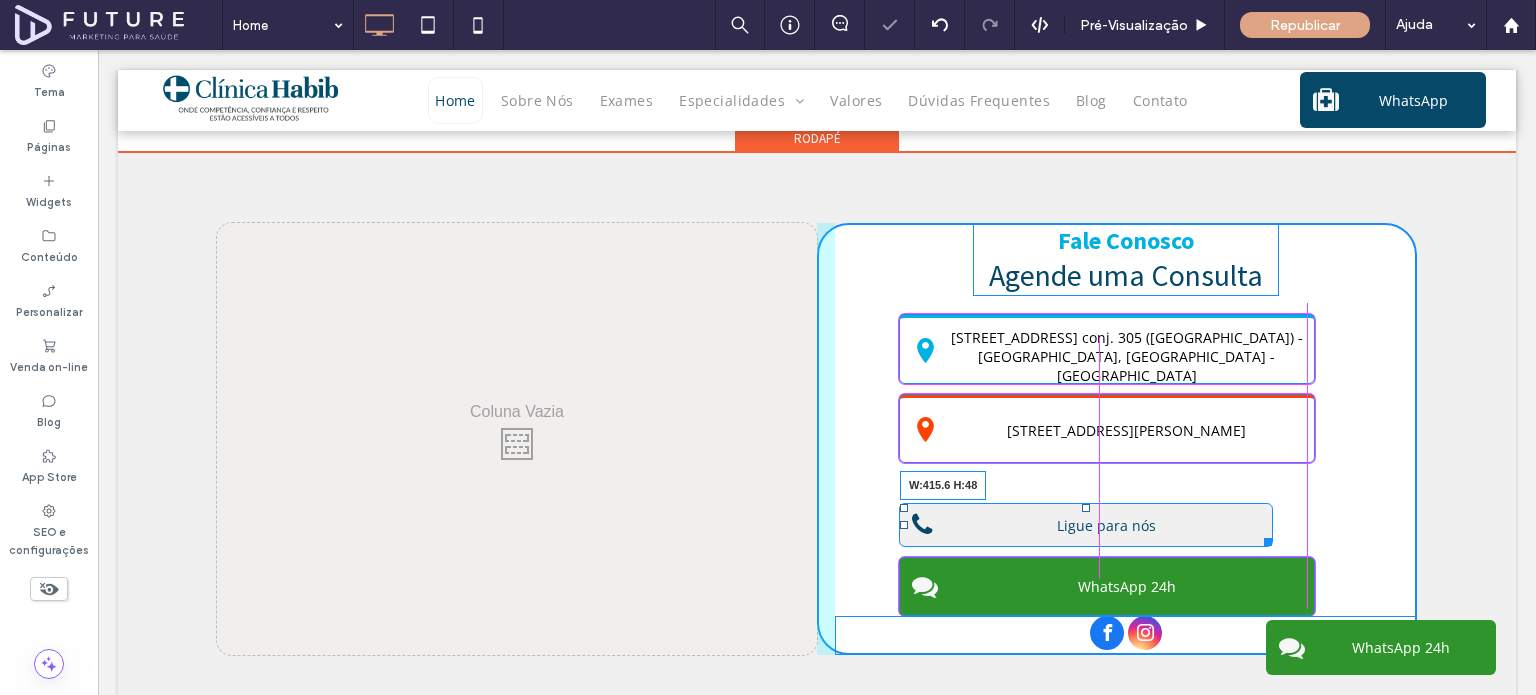 drag, startPoint x: 1260, startPoint y: 527, endPoint x: 1300, endPoint y: 532, distance: 40.311287 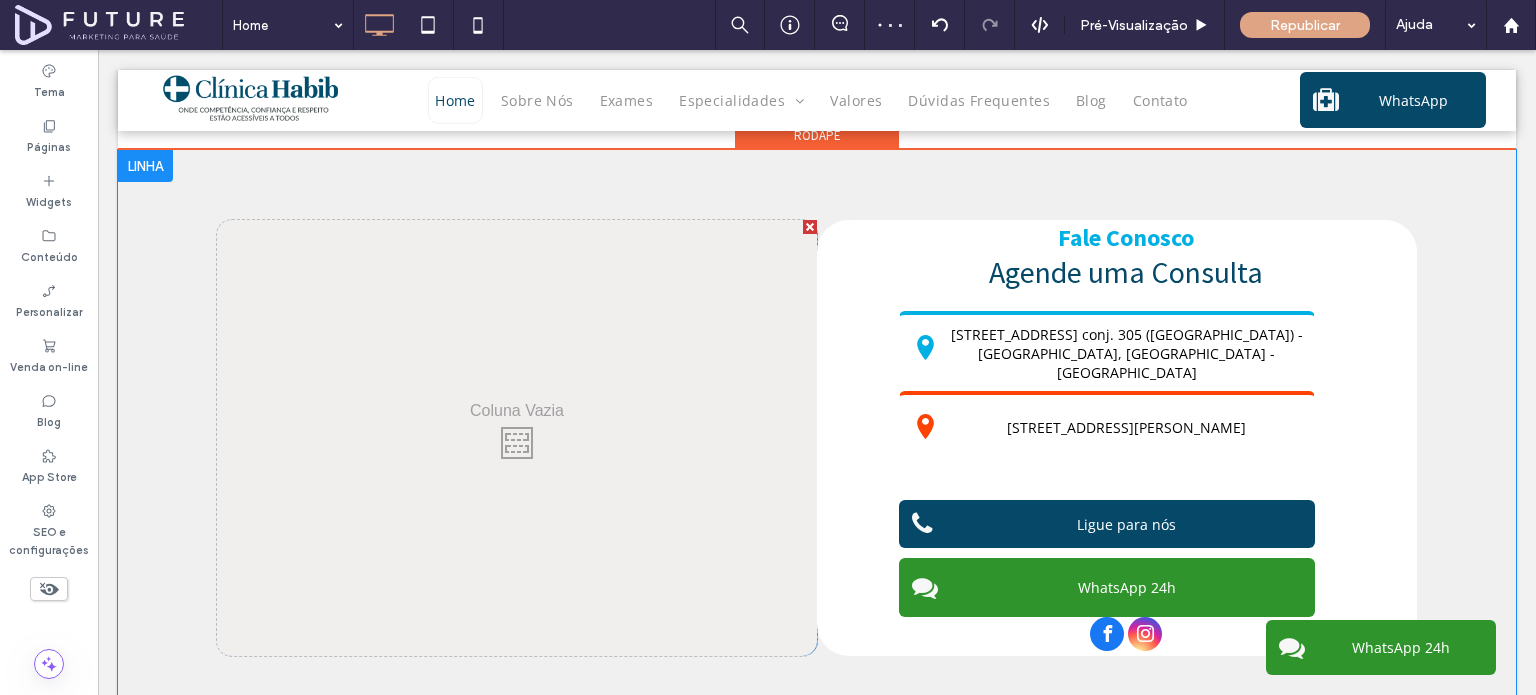 scroll, scrollTop: 4103, scrollLeft: 0, axis: vertical 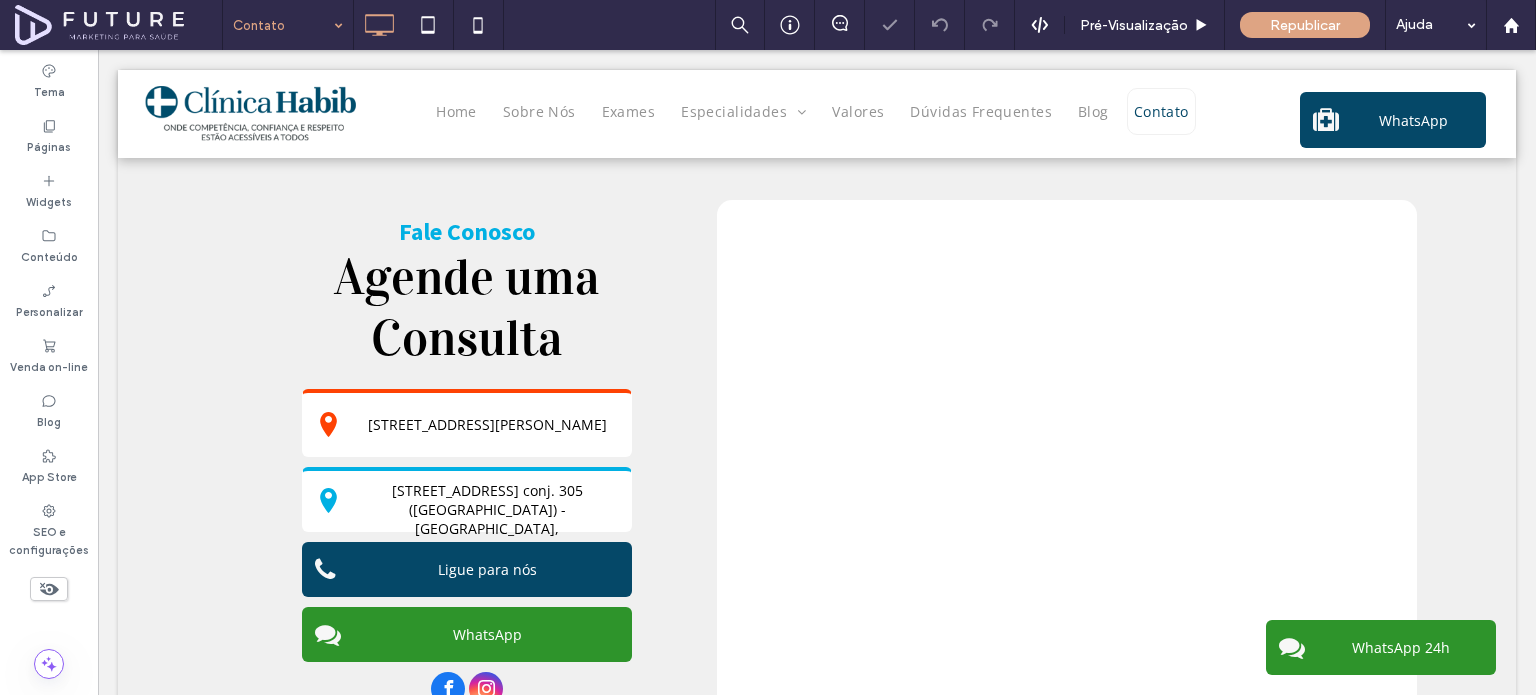 click at bounding box center (283, 25) 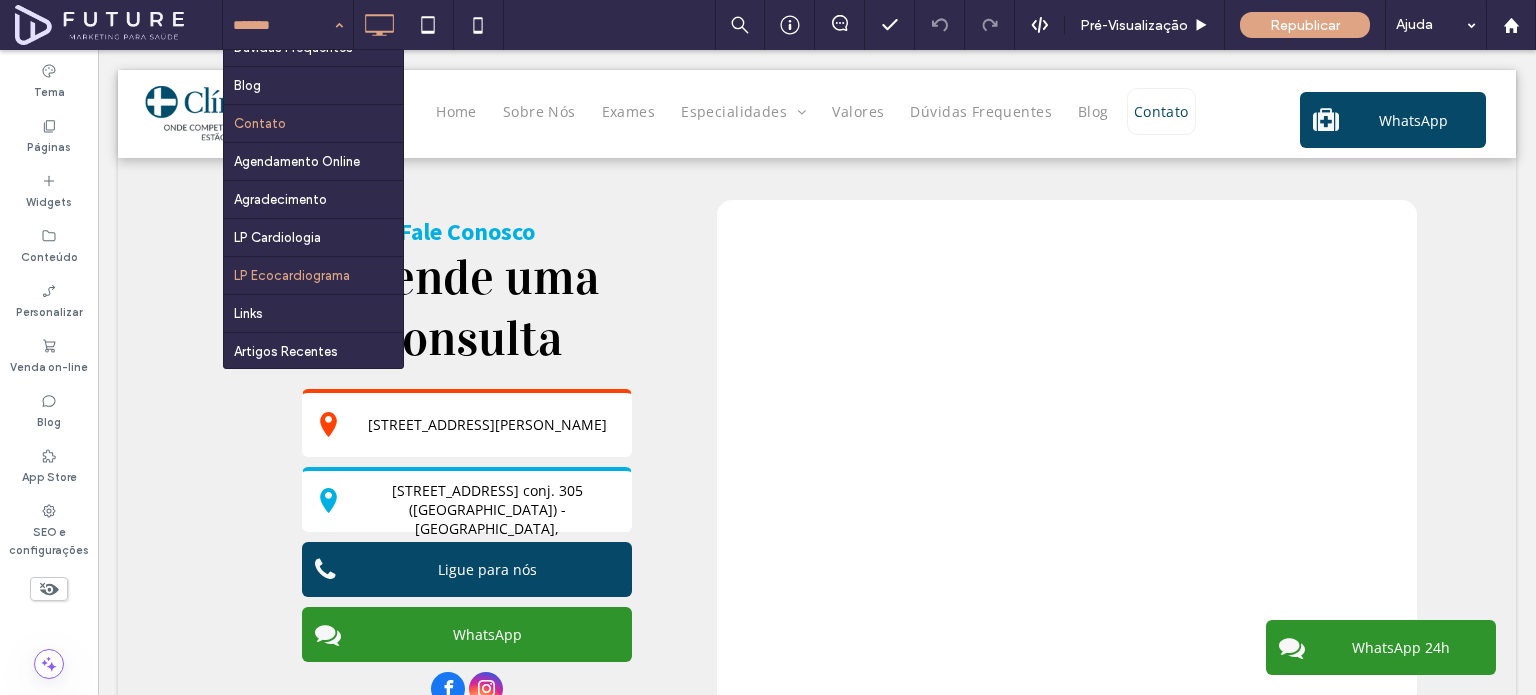 scroll, scrollTop: 649, scrollLeft: 0, axis: vertical 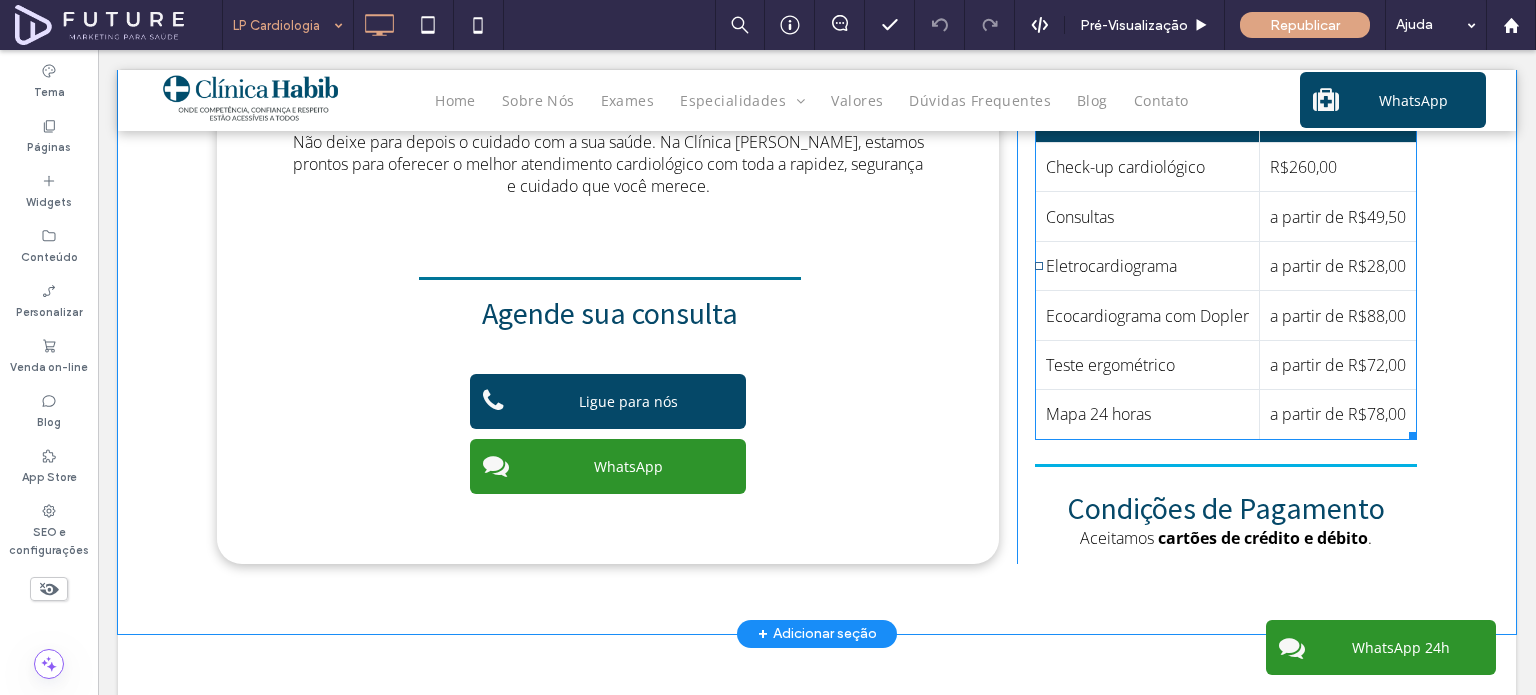 drag, startPoint x: 1462, startPoint y: 524, endPoint x: 1056, endPoint y: 250, distance: 489.80814 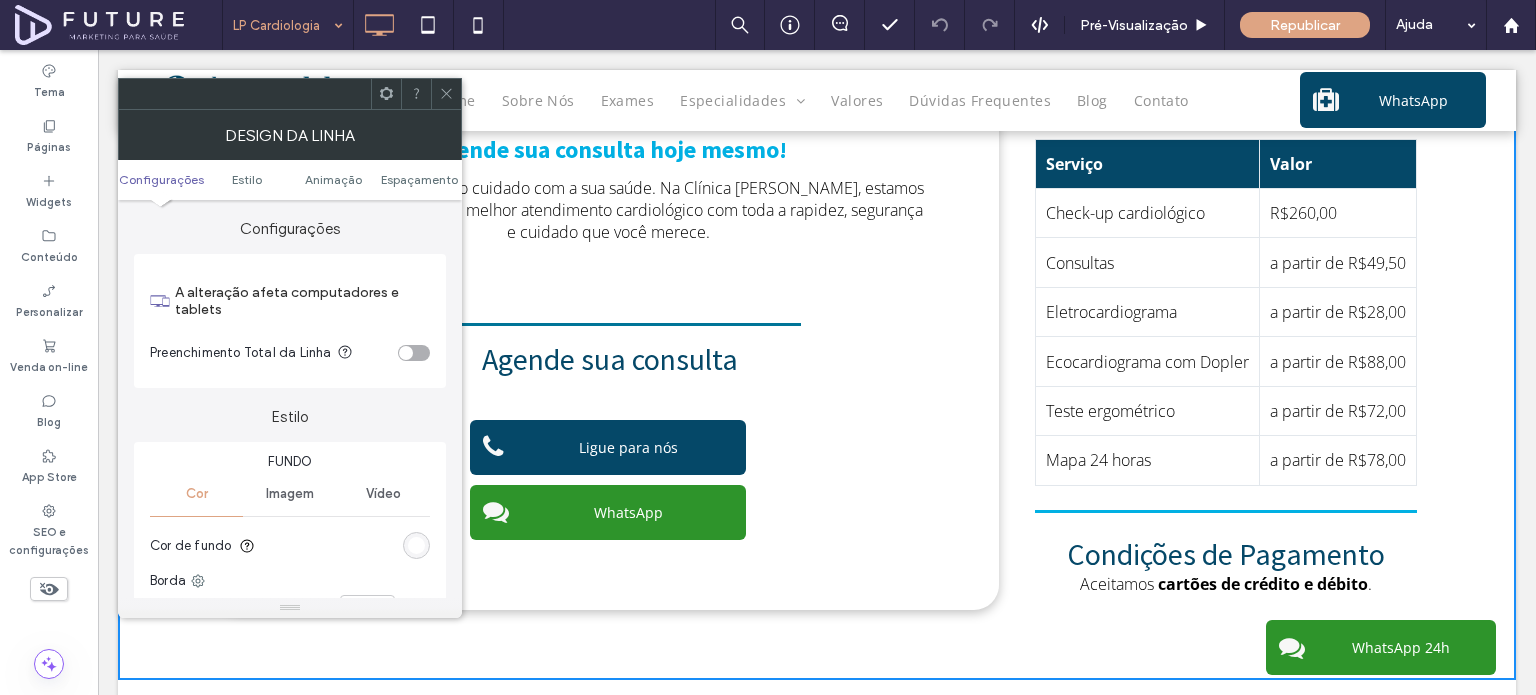 scroll, scrollTop: 2610, scrollLeft: 0, axis: vertical 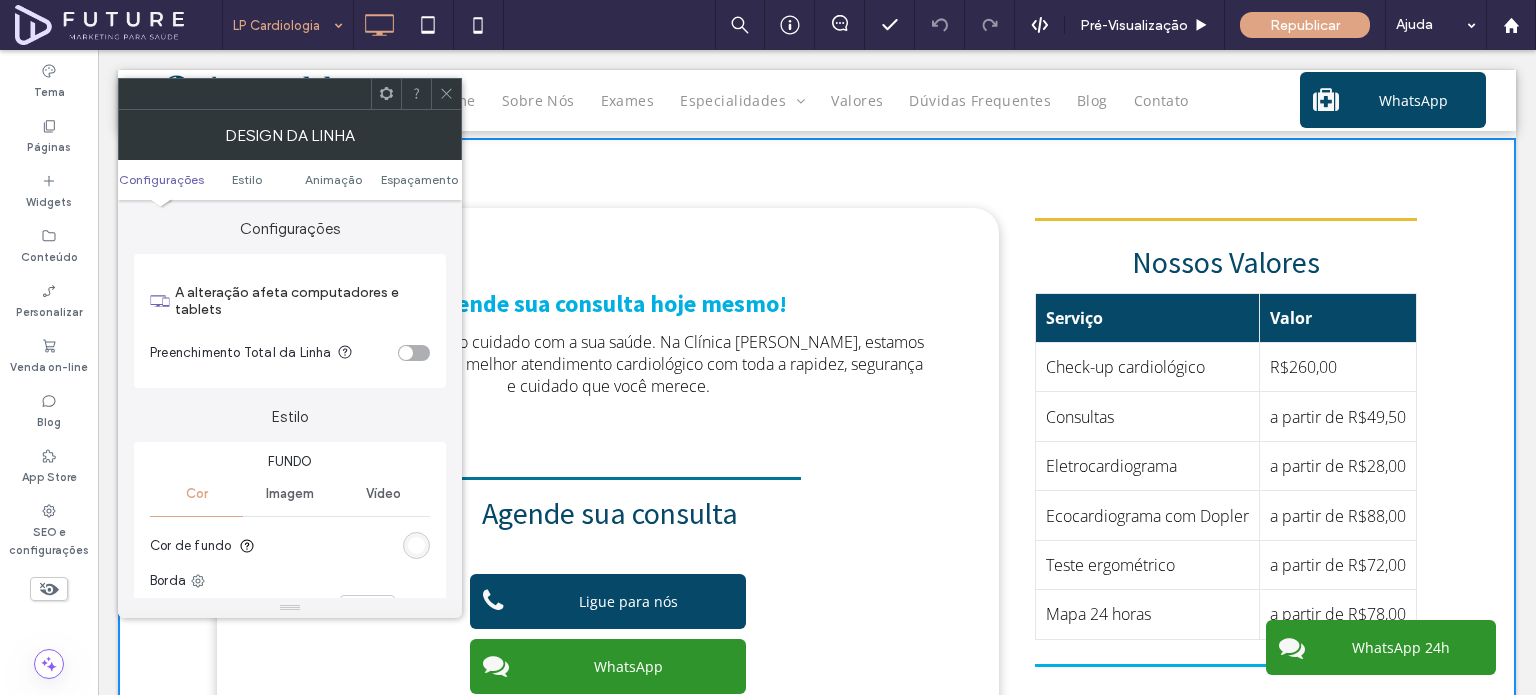 click at bounding box center [446, 94] 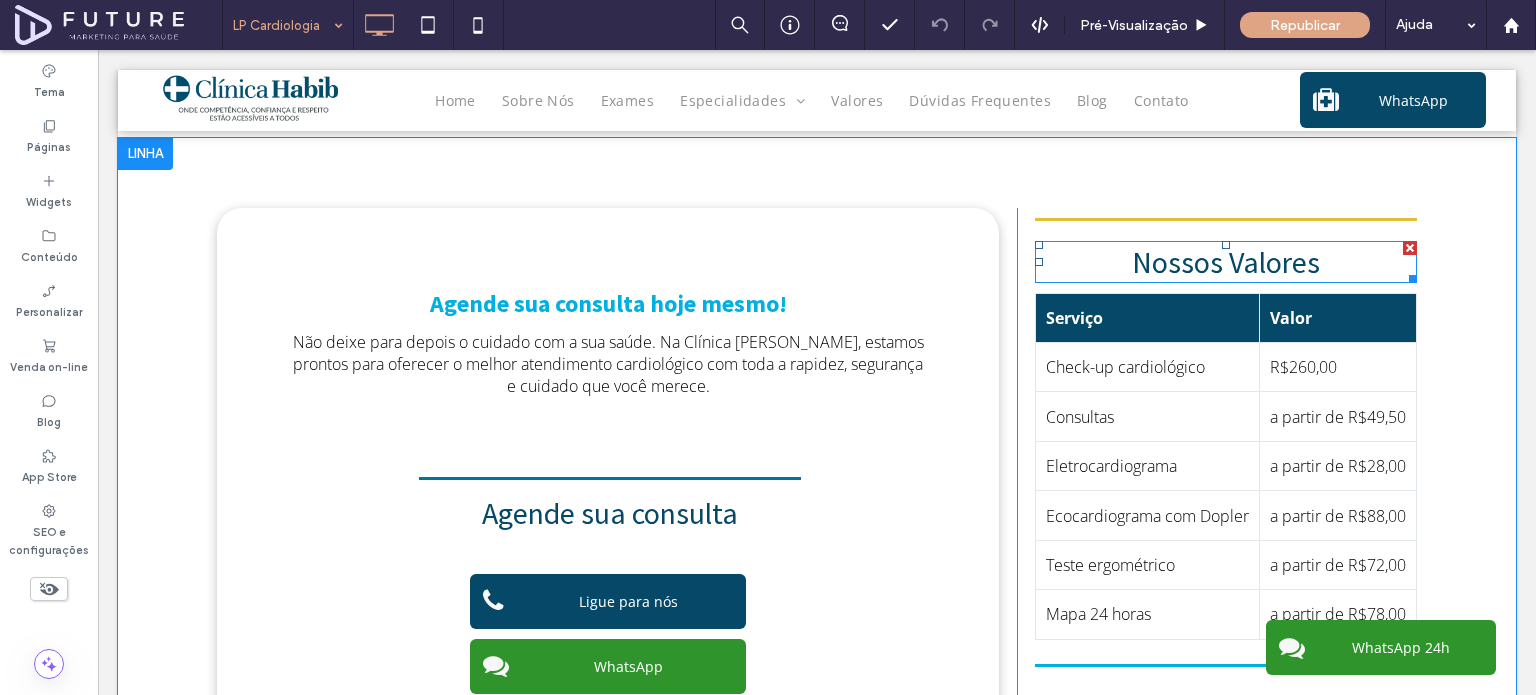 click on "Nossos Valores" at bounding box center (1226, 262) 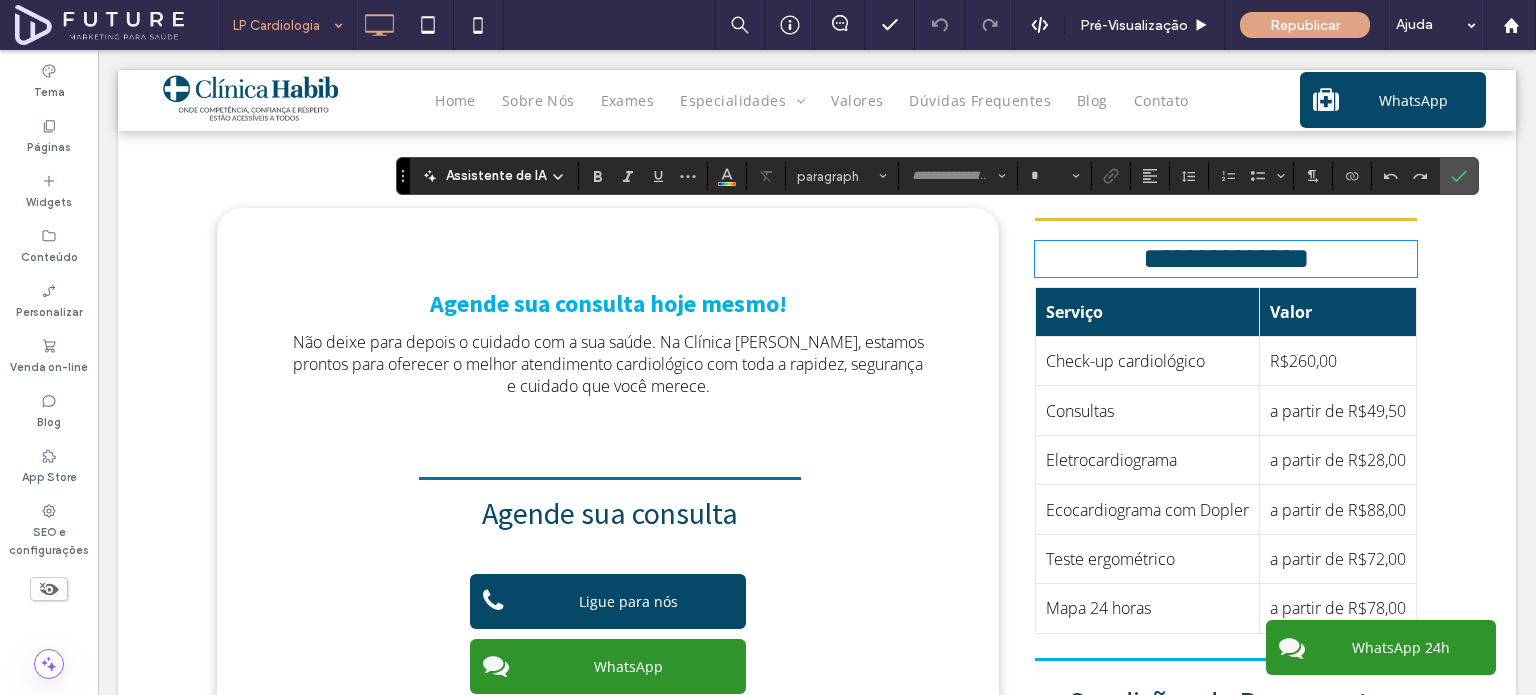 type on "**********" 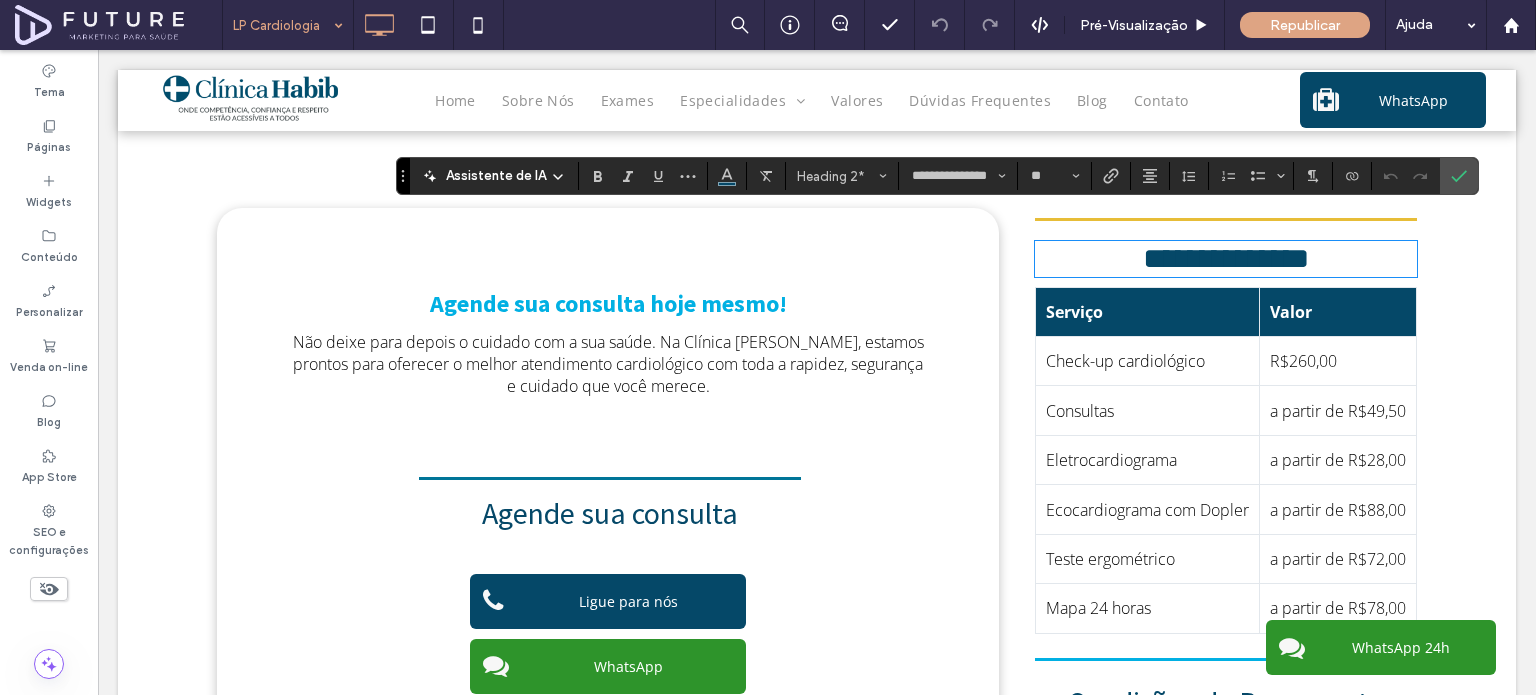 click on "**********" at bounding box center [817, 486] 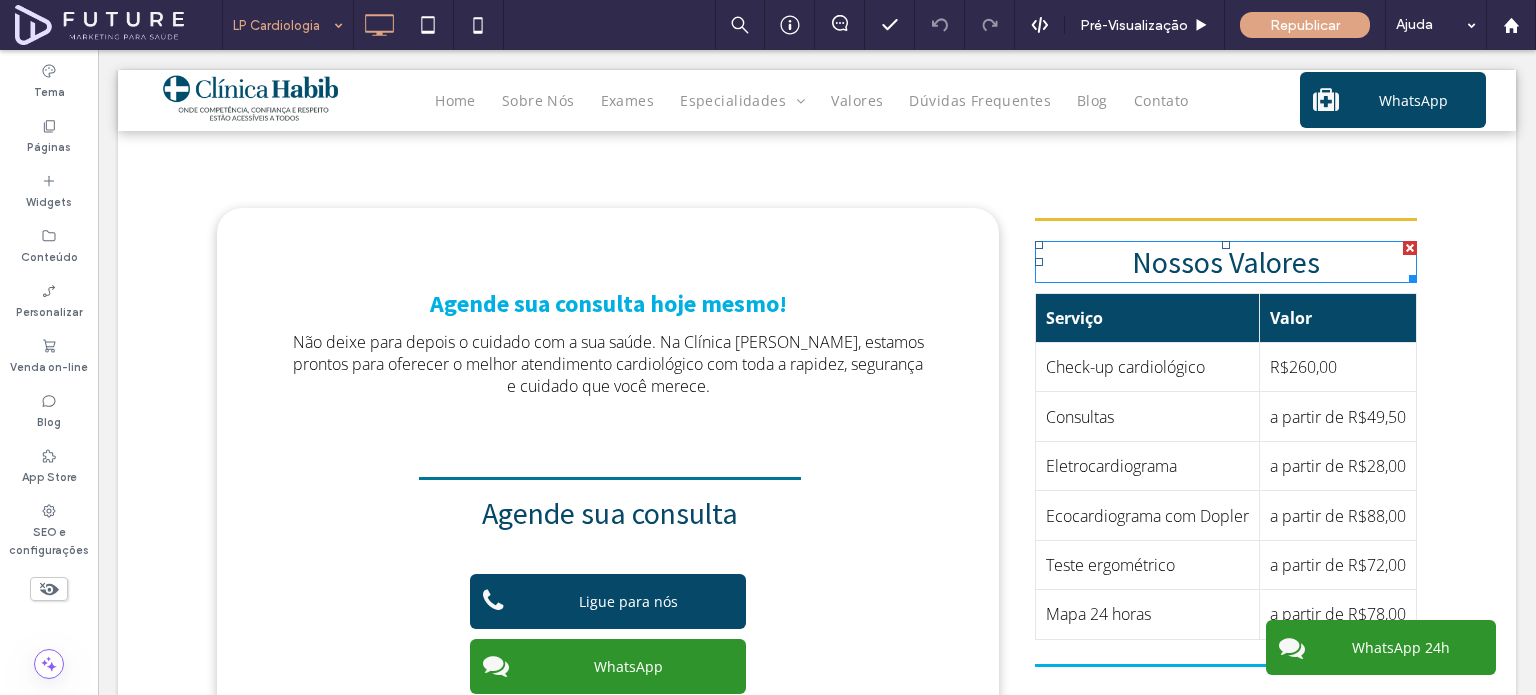 click on "Nossos Valores" at bounding box center [1226, 262] 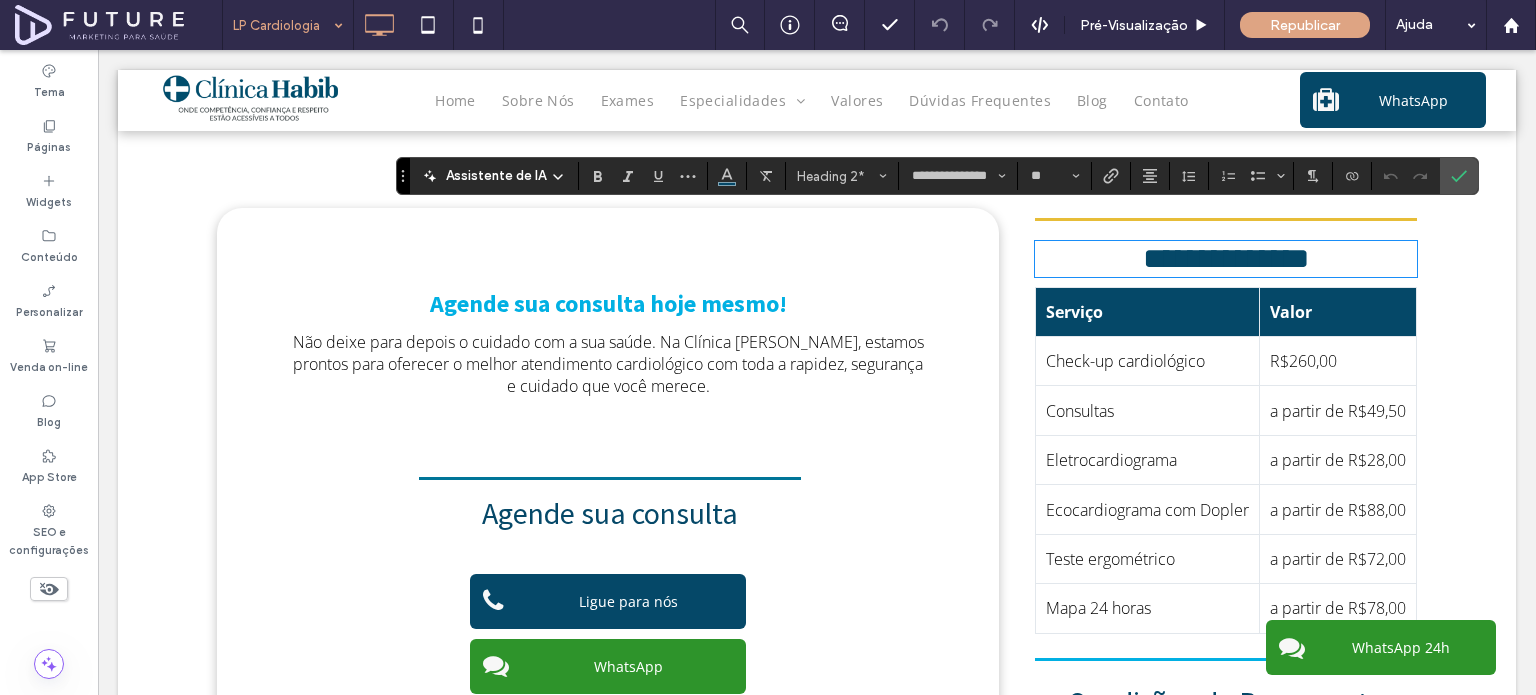 click on "Check-up cardiológico" at bounding box center (1148, 361) 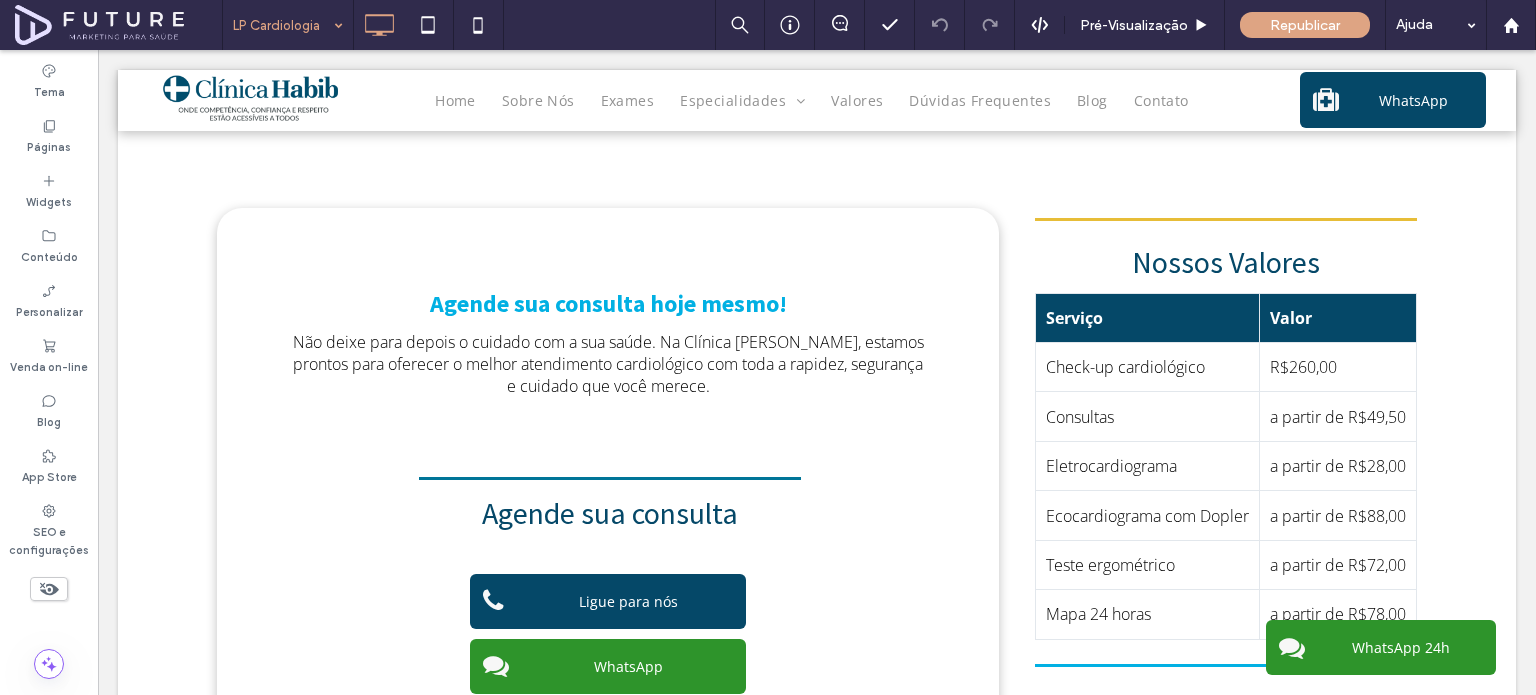 click on "Nossos Valores" at bounding box center (1226, 262) 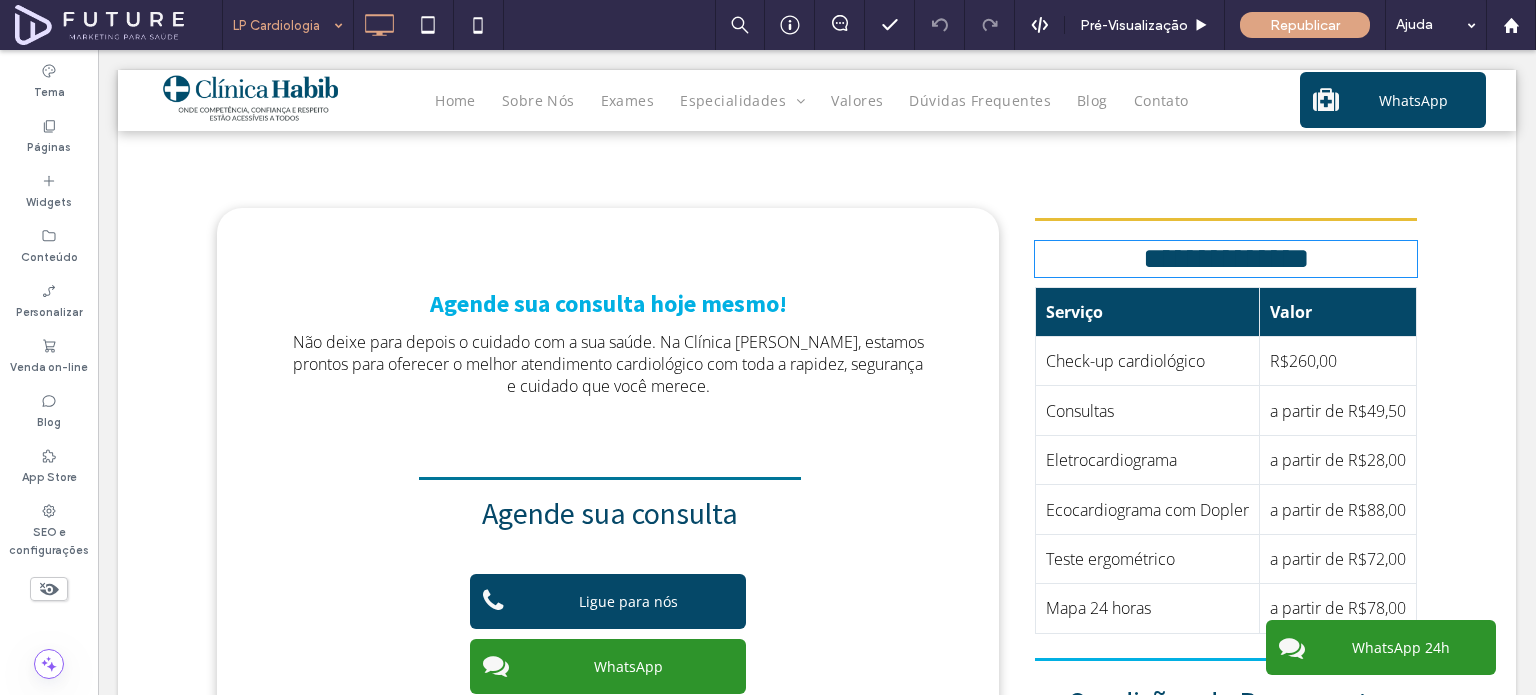 type on "**********" 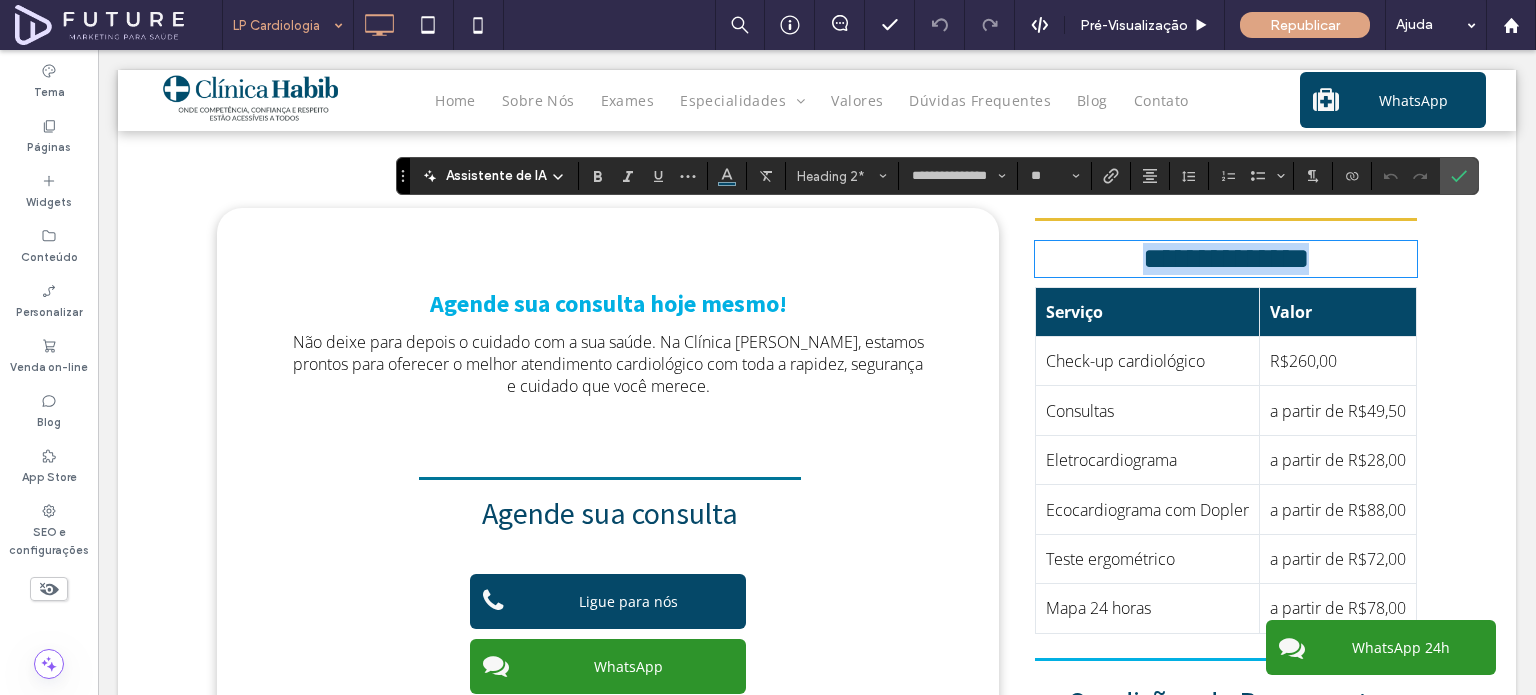 click on "Check-up cardiológico" at bounding box center [1148, 361] 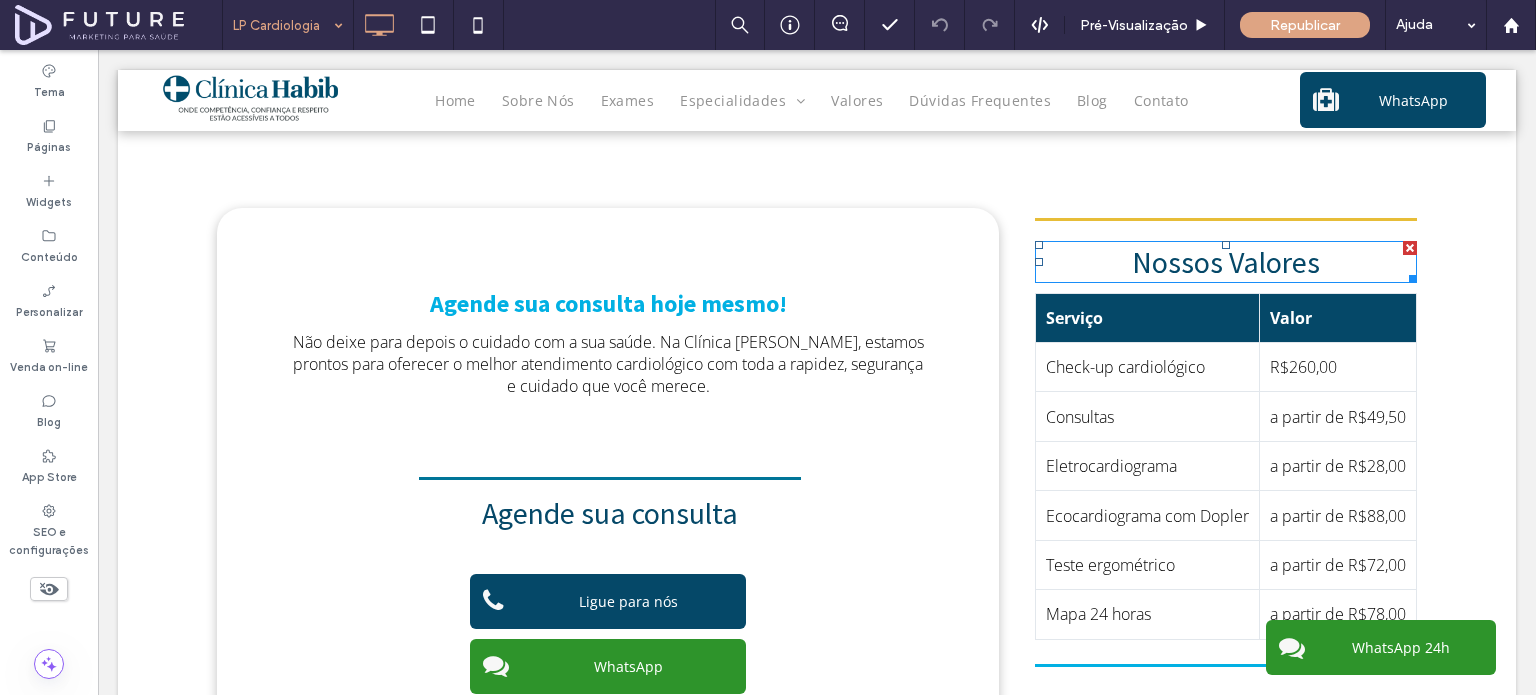 click on "Nossos Valores" at bounding box center [1226, 262] 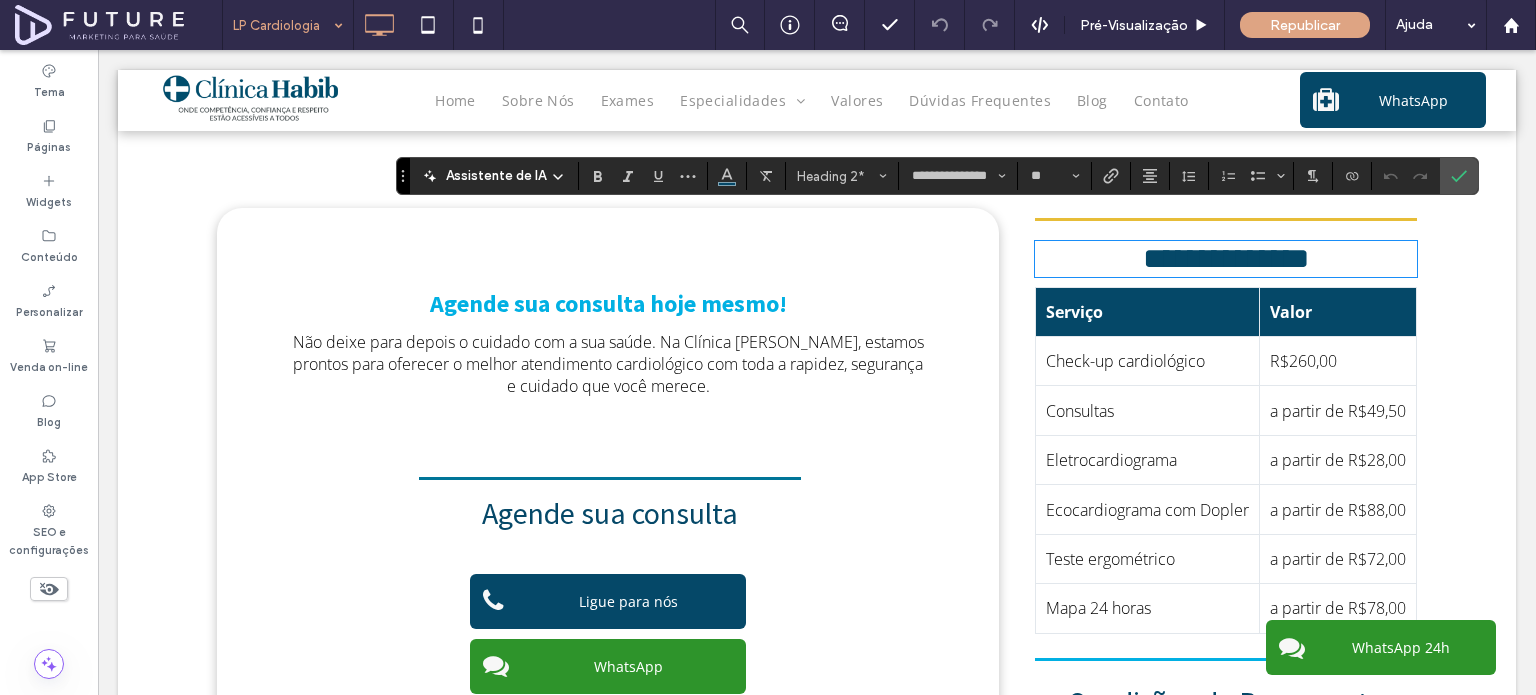 click on "**********" at bounding box center (817, 486) 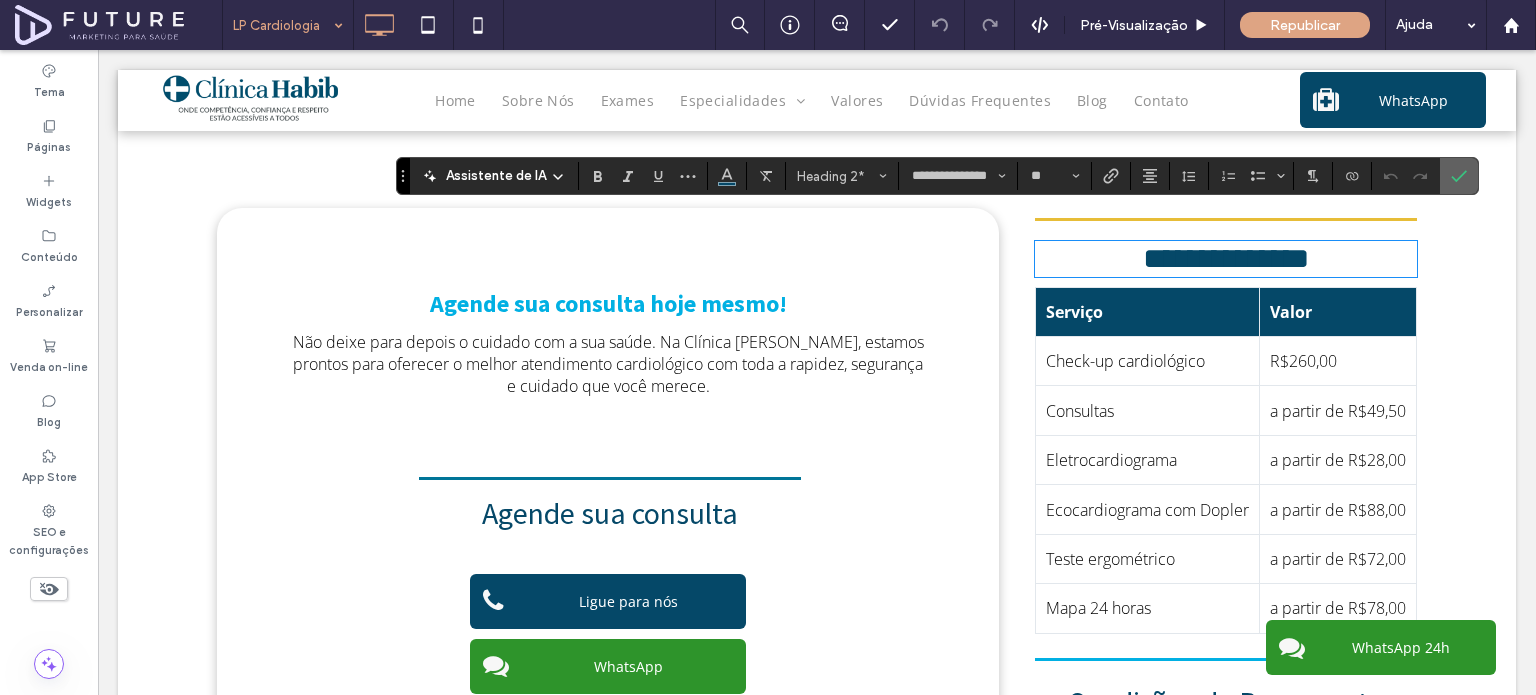 drag, startPoint x: 1468, startPoint y: 163, endPoint x: 1453, endPoint y: 176, distance: 19.849434 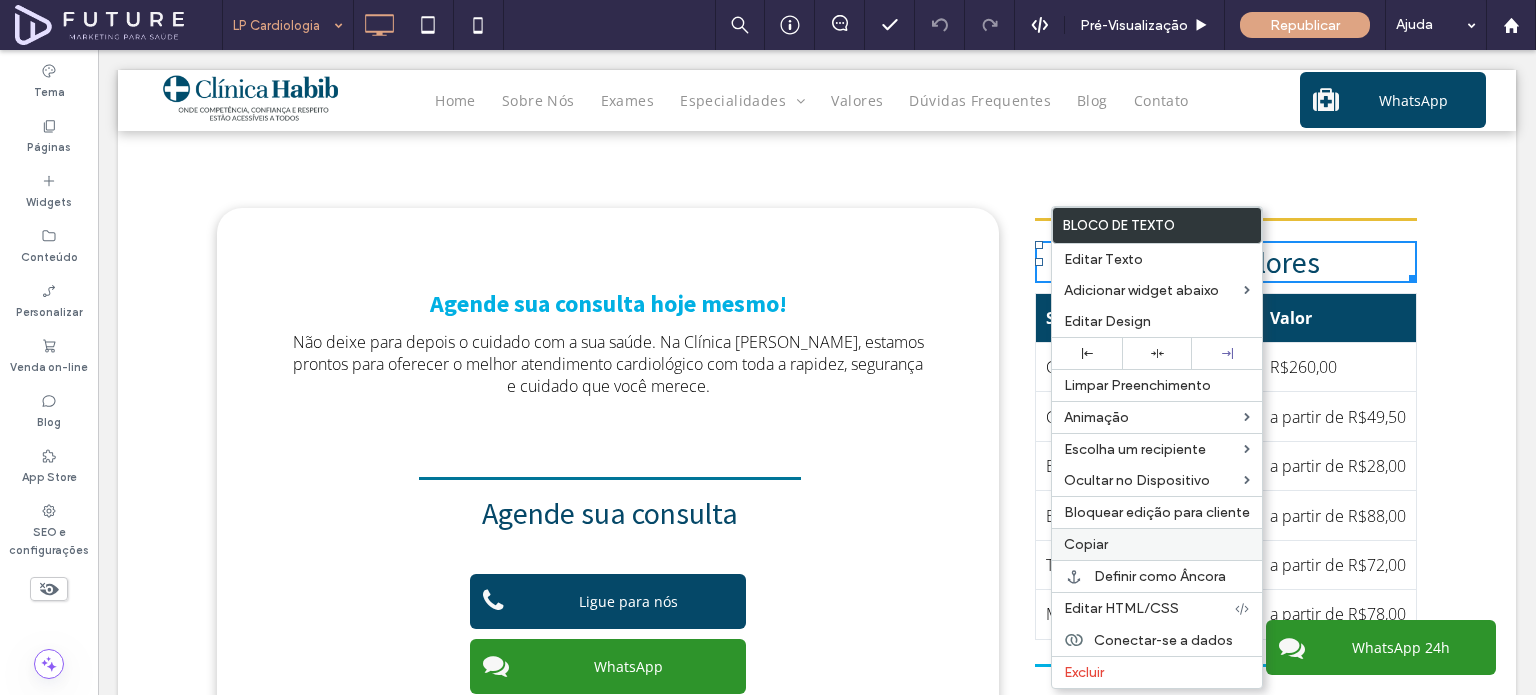click on "Copiar" at bounding box center (1086, 544) 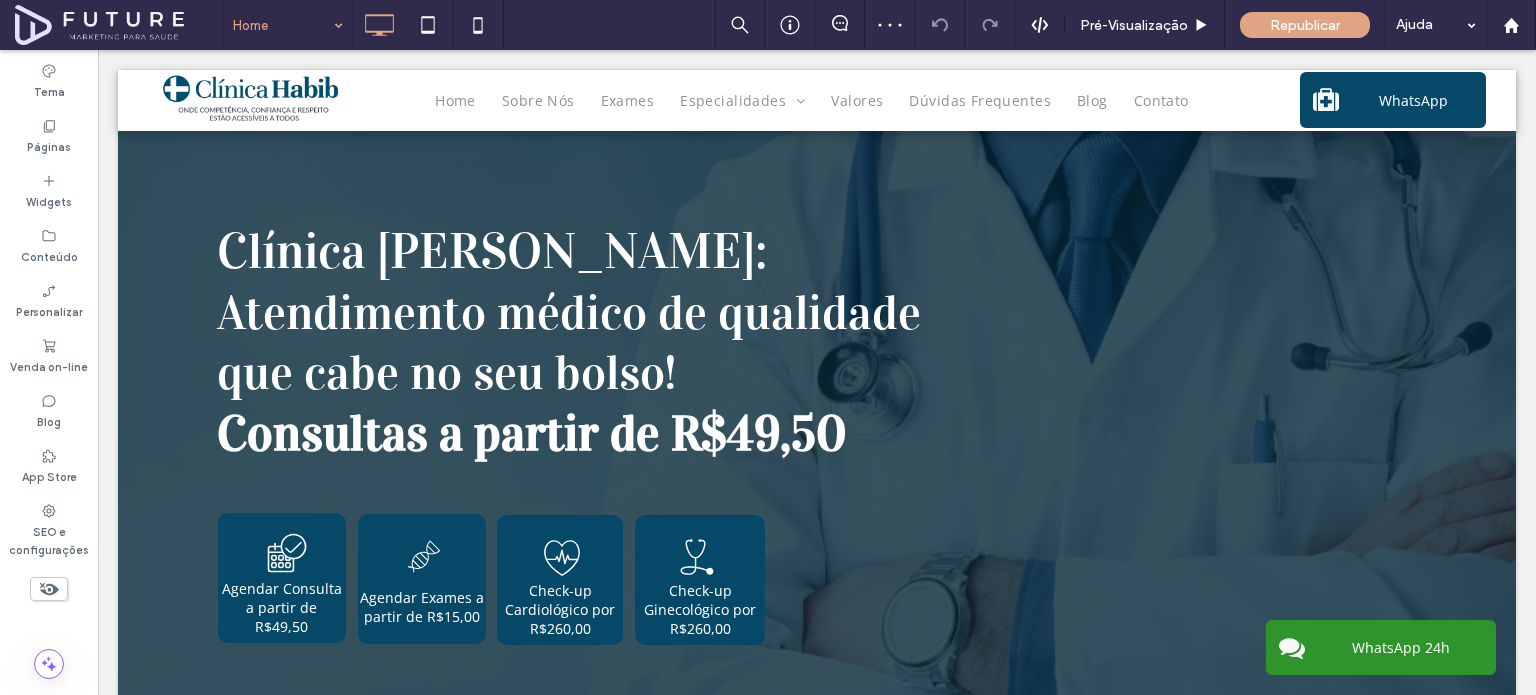 scroll, scrollTop: 400, scrollLeft: 0, axis: vertical 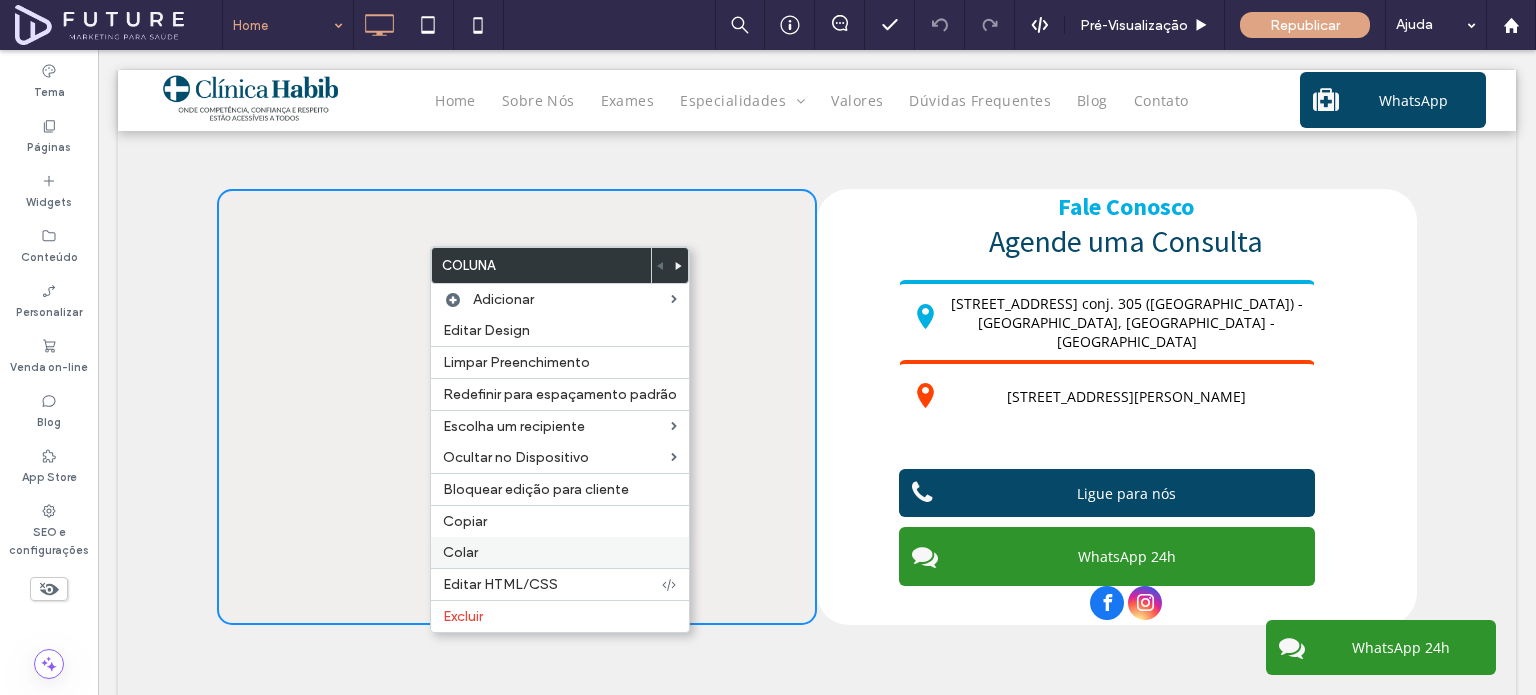 click on "Colar" at bounding box center [560, 552] 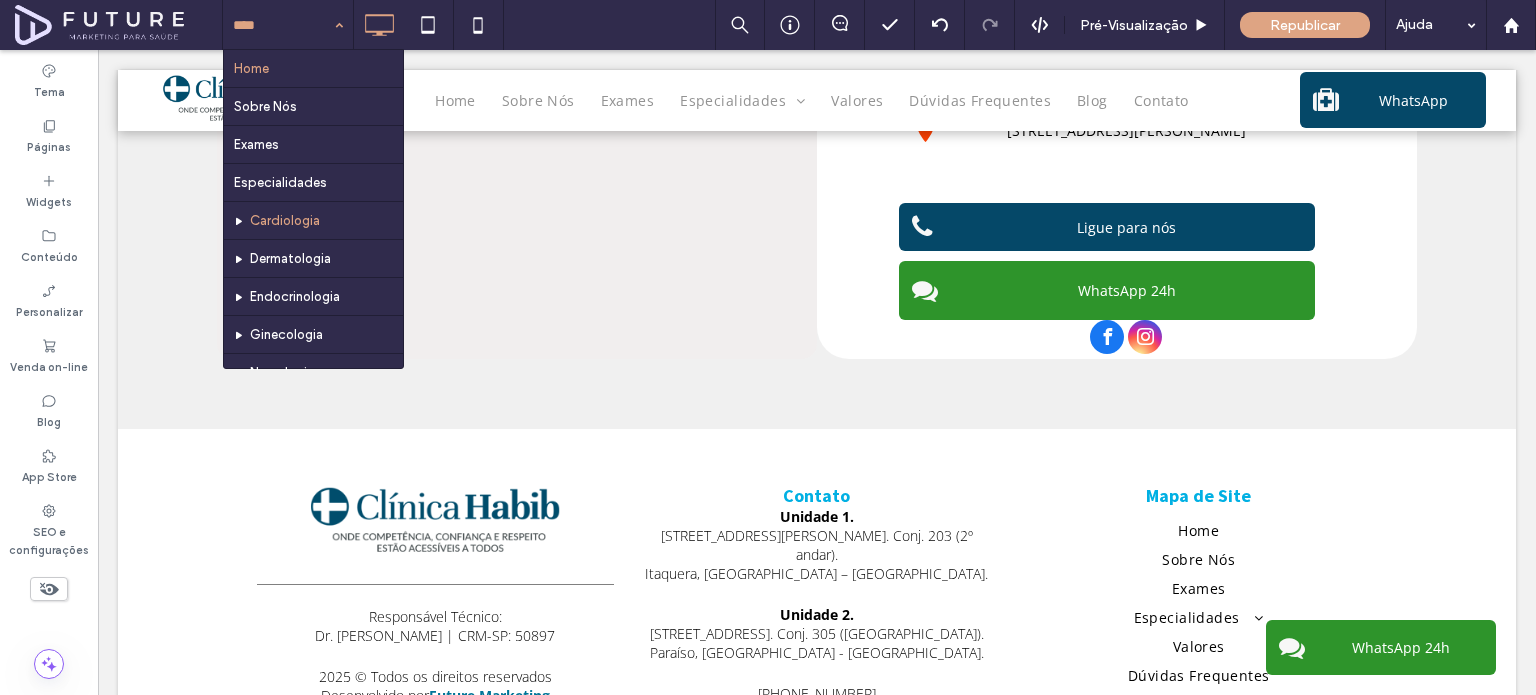 scroll, scrollTop: 4567, scrollLeft: 0, axis: vertical 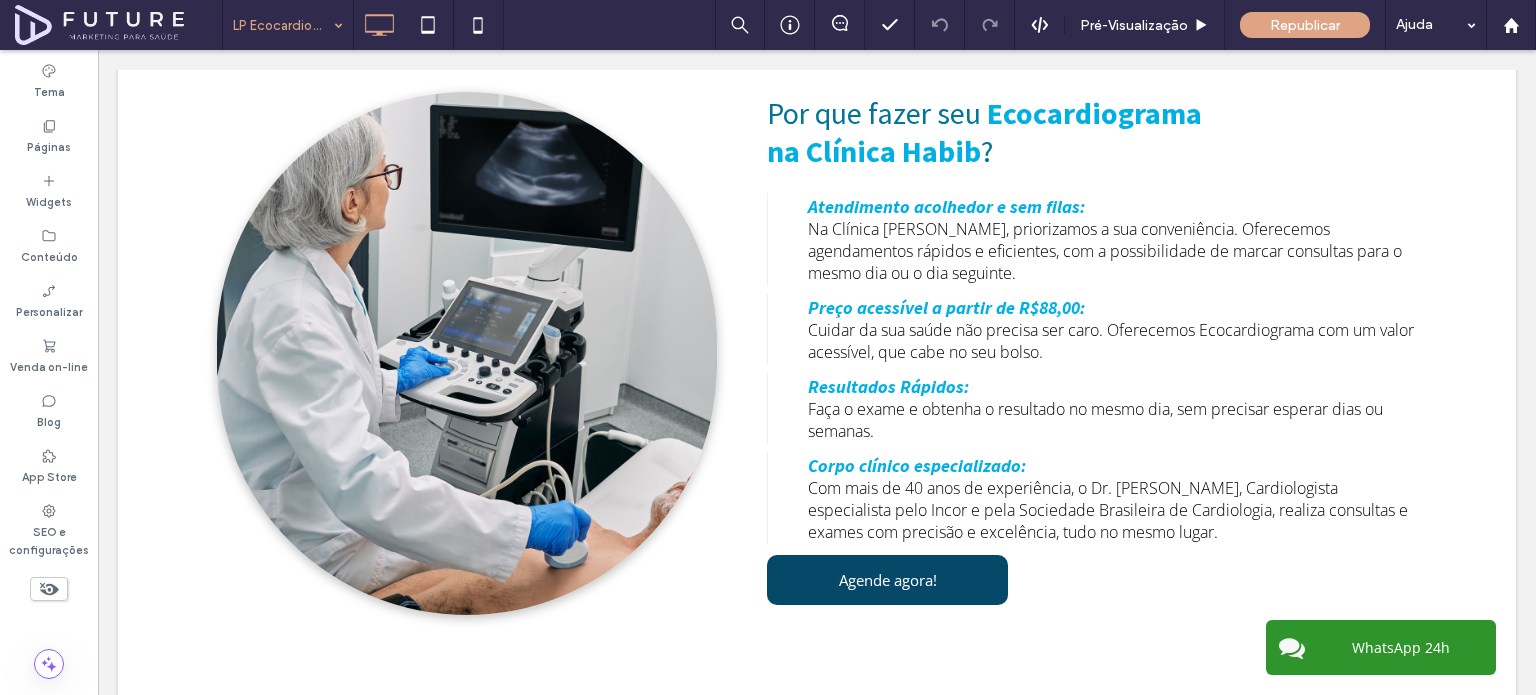 click at bounding box center [283, 25] 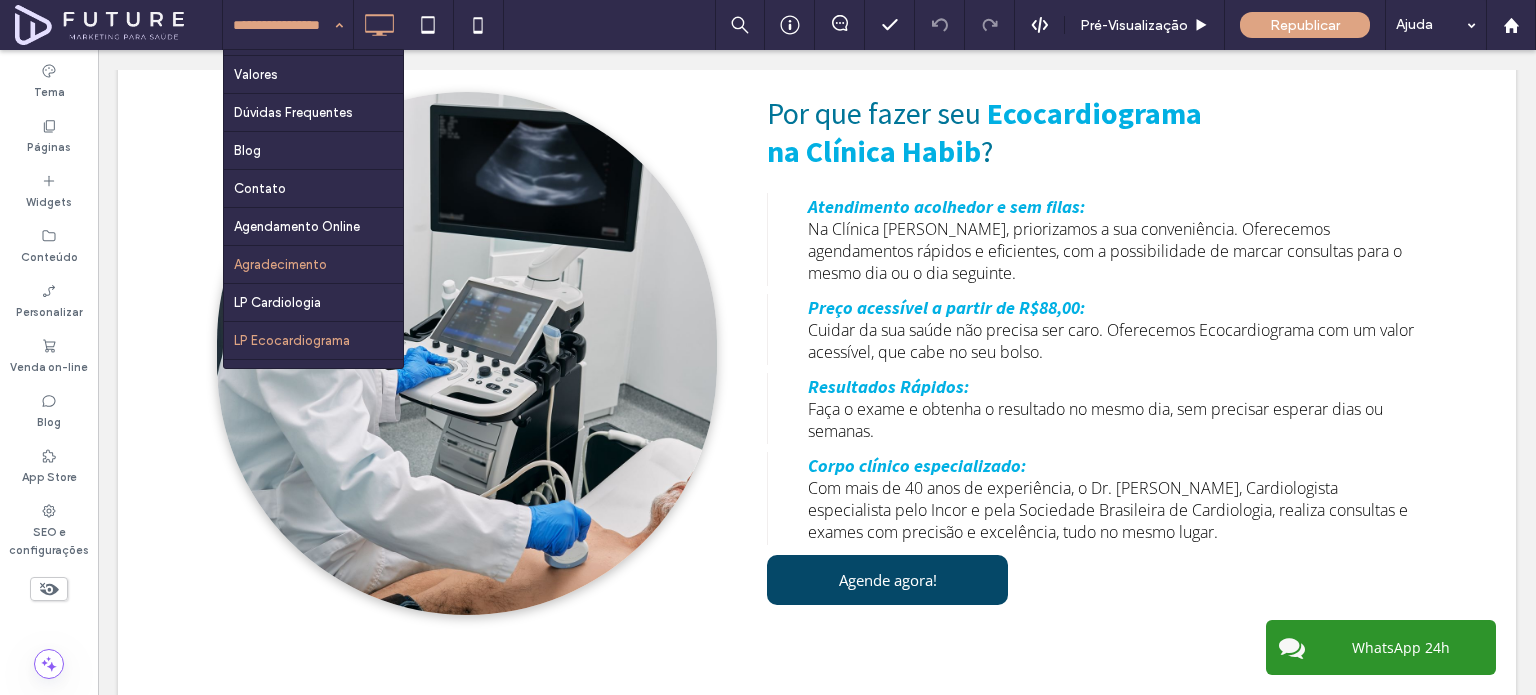 scroll, scrollTop: 600, scrollLeft: 0, axis: vertical 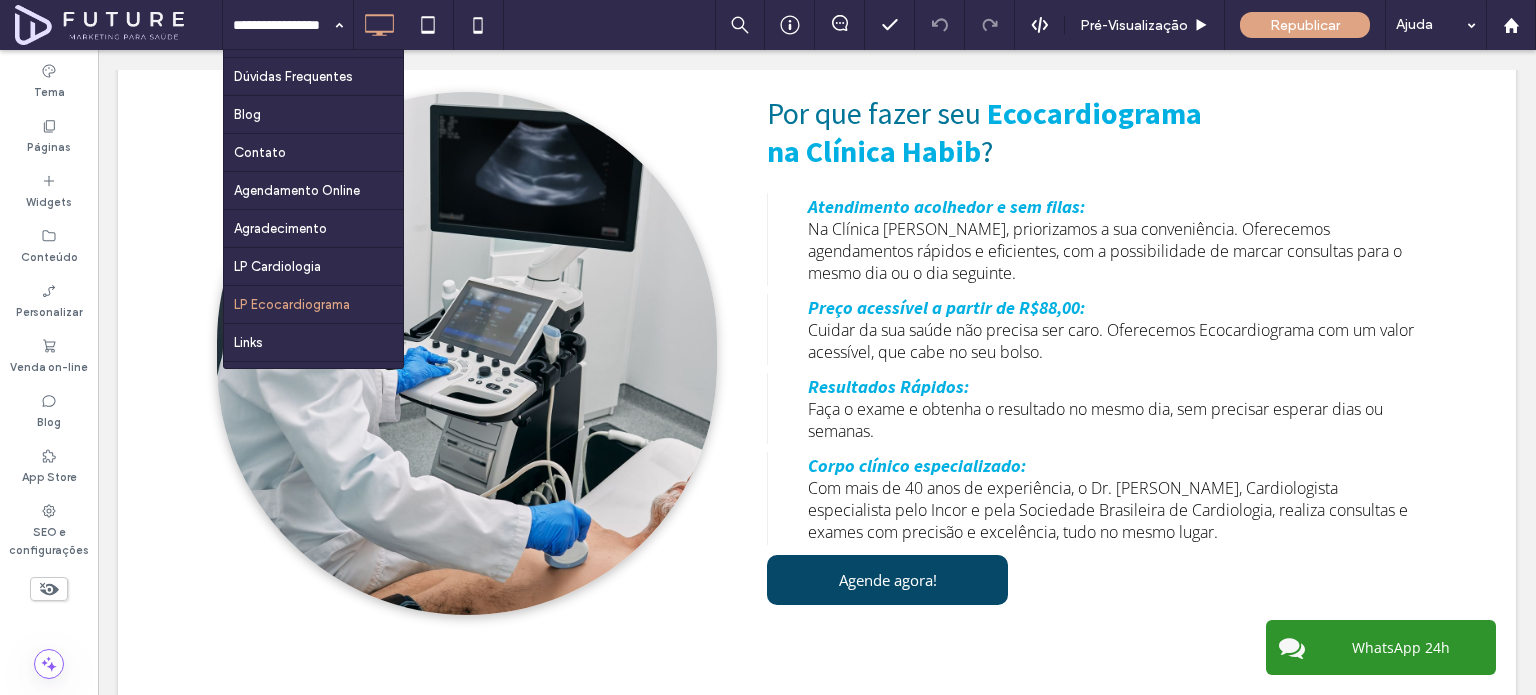 drag, startPoint x: 287, startPoint y: 275, endPoint x: 297, endPoint y: 274, distance: 10.049875 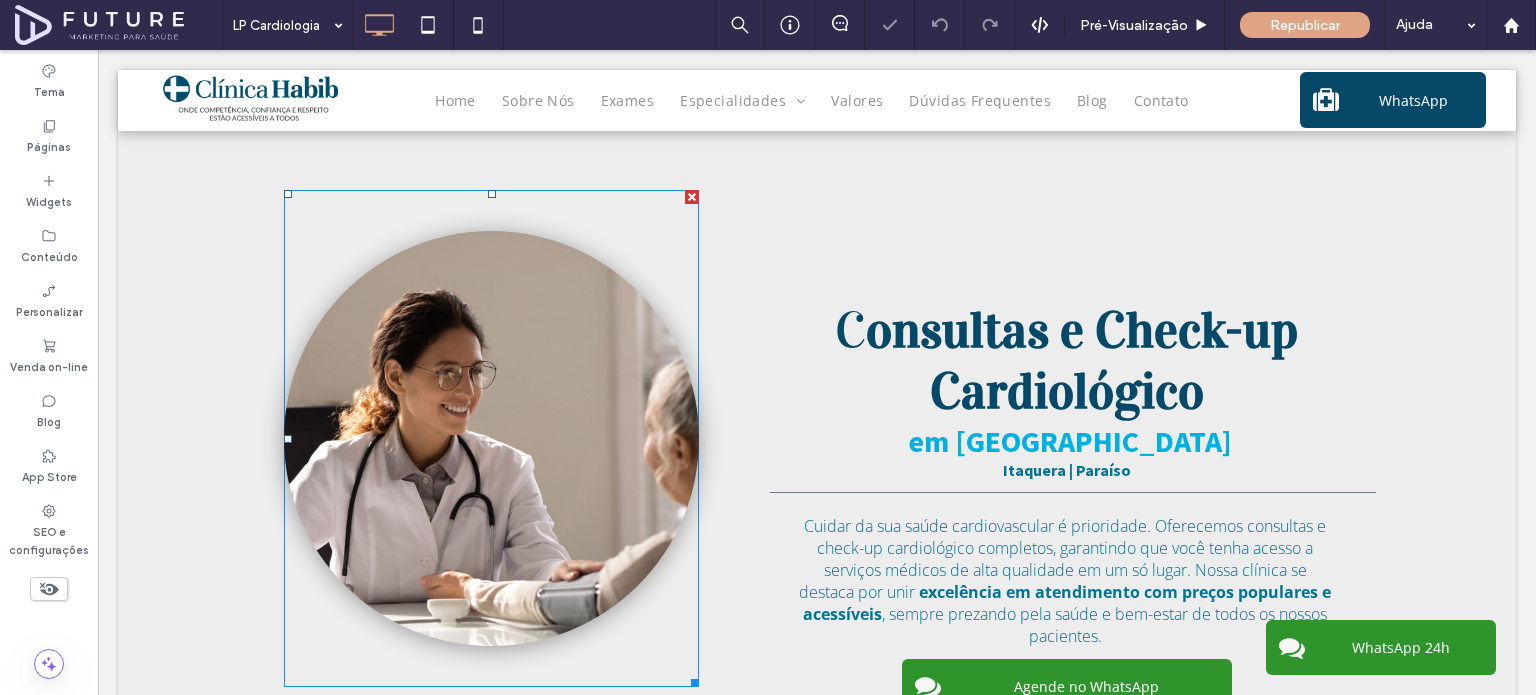 scroll, scrollTop: 400, scrollLeft: 0, axis: vertical 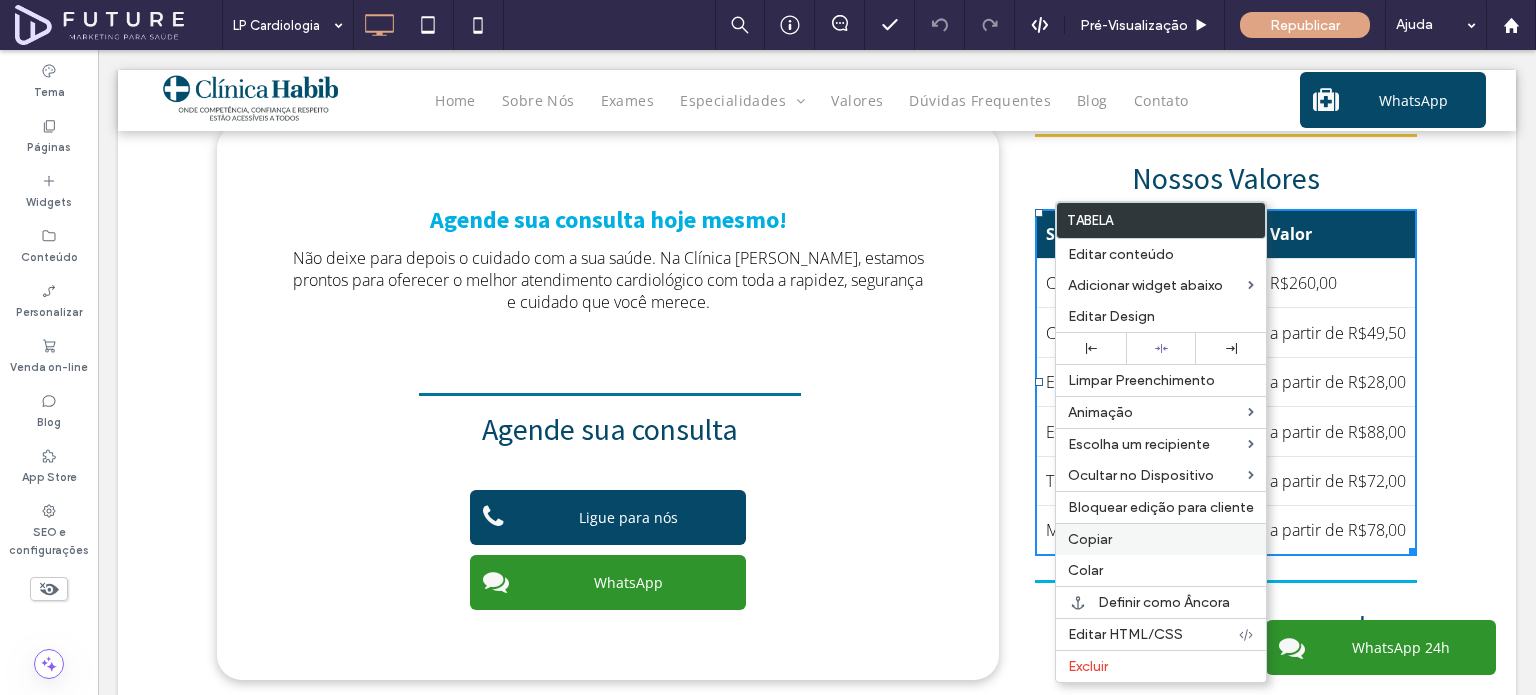 click on "Copiar" at bounding box center (1161, 539) 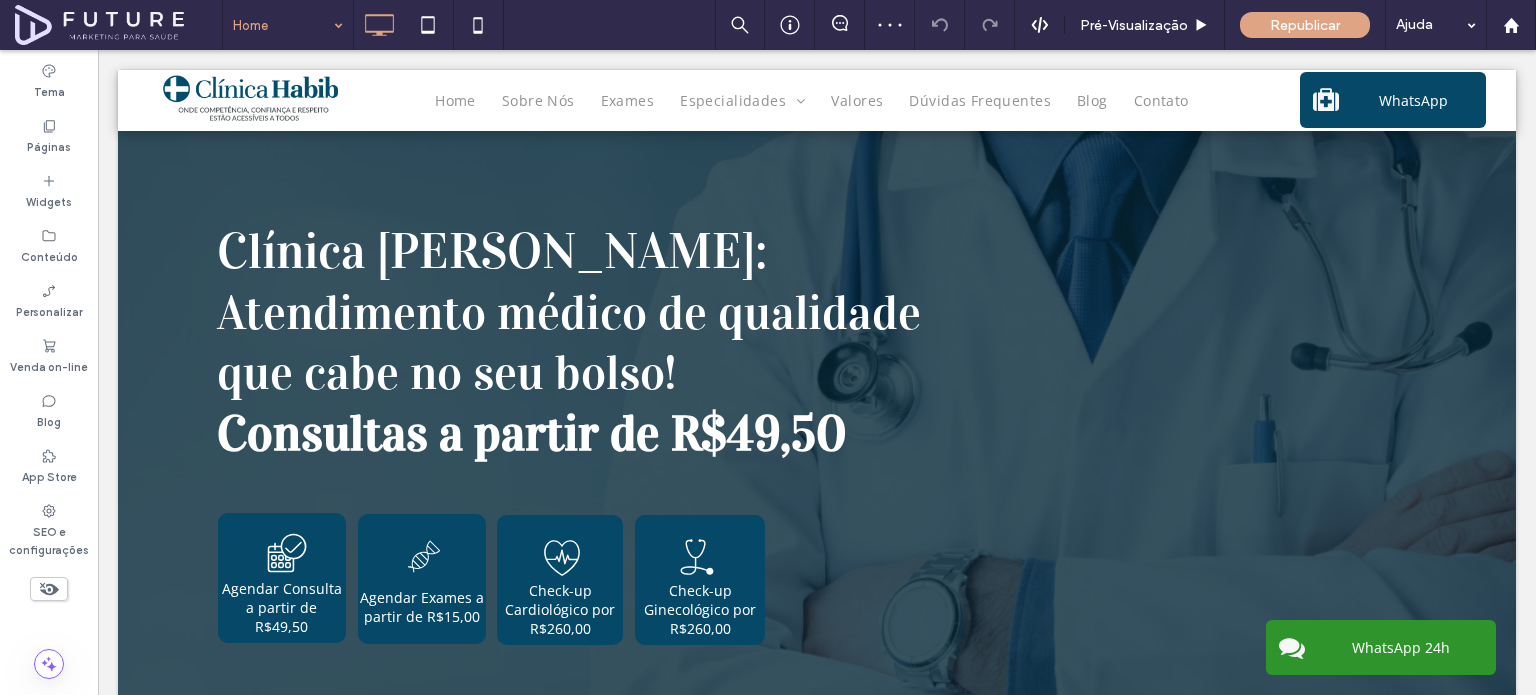 scroll, scrollTop: 500, scrollLeft: 0, axis: vertical 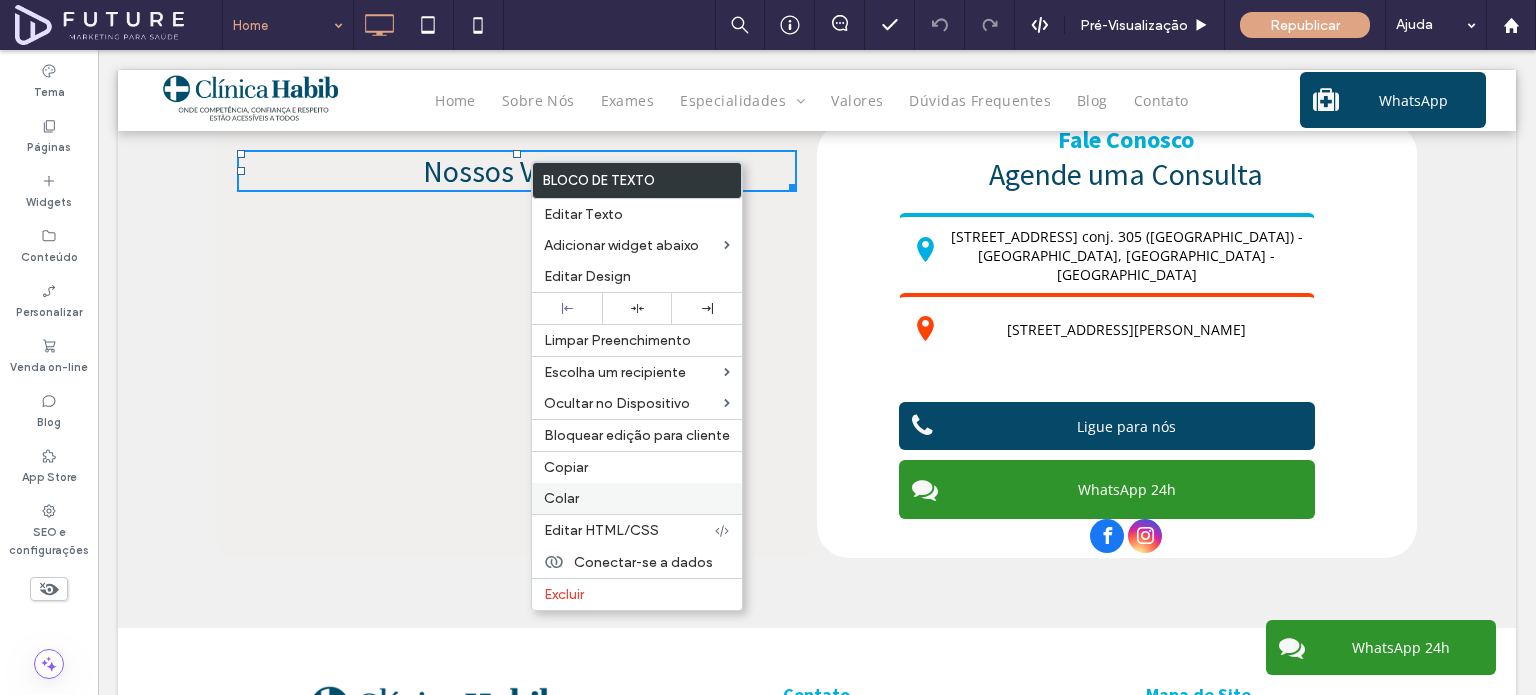 click on "Colar" at bounding box center (637, 498) 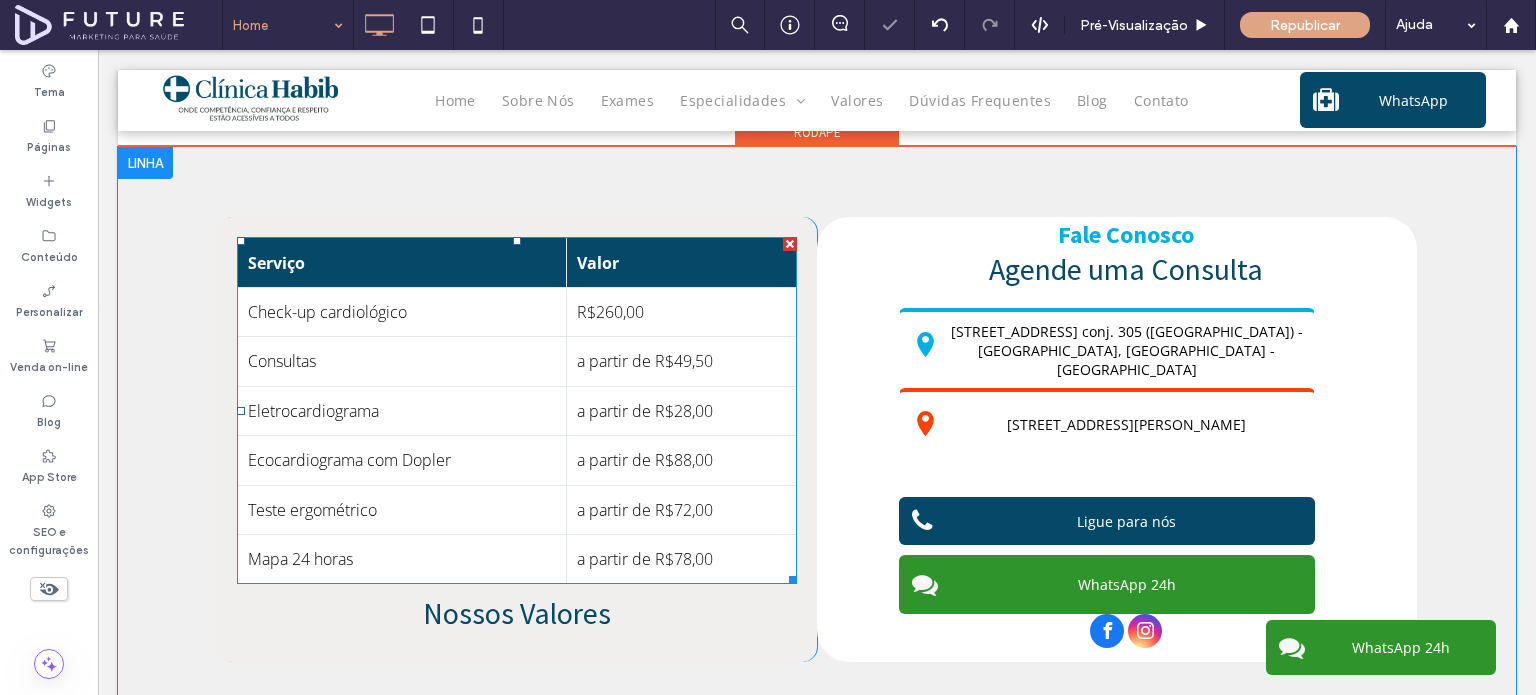 scroll, scrollTop: 4104, scrollLeft: 0, axis: vertical 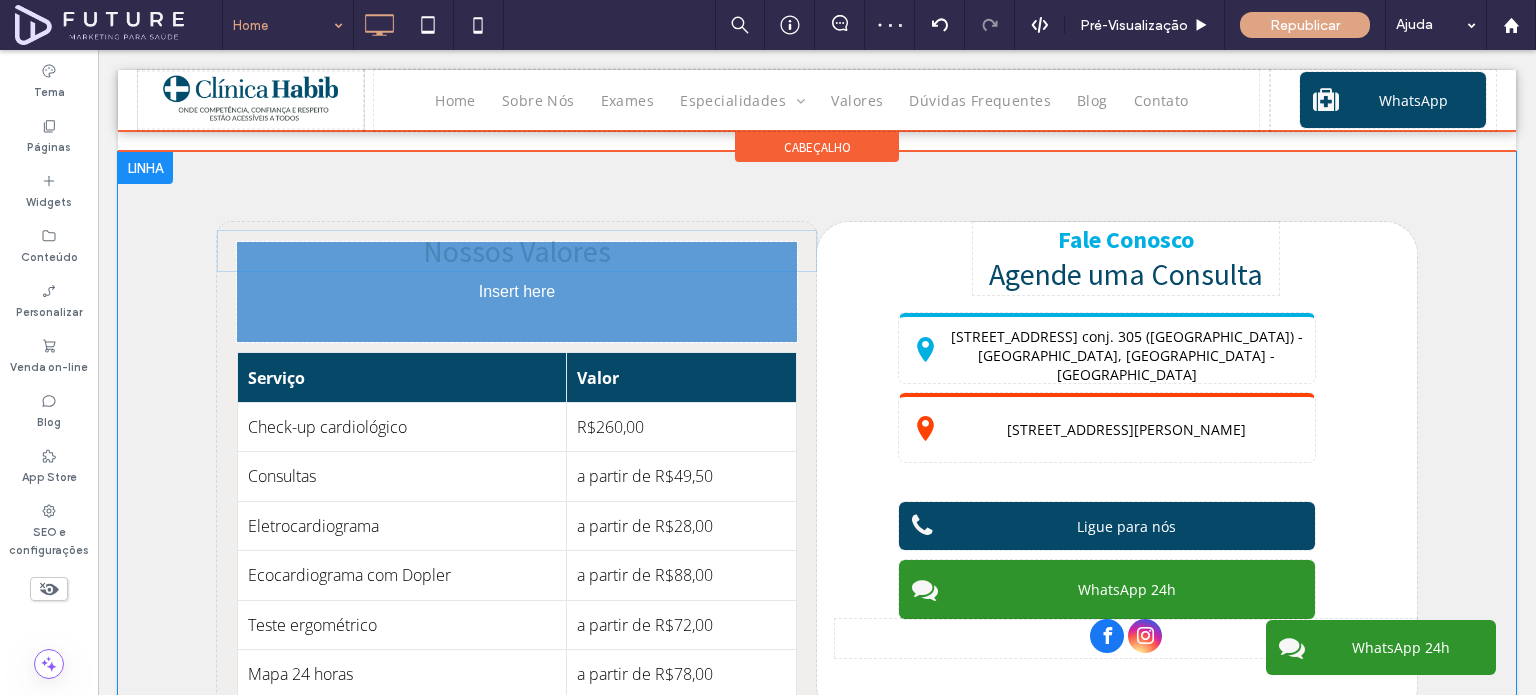 drag, startPoint x: 543, startPoint y: 613, endPoint x: 529, endPoint y: 259, distance: 354.27673 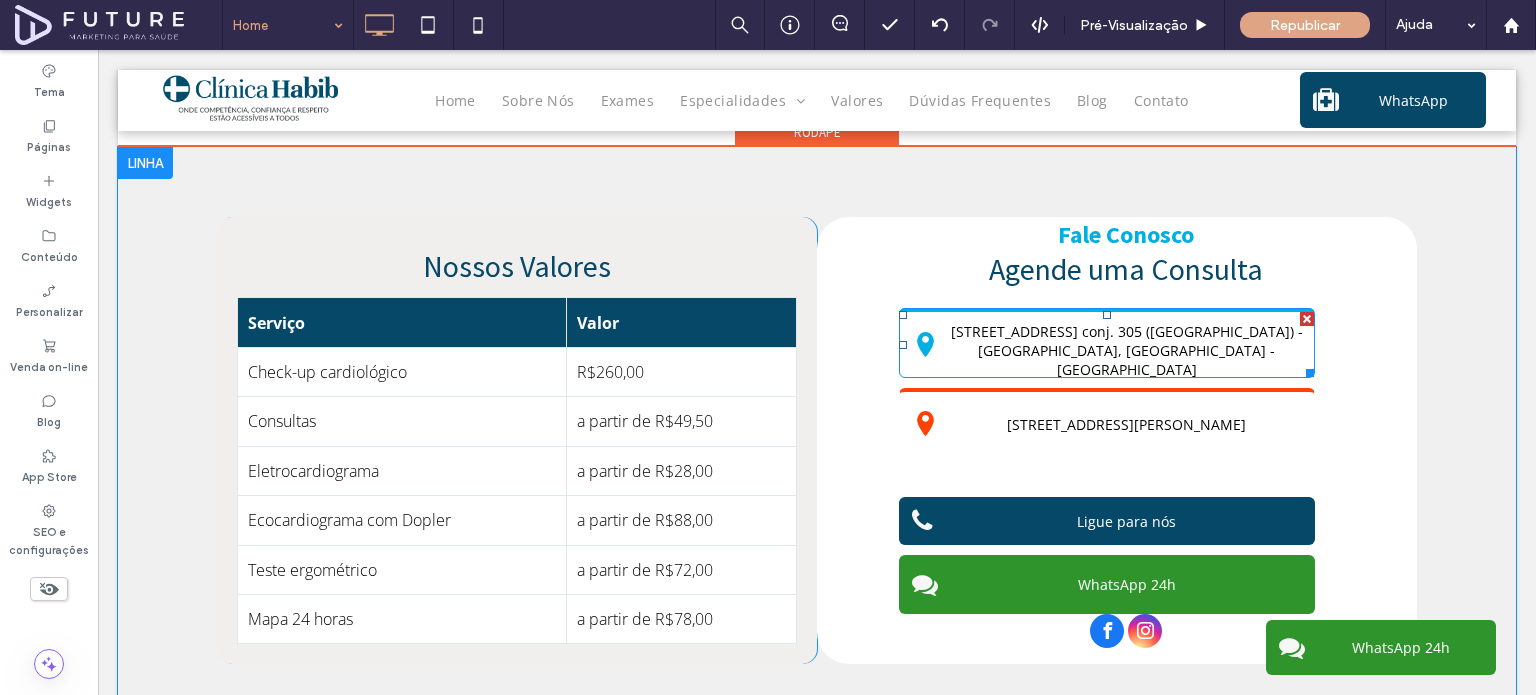 scroll, scrollTop: 4104, scrollLeft: 0, axis: vertical 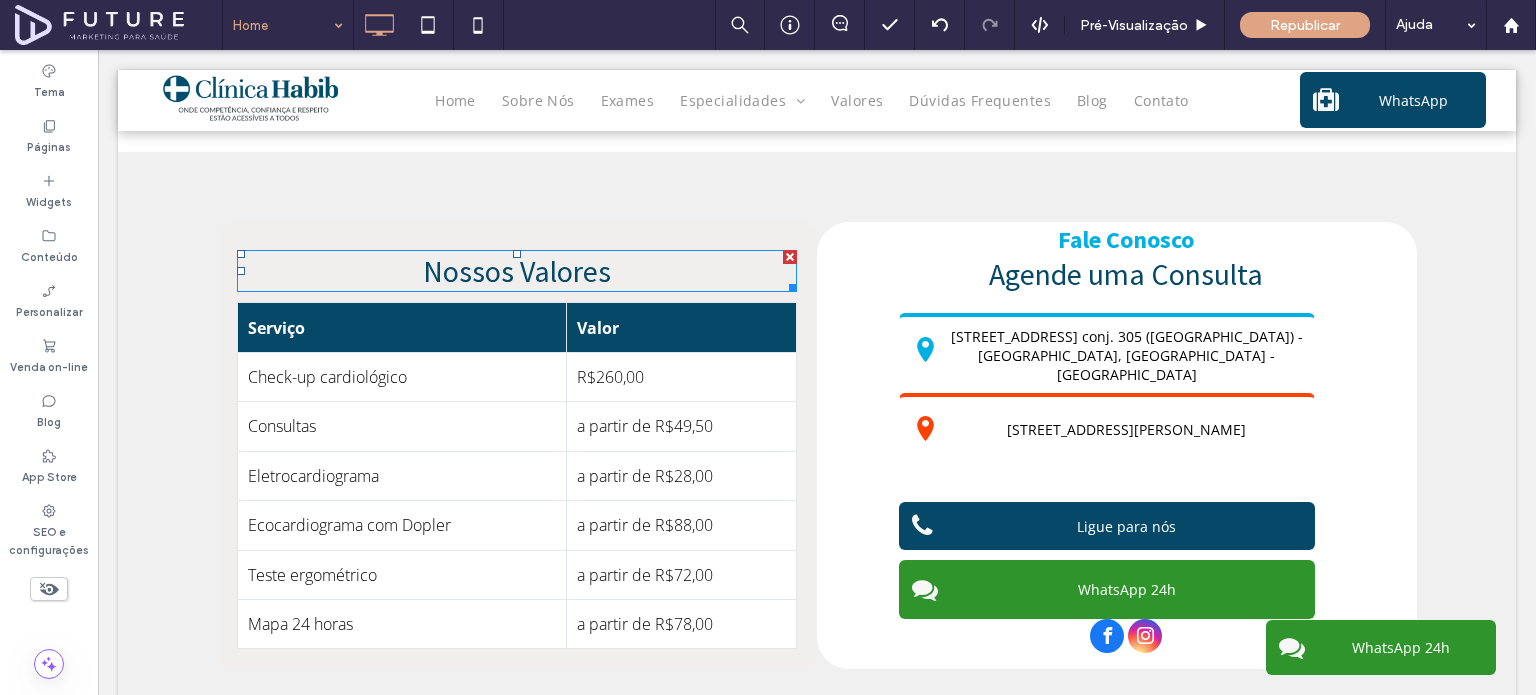 click at bounding box center [790, 257] 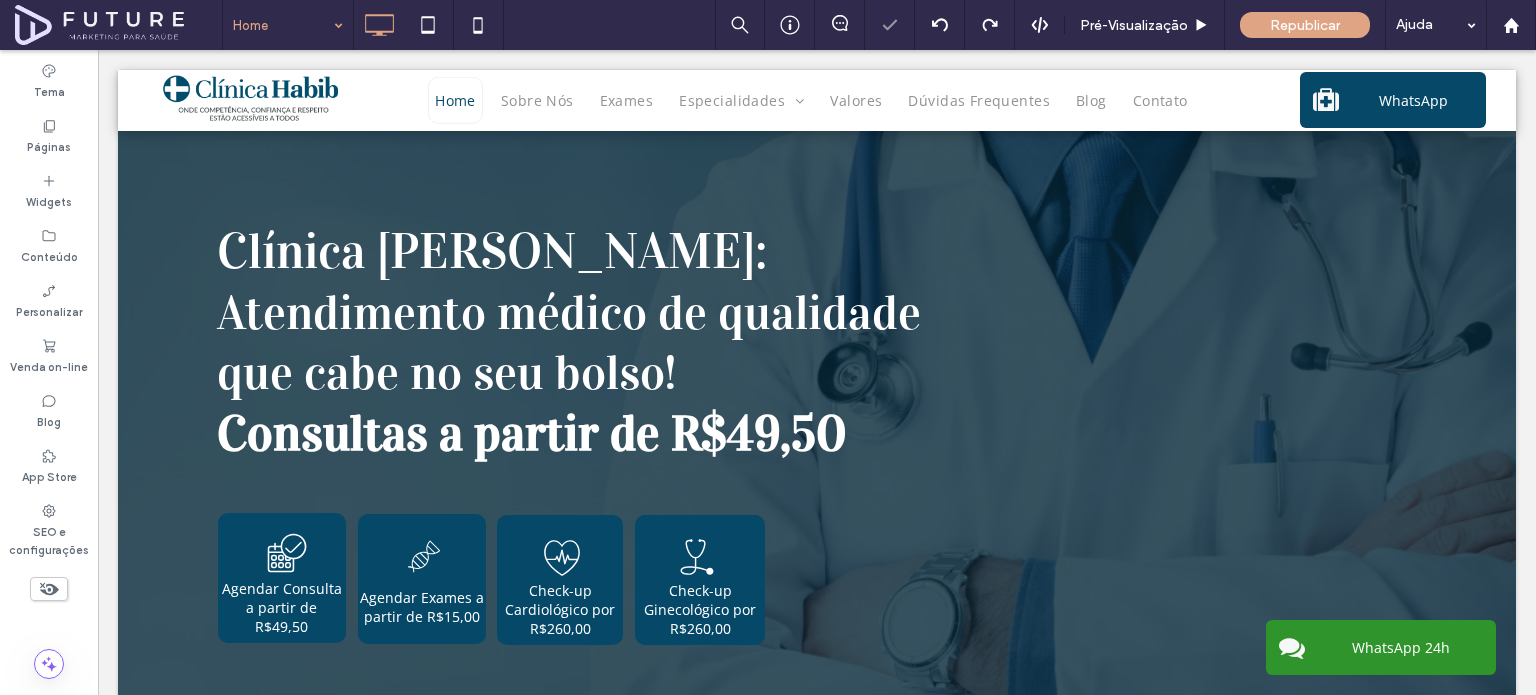 scroll, scrollTop: 400, scrollLeft: 0, axis: vertical 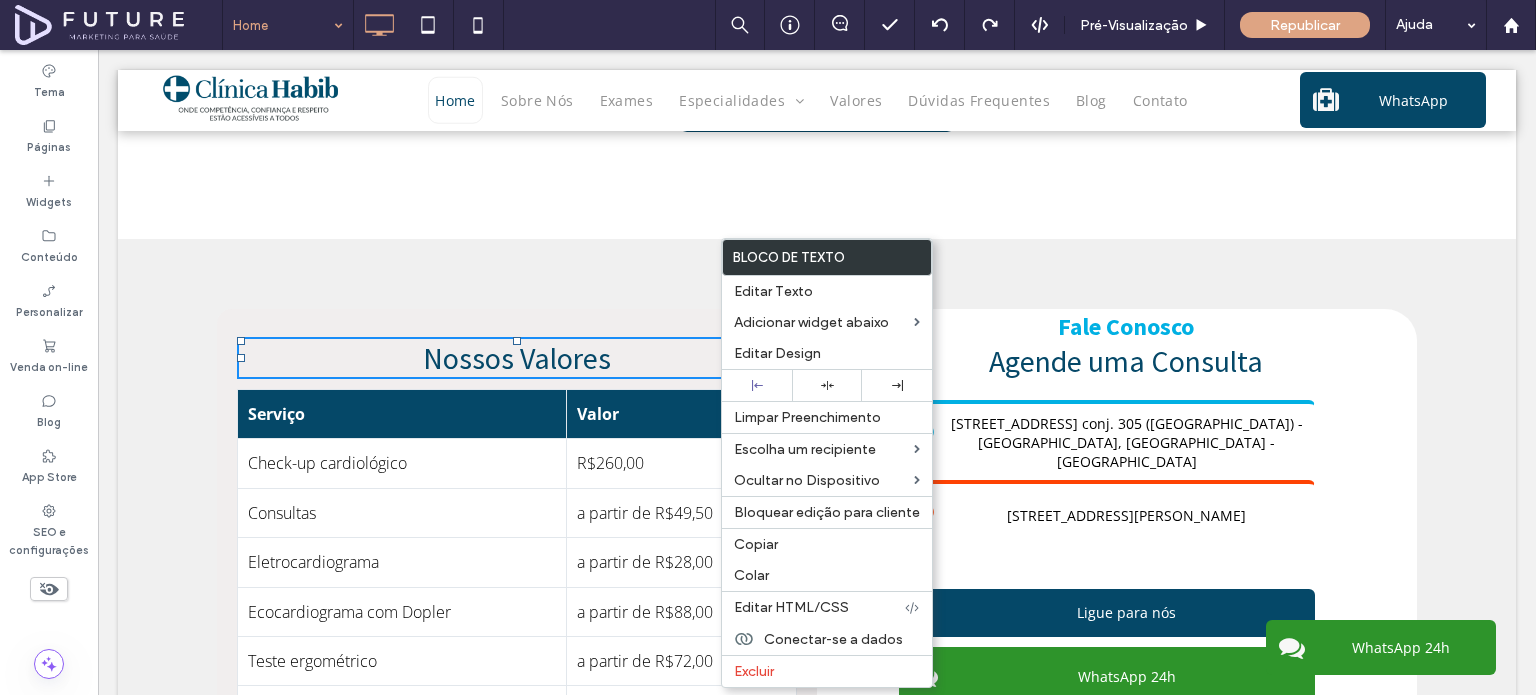 click on "Nossos Valores
Serviço
Valor
Check-up cardiológico
R$260,00
Consultas
a partir de R$49,50
Eletrocardiograma
a partir de R$28,00
Ecocardiograma com Dopler
a partir de R$88,00
Teste ergométrico
a partir de R$72,00
Mapa 24 horas
a partir de R$78,00
Click To Paste" at bounding box center [517, 532] 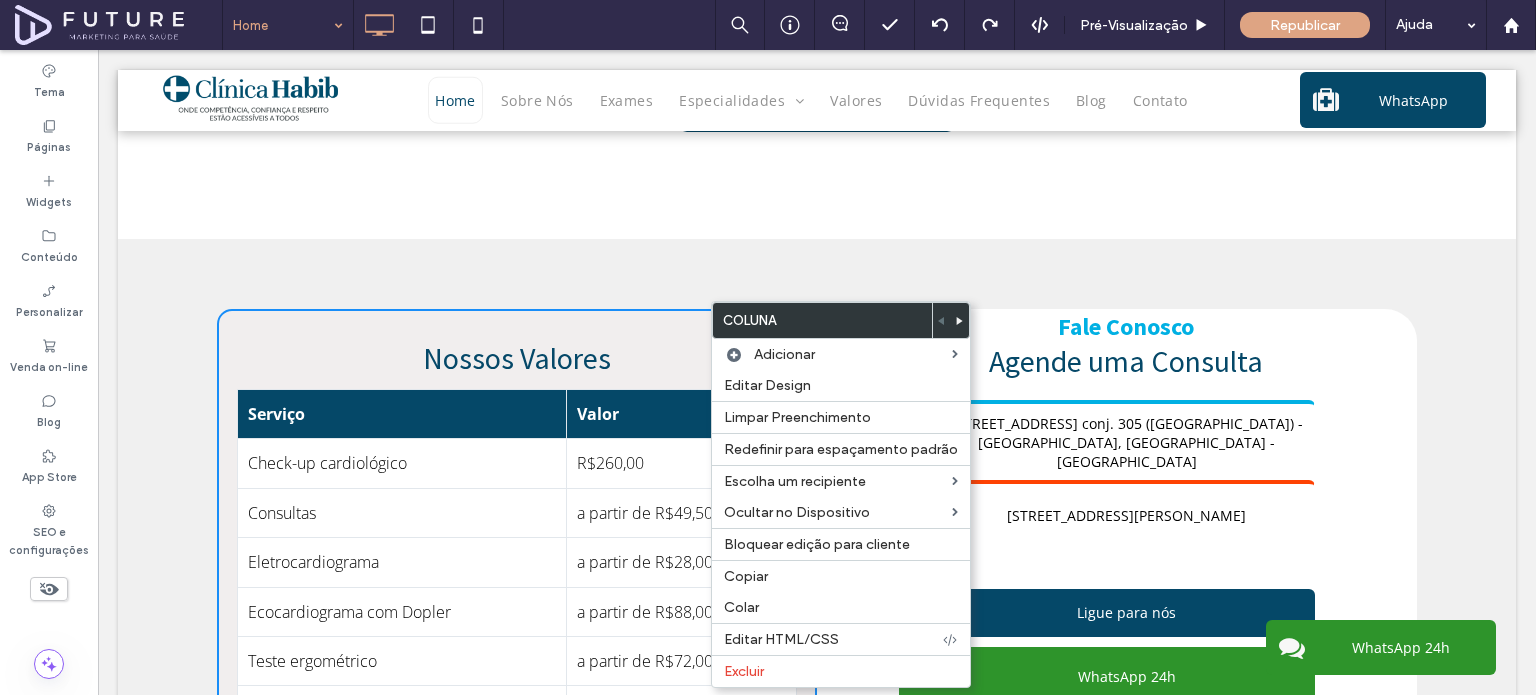 click at bounding box center (942, 320) 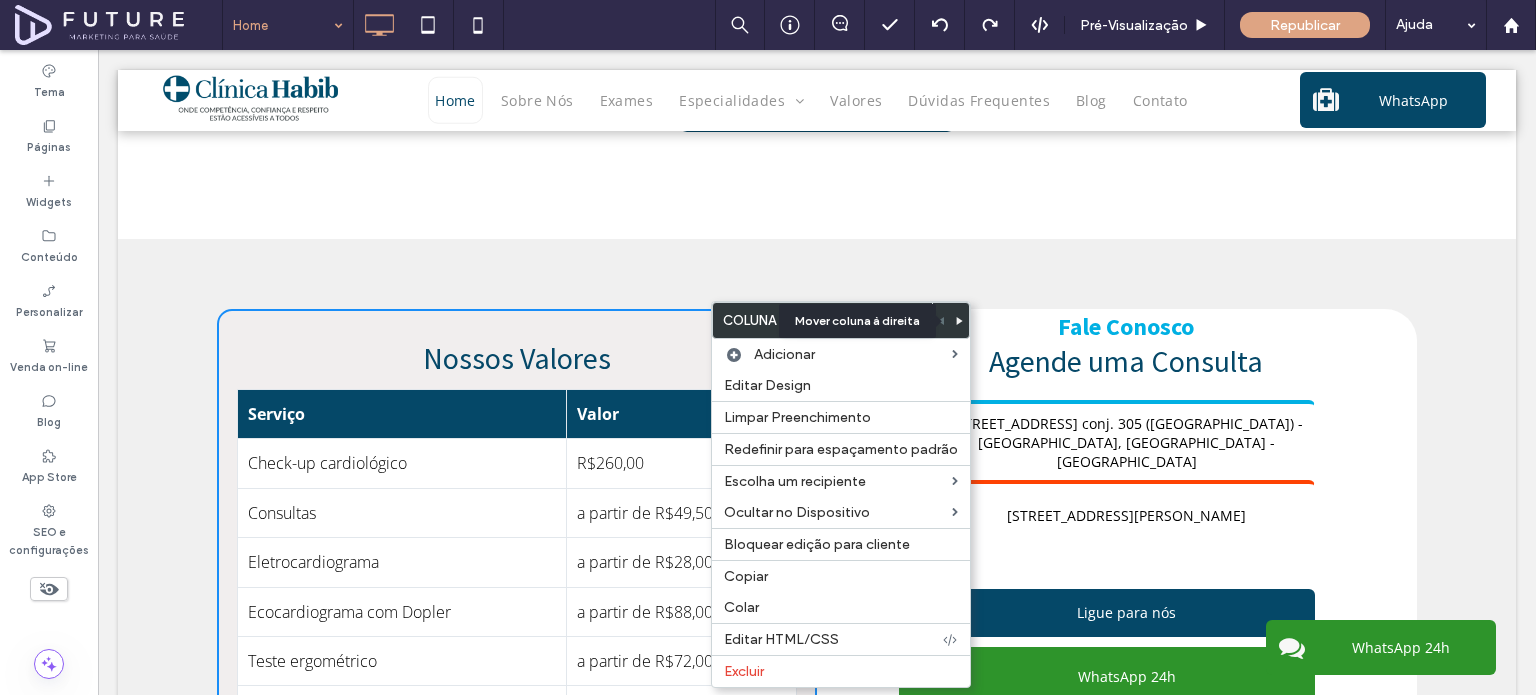 click at bounding box center (960, 320) 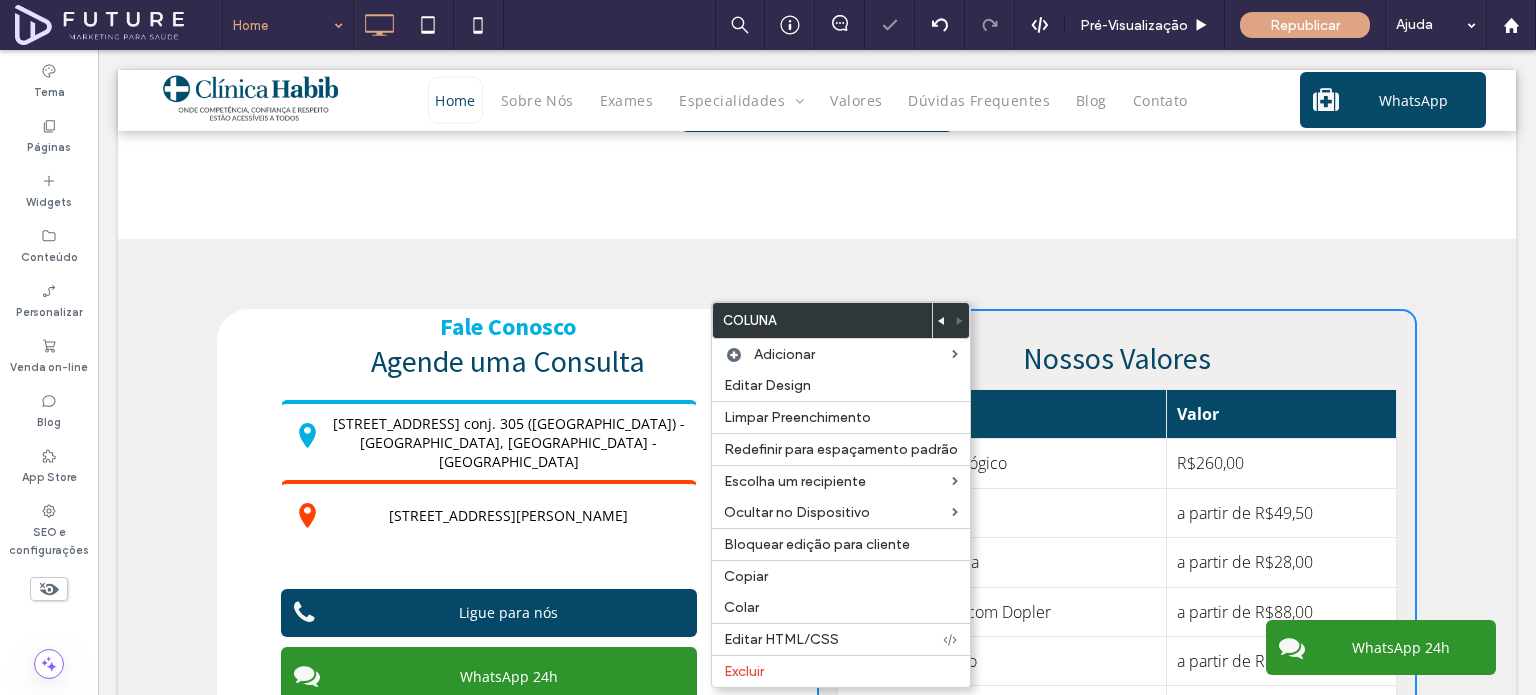 click on "Fale Conosco
Agende uma Consulta
Rua Vergueiro 1353 conj. 305 (Torre Norte) - Paraíso, São Paulo - SP
Rua Américo Salvador Novelli 154 conj. 203 (2º andar)  -  Itaquera, São Paulo – SP
Ligue para nós
WhatsApp 24h
Click To Paste         Nossos Valores
Serviço
Valor
Check-up cardiológico
R$260,00
Consultas
a partir de R$49,50
Eletrocardiograma
a partir de R$28,00
Ecocardiograma com Dopler
a partir de R$88,00
Teste ergométrico
a partir de R$72,00
Mapa 24 horas
a partir de R$78,00
Click To Paste
+ Adicionar seção" at bounding box center (817, 532) 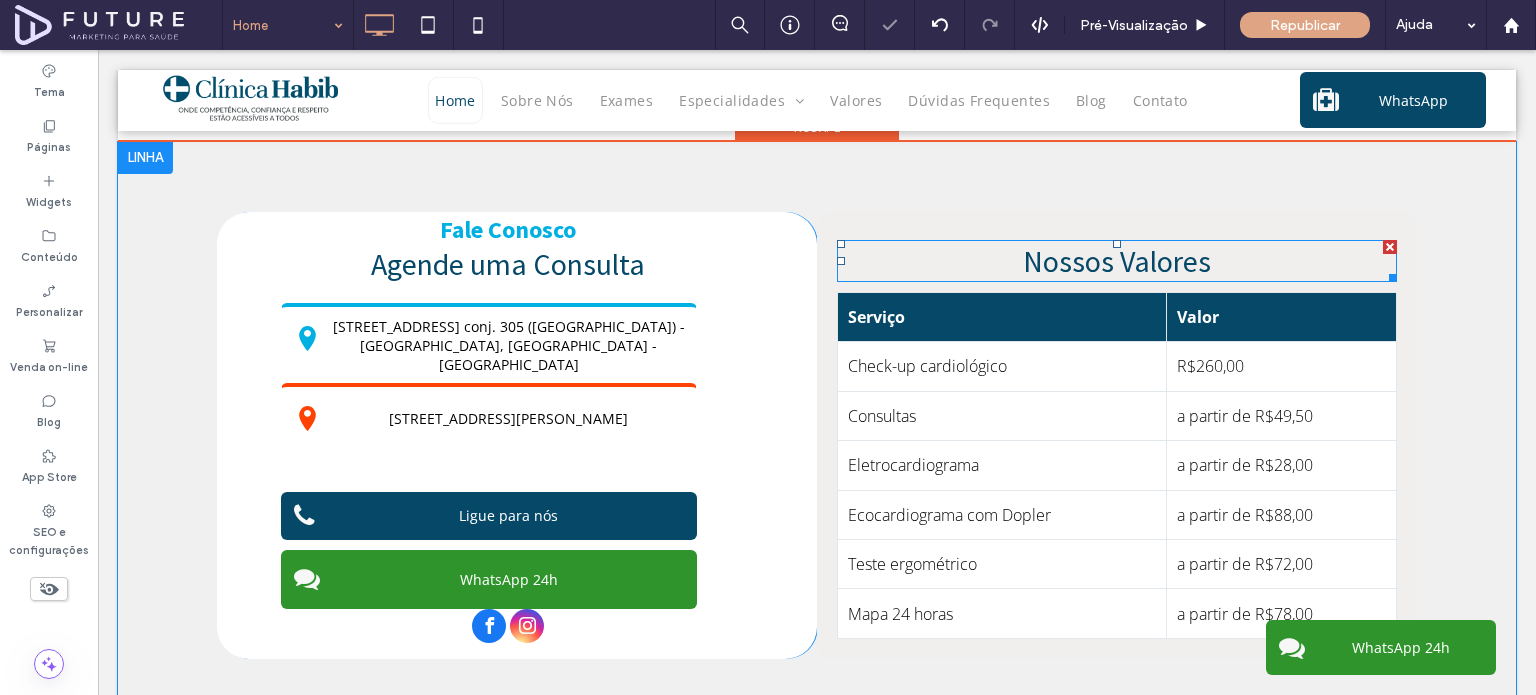scroll, scrollTop: 4120, scrollLeft: 0, axis: vertical 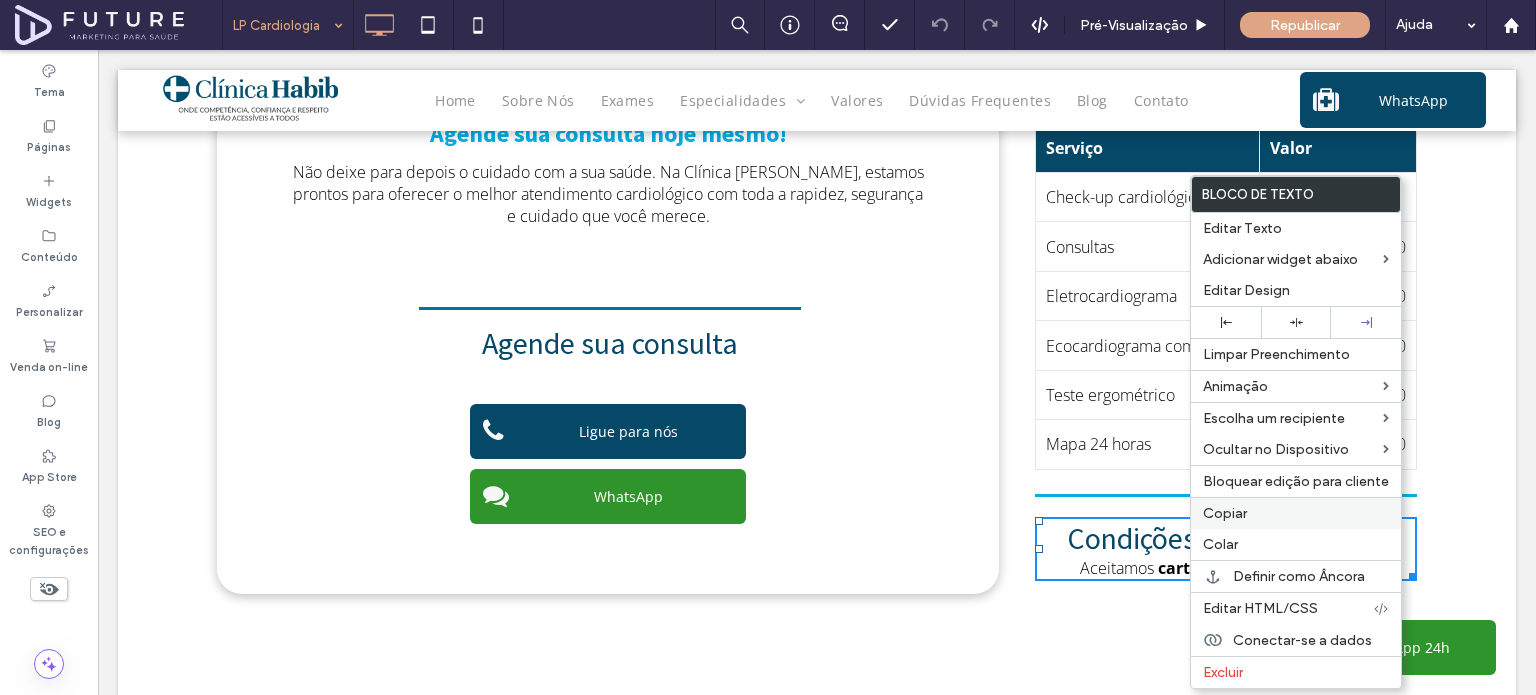 click on "Copiar" at bounding box center [1296, 513] 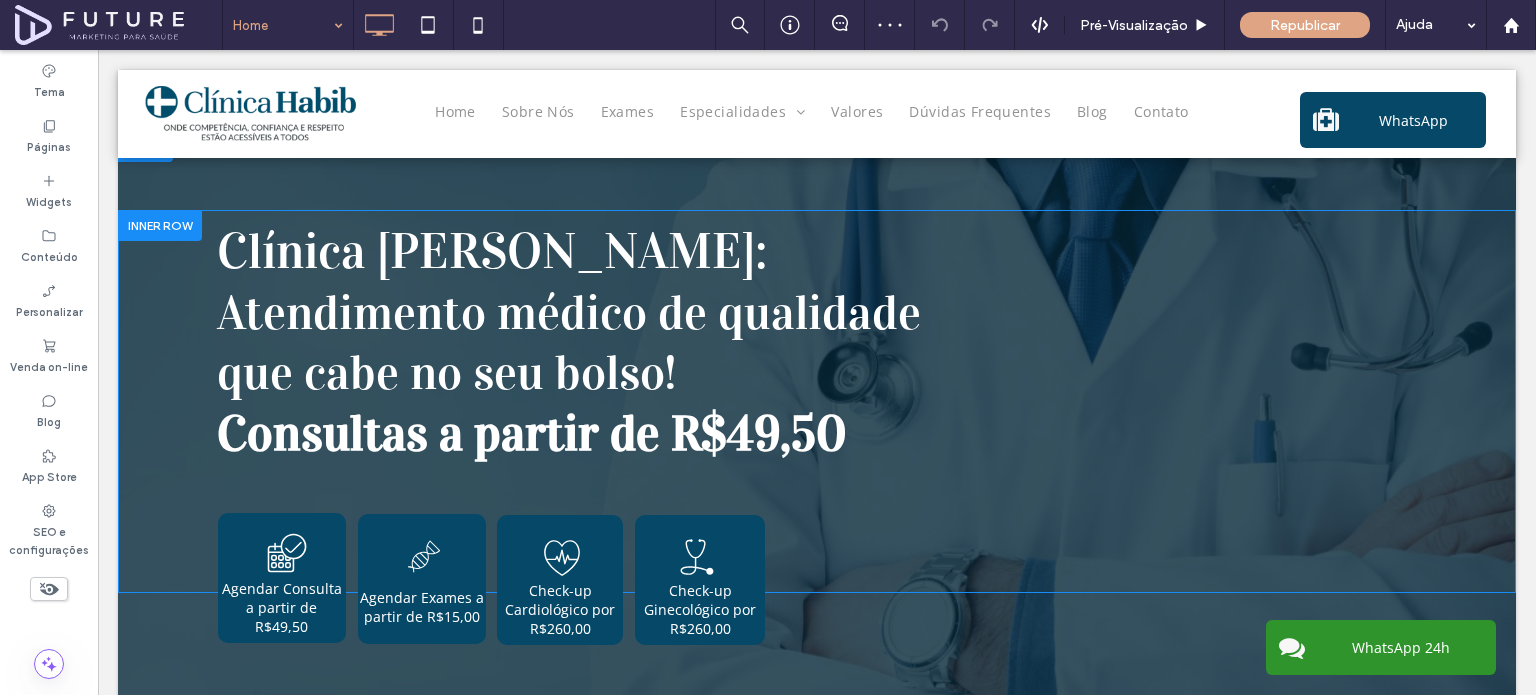 scroll, scrollTop: 0, scrollLeft: 0, axis: both 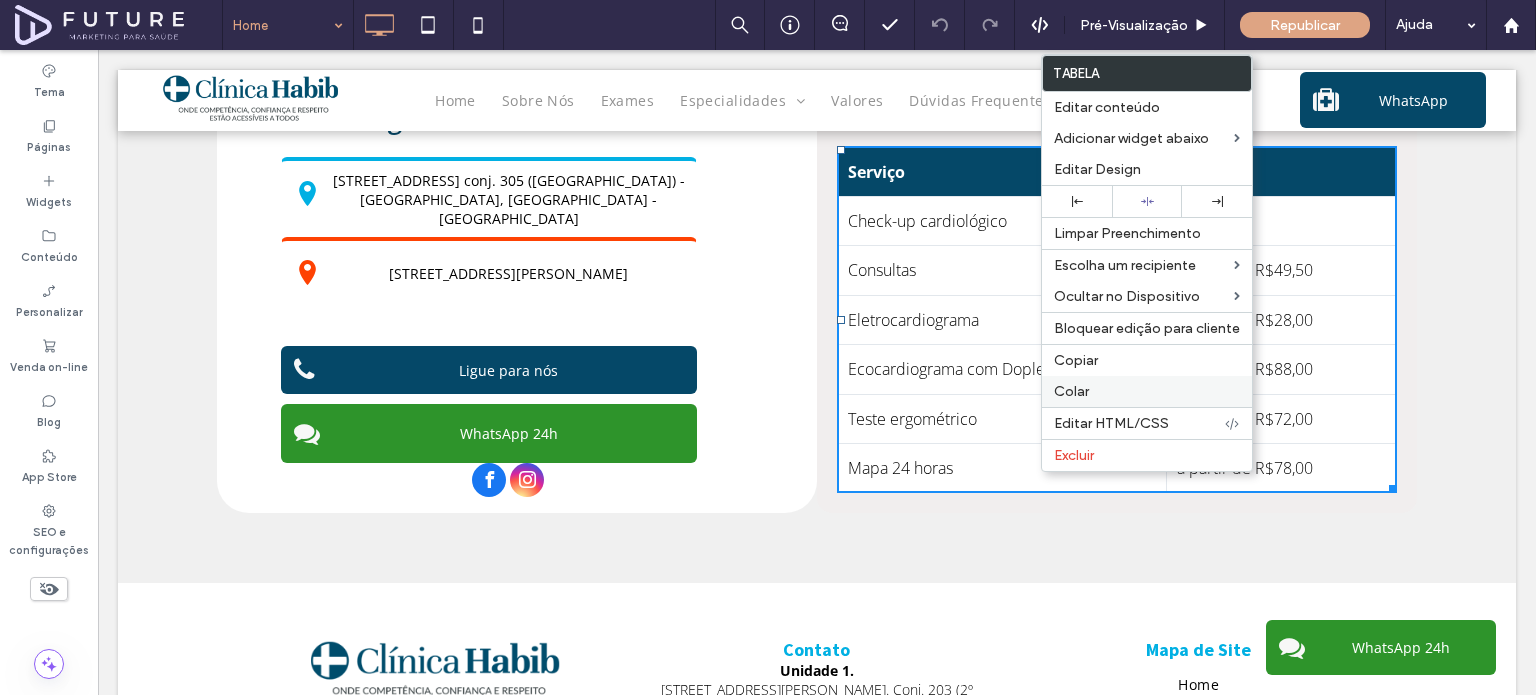click on "Colar" at bounding box center (1071, 391) 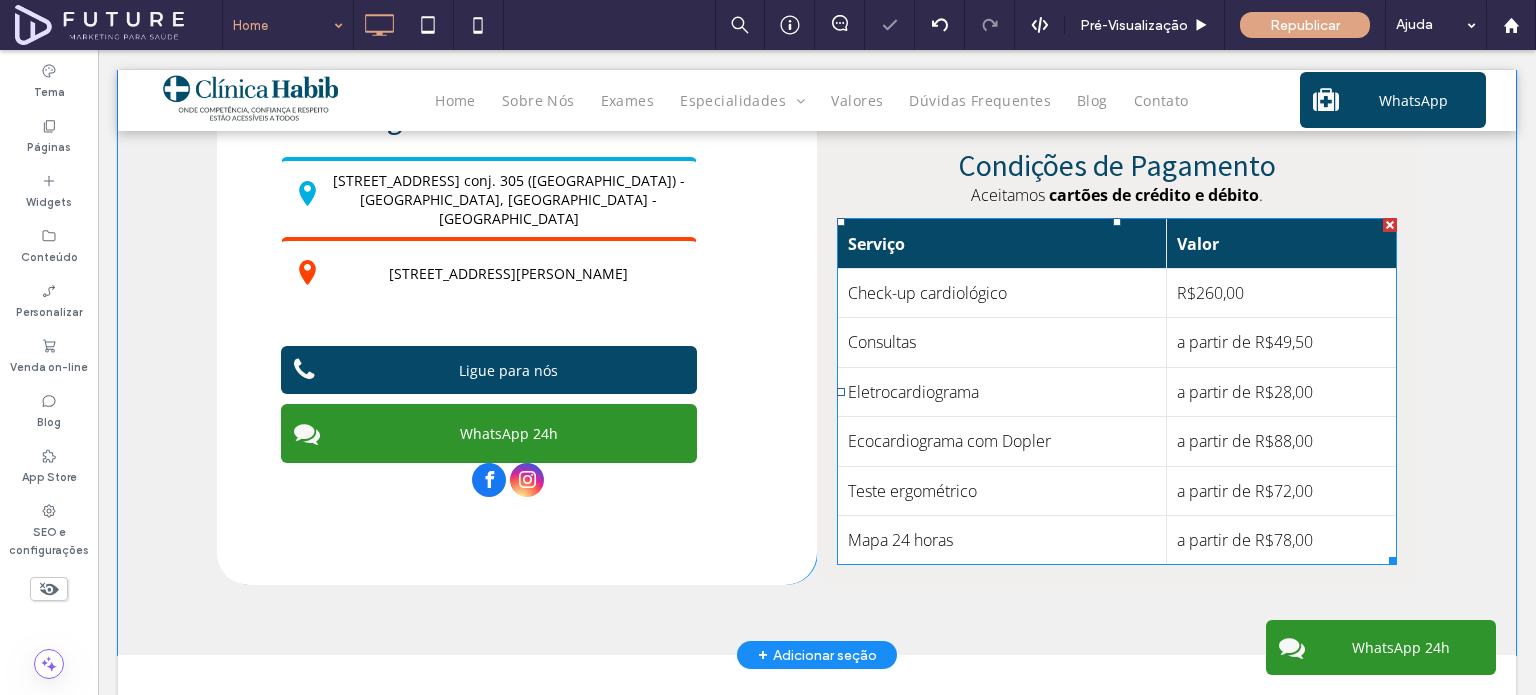 scroll, scrollTop: 4160, scrollLeft: 0, axis: vertical 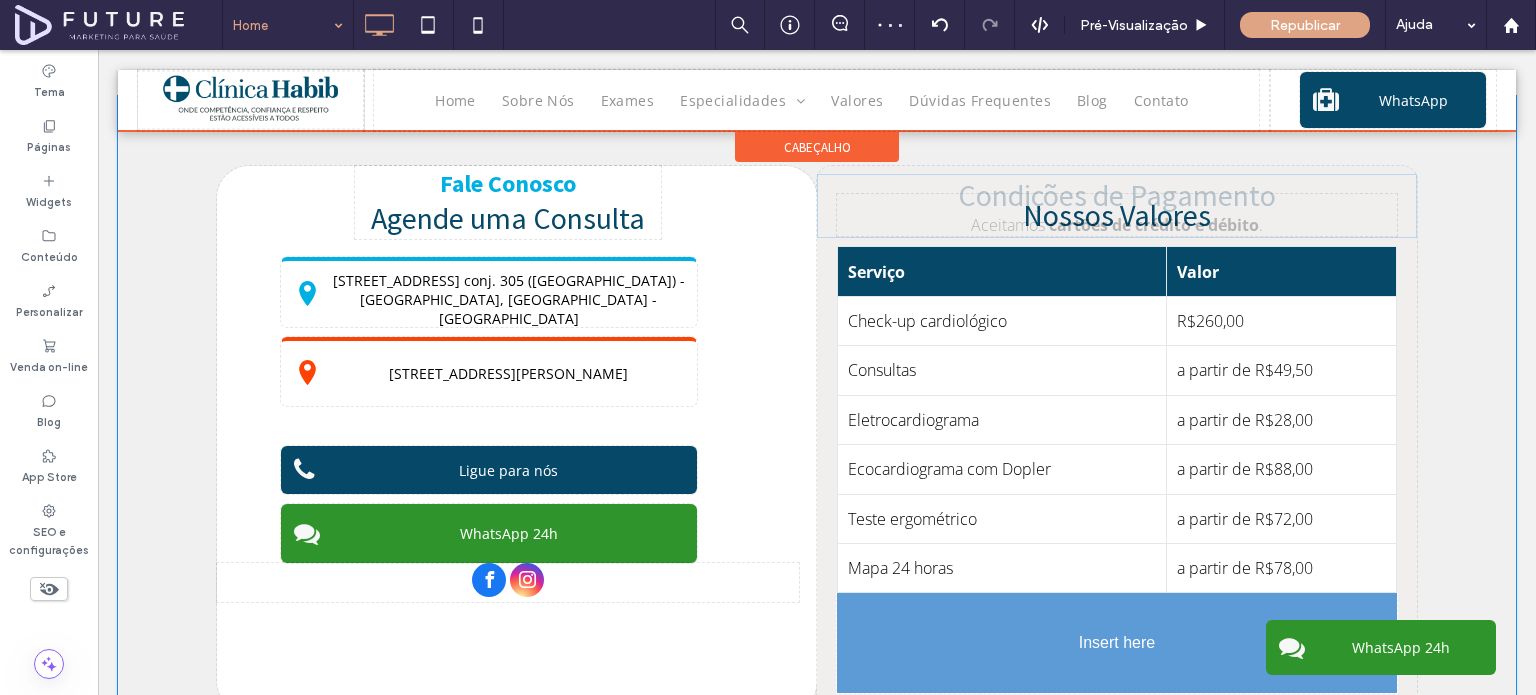 drag, startPoint x: 1137, startPoint y: 254, endPoint x: 1123, endPoint y: 592, distance: 338.28983 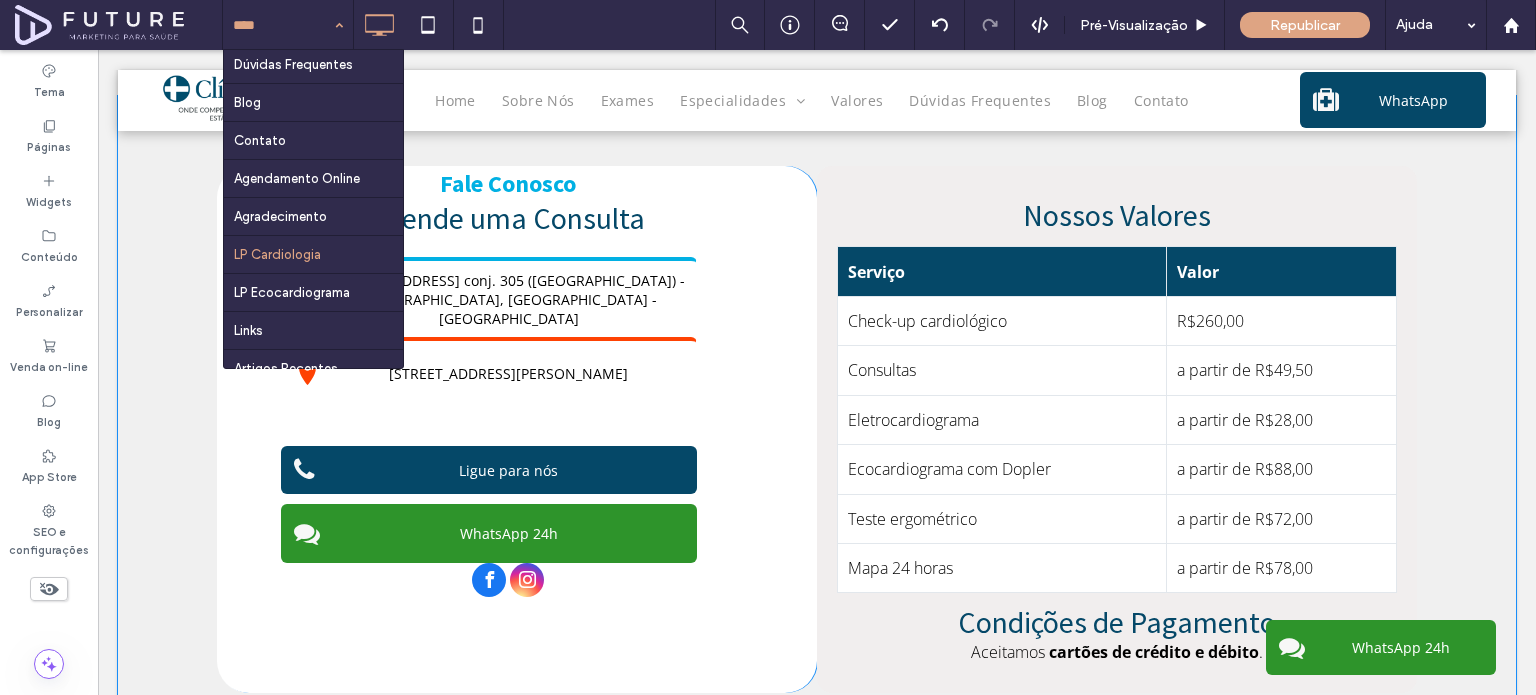 scroll, scrollTop: 649, scrollLeft: 0, axis: vertical 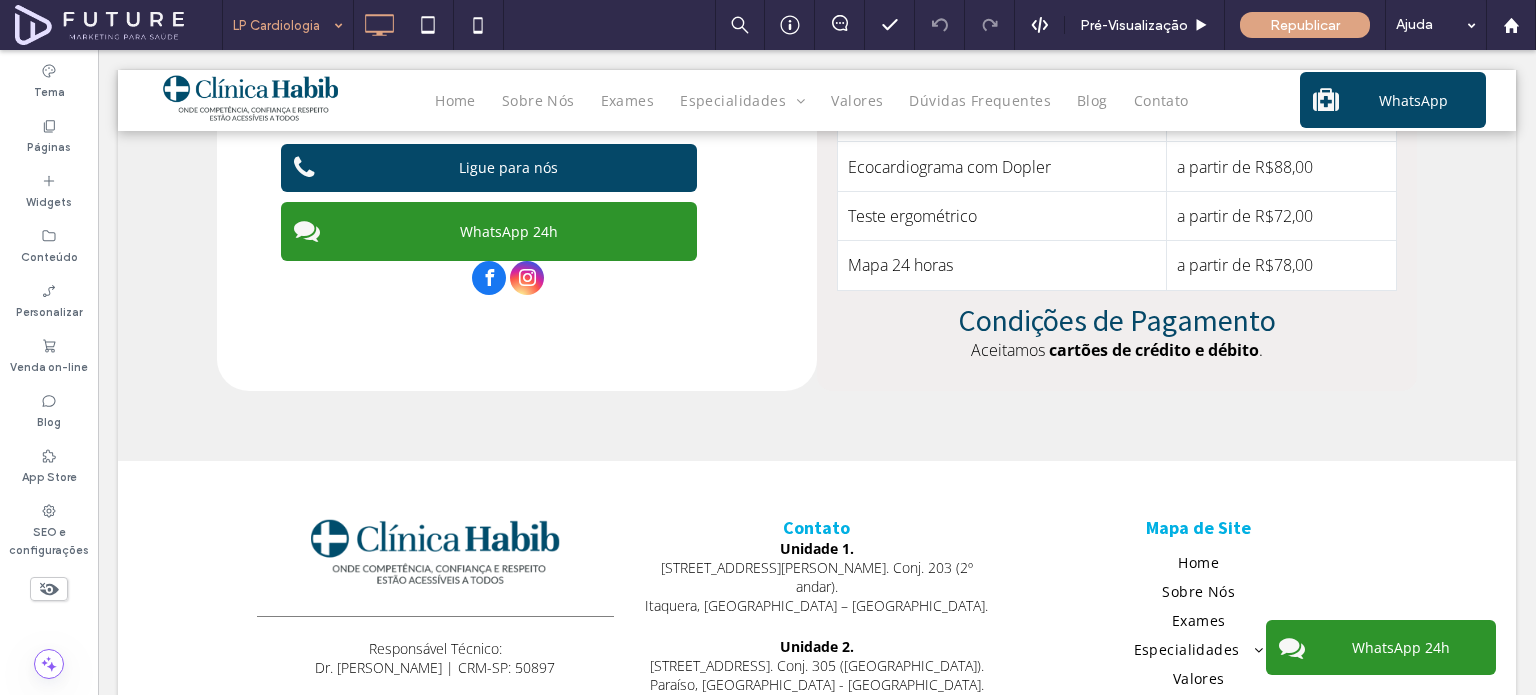 click at bounding box center (283, 25) 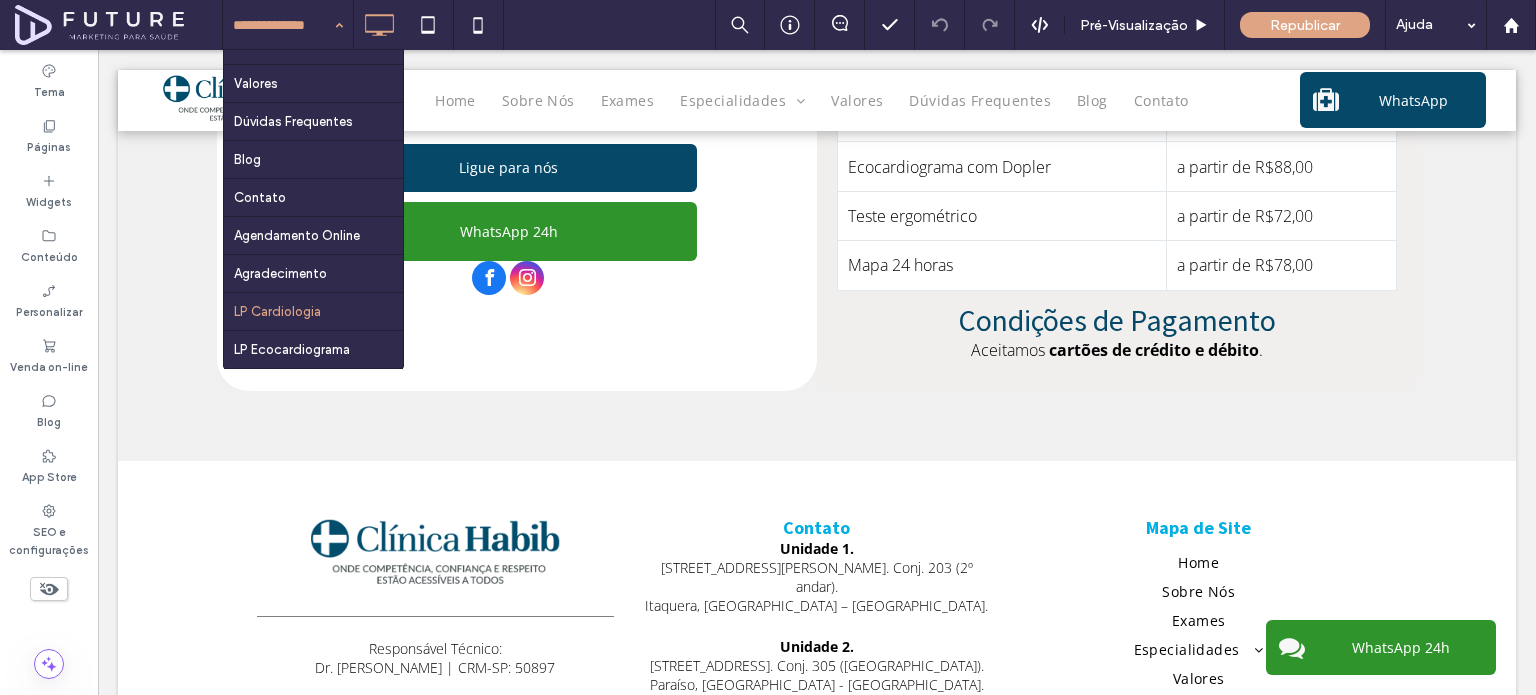scroll, scrollTop: 649, scrollLeft: 0, axis: vertical 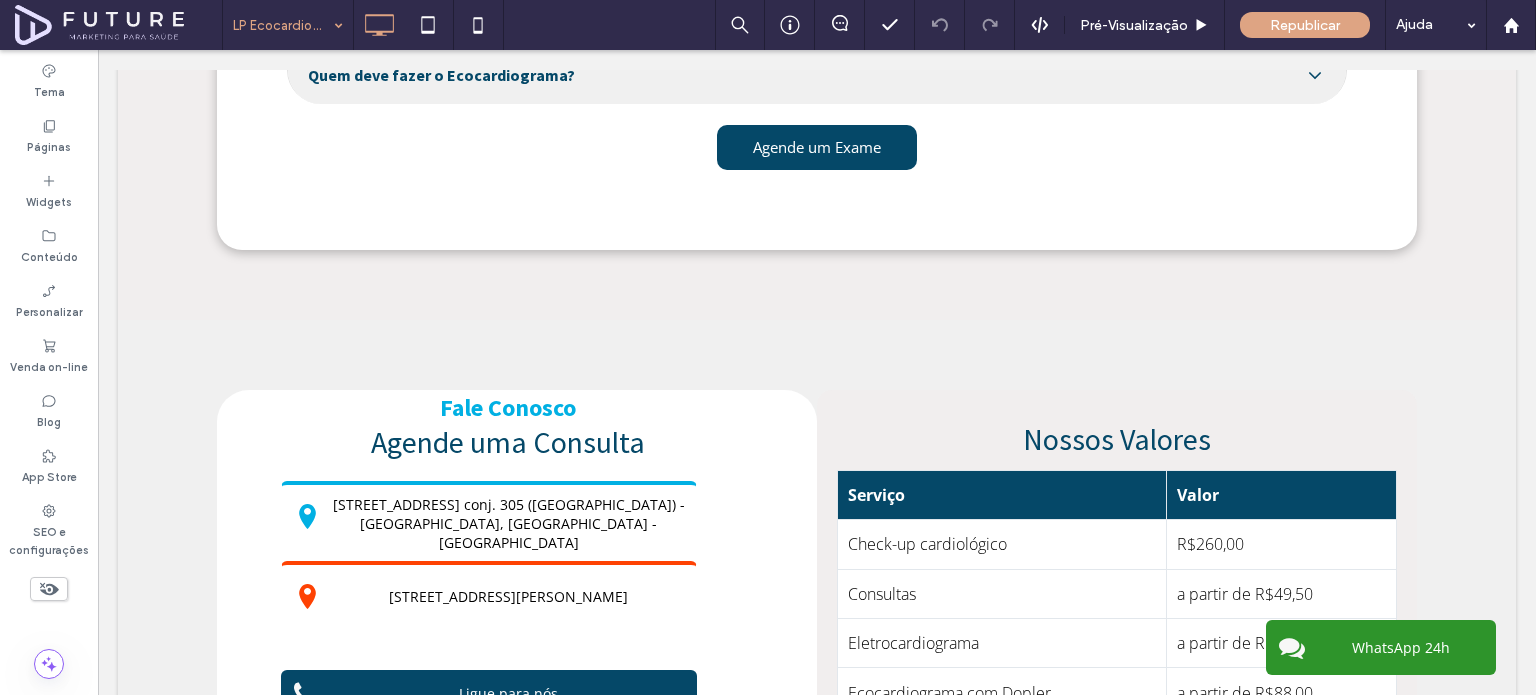 click at bounding box center [283, 25] 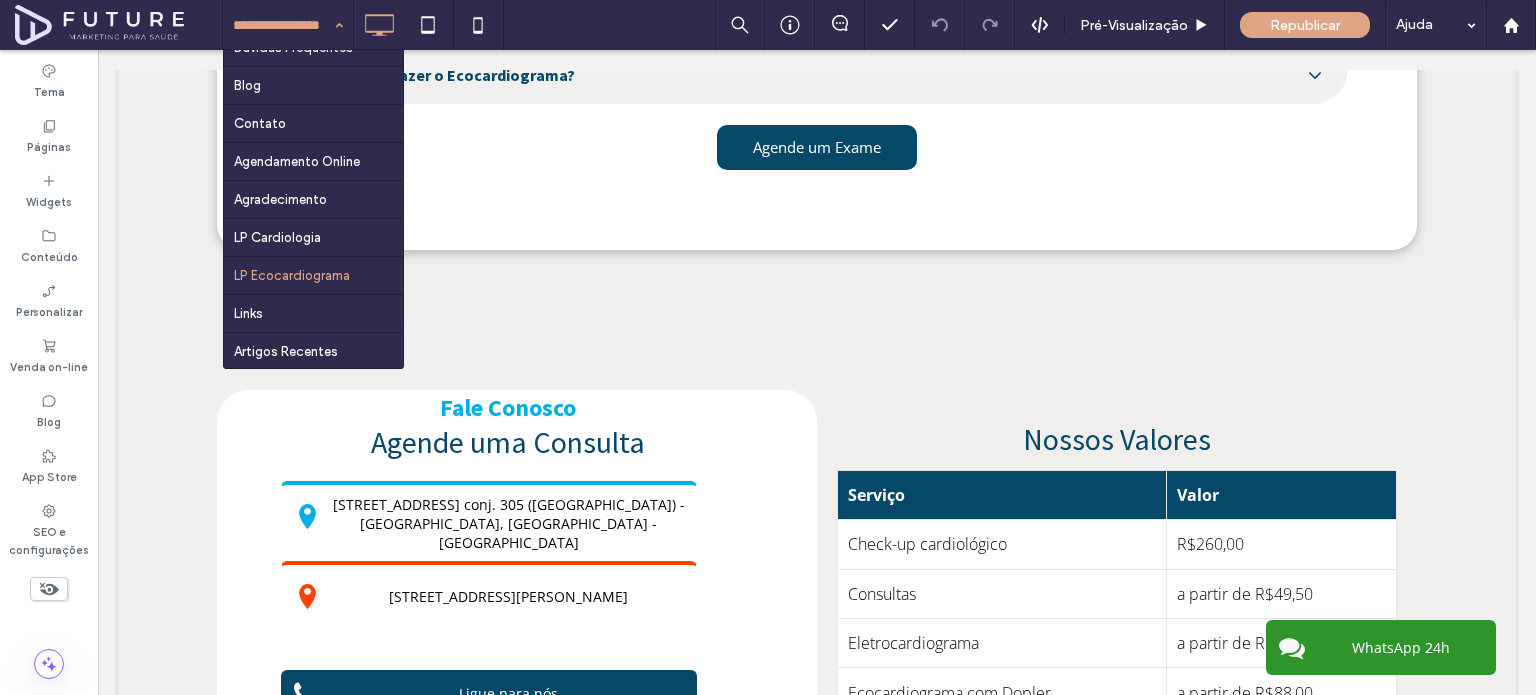scroll, scrollTop: 649, scrollLeft: 0, axis: vertical 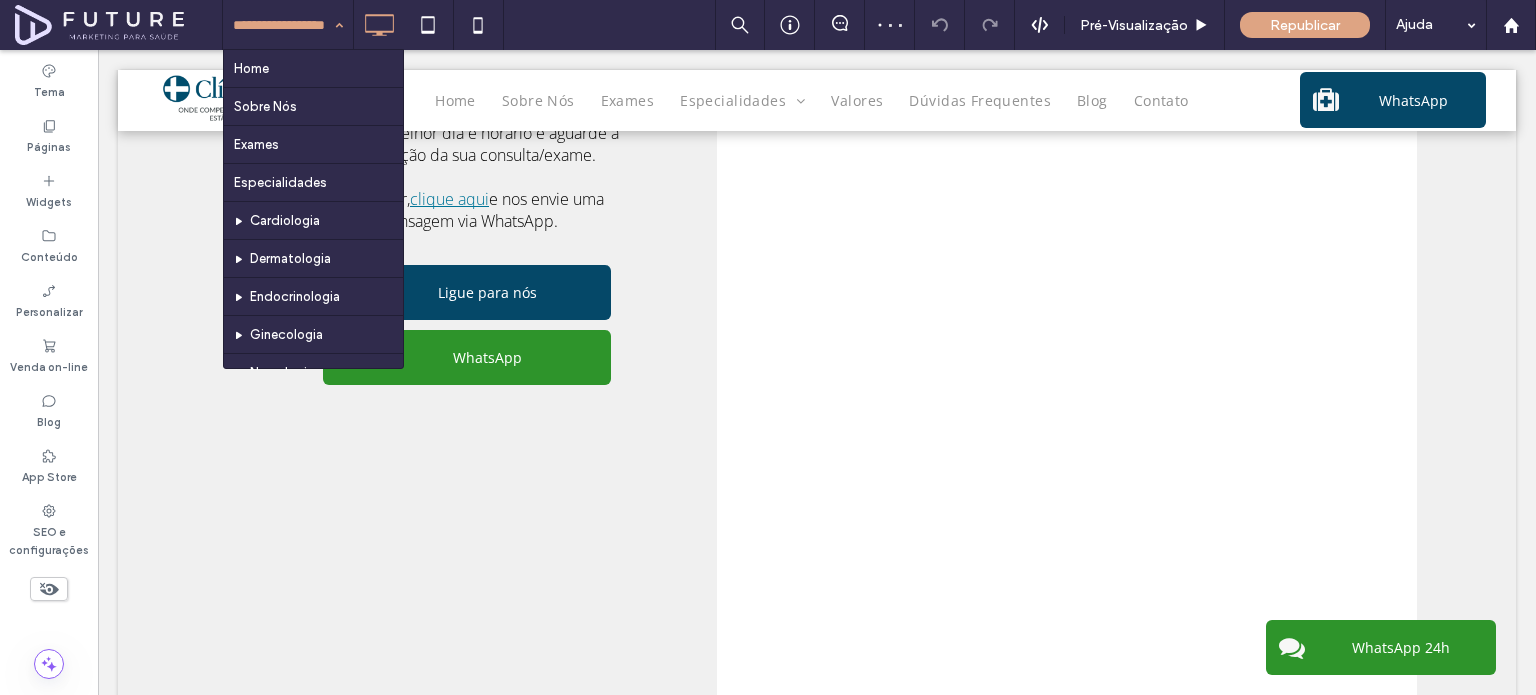 click at bounding box center [283, 25] 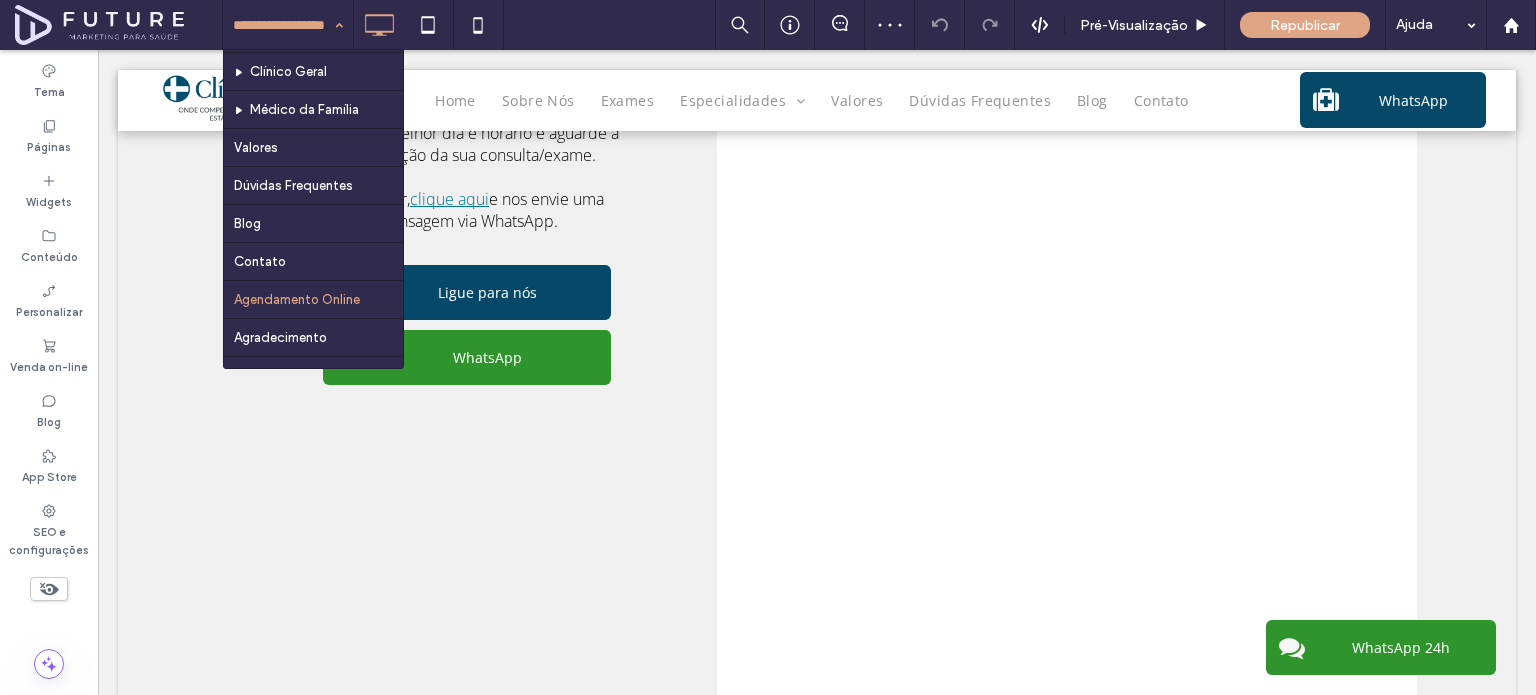 scroll, scrollTop: 500, scrollLeft: 0, axis: vertical 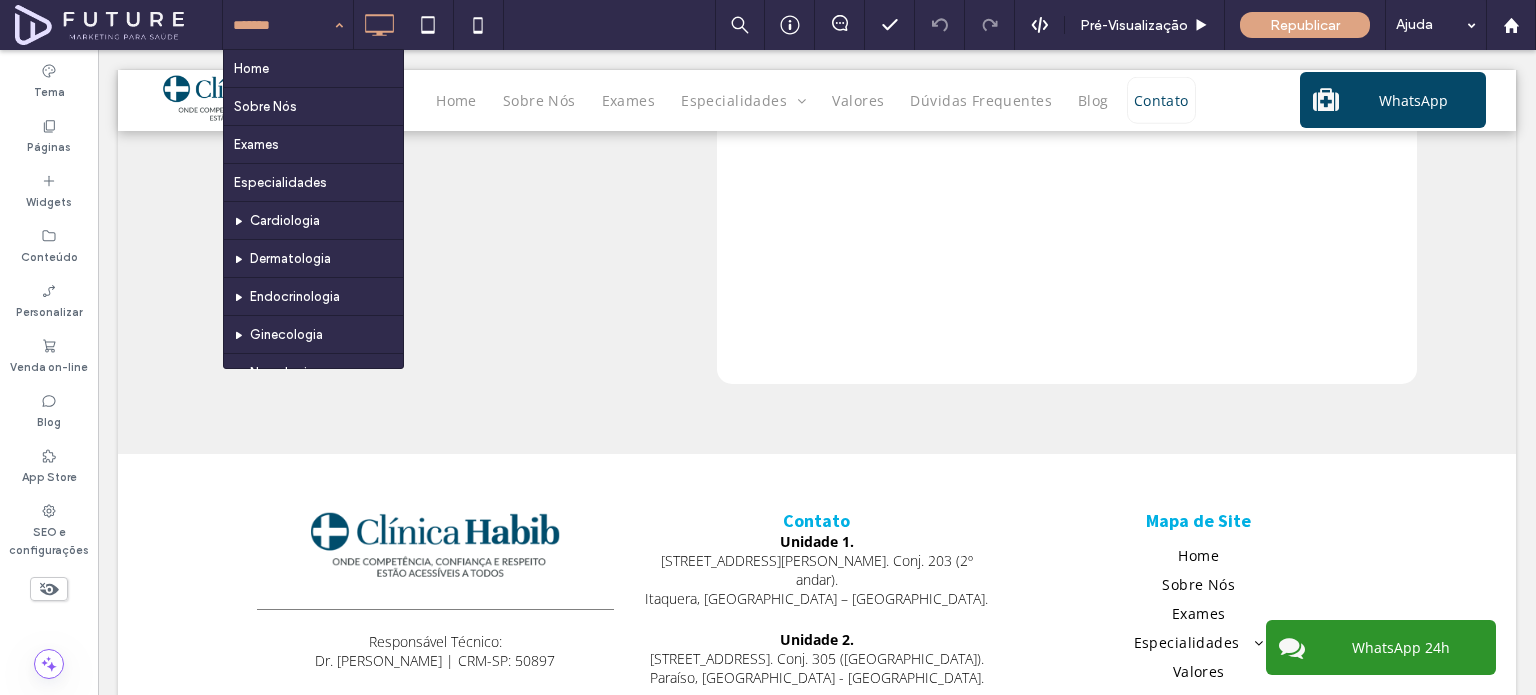 click at bounding box center (283, 25) 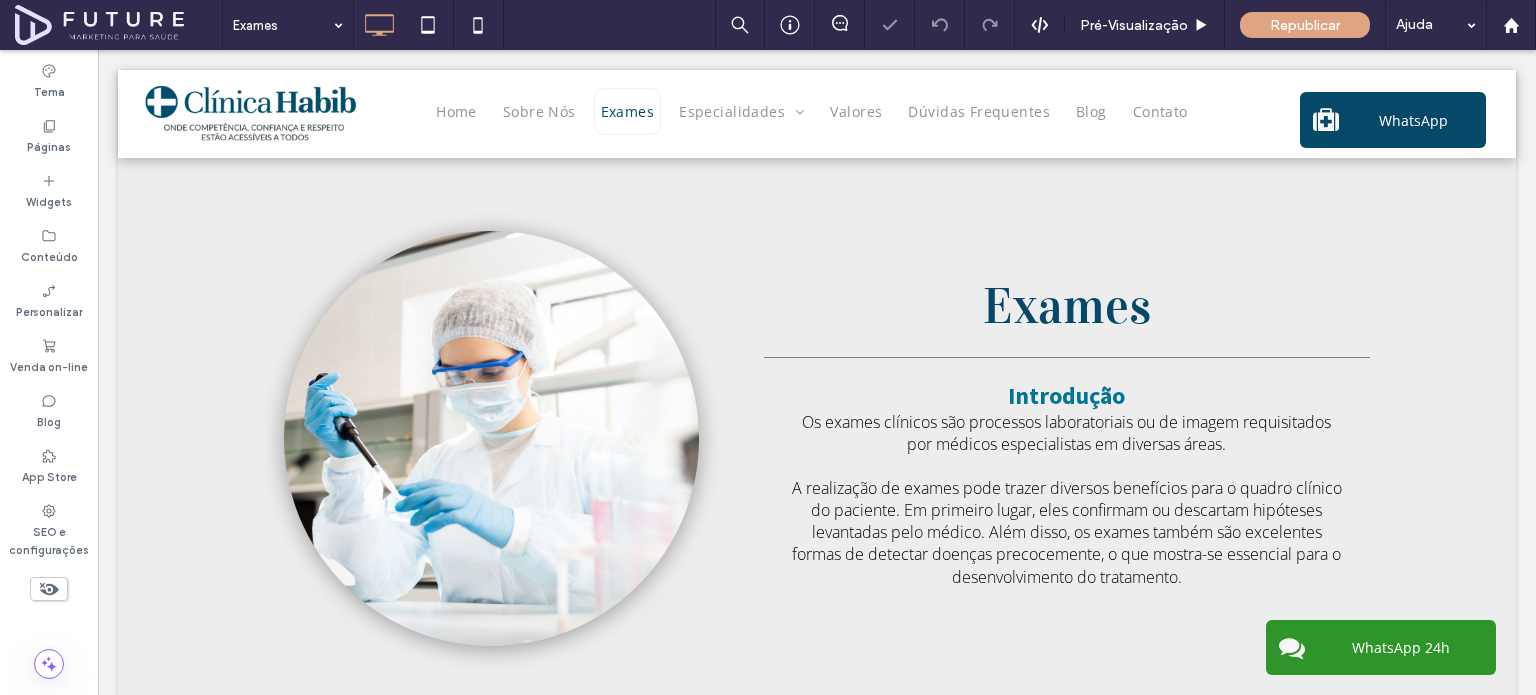 scroll, scrollTop: 0, scrollLeft: 0, axis: both 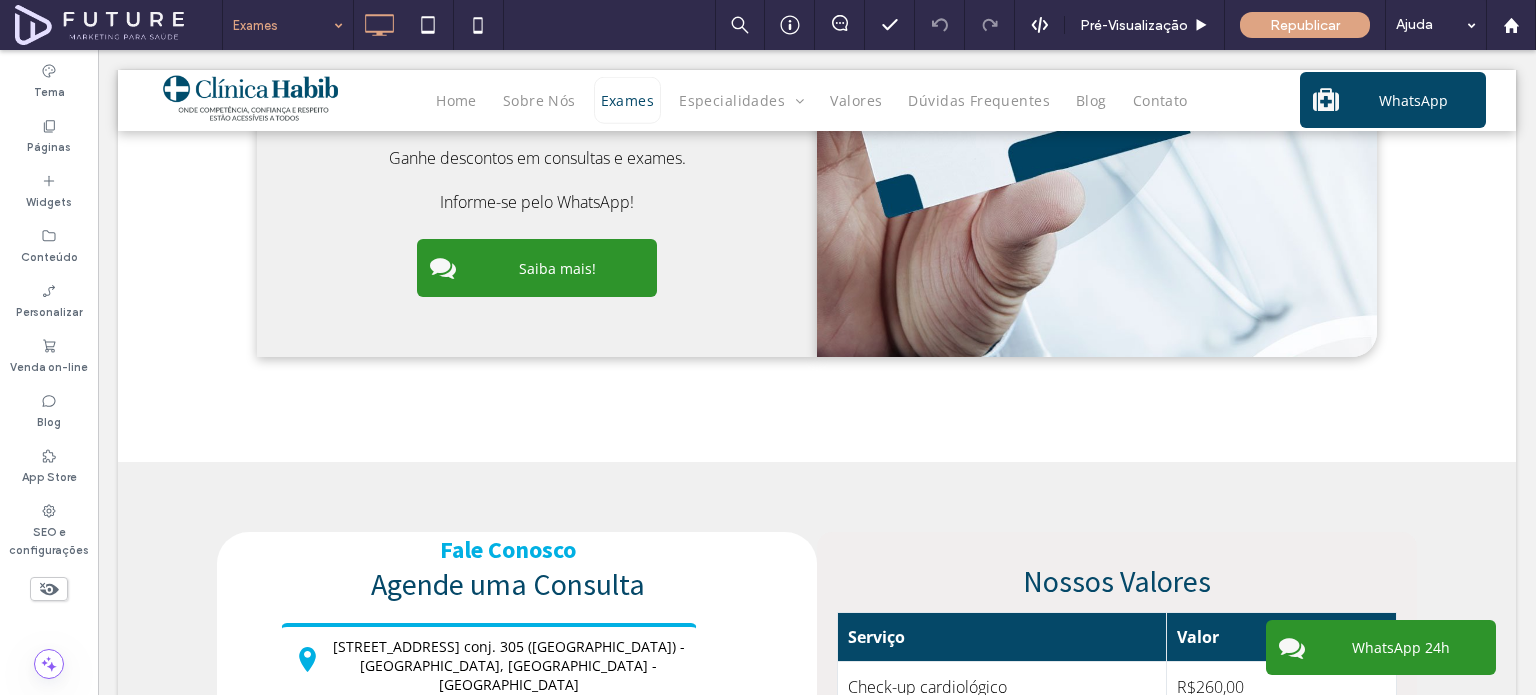 click at bounding box center [283, 25] 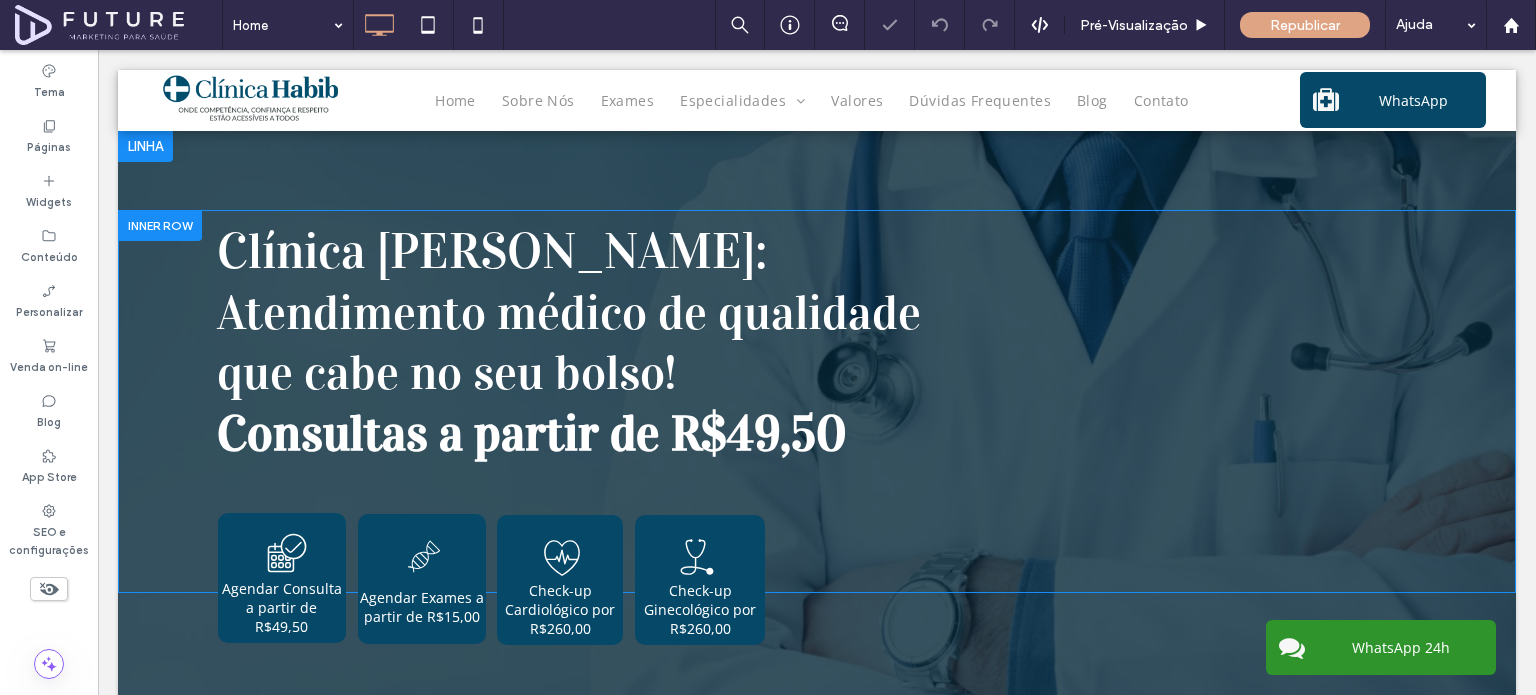 scroll, scrollTop: 400, scrollLeft: 0, axis: vertical 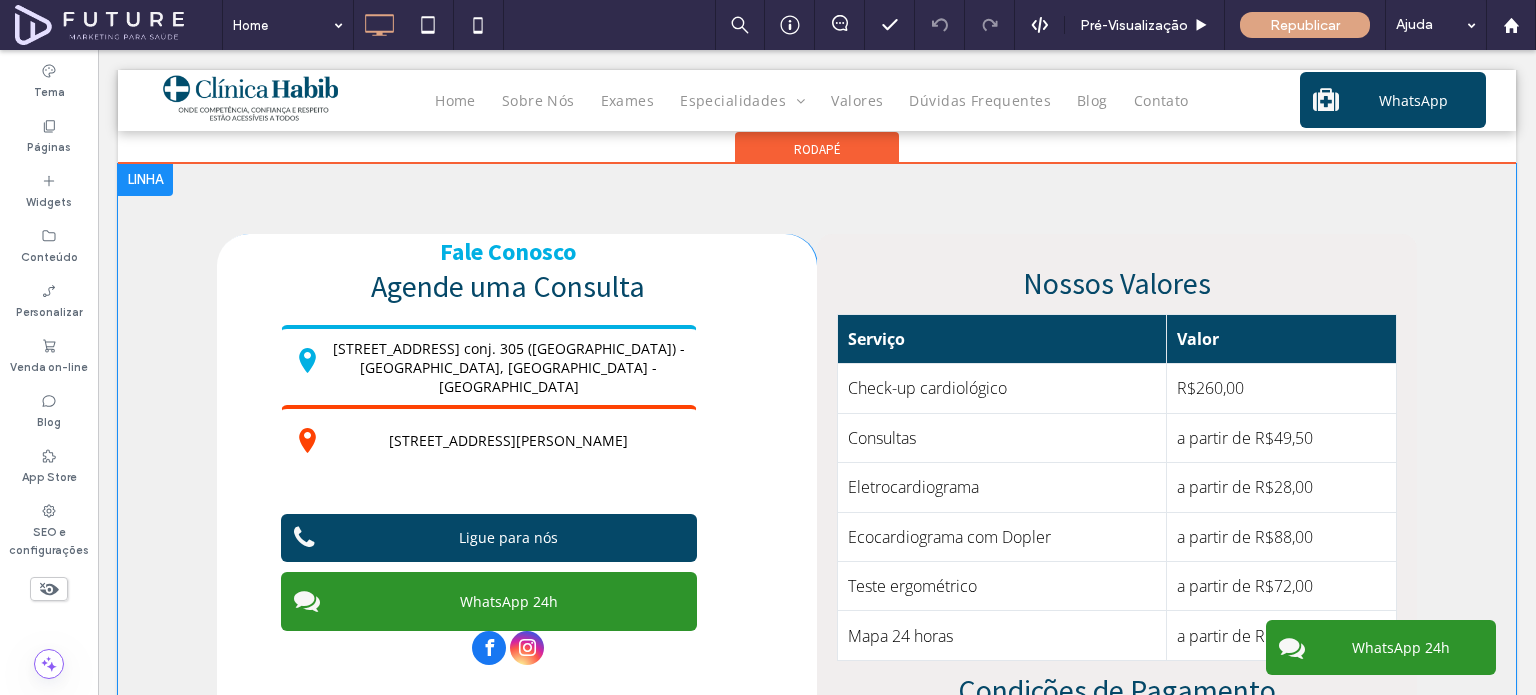 click on "Nossos Valores
Serviço
Valor
Check-up cardiológico
R$260,00
Consultas
a partir de R$49,50
Eletrocardiograma
a partir de R$28,00
Ecocardiograma com Dopler
a partir de R$88,00
Teste ergométrico
a partir de R$72,00
Mapa 24 horas
a partir de R$78,00
Condições de Pagamento
Aceitamos
cartões de crédito e débito .
Click To Paste" at bounding box center (1117, 497) 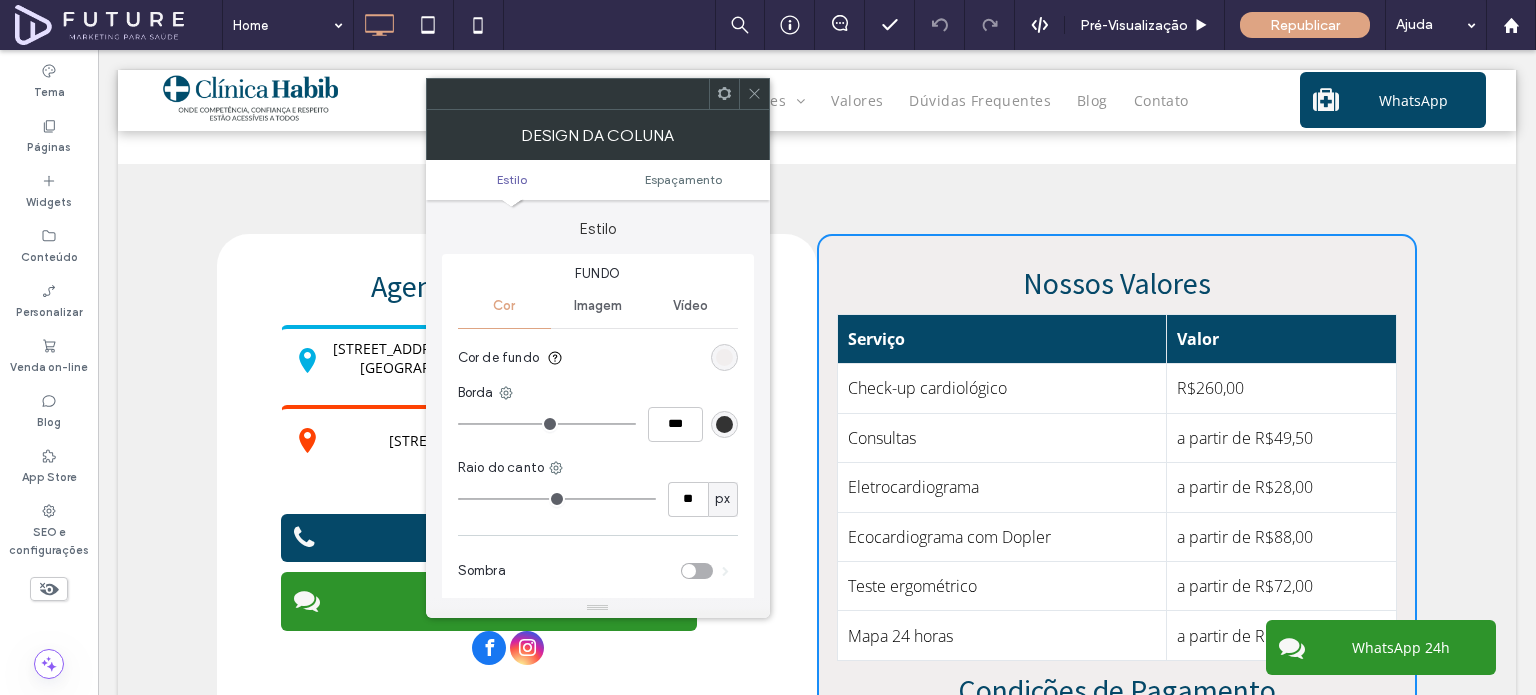 click at bounding box center [724, 357] 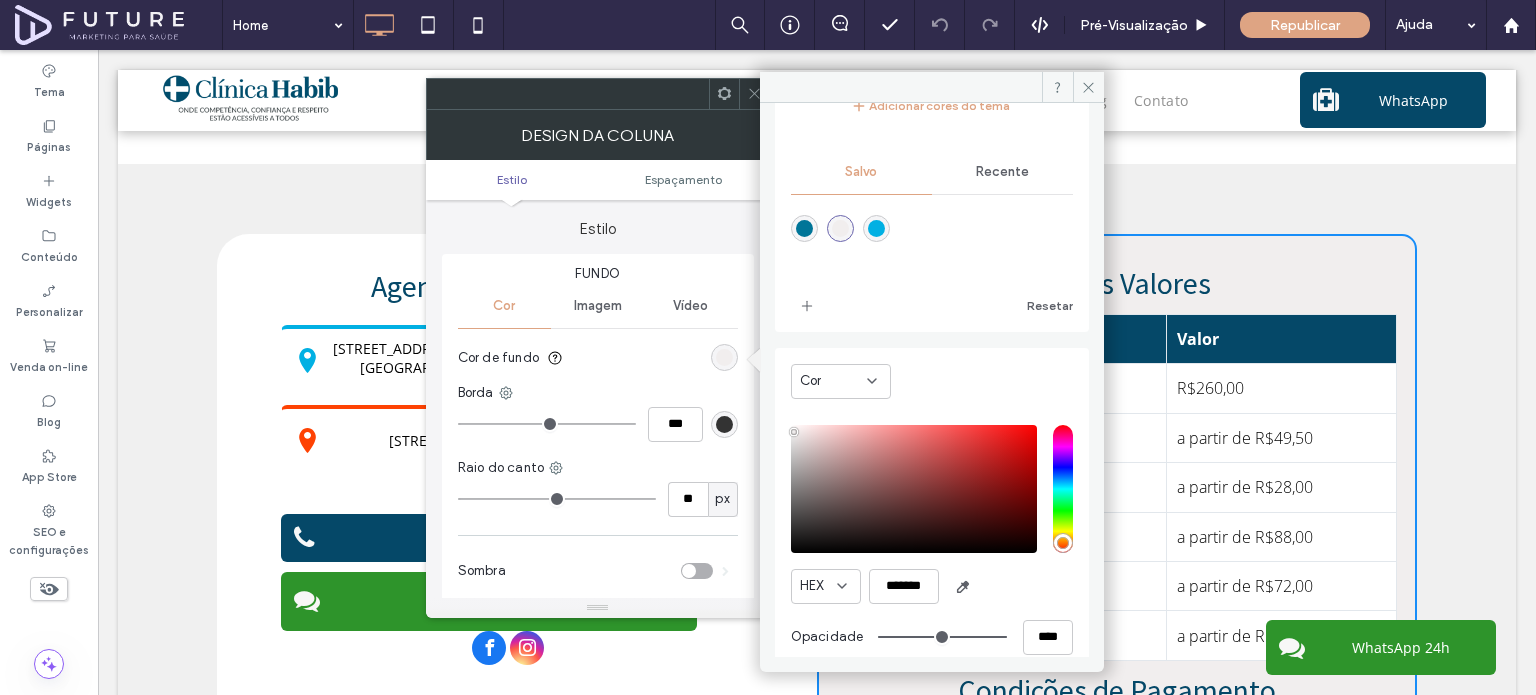 scroll, scrollTop: 185, scrollLeft: 0, axis: vertical 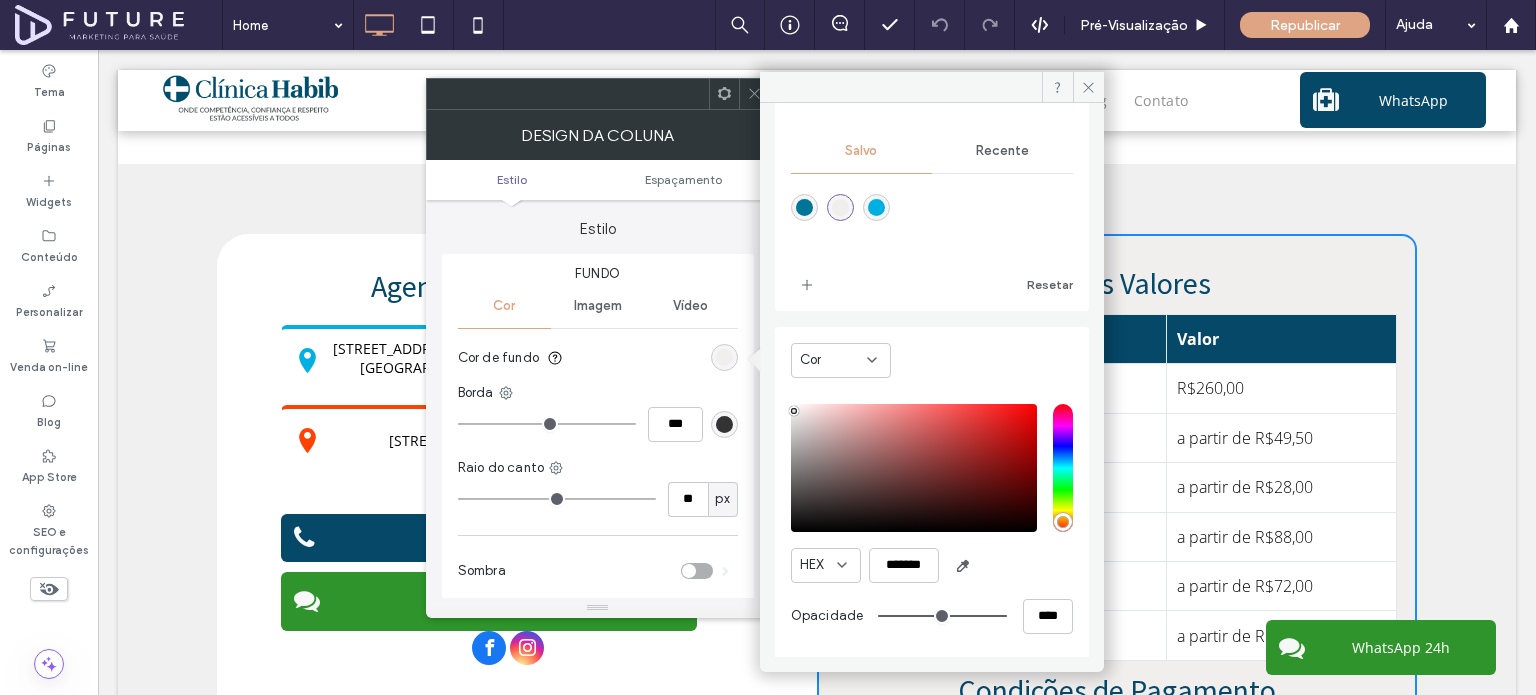 type on "*******" 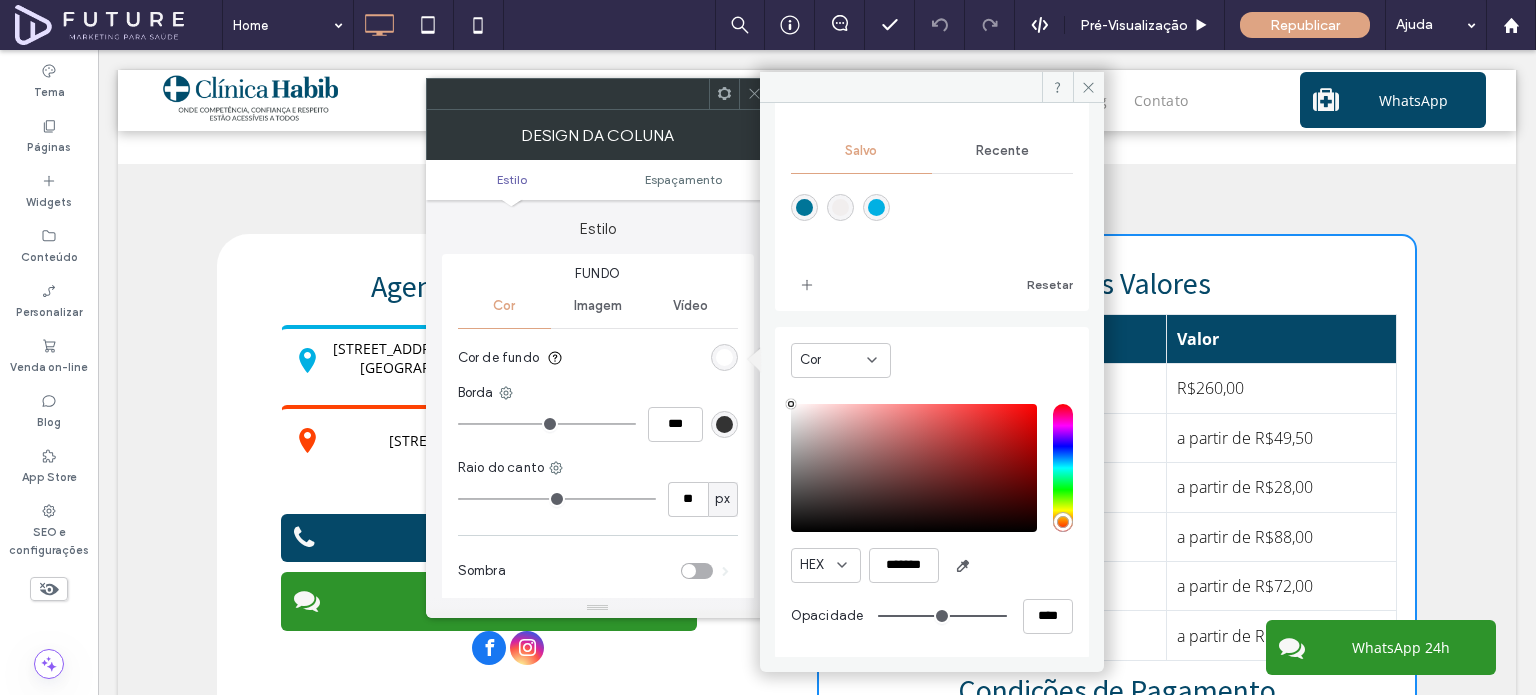 drag, startPoint x: 790, startPoint y: 408, endPoint x: 783, endPoint y: 371, distance: 37.65634 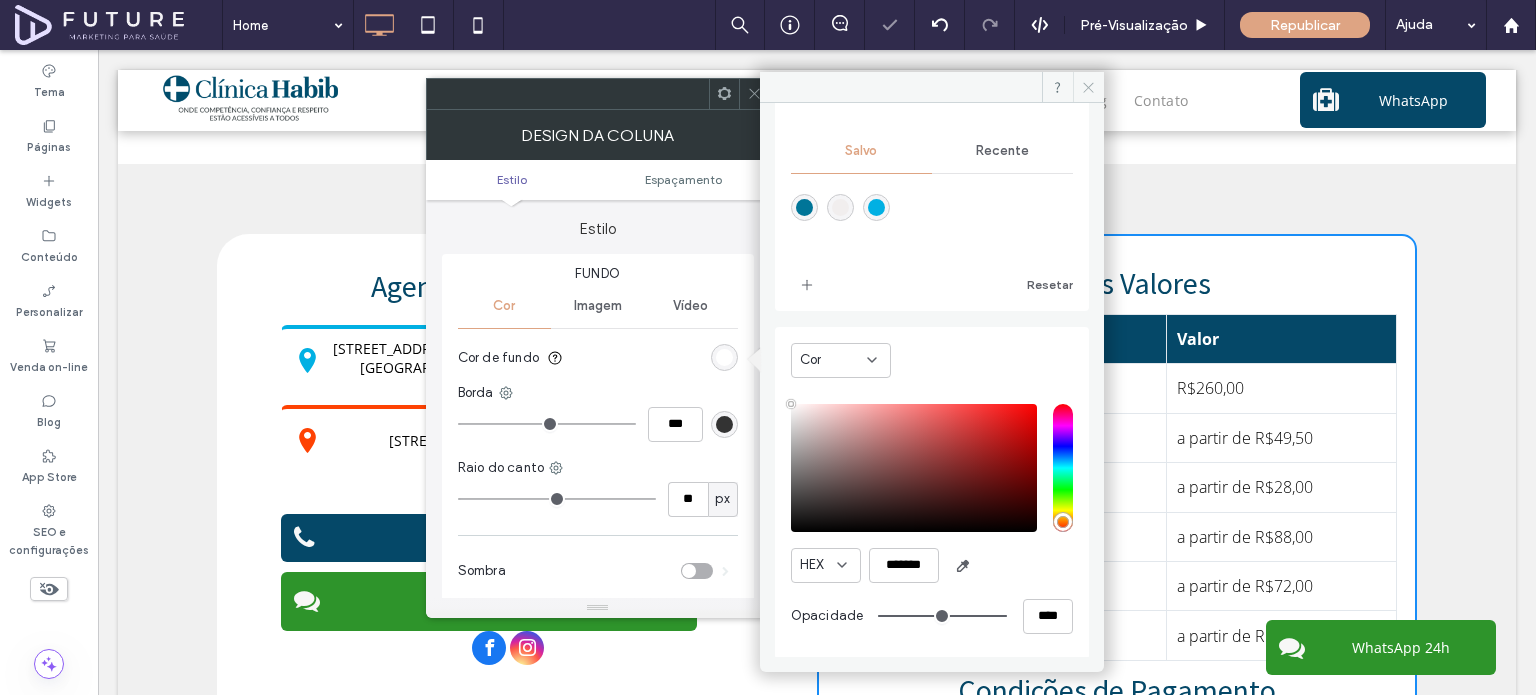 click 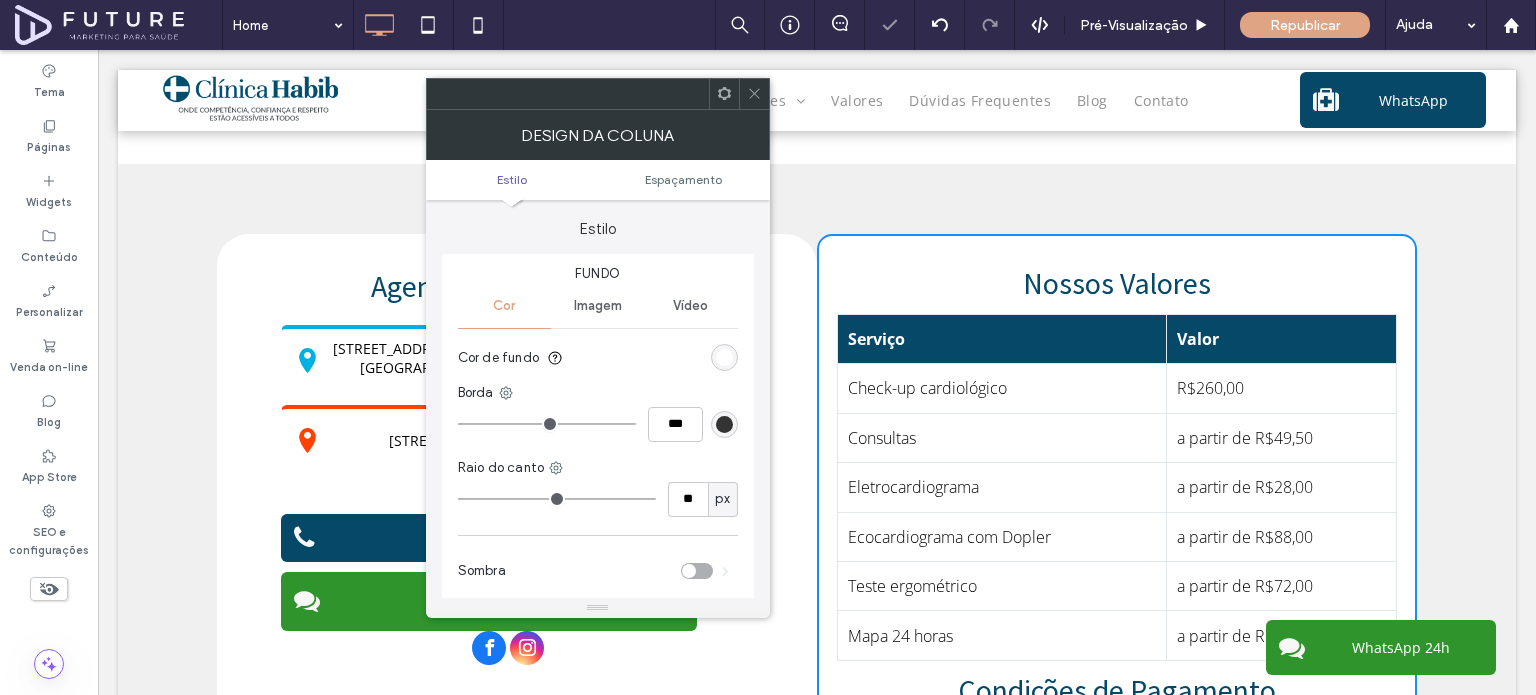 click on "Fale Conosco
Agende uma Consulta
Rua Vergueiro 1353 conj. 305 (Torre Norte) - Paraíso, São Paulo - SP
Rua Américo Salvador Novelli 154 conj. 203 (2º andar)  -  Itaquera, São Paulo – SP
Ligue para nós
WhatsApp 24h
Click To Paste
Nossos Valores
Serviço
Valor
Check-up cardiológico
R$260,00
Consultas
a partir de R$49,50
Eletrocardiograma
a partir de R$28,00
Ecocardiograma com Dopler
a partir de R$88,00
Teste ergométrico
a partir de R$72,00
Mapa 24 horas
a partir de R$78,00
Condições de Pagamento
Aceitamos
cartões de crédito e débito .
Click To Paste
+ Adicionar seção" at bounding box center [817, 497] 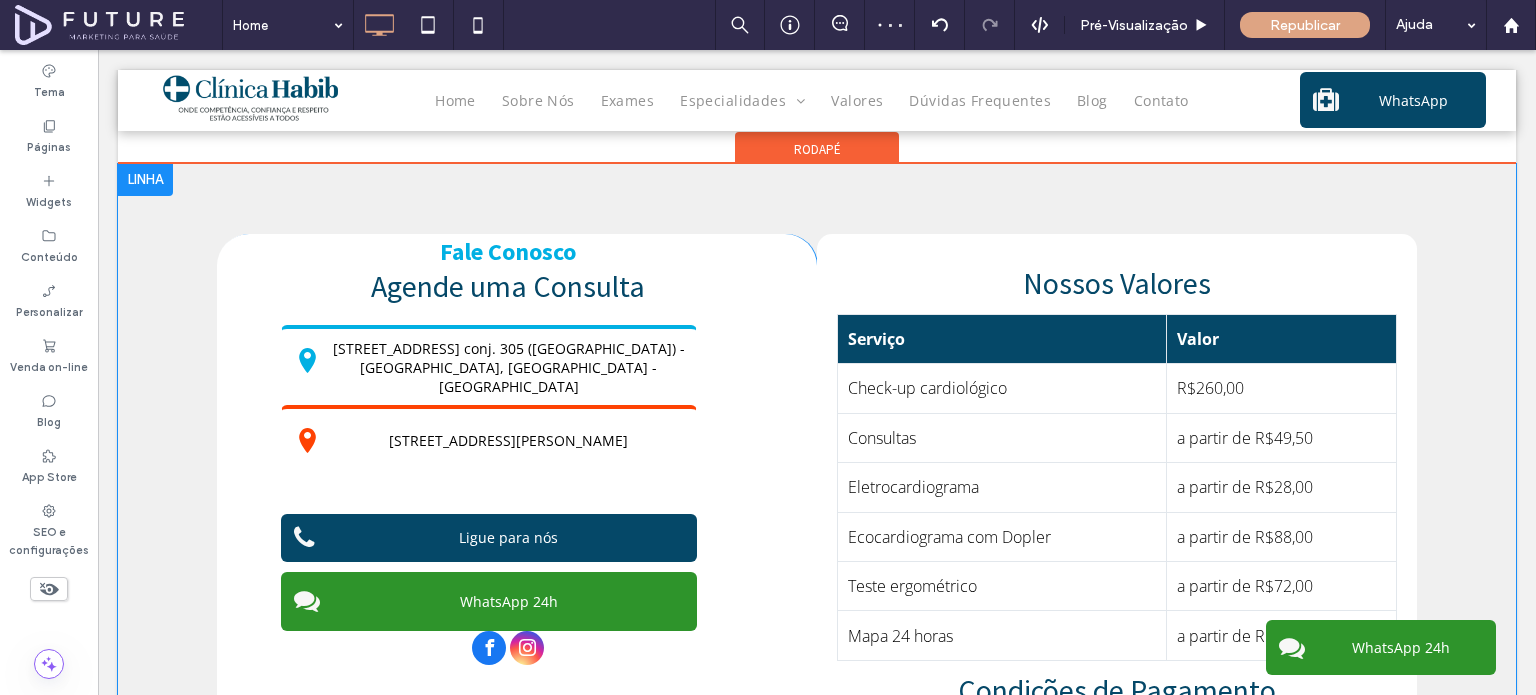 click on "Nossos Valores
Serviço
Valor
Check-up cardiológico
R$260,00
Consultas
a partir de R$49,50
Eletrocardiograma
a partir de R$28,00
Ecocardiograma com Dopler
a partir de R$88,00
Teste ergométrico
a partir de R$72,00
Mapa 24 horas
a partir de R$78,00
Condições de Pagamento
Aceitamos
cartões de crédito e débito .
Click To Paste" at bounding box center [1117, 497] 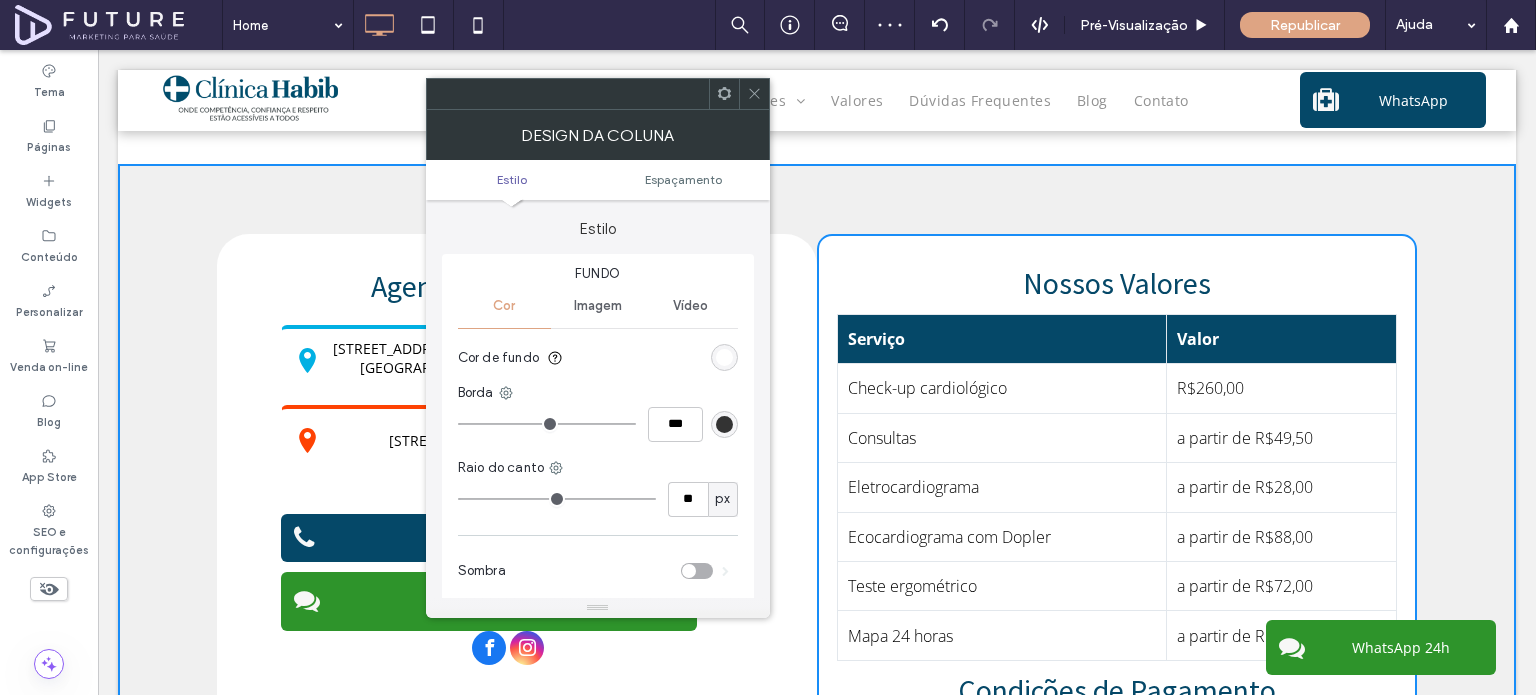 click 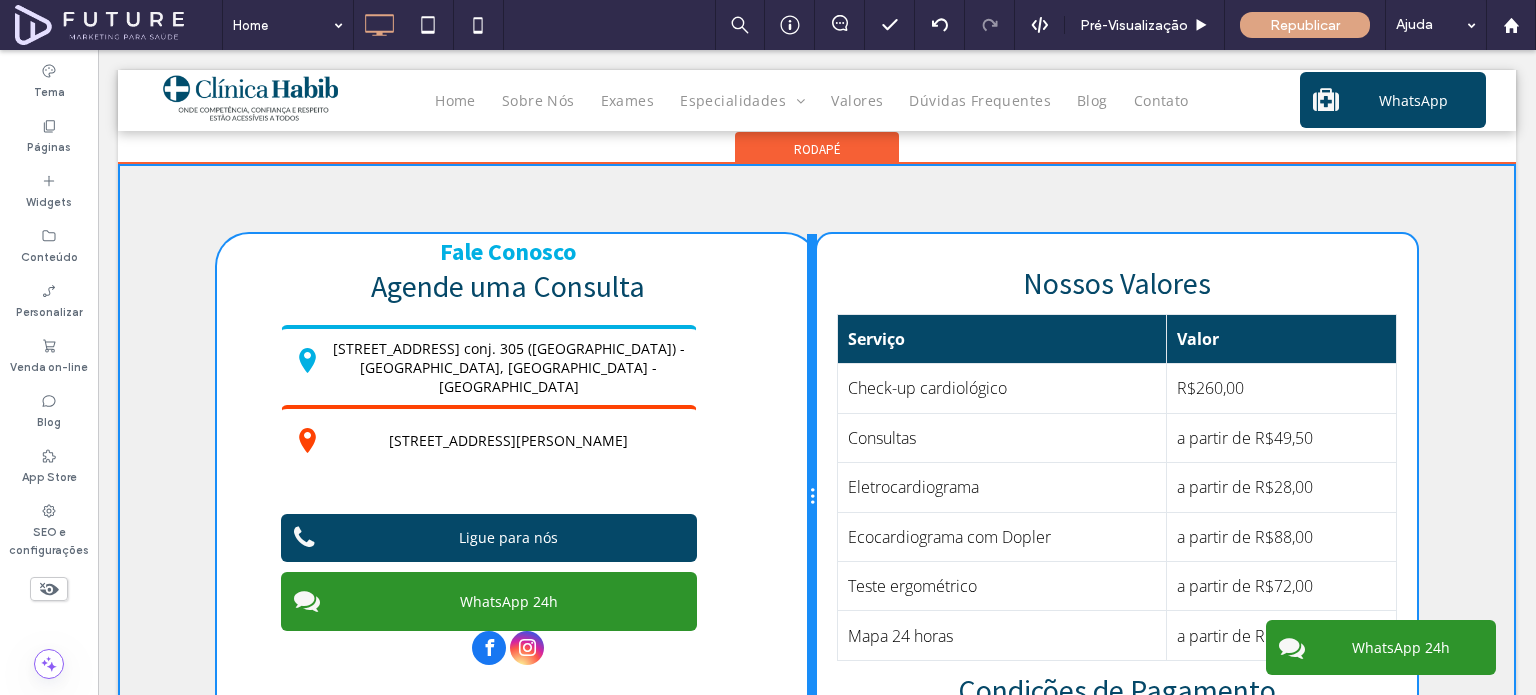 click at bounding box center (812, 497) 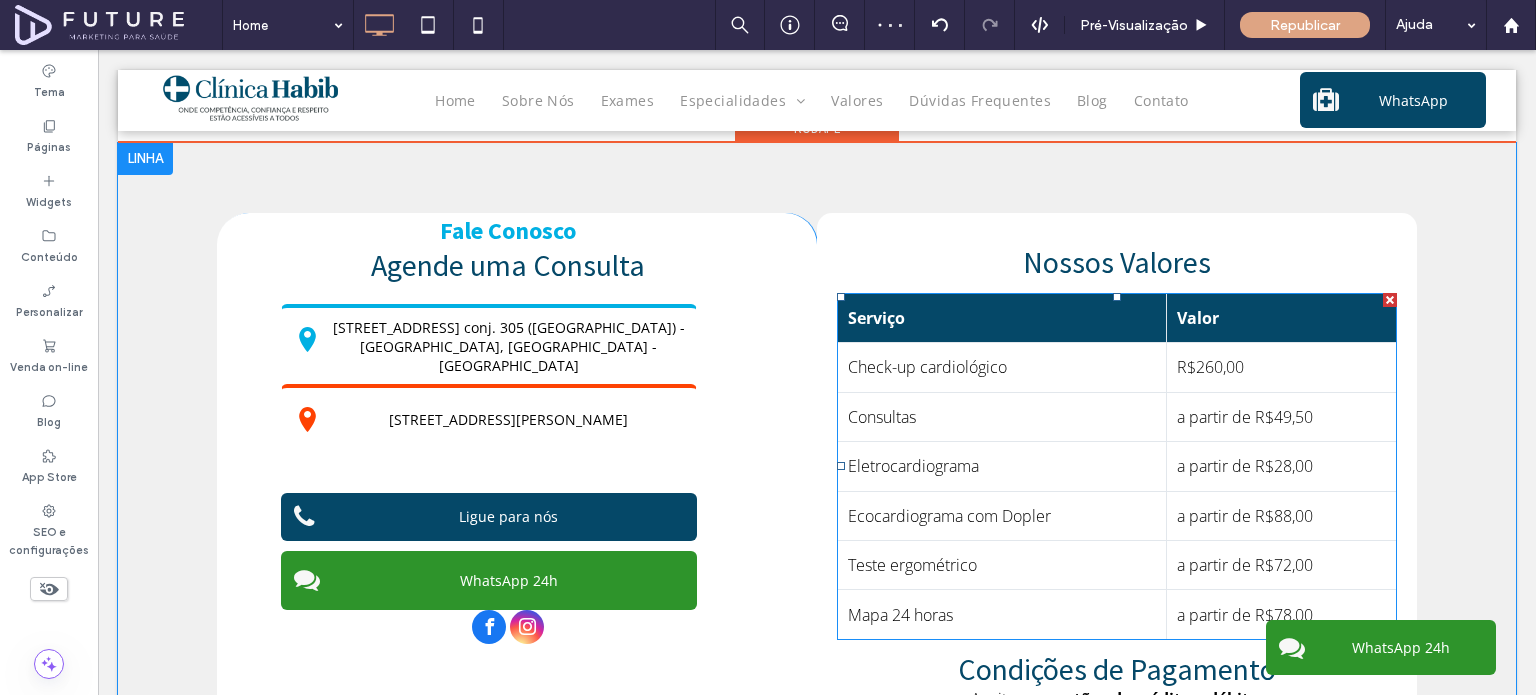 scroll, scrollTop: 4095, scrollLeft: 0, axis: vertical 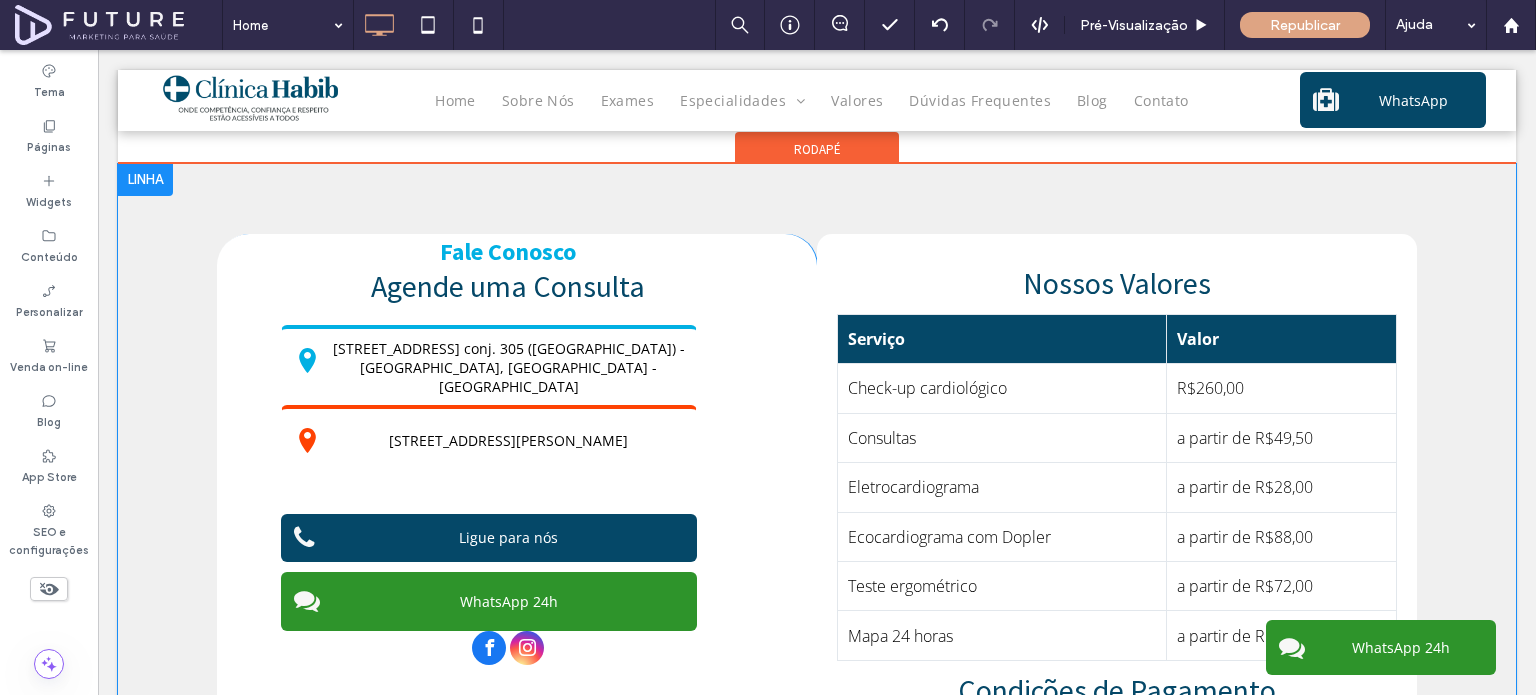 click on "Nossos Valores
Serviço
Valor
Check-up cardiológico
R$260,00
Consultas
a partir de R$49,50
Eletrocardiograma
a partir de R$28,00
Ecocardiograma com Dopler
a partir de R$88,00
Teste ergométrico
a partir de R$72,00
Mapa 24 horas
a partir de R$78,00
Condições de Pagamento
Aceitamos
cartões de crédito e débito .
Click To Paste" at bounding box center [1117, 497] 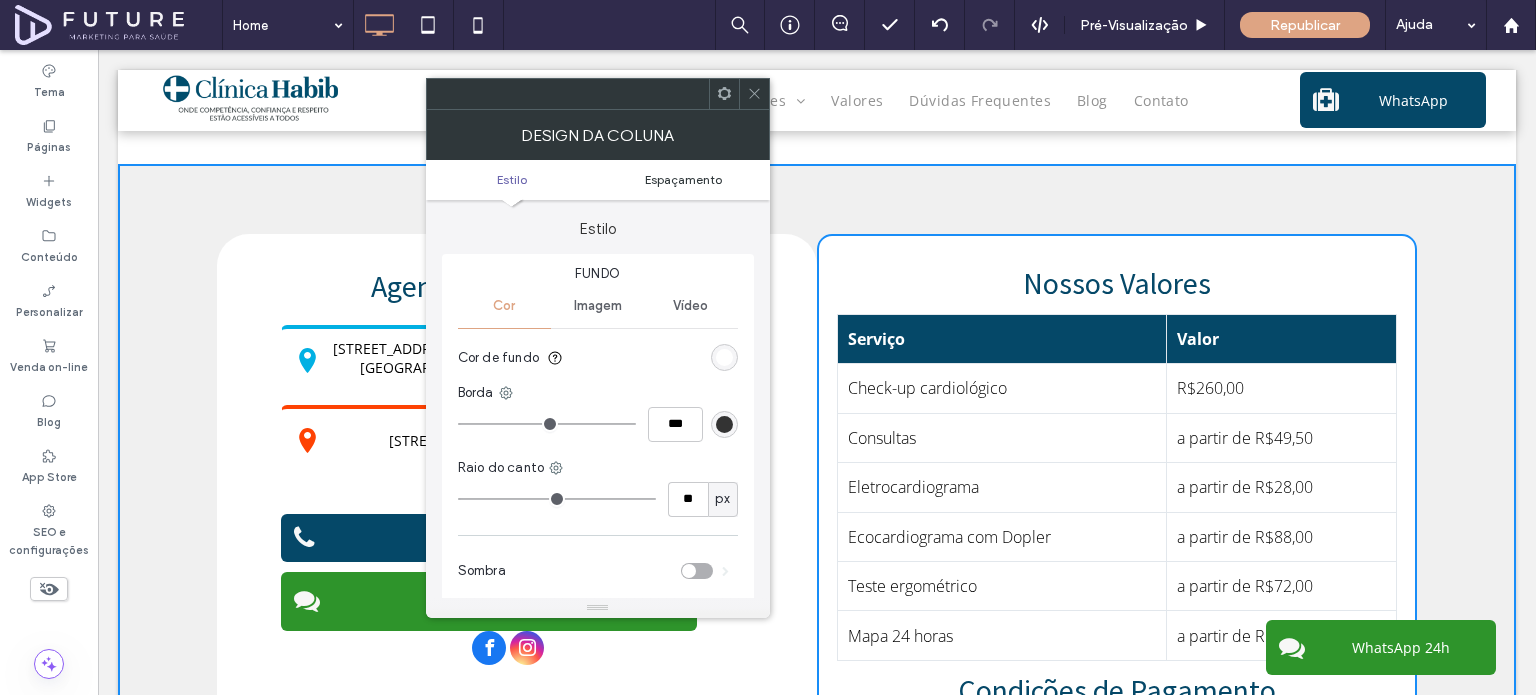 click on "Espaçamento" at bounding box center (683, 179) 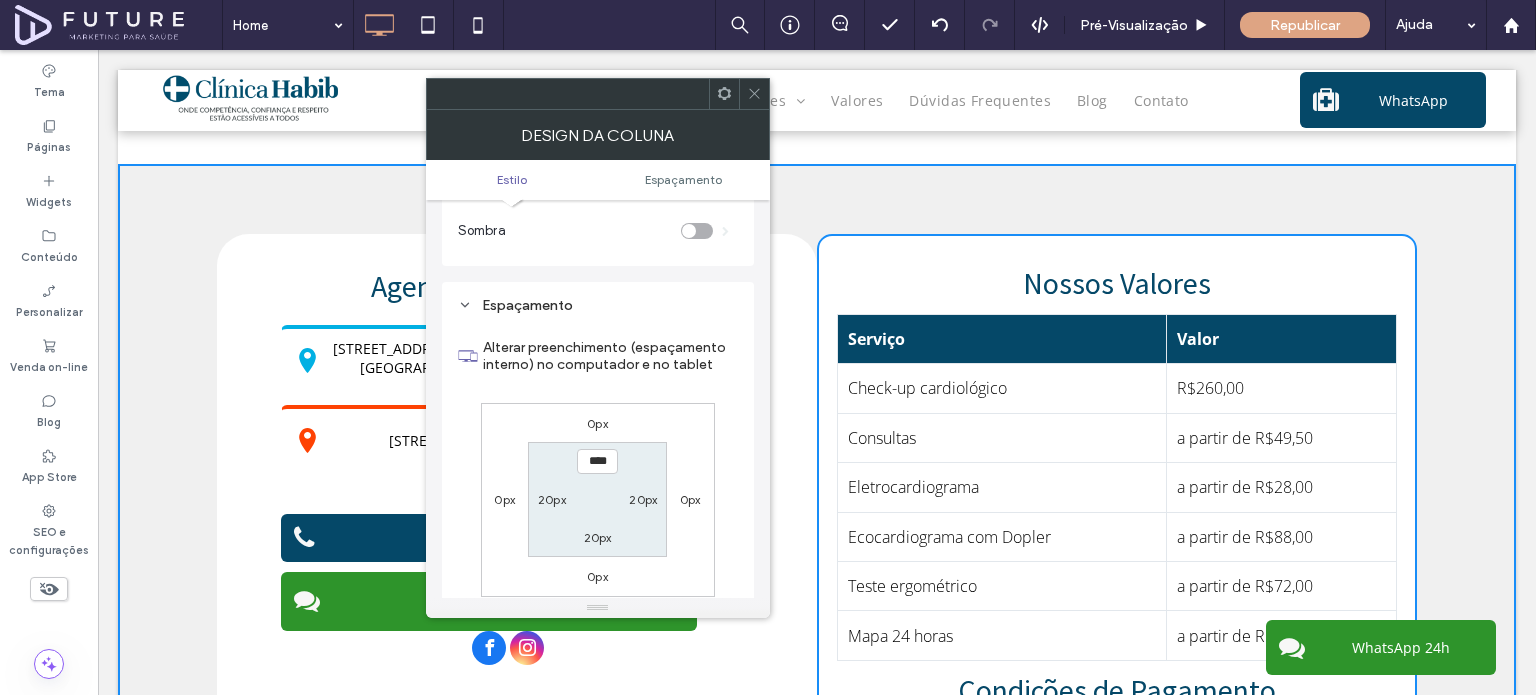 scroll, scrollTop: 406, scrollLeft: 0, axis: vertical 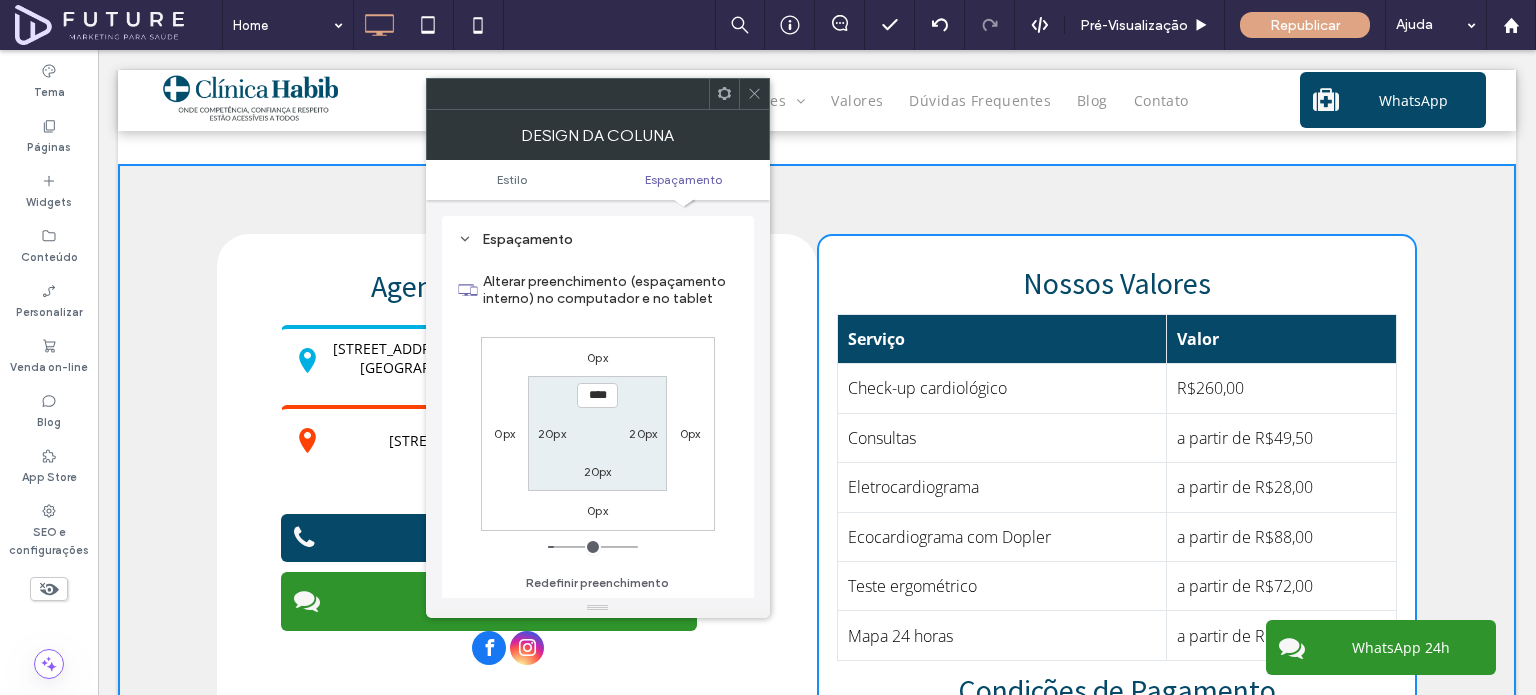 drag, startPoint x: 956, startPoint y: 175, endPoint x: 784, endPoint y: 248, distance: 186.8502 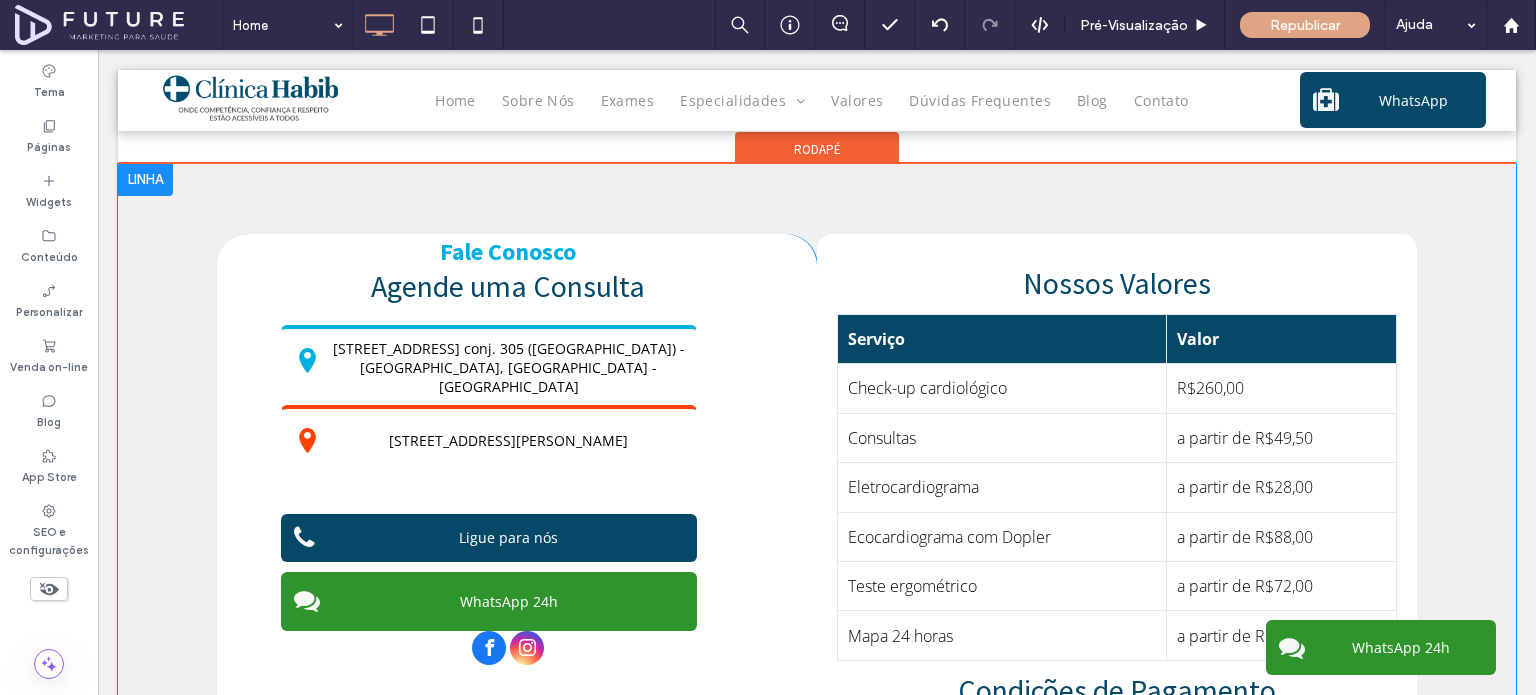 click on "Fale Conosco
Agende uma Consulta
Rua Vergueiro 1353 conj. 305 (Torre Norte) - Paraíso, São Paulo - SP
Rua Américo Salvador Novelli 154 conj. 203 (2º andar)  -  Itaquera, São Paulo – SP
Ligue para nós
WhatsApp 24h
Click To Paste" at bounding box center [517, 497] 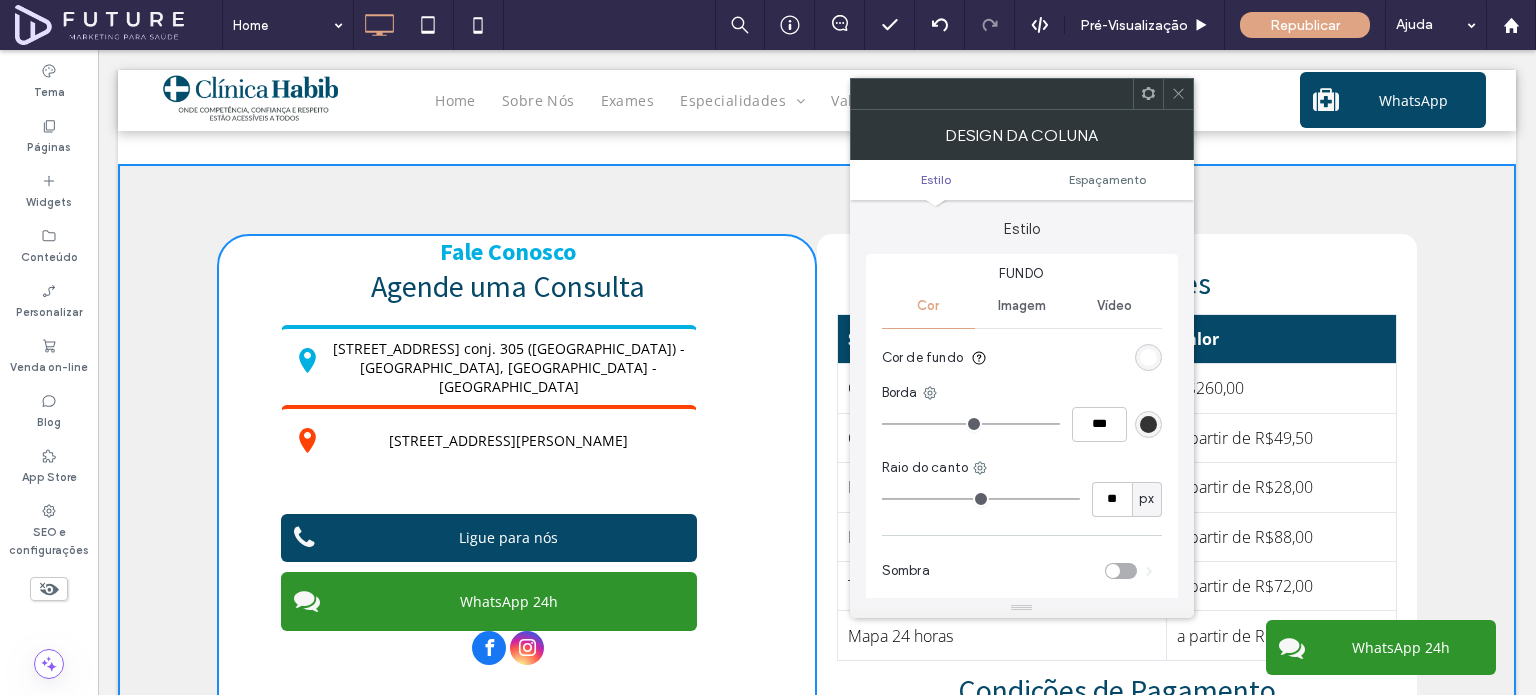 click on "Estilo Espaçamento" at bounding box center [1022, 180] 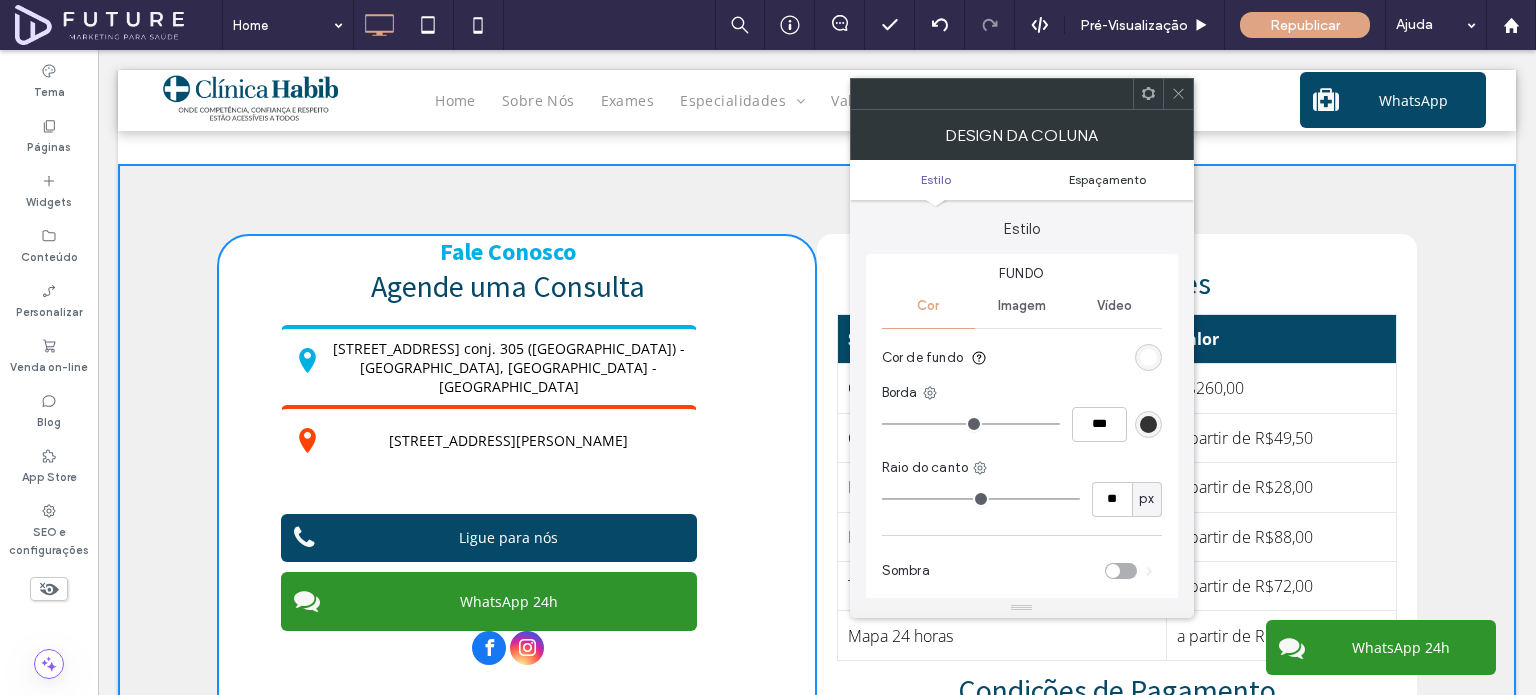 click on "Espaçamento" at bounding box center (1107, 179) 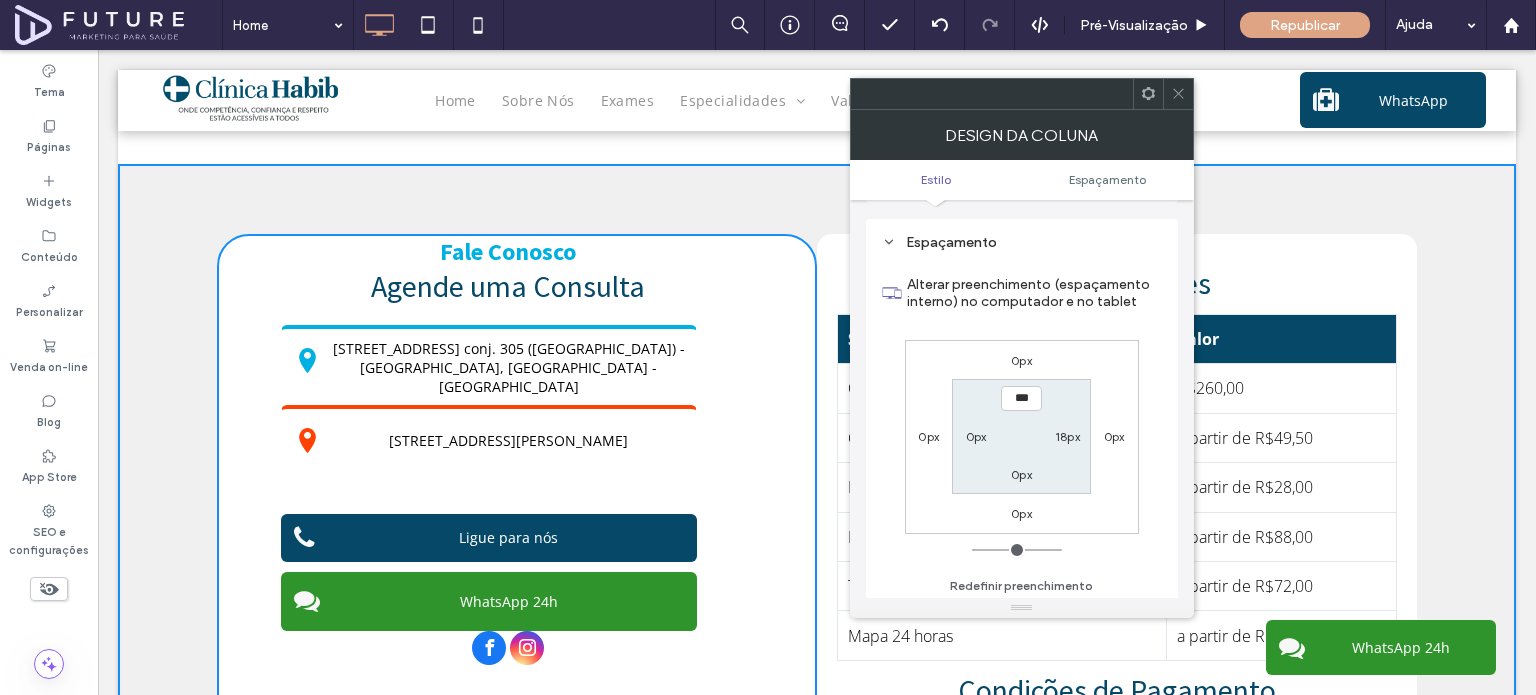 scroll, scrollTop: 406, scrollLeft: 0, axis: vertical 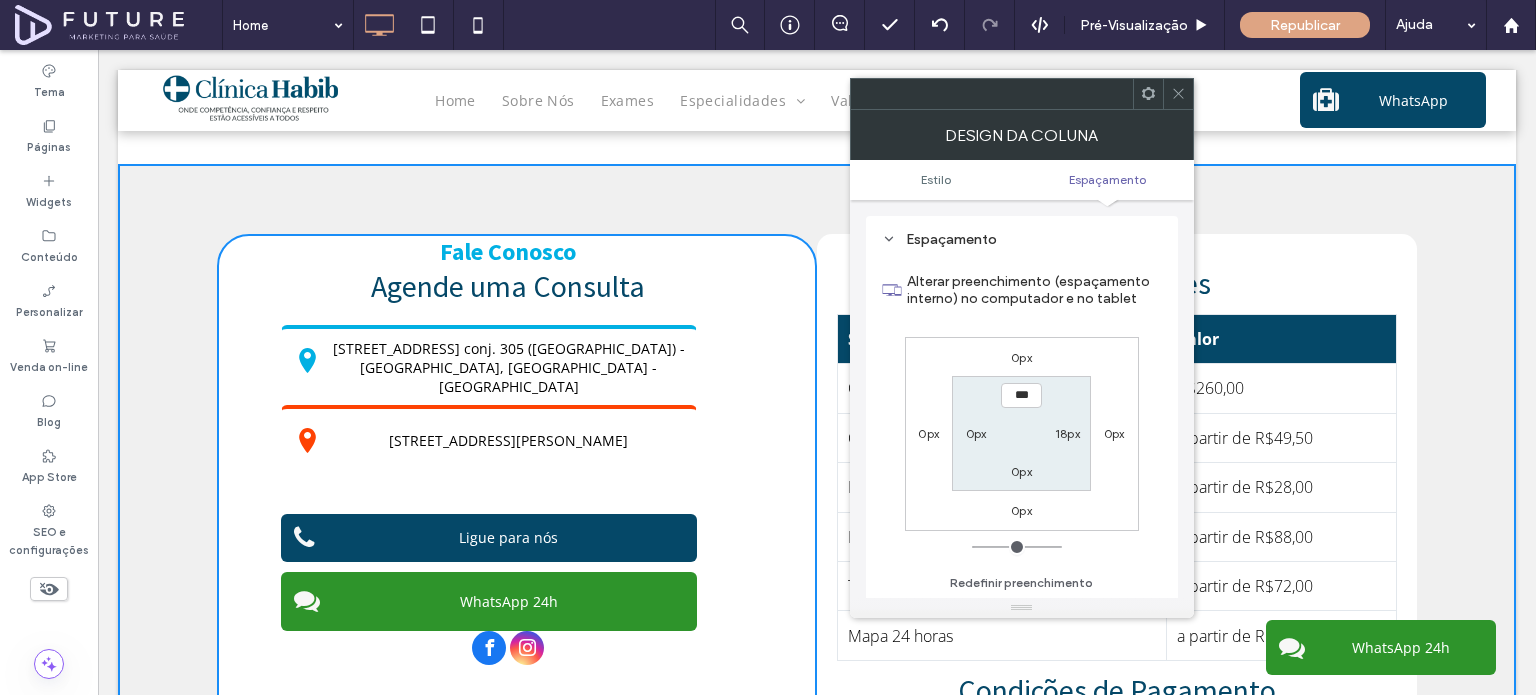 type on "**" 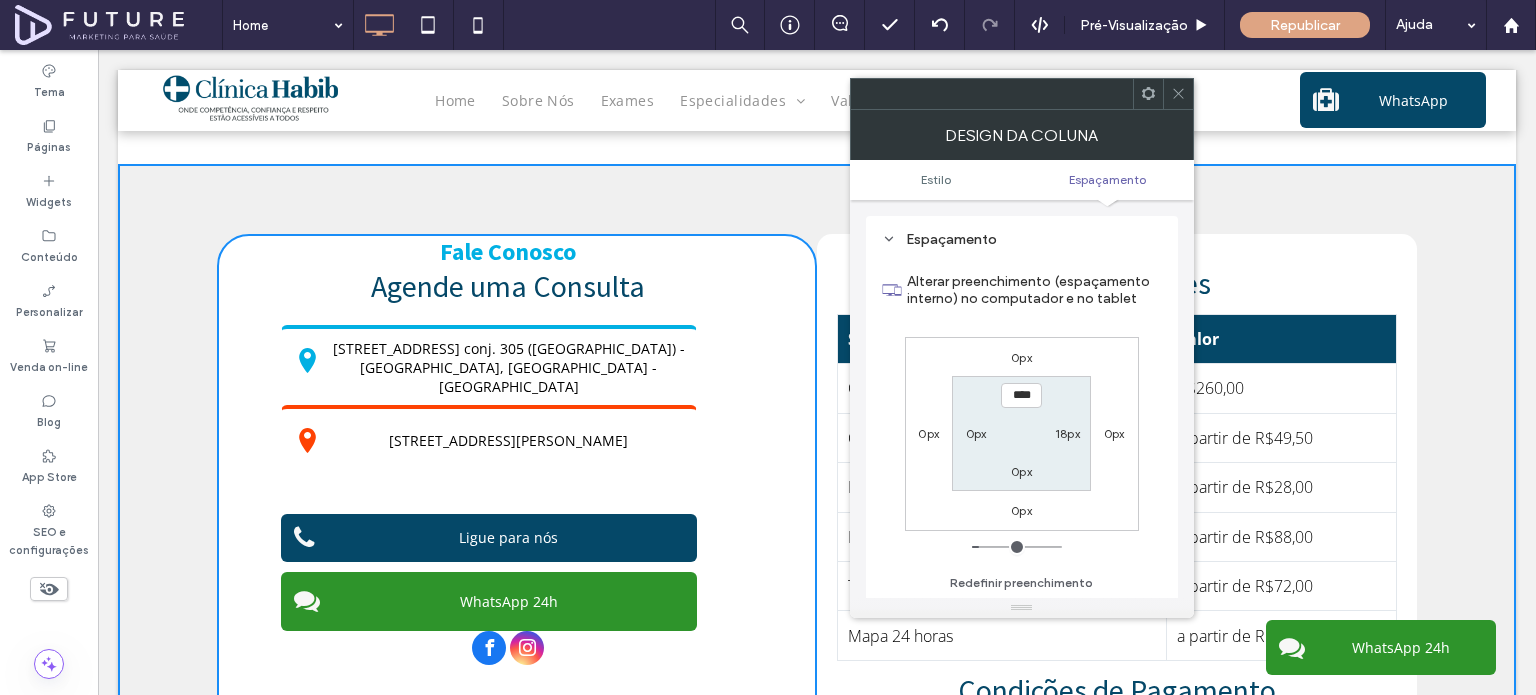 type on "****" 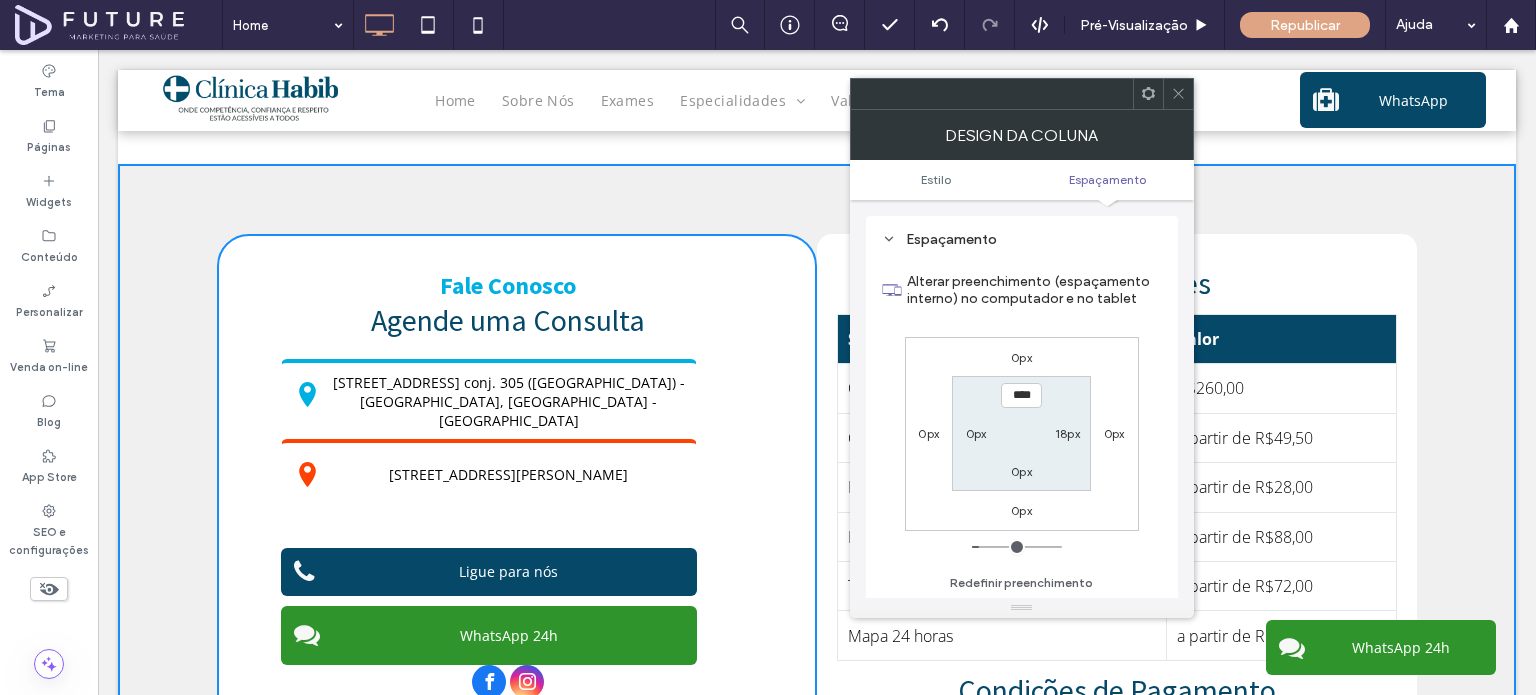 type on "**" 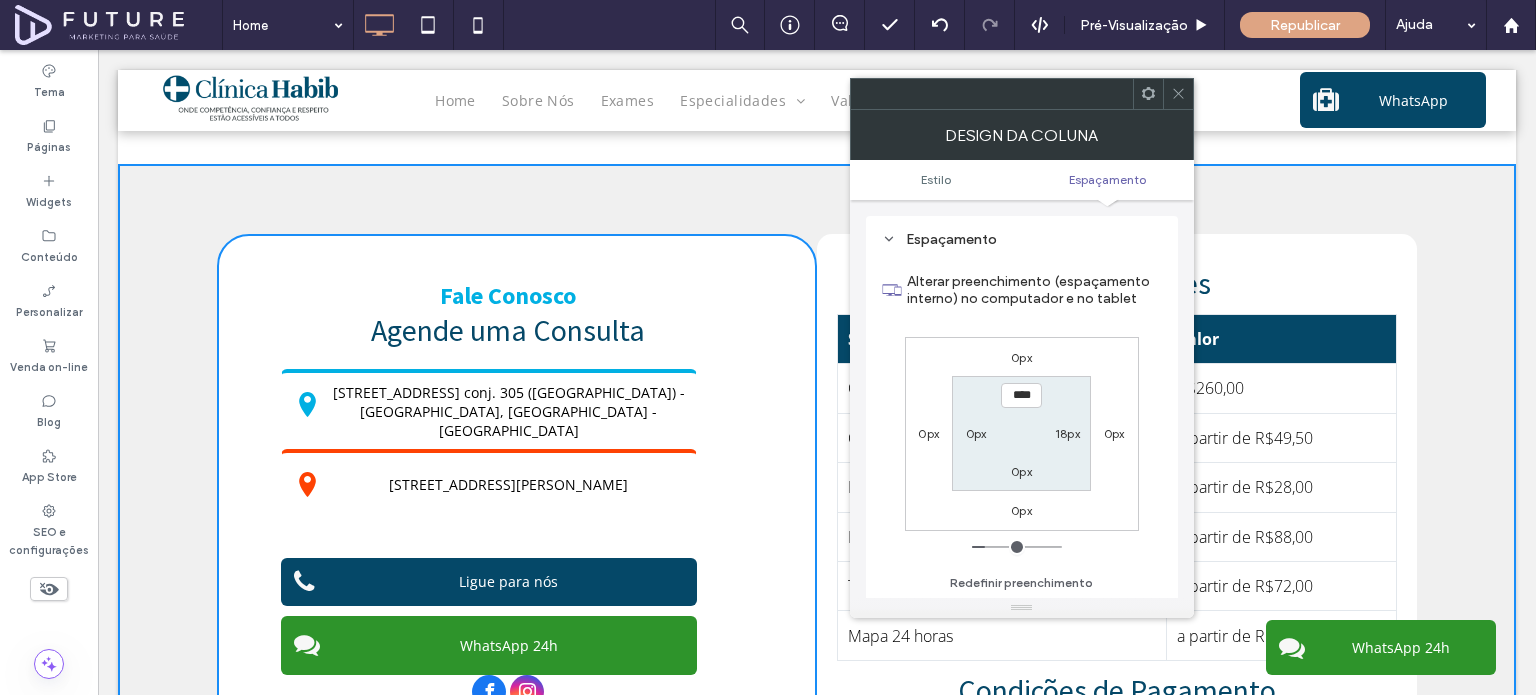 type on "**" 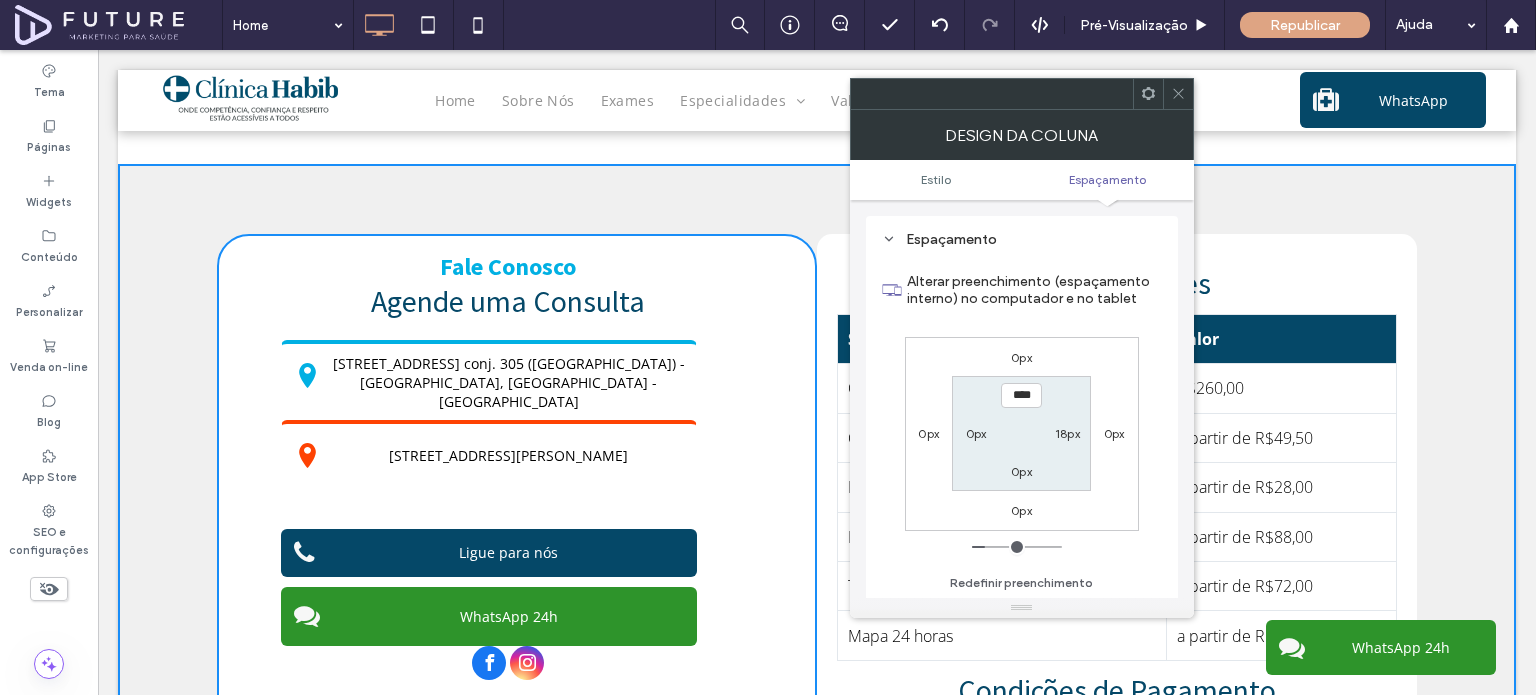 type on "**" 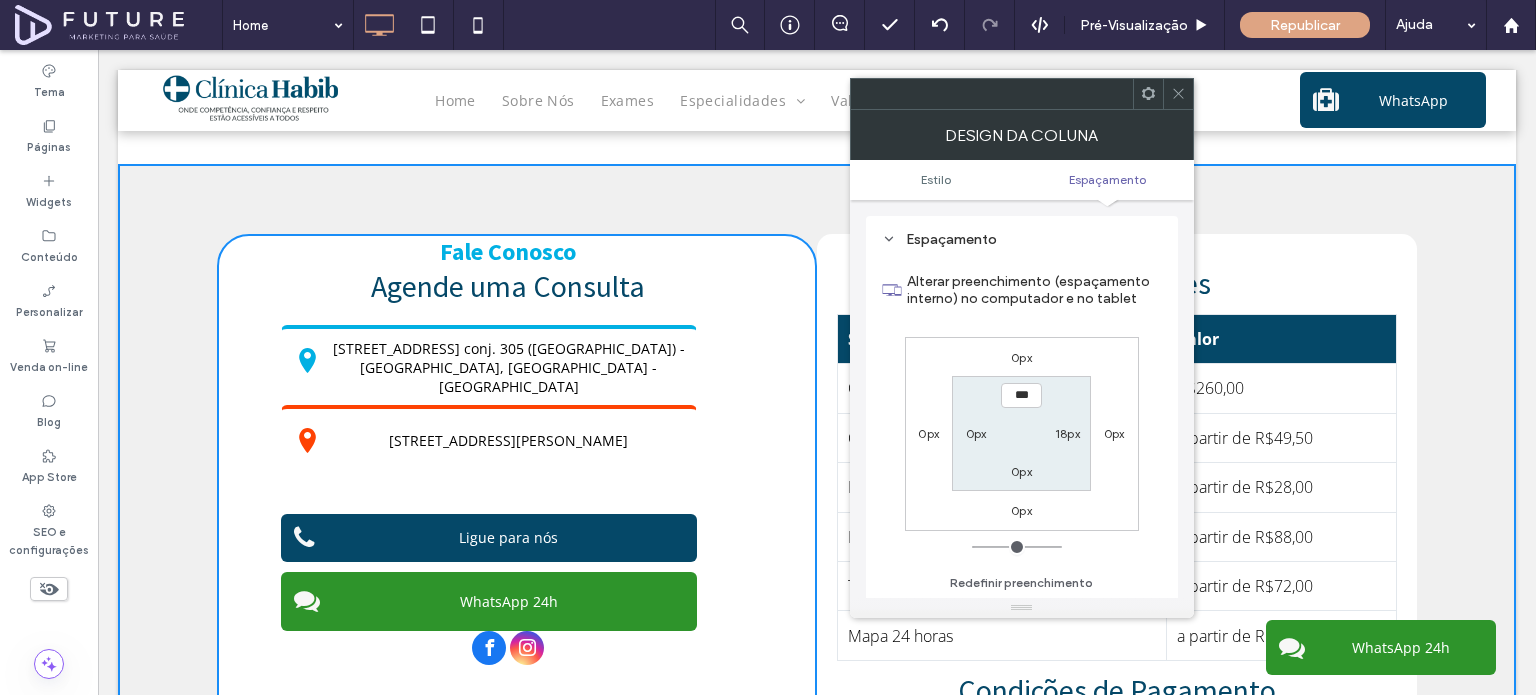 click at bounding box center (1017, 547) 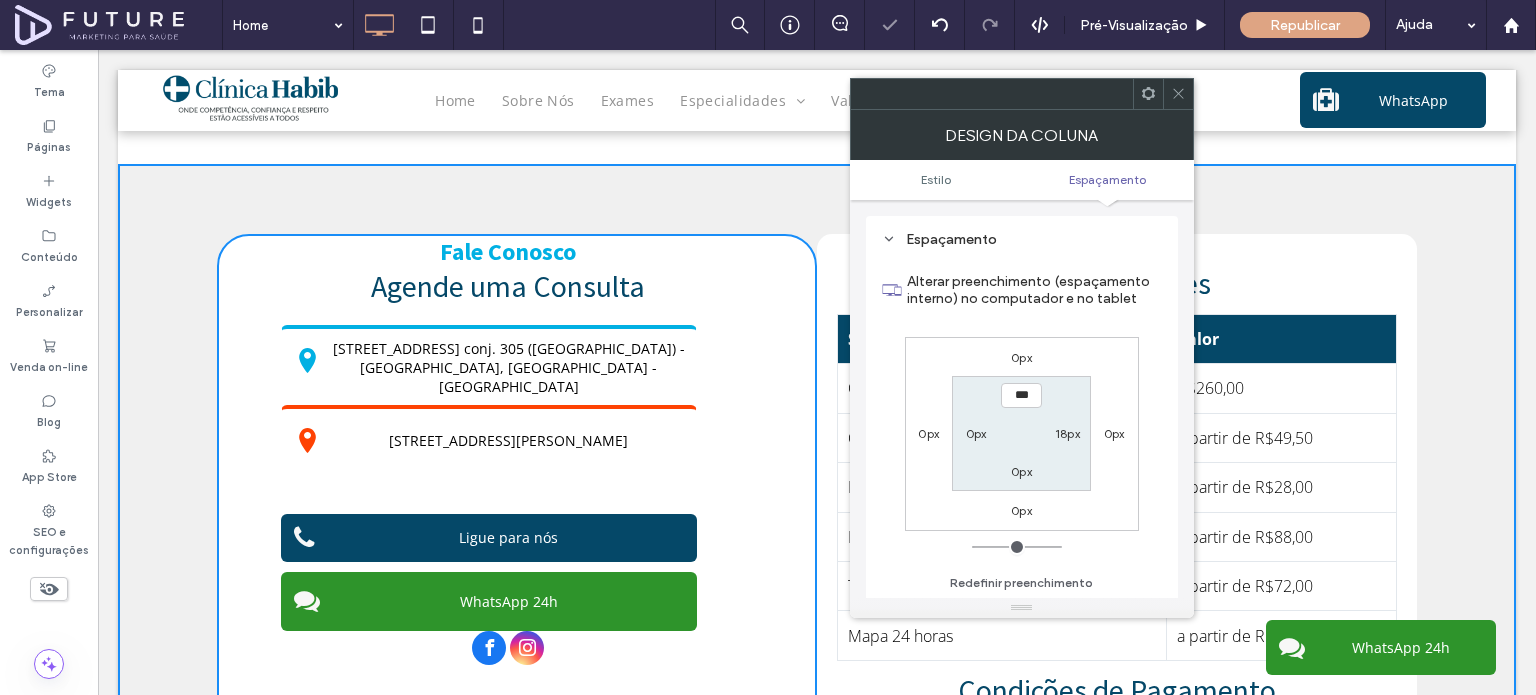 click on "0px" at bounding box center [1114, 433] 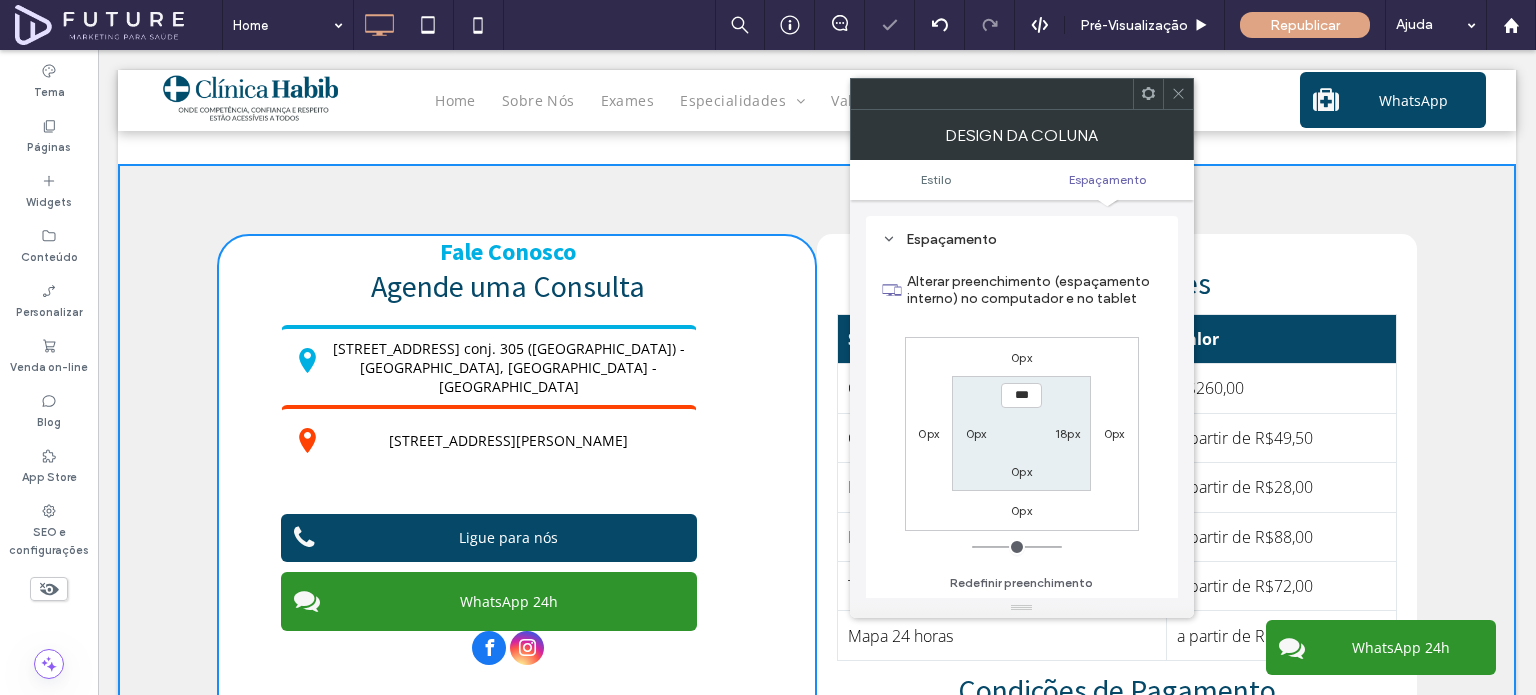 click on "0px" at bounding box center [1114, 433] 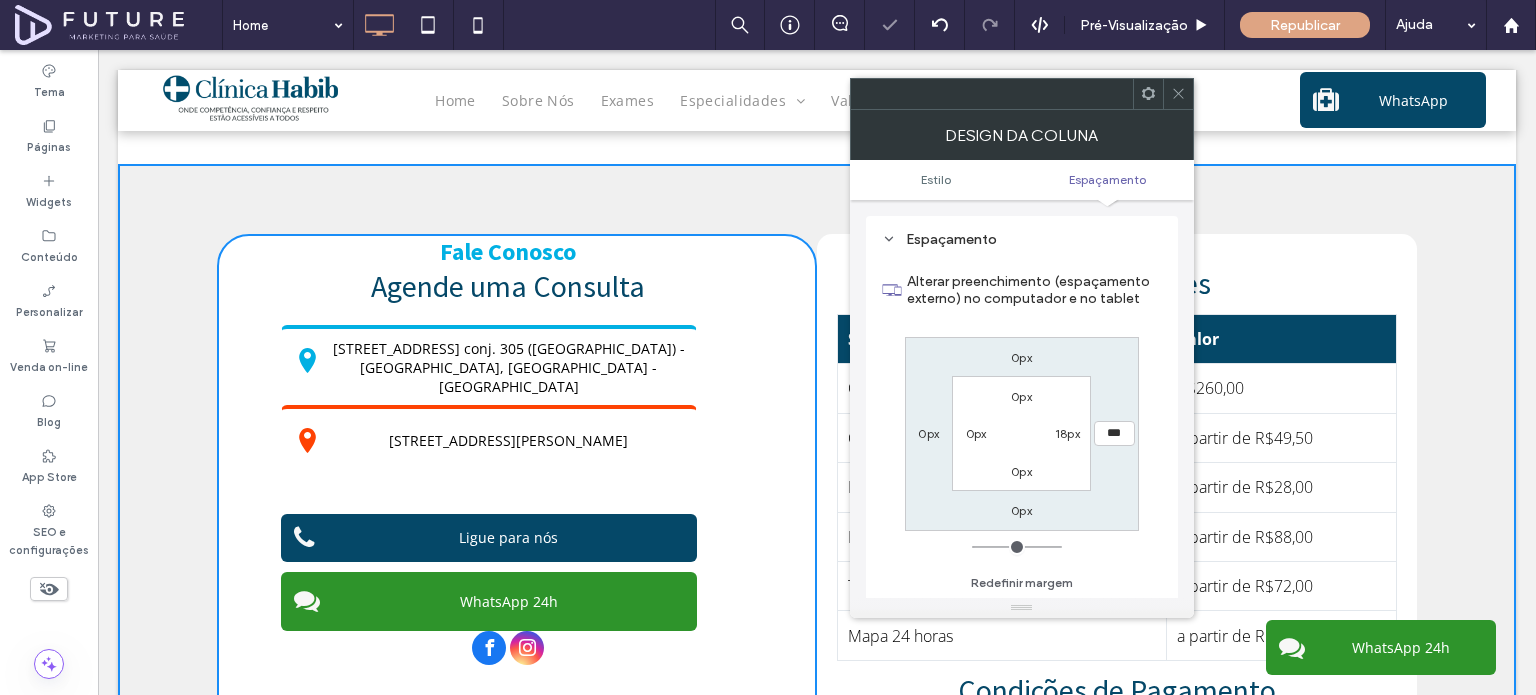 type on "**" 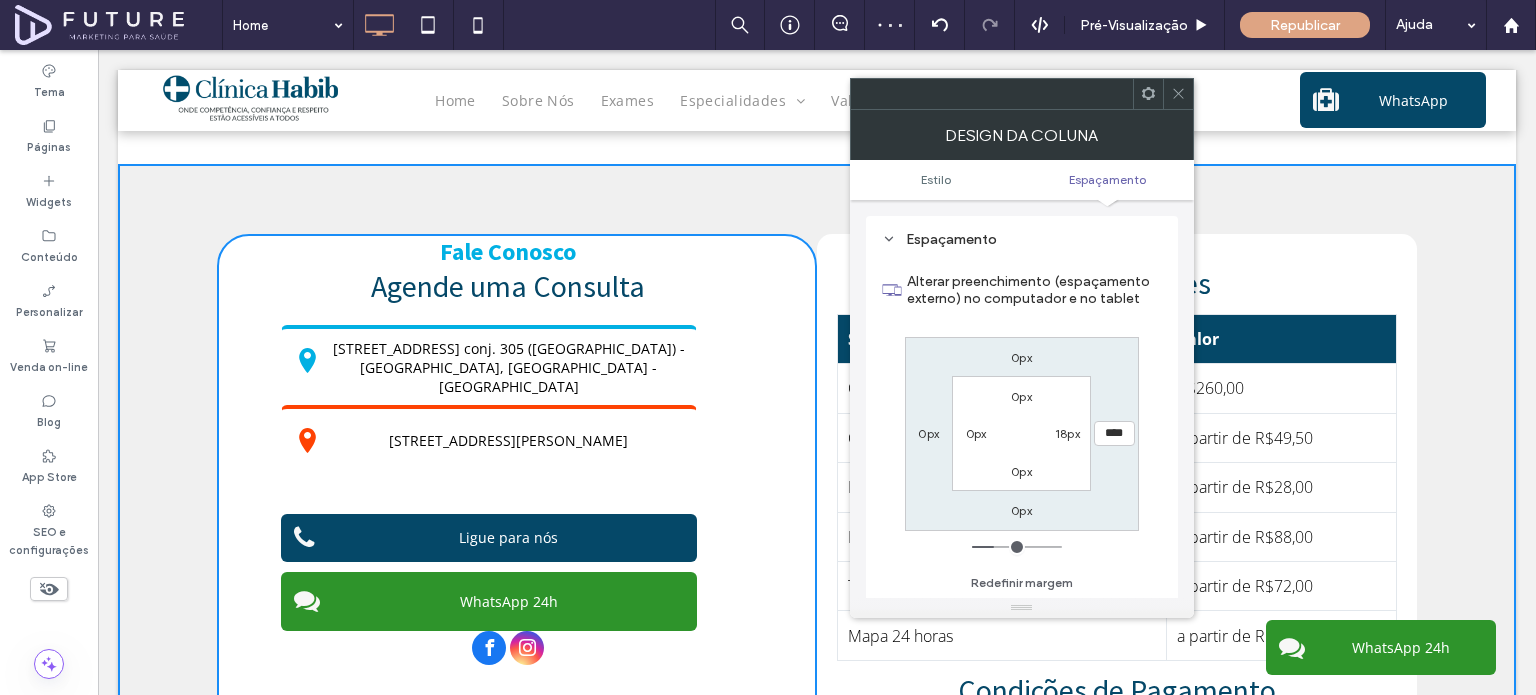 type on "****" 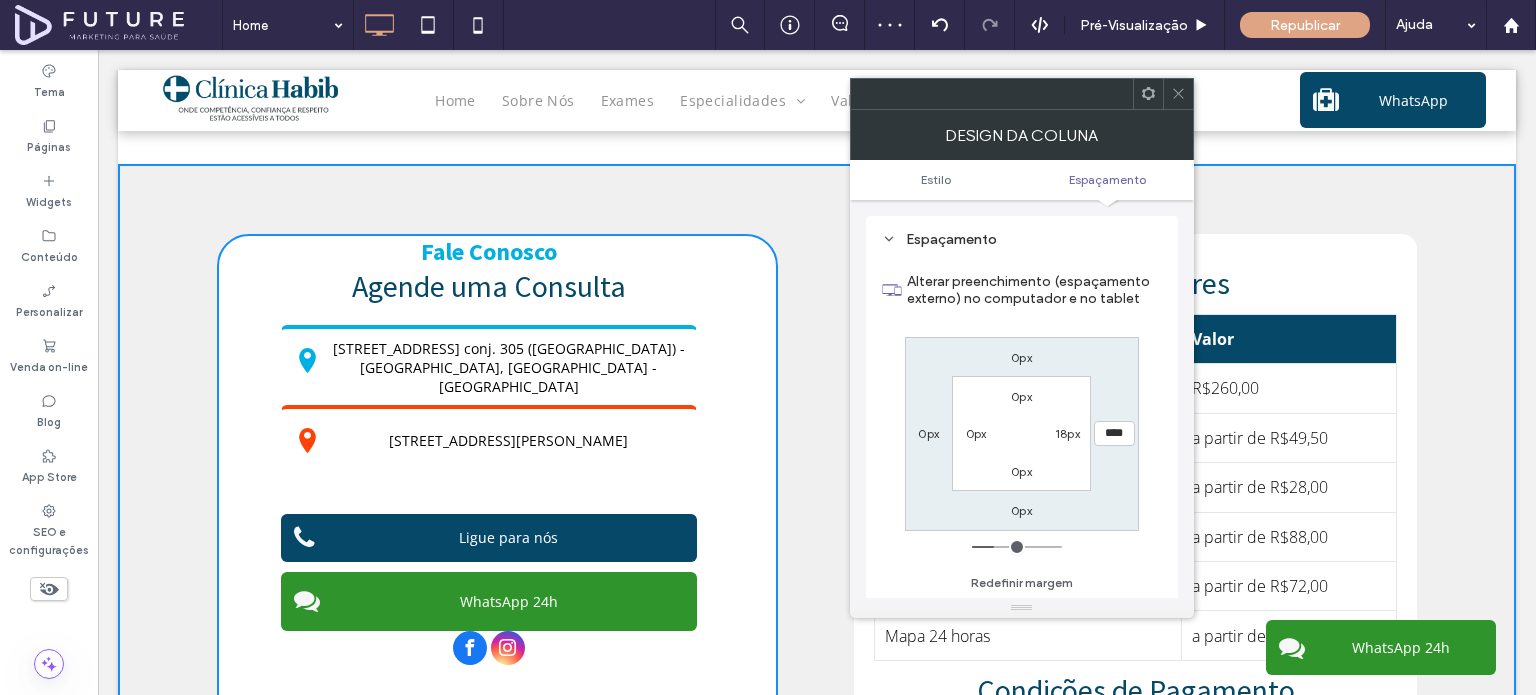 type on "**" 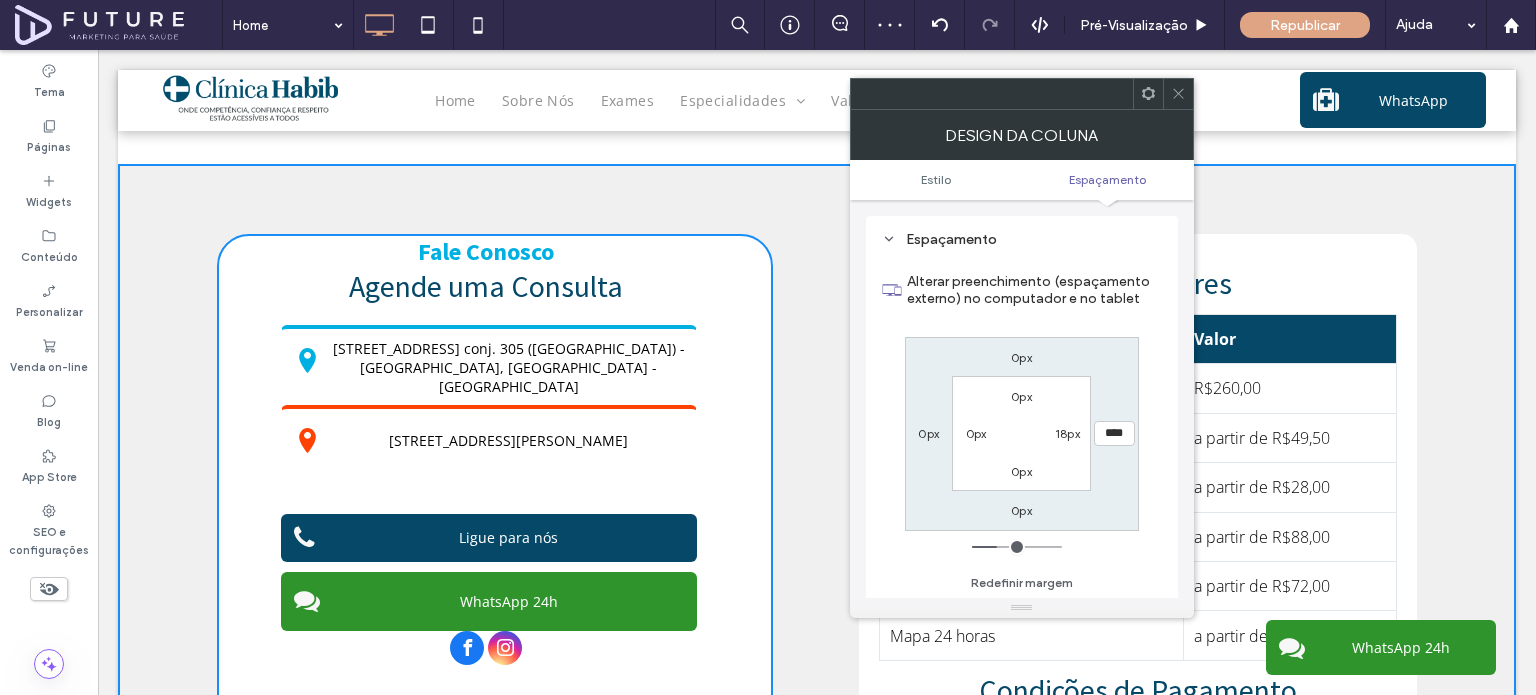 type on "**" 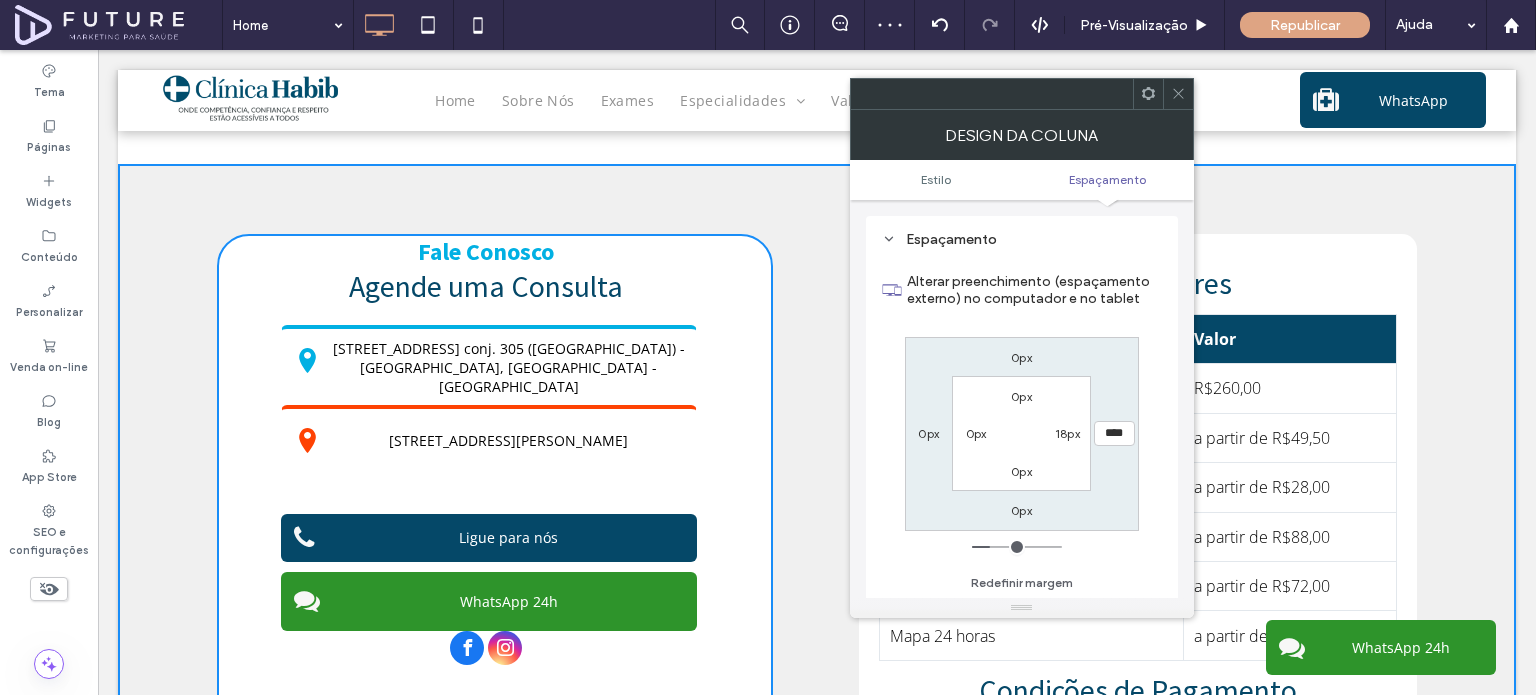 type on "****" 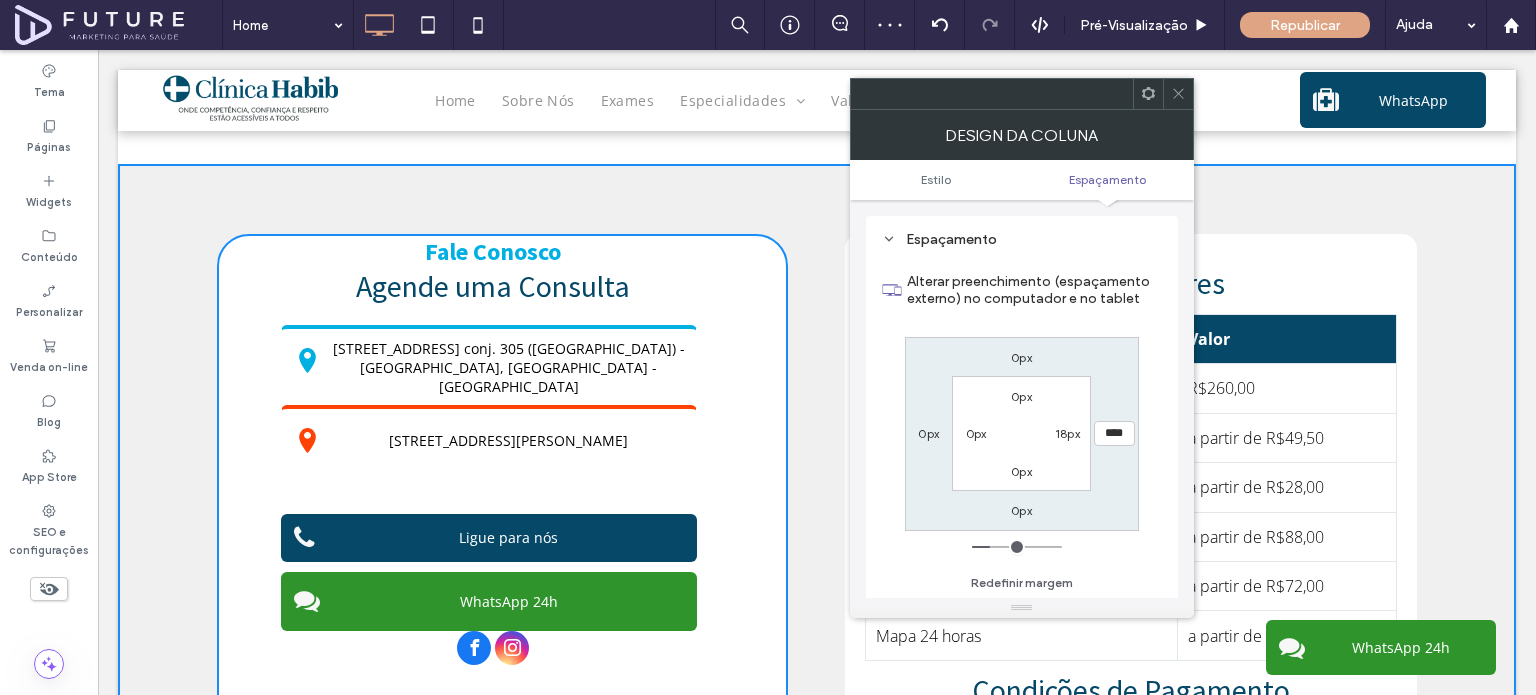 type on "**" 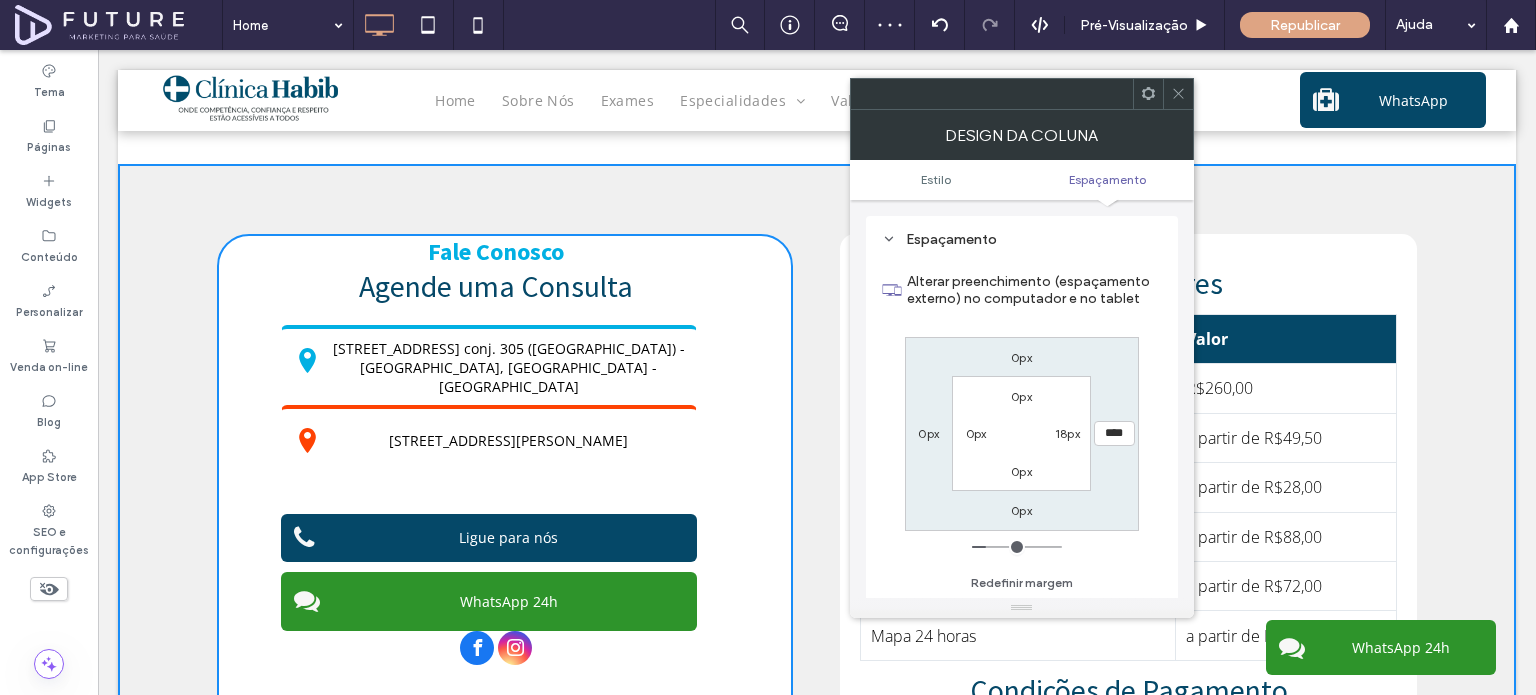 type on "**" 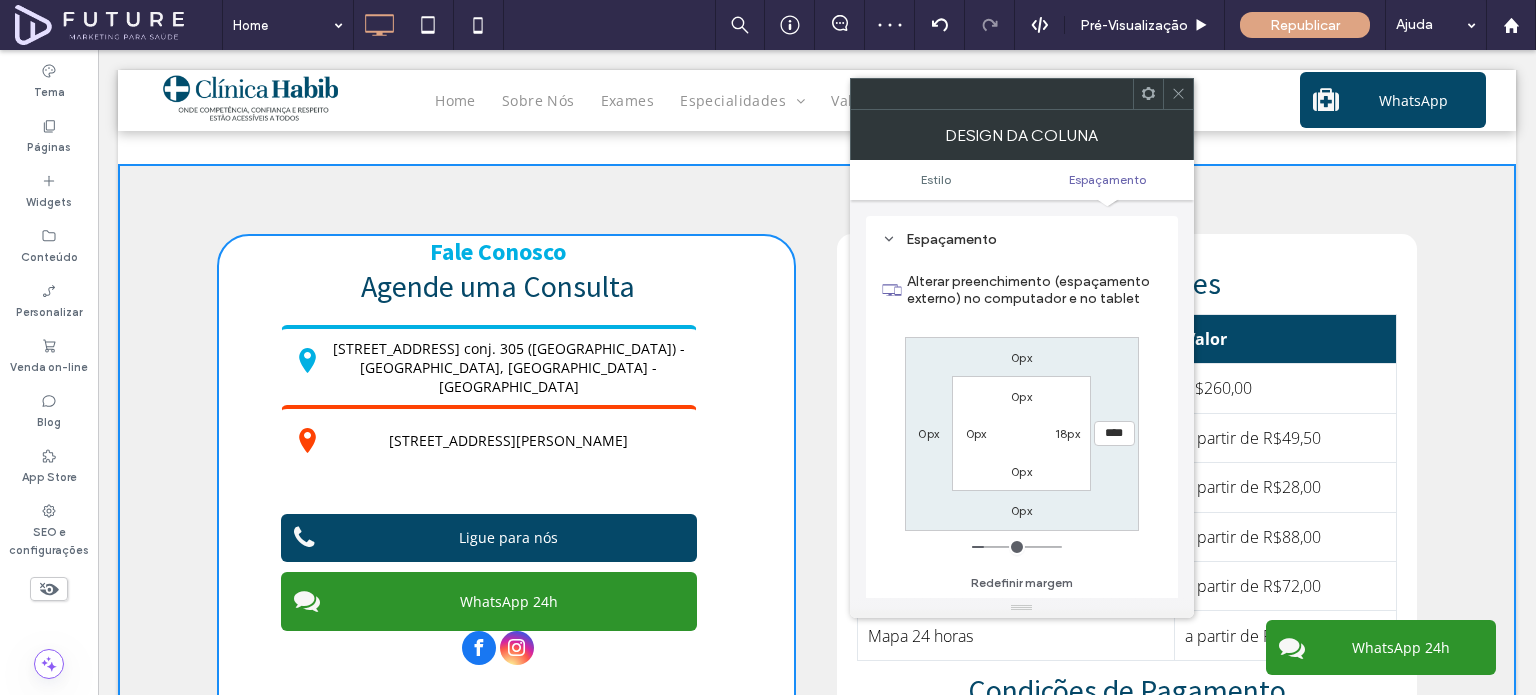 type on "**" 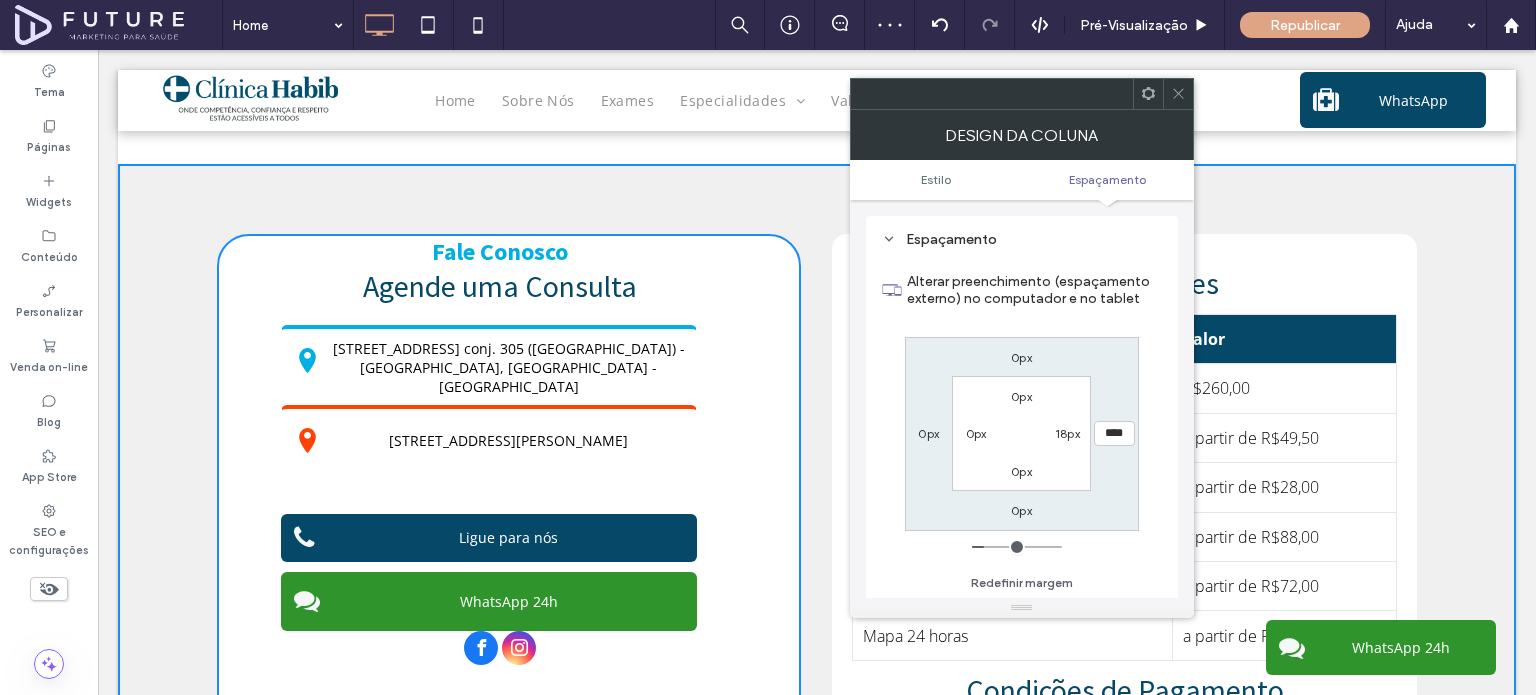 type on "**" 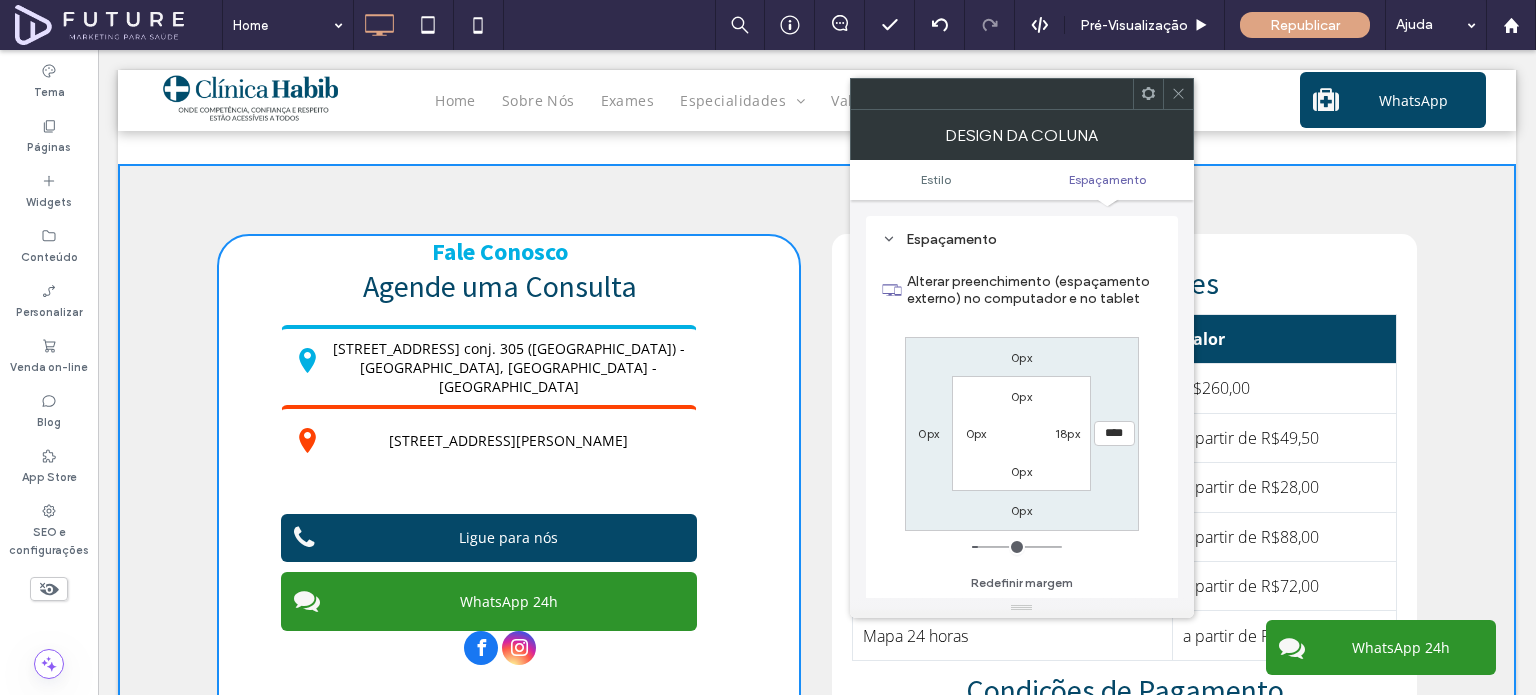type on "****" 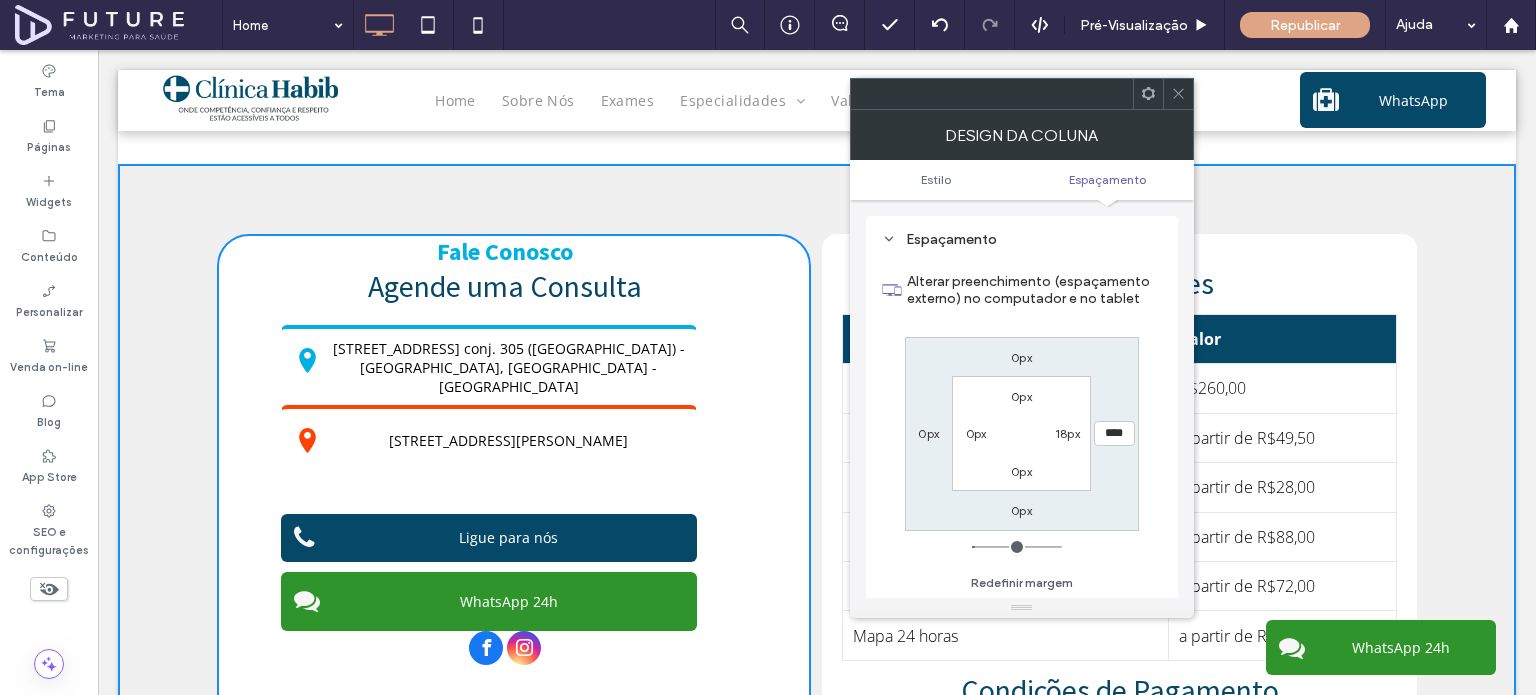 type on "**" 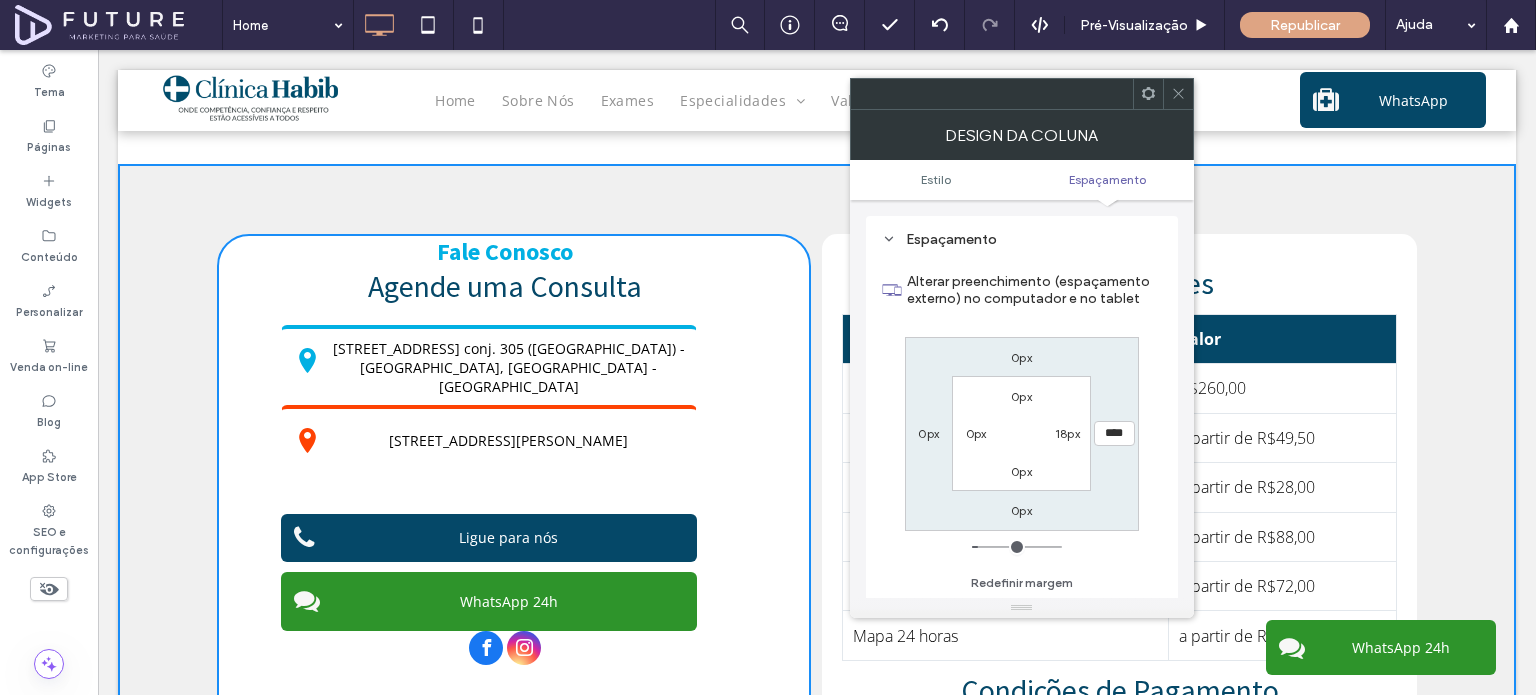 type on "**" 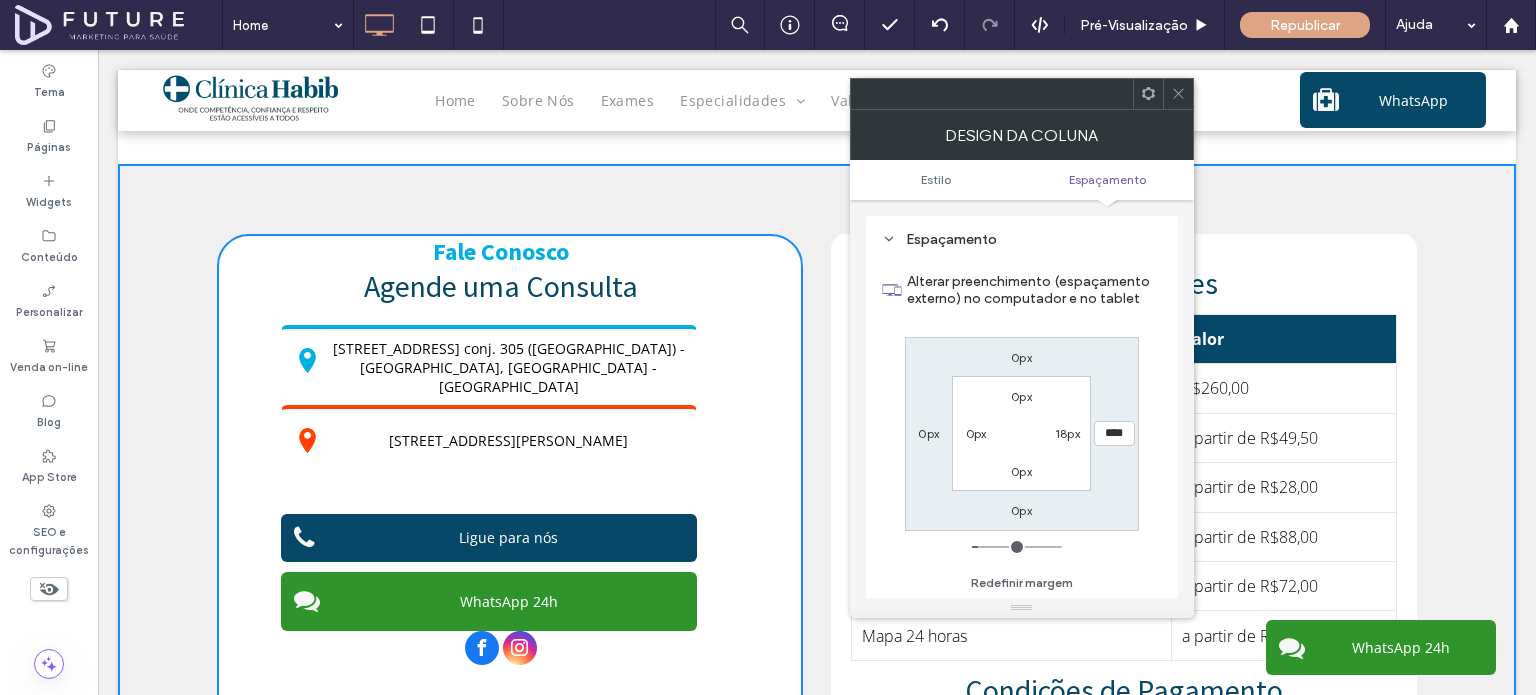 type on "**" 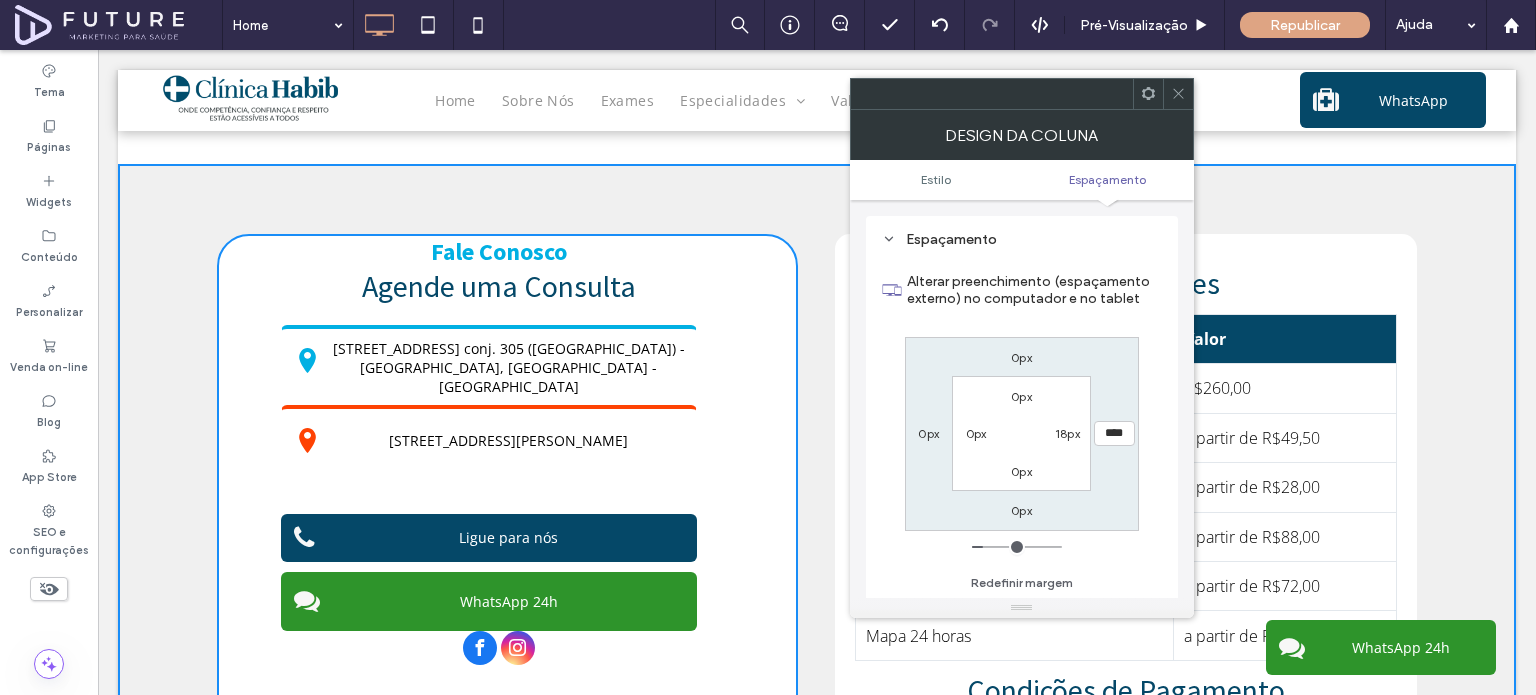 type on "**" 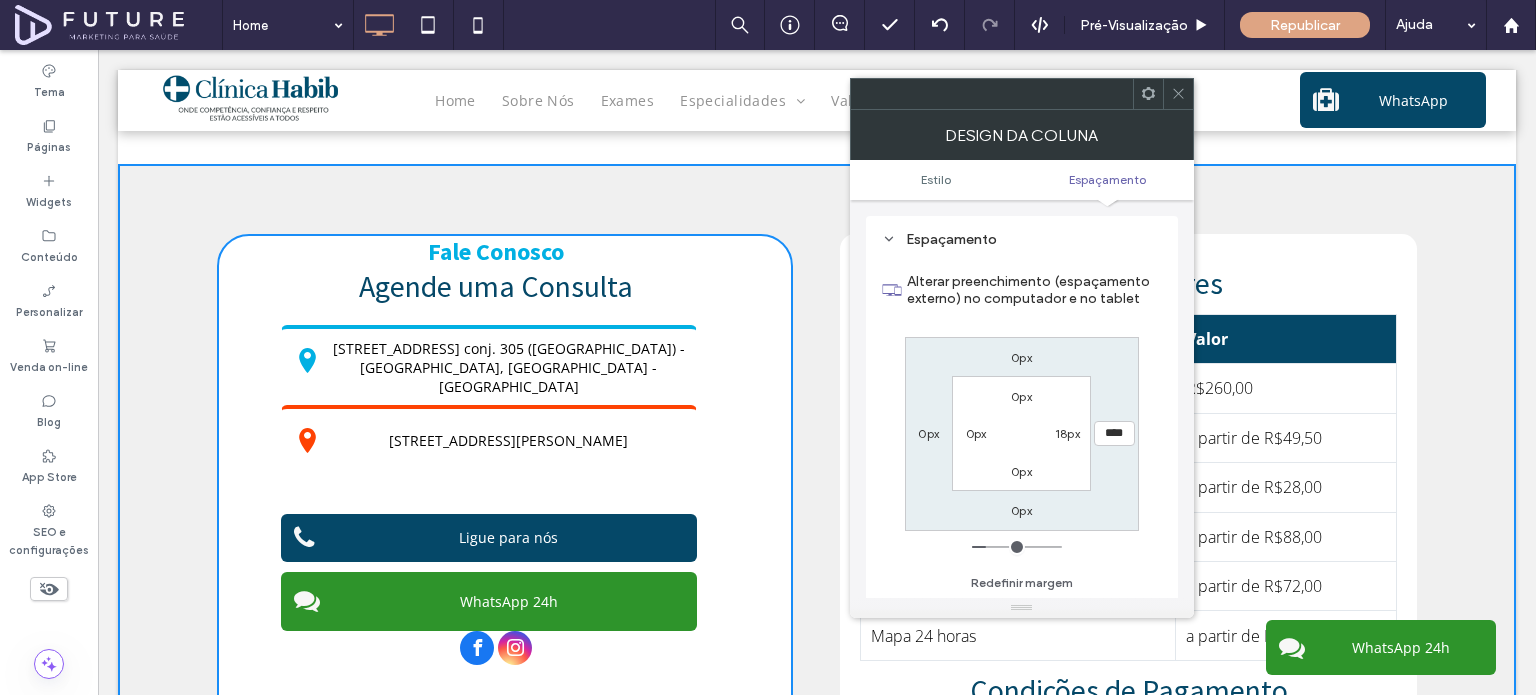 type on "**" 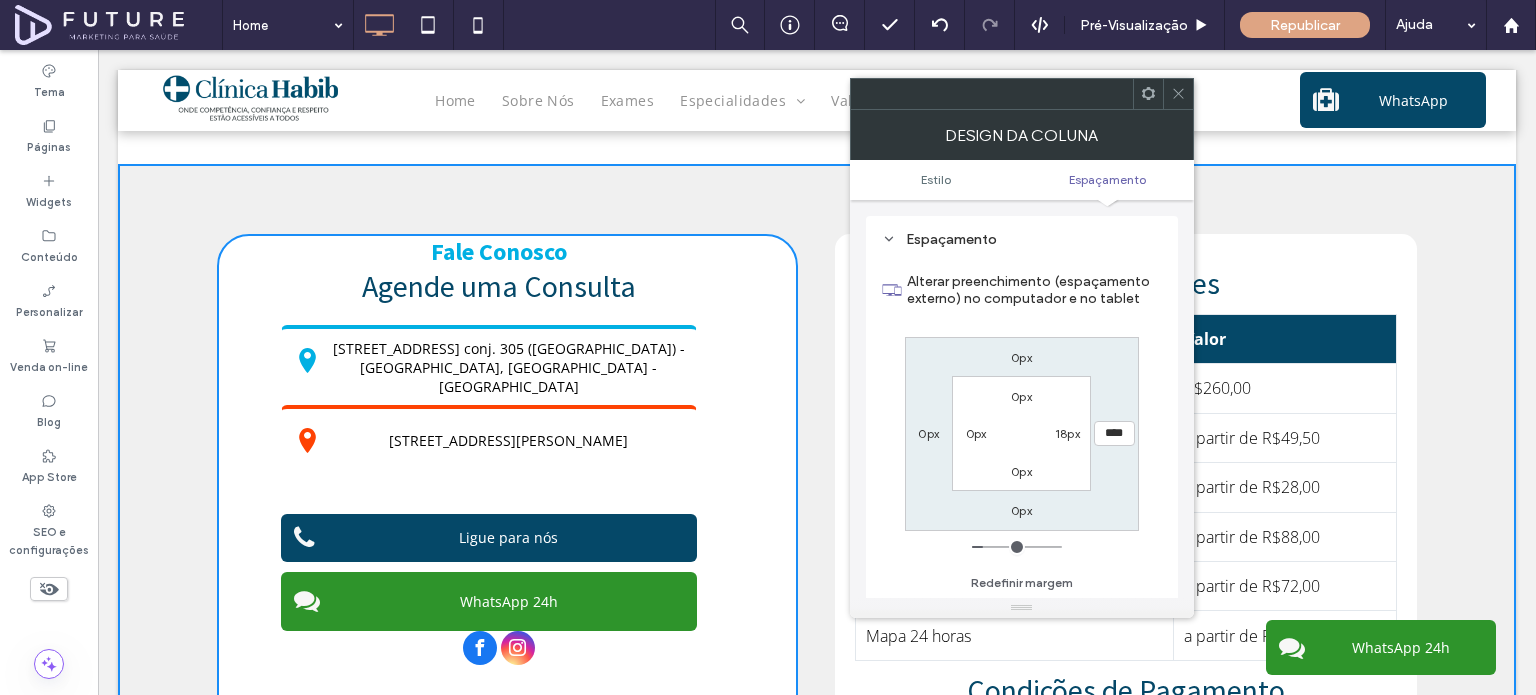 click at bounding box center [1017, 547] 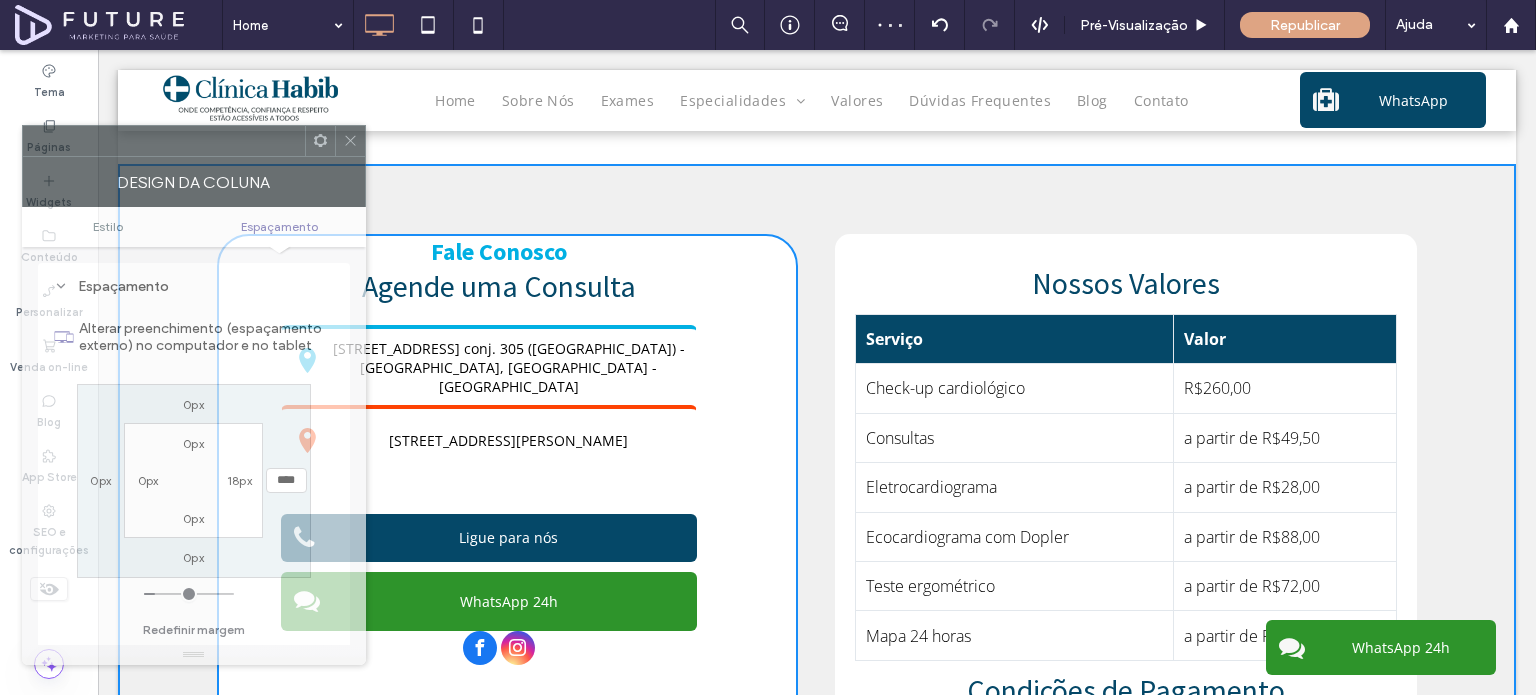 drag, startPoint x: 1032, startPoint y: 85, endPoint x: 204, endPoint y: 132, distance: 829.3329 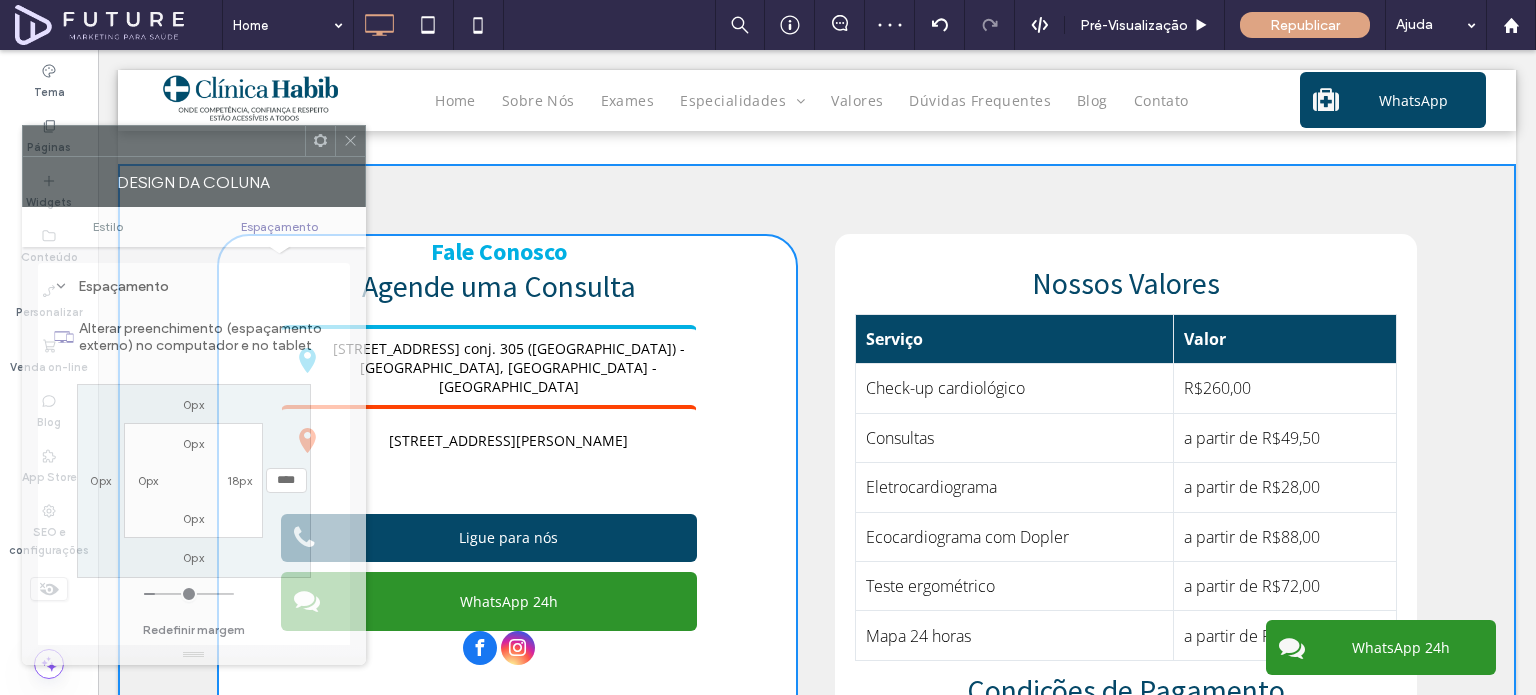 click at bounding box center (164, 141) 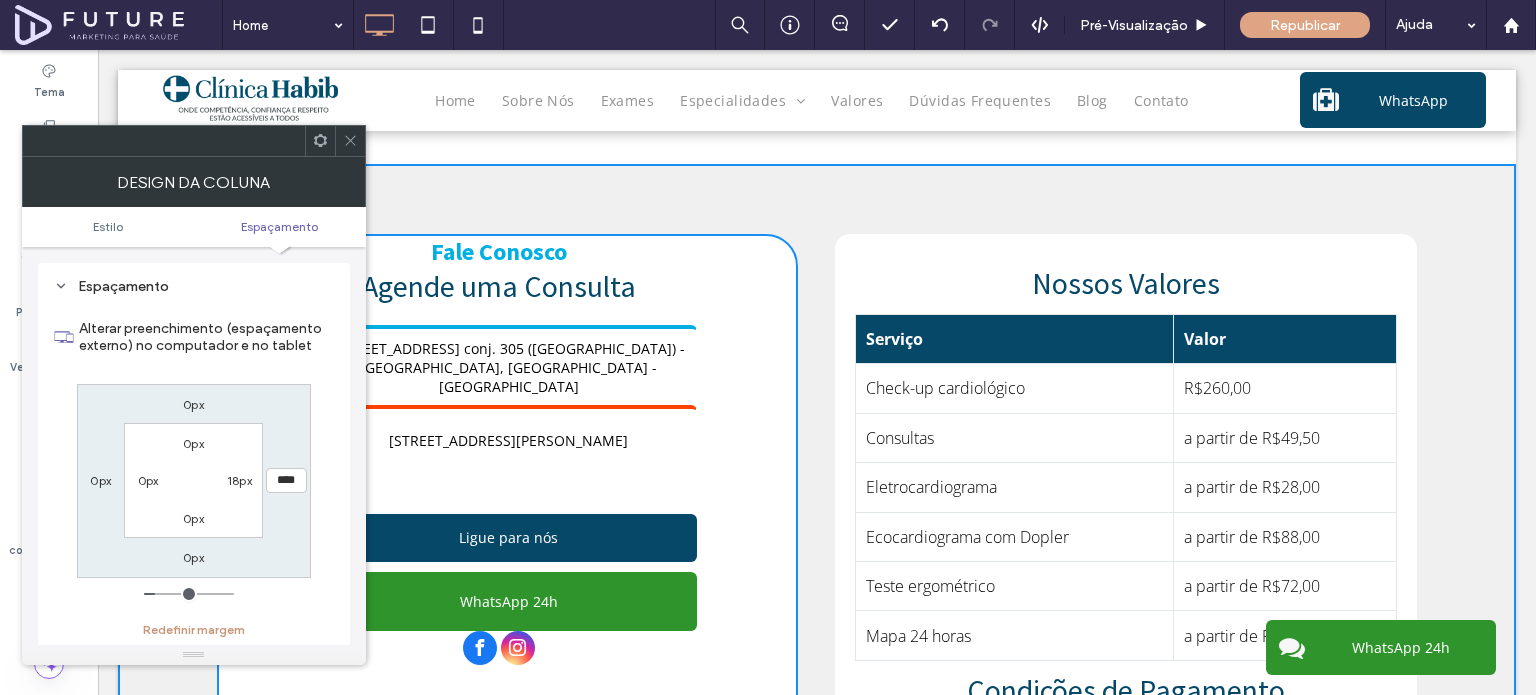 click on "Redefinir margem" at bounding box center [194, 630] 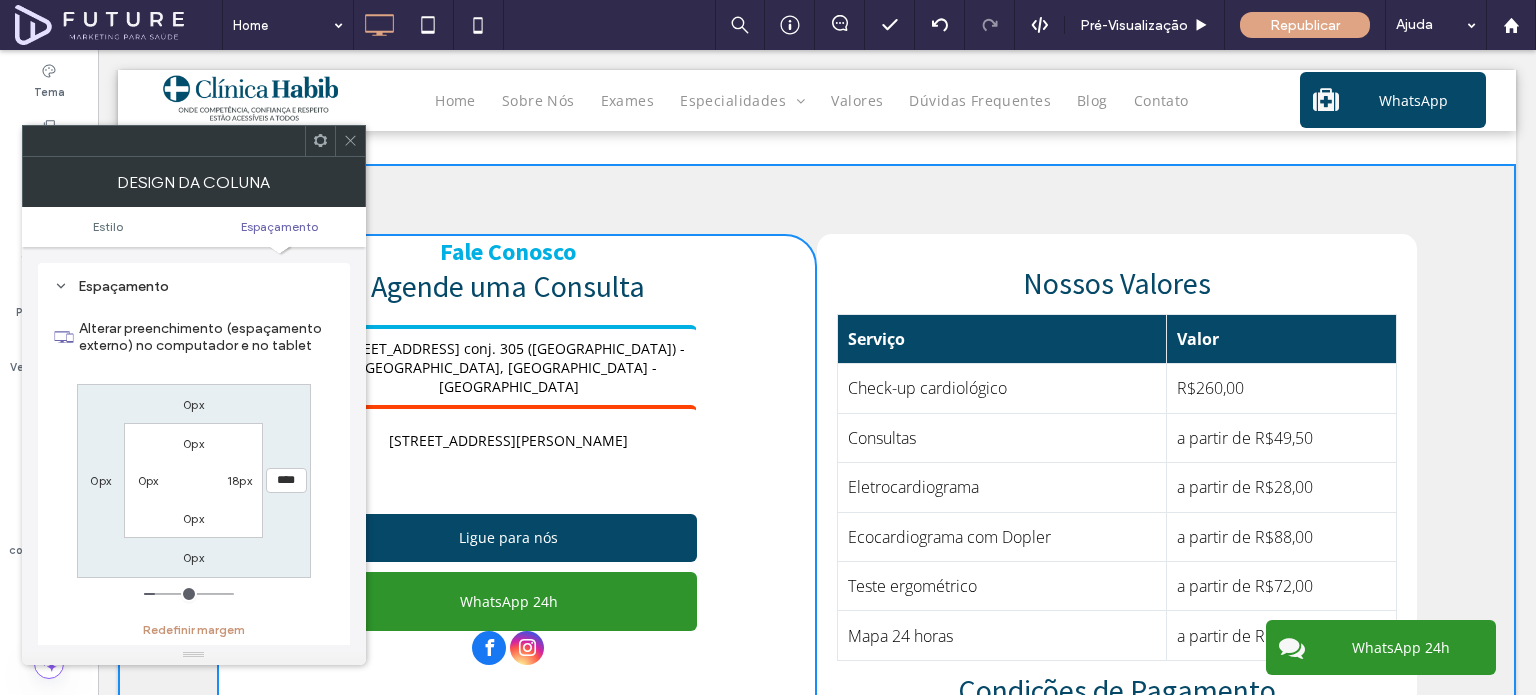 type on "*" 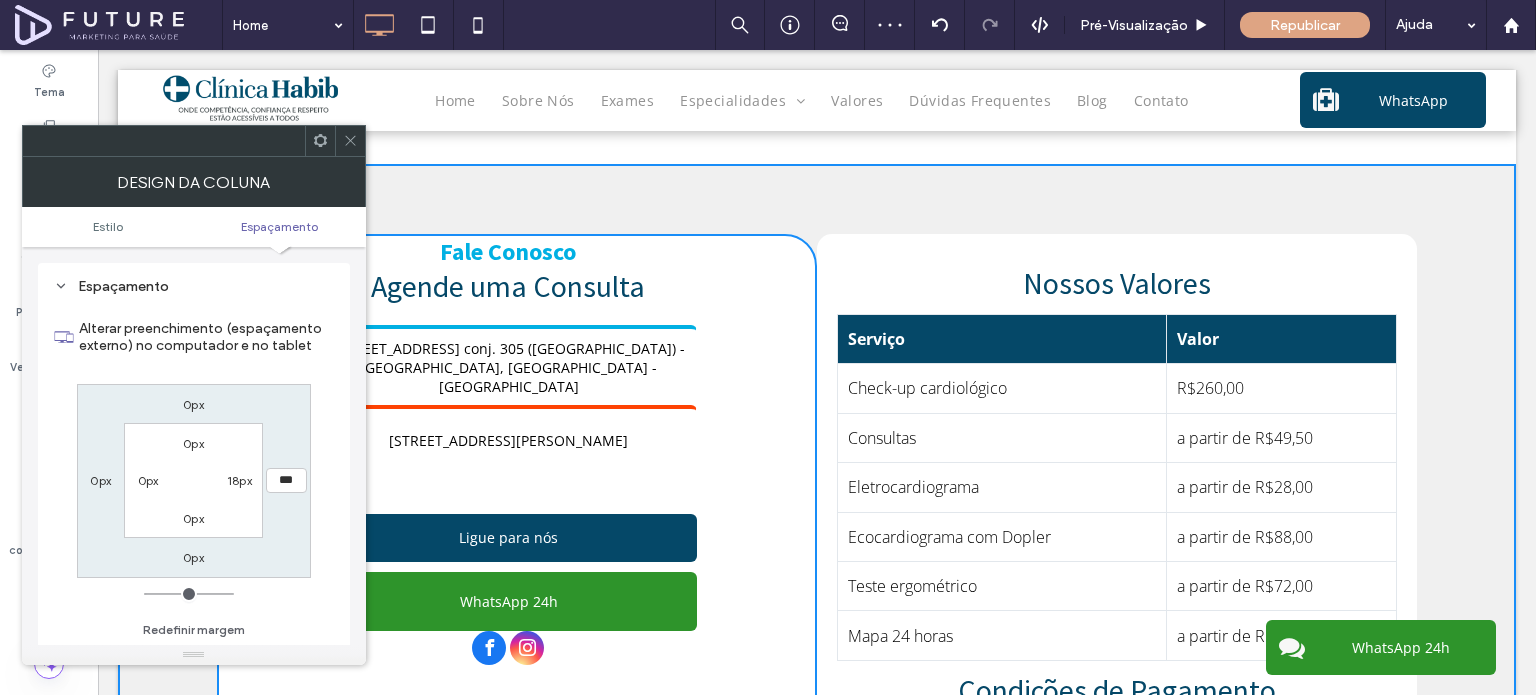 type on "*" 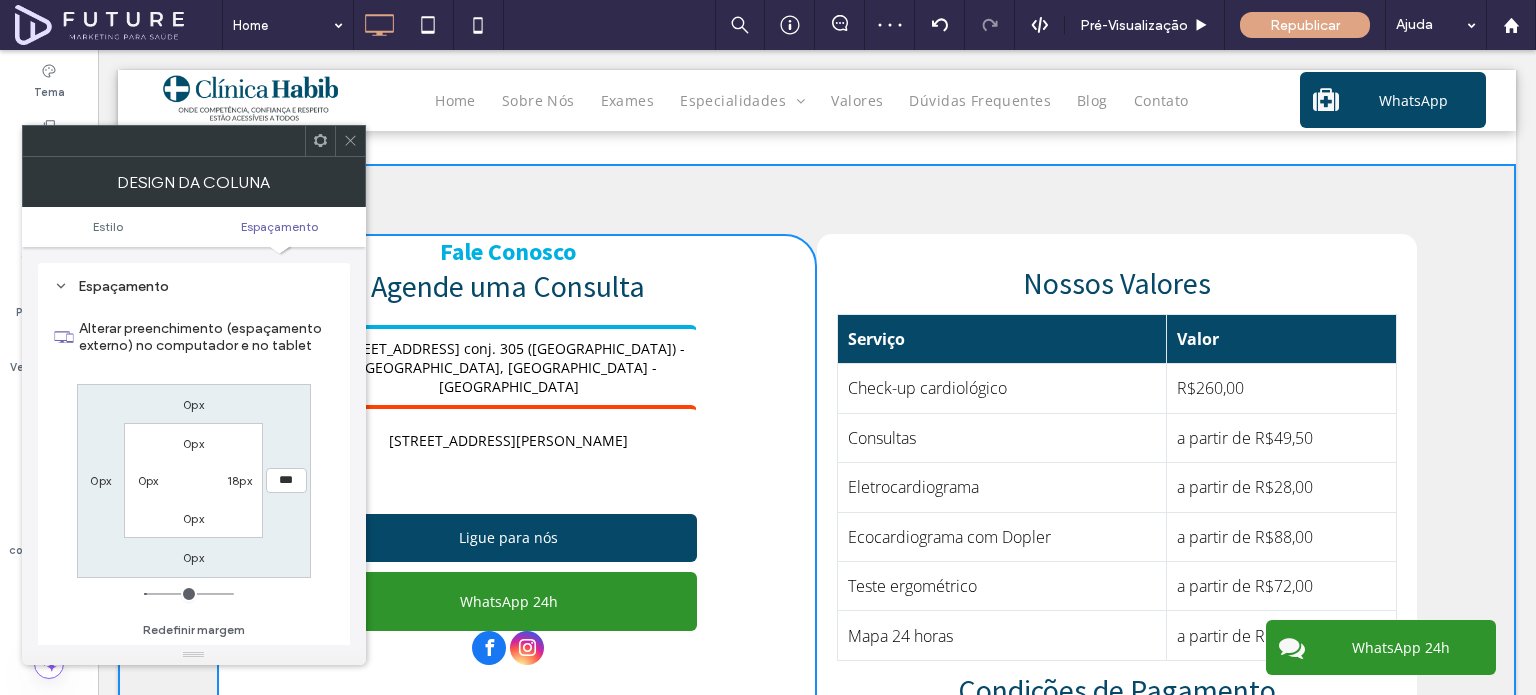 type on "**" 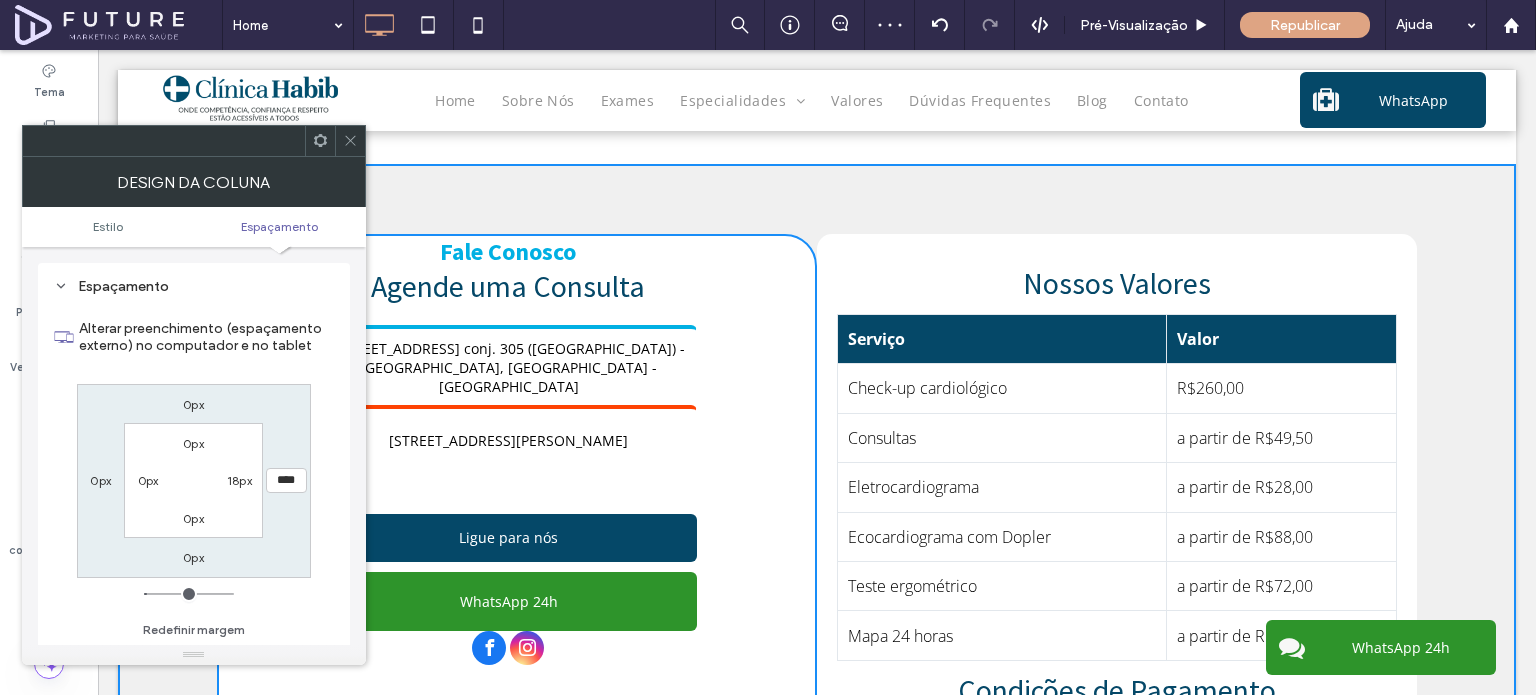 type on "**" 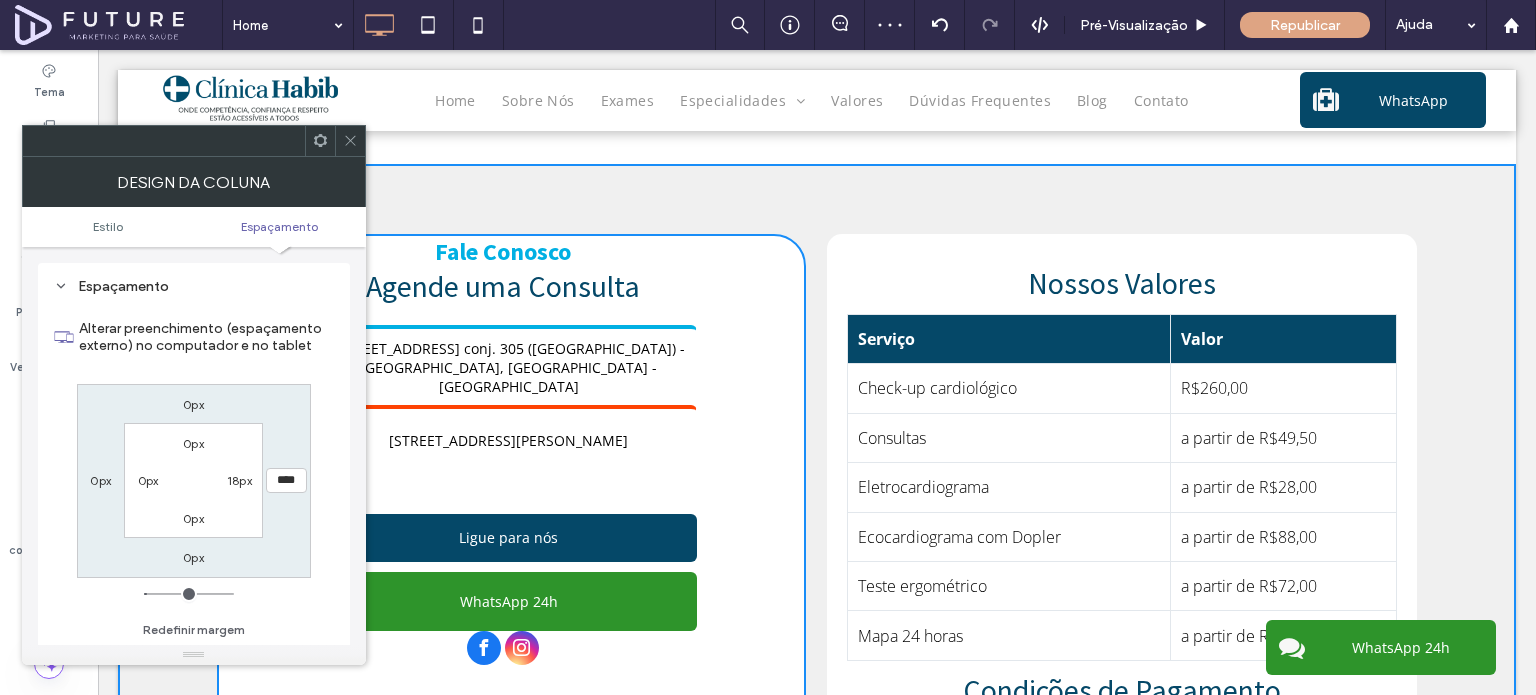 type on "**" 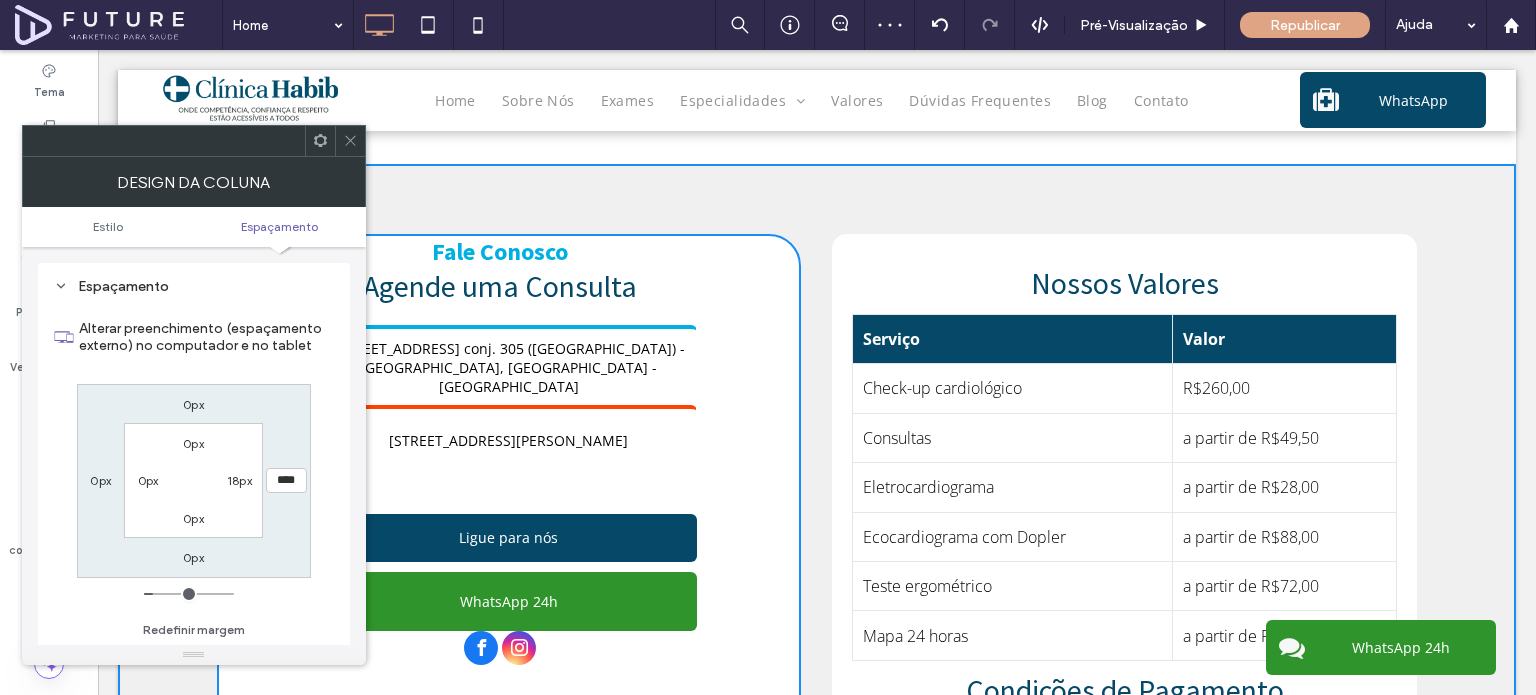 type on "**" 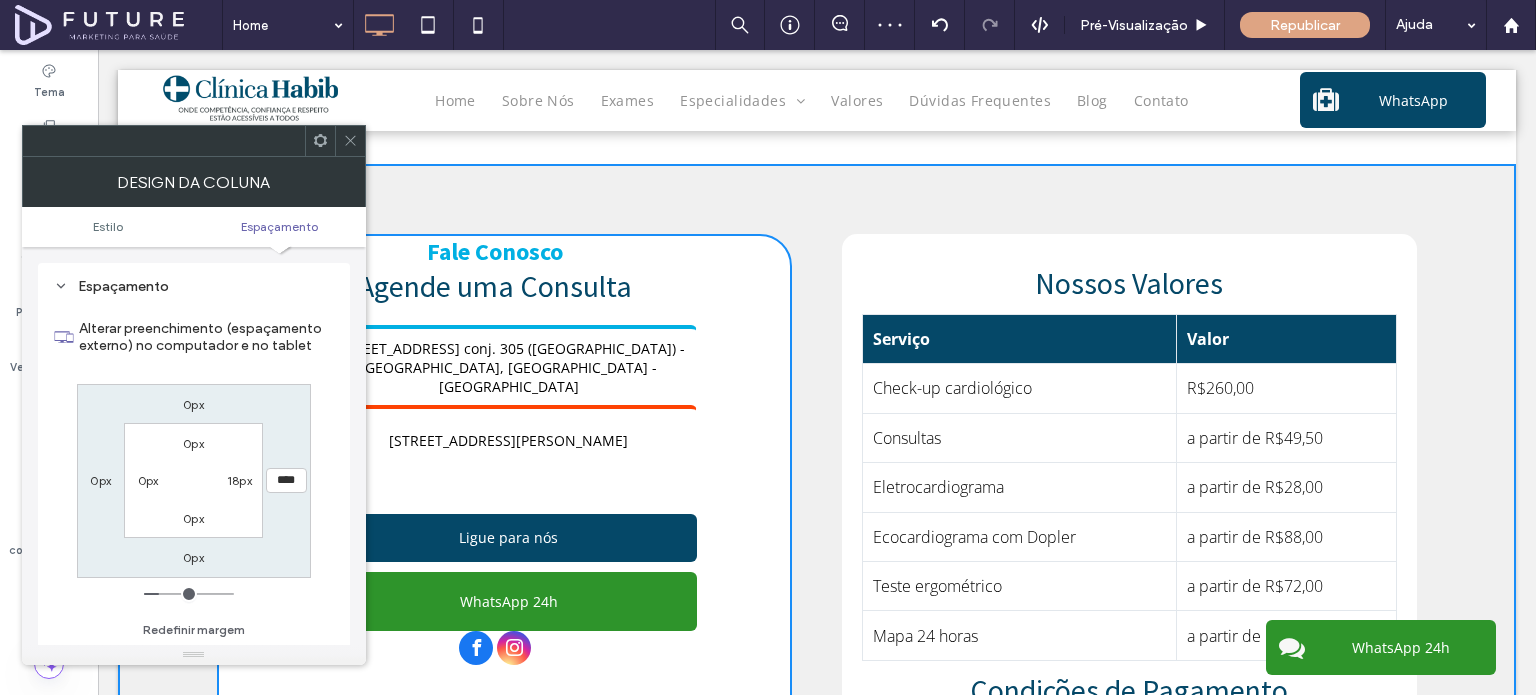 drag, startPoint x: 152, startPoint y: 596, endPoint x: 164, endPoint y: 595, distance: 12.0415945 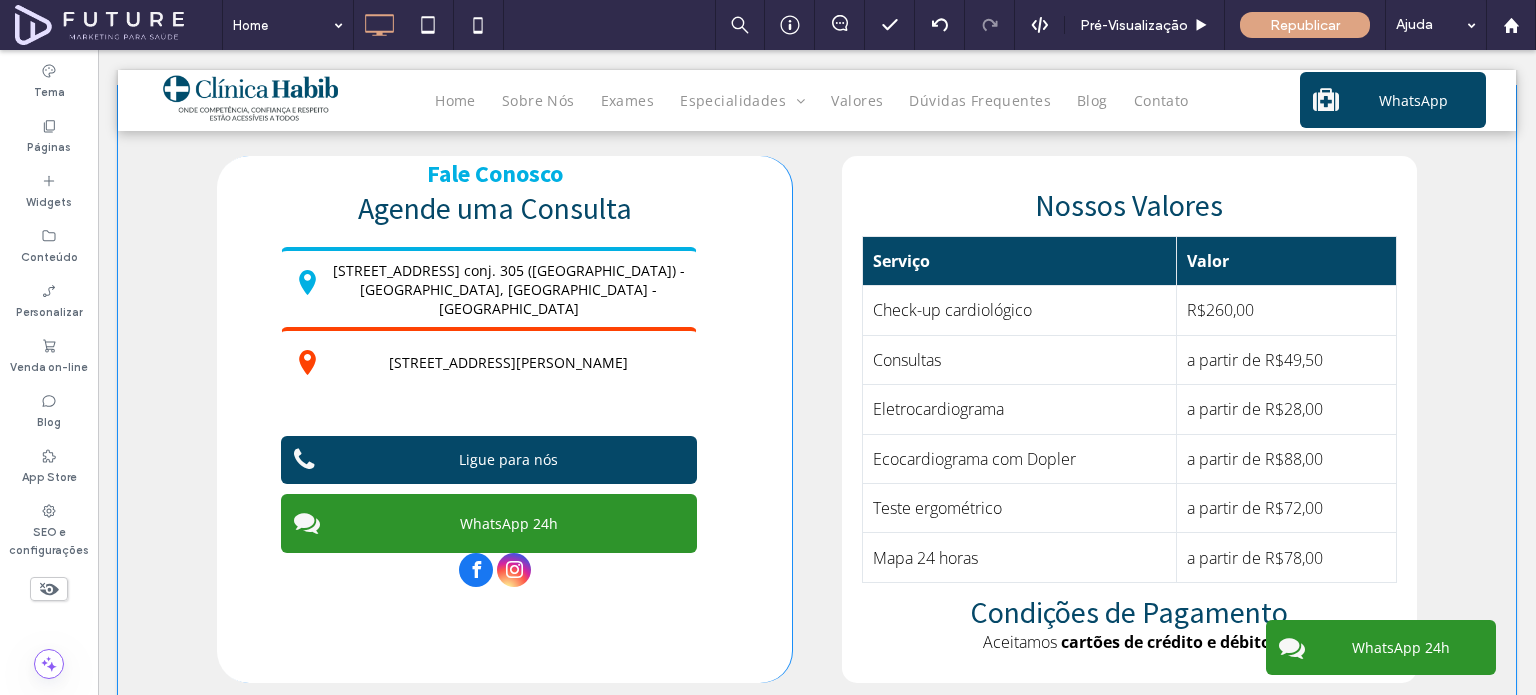 scroll, scrollTop: 4195, scrollLeft: 0, axis: vertical 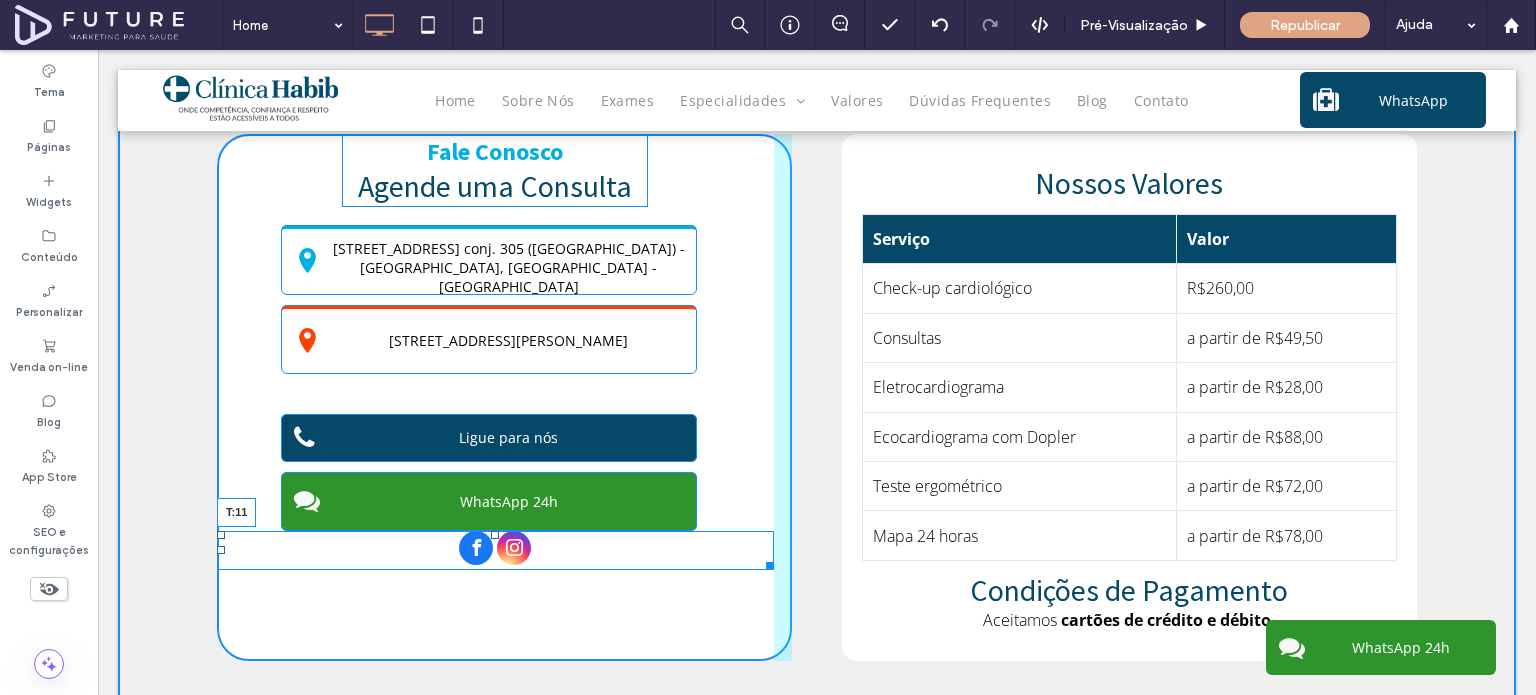 drag, startPoint x: 484, startPoint y: 520, endPoint x: 714, endPoint y: 525, distance: 230.05434 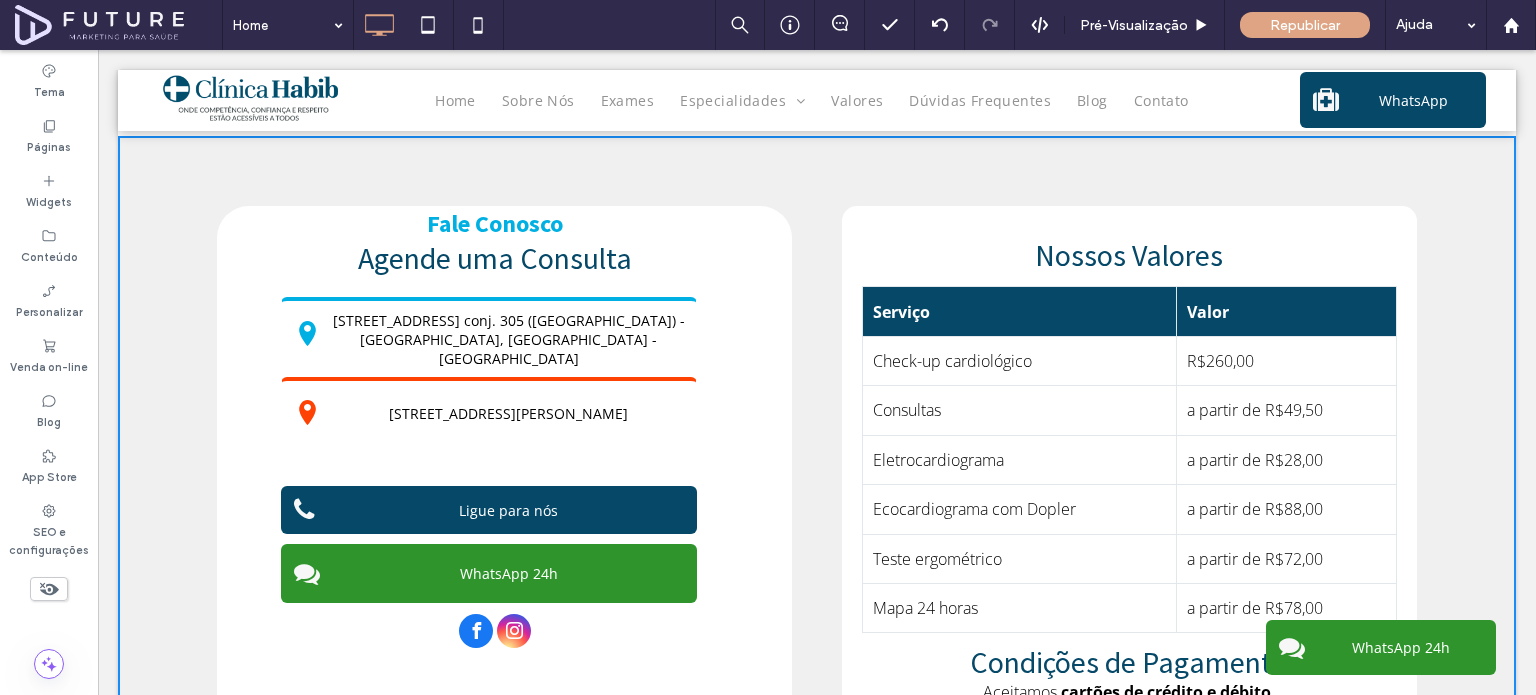 scroll, scrollTop: 4141, scrollLeft: 0, axis: vertical 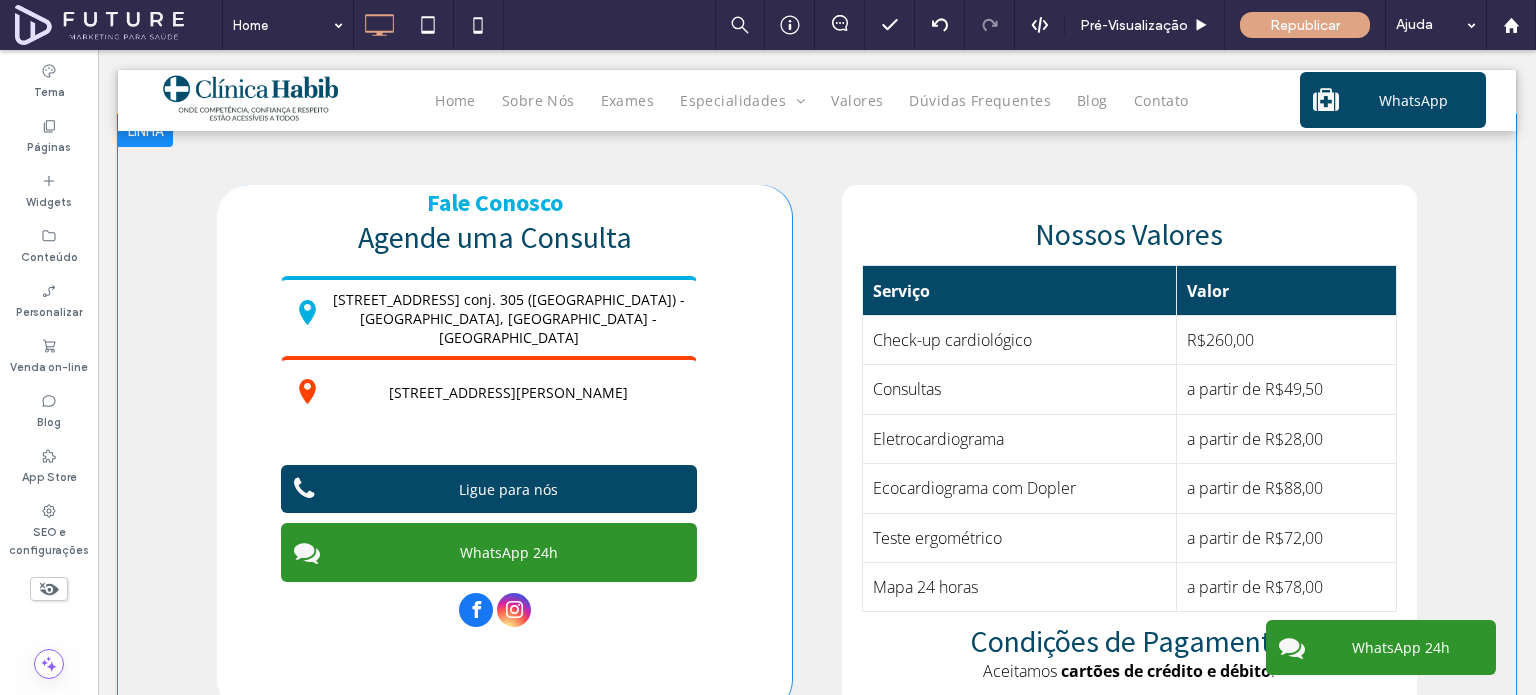 click on "Fale Conosco
Agende uma Consulta
Rua Vergueiro 1353 conj. 305 (Torre Norte) - Paraíso, São Paulo - SP
Rua Américo Salvador Novelli 154 conj. 203 (2º andar)  -  Itaquera, São Paulo – SP
Ligue para nós
WhatsApp 24h
Click To Paste" at bounding box center (504, 448) 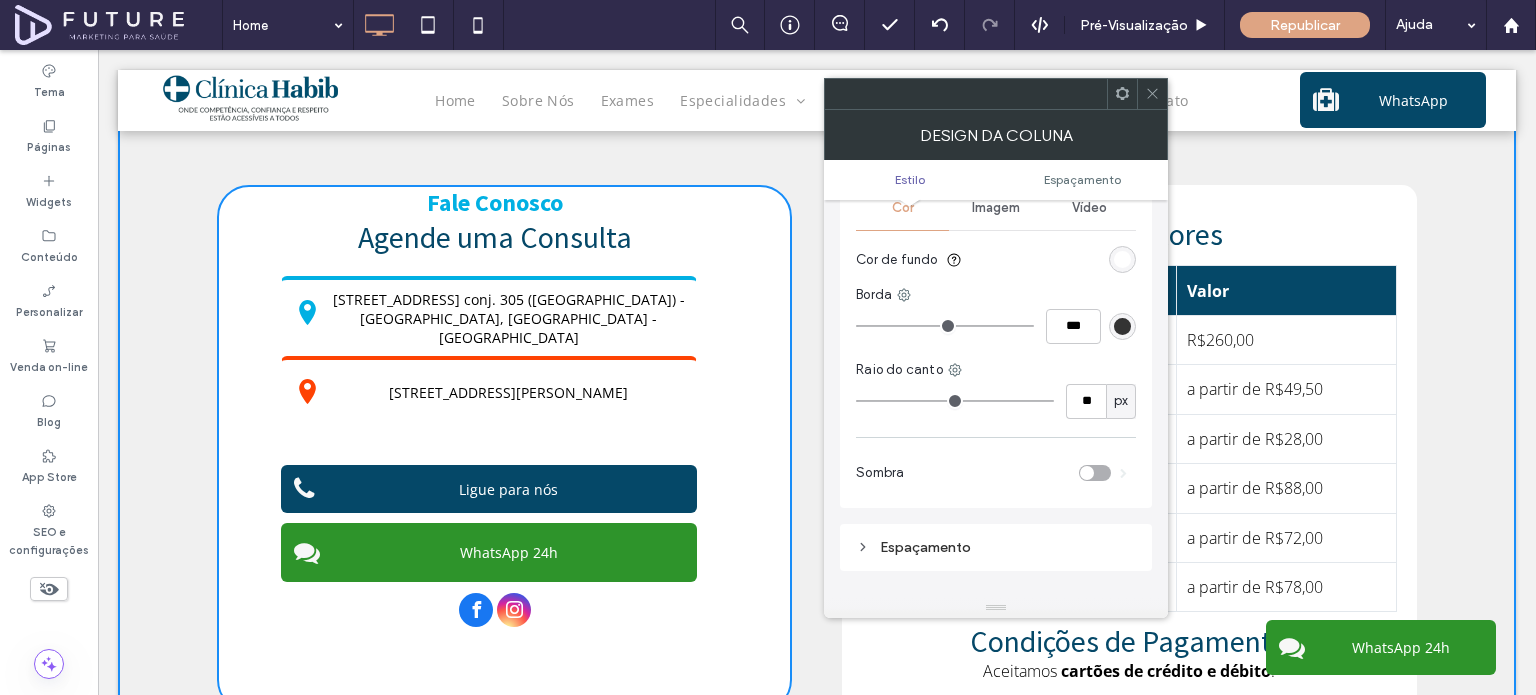scroll, scrollTop: 100, scrollLeft: 0, axis: vertical 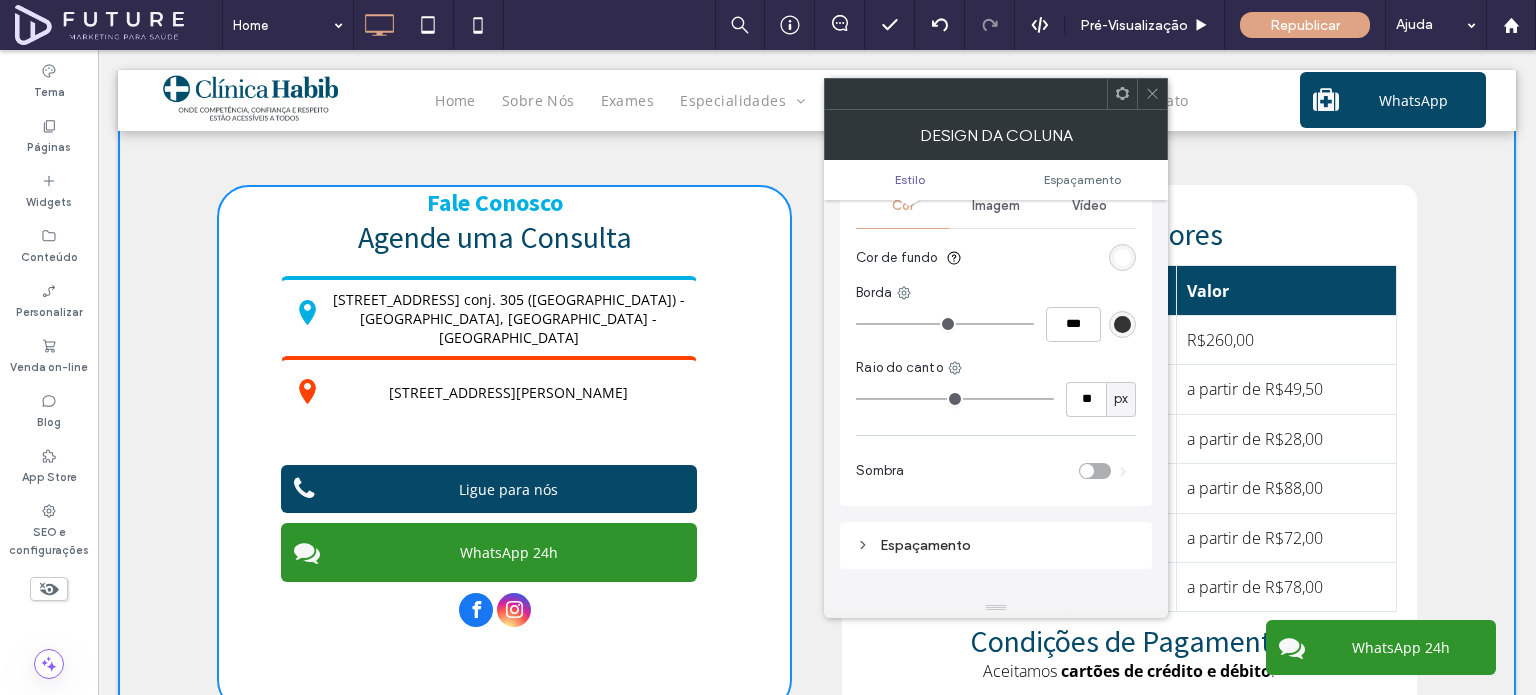 click on "Nossos Valores" at bounding box center [1129, 234] 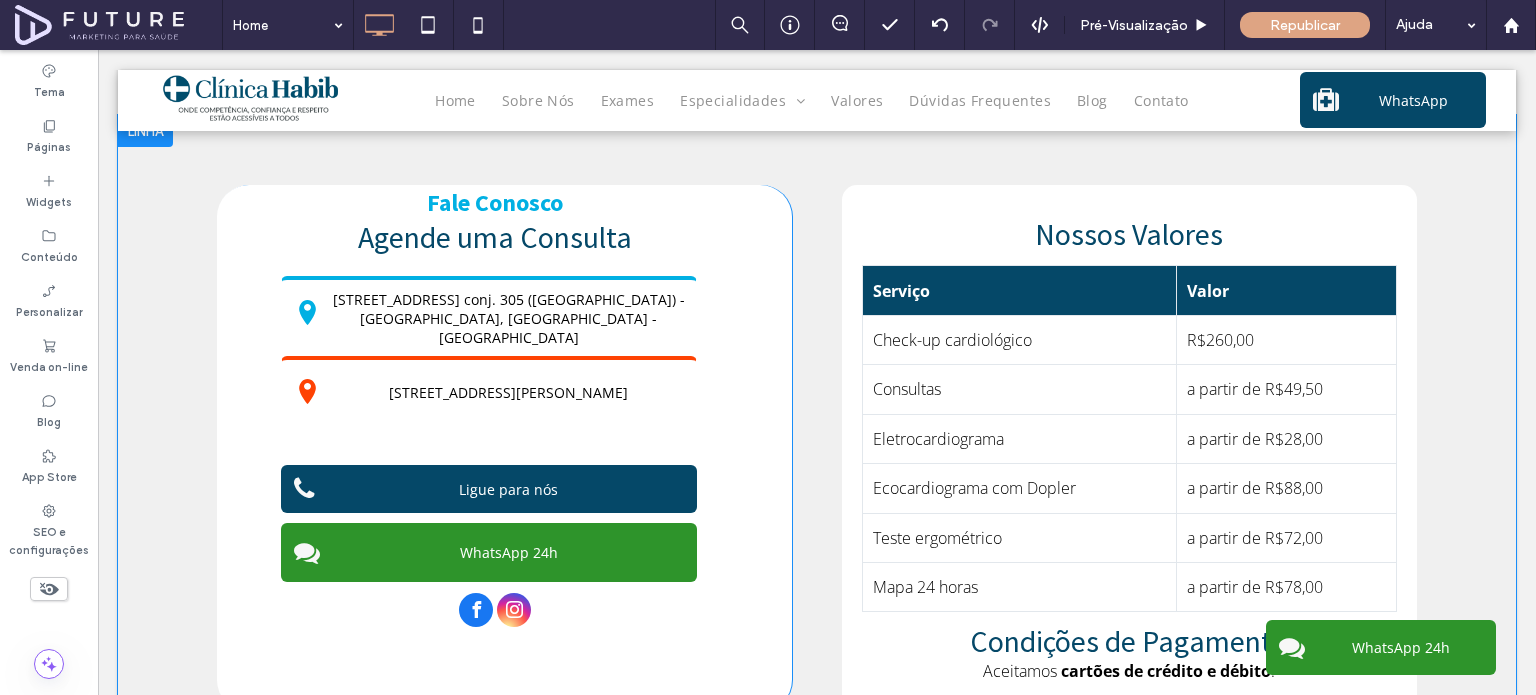 click on "Nossos Valores
Serviço
Valor
Check-up cardiológico
R$260,00
Consultas
a partir de R$49,50
Eletrocardiograma
a partir de R$28,00
Ecocardiograma com Dopler
a partir de R$88,00
Teste ergométrico
a partir de R$72,00
Mapa 24 horas
a partir de R$78,00
Condições de Pagamento
Aceitamos
cartões de crédito e débito .
Click To Paste" at bounding box center [1129, 448] 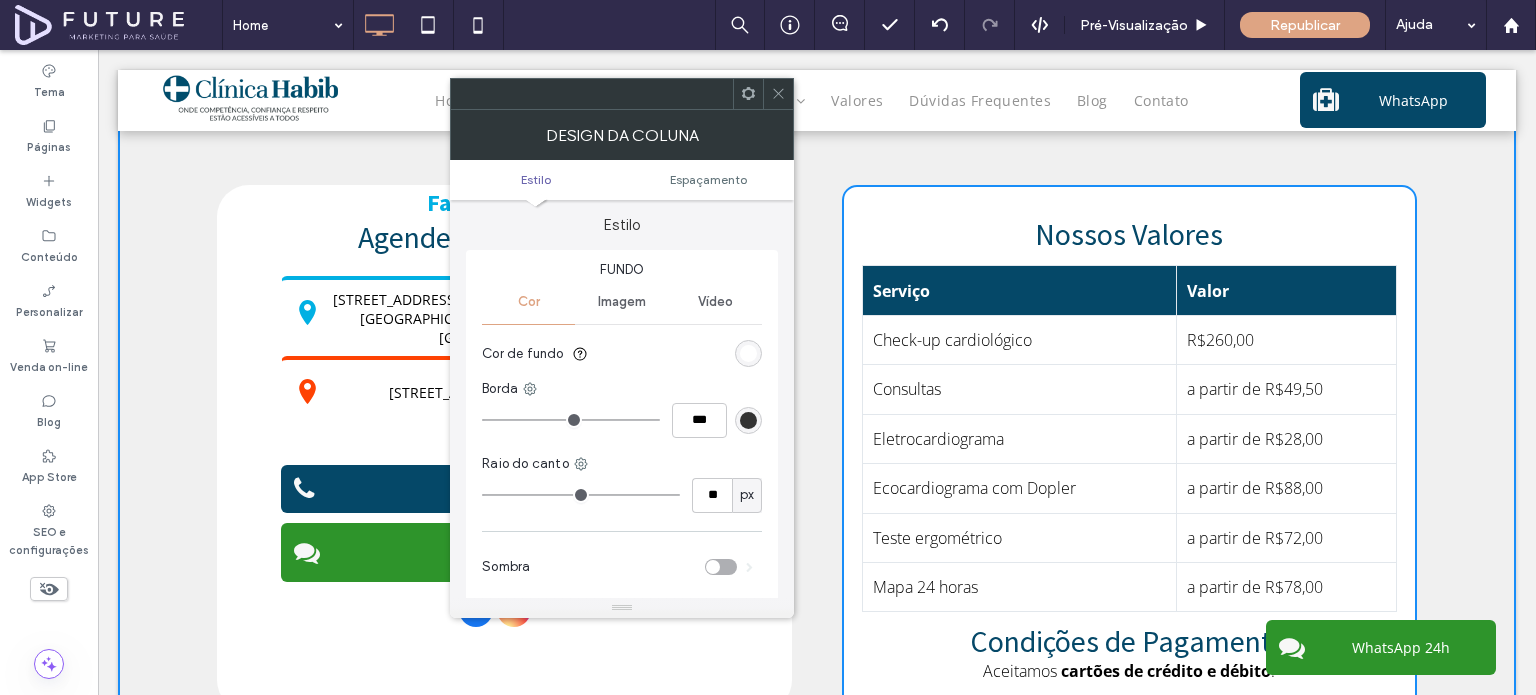 scroll, scrollTop: 0, scrollLeft: 0, axis: both 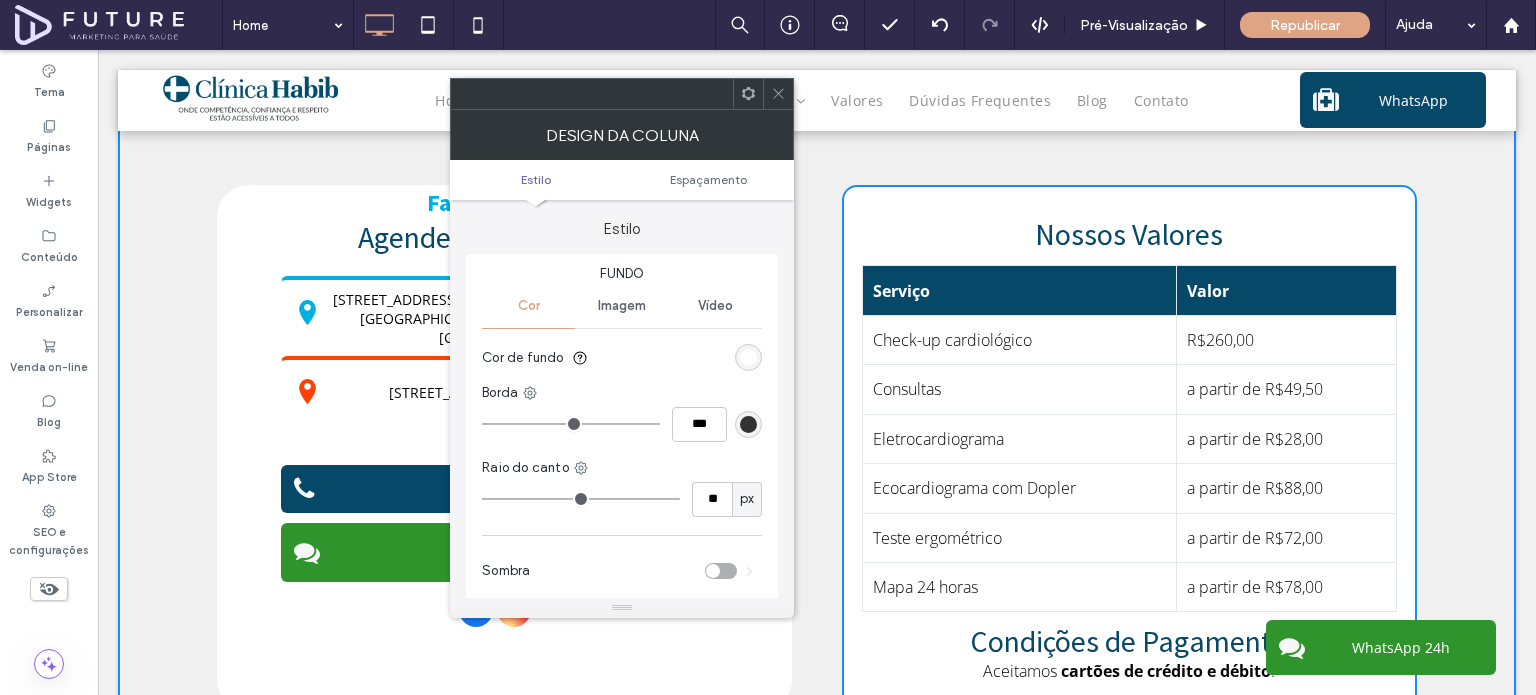 type on "**" 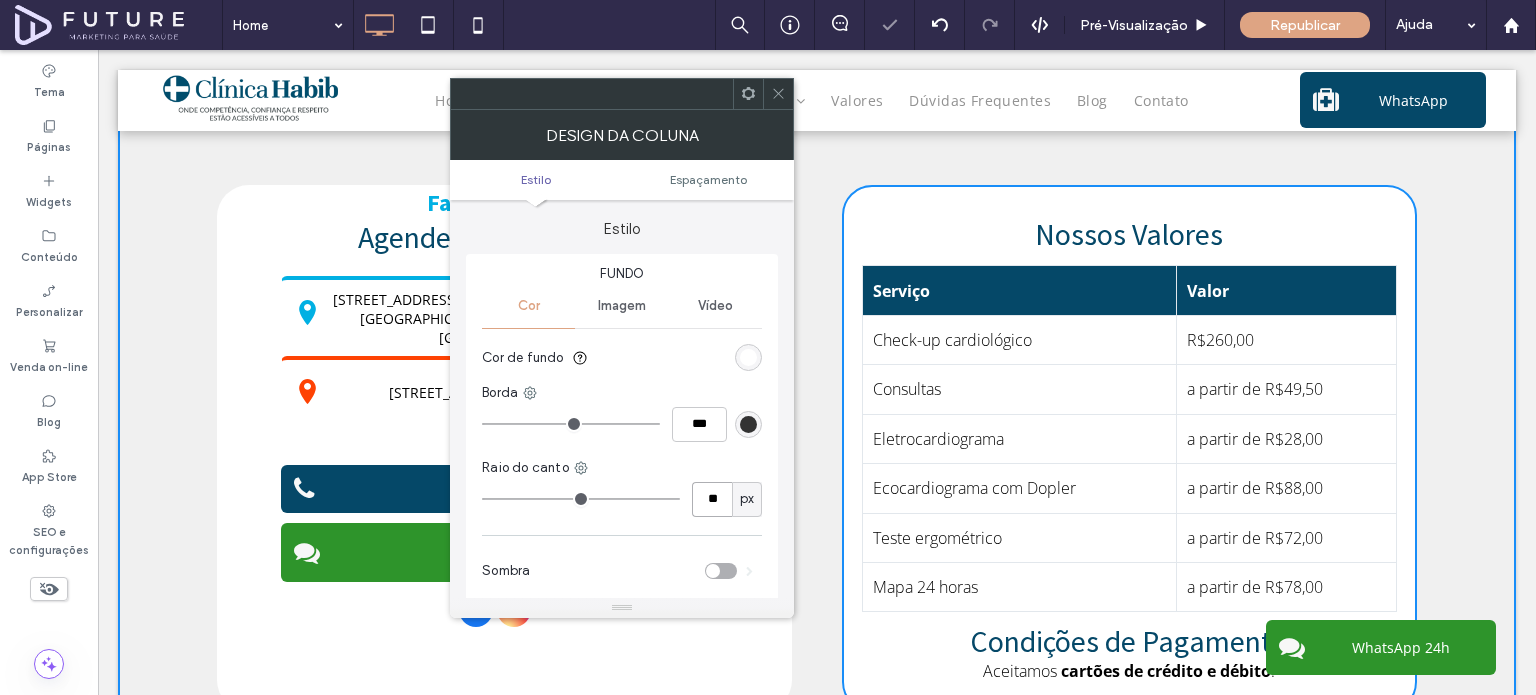 click on "**" at bounding box center [712, 499] 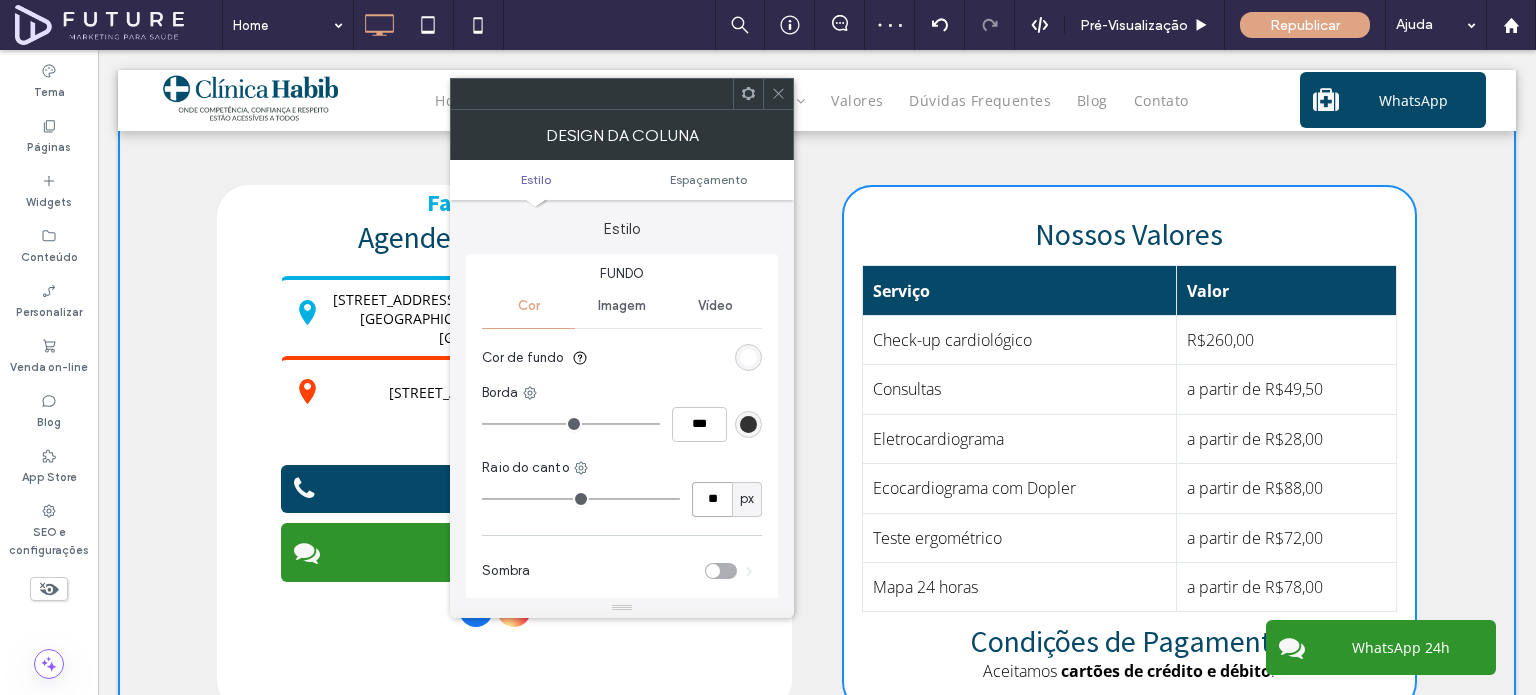 type on "**" 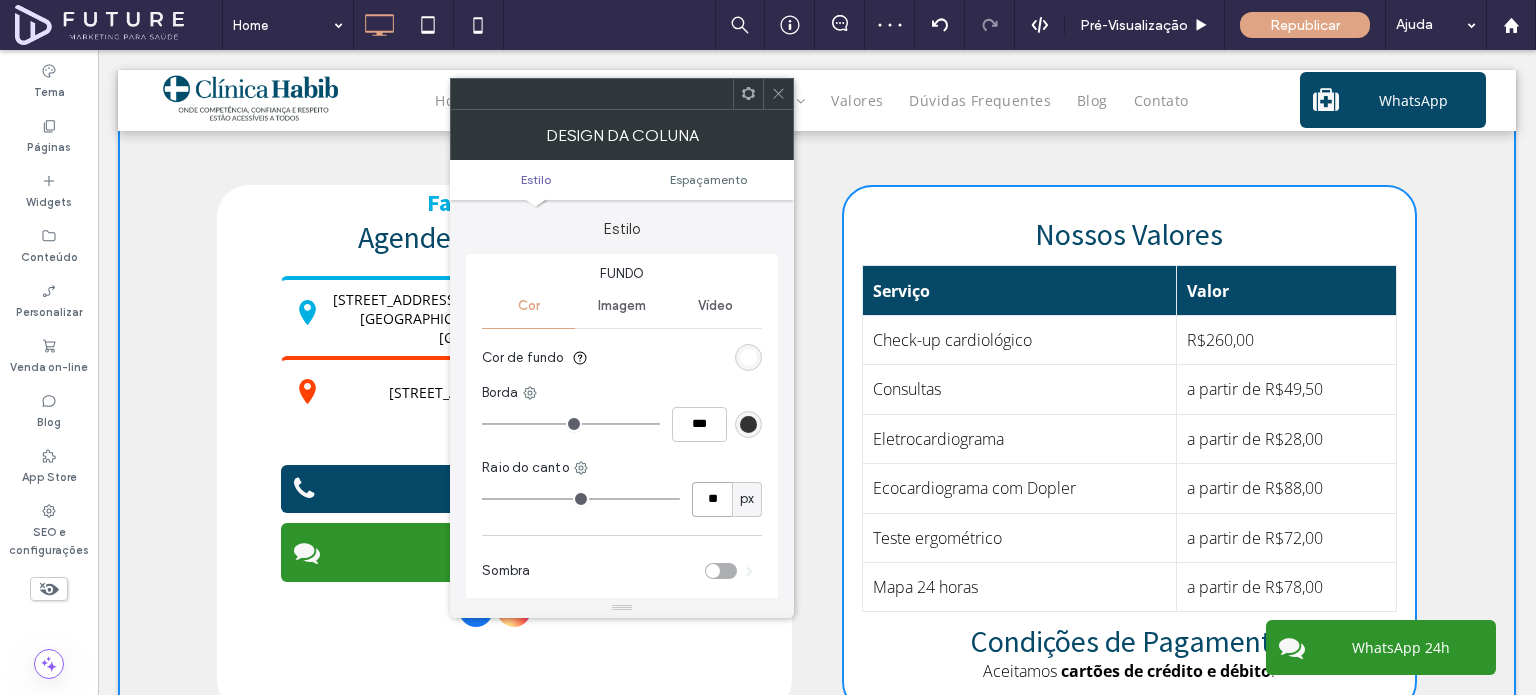 type on "**" 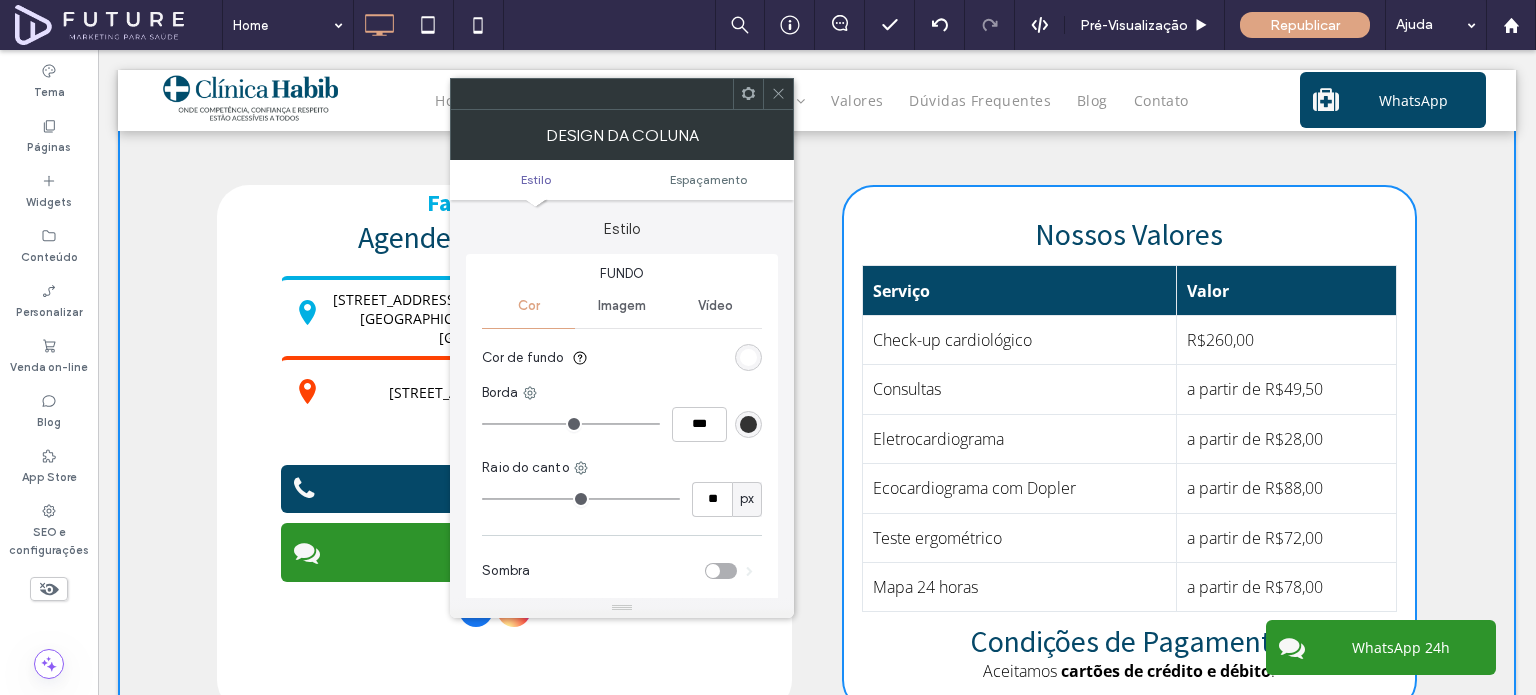 click at bounding box center (778, 94) 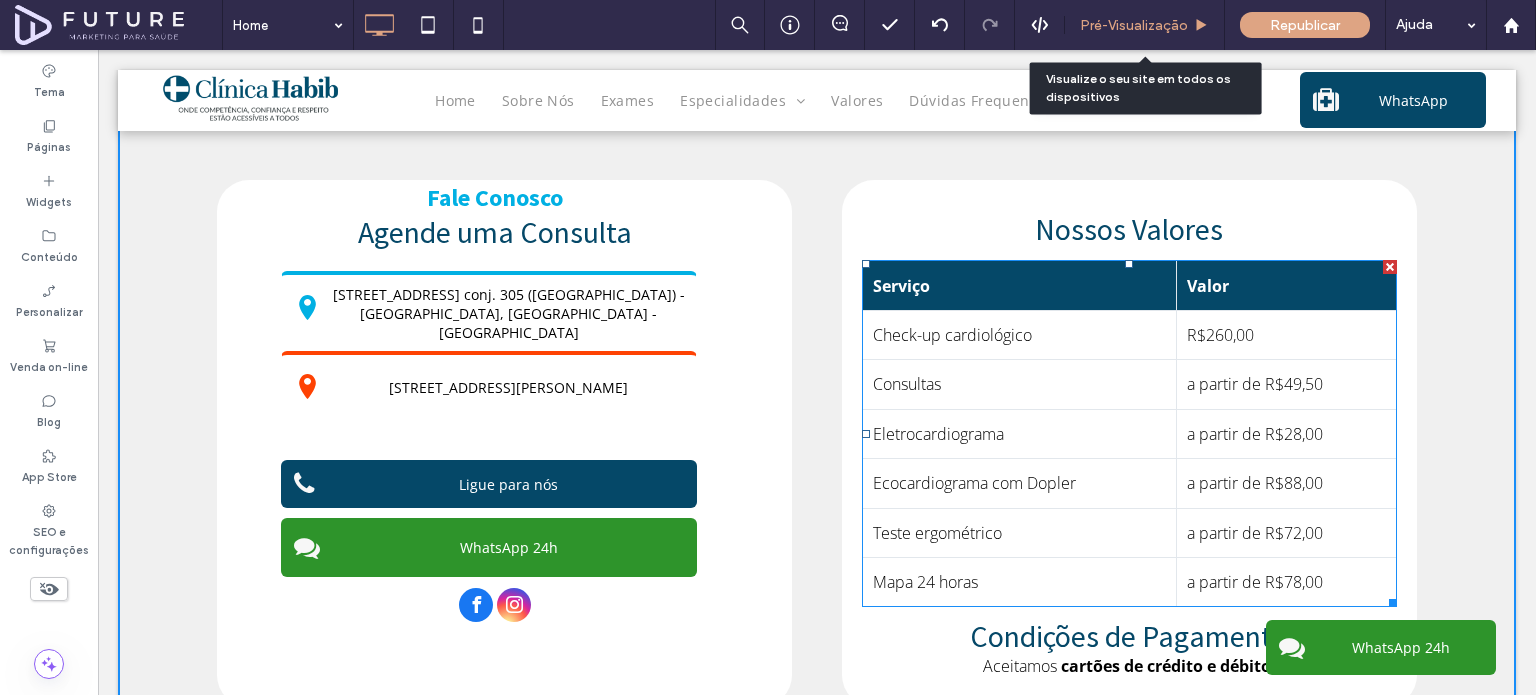 scroll, scrollTop: 4141, scrollLeft: 0, axis: vertical 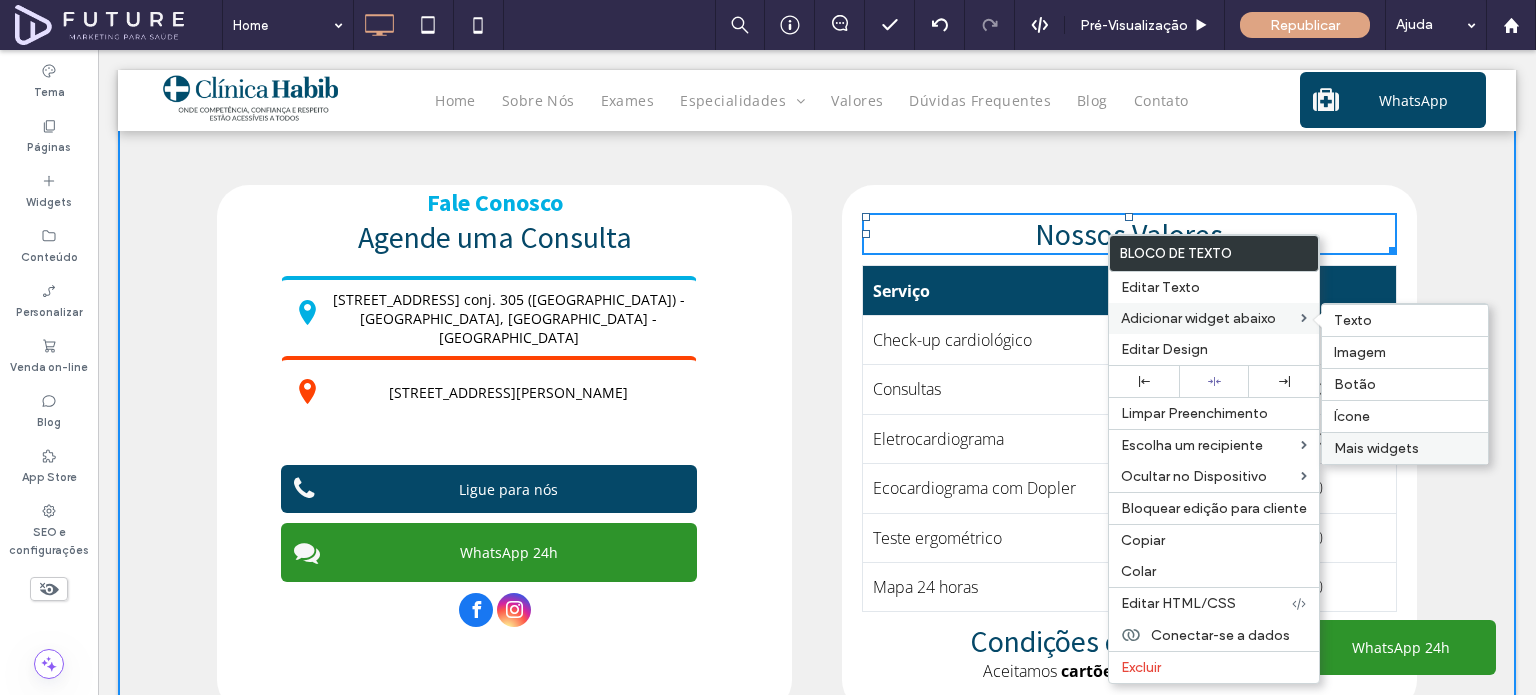 click on "Mais widgets" at bounding box center (1376, 448) 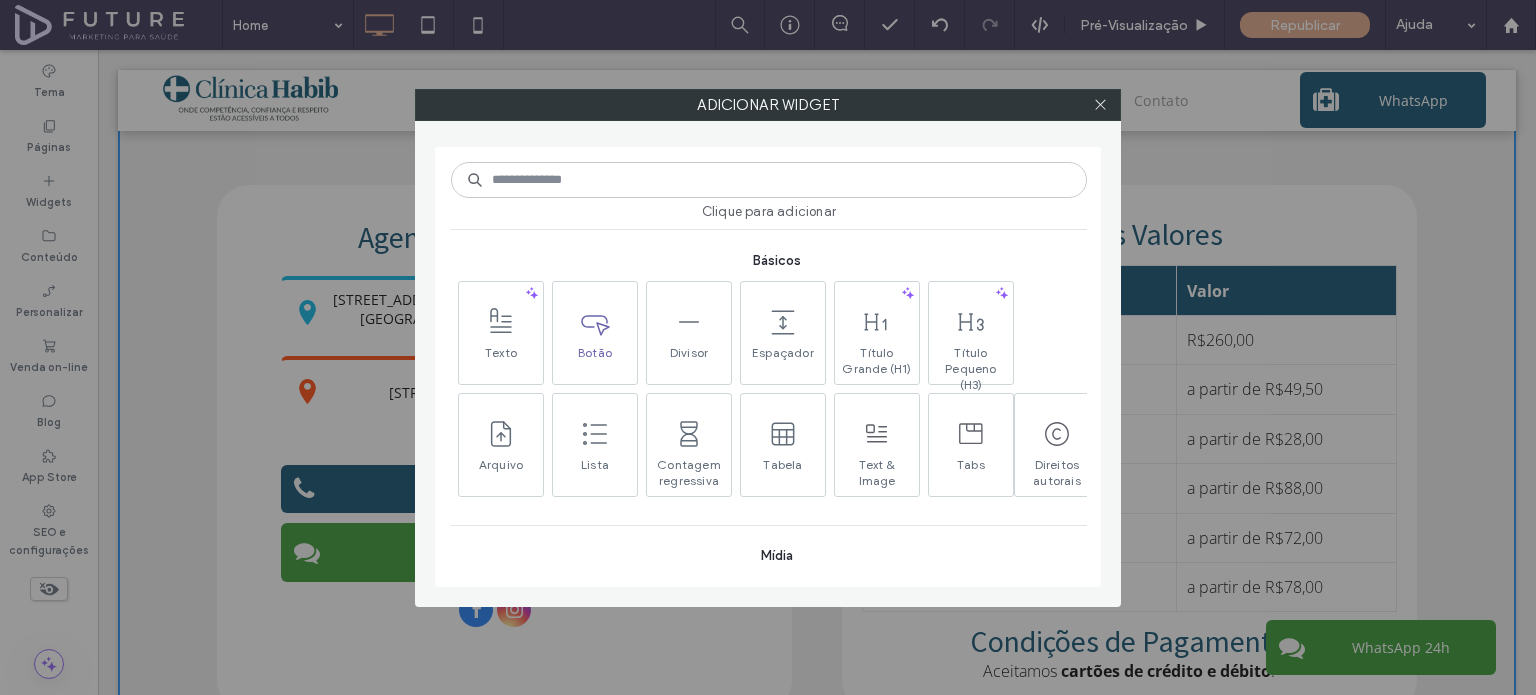 scroll, scrollTop: 300, scrollLeft: 0, axis: vertical 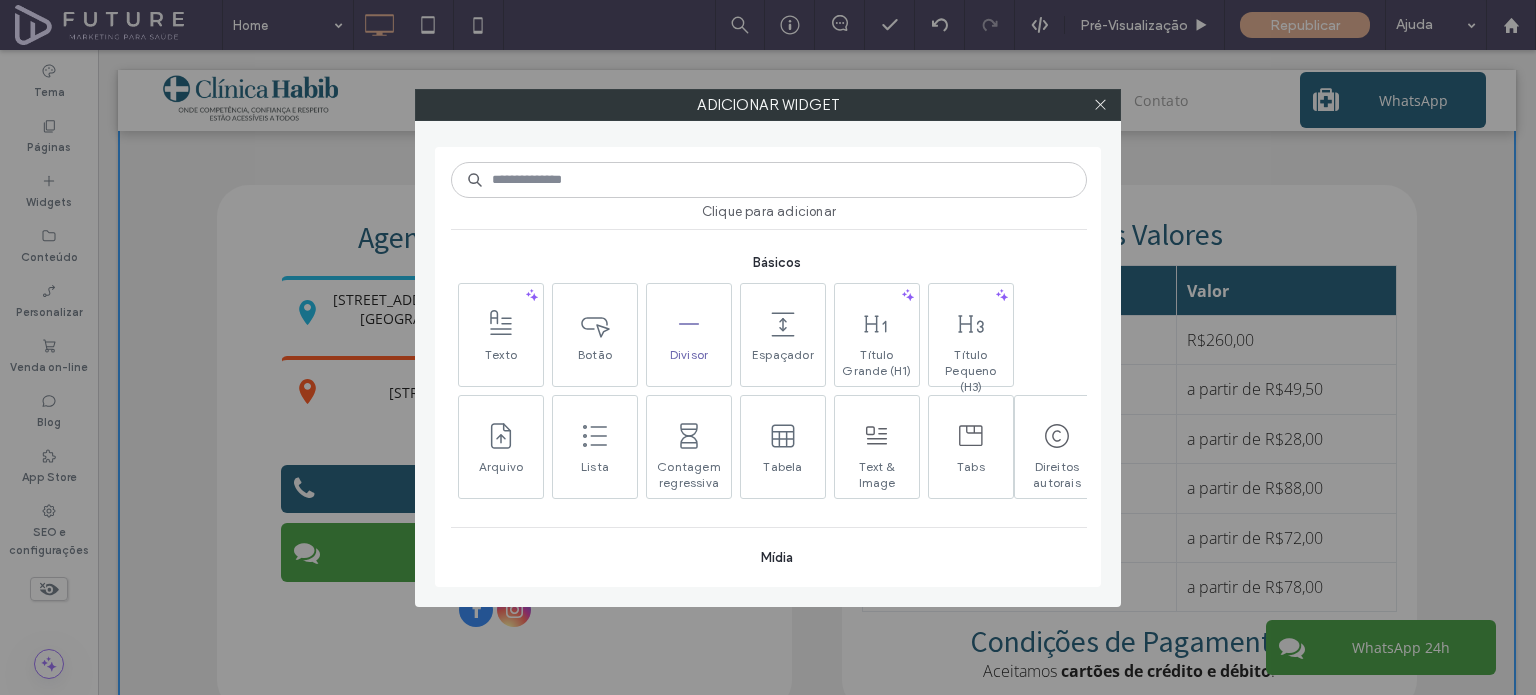 click at bounding box center [689, 324] 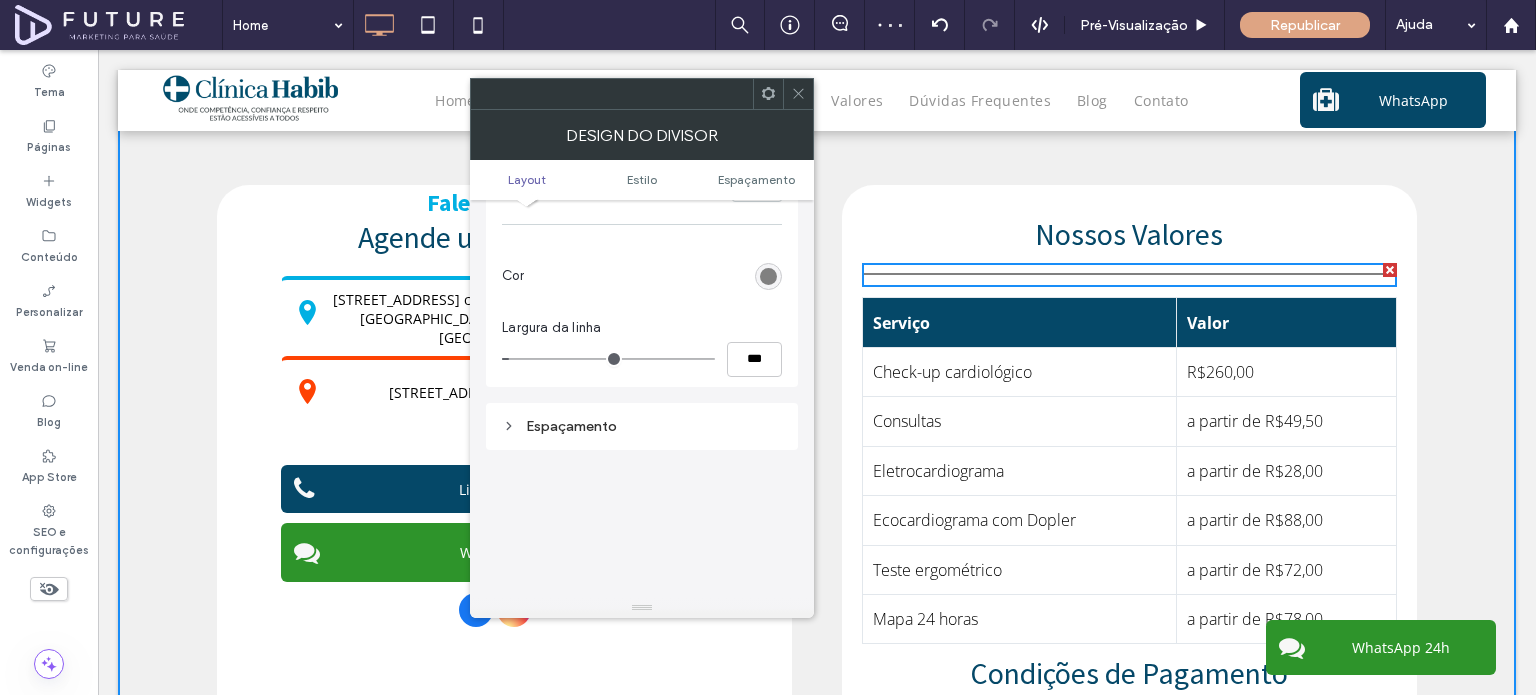 scroll, scrollTop: 300, scrollLeft: 0, axis: vertical 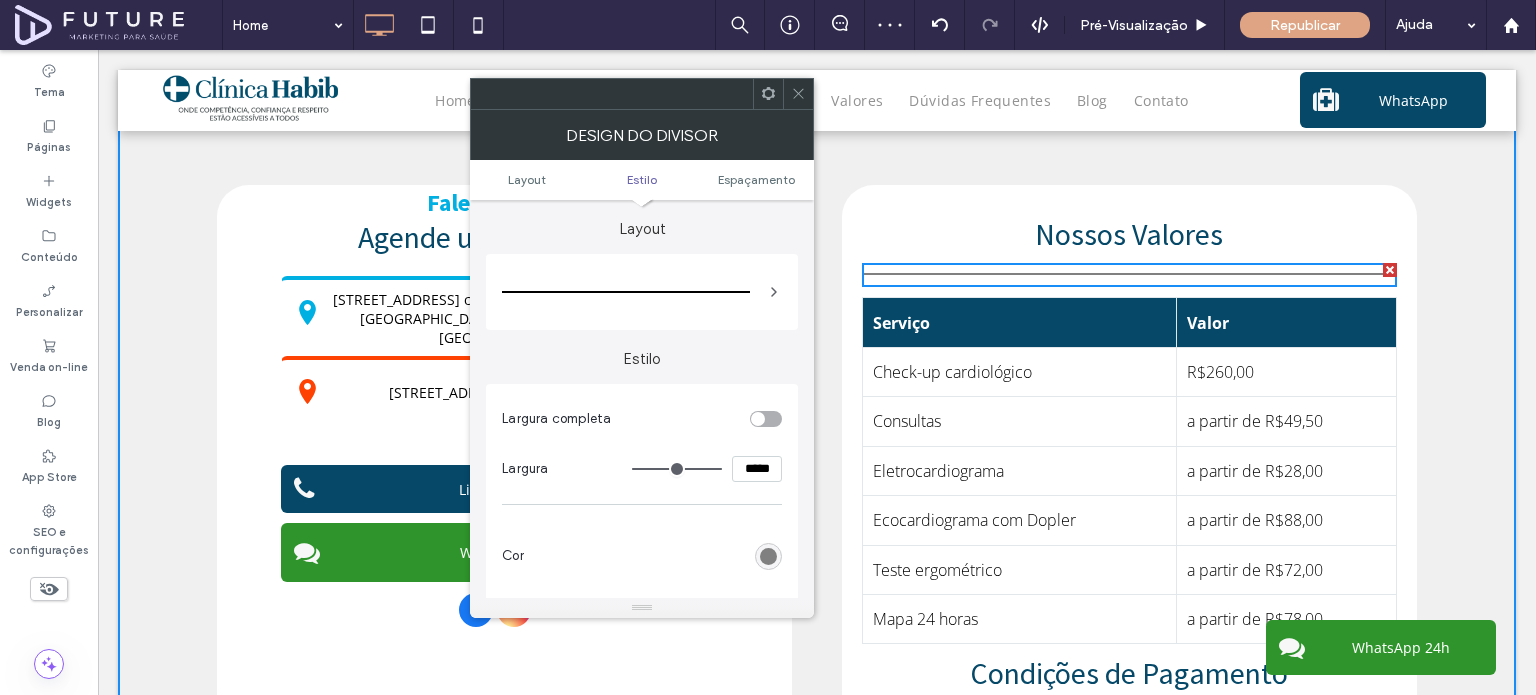click at bounding box center (768, 556) 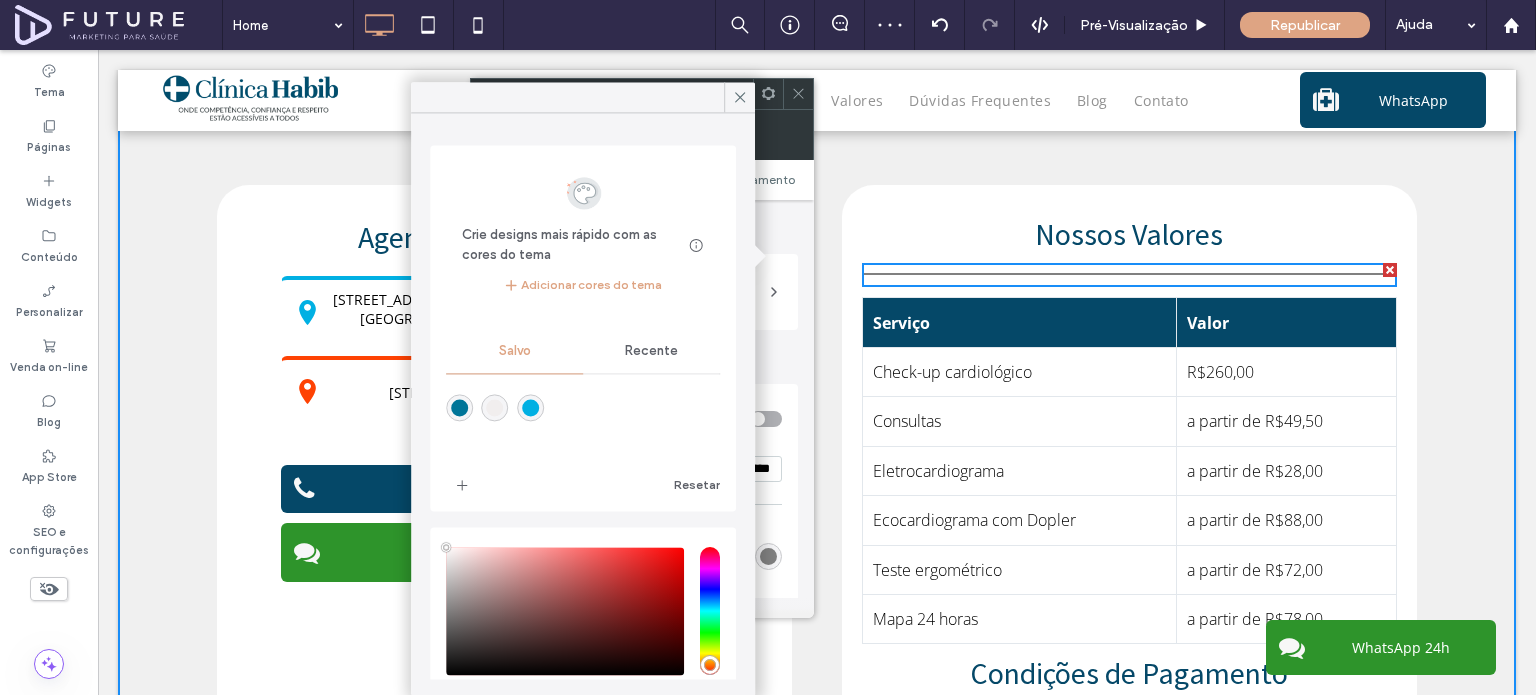 type on "****" 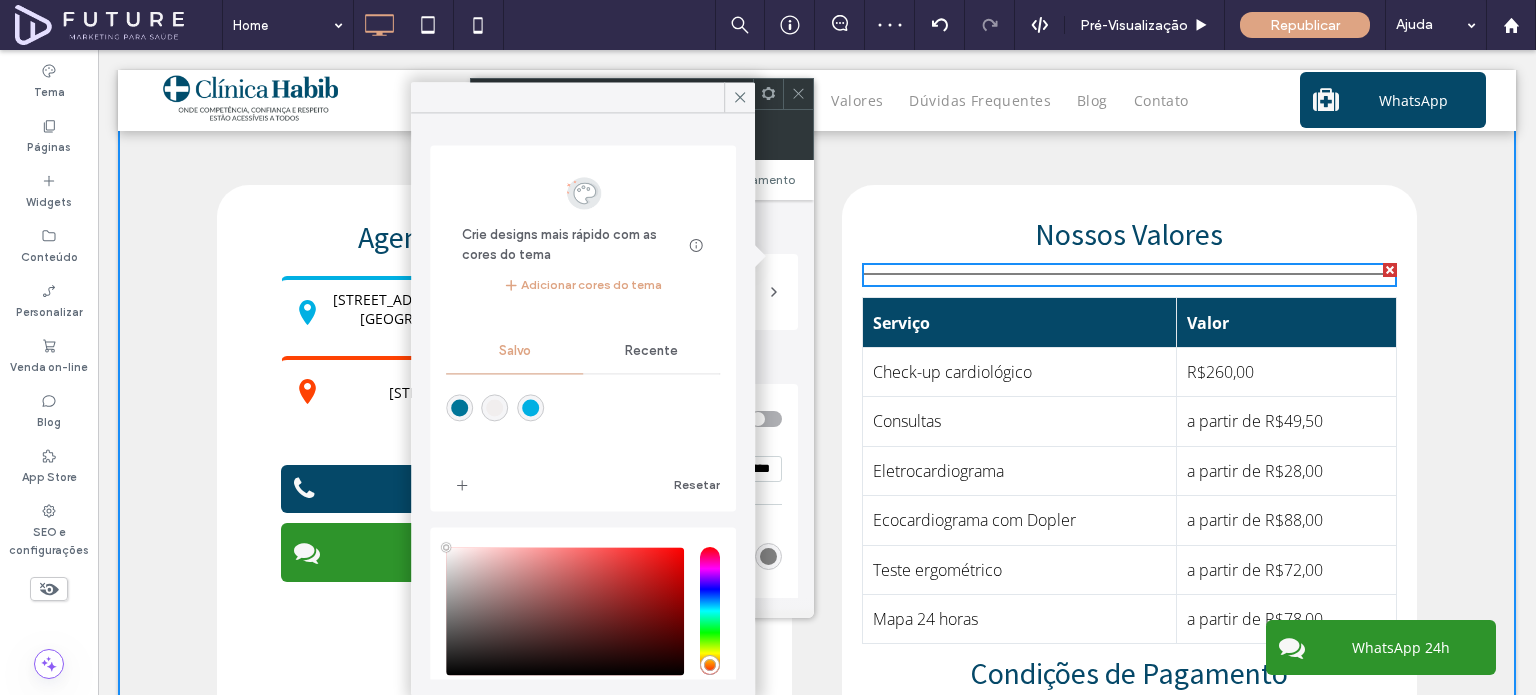 scroll, scrollTop: 0, scrollLeft: 0, axis: both 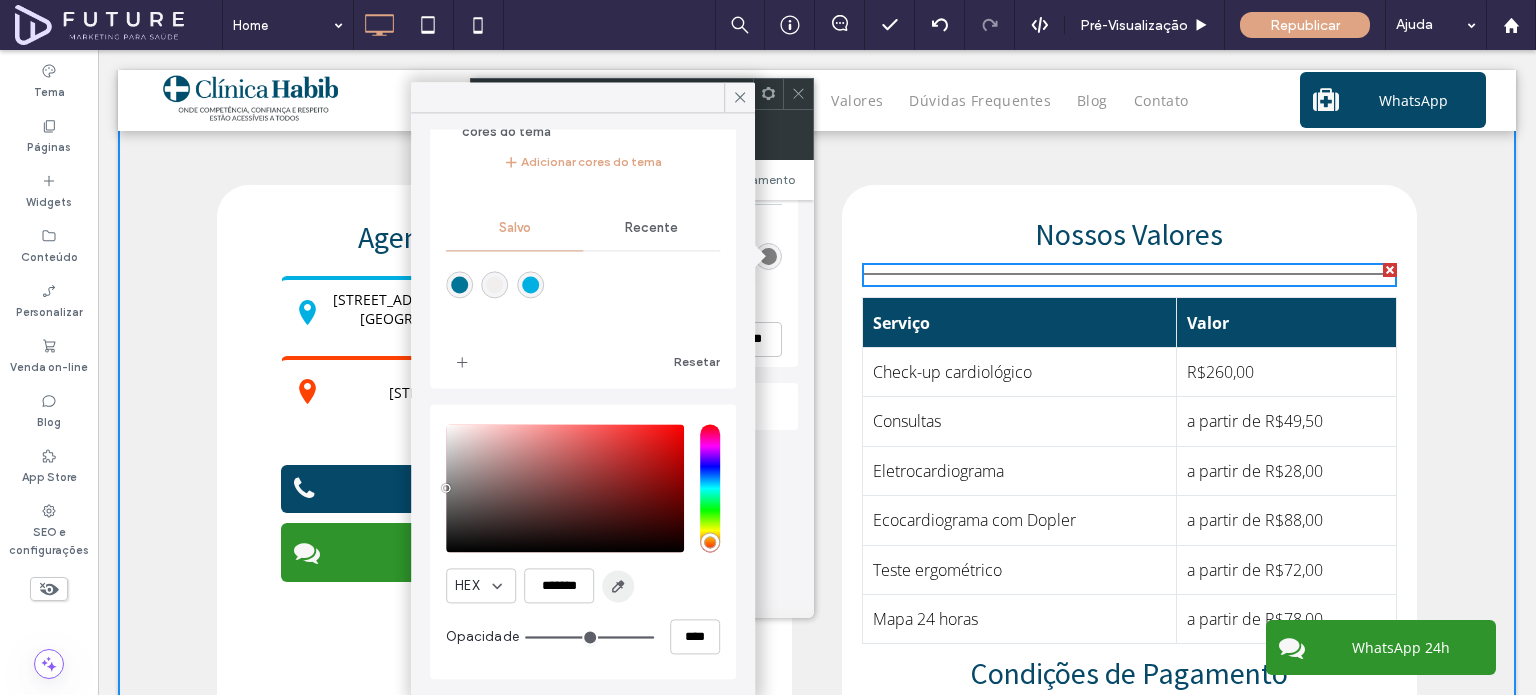 click 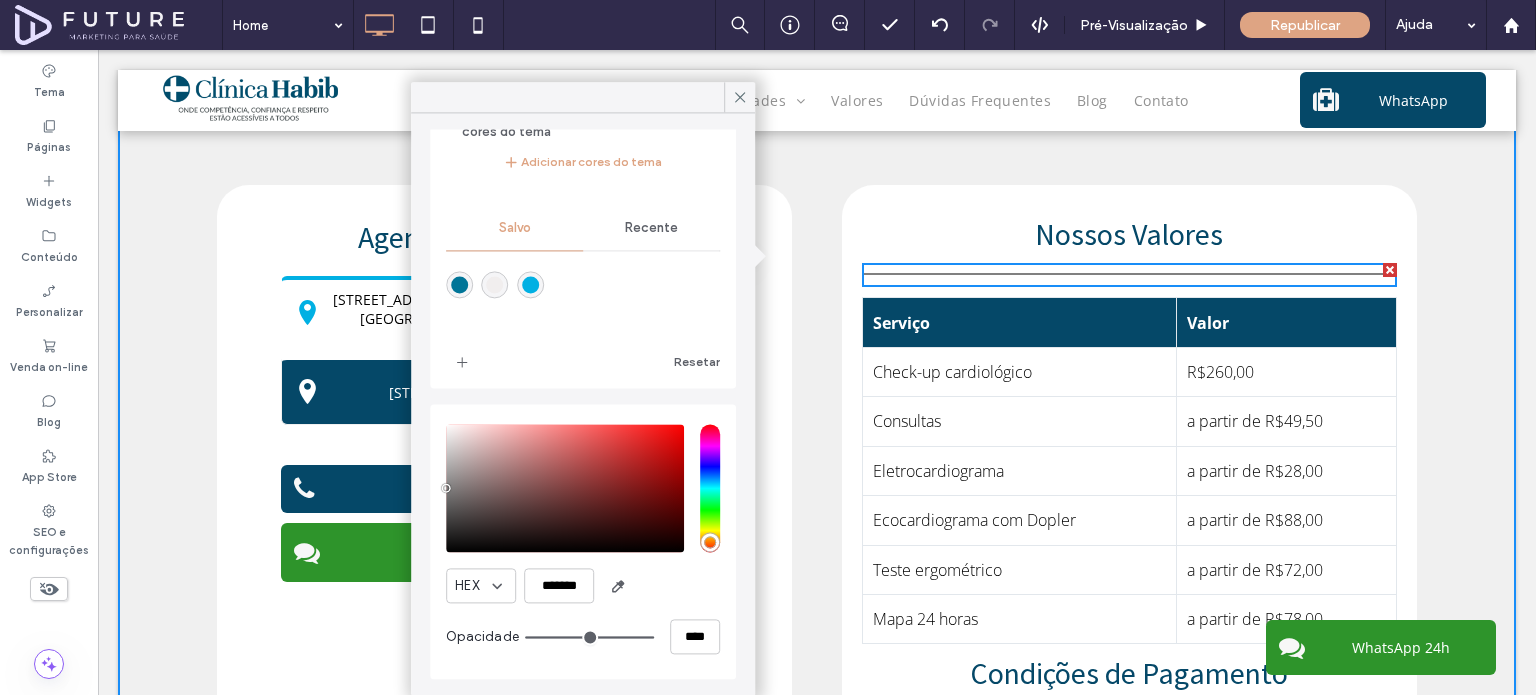 type on "*" 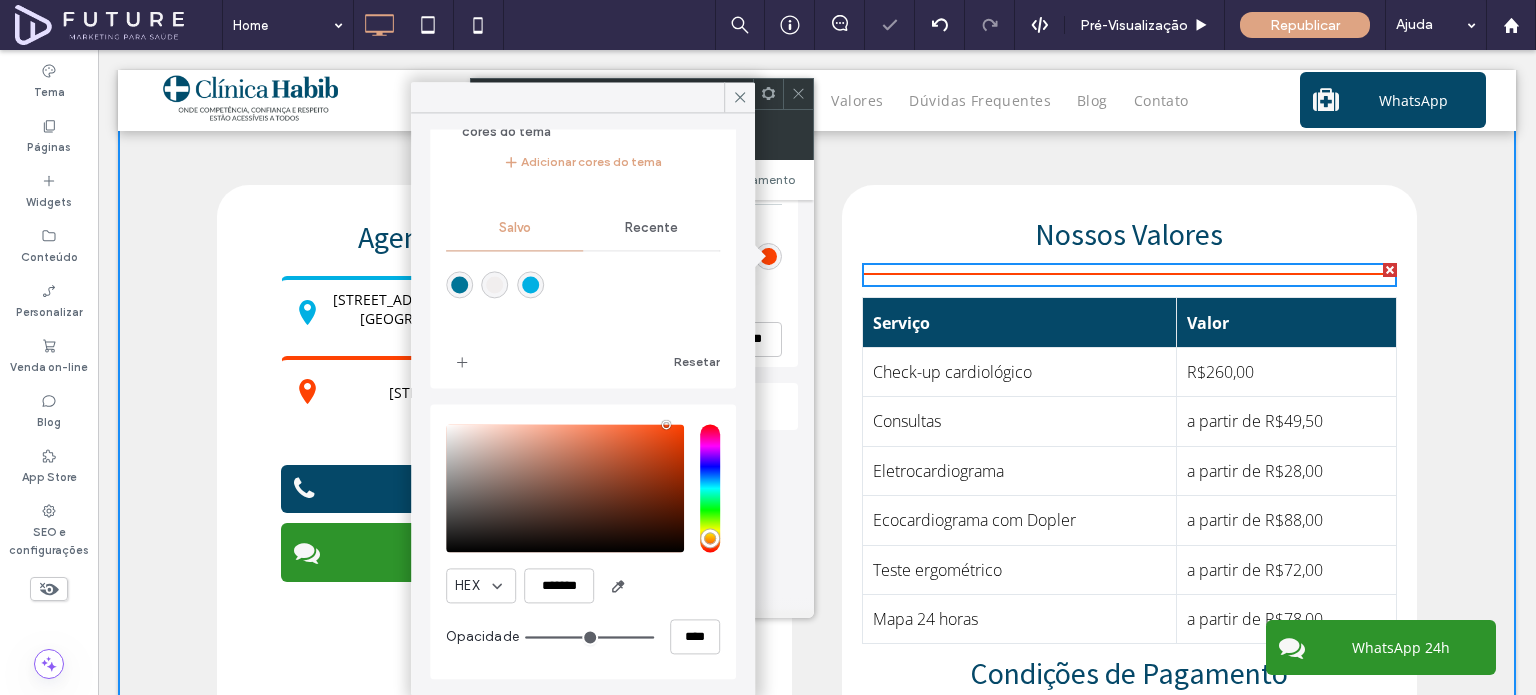 click at bounding box center (583, 97) 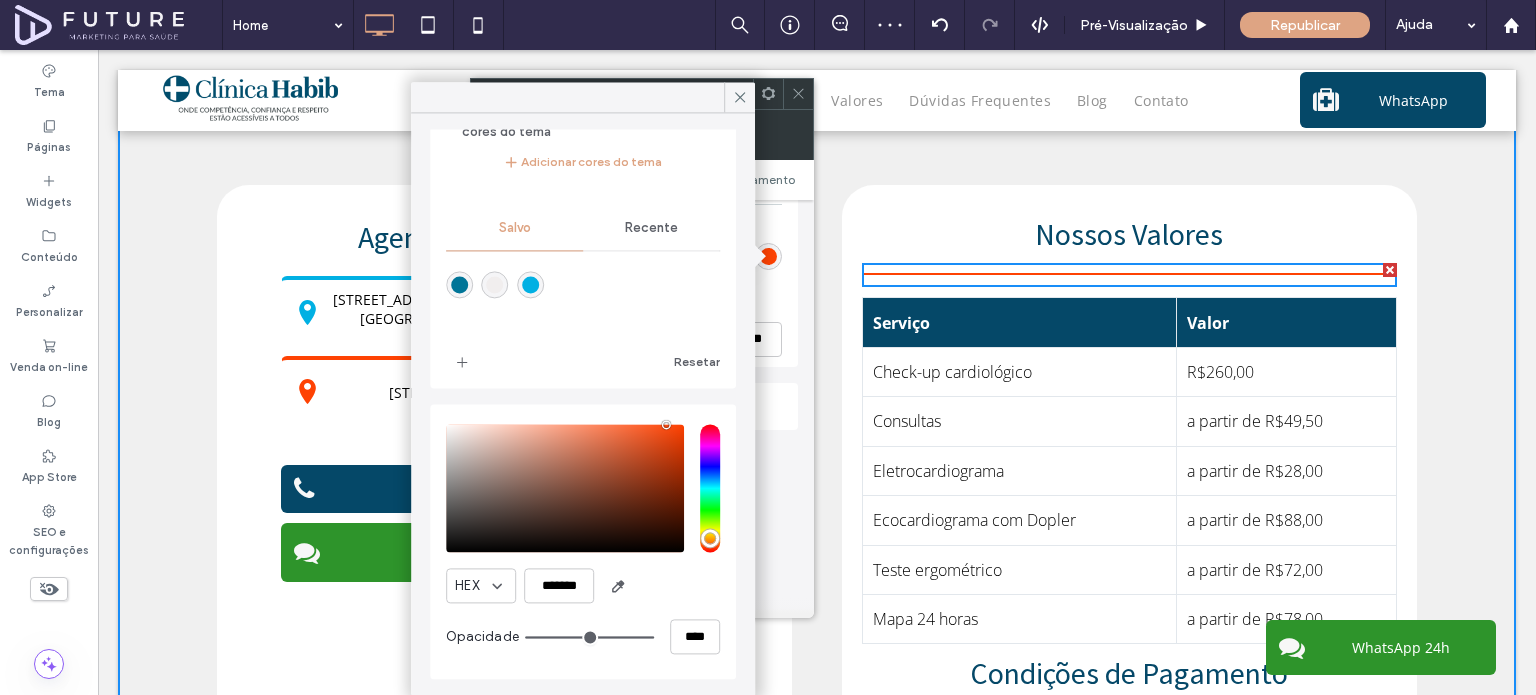 click 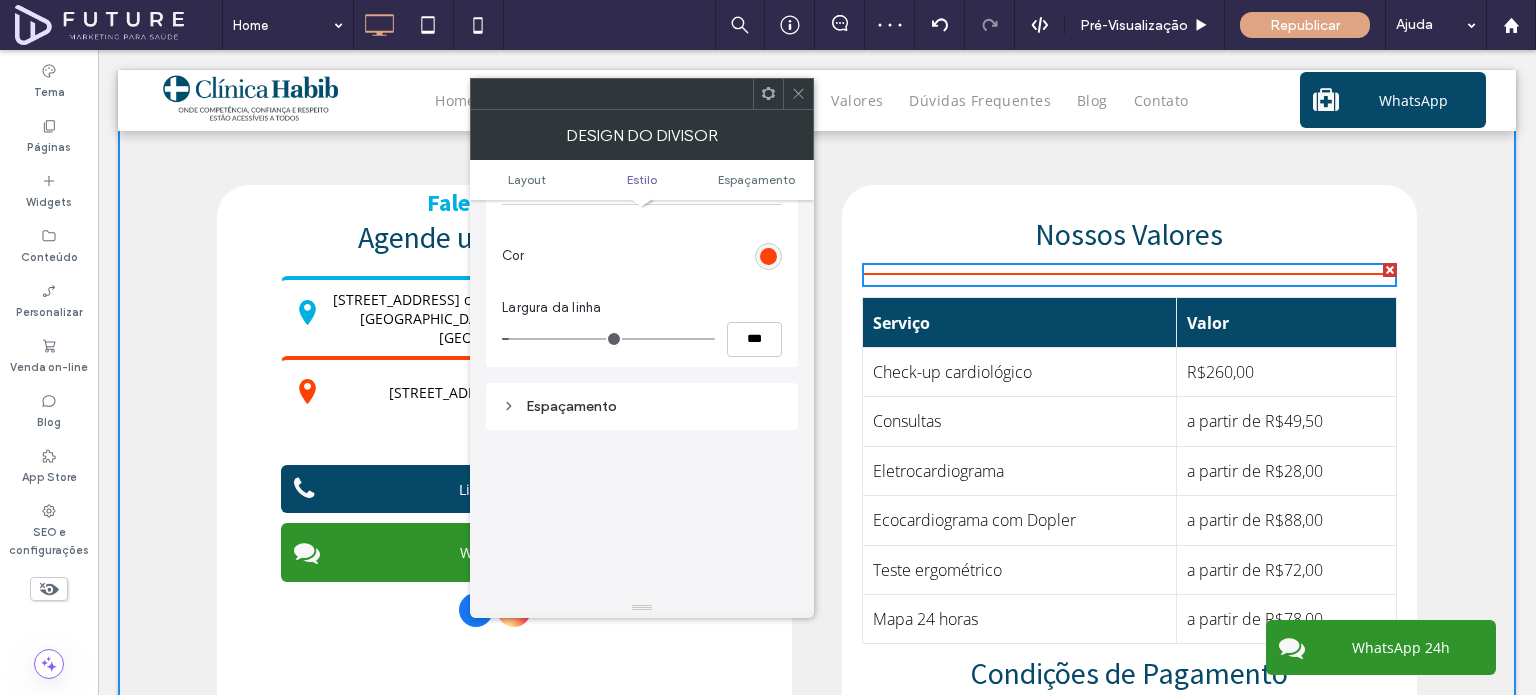 click at bounding box center [798, 94] 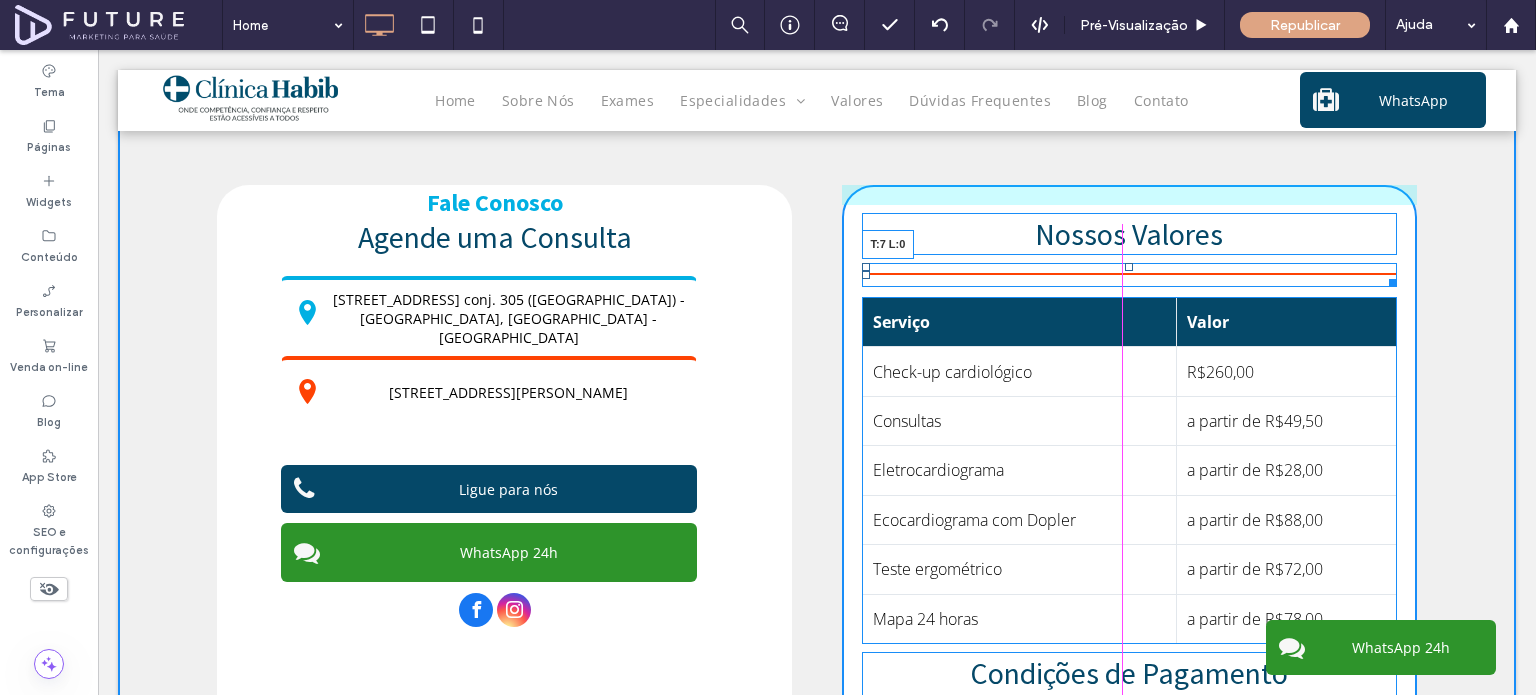 drag, startPoint x: 856, startPoint y: 259, endPoint x: 902, endPoint y: 265, distance: 46.389652 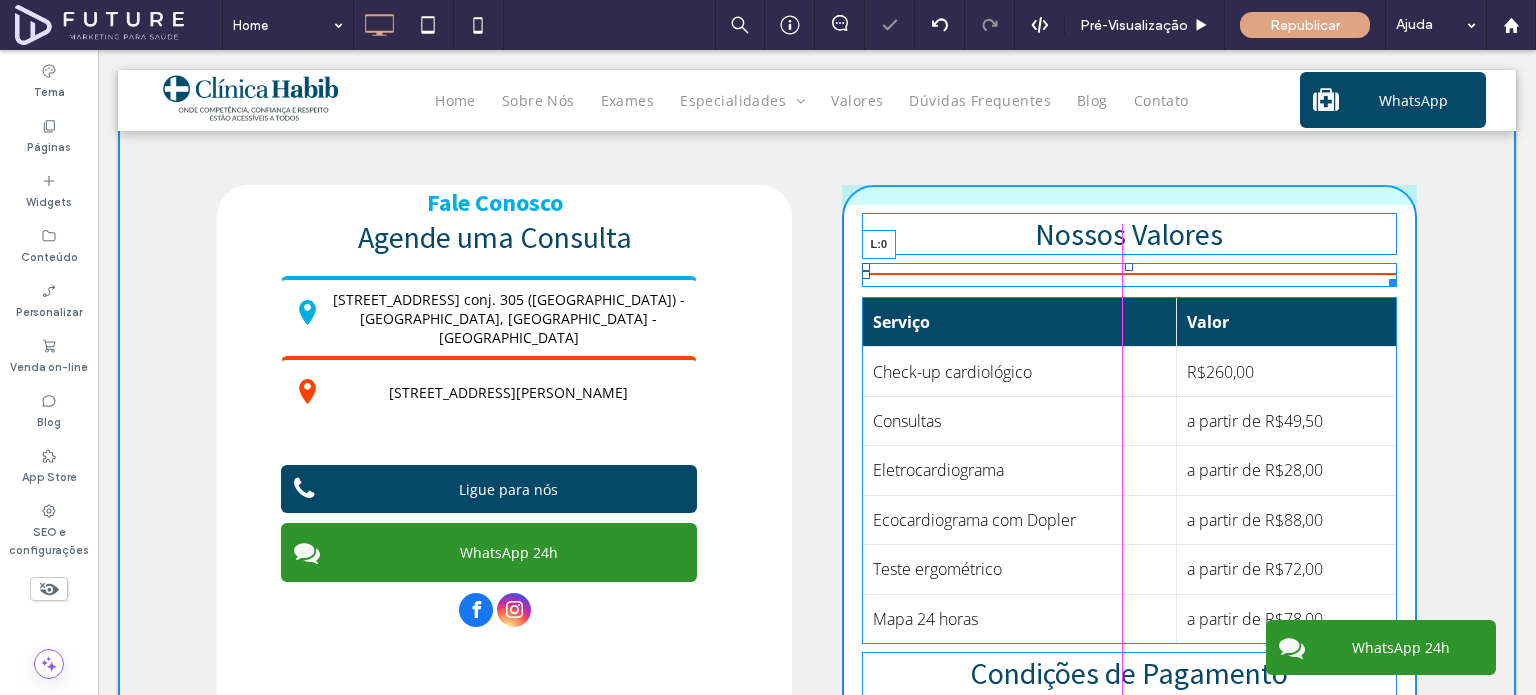 drag, startPoint x: 860, startPoint y: 266, endPoint x: 1199, endPoint y: 317, distance: 342.81482 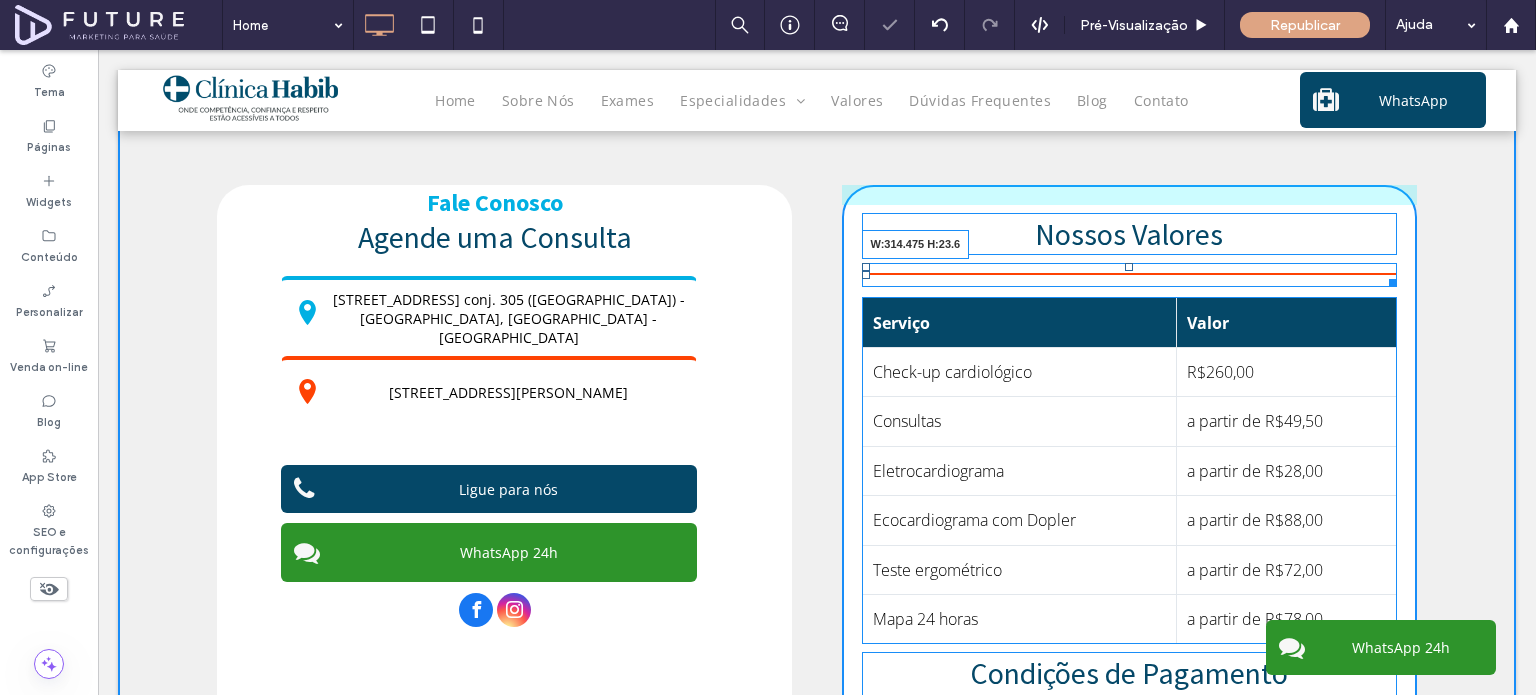 drag, startPoint x: 1388, startPoint y: 271, endPoint x: 1265, endPoint y: 321, distance: 132.77425 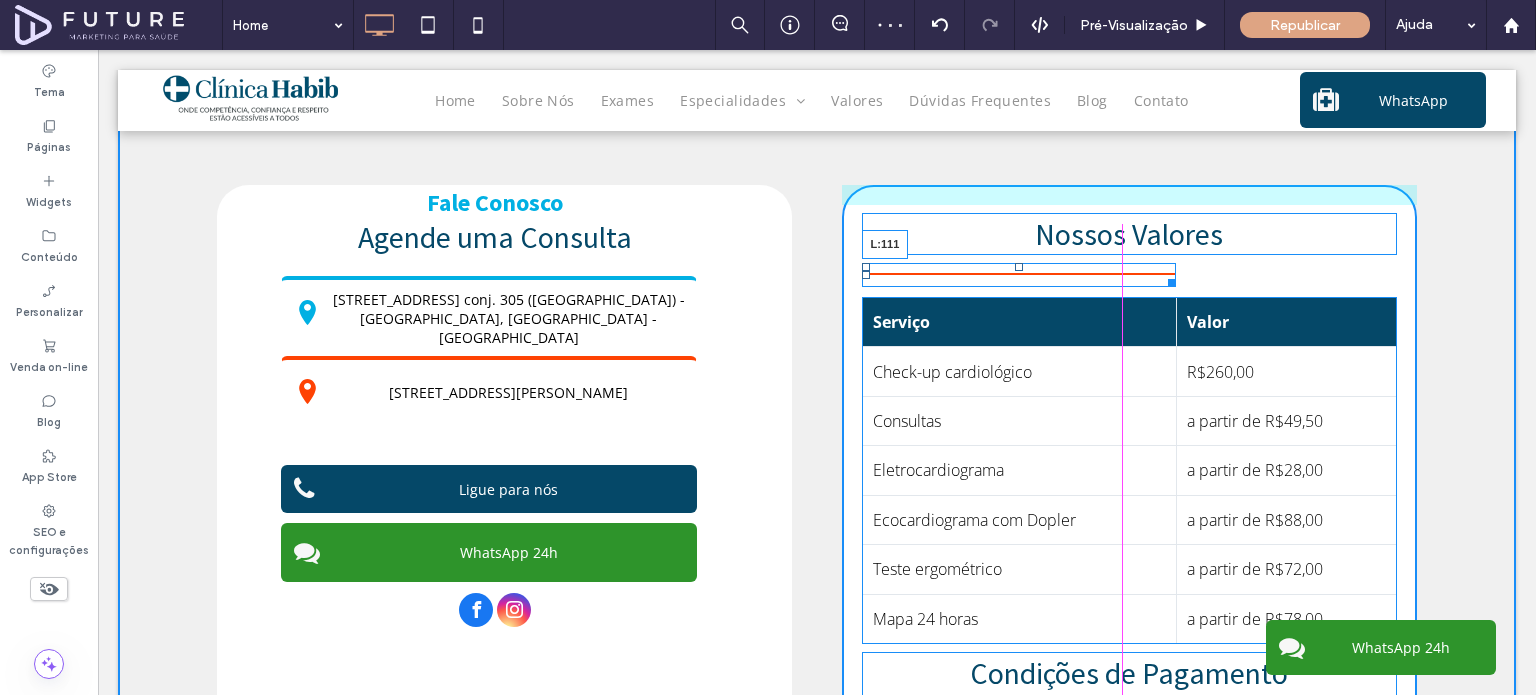 drag, startPoint x: 854, startPoint y: 261, endPoint x: 976, endPoint y: 261, distance: 122 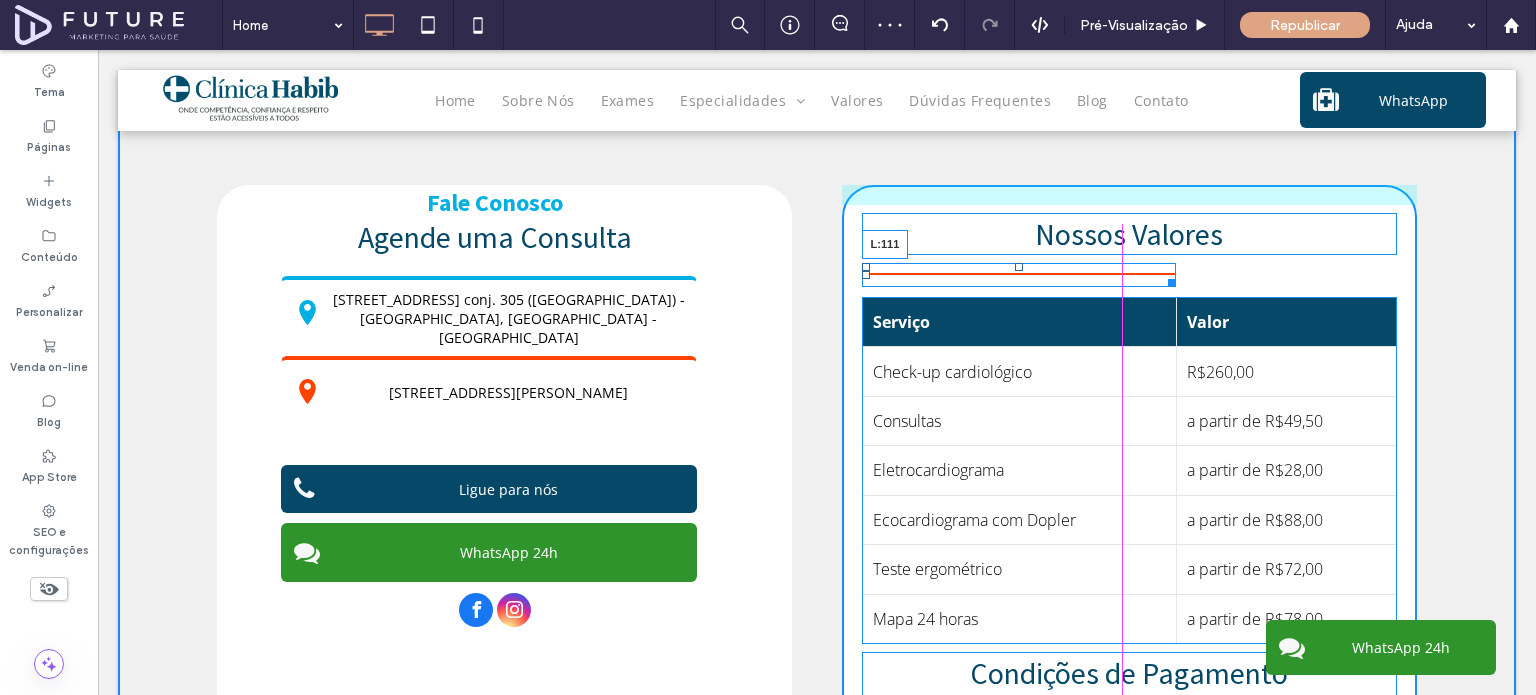 click at bounding box center (866, 275) 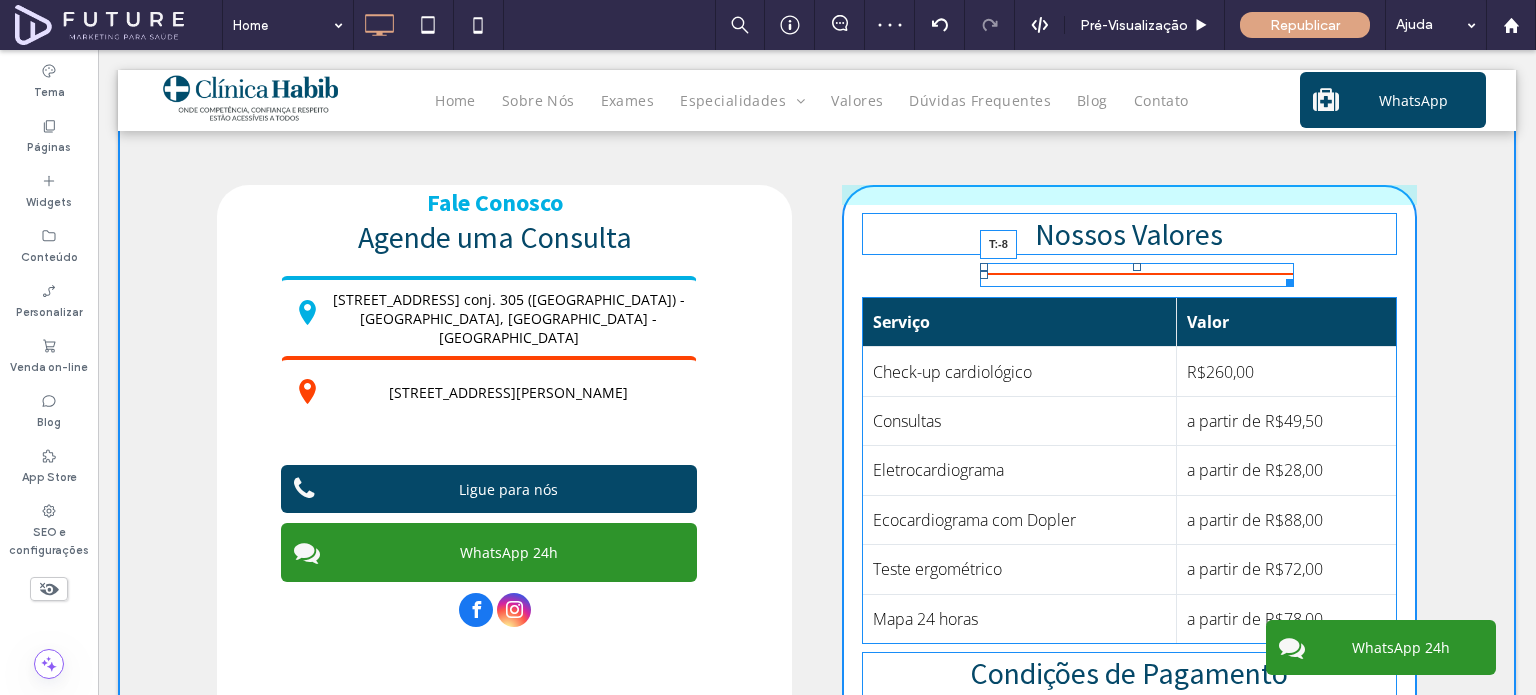 drag, startPoint x: 1132, startPoint y: 253, endPoint x: 1138, endPoint y: 219, distance: 34.525352 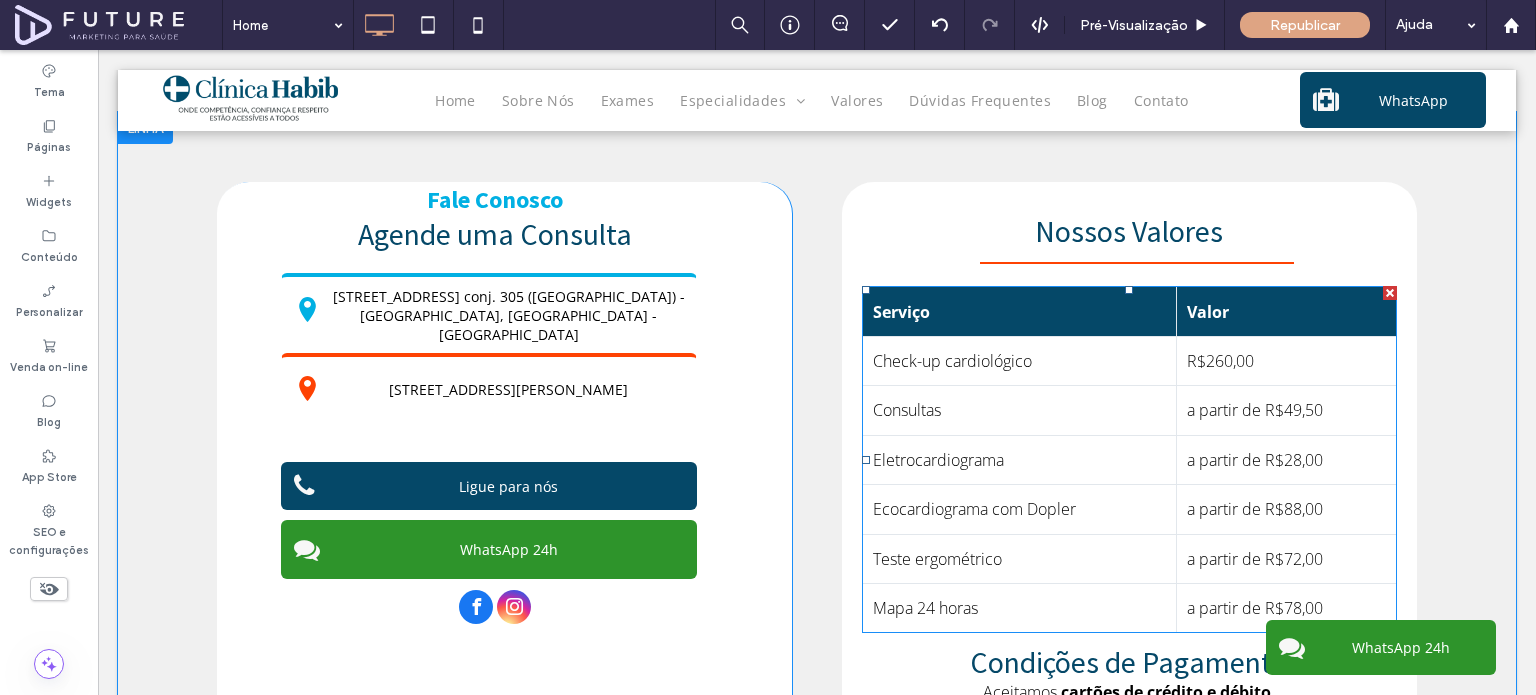 scroll, scrollTop: 4141, scrollLeft: 0, axis: vertical 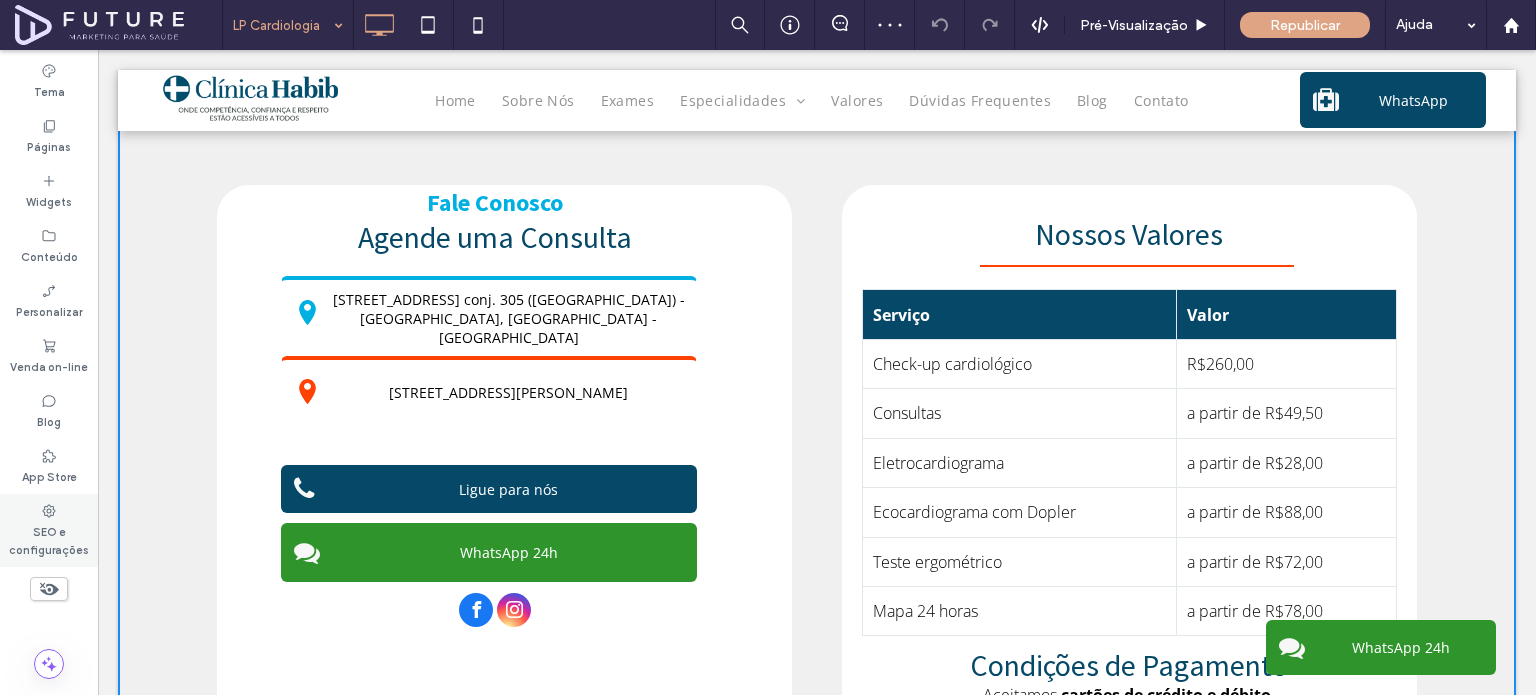 click on "SEO e configurações" at bounding box center (49, 539) 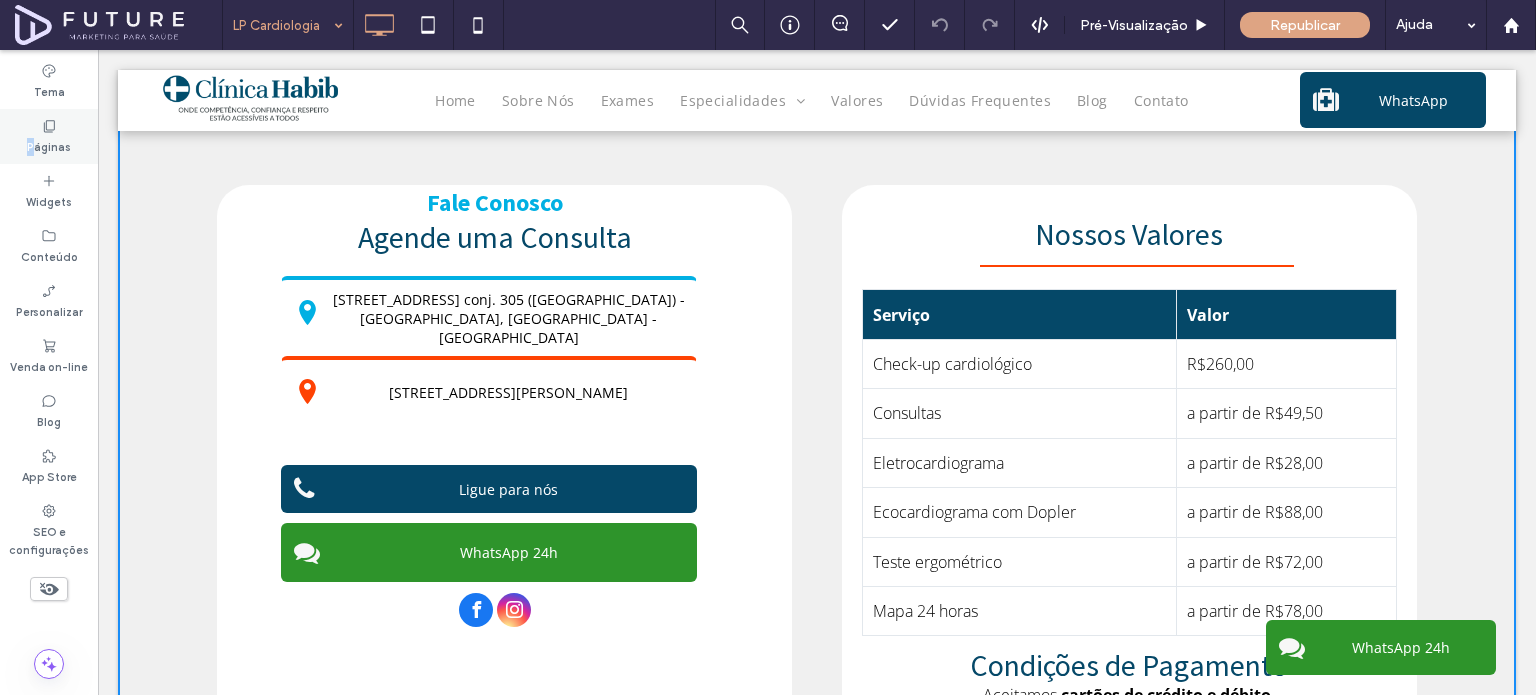 click on "Páginas" at bounding box center (49, 136) 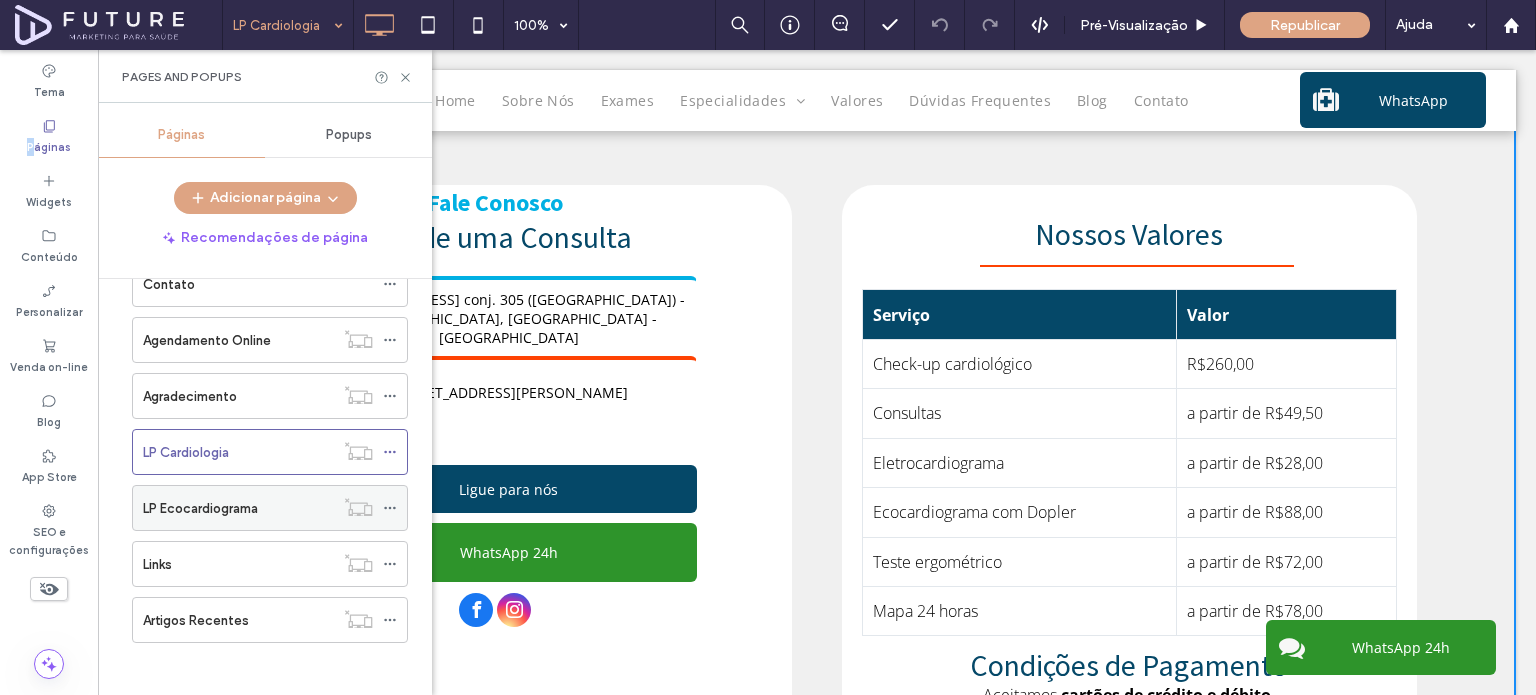 scroll, scrollTop: 445, scrollLeft: 0, axis: vertical 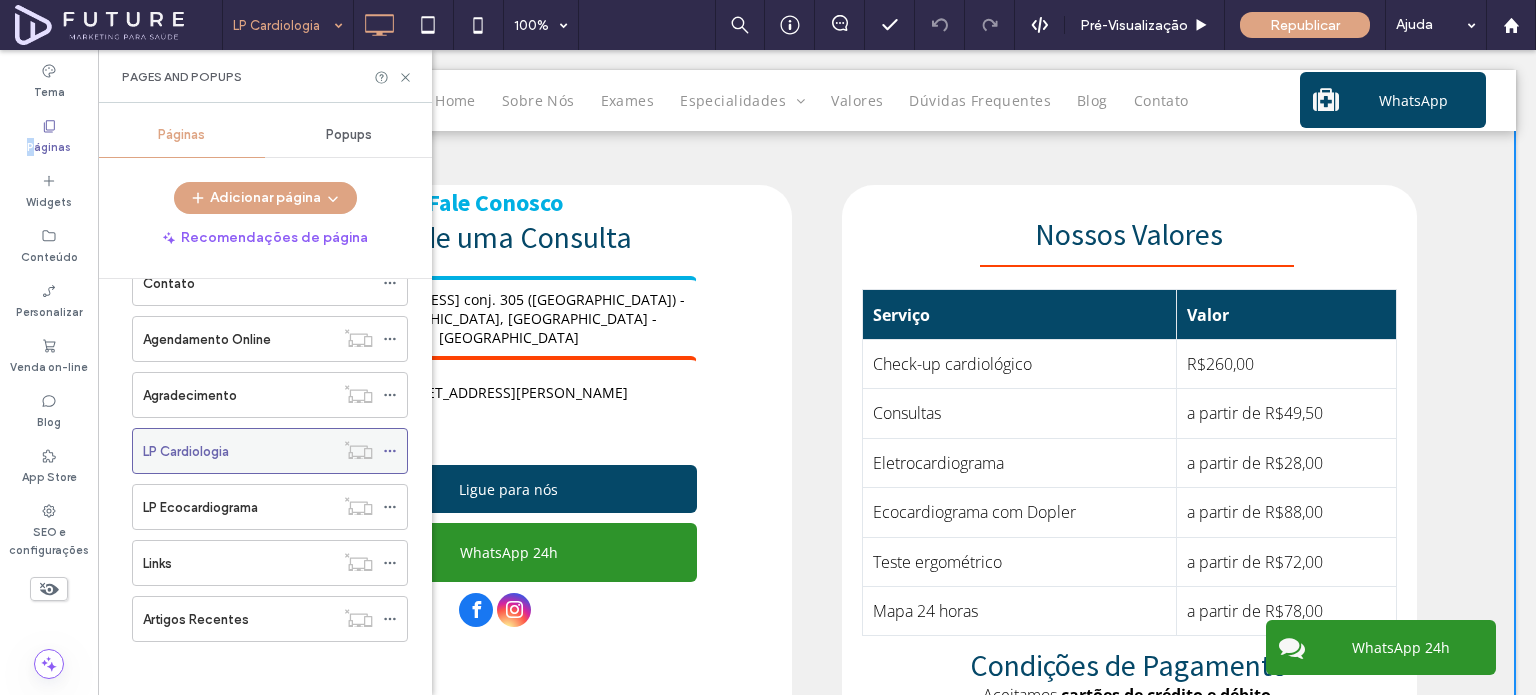 click at bounding box center (390, 451) 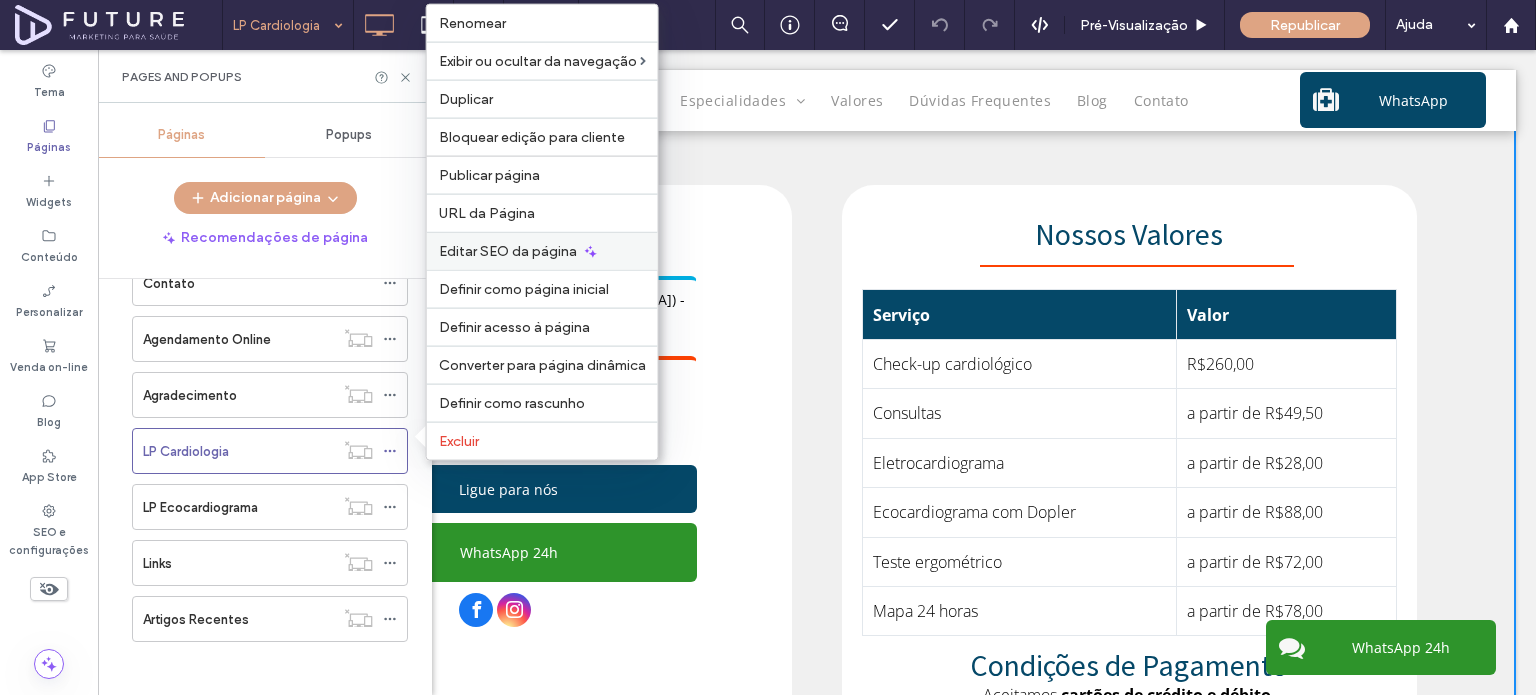 click on "Editar SEO da página" at bounding box center (508, 251) 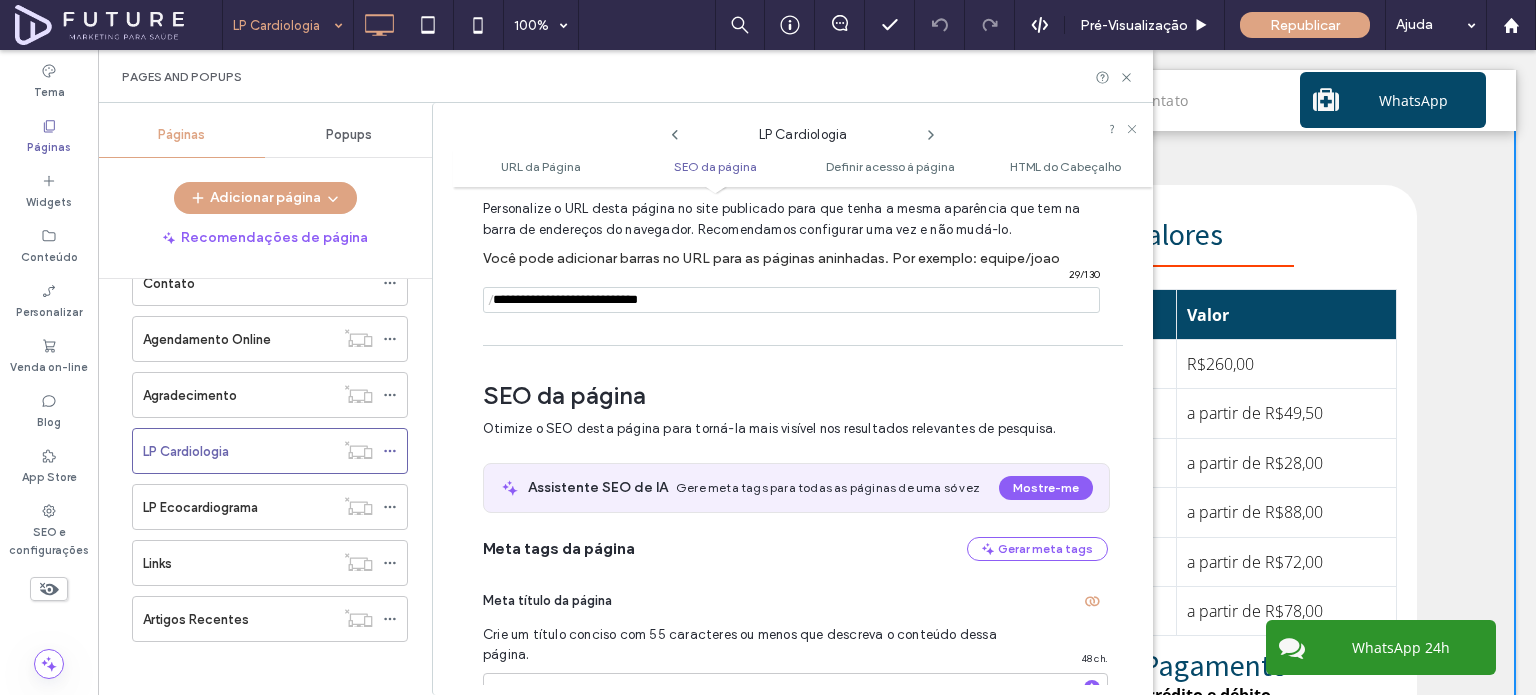 scroll, scrollTop: 0, scrollLeft: 0, axis: both 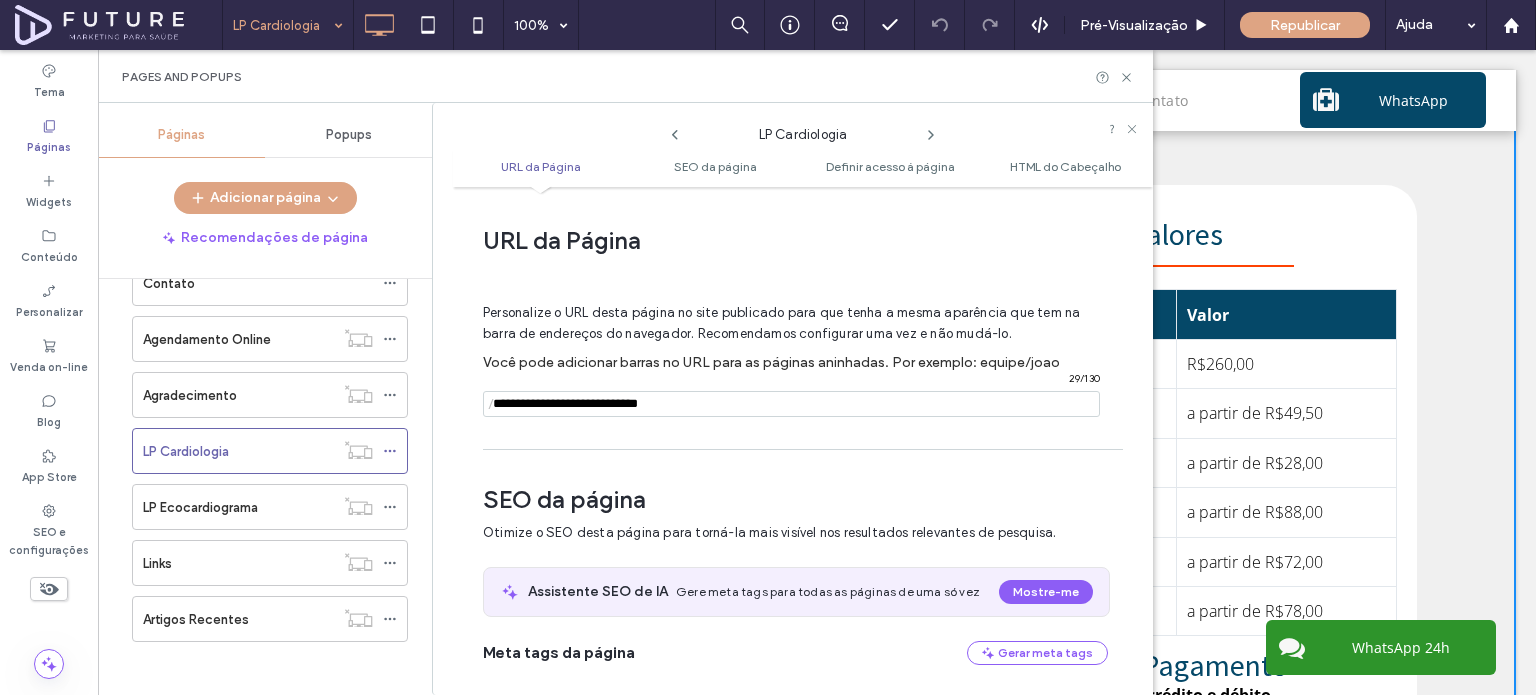 drag, startPoint x: 713, startPoint y: 409, endPoint x: 490, endPoint y: 415, distance: 223.0807 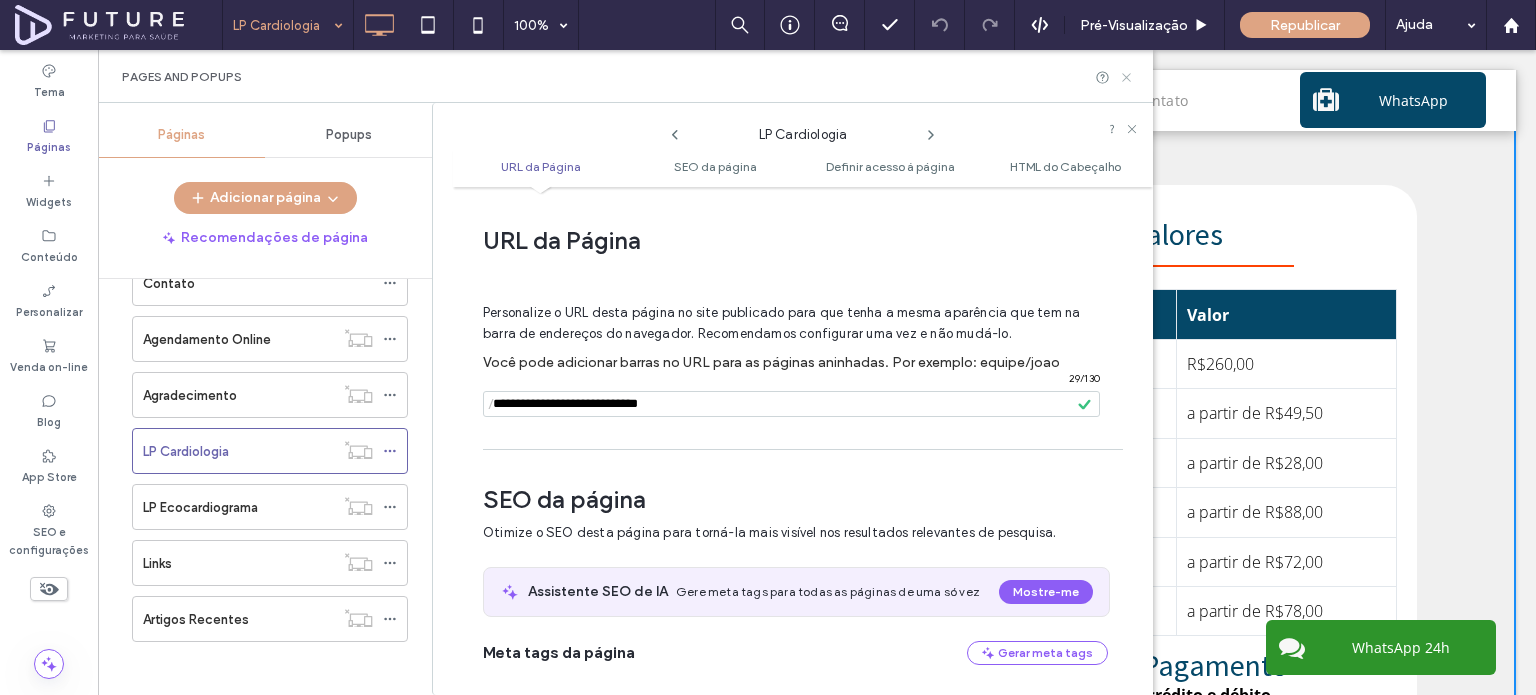 click 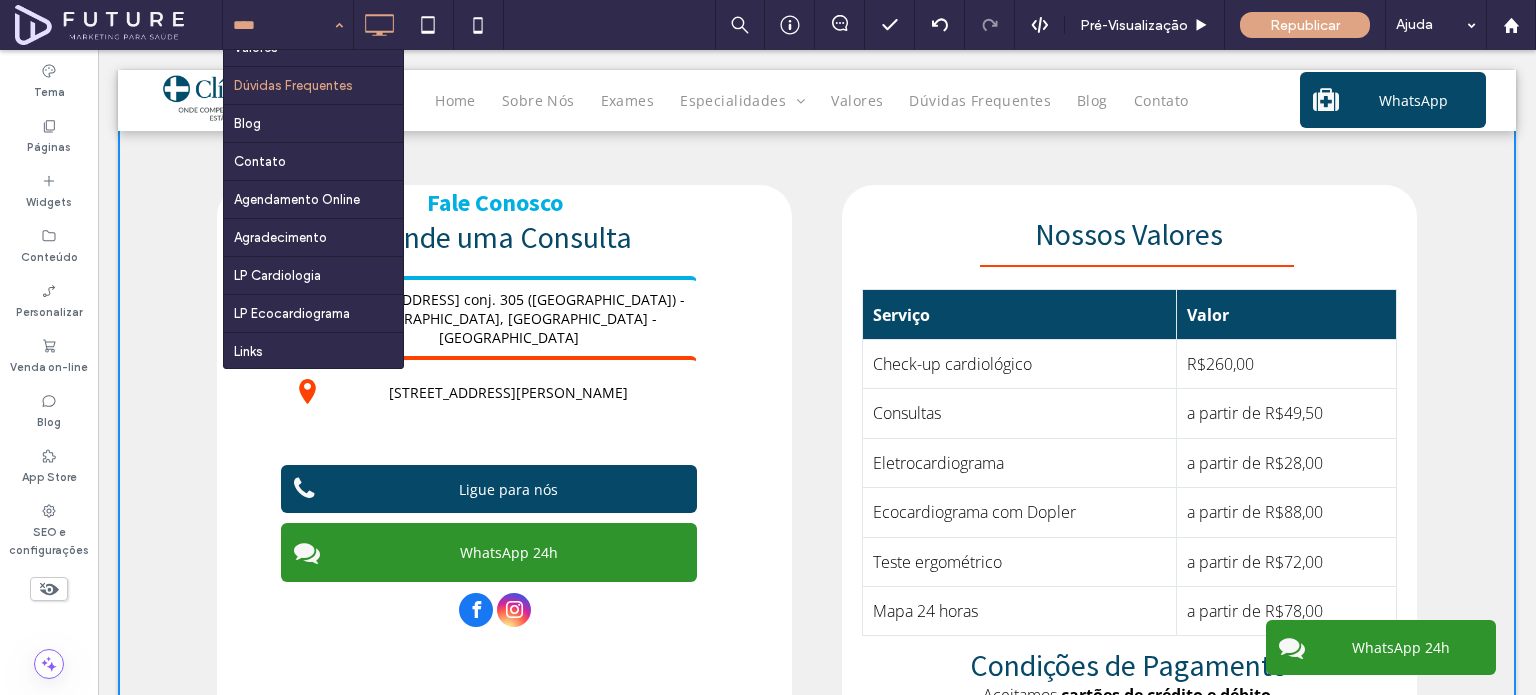 scroll, scrollTop: 649, scrollLeft: 0, axis: vertical 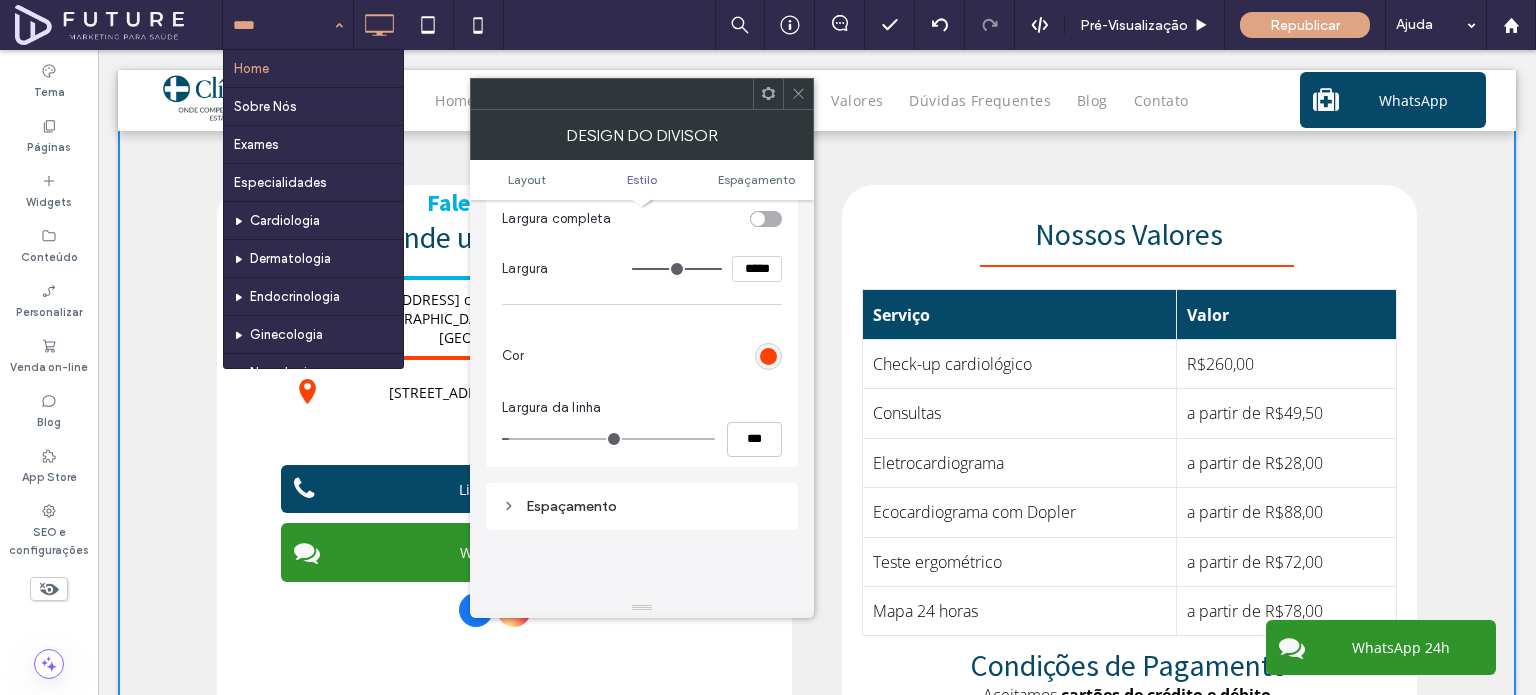 click at bounding box center (768, 356) 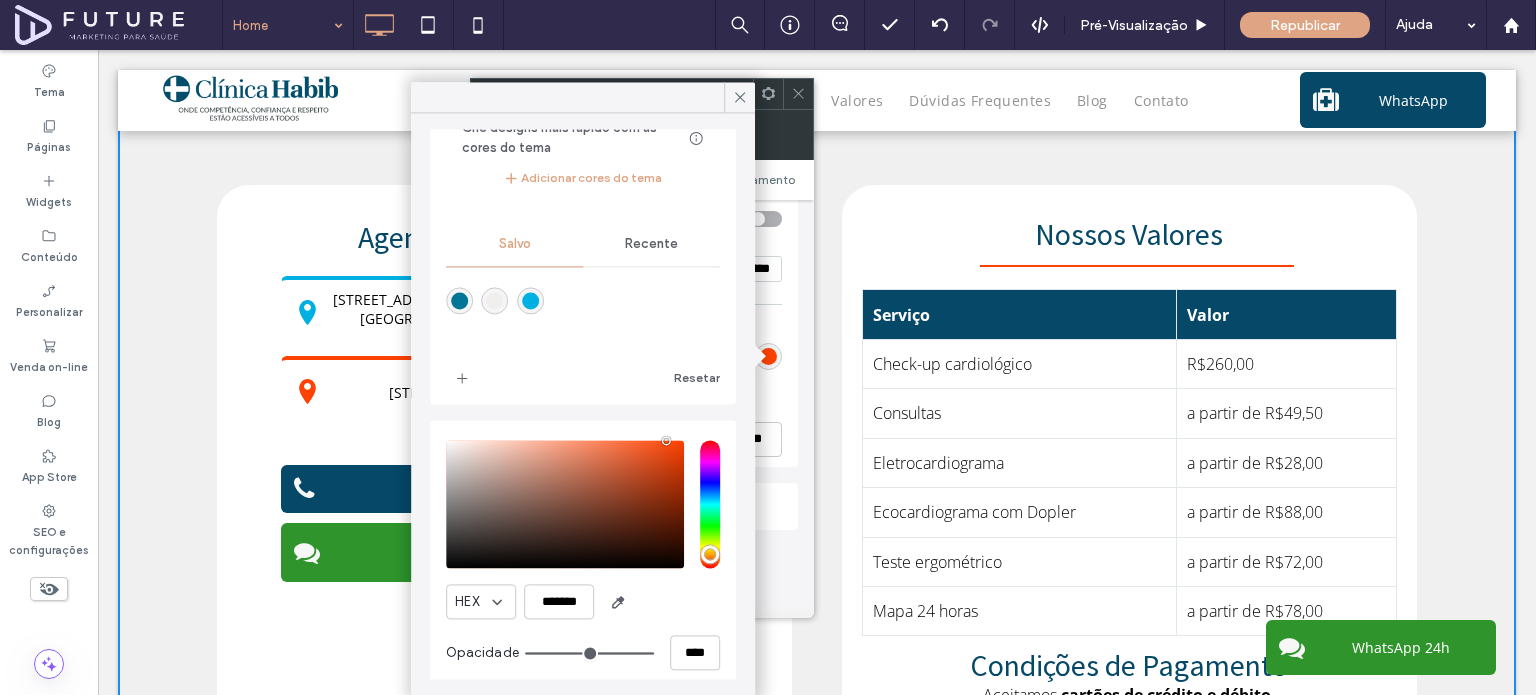 scroll, scrollTop: 123, scrollLeft: 0, axis: vertical 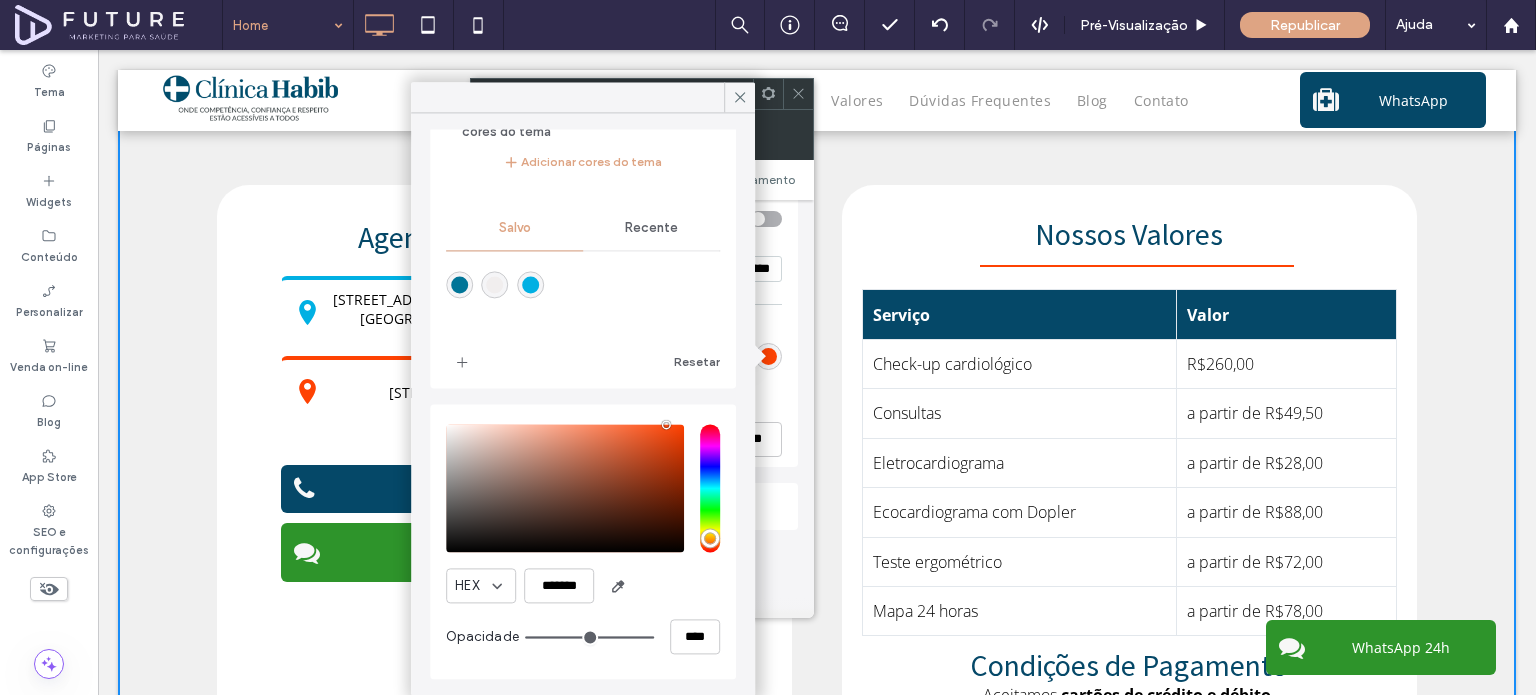 type on "*" 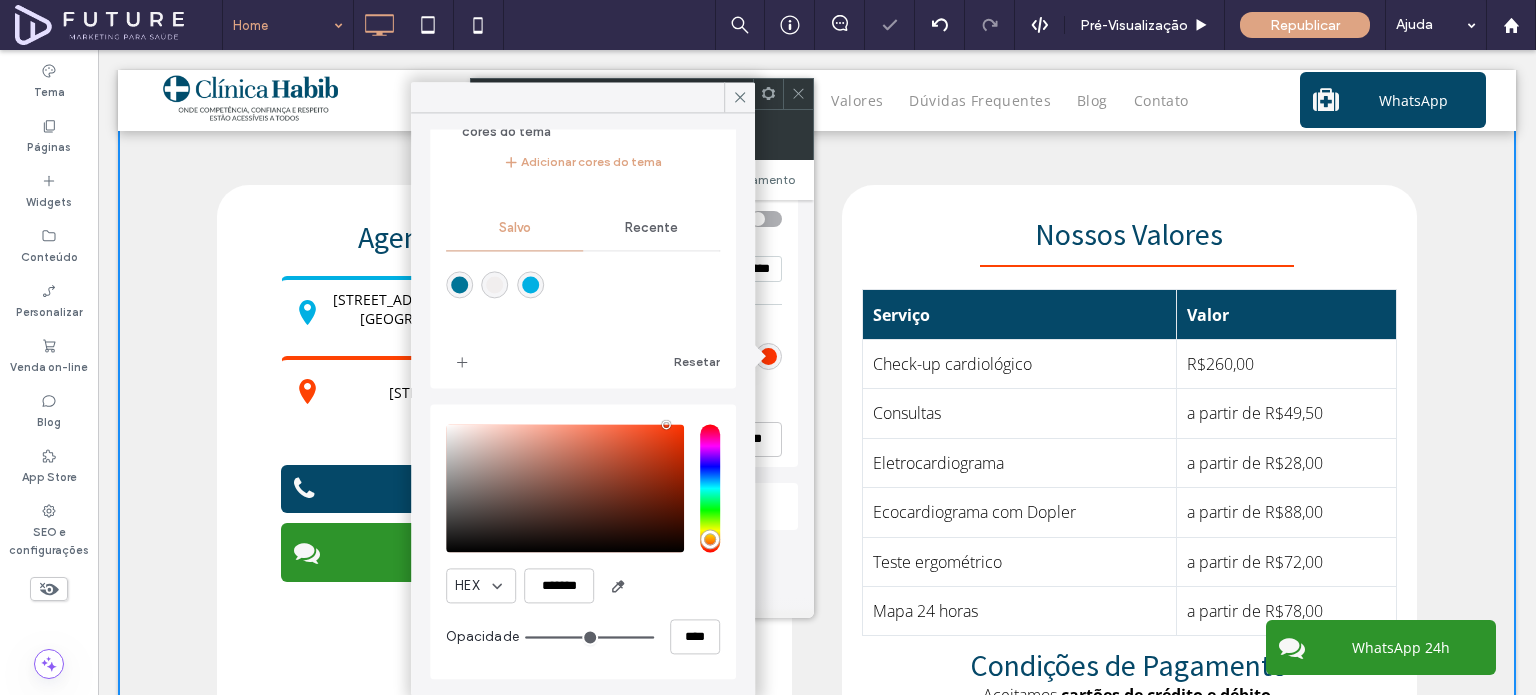 type on "*" 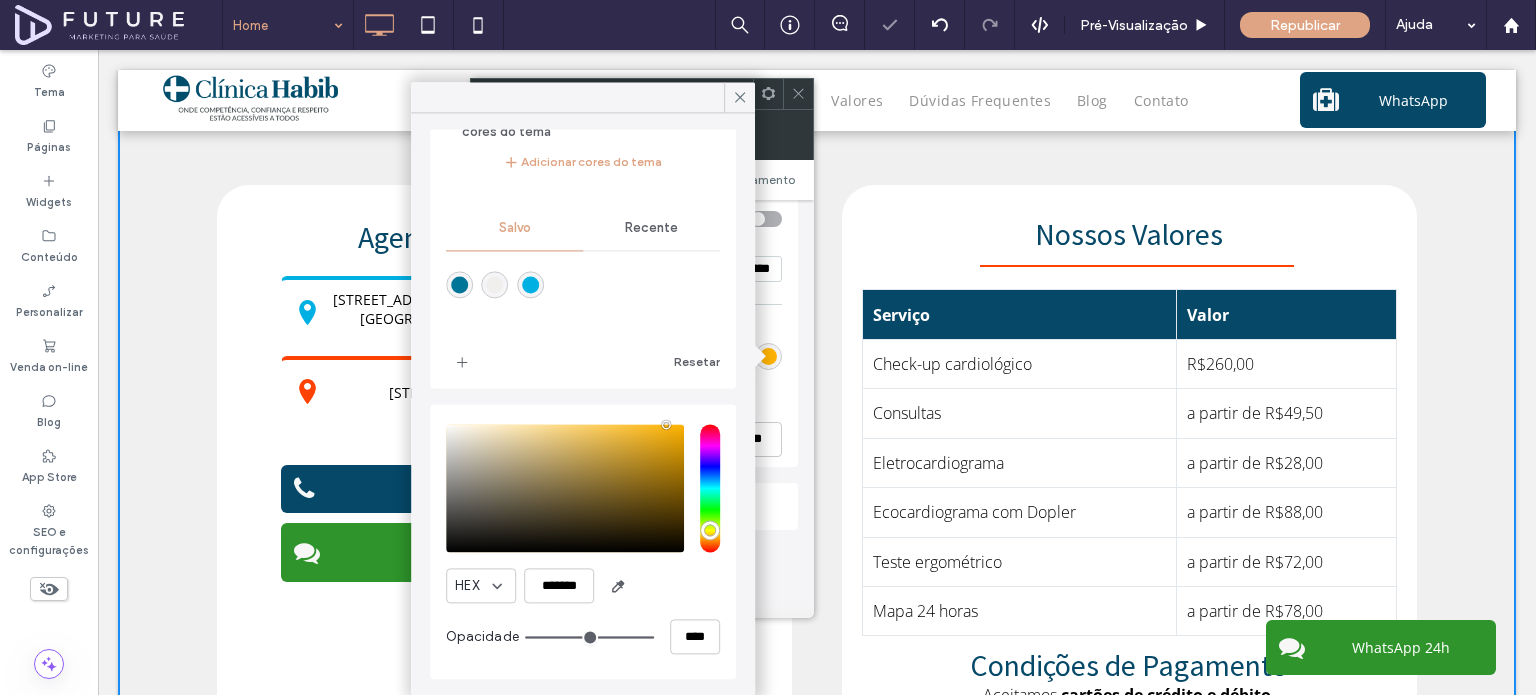 type on "*" 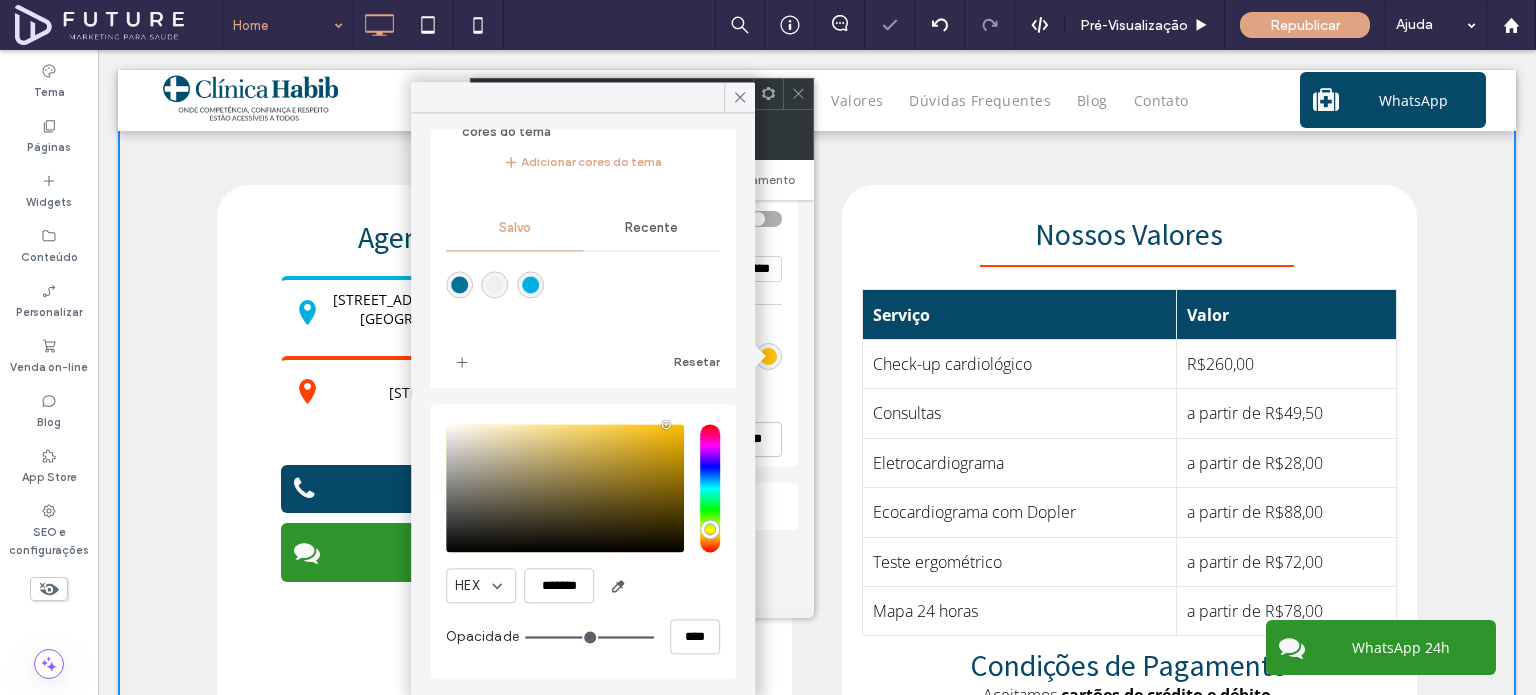 type on "*" 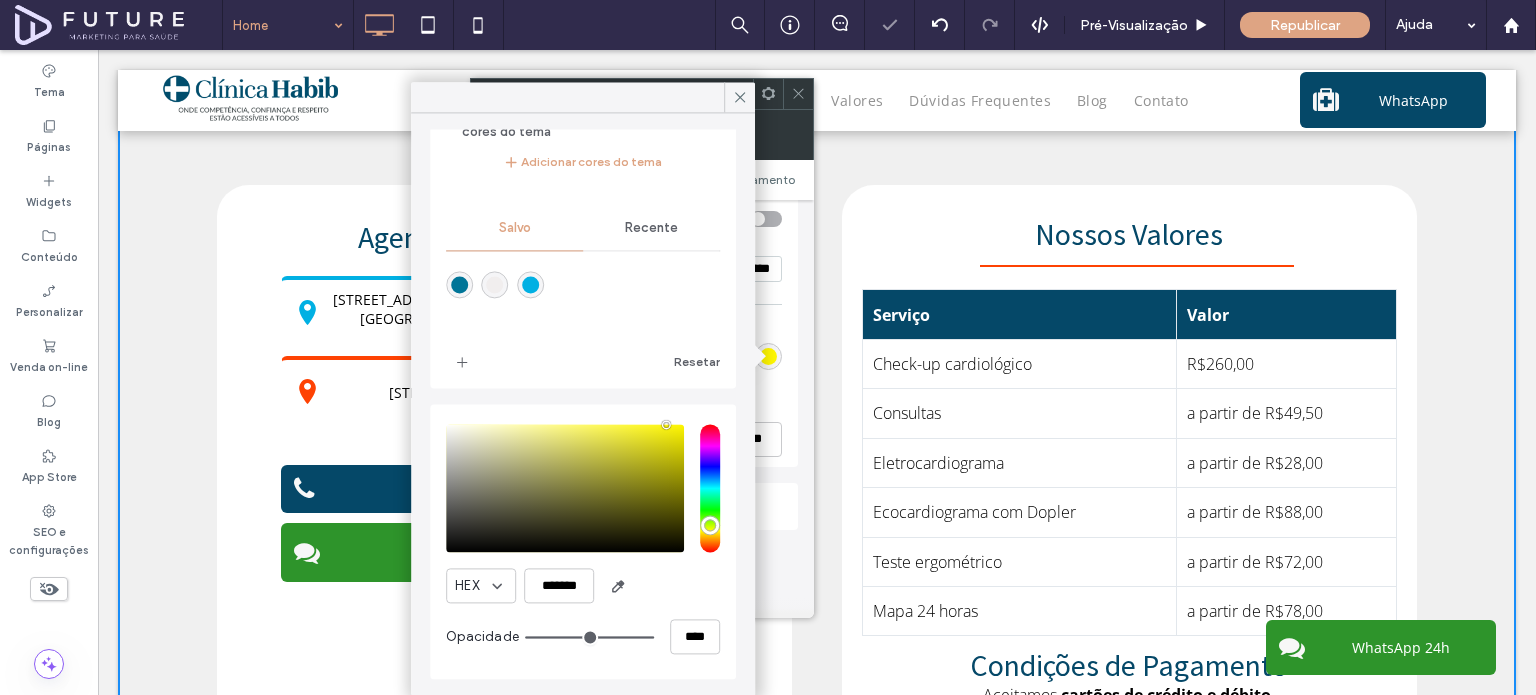 type on "*" 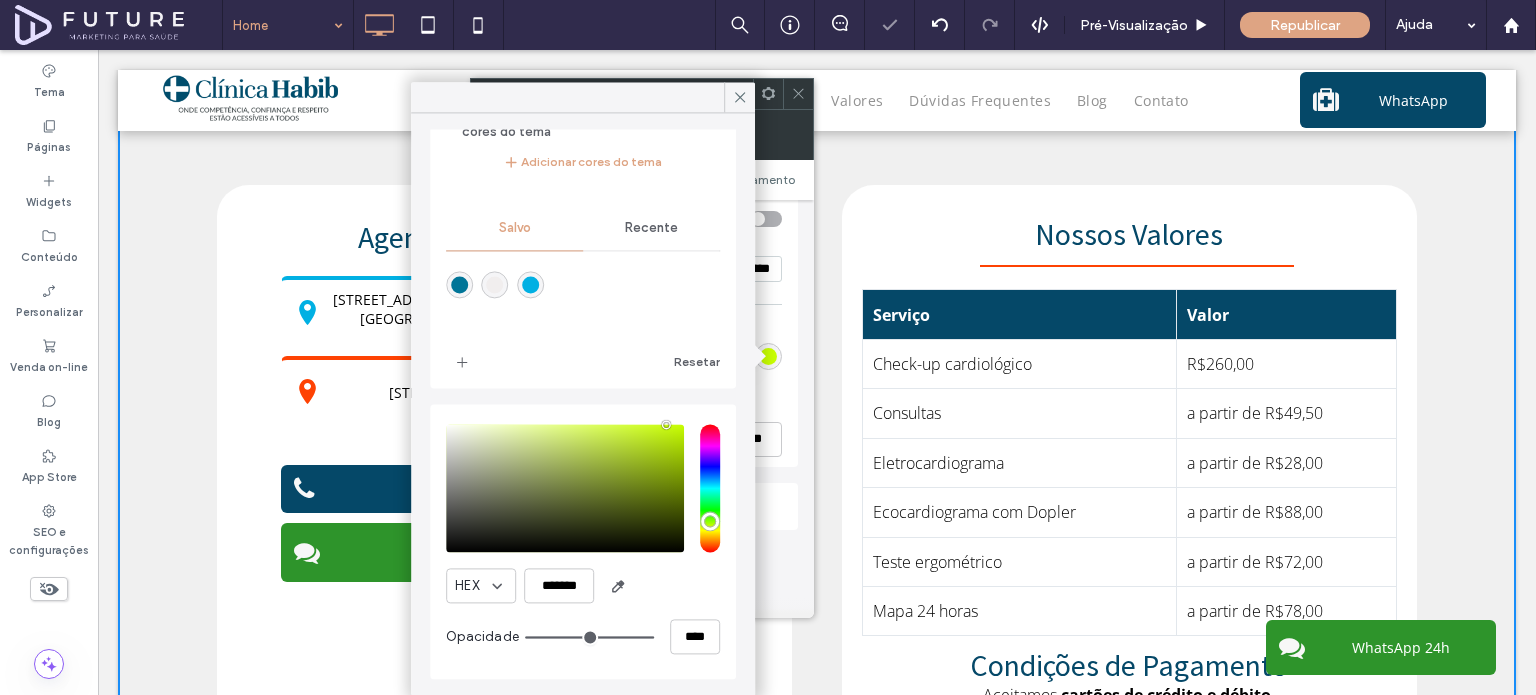 type on "*" 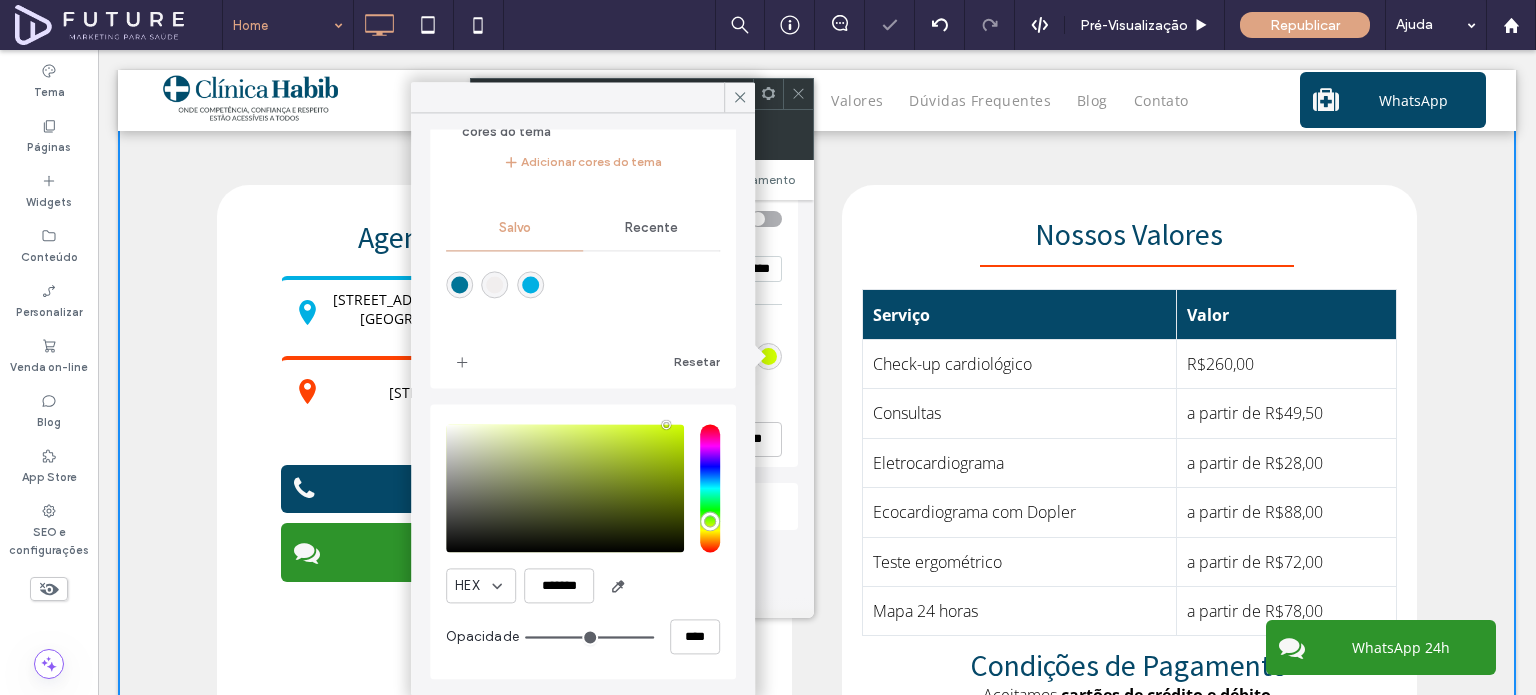 type on "*" 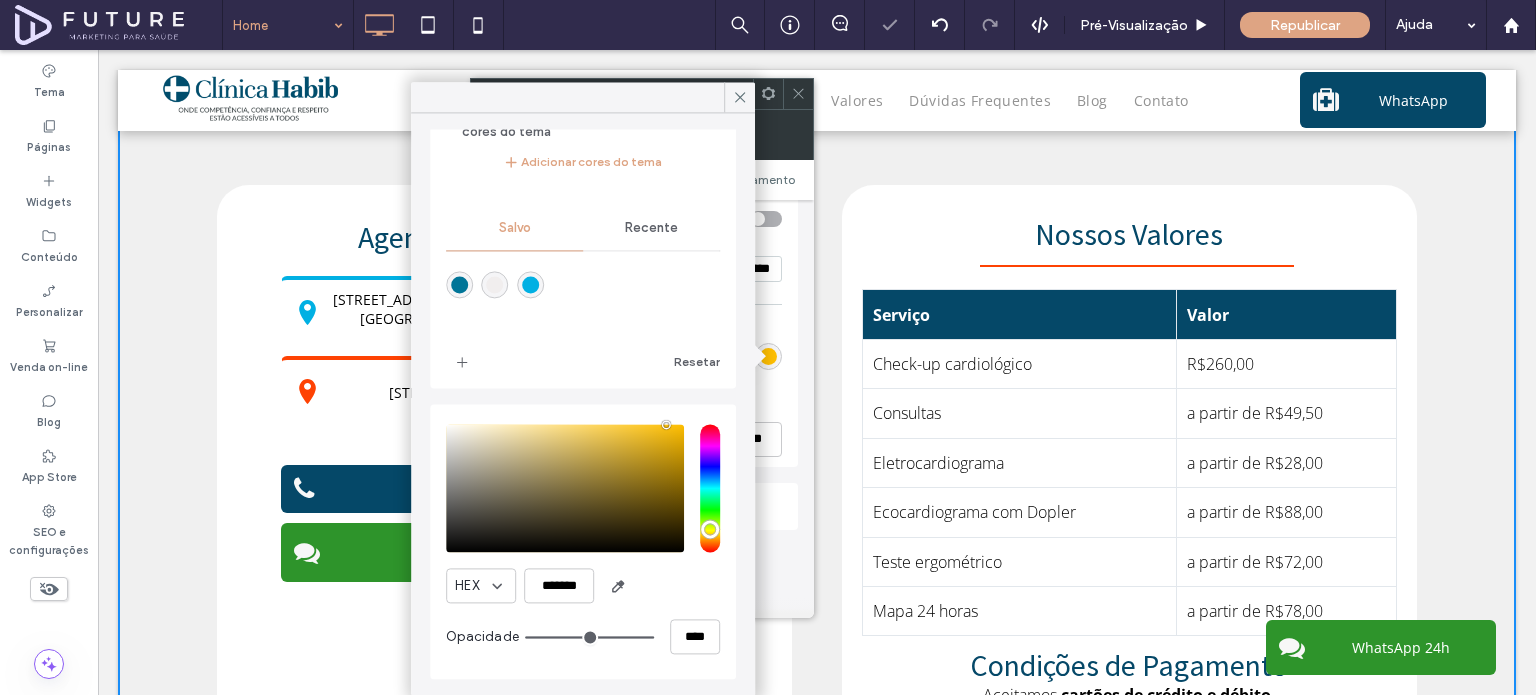 type on "**" 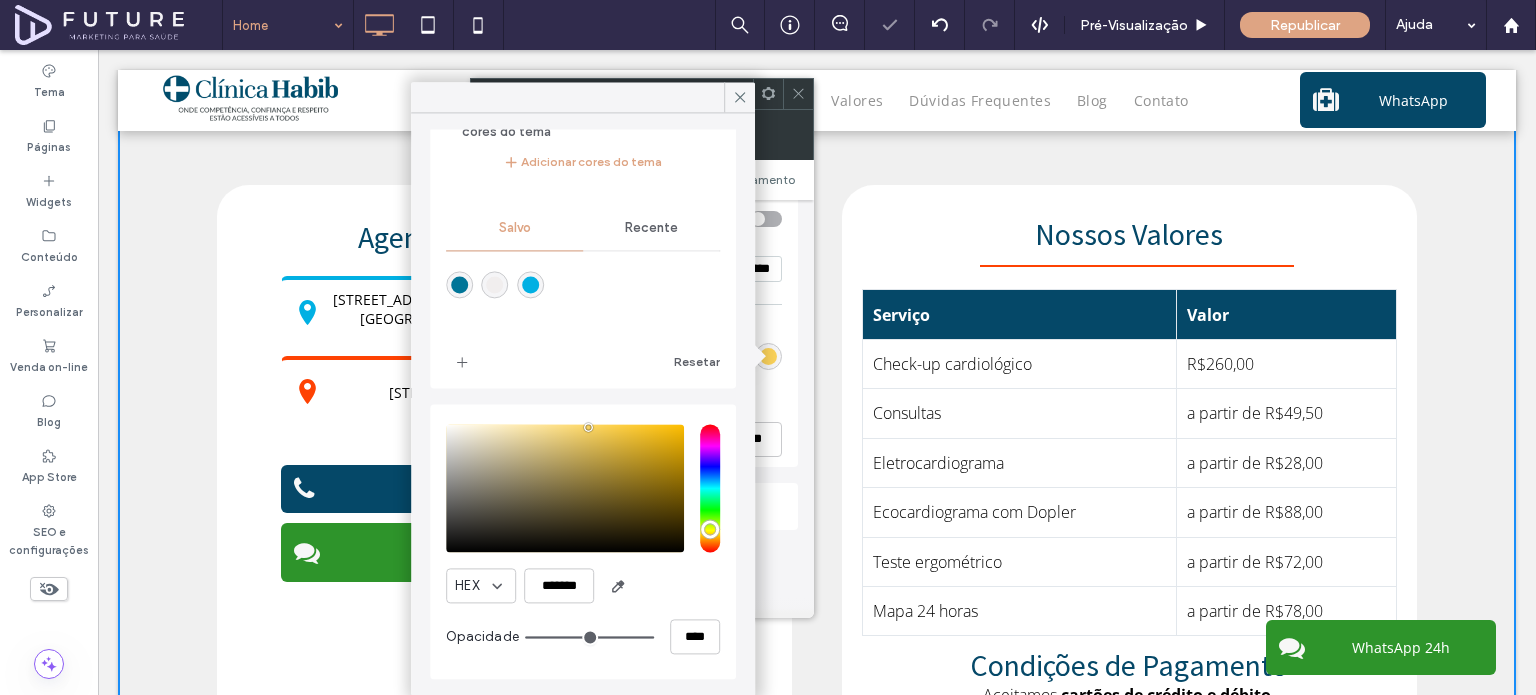 type on "*" 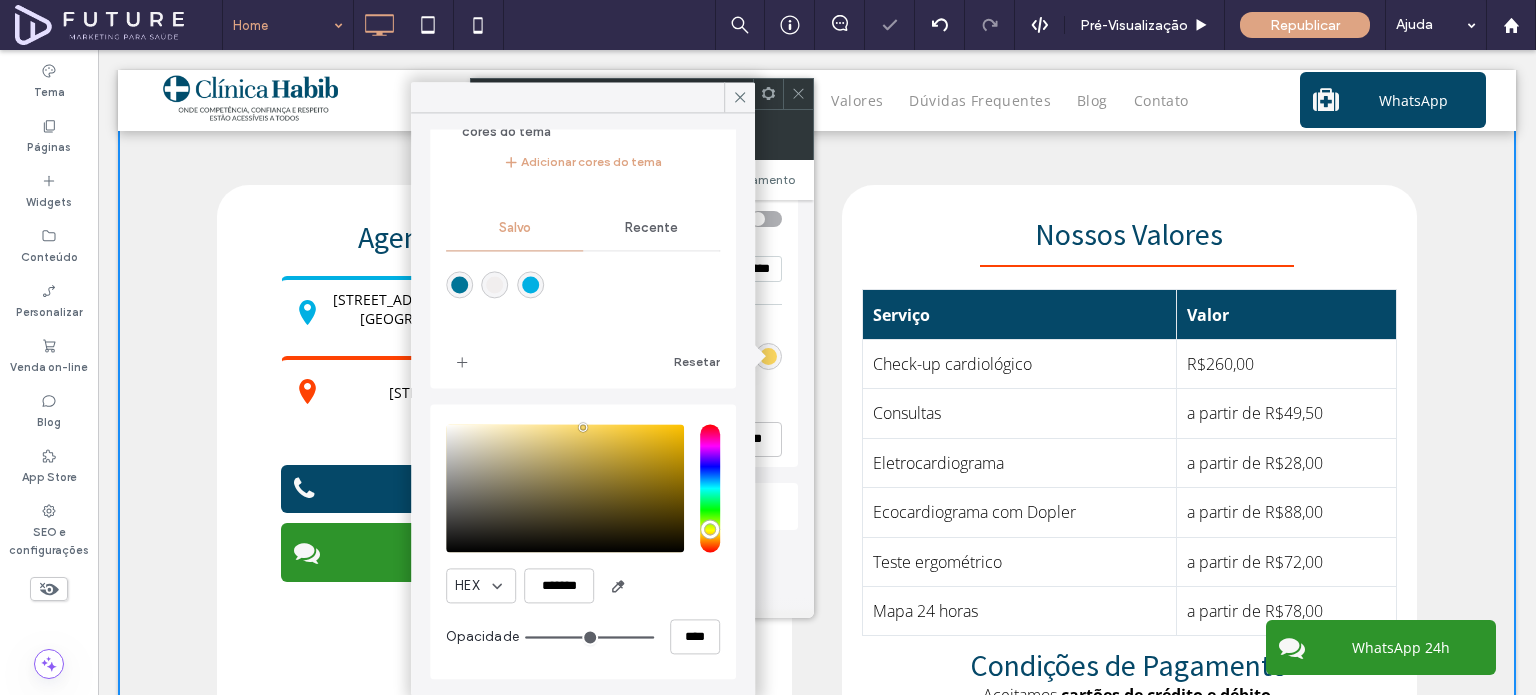 drag, startPoint x: 648, startPoint y: 428, endPoint x: 583, endPoint y: 427, distance: 65.00769 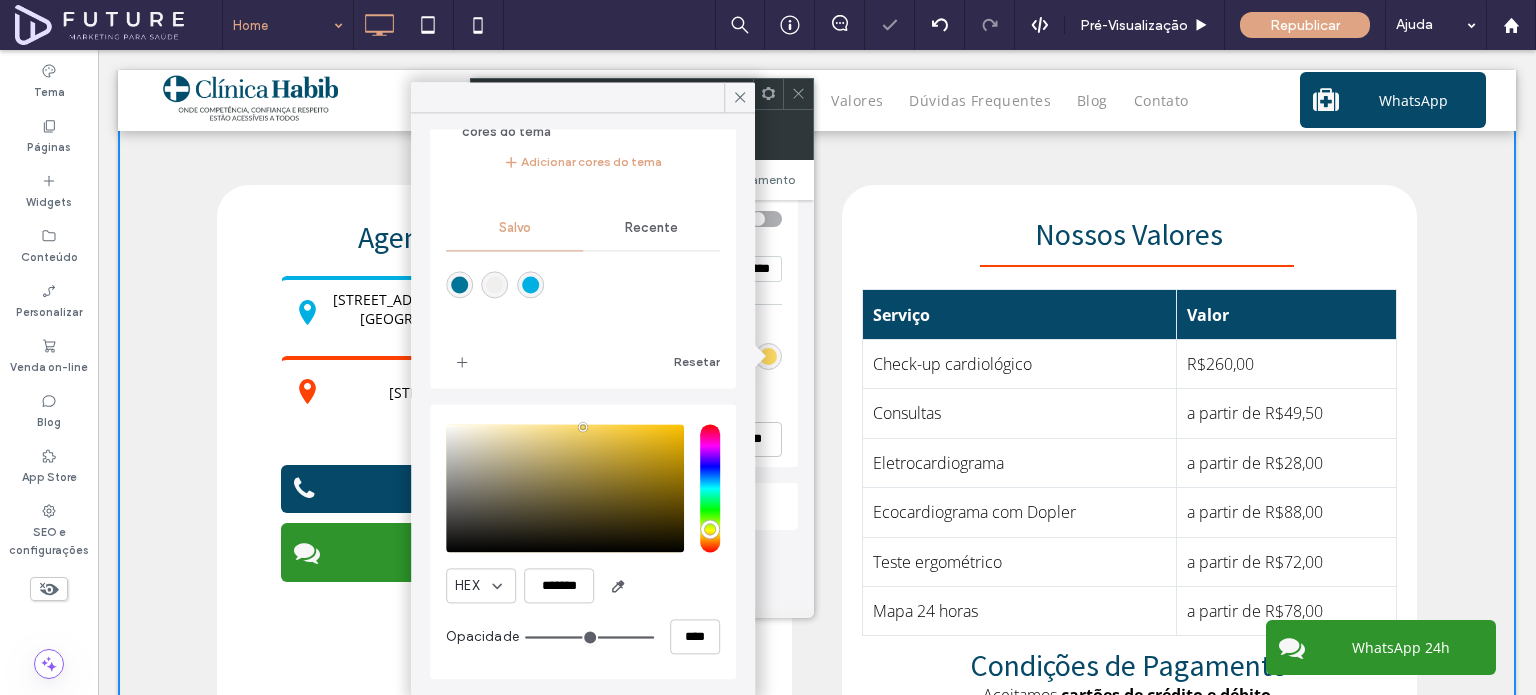 click 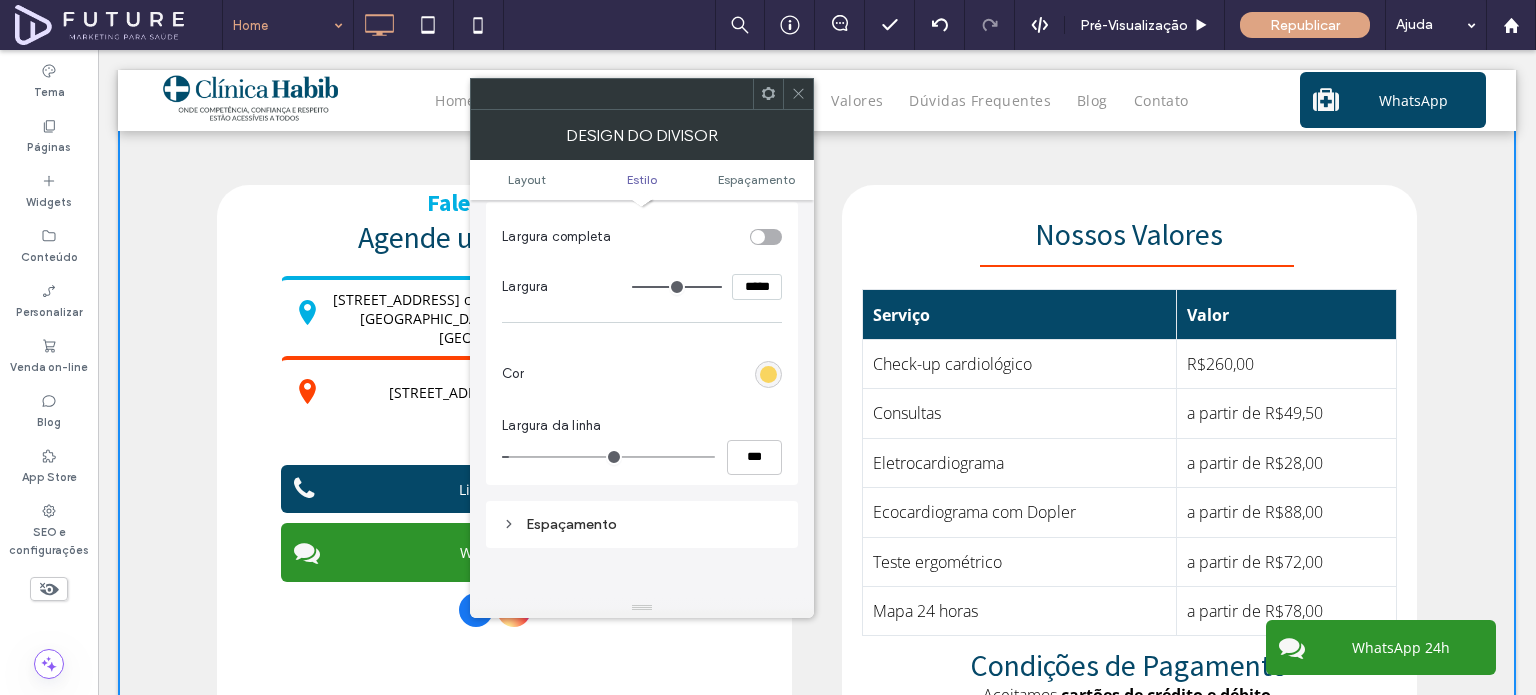 scroll, scrollTop: 200, scrollLeft: 0, axis: vertical 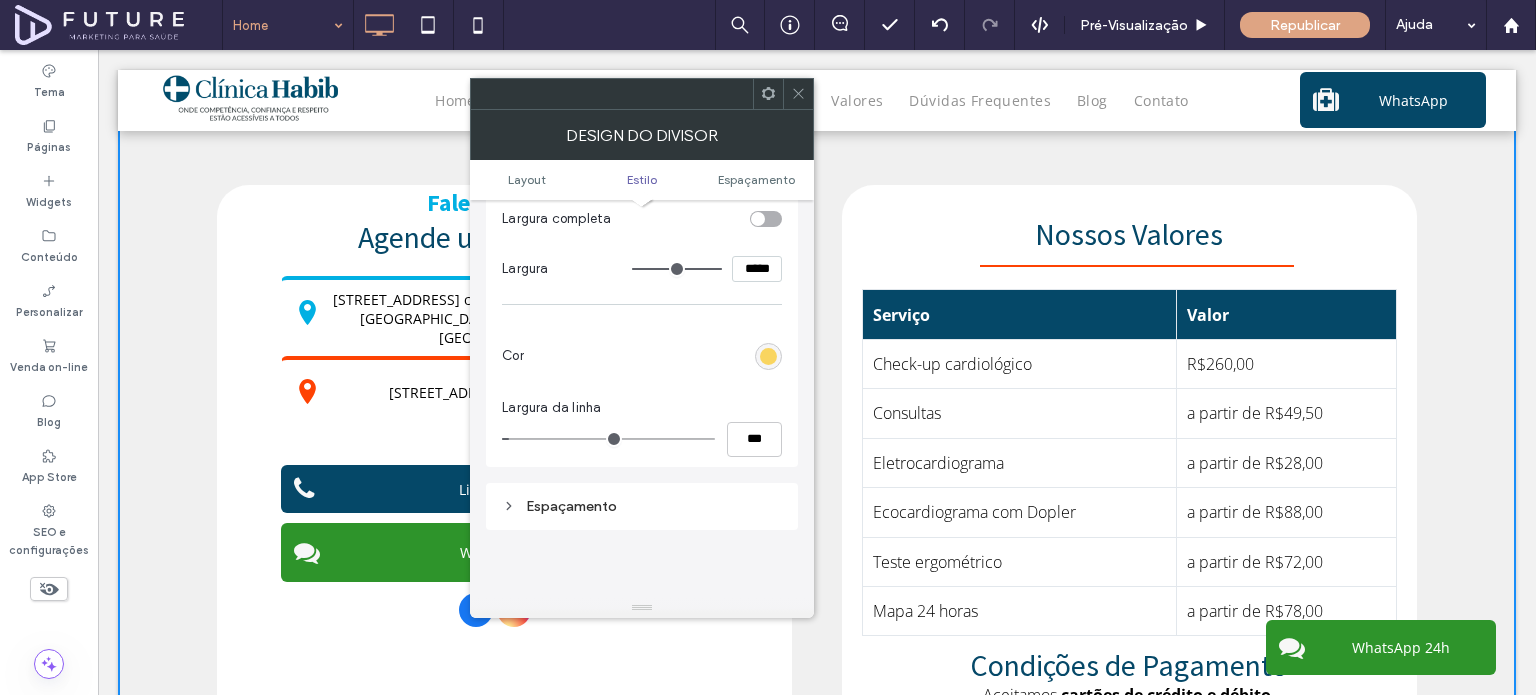 type on "*" 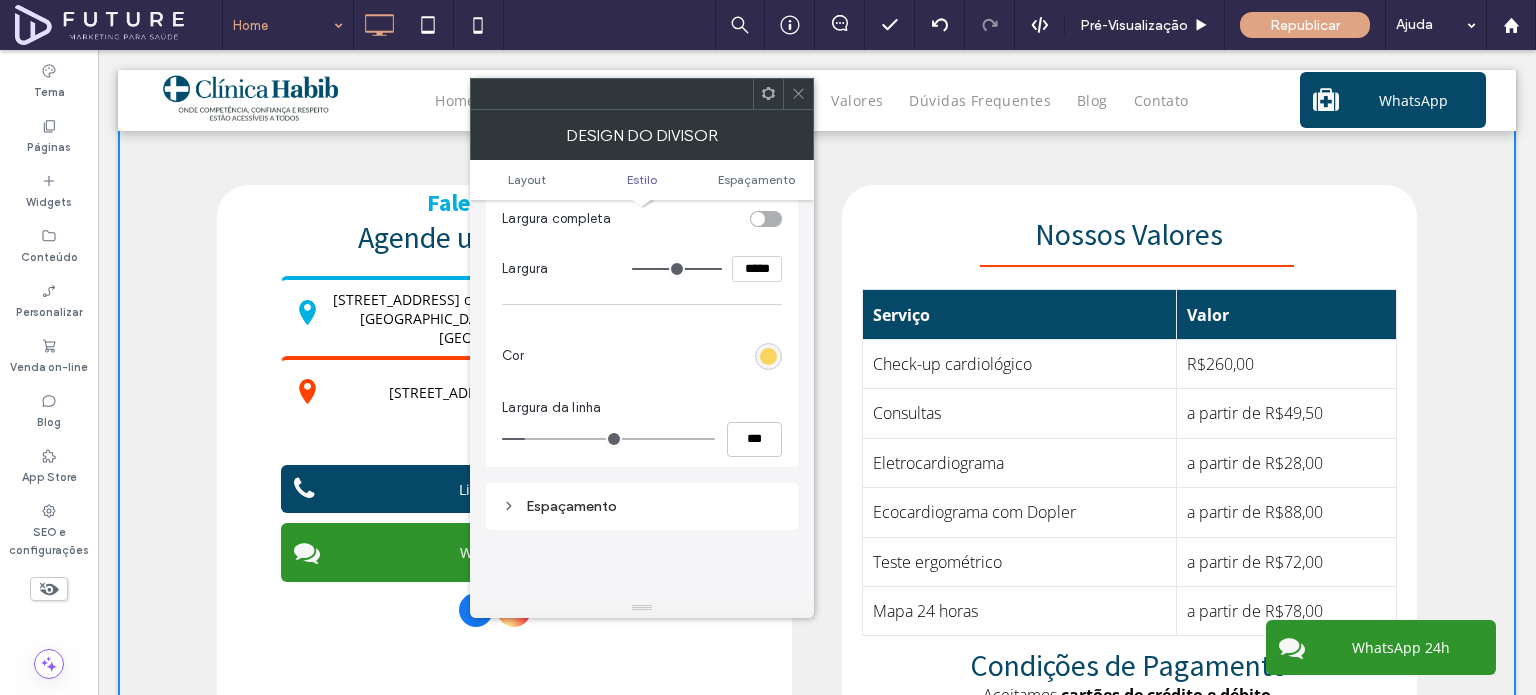 type on "*" 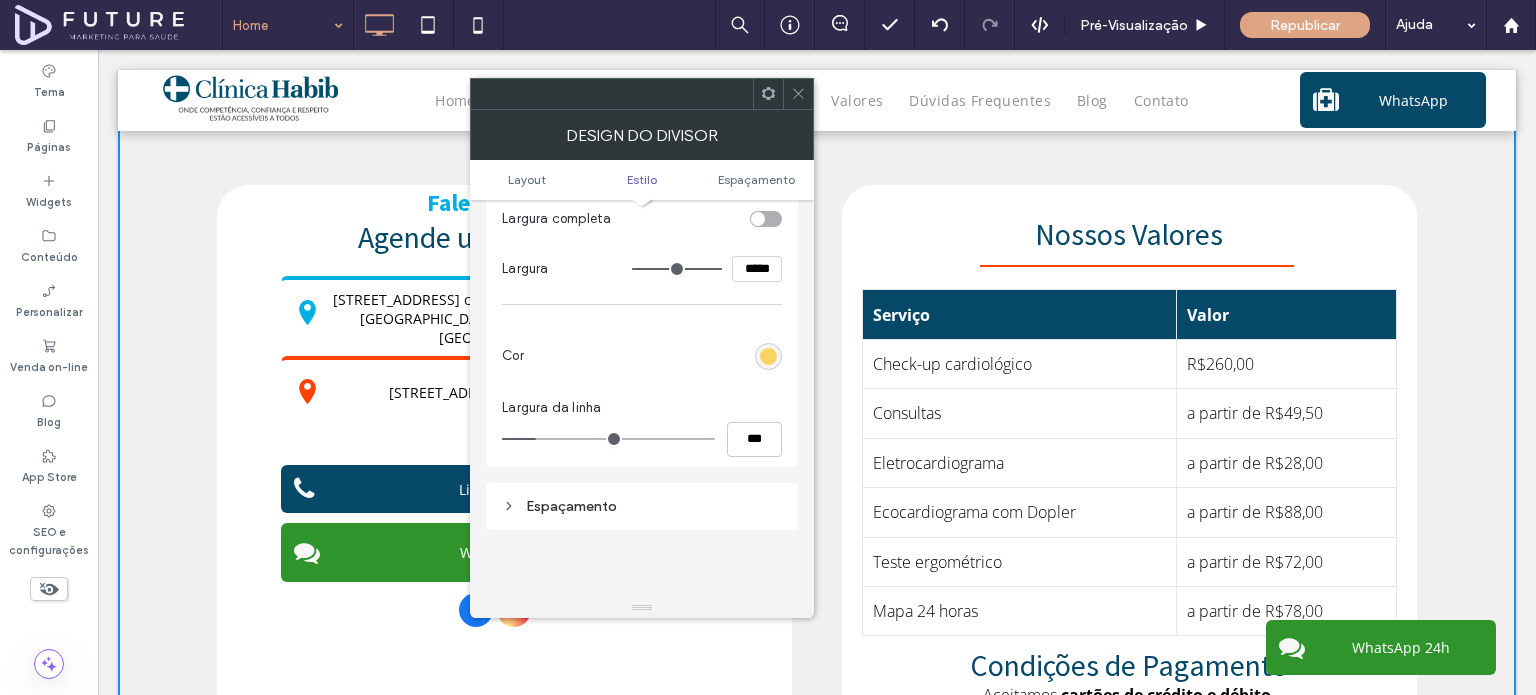 drag, startPoint x: 520, startPoint y: 438, endPoint x: 538, endPoint y: 439, distance: 18.027756 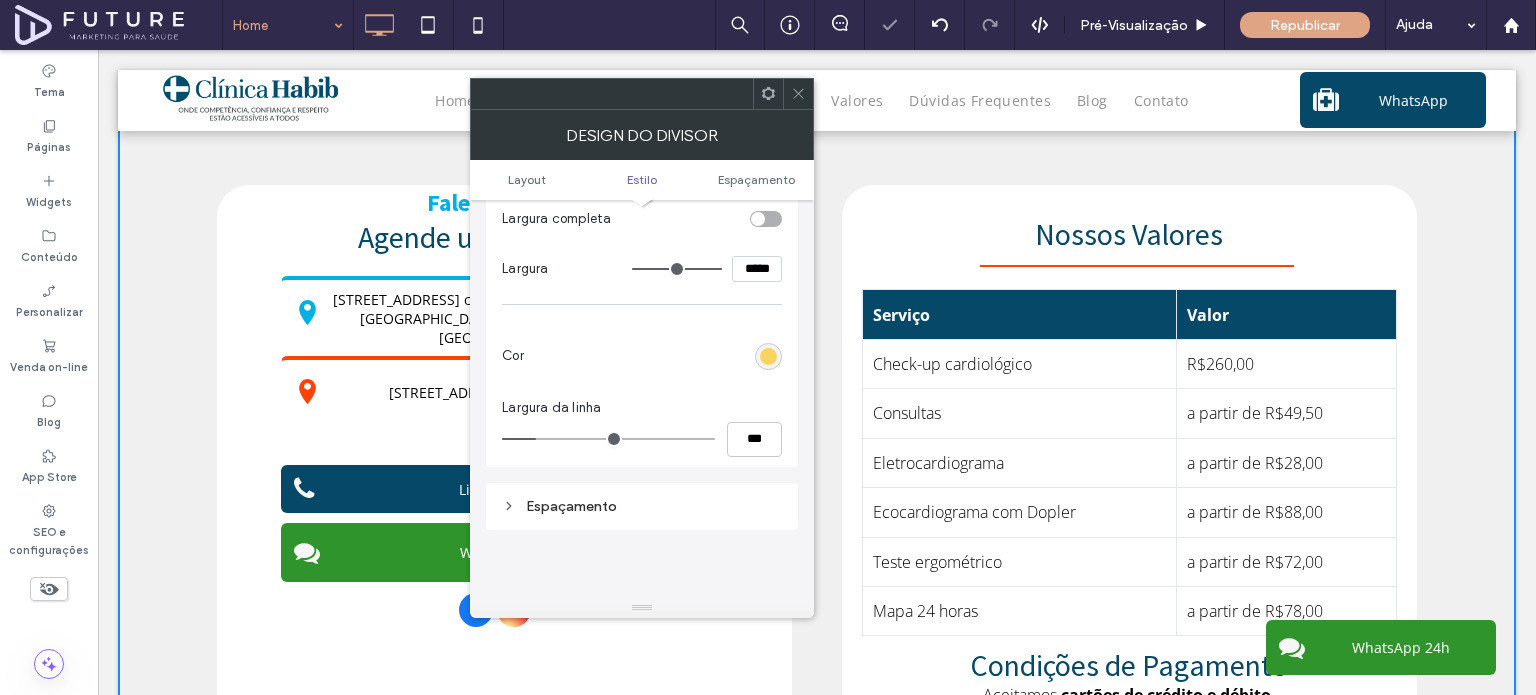 type on "*" 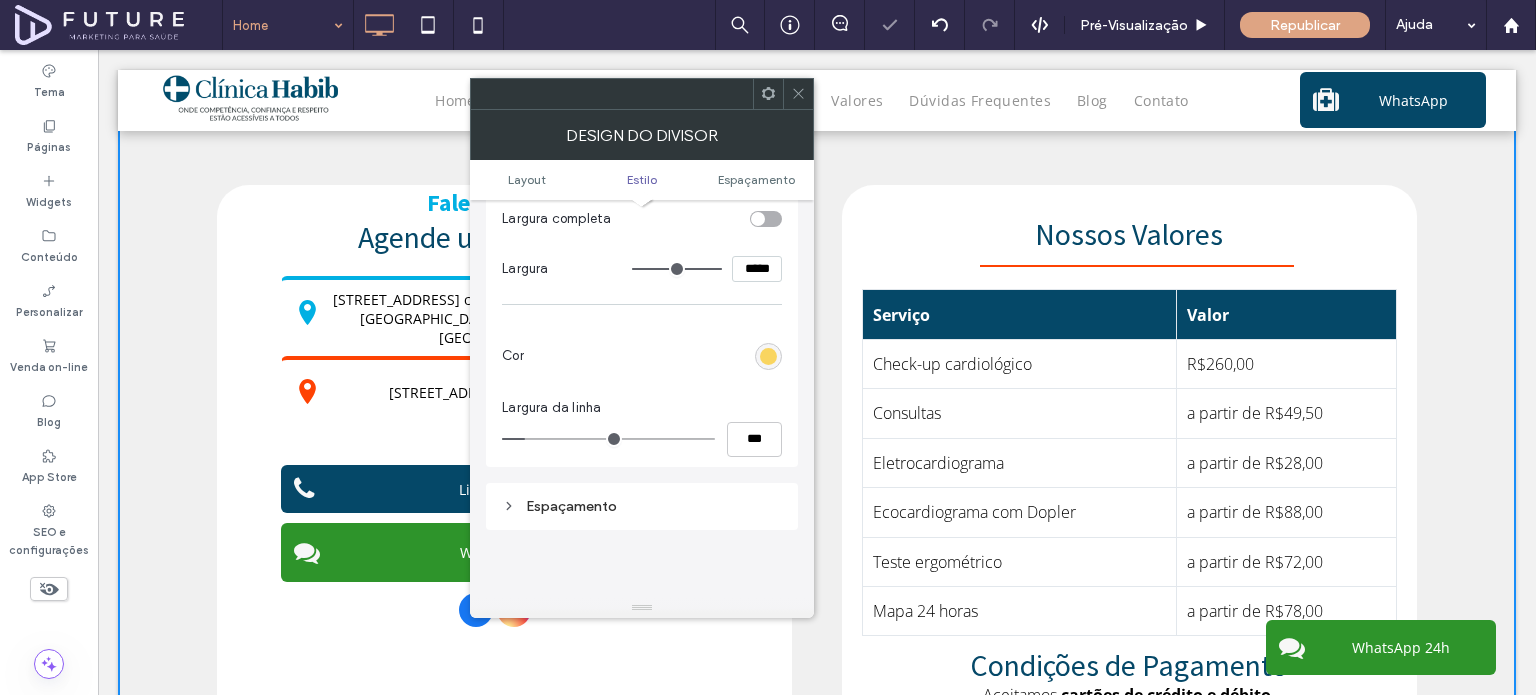 type on "*" 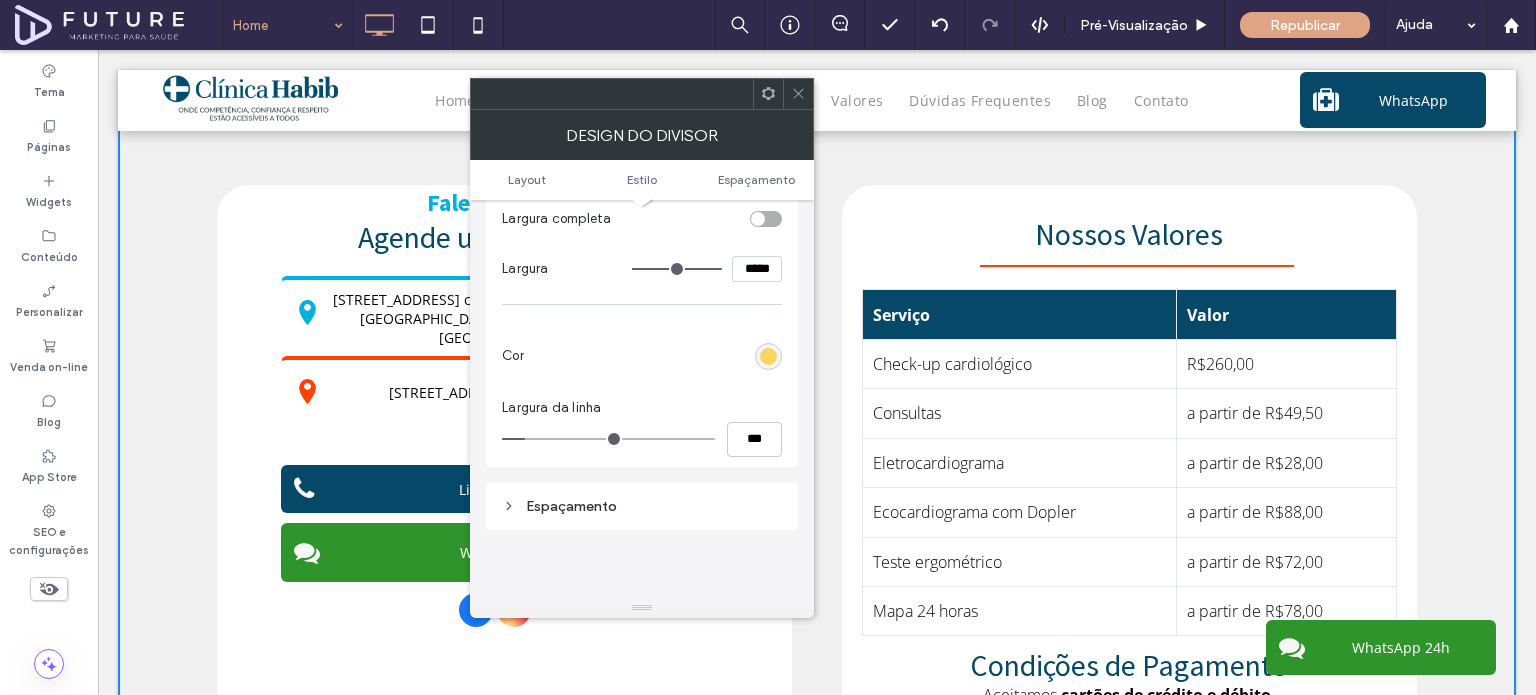 click at bounding box center [798, 94] 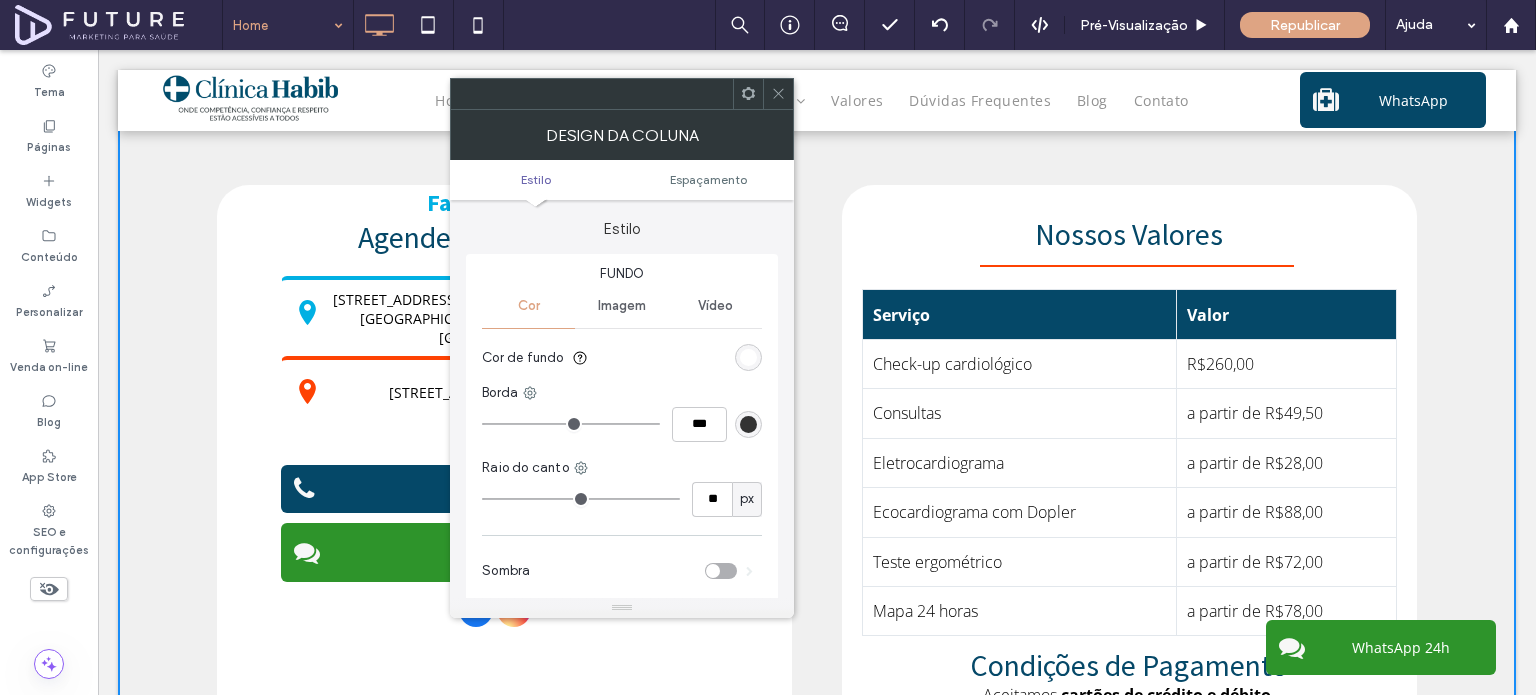 click 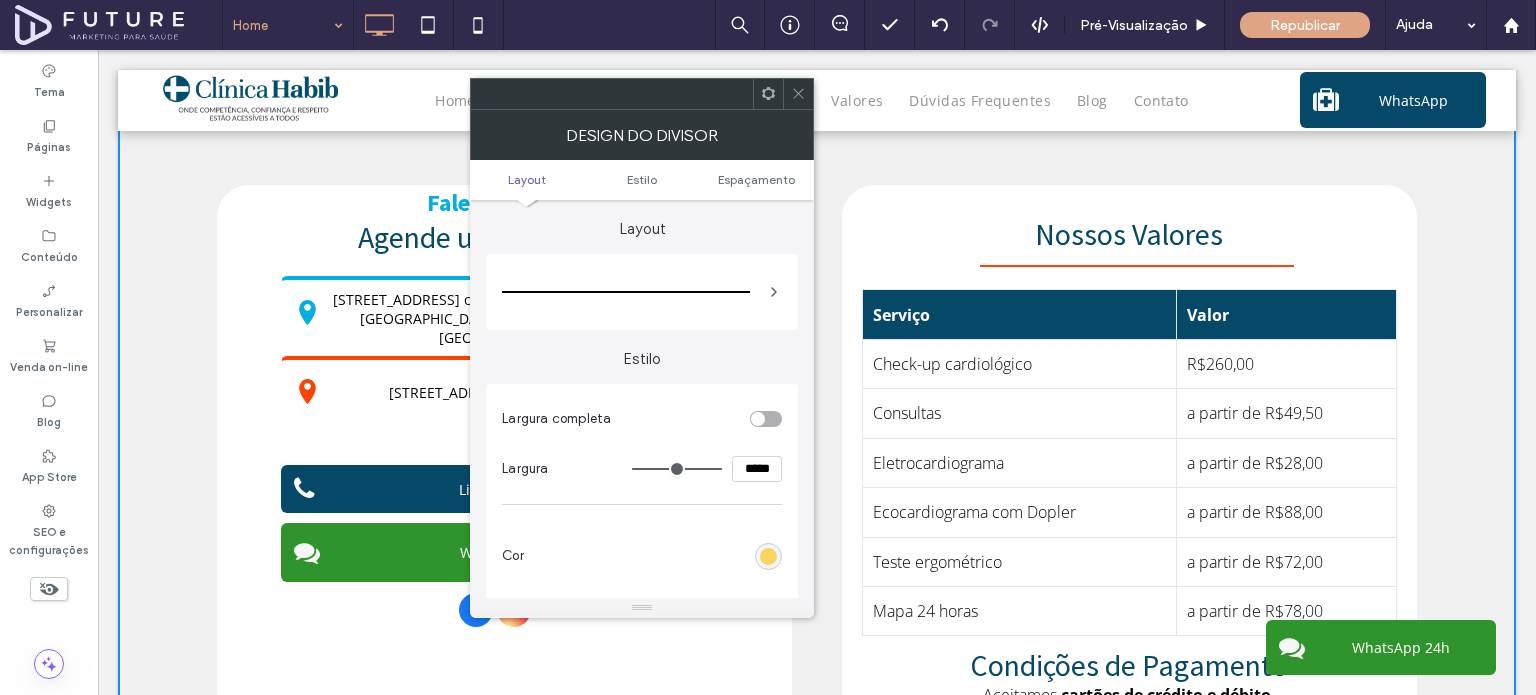 click at bounding box center (798, 94) 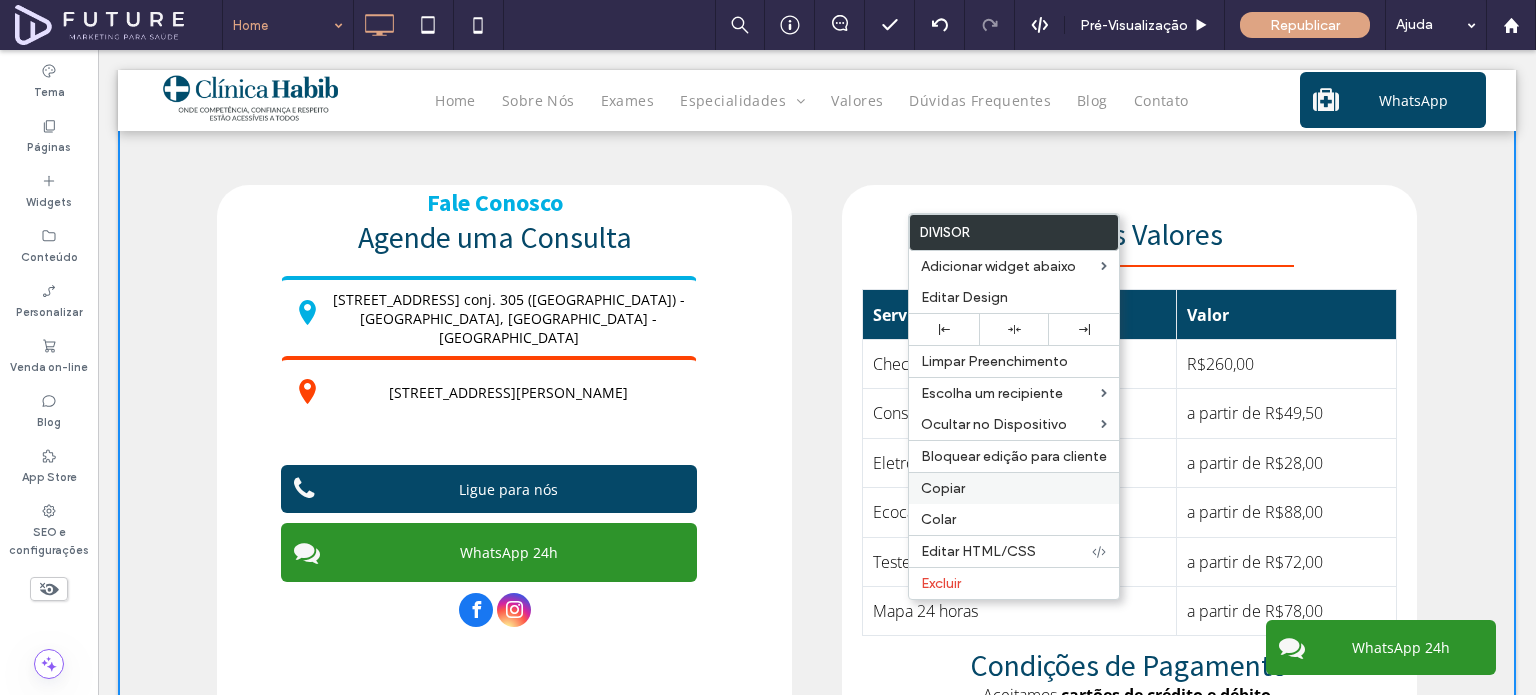click on "Copiar" at bounding box center [1014, 488] 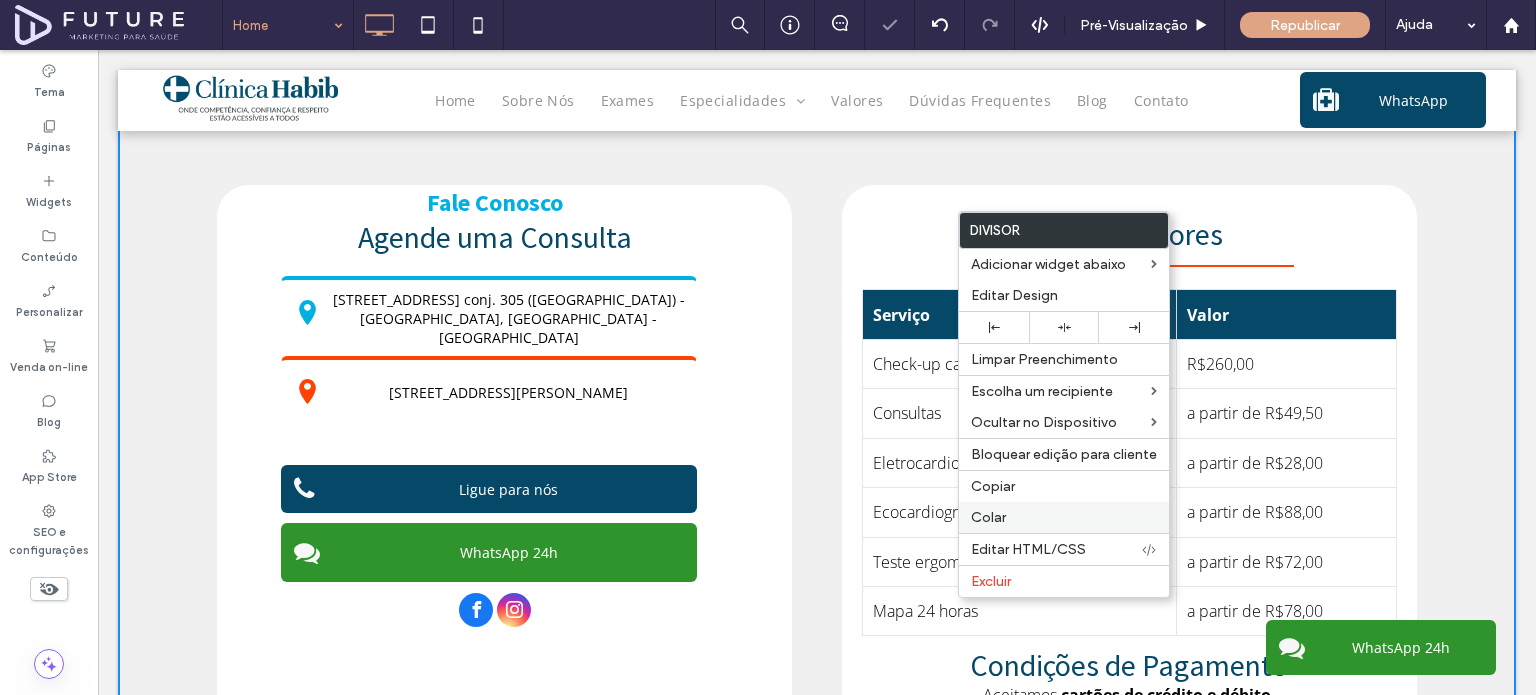 click on "Colar" at bounding box center [1064, 517] 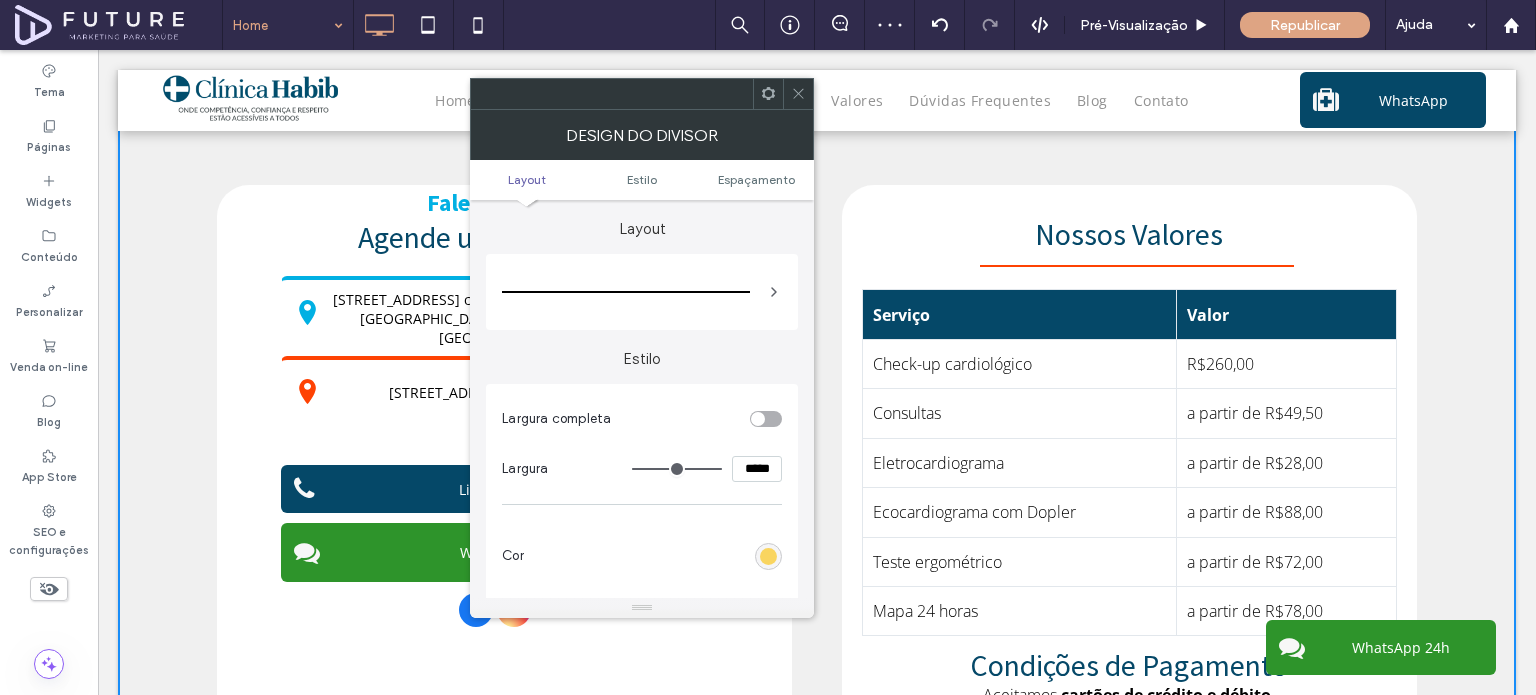 click at bounding box center [657, 556] 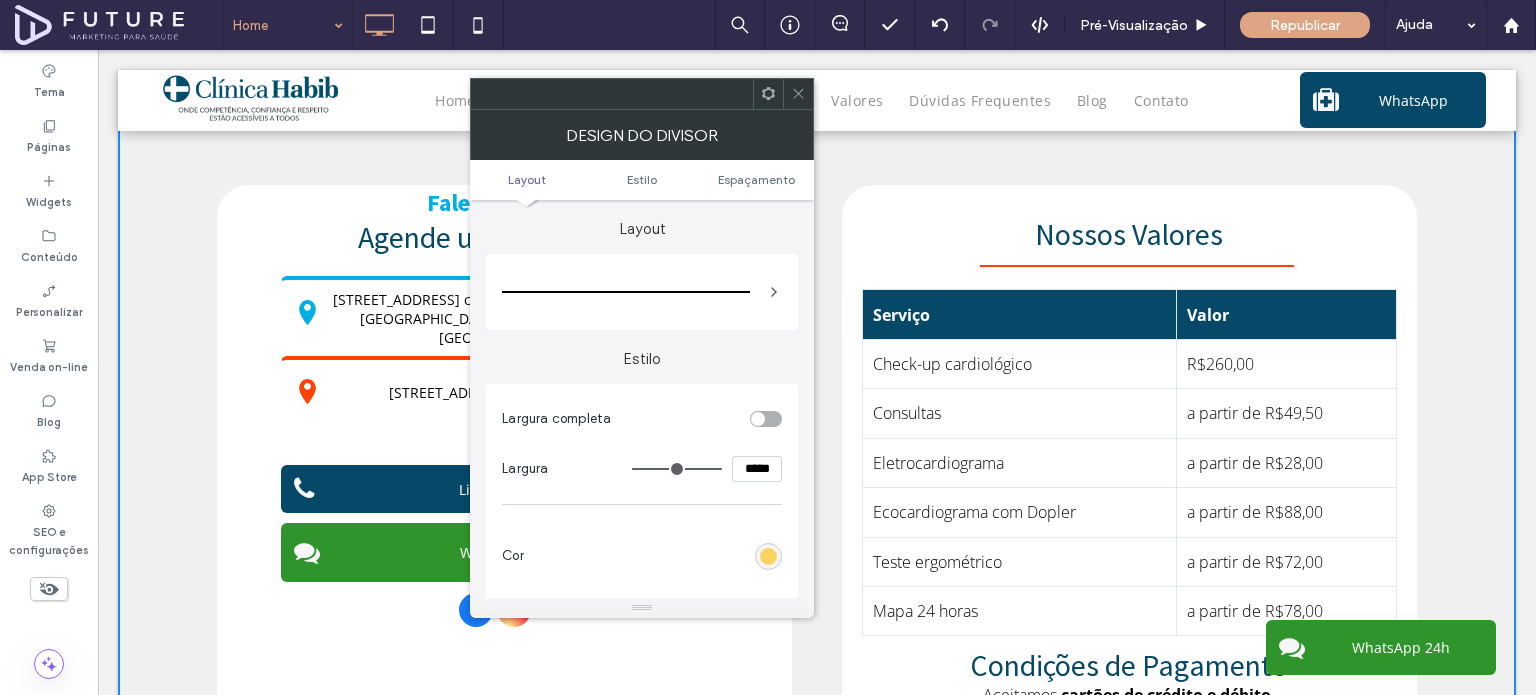 click at bounding box center (657, 556) 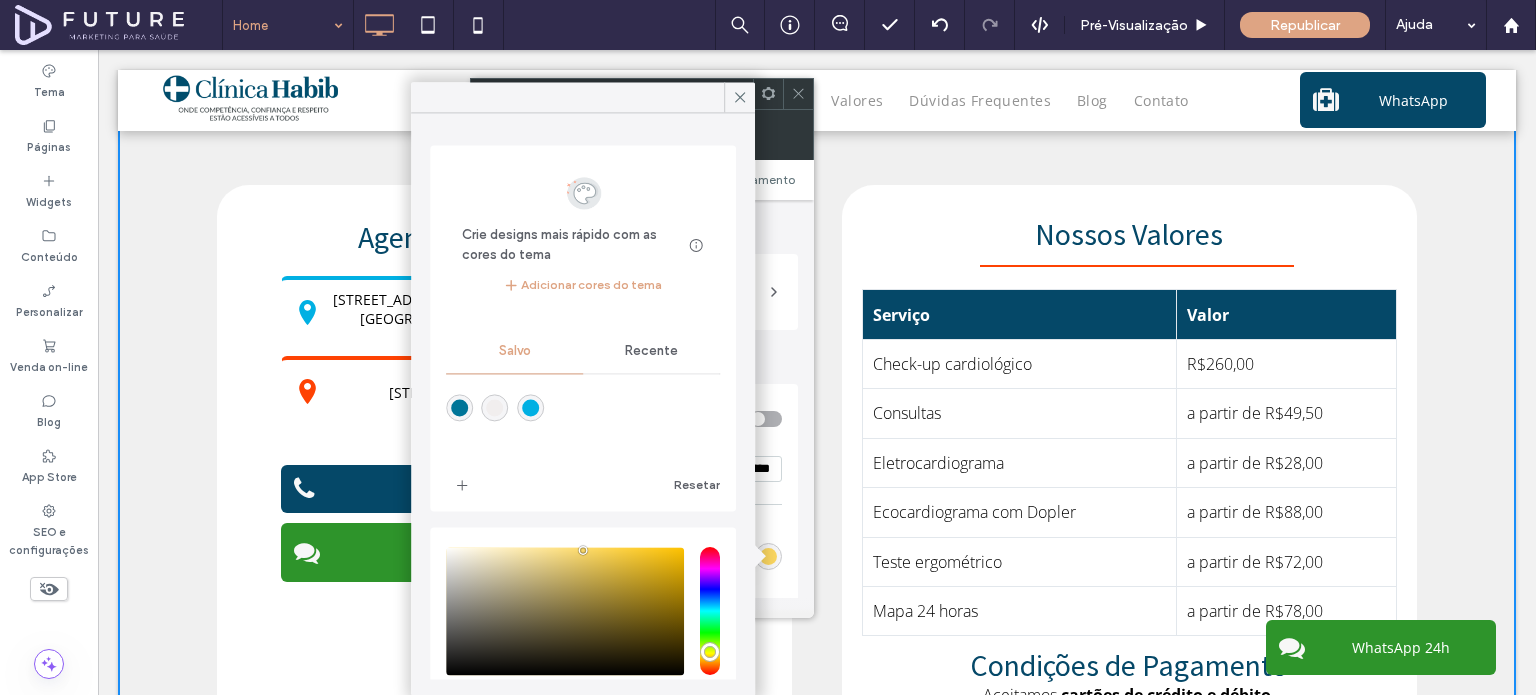 click at bounding box center (530, 408) 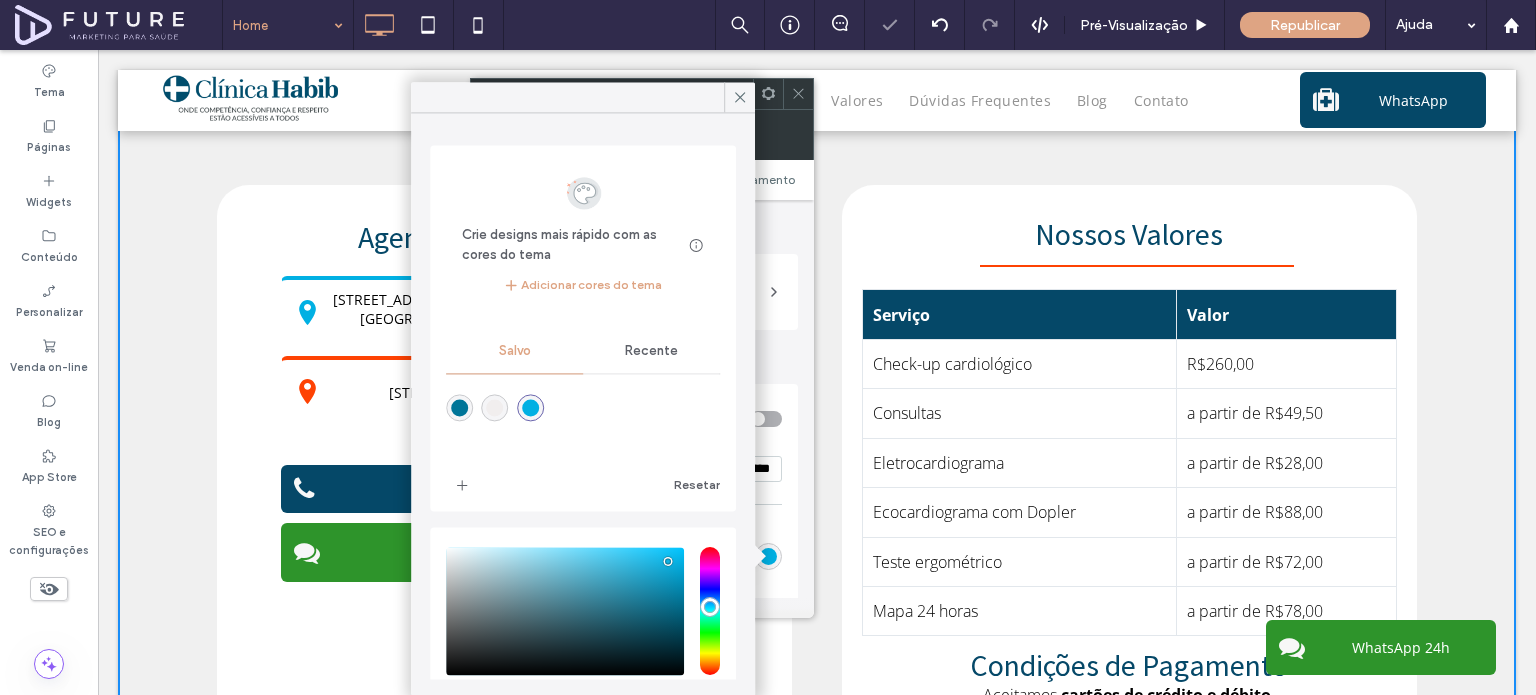 click on "Recente" at bounding box center (651, 352) 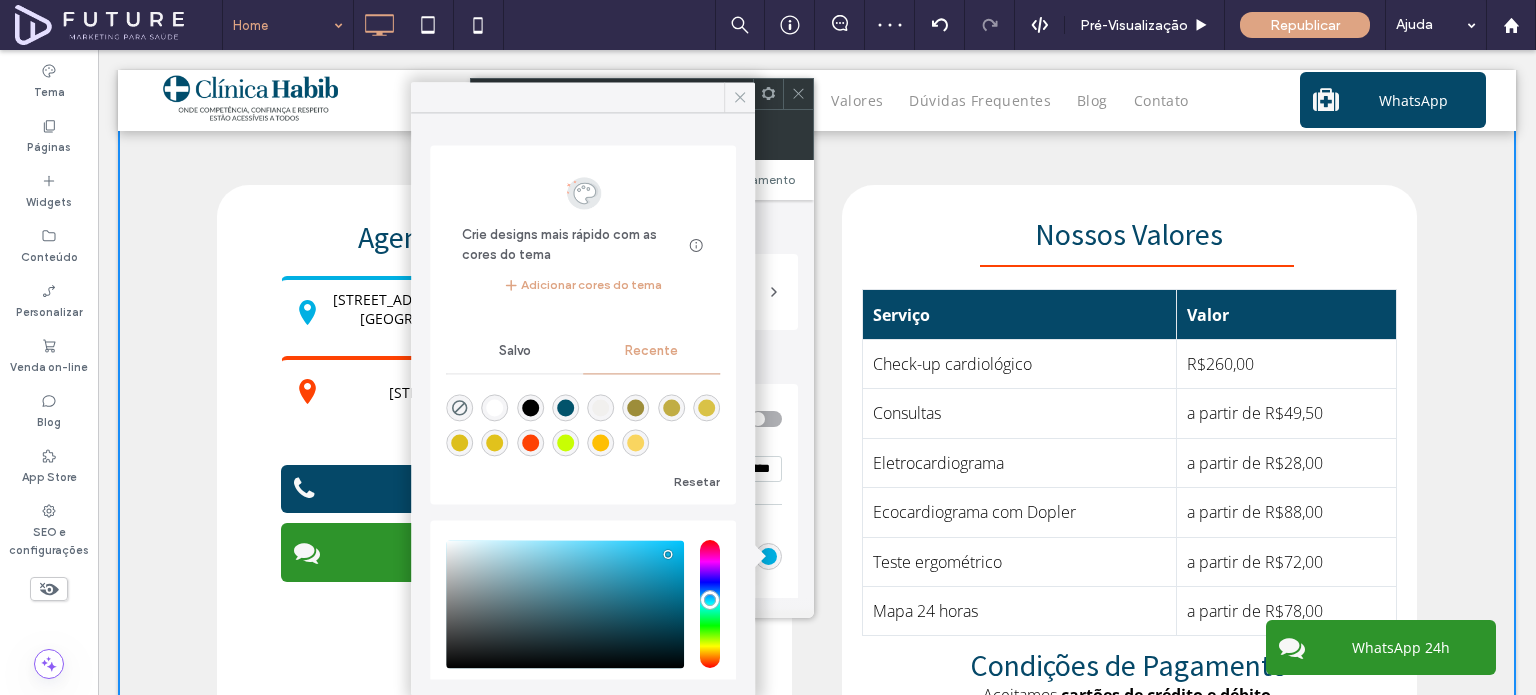 click at bounding box center [739, 97] 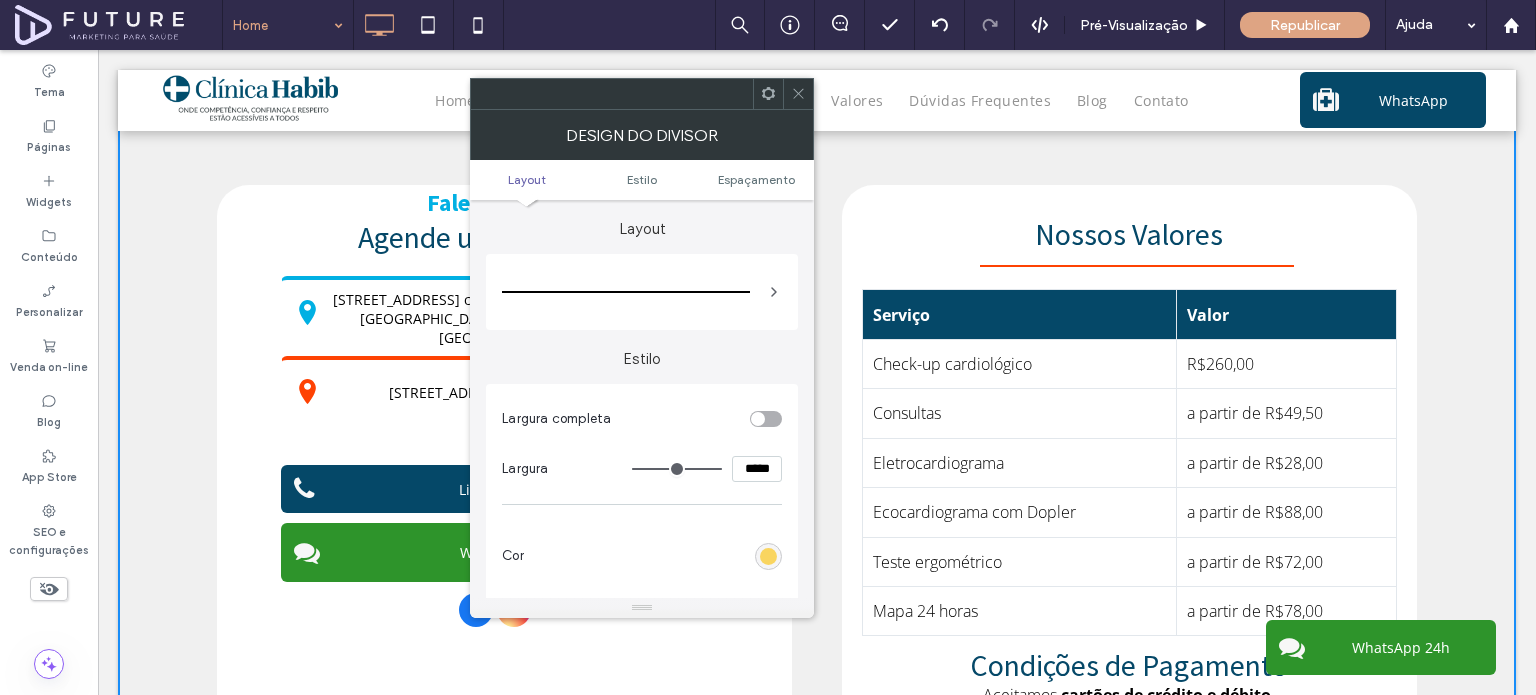 click at bounding box center [768, 556] 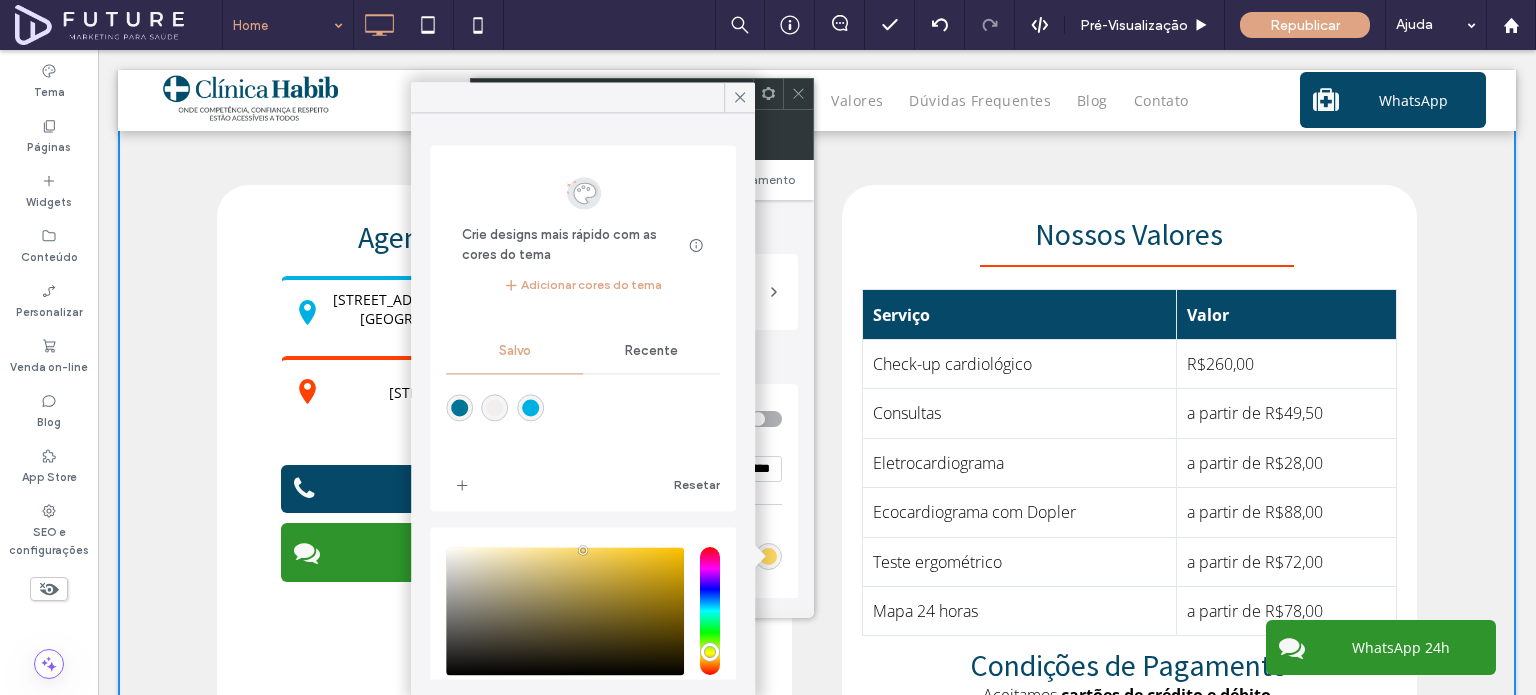 click on "Recente" at bounding box center (651, 352) 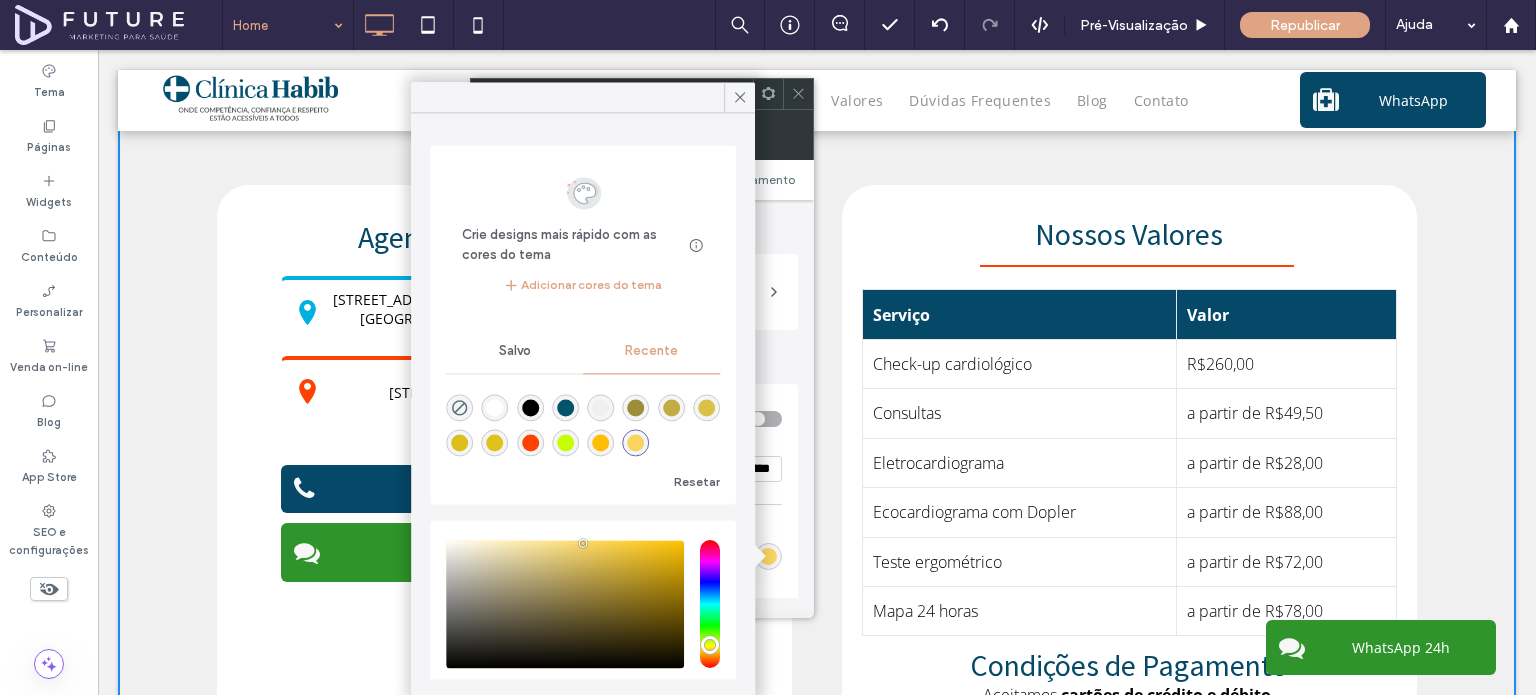 click at bounding box center [600, 443] 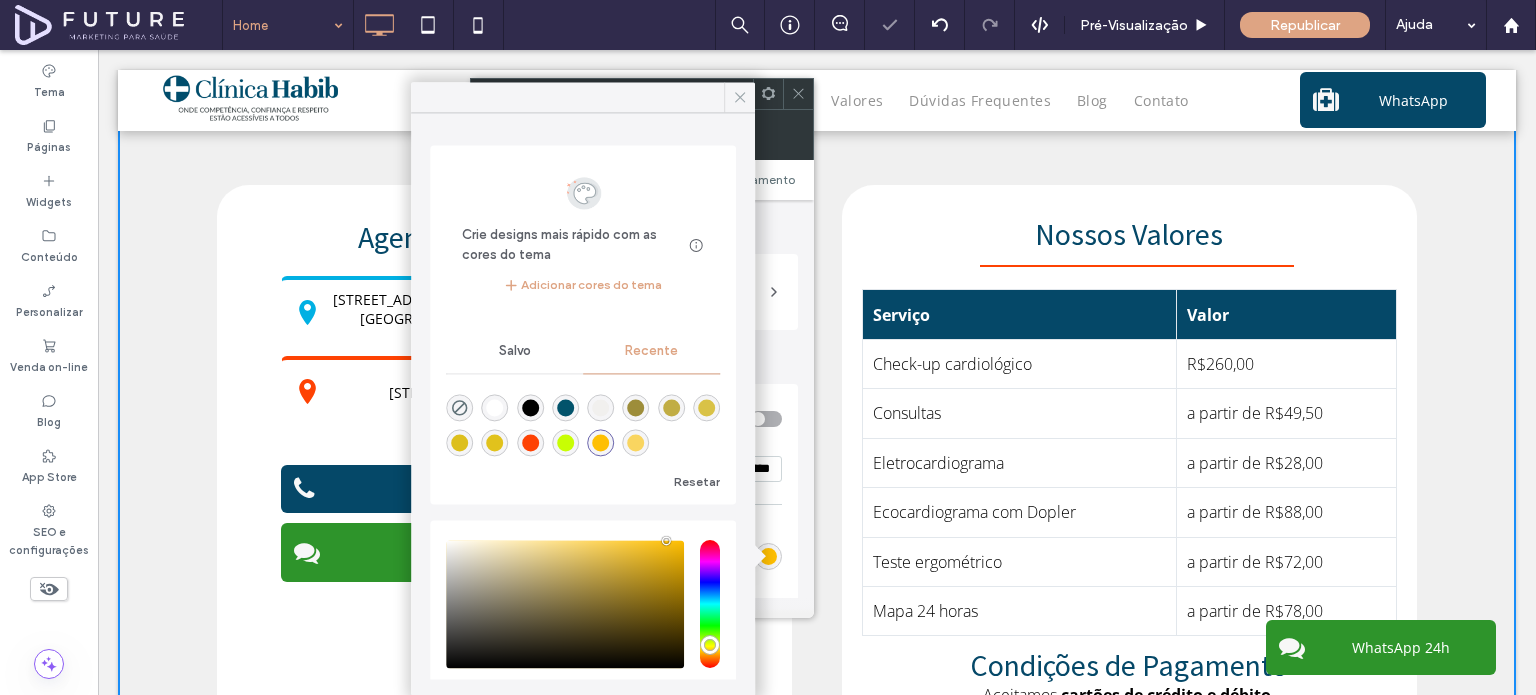 click 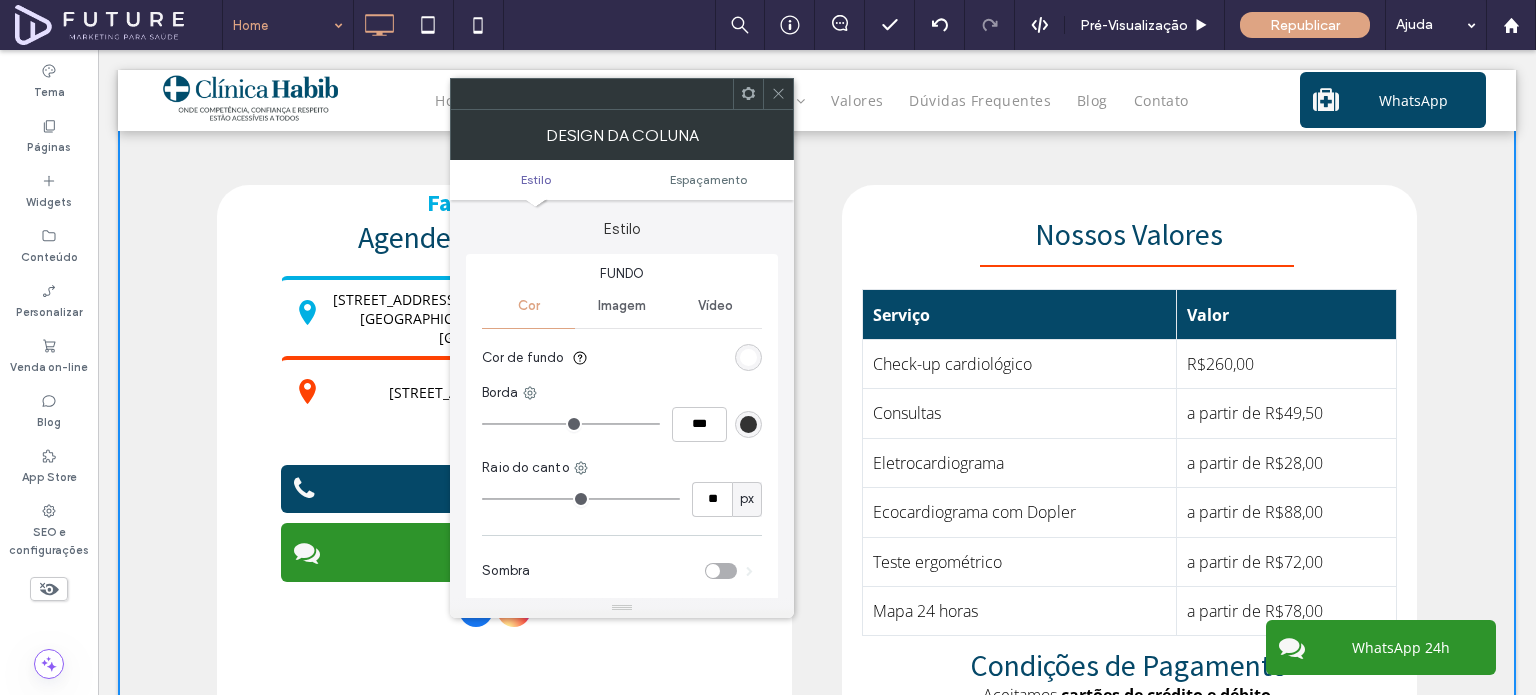 click at bounding box center (748, 357) 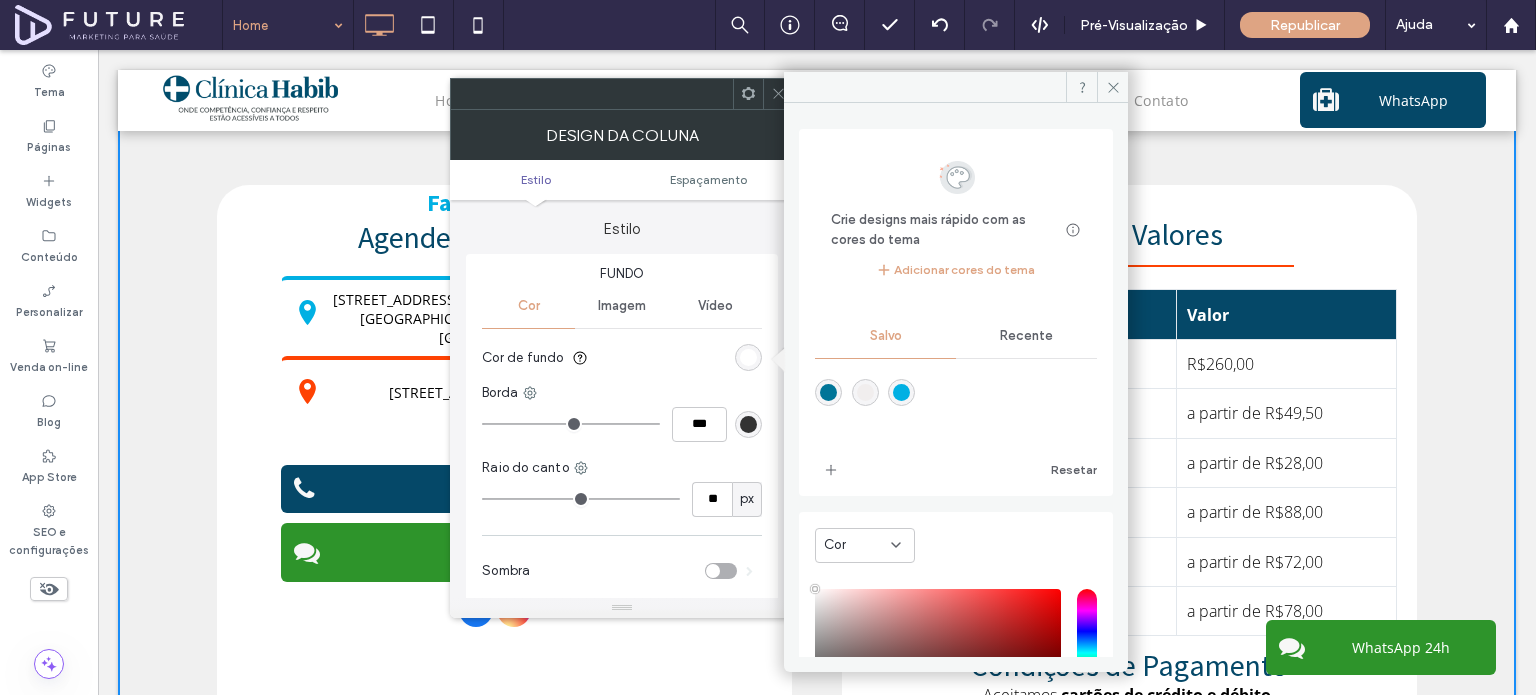 click at bounding box center (865, 392) 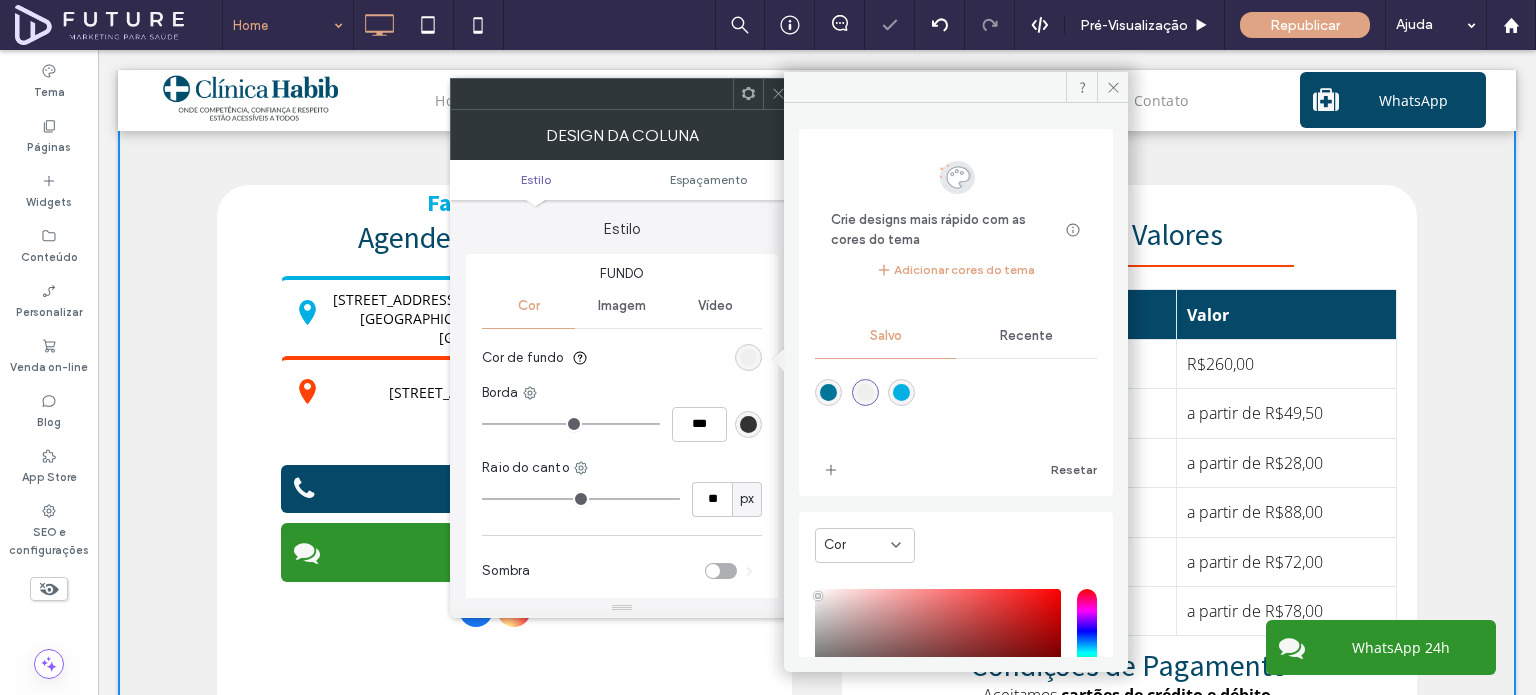 type on "*******" 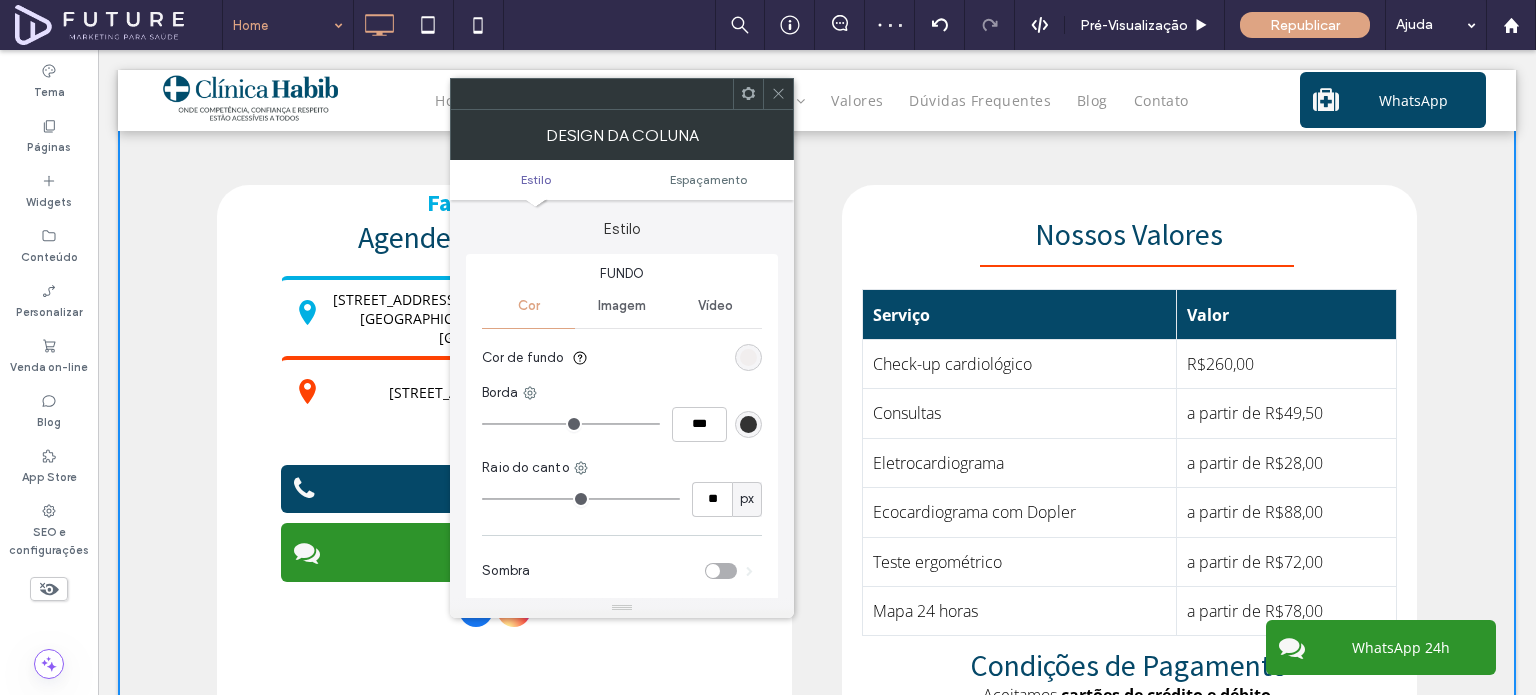 click on "Cor de fundo" at bounding box center [622, 358] 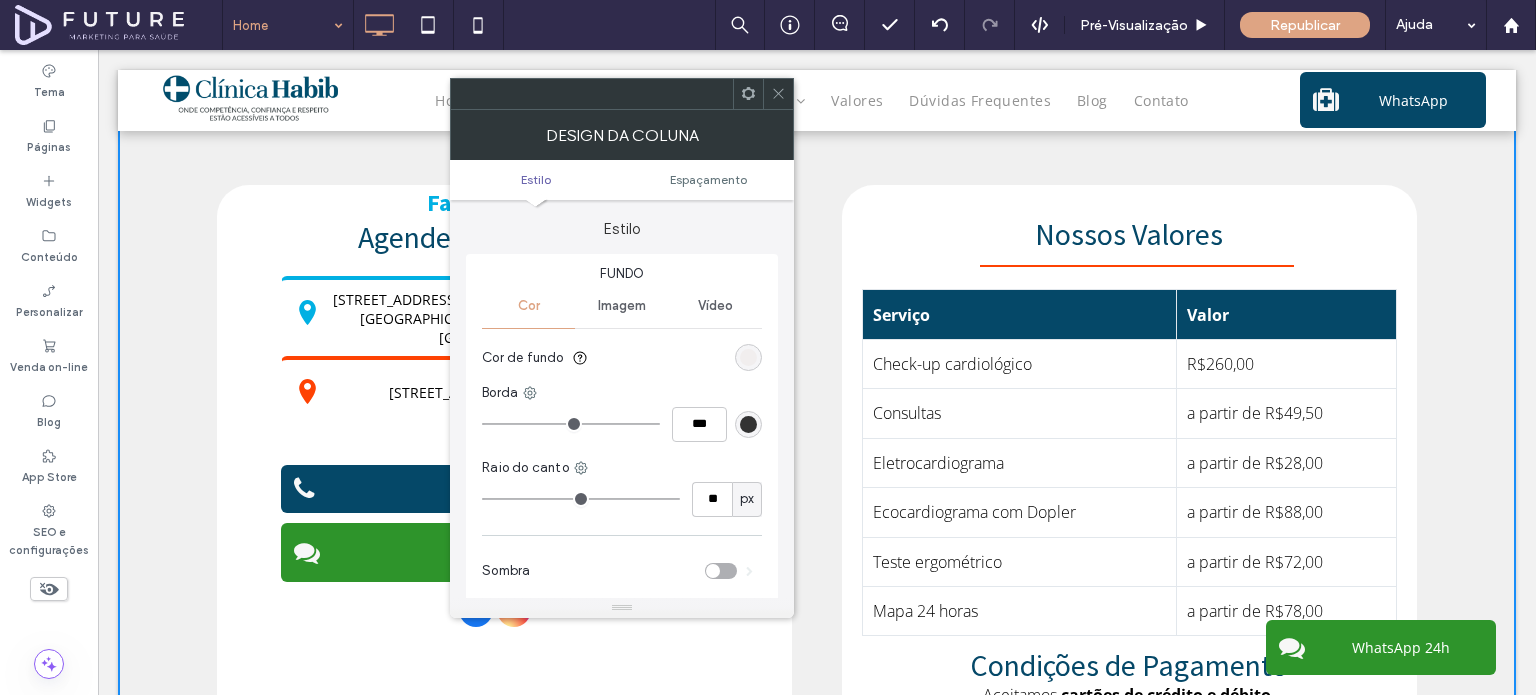 click 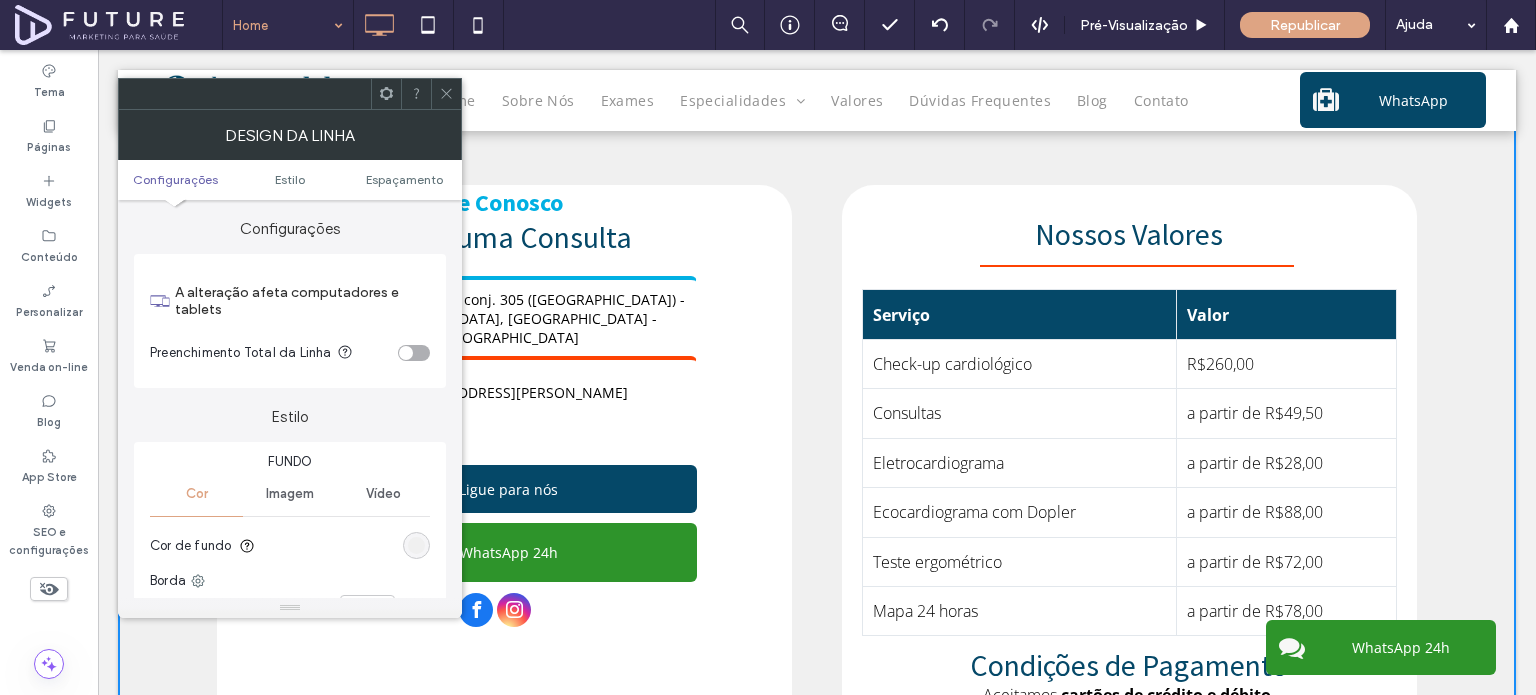 click 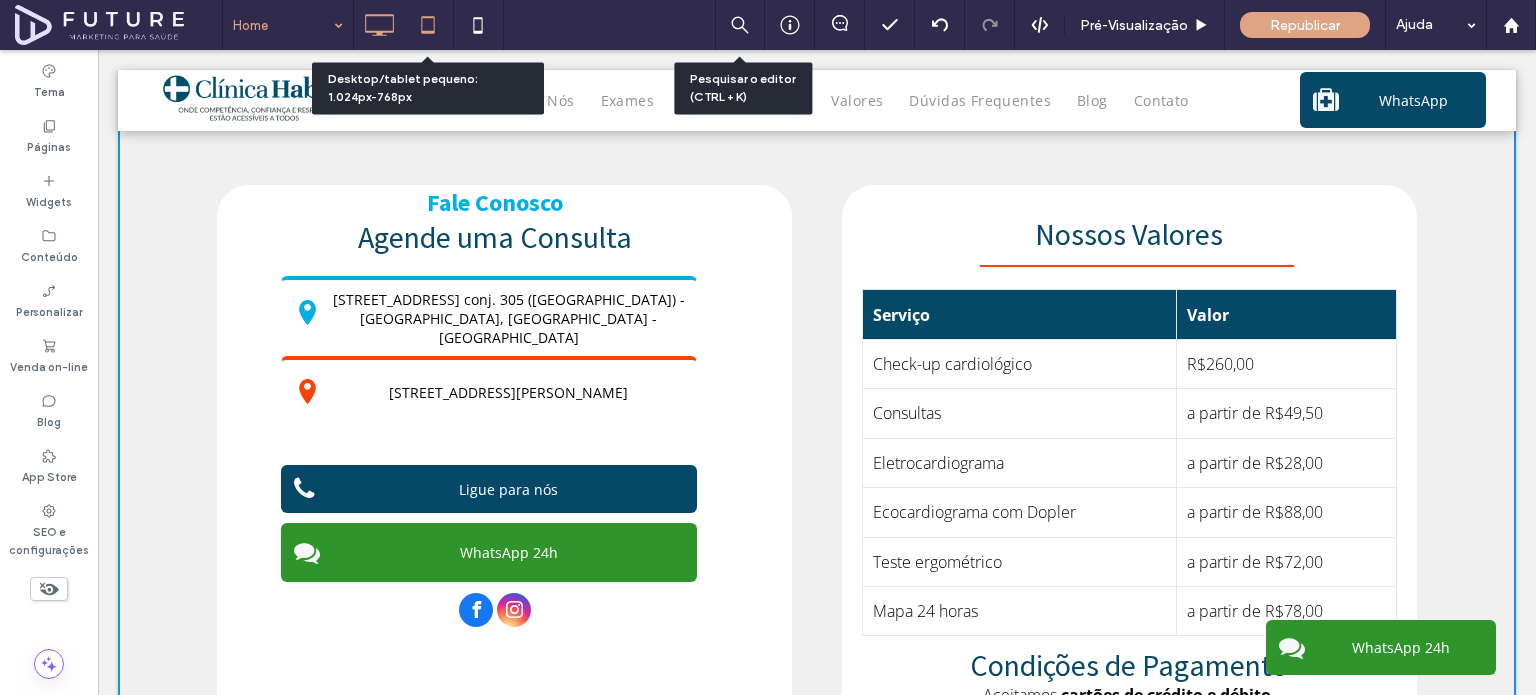 click 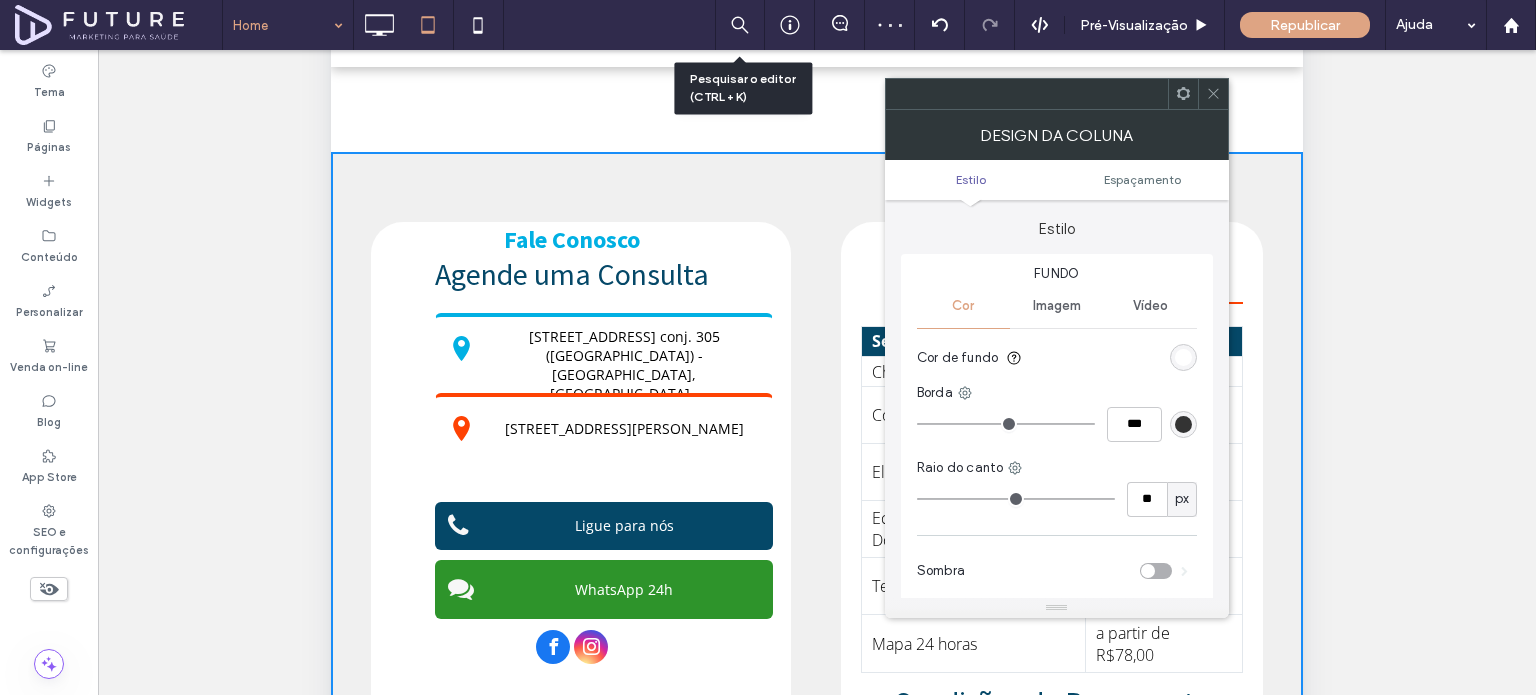 scroll, scrollTop: 100, scrollLeft: 0, axis: vertical 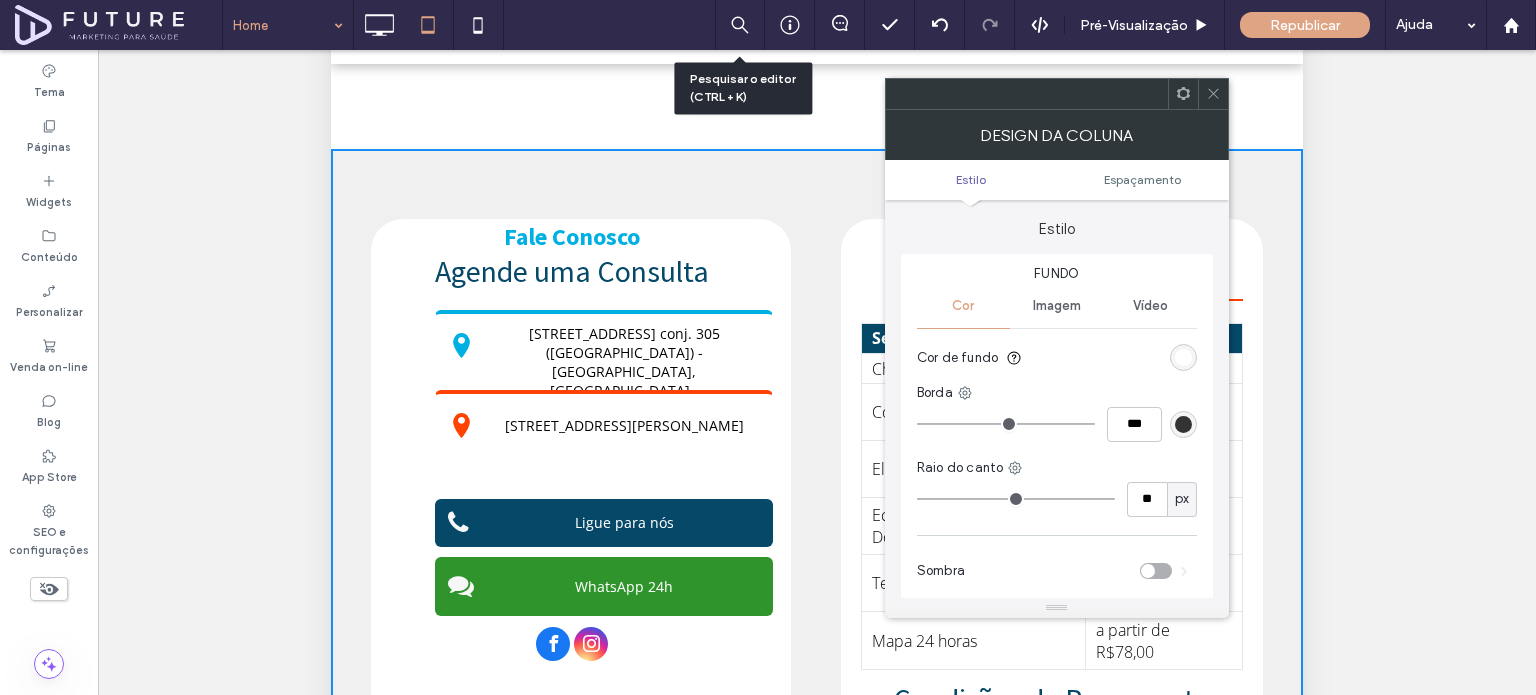 click at bounding box center [1213, 94] 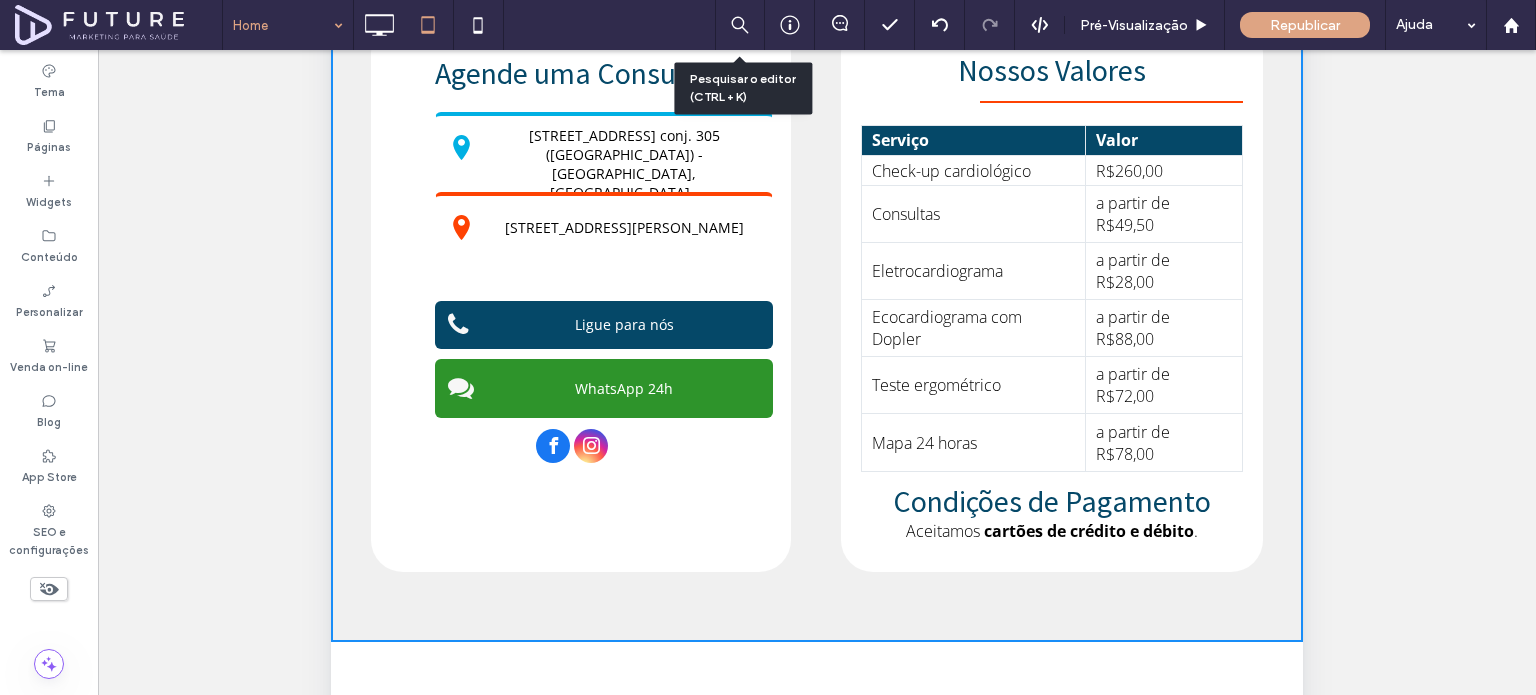 scroll, scrollTop: 300, scrollLeft: 0, axis: vertical 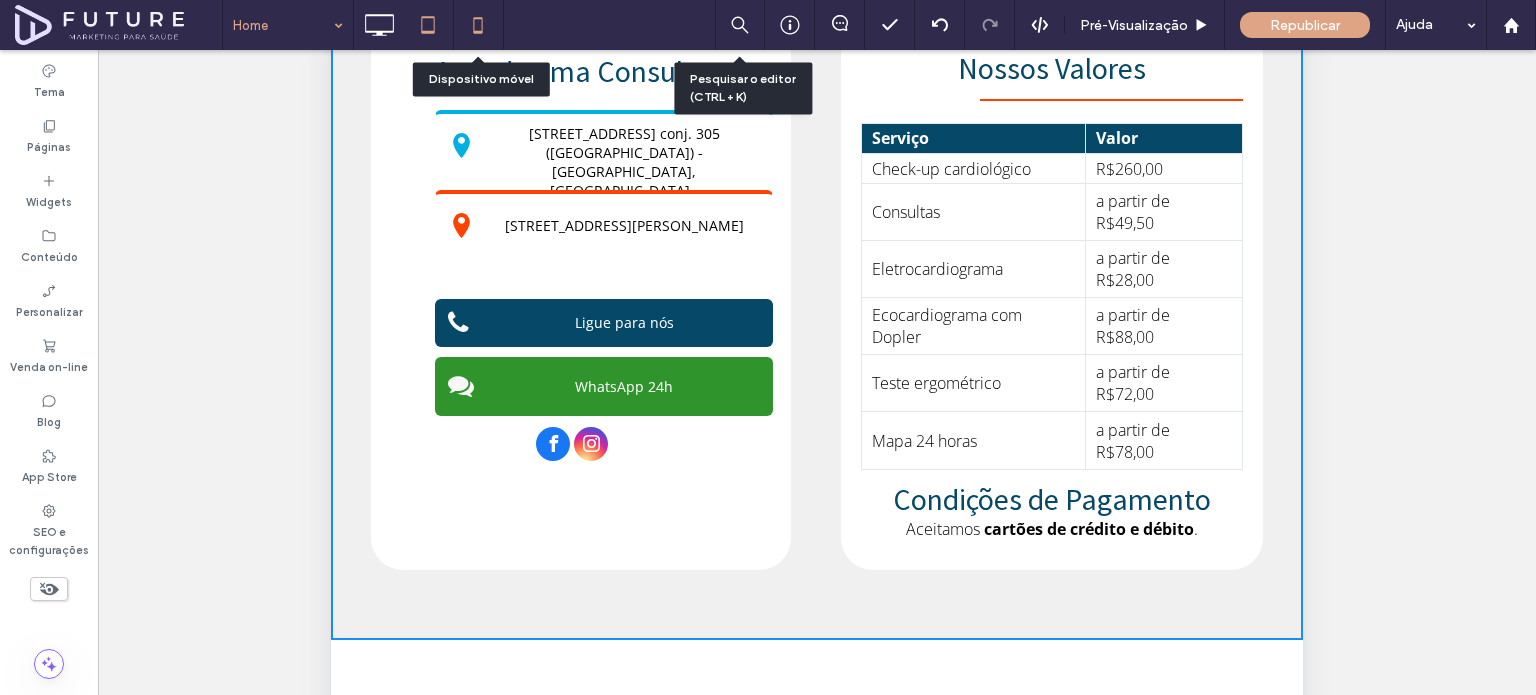 click 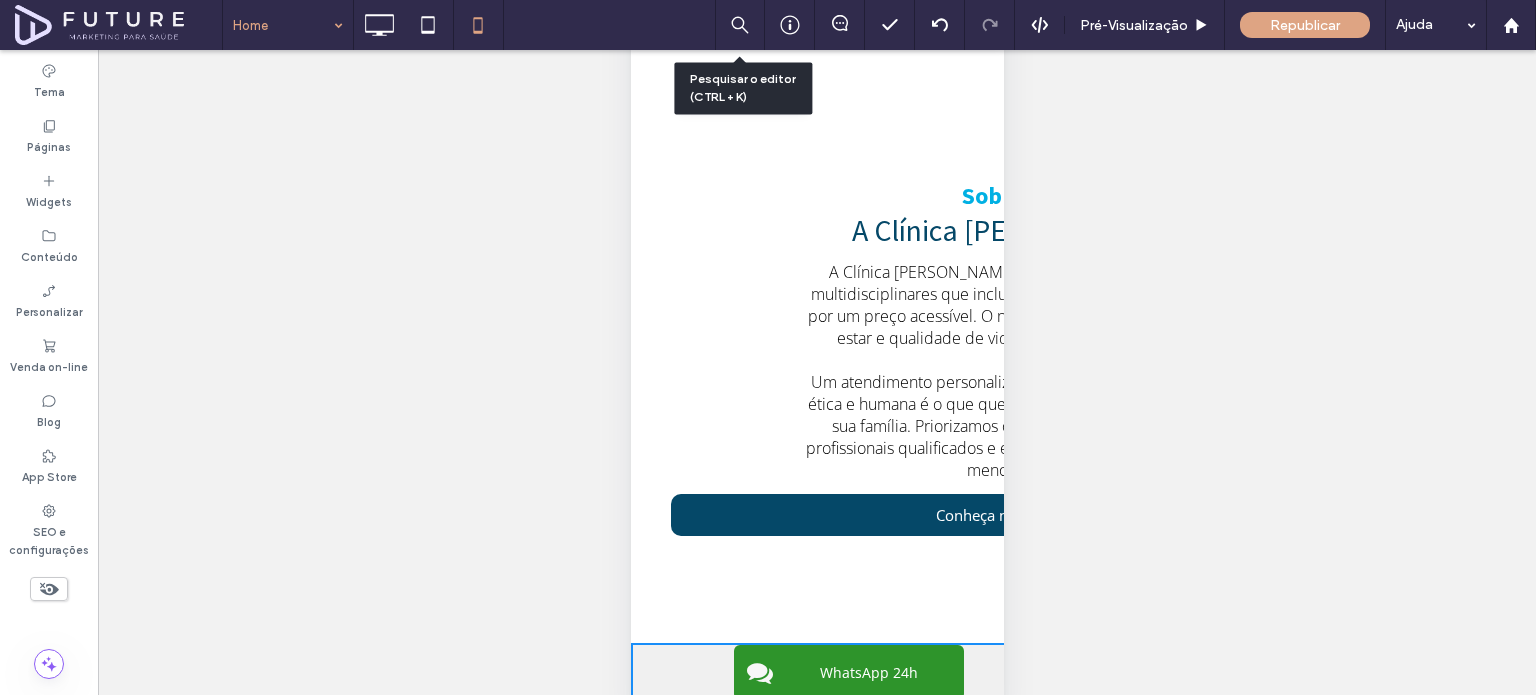 scroll, scrollTop: 132, scrollLeft: 0, axis: vertical 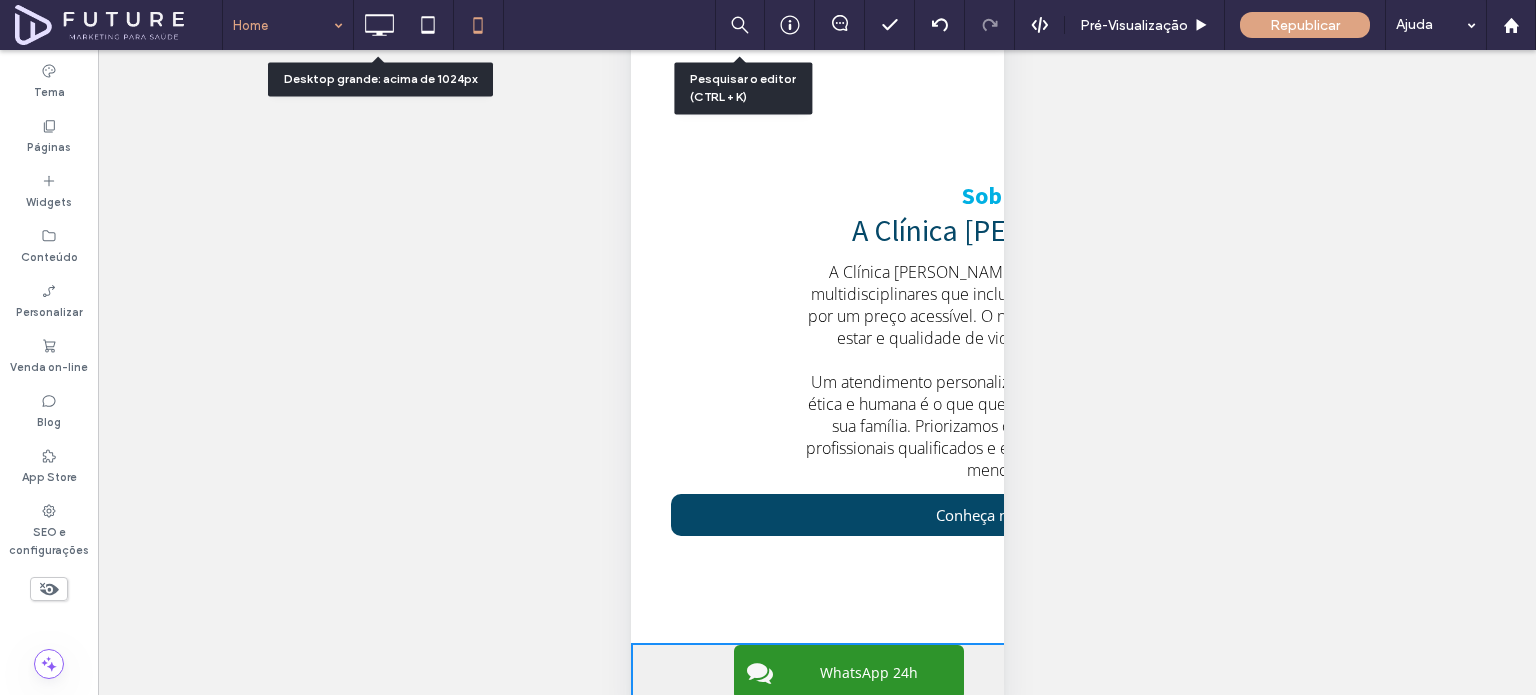 click 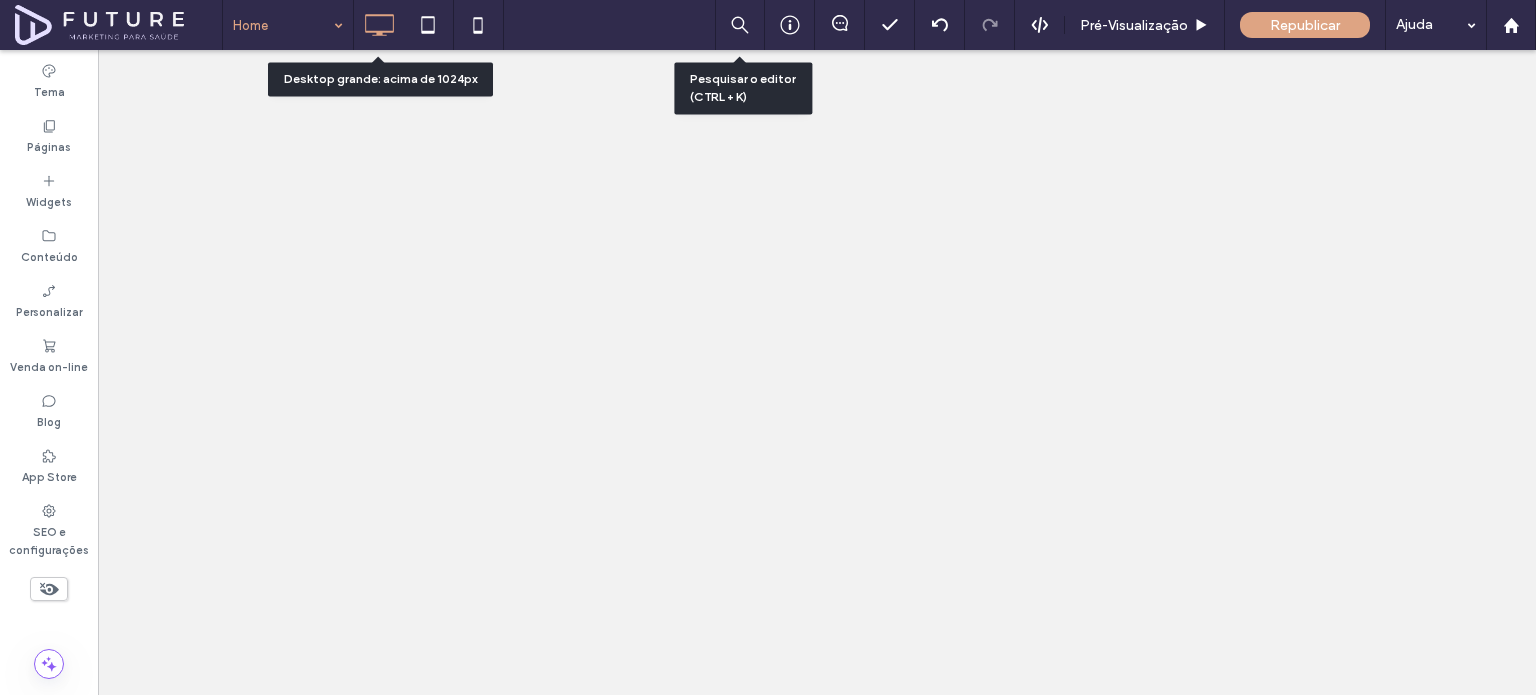 scroll, scrollTop: 0, scrollLeft: 0, axis: both 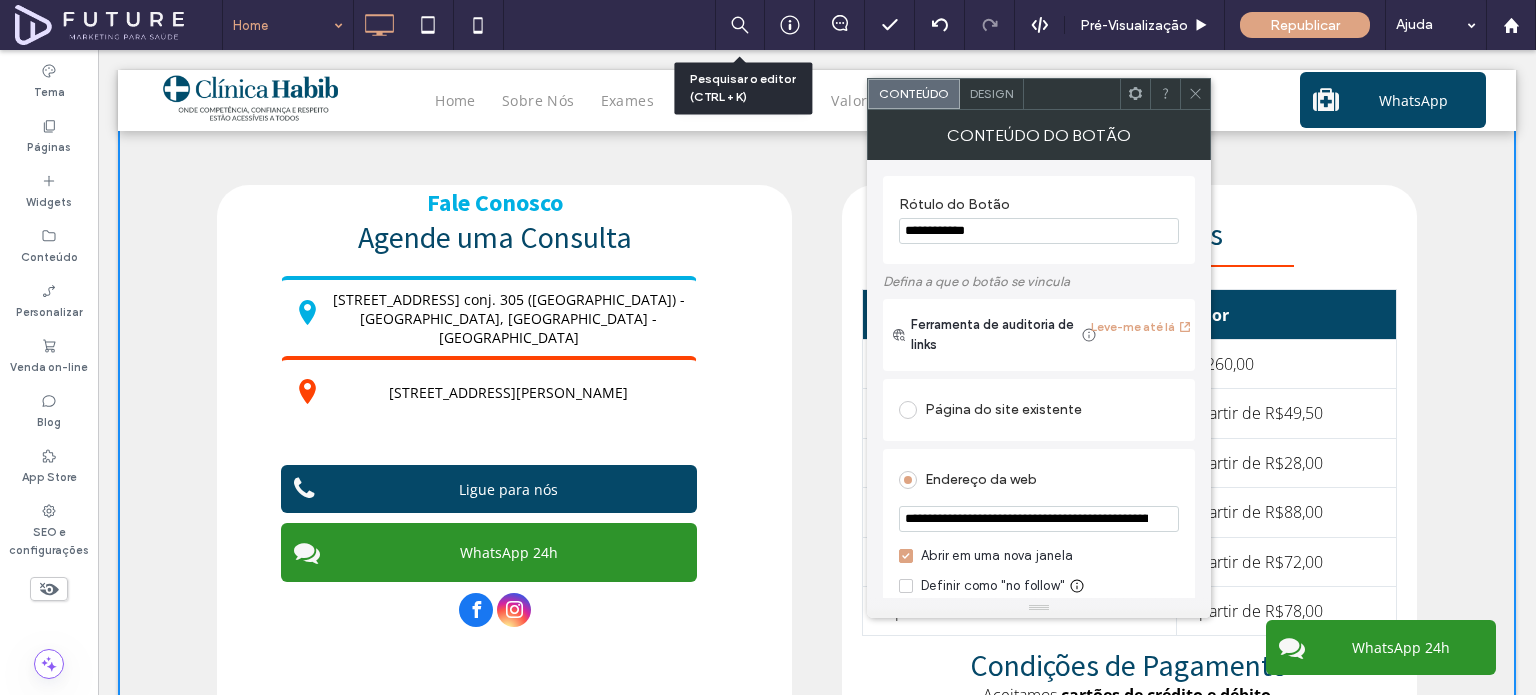 drag, startPoint x: 1126, startPoint y: 536, endPoint x: 1173, endPoint y: 542, distance: 47.38143 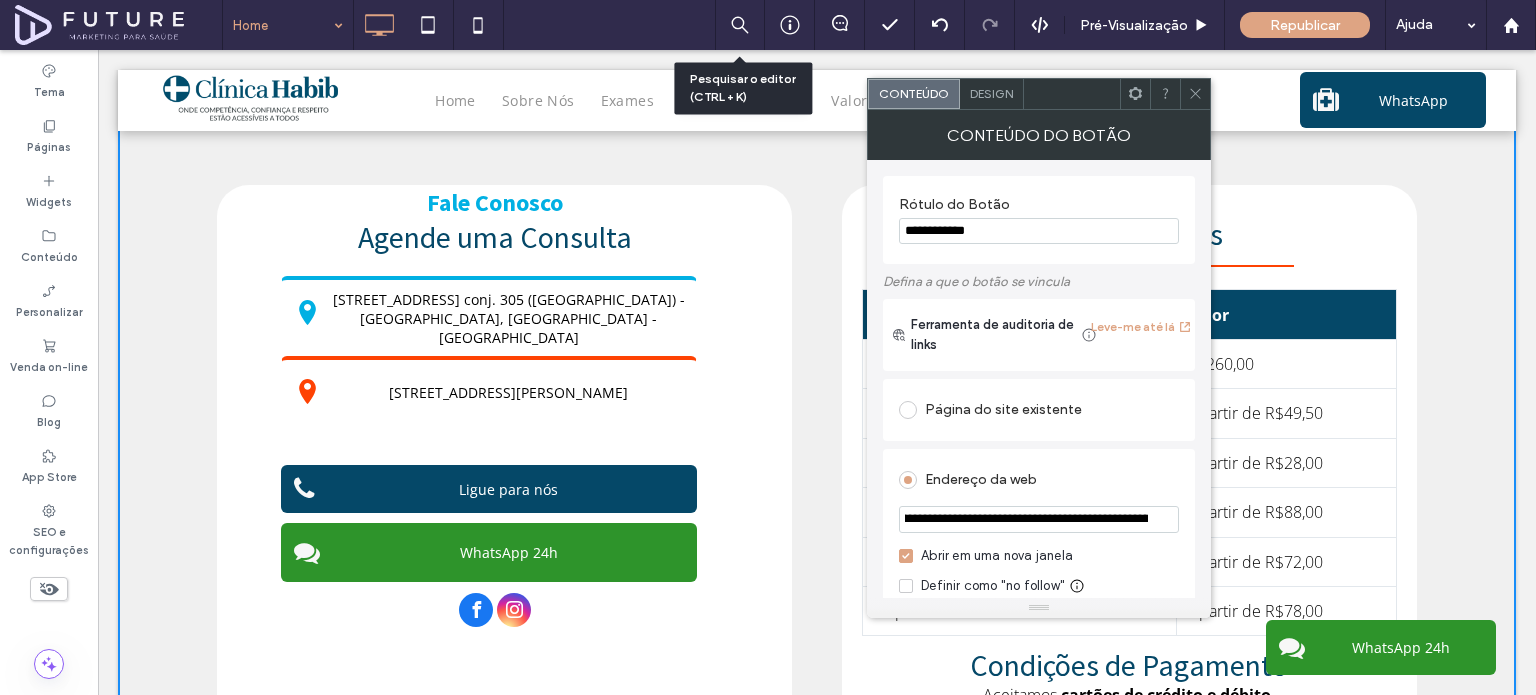 scroll, scrollTop: 0, scrollLeft: 1088, axis: horizontal 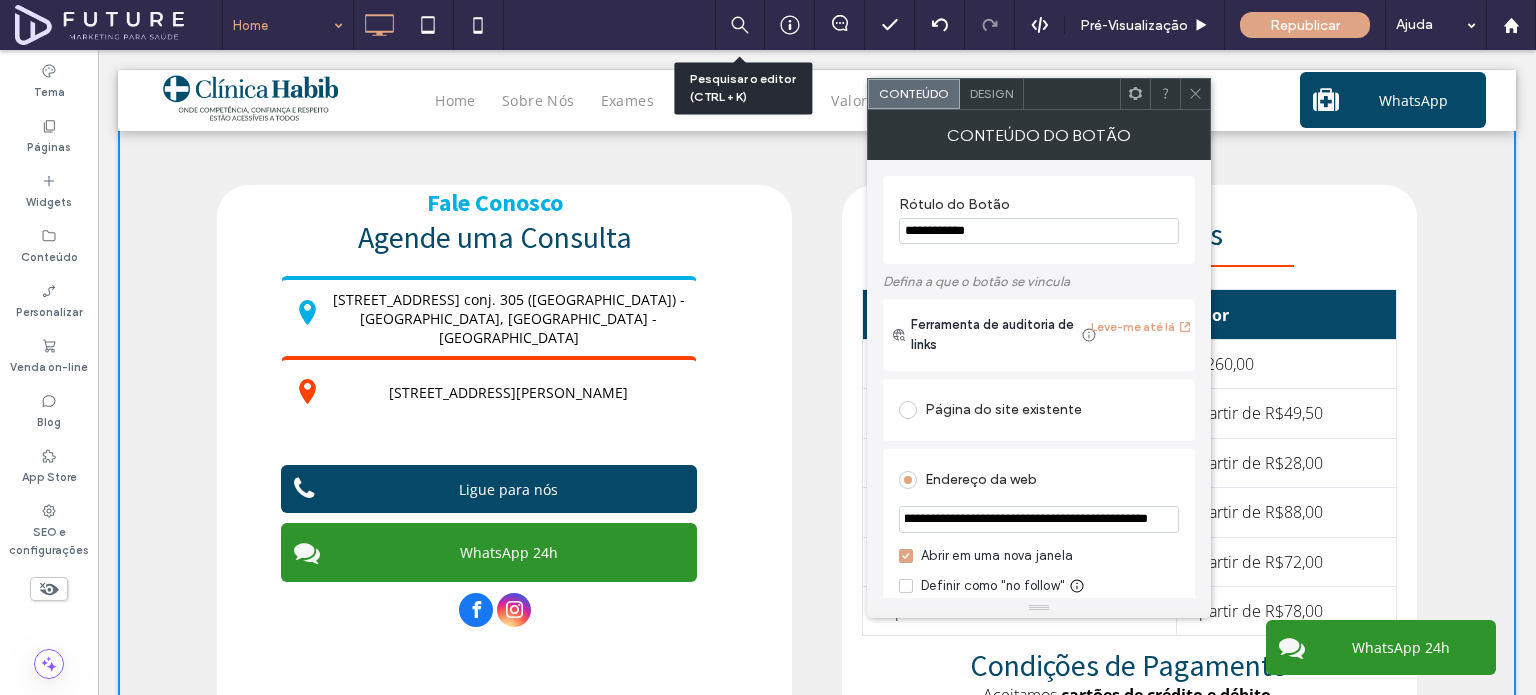 drag, startPoint x: 1119, startPoint y: 526, endPoint x: 1162, endPoint y: 522, distance: 43.185646 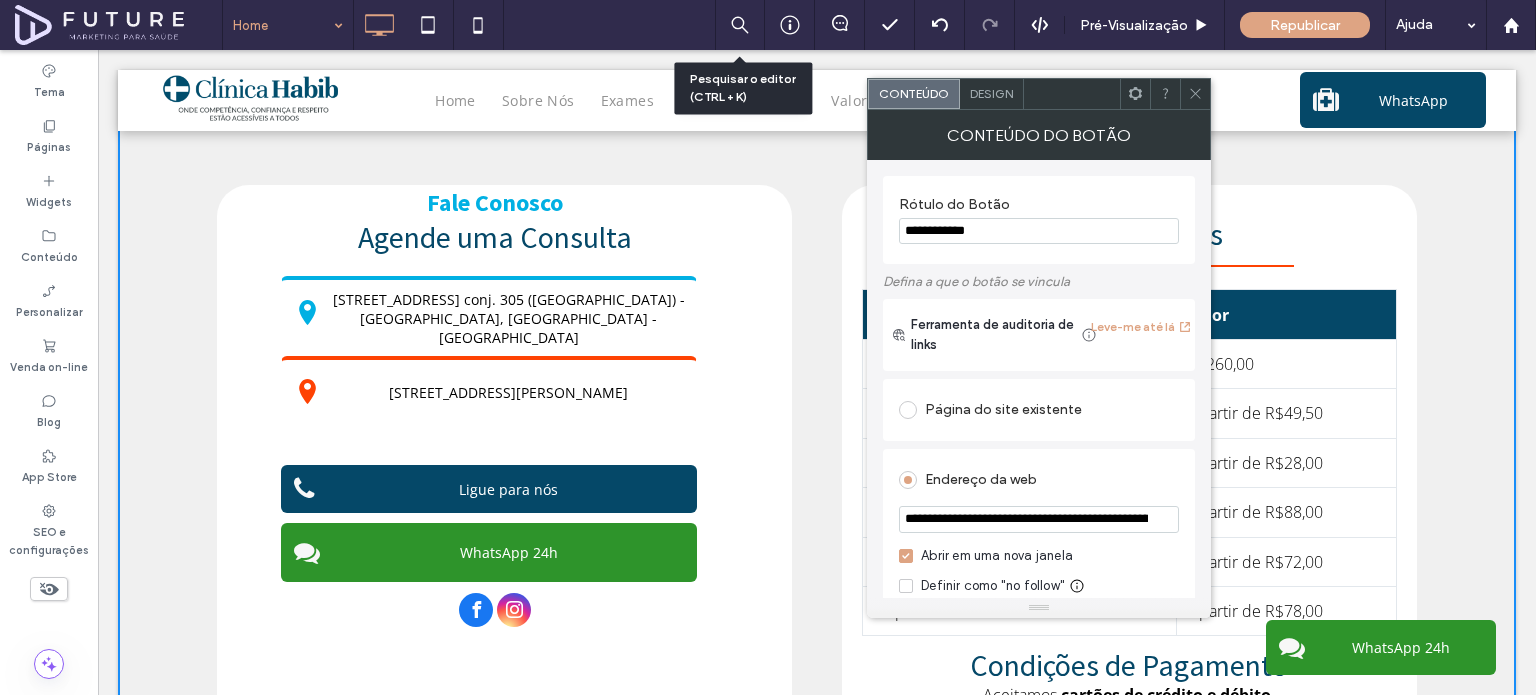click on "Endereço da web" at bounding box center (1039, 480) 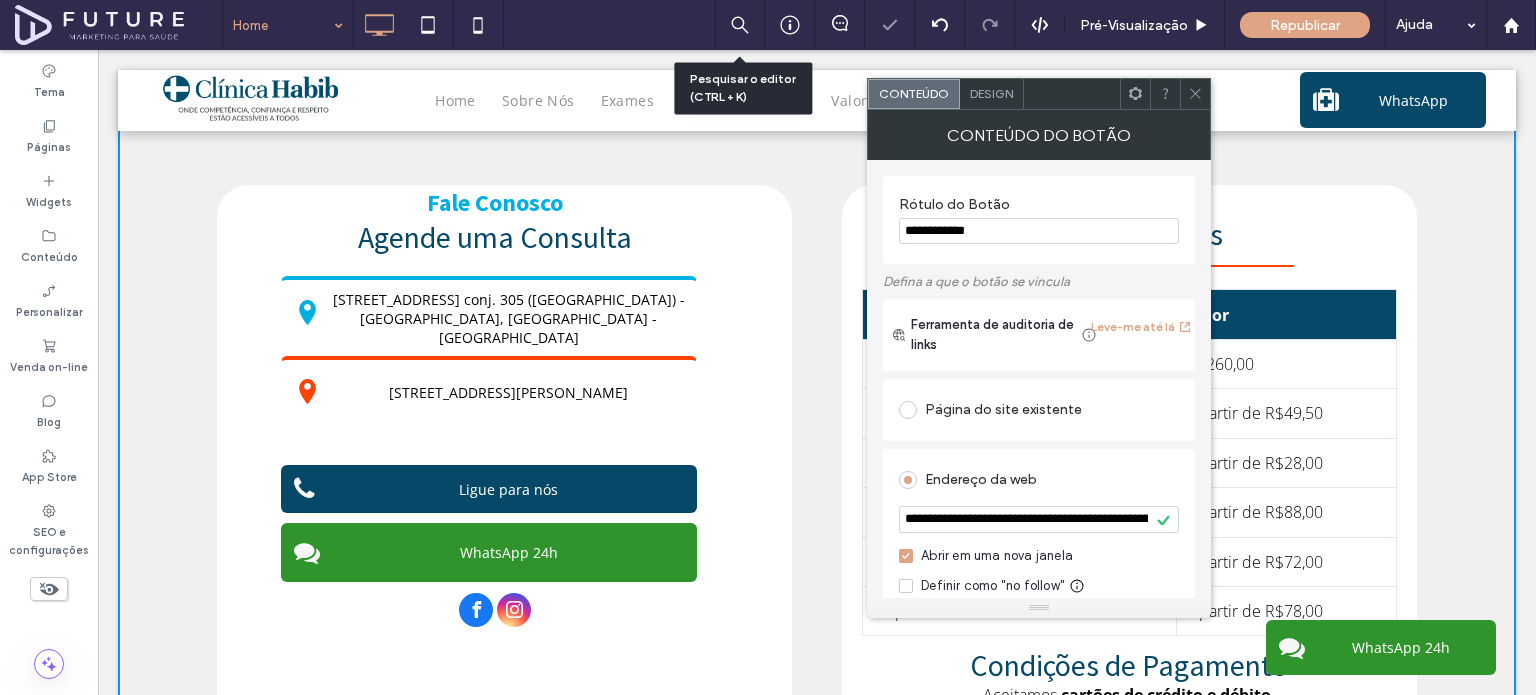 click at bounding box center (1195, 94) 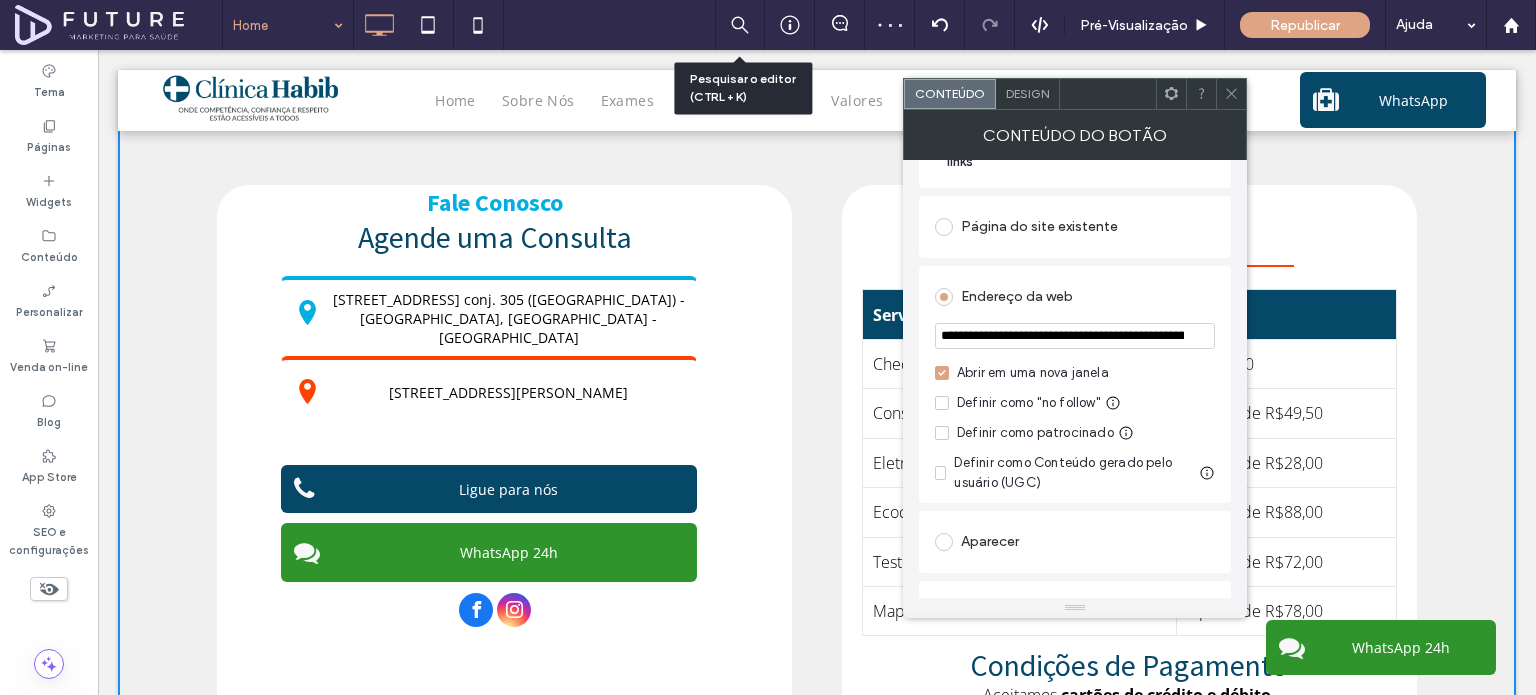 scroll, scrollTop: 200, scrollLeft: 0, axis: vertical 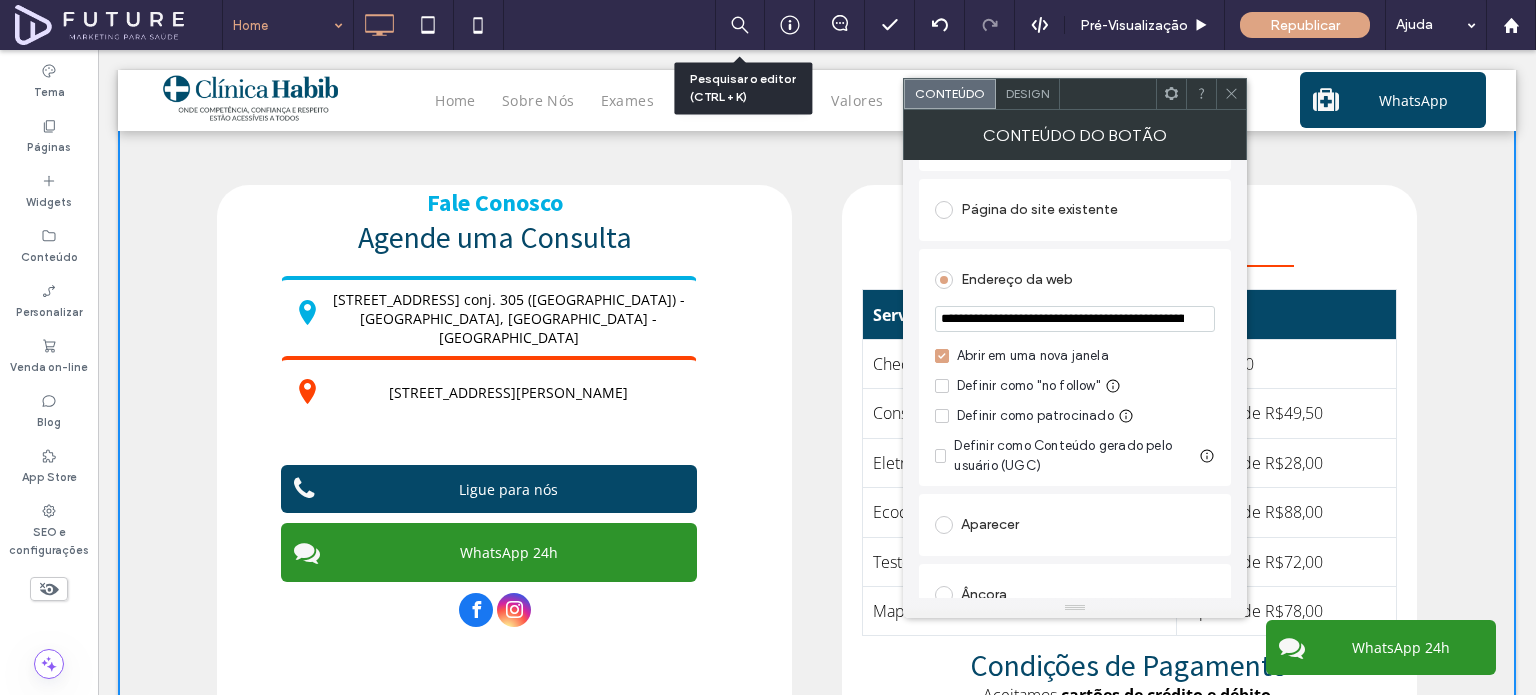 click 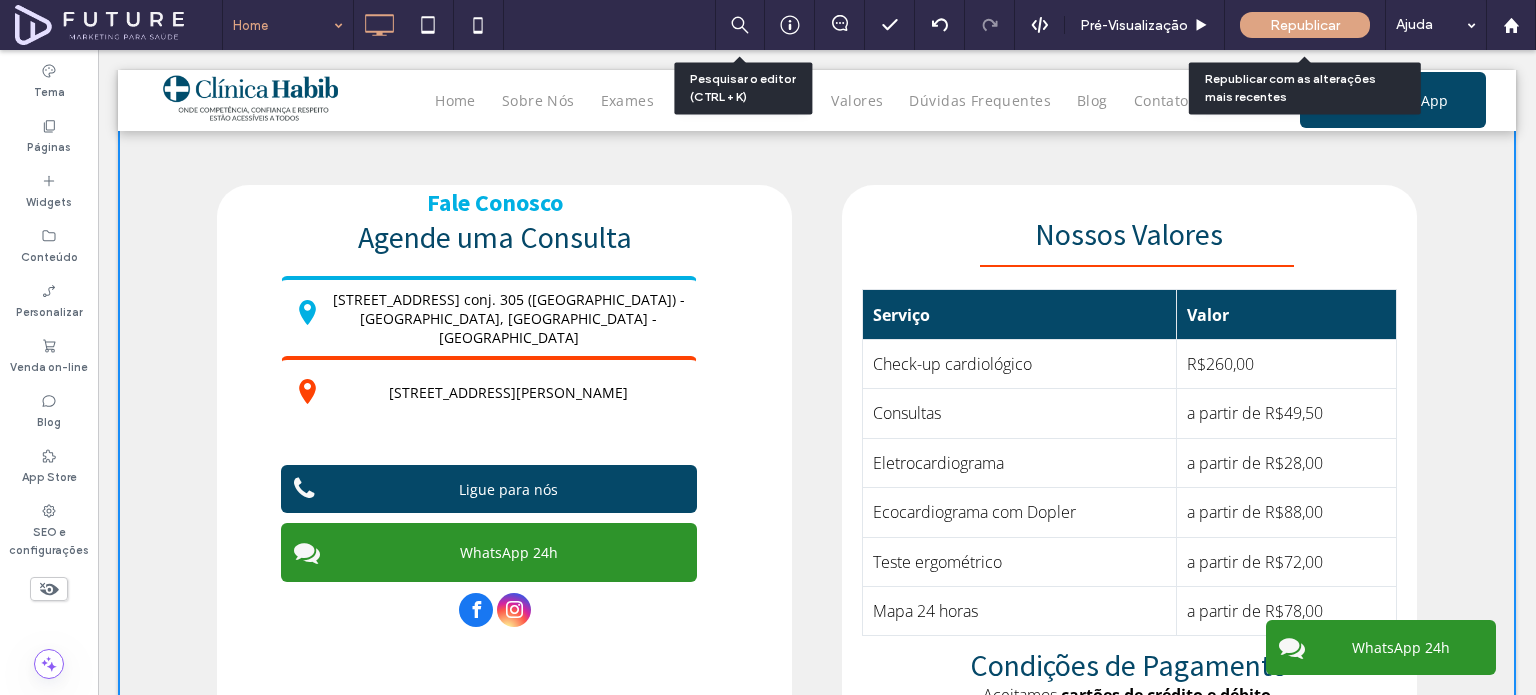 click on "Republicar" at bounding box center (1305, 25) 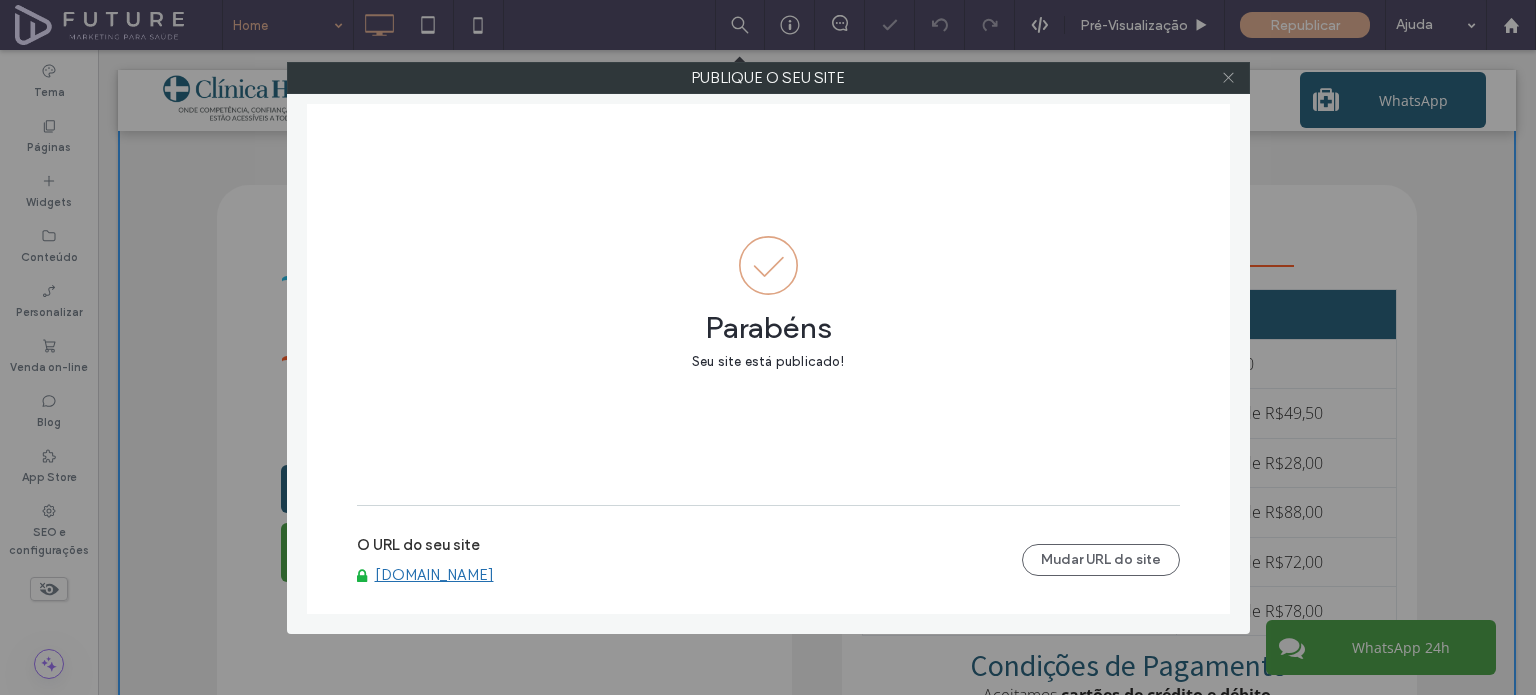 click 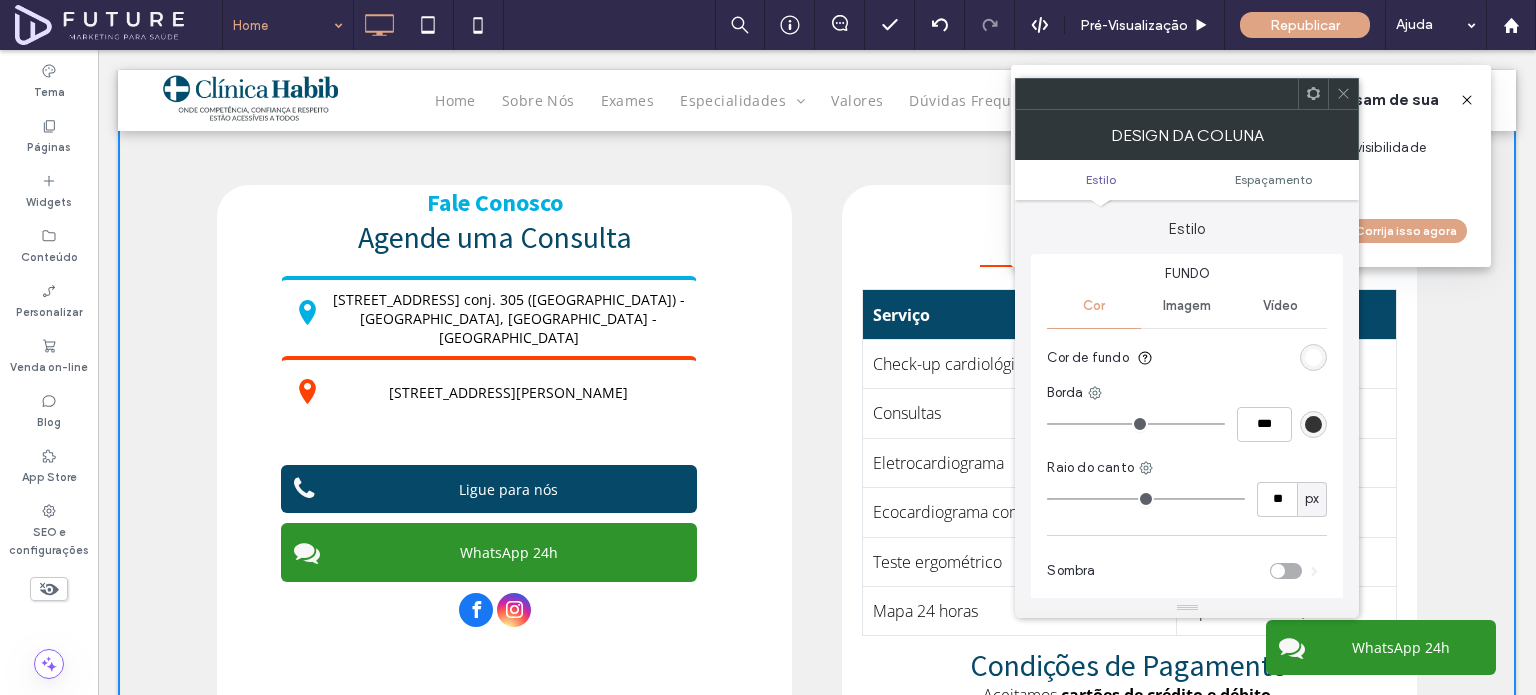 click at bounding box center (1343, 94) 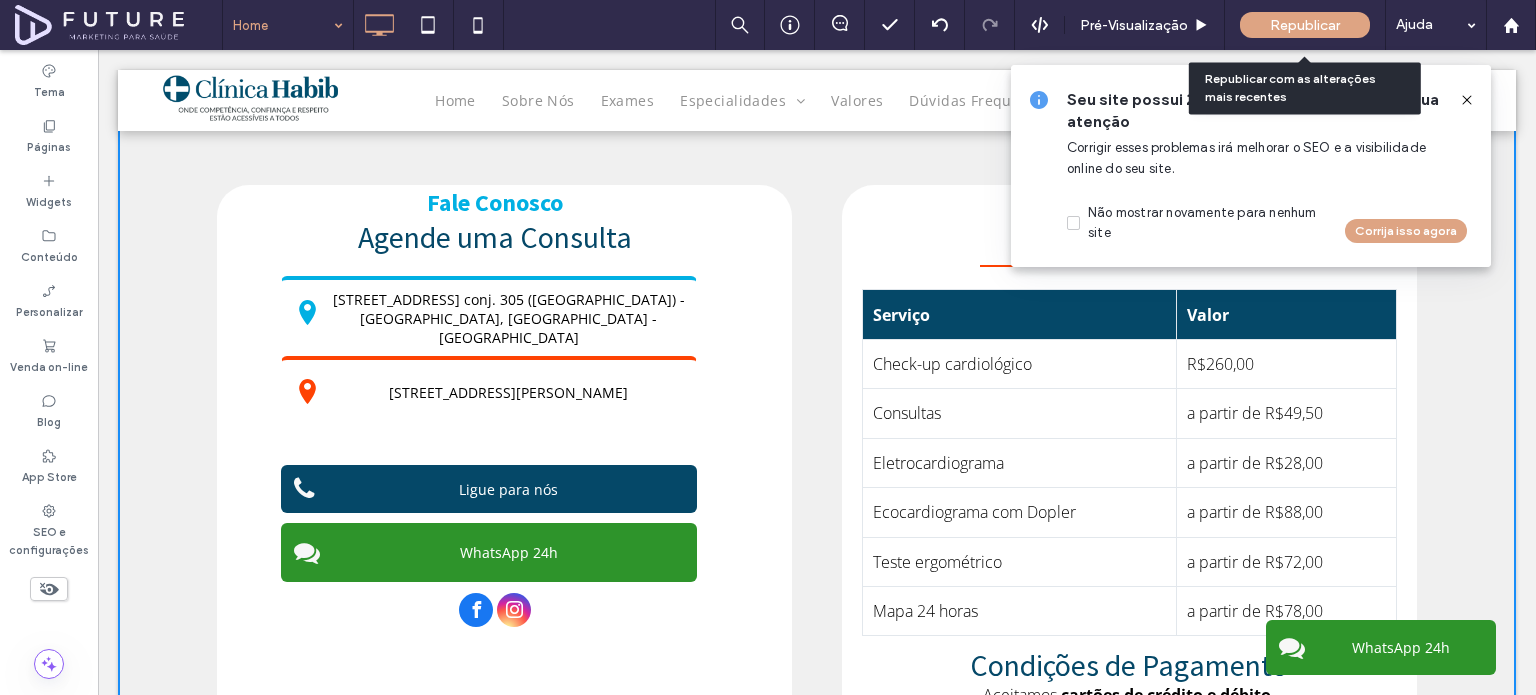 click on "Republicar" at bounding box center [1305, 25] 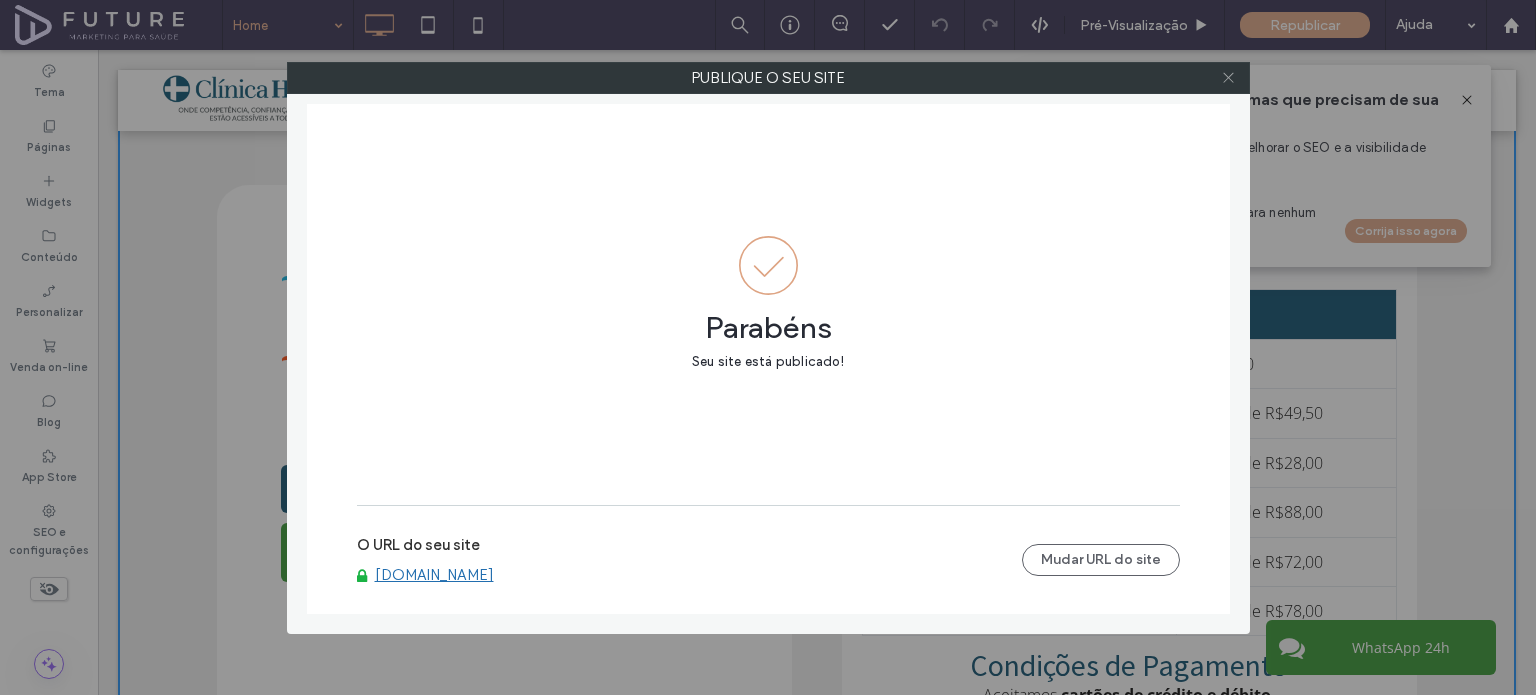 click 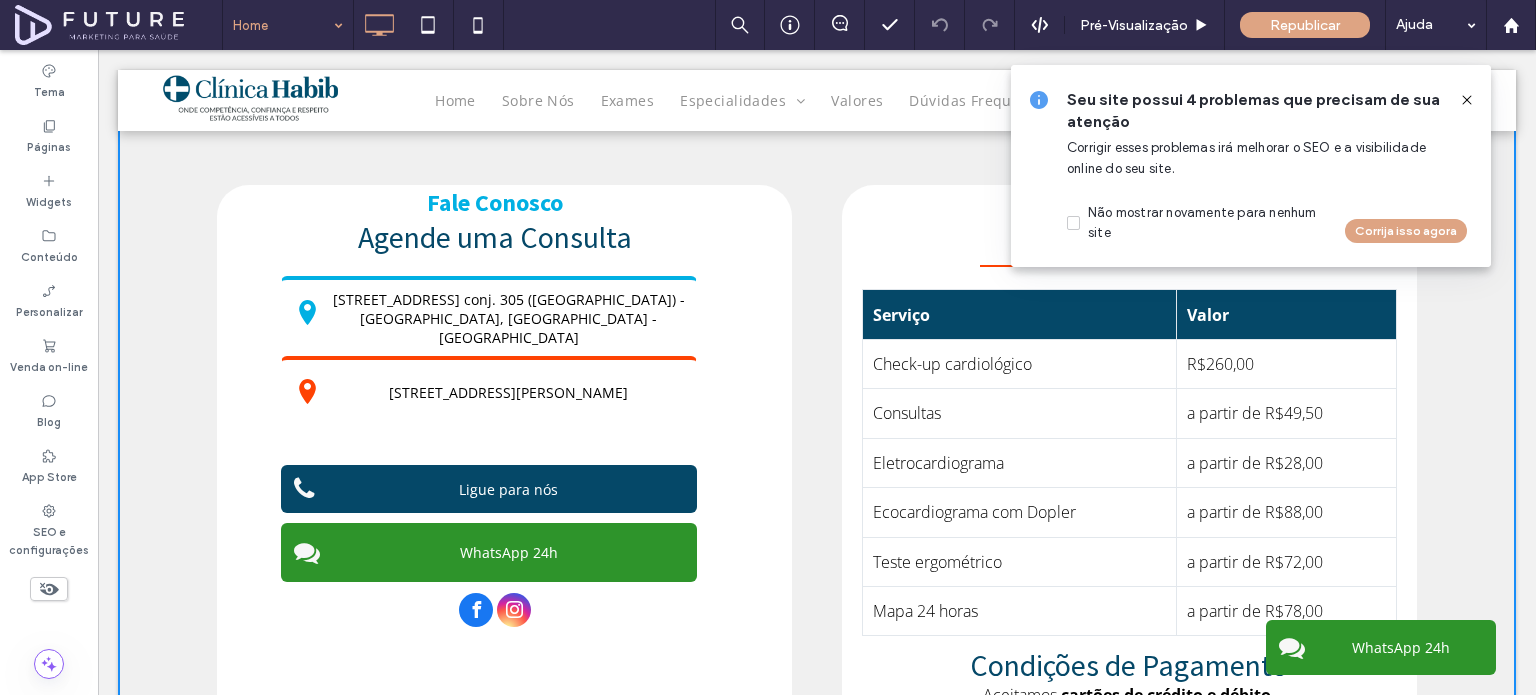 click 